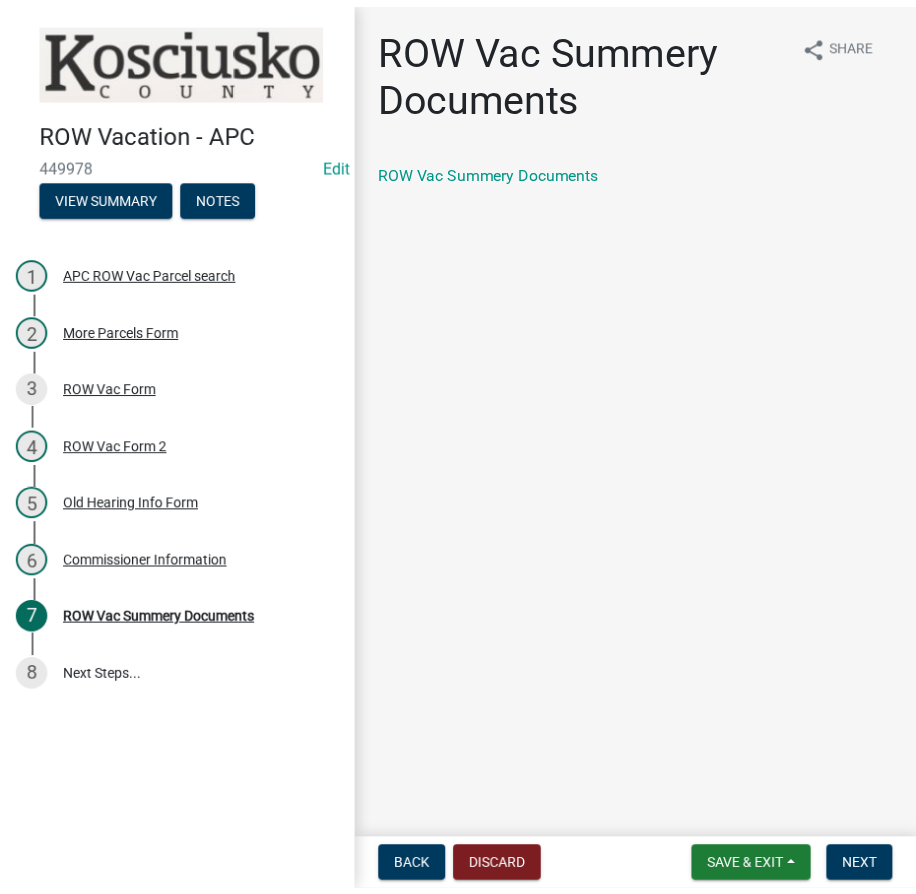 scroll, scrollTop: 0, scrollLeft: 0, axis: both 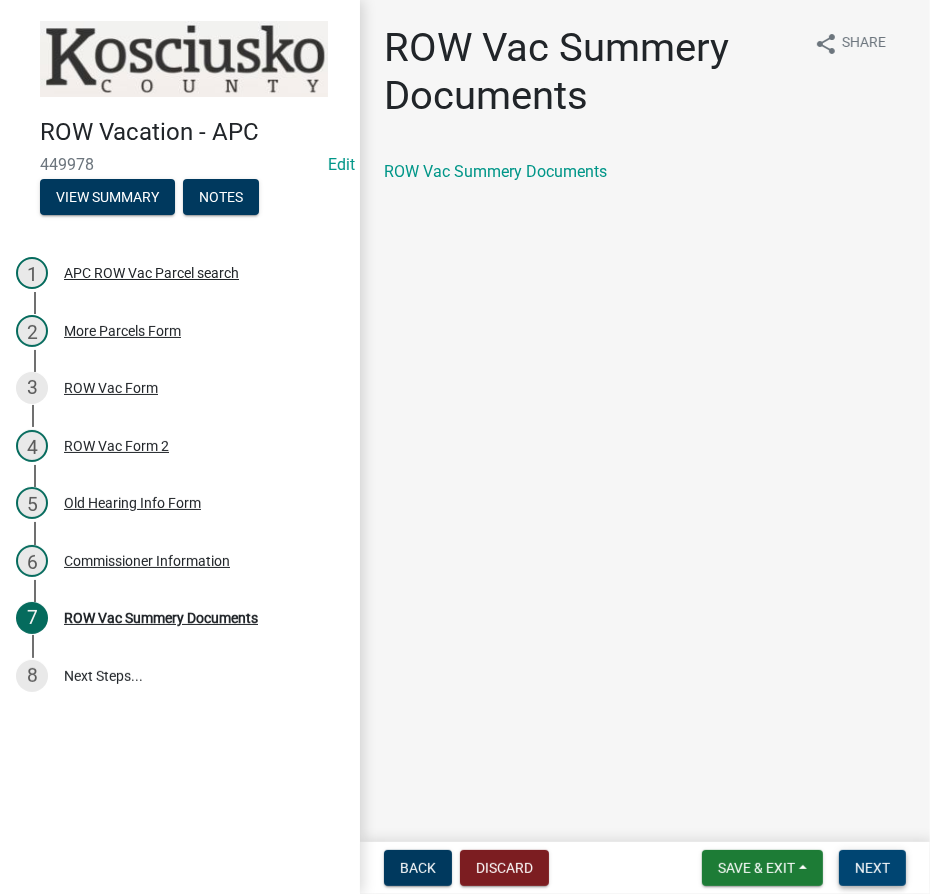 click on "Next" at bounding box center (872, 868) 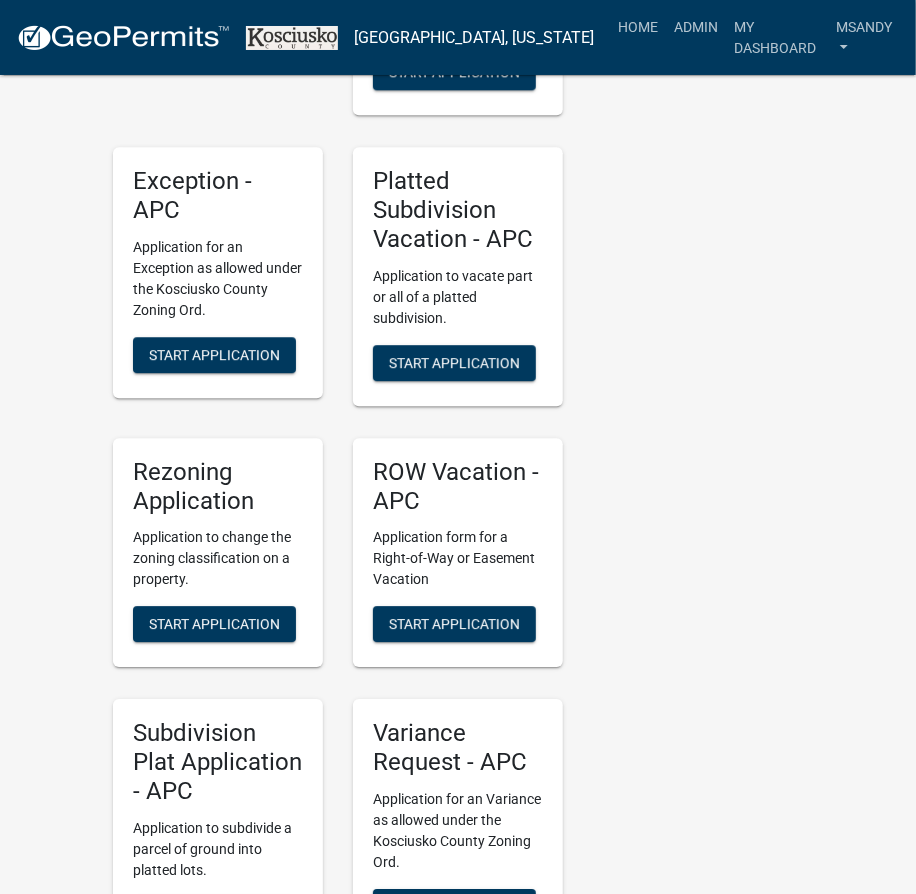 scroll, scrollTop: 4454, scrollLeft: 0, axis: vertical 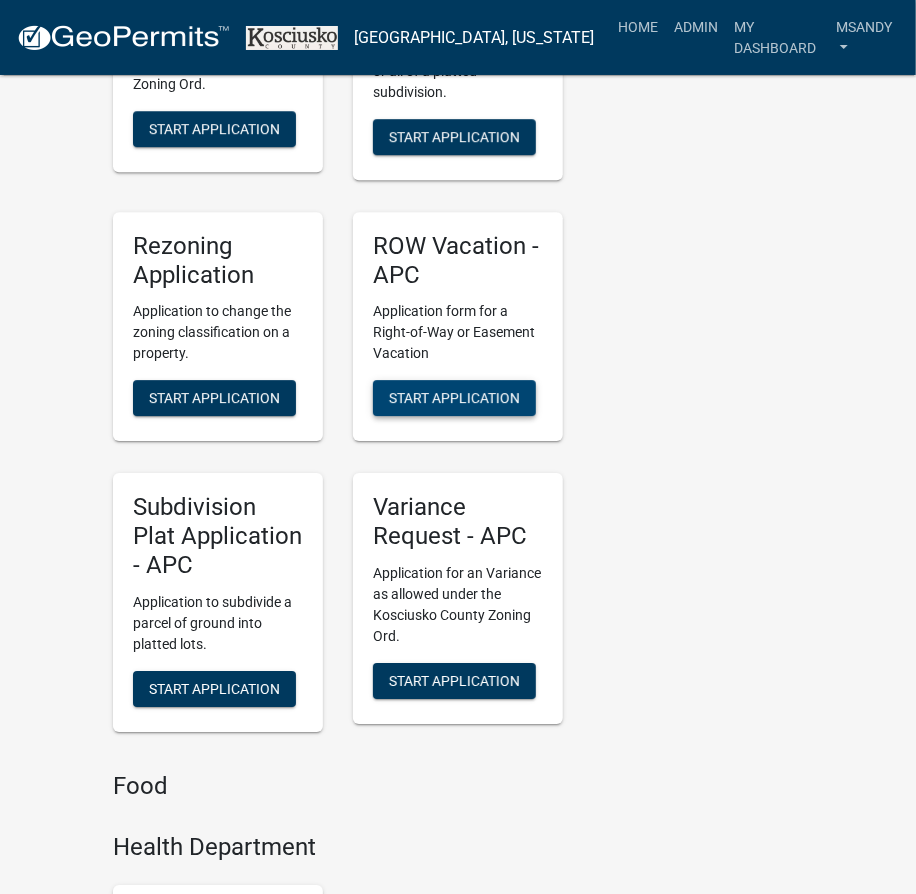 click on "Start Application" at bounding box center [454, 398] 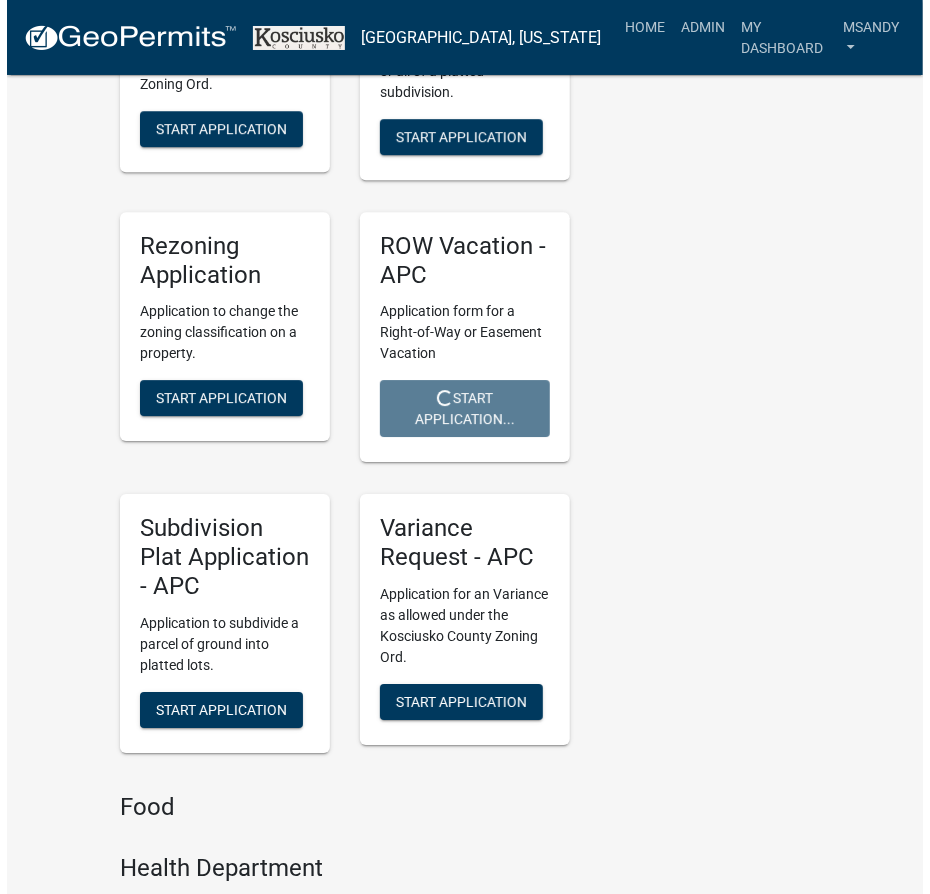 scroll, scrollTop: 0, scrollLeft: 0, axis: both 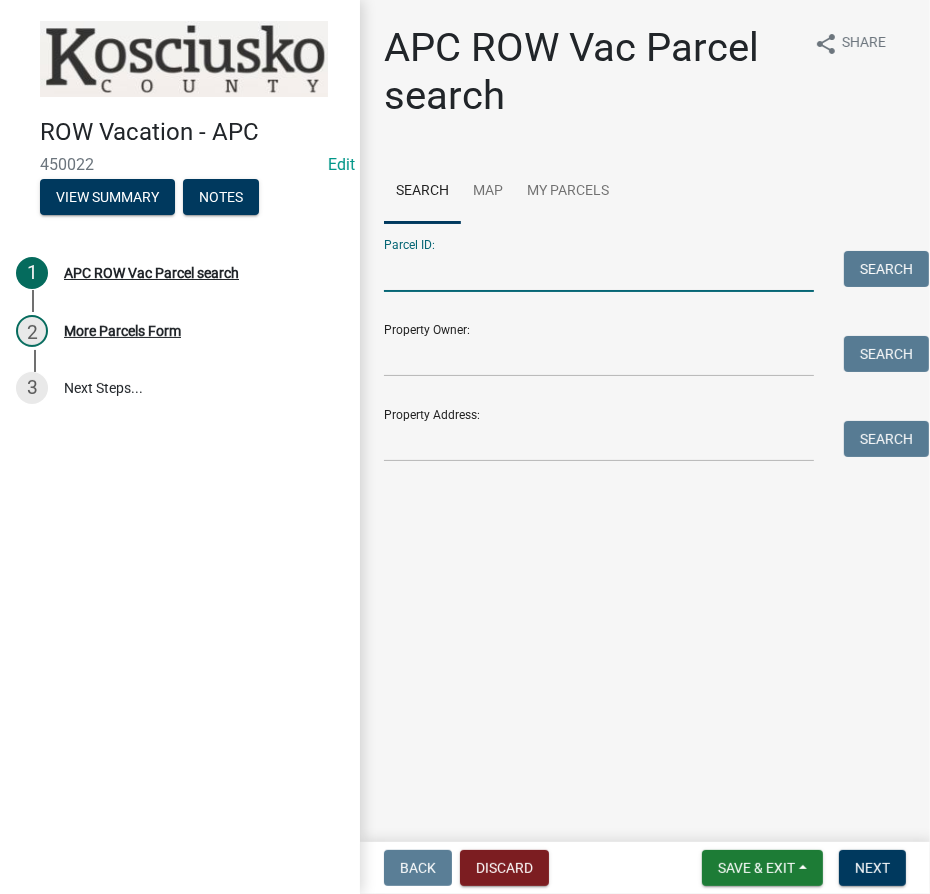 drag, startPoint x: 416, startPoint y: 279, endPoint x: 406, endPoint y: 243, distance: 37.363083 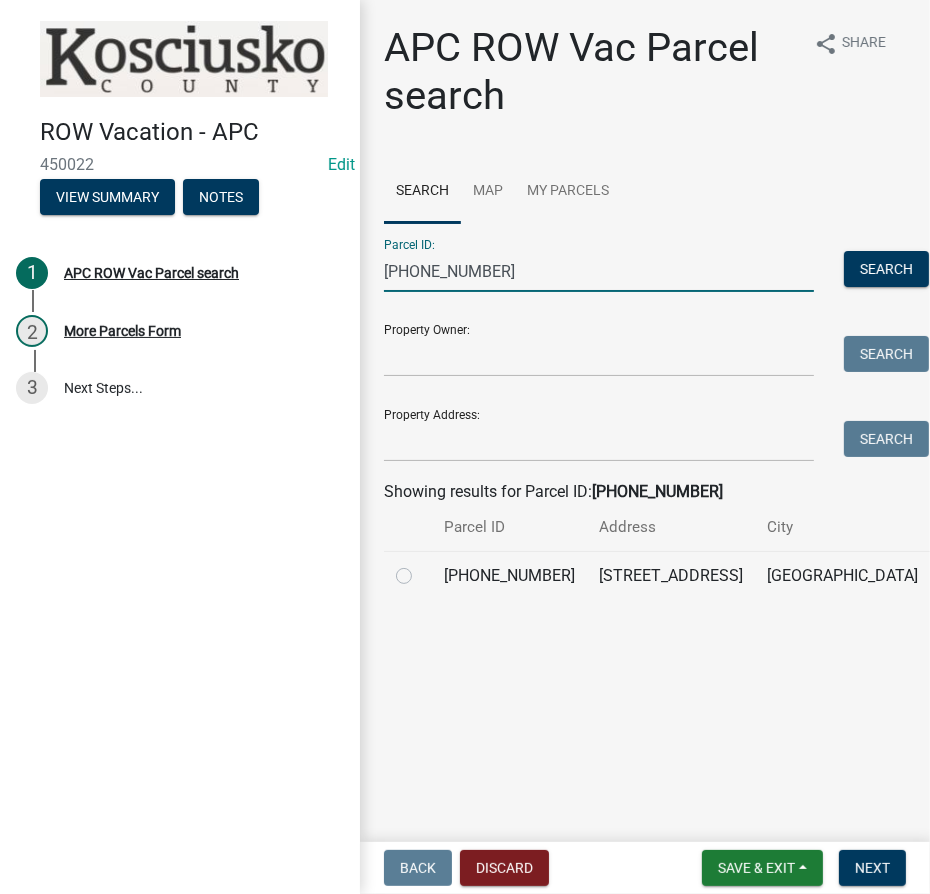 type on "007-043-070" 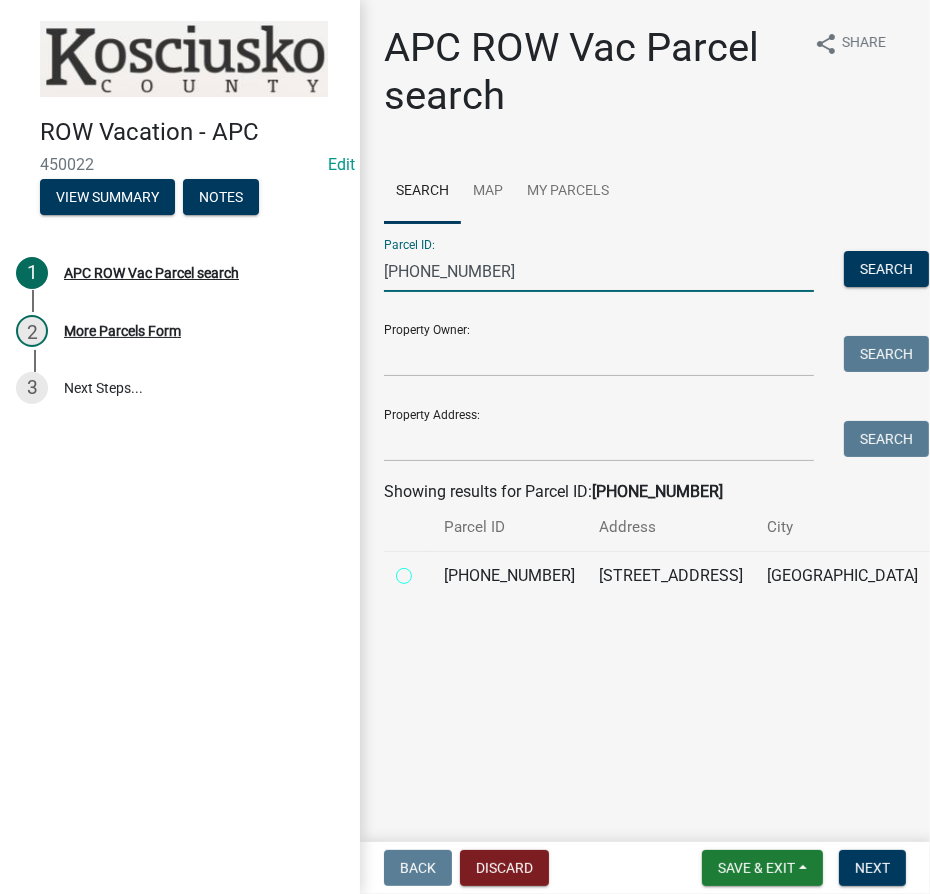 click at bounding box center [426, 570] 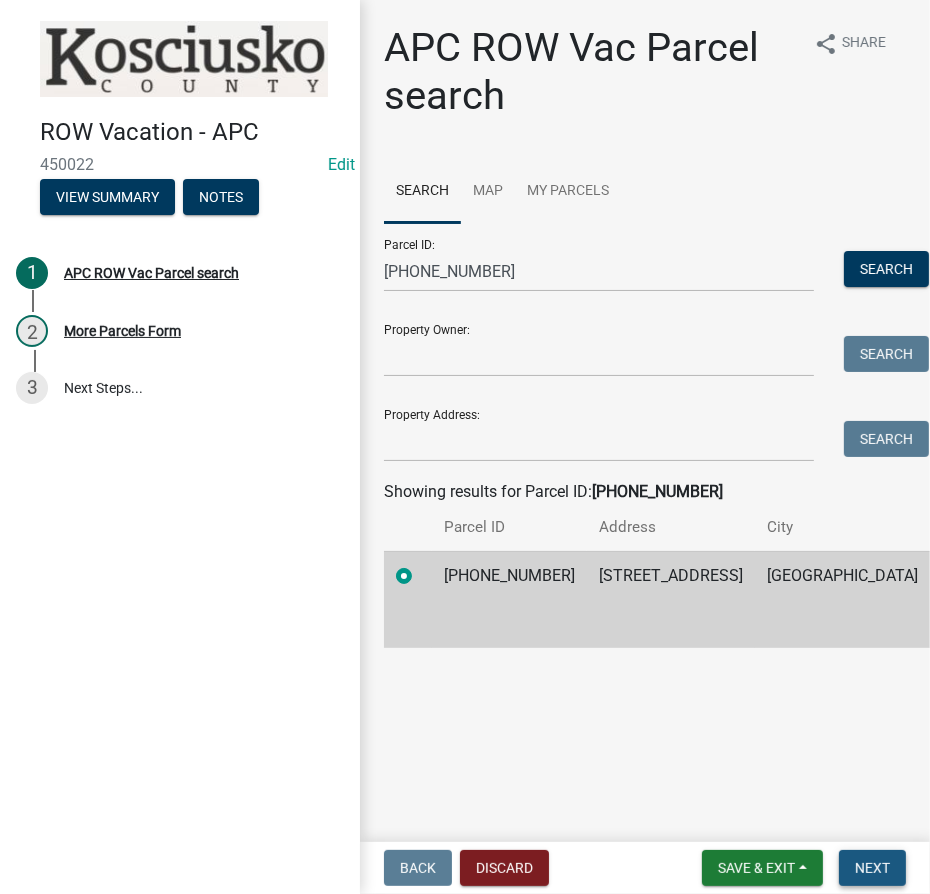 click on "Next" at bounding box center [872, 868] 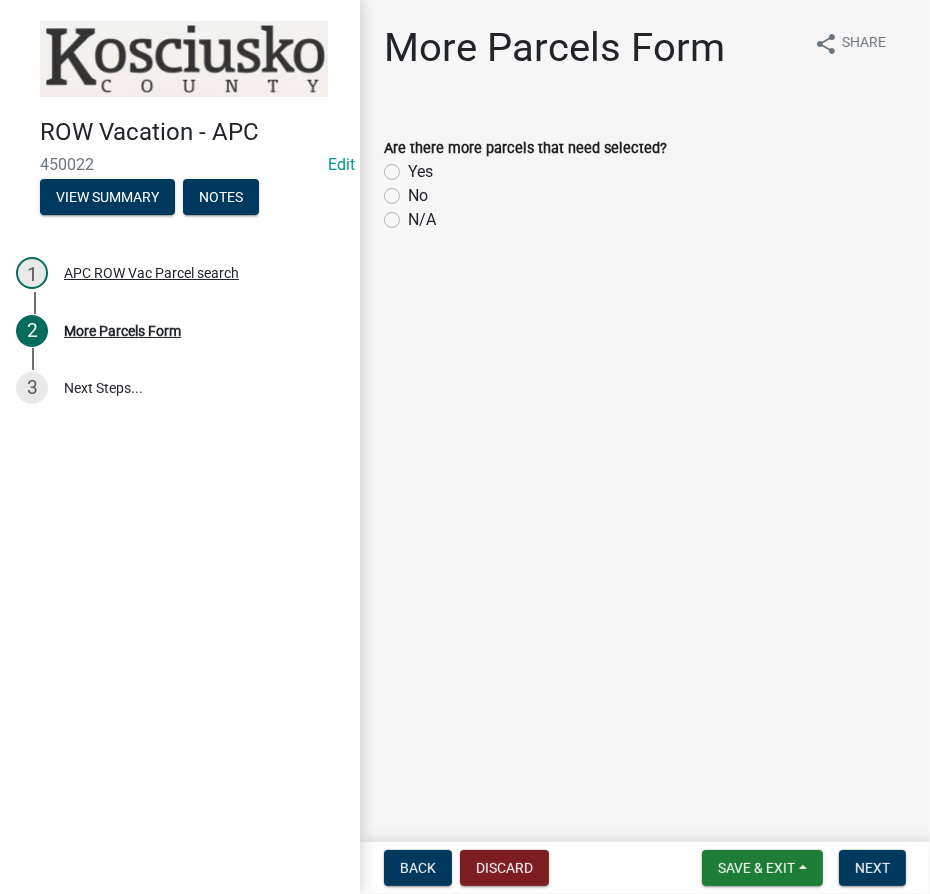 click on "No" 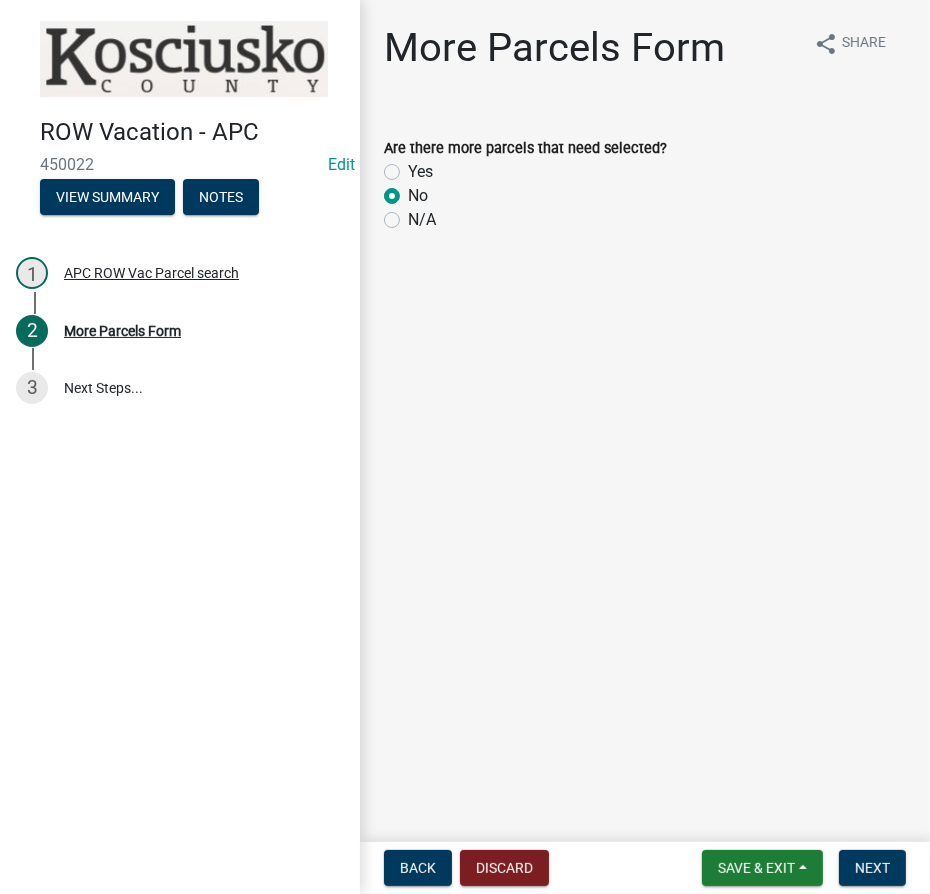 radio on "true" 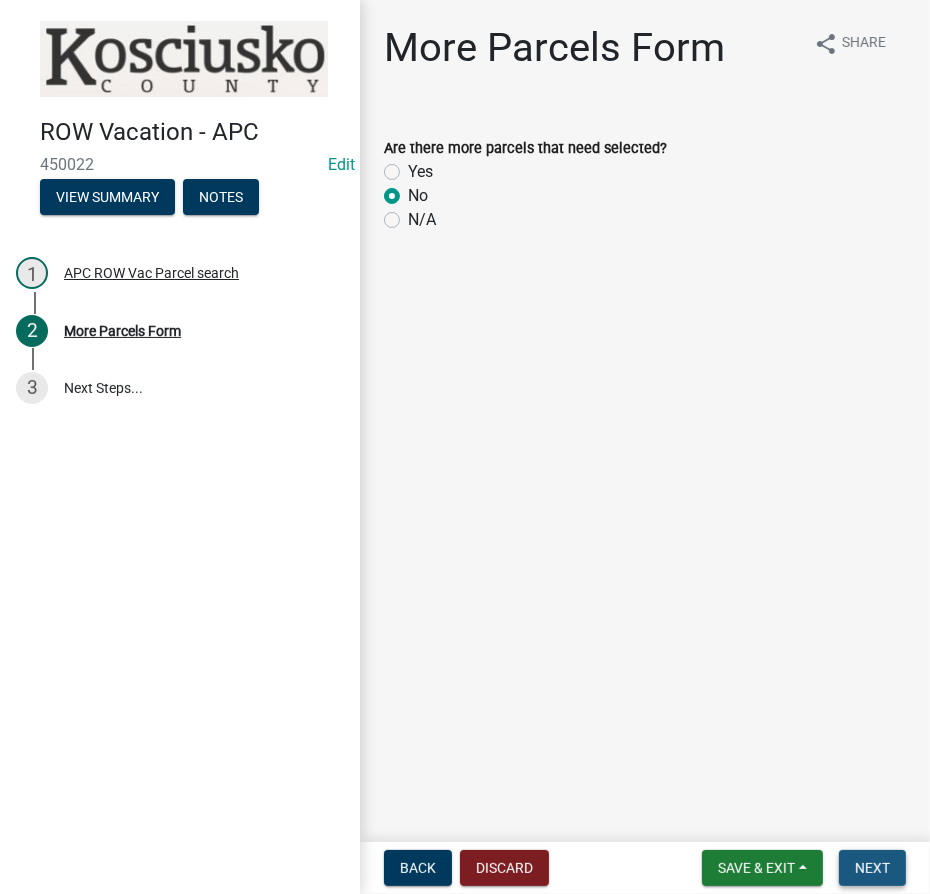 click on "Next" at bounding box center [872, 868] 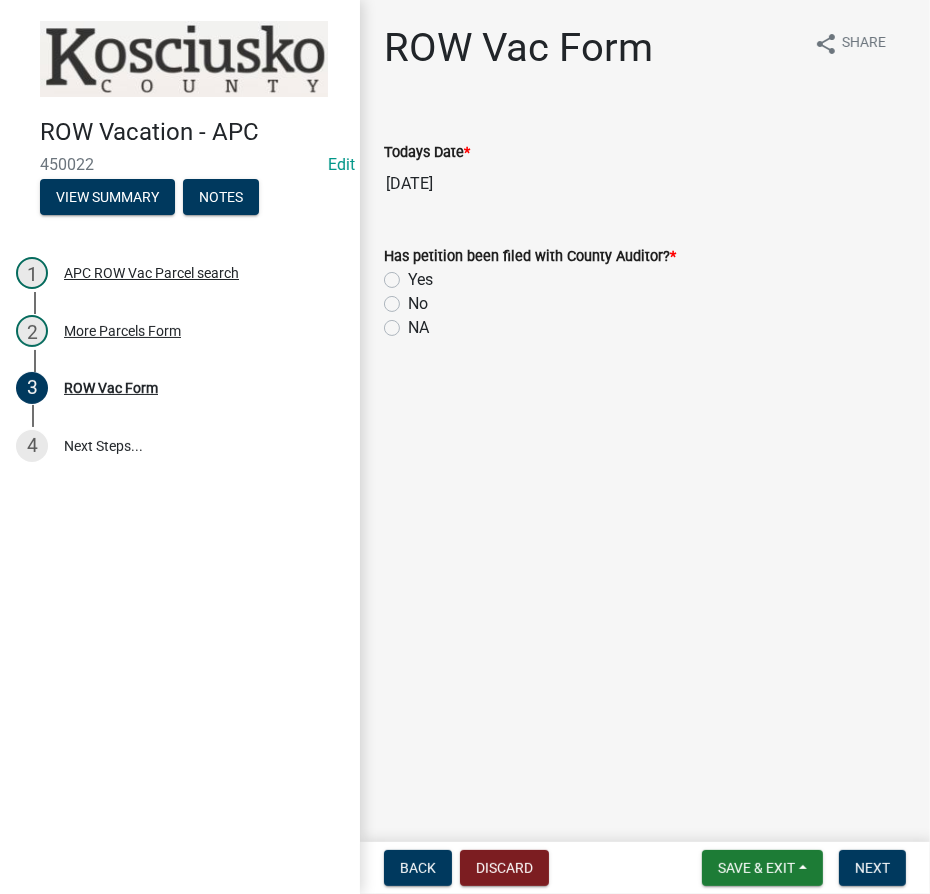 click on "Yes" 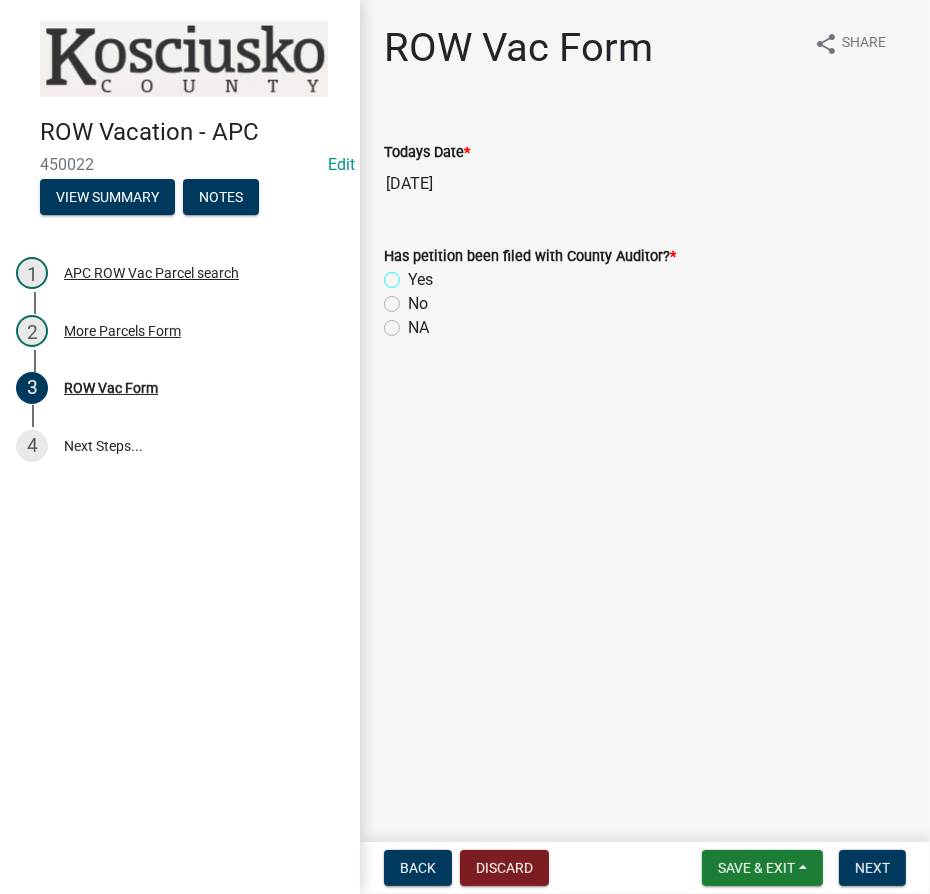 click on "Yes" at bounding box center (414, 274) 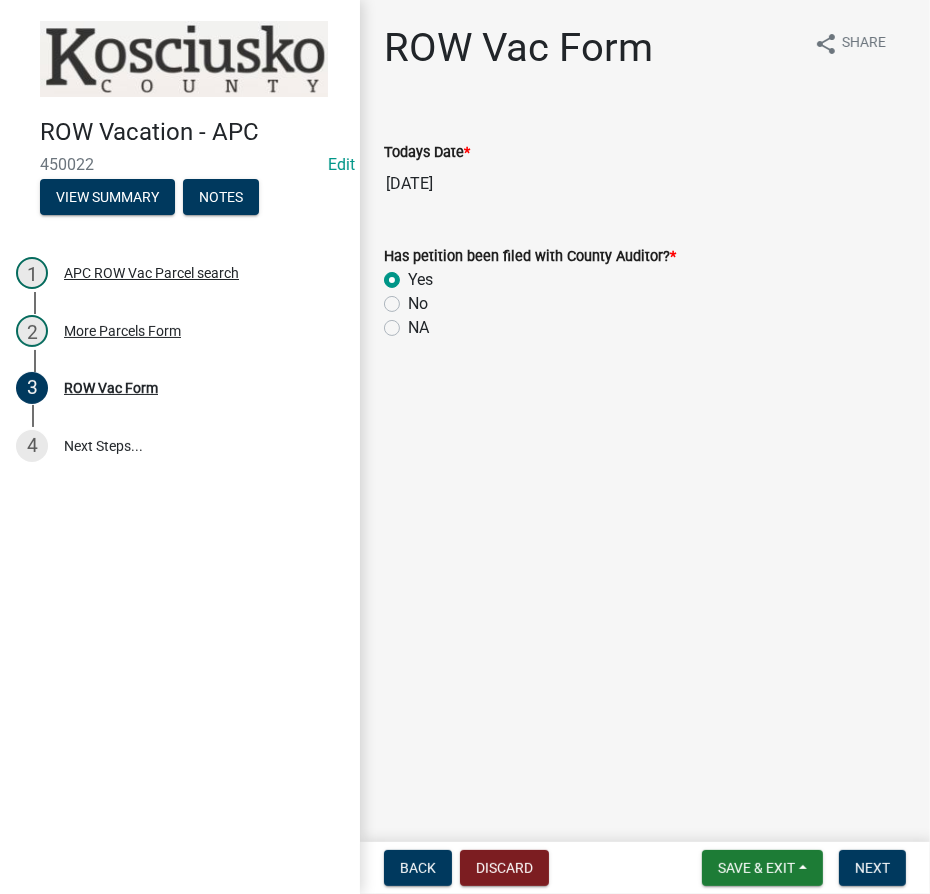 radio on "true" 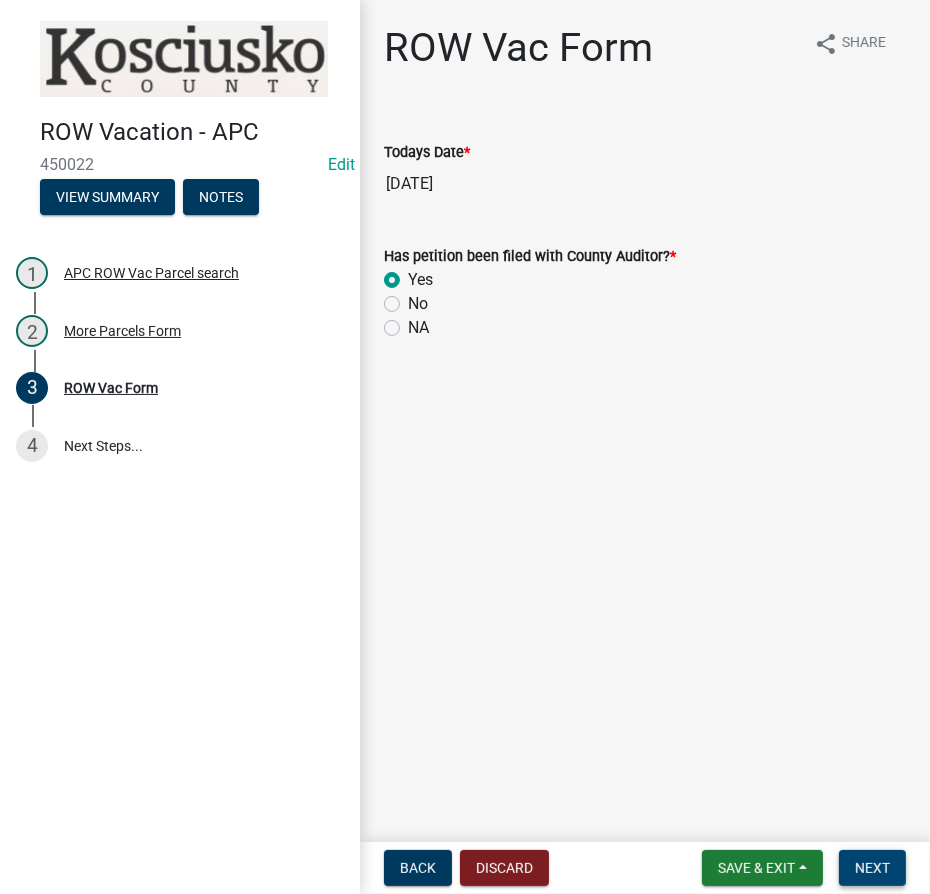 click on "Next" at bounding box center (872, 868) 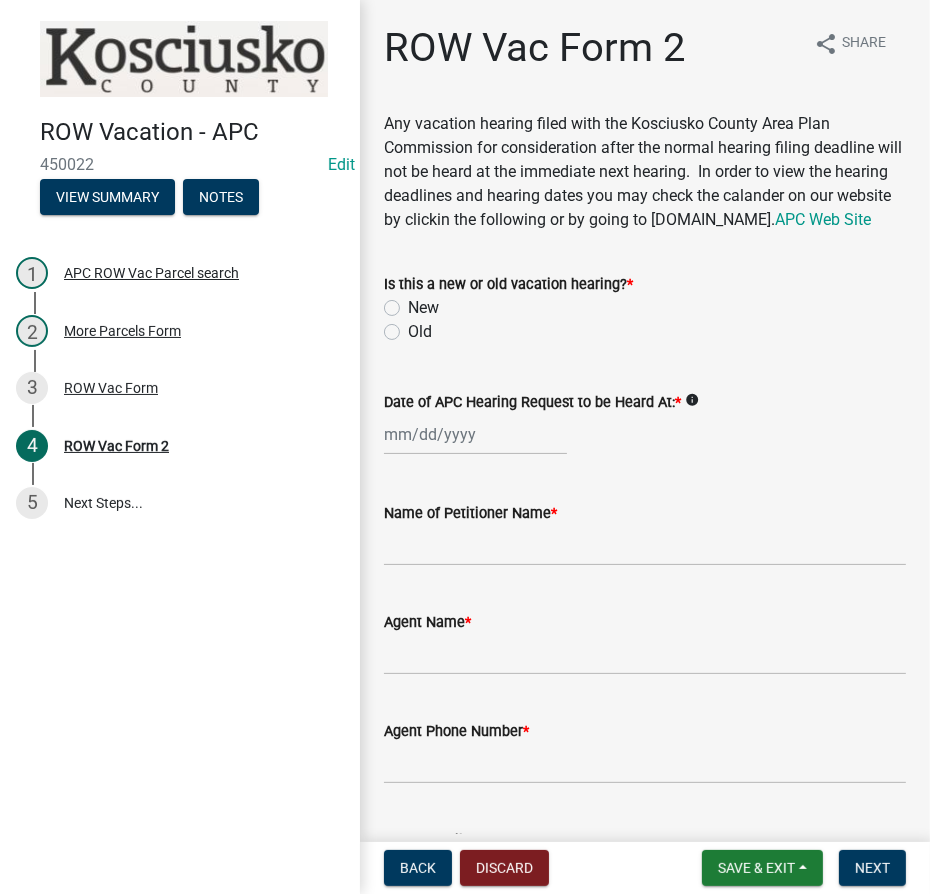 click on "Old" 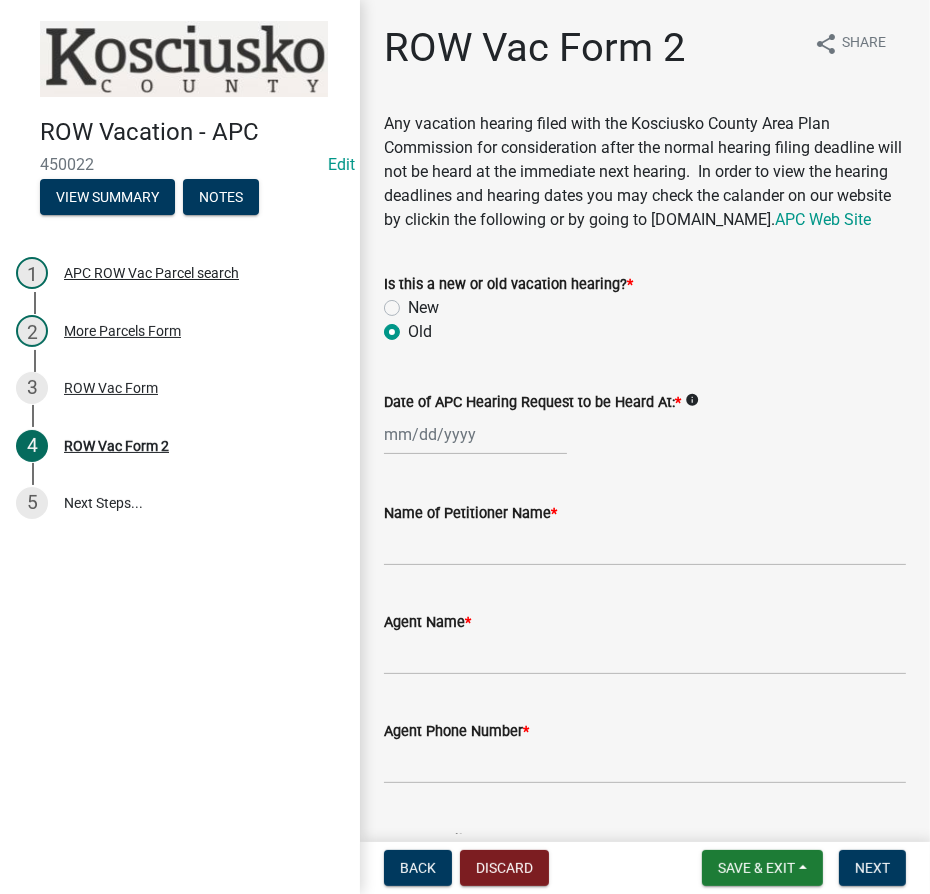 radio on "true" 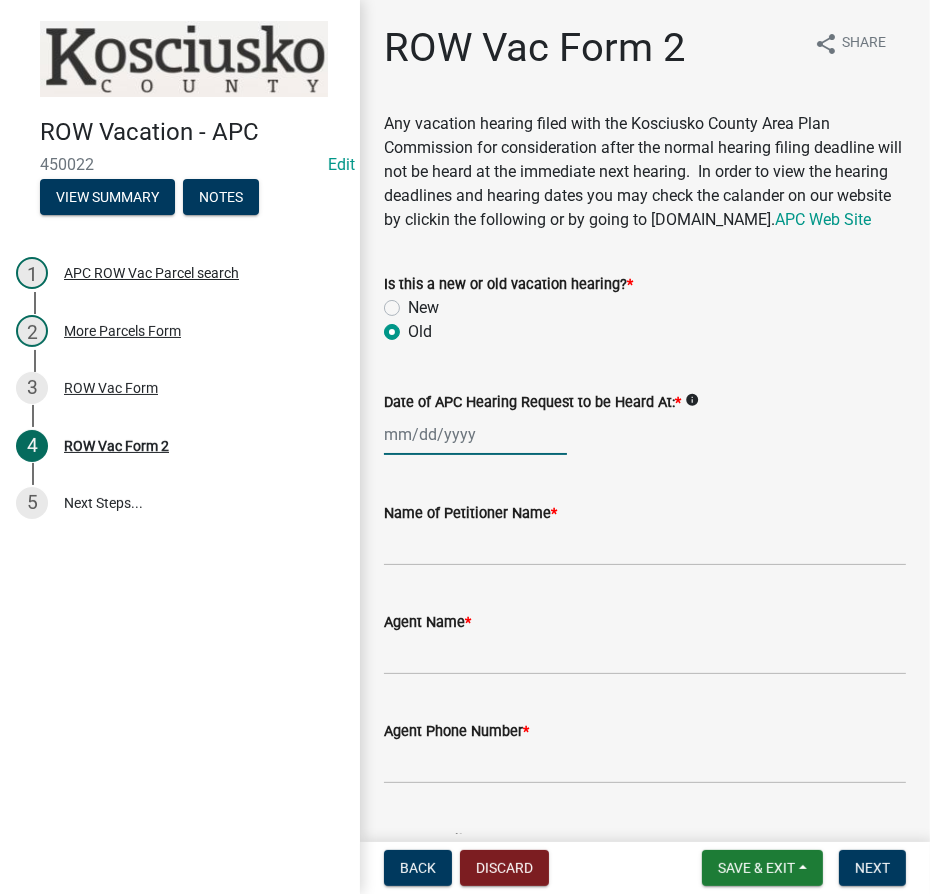 click 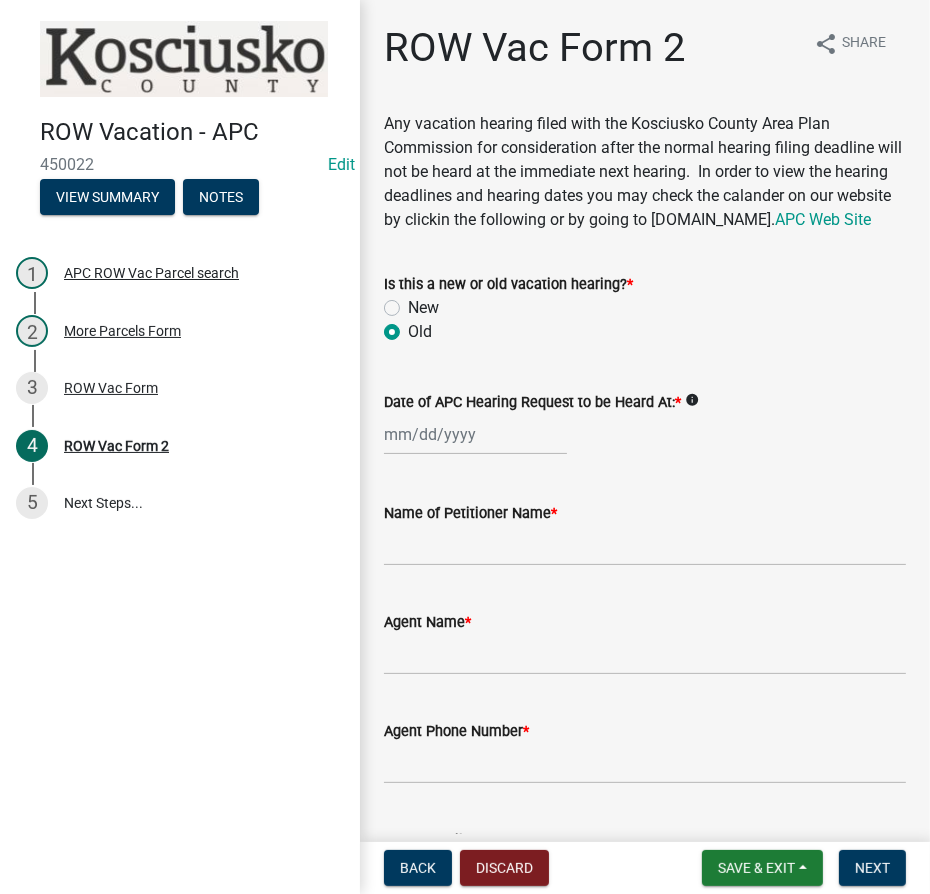 select on "7" 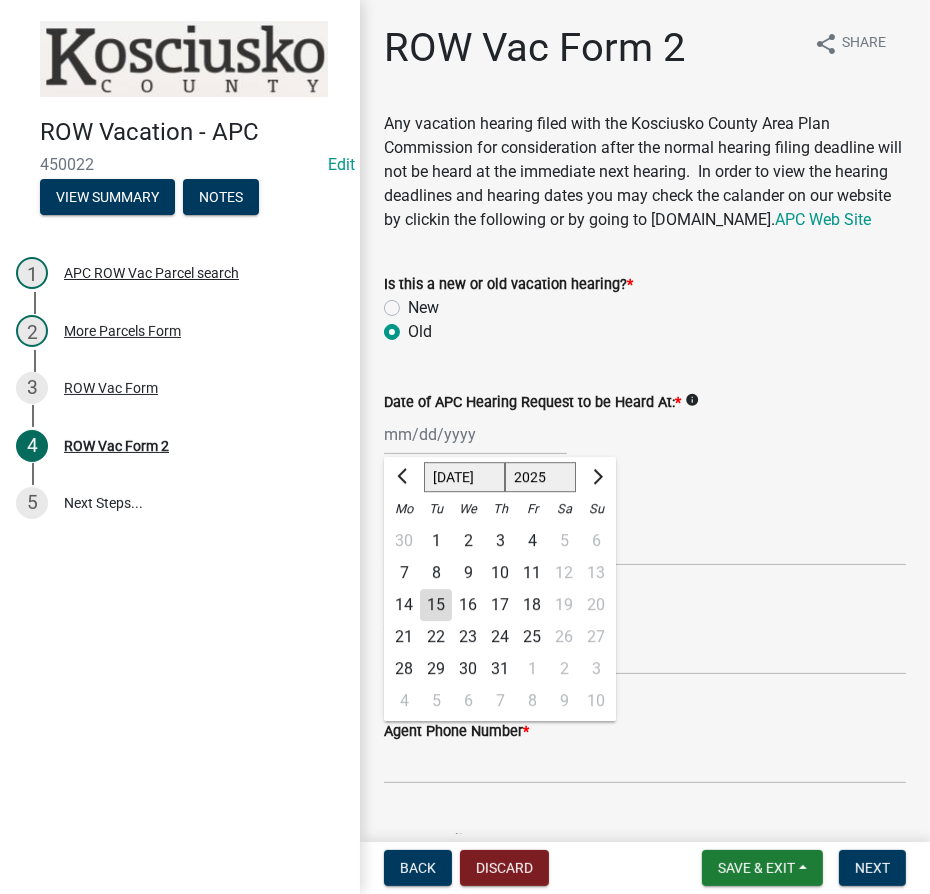 click on "15" 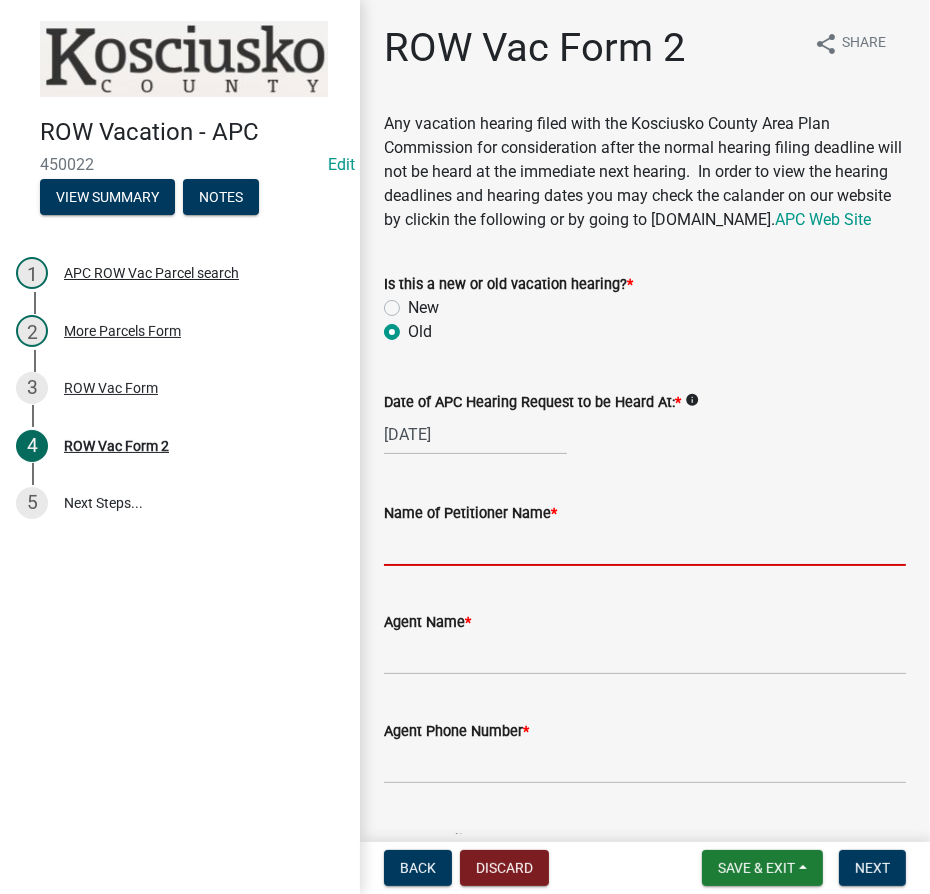 click on "Name of Petitioner Name  *" at bounding box center (645, 545) 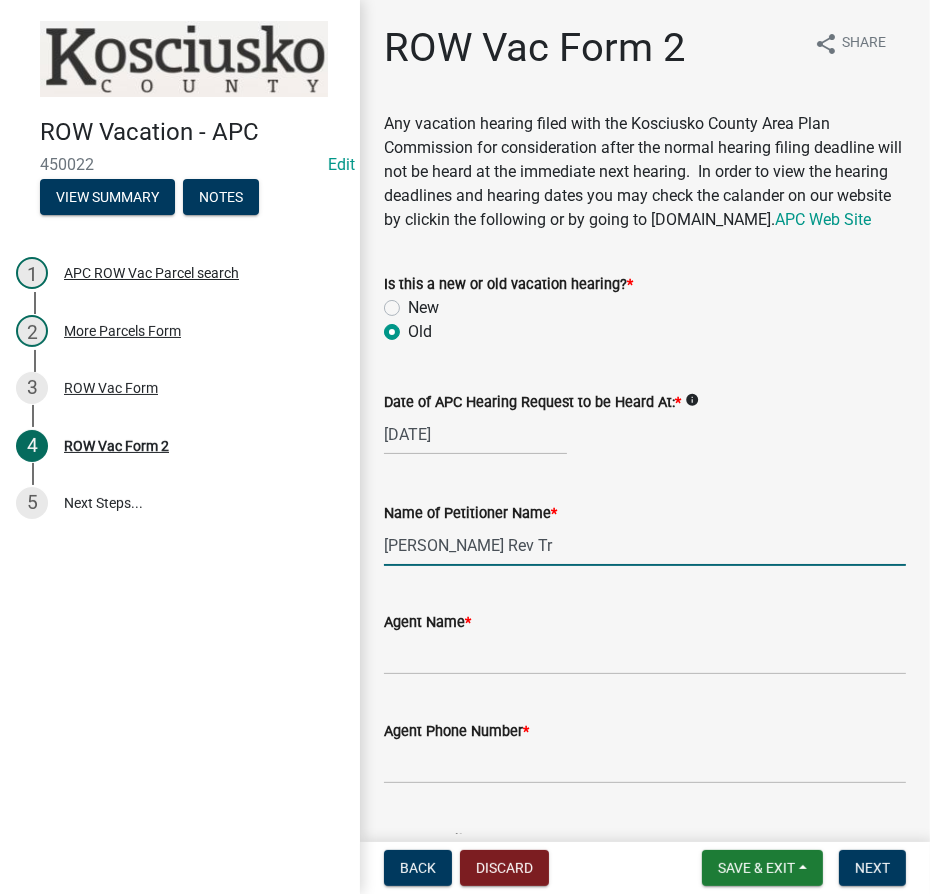 type on "Donald Byrd Rev Tr" 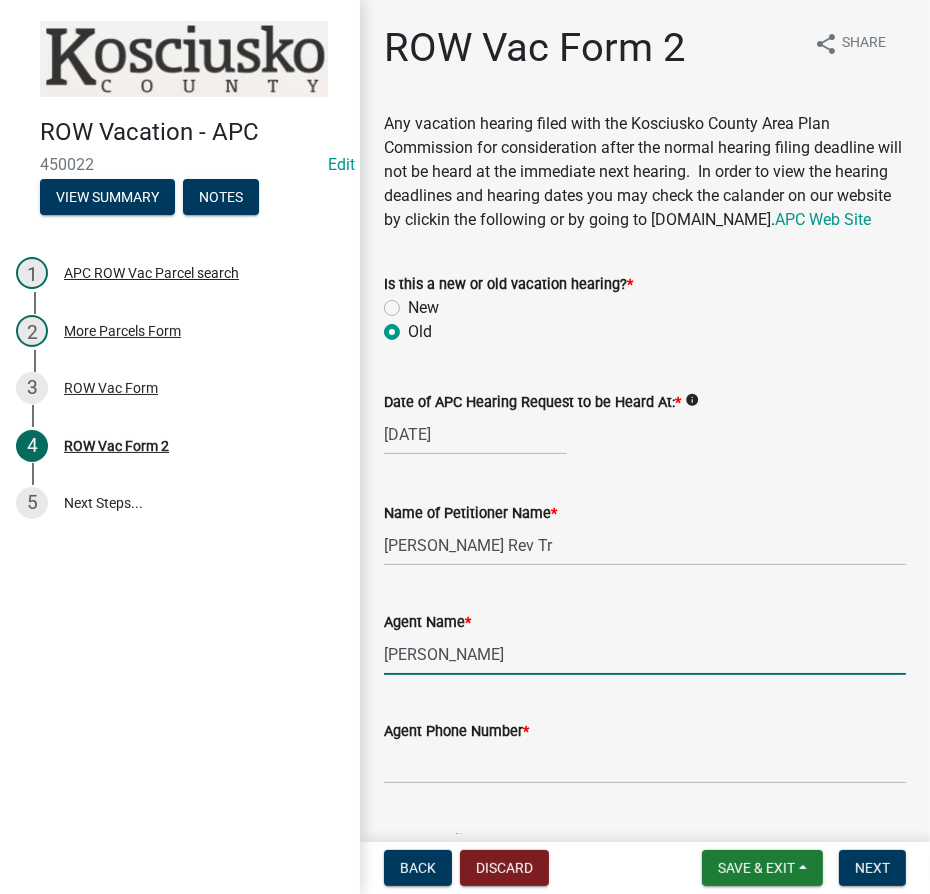 type on "Donnelle Byrd" 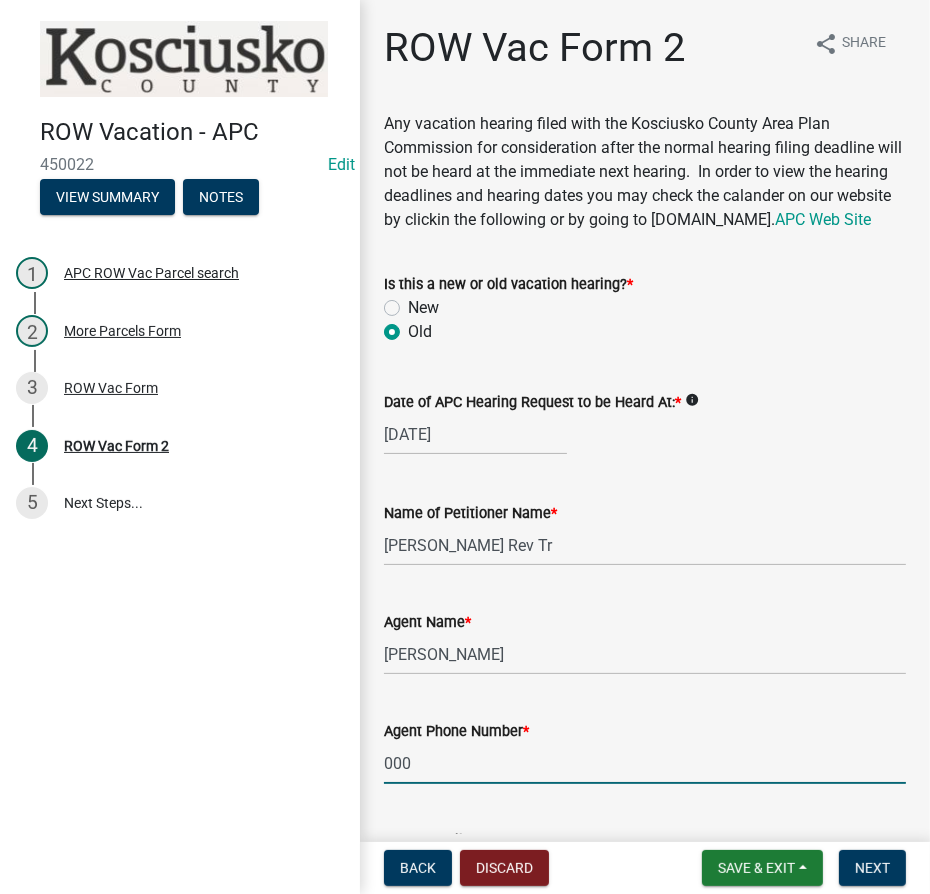 type on "000-000-0000" 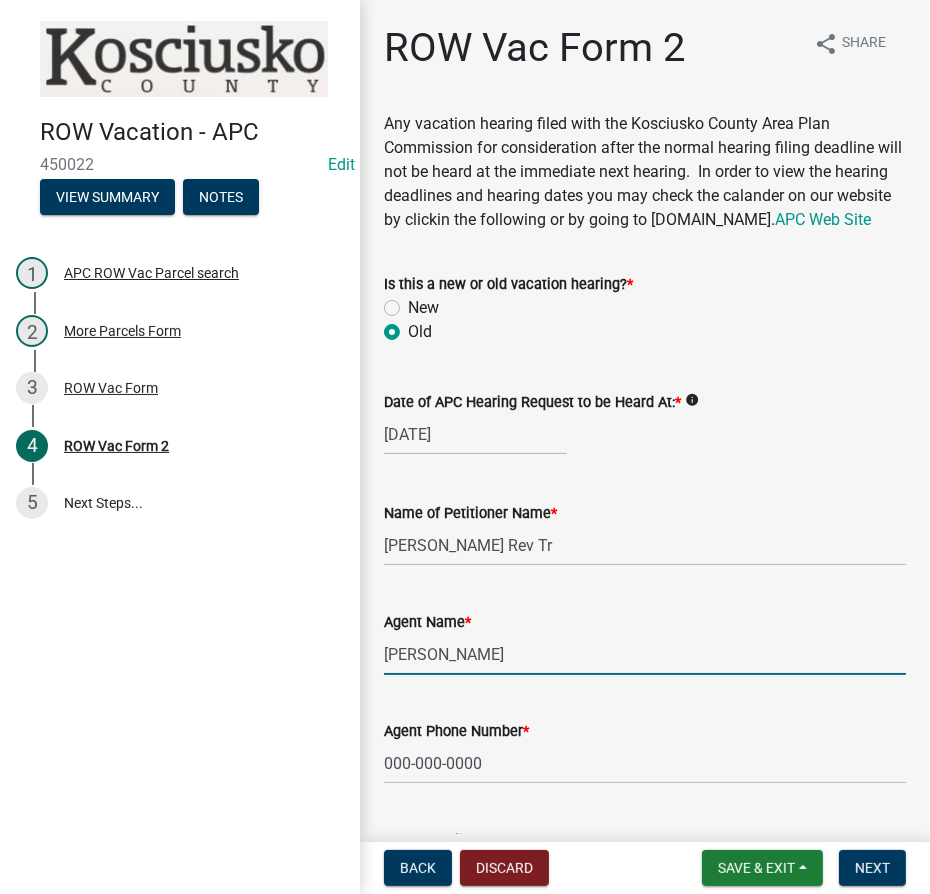 click on "Donnelle Byrd" at bounding box center [645, 654] 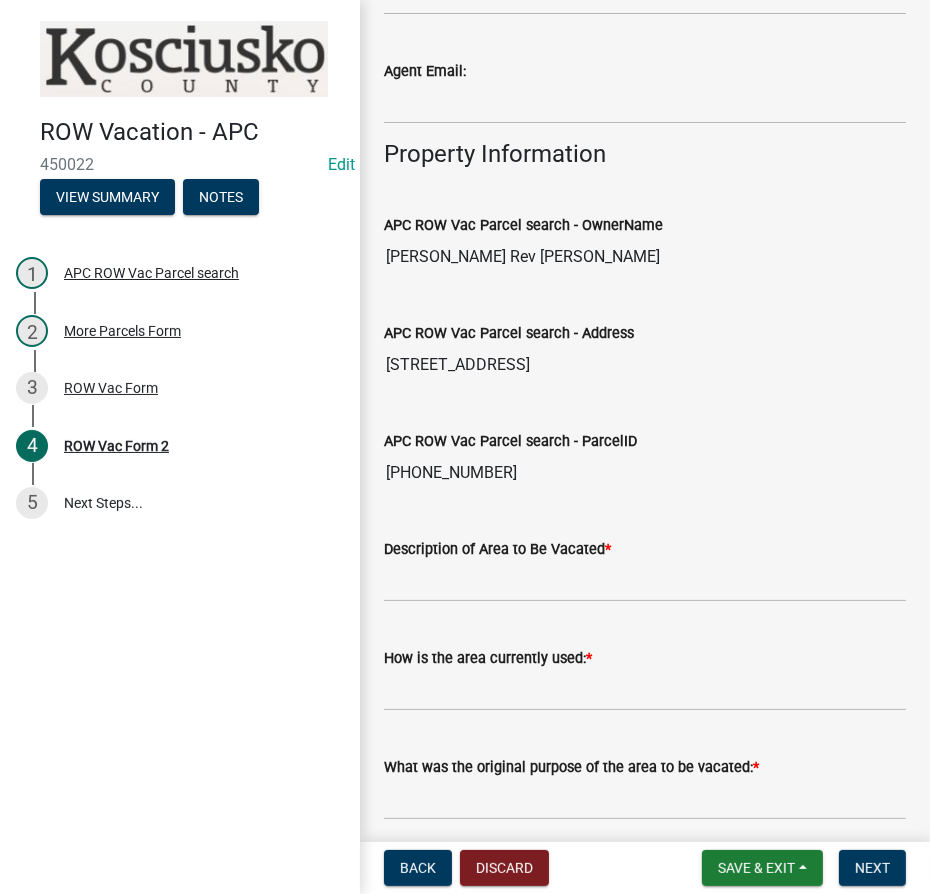 scroll, scrollTop: 909, scrollLeft: 0, axis: vertical 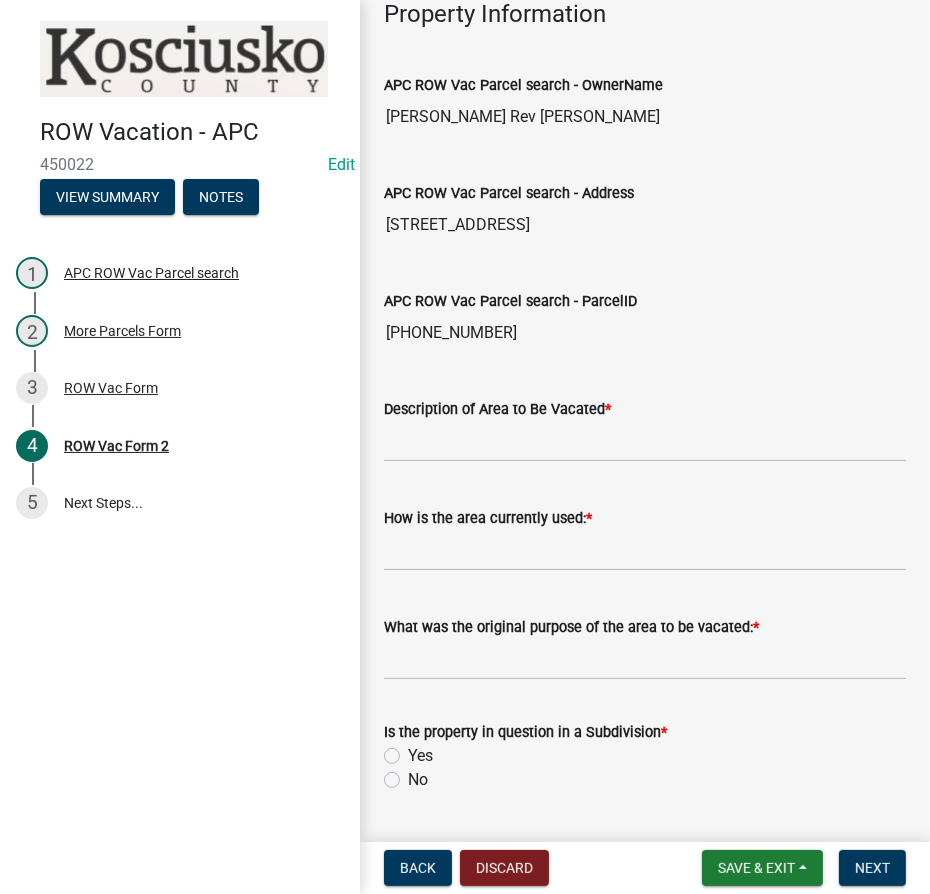 type on "Donyel Byrd" 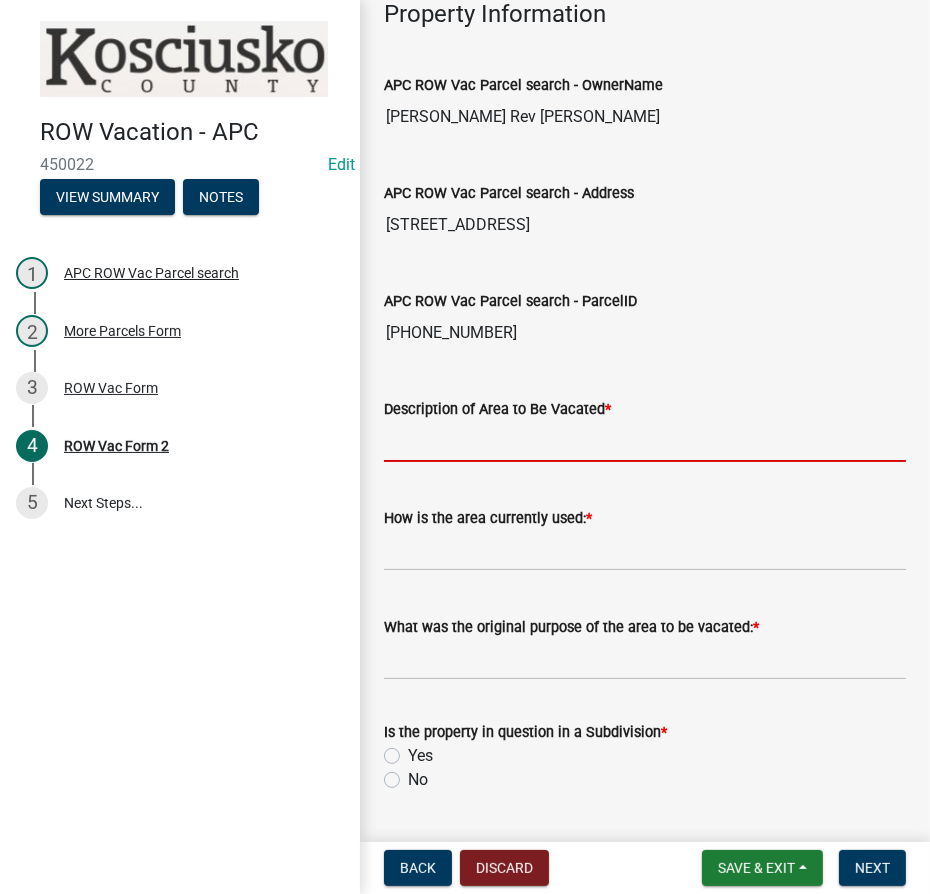 click on "Description of Area to Be Vacated  *" at bounding box center (645, 441) 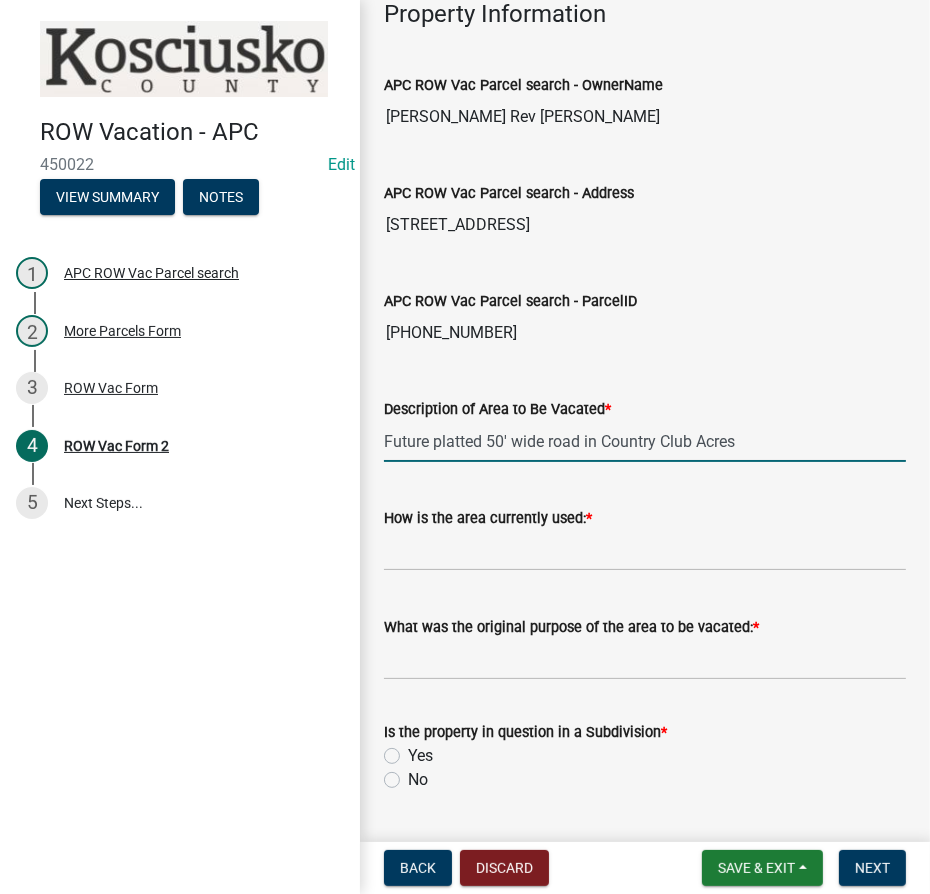 type on "Future platted 50' wide road in Country Club Acres" 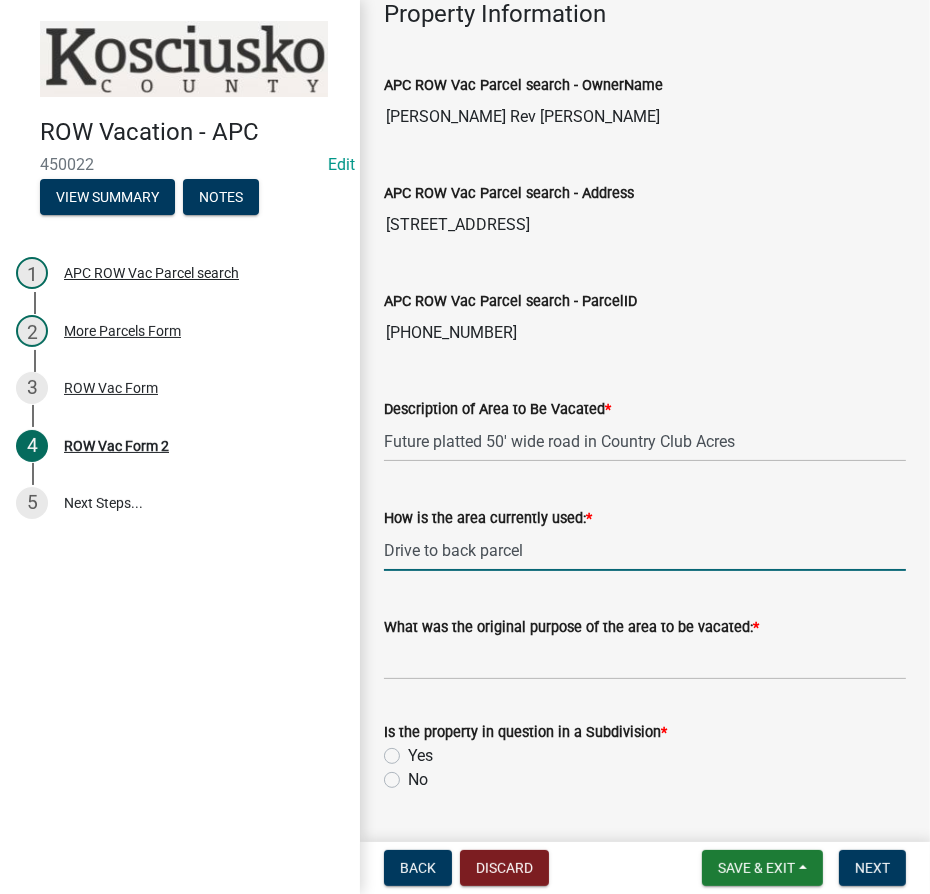 type on "Drive to back parcel" 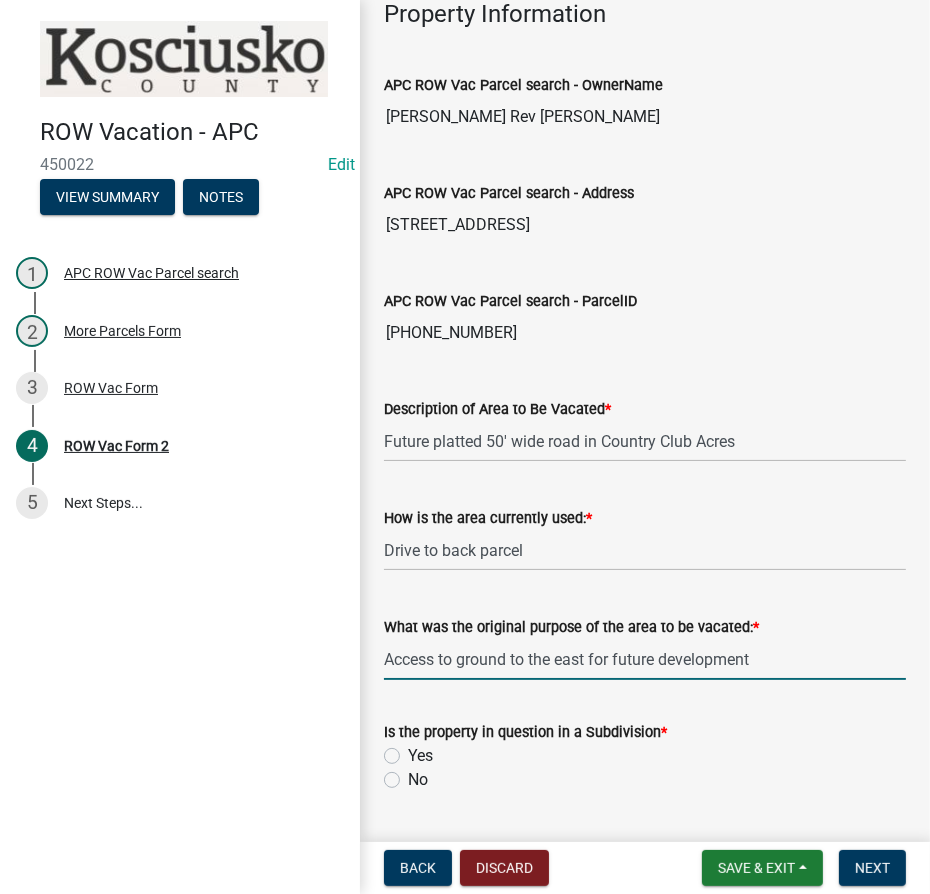 type on "Access to ground to the east for future development" 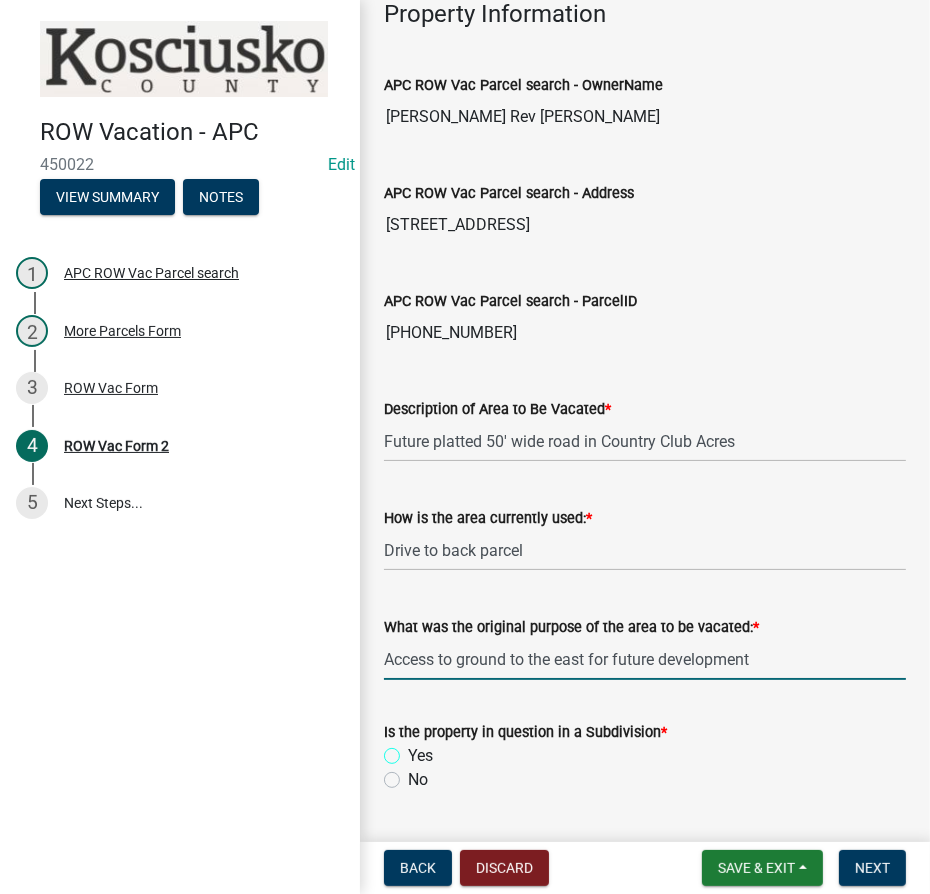 click on "Yes" at bounding box center [414, 750] 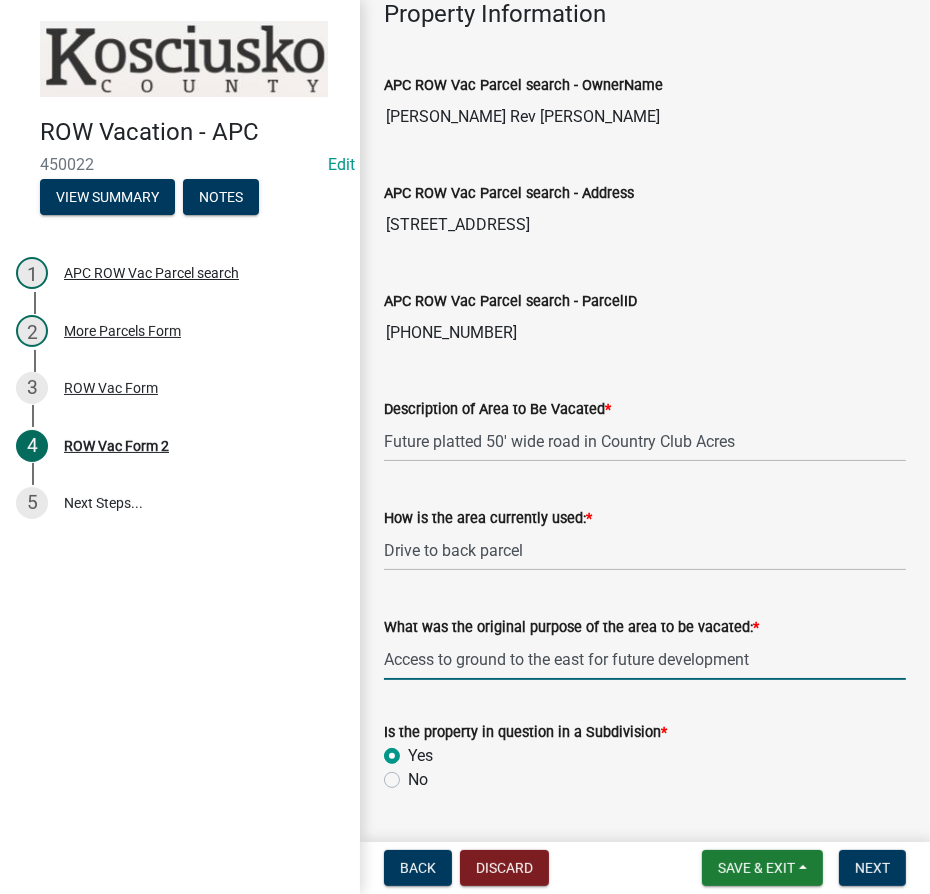 radio on "true" 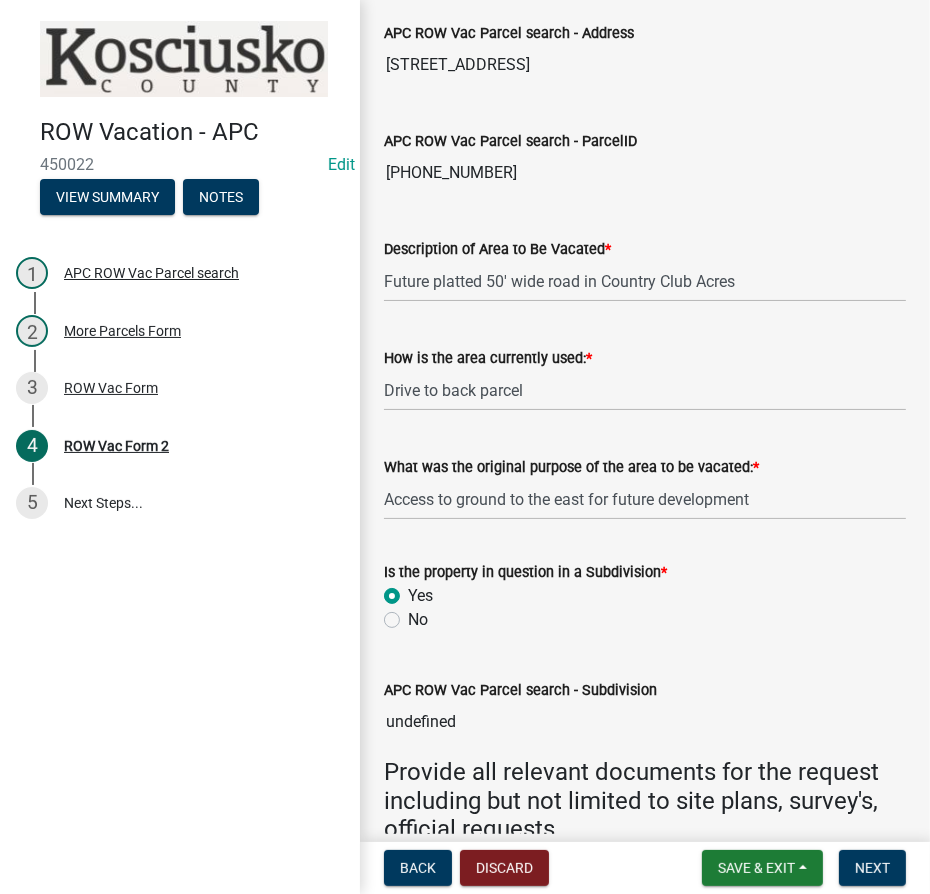 scroll, scrollTop: 1341, scrollLeft: 0, axis: vertical 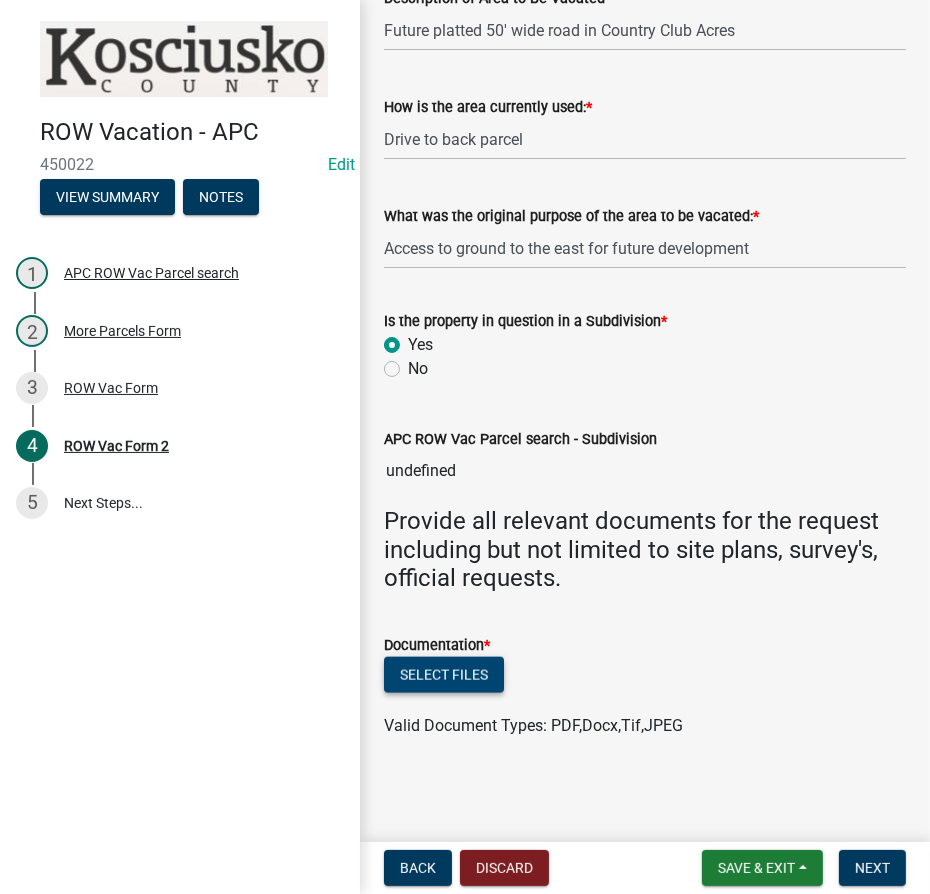 click on "Select files" 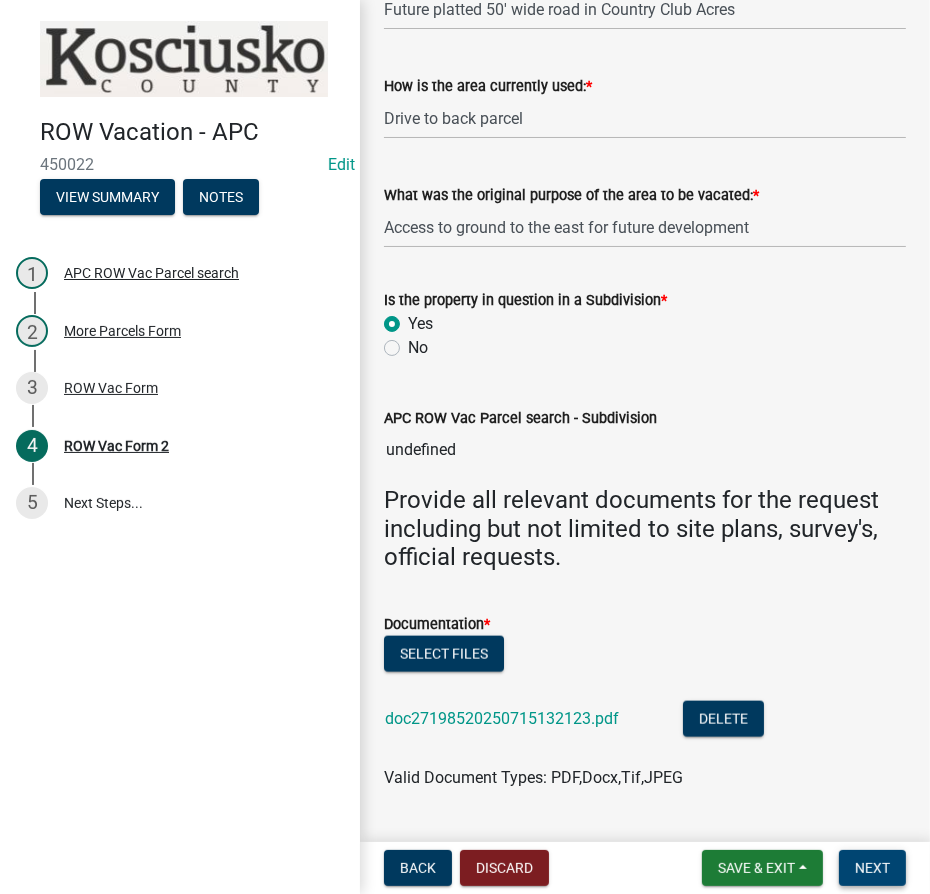 click on "Next" at bounding box center (872, 868) 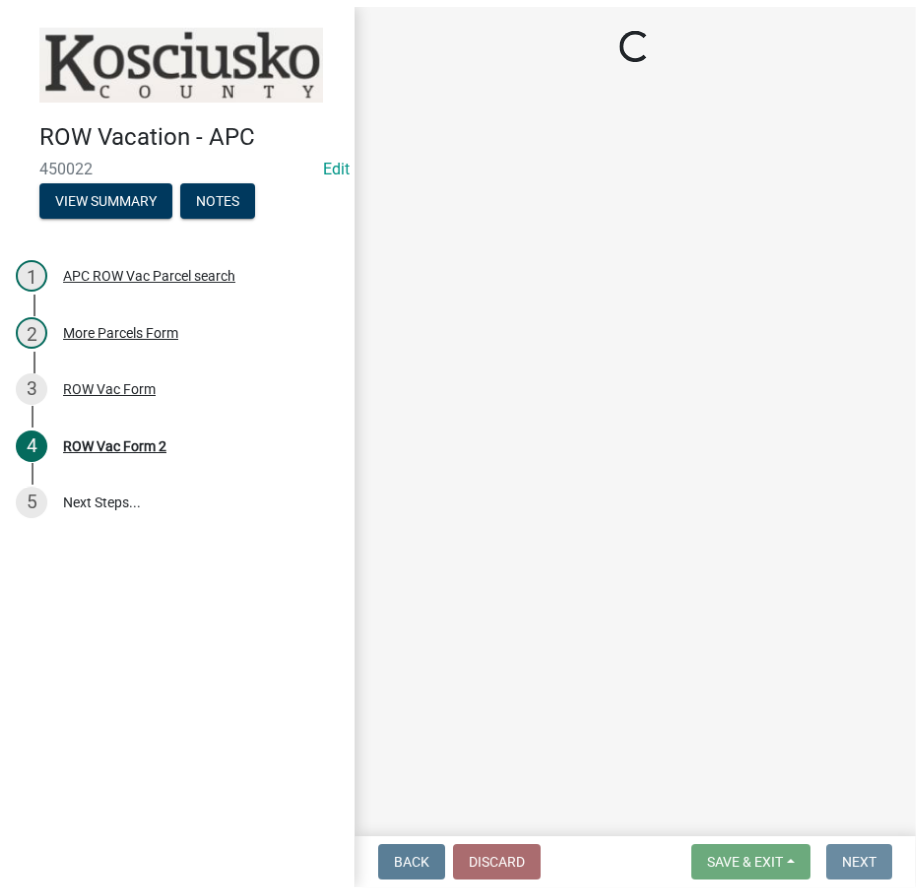 scroll, scrollTop: 0, scrollLeft: 0, axis: both 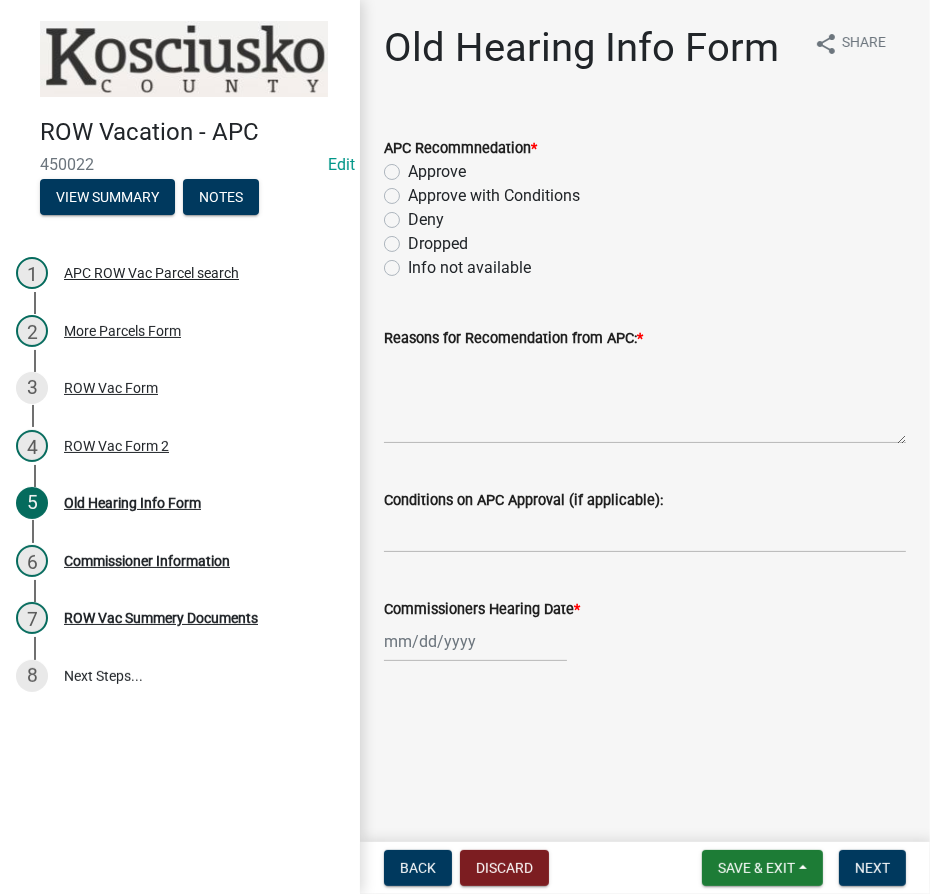 click on "Approve" 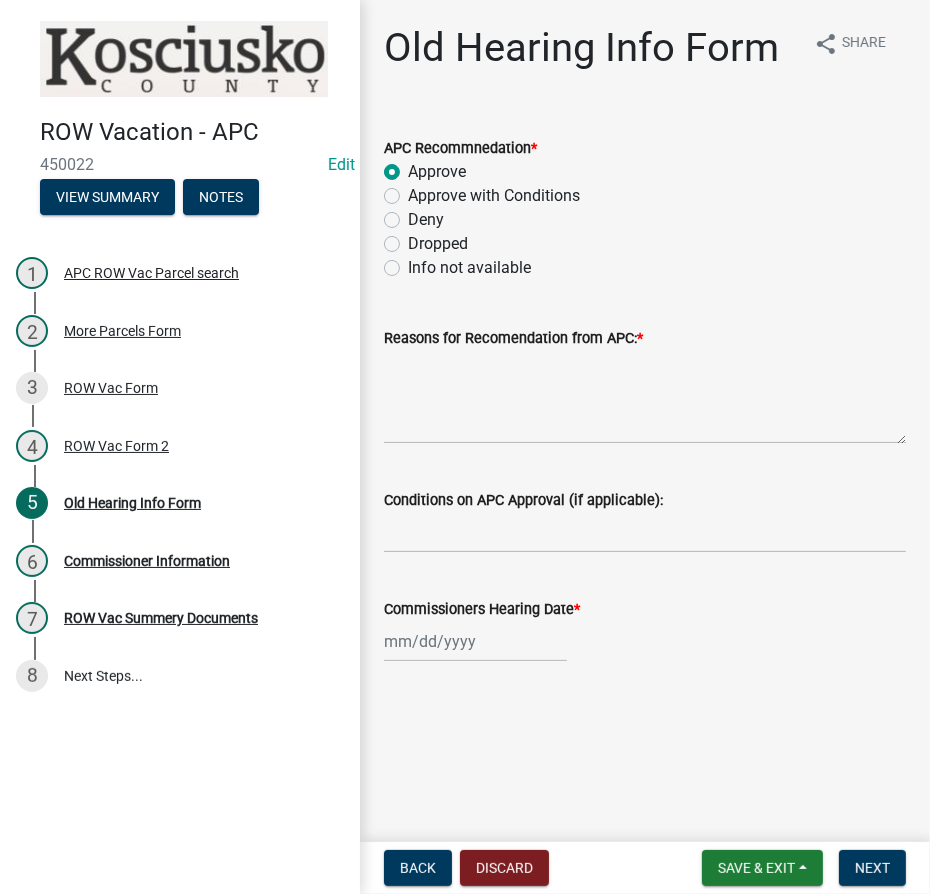 radio on "true" 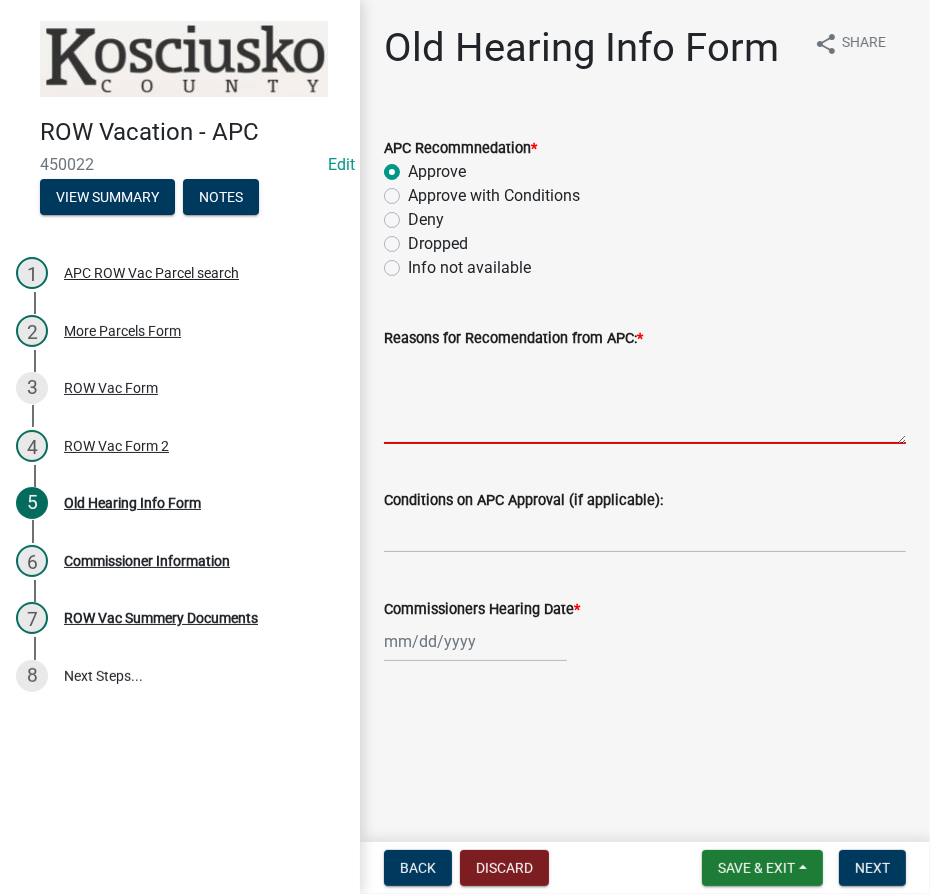 click on "Reasons for Recomendation from APC:  *" at bounding box center (645, 397) 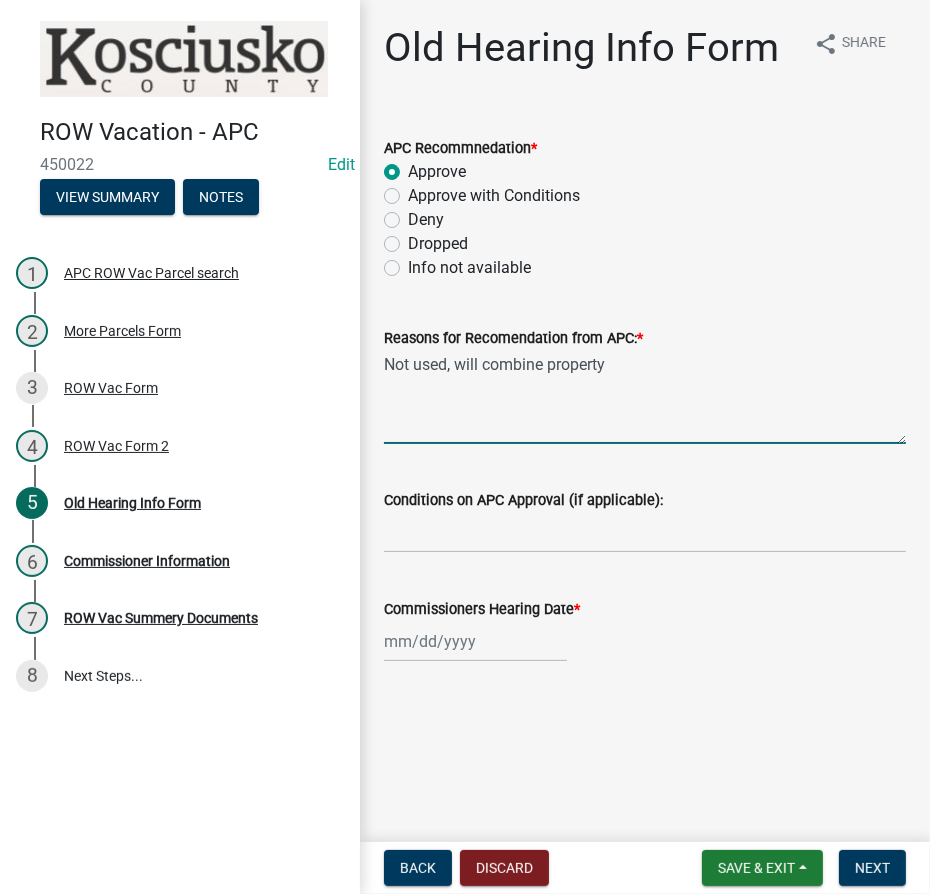 type on "Not used, will combine property" 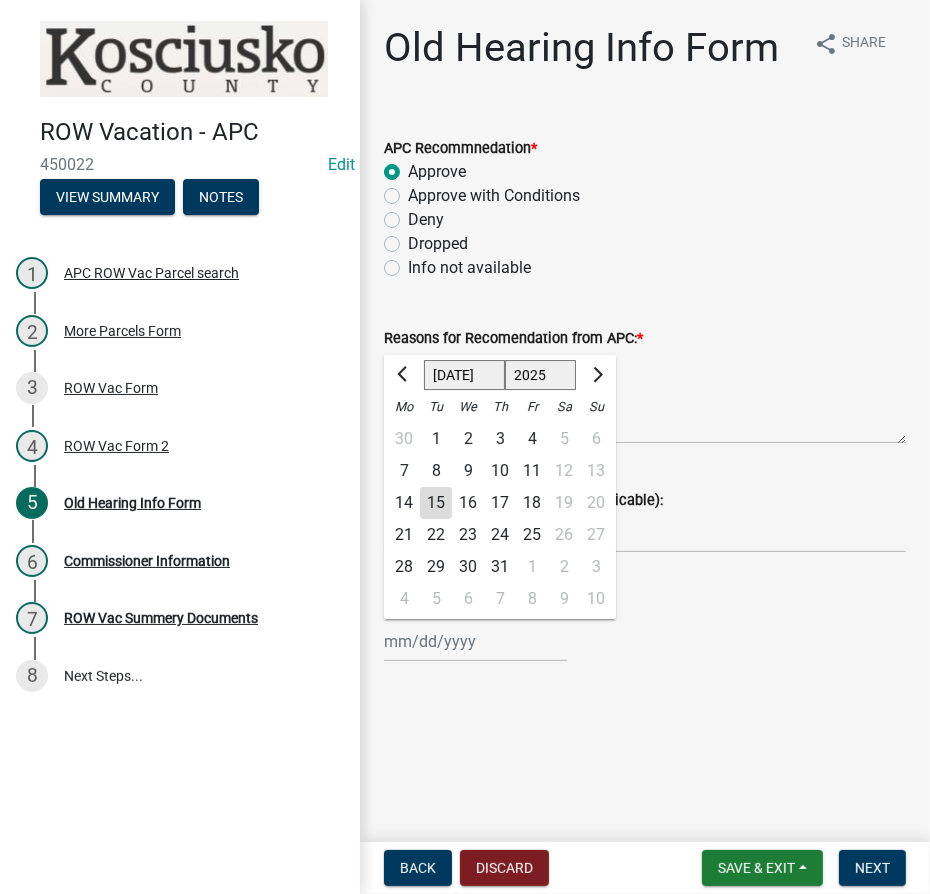 click on "1525 1526 1527 1528 1529 1530 1531 1532 1533 1534 1535 1536 1537 1538 1539 1540 1541 1542 1543 1544 1545 1546 1547 1548 1549 1550 1551 1552 1553 1554 1555 1556 1557 1558 1559 1560 1561 1562 1563 1564 1565 1566 1567 1568 1569 1570 1571 1572 1573 1574 1575 1576 1577 1578 1579 1580 1581 1582 1583 1584 1585 1586 1587 1588 1589 1590 1591 1592 1593 1594 1595 1596 1597 1598 1599 1600 1601 1602 1603 1604 1605 1606 1607 1608 1609 1610 1611 1612 1613 1614 1615 1616 1617 1618 1619 1620 1621 1622 1623 1624 1625 1626 1627 1628 1629 1630 1631 1632 1633 1634 1635 1636 1637 1638 1639 1640 1641 1642 1643 1644 1645 1646 1647 1648 1649 1650 1651 1652 1653 1654 1655 1656 1657 1658 1659 1660 1661 1662 1663 1664 1665 1666 1667 1668 1669 1670 1671 1672 1673 1674 1675 1676 1677 1678 1679 1680 1681 1682 1683 1684 1685 1686 1687 1688 1689 1690 1691 1692 1693 1694 1695 1696 1697 1698 1699 1700 1701 1702 1703 1704 1705 1706 1707 1708 1709 1710 1711 1712 1713 1714 1715 1716 1717 1718 1719 1720 1721 1722 1723 1724 1725 1726 1727 1728 1729" 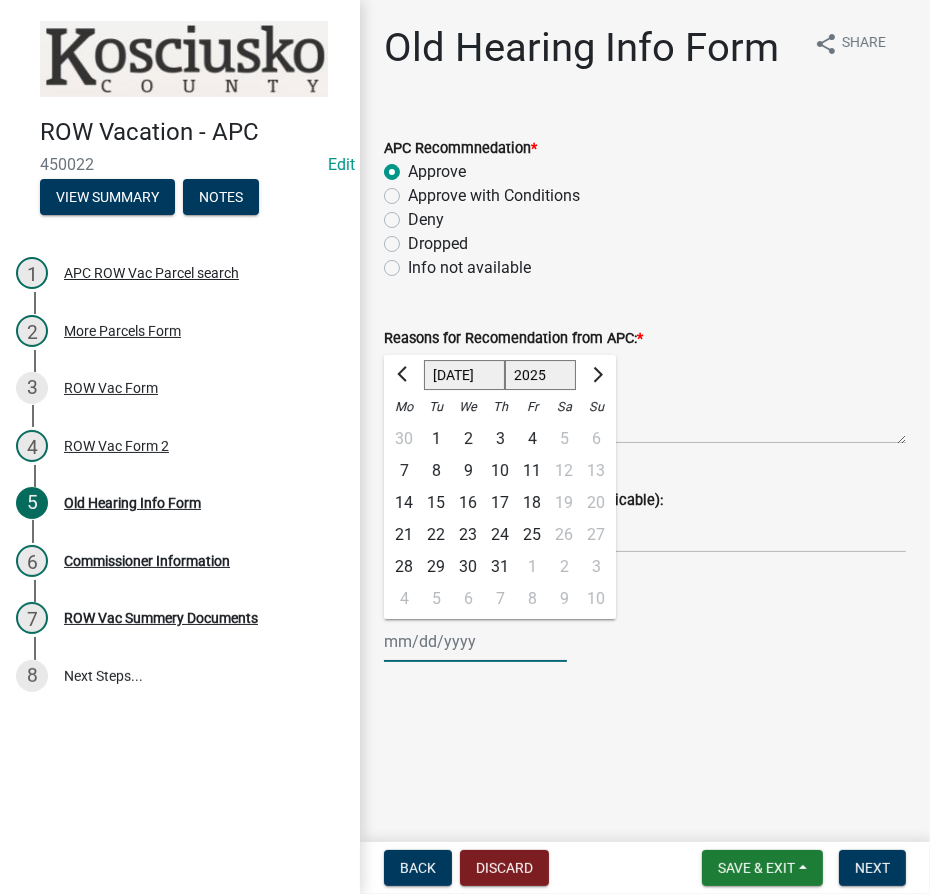 select on "2009" 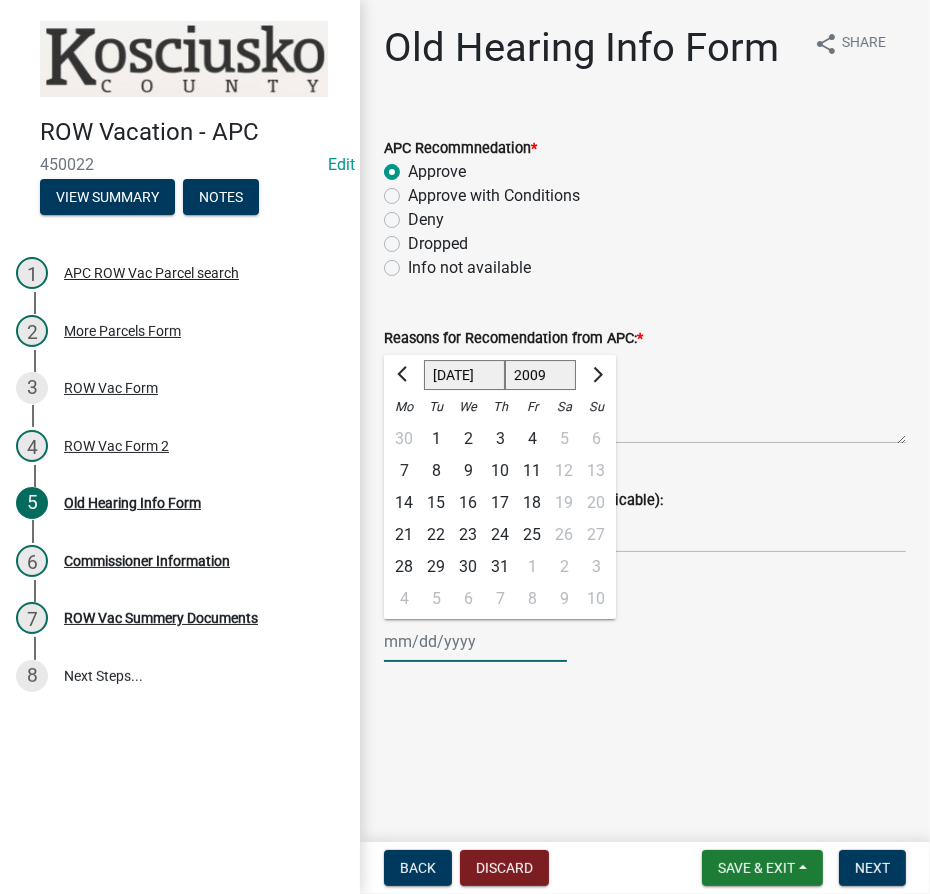 click on "1525 1526 1527 1528 1529 1530 1531 1532 1533 1534 1535 1536 1537 1538 1539 1540 1541 1542 1543 1544 1545 1546 1547 1548 1549 1550 1551 1552 1553 1554 1555 1556 1557 1558 1559 1560 1561 1562 1563 1564 1565 1566 1567 1568 1569 1570 1571 1572 1573 1574 1575 1576 1577 1578 1579 1580 1581 1582 1583 1584 1585 1586 1587 1588 1589 1590 1591 1592 1593 1594 1595 1596 1597 1598 1599 1600 1601 1602 1603 1604 1605 1606 1607 1608 1609 1610 1611 1612 1613 1614 1615 1616 1617 1618 1619 1620 1621 1622 1623 1624 1625 1626 1627 1628 1629 1630 1631 1632 1633 1634 1635 1636 1637 1638 1639 1640 1641 1642 1643 1644 1645 1646 1647 1648 1649 1650 1651 1652 1653 1654 1655 1656 1657 1658 1659 1660 1661 1662 1663 1664 1665 1666 1667 1668 1669 1670 1671 1672 1673 1674 1675 1676 1677 1678 1679 1680 1681 1682 1683 1684 1685 1686 1687 1688 1689 1690 1691 1692 1693 1694 1695 1696 1697 1698 1699 1700 1701 1702 1703 1704 1705 1706 1707 1708 1709 1710 1711 1712 1713 1714 1715 1716 1717 1718 1719 1720 1721 1722 1723 1724 1725 1726 1727 1728 1729" 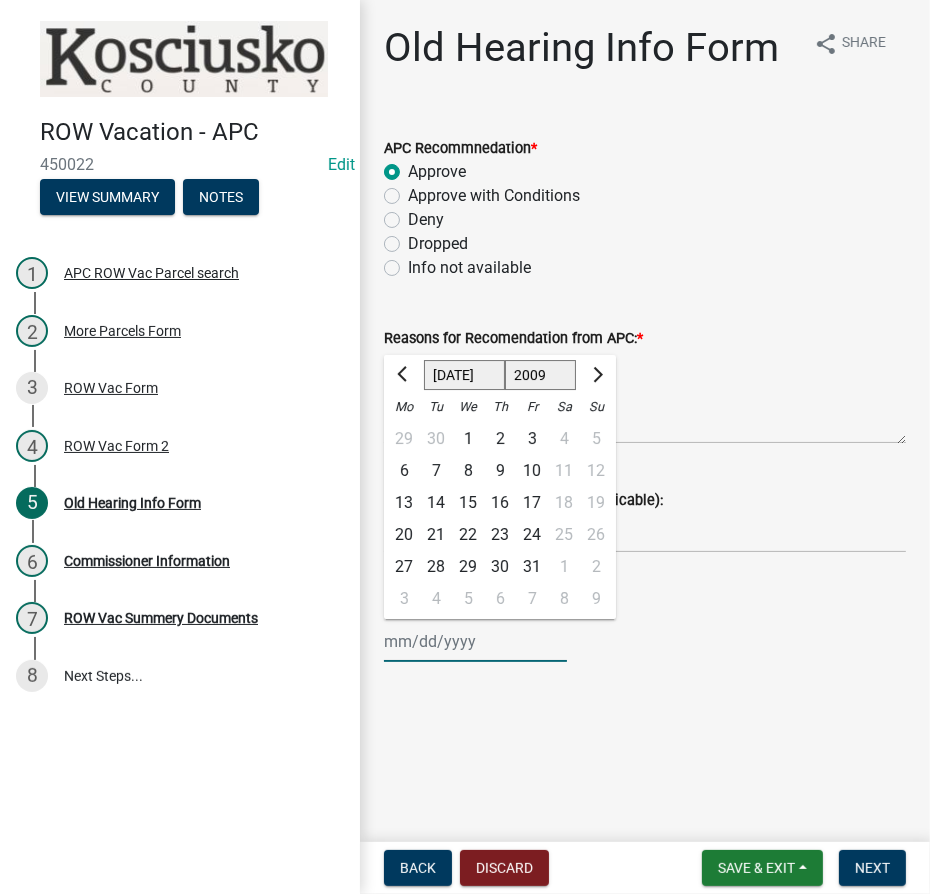 click on "Jan Feb Mar Apr May Jun [DATE] Aug Sep Oct Nov Dec" 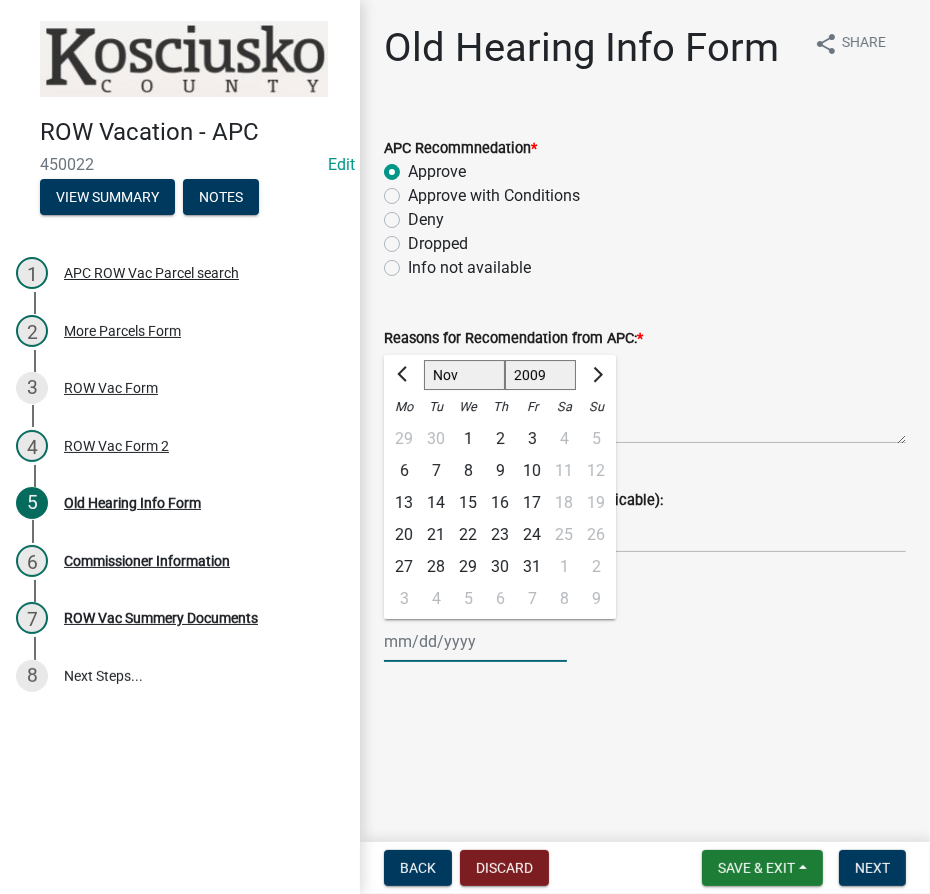 click on "Jan Feb Mar Apr May Jun [DATE] Aug Sep Oct Nov Dec" 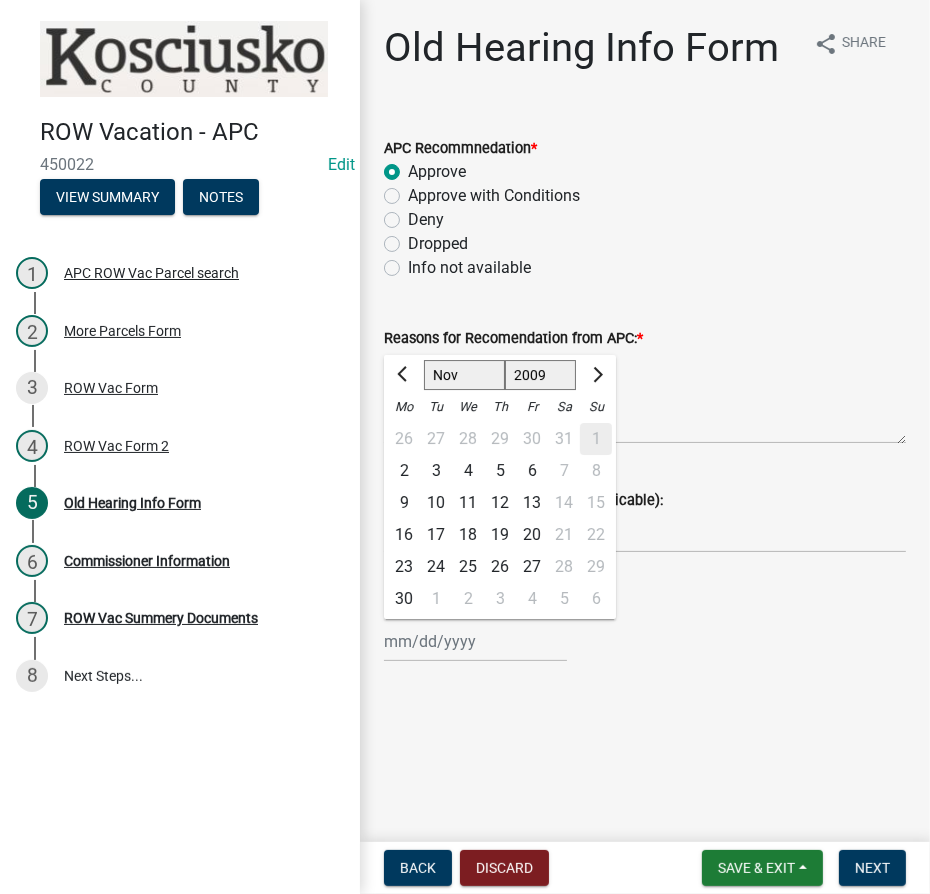 click on "10" 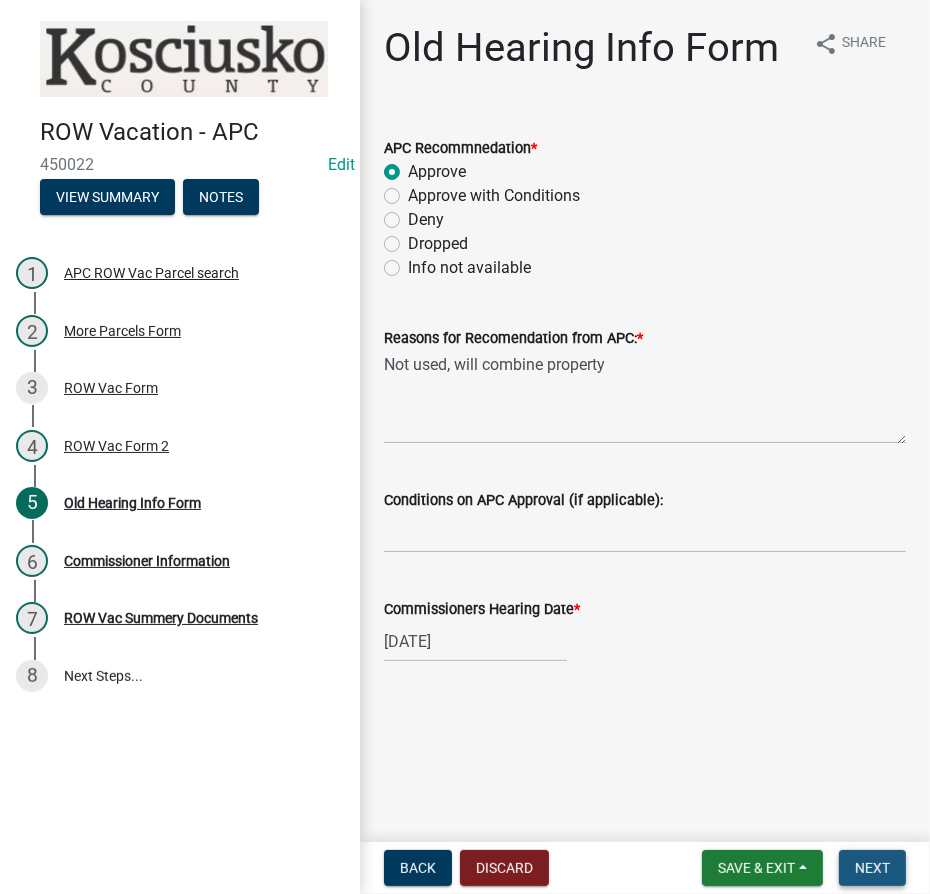 click on "Next" at bounding box center [872, 868] 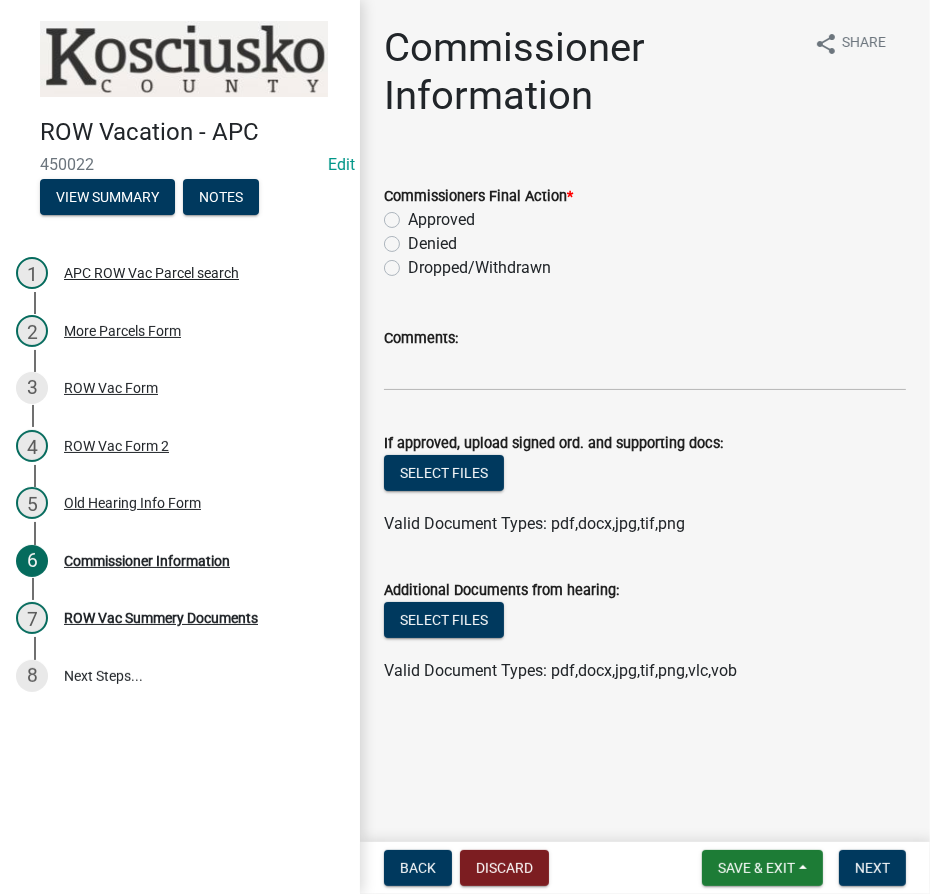 click on "Approved" 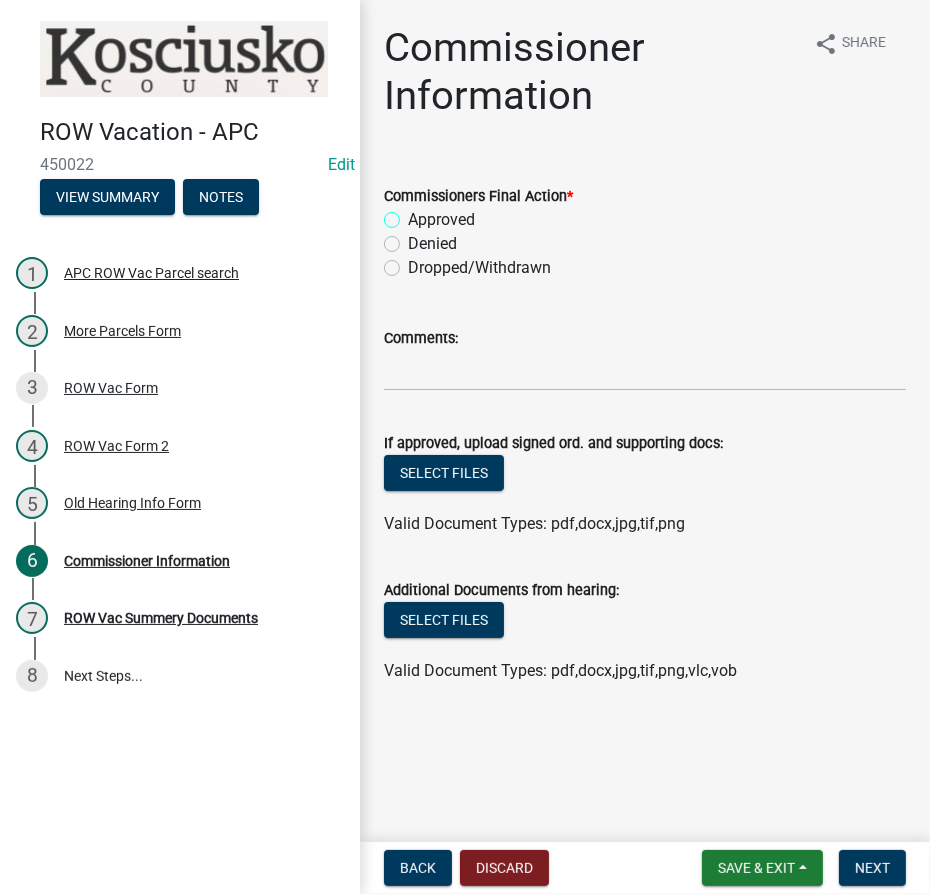 click on "Approved" at bounding box center [414, 214] 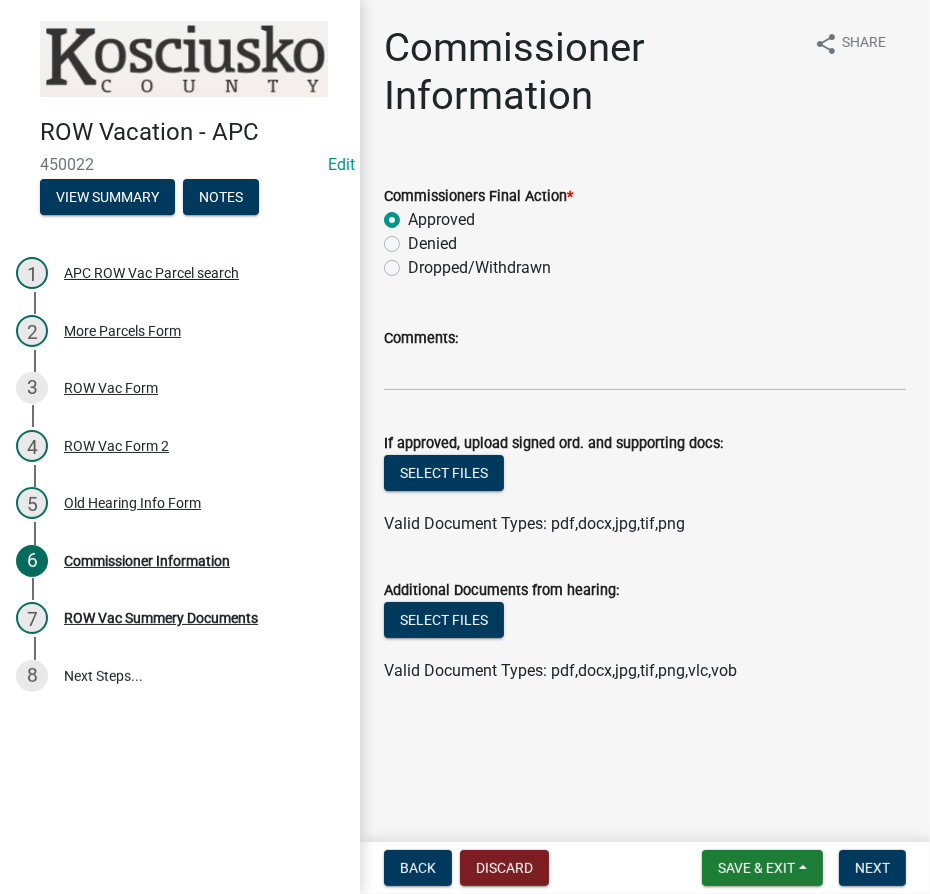 radio on "true" 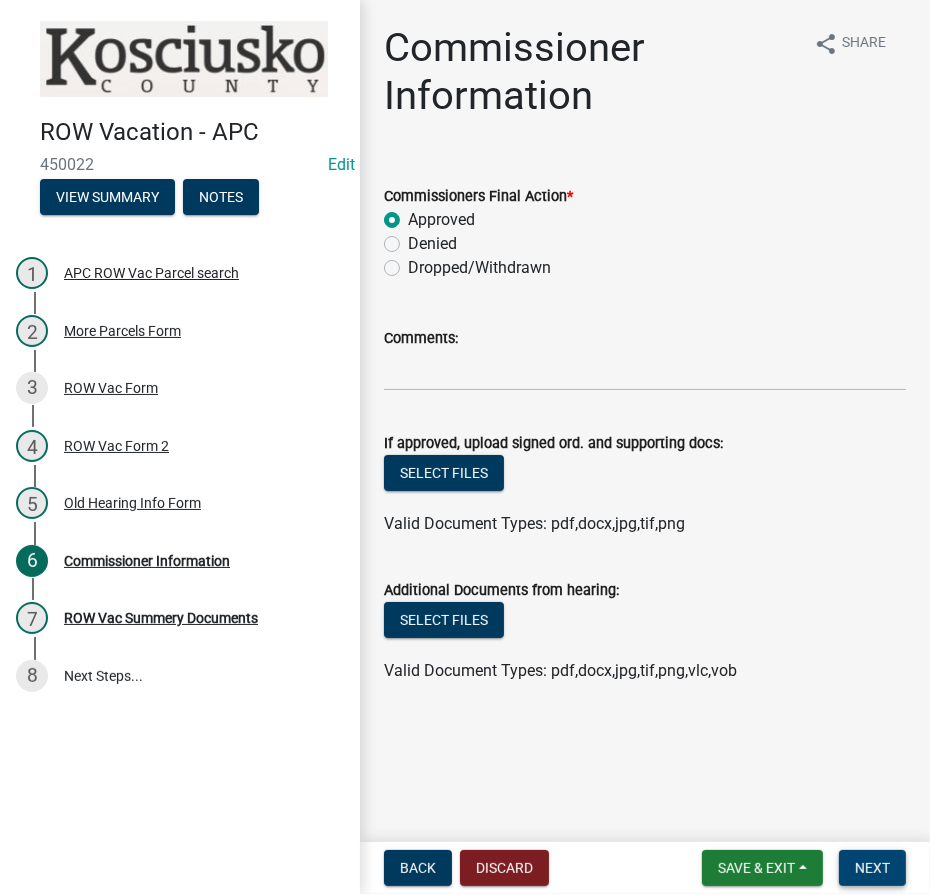 click on "Next" at bounding box center (872, 868) 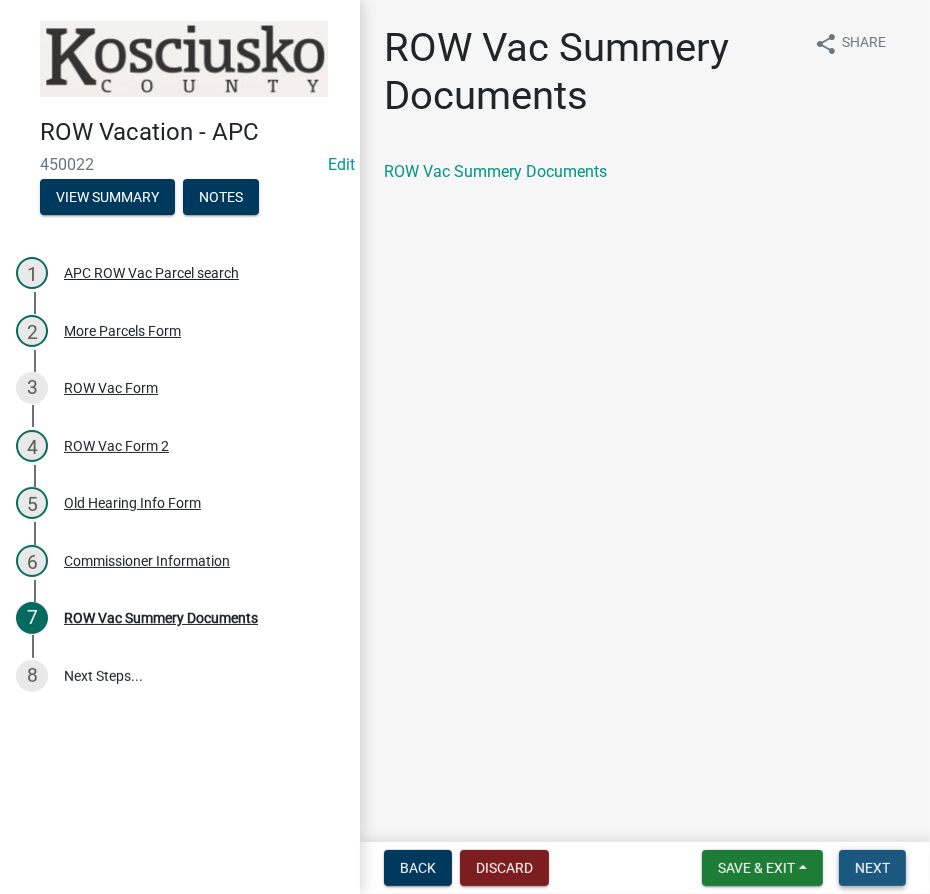 click on "Next" at bounding box center (872, 868) 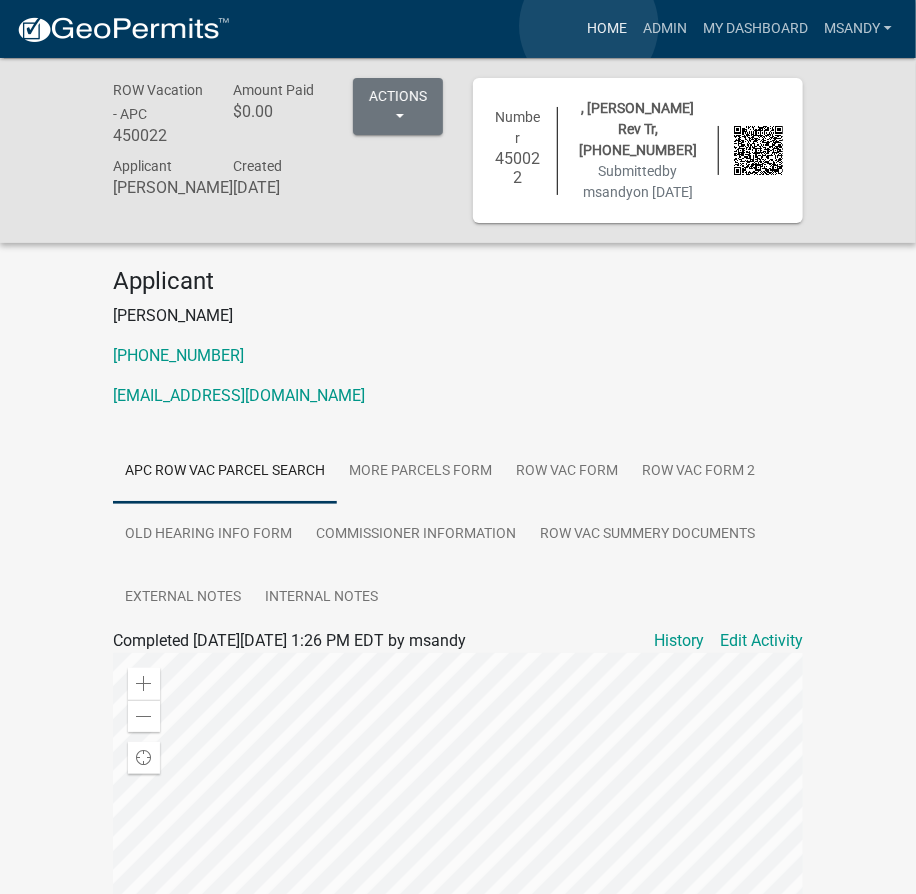 click on "Home" at bounding box center [607, 29] 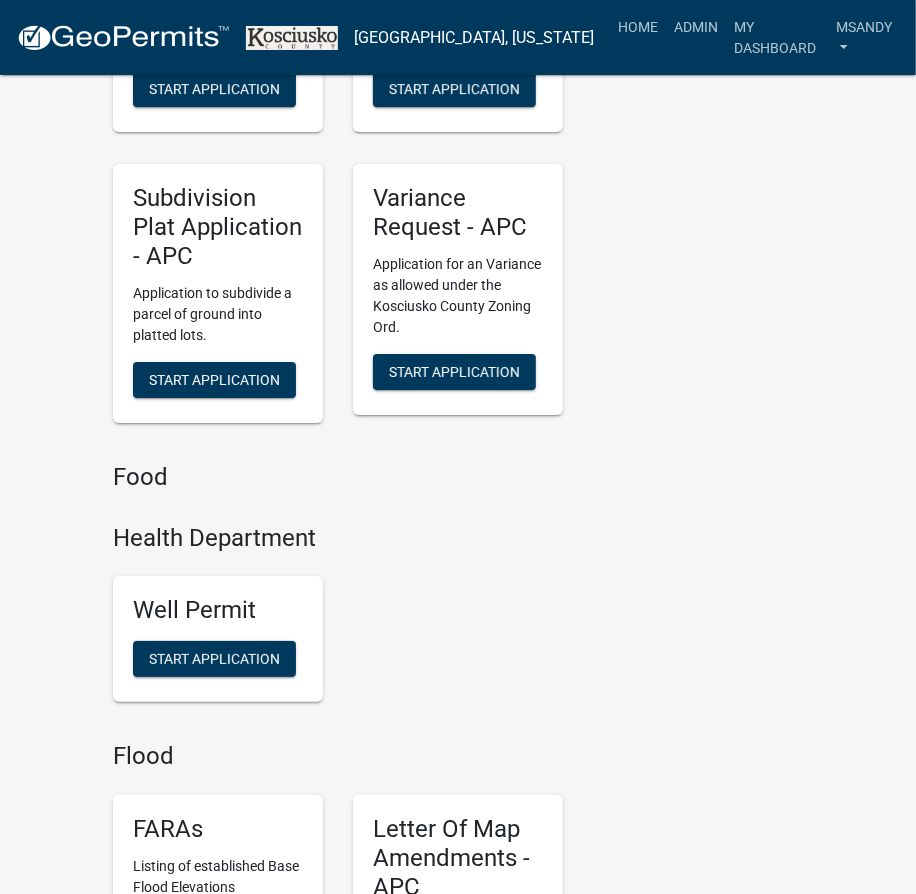 scroll, scrollTop: 4309, scrollLeft: 0, axis: vertical 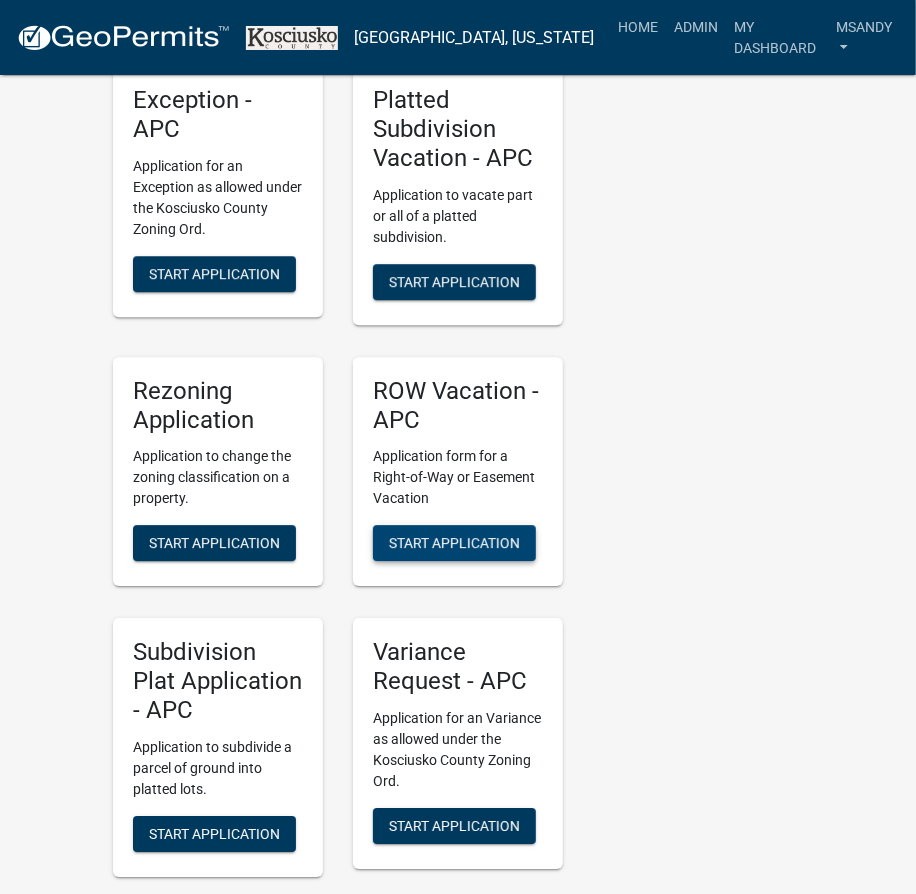 click on "Start Application" at bounding box center (454, 543) 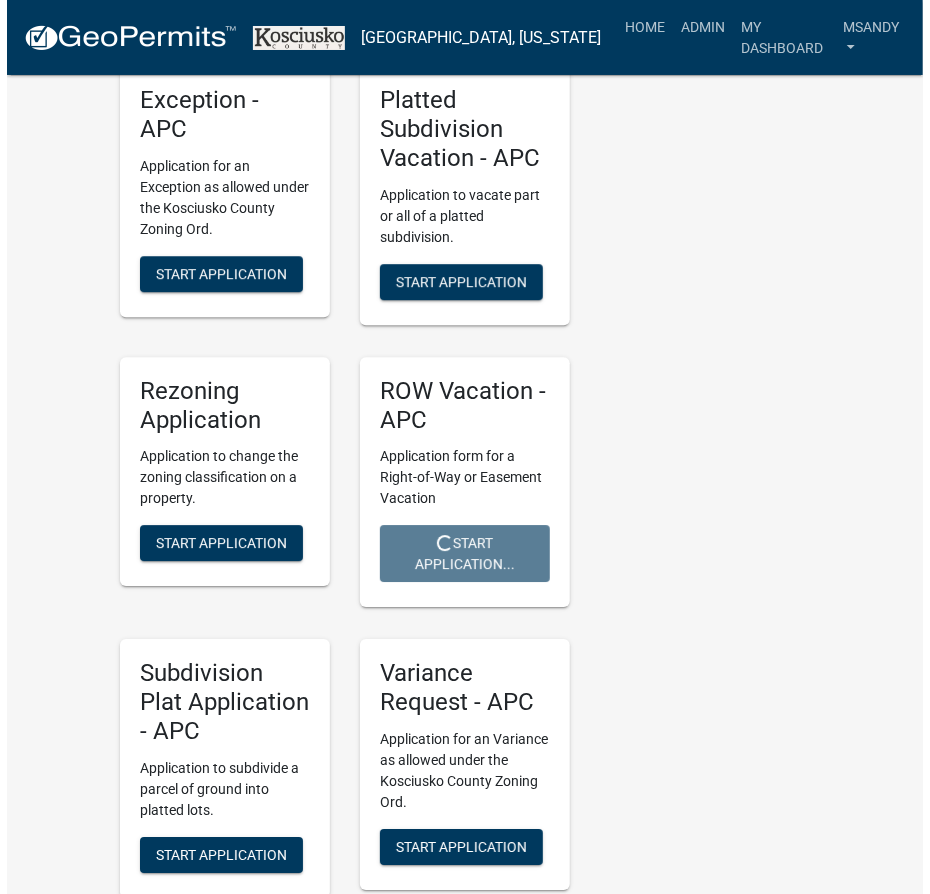 scroll, scrollTop: 0, scrollLeft: 0, axis: both 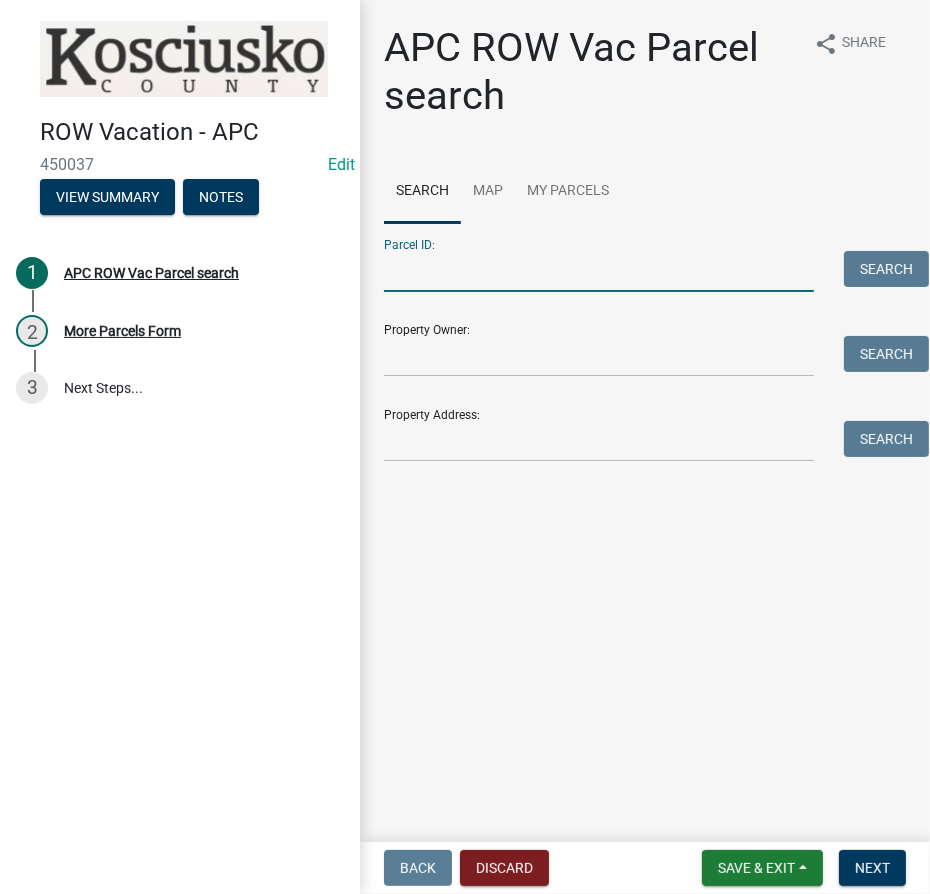 click on "Parcel ID:" at bounding box center (599, 271) 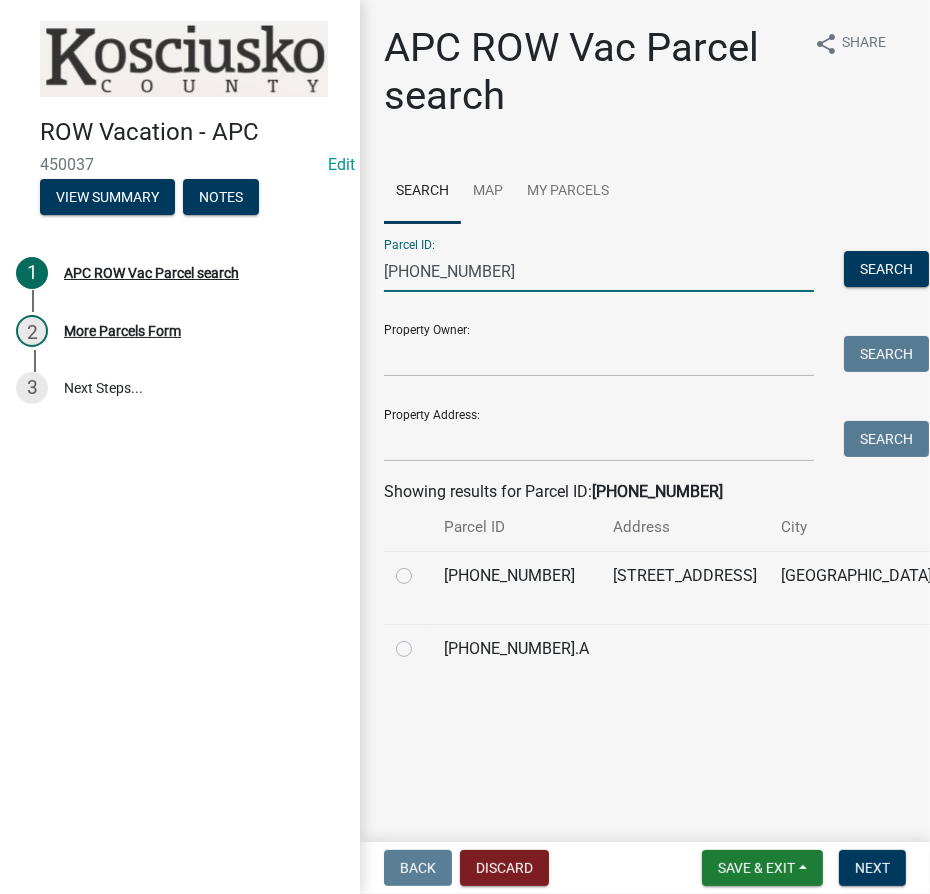 type on "[PHONE_NUMBER]" 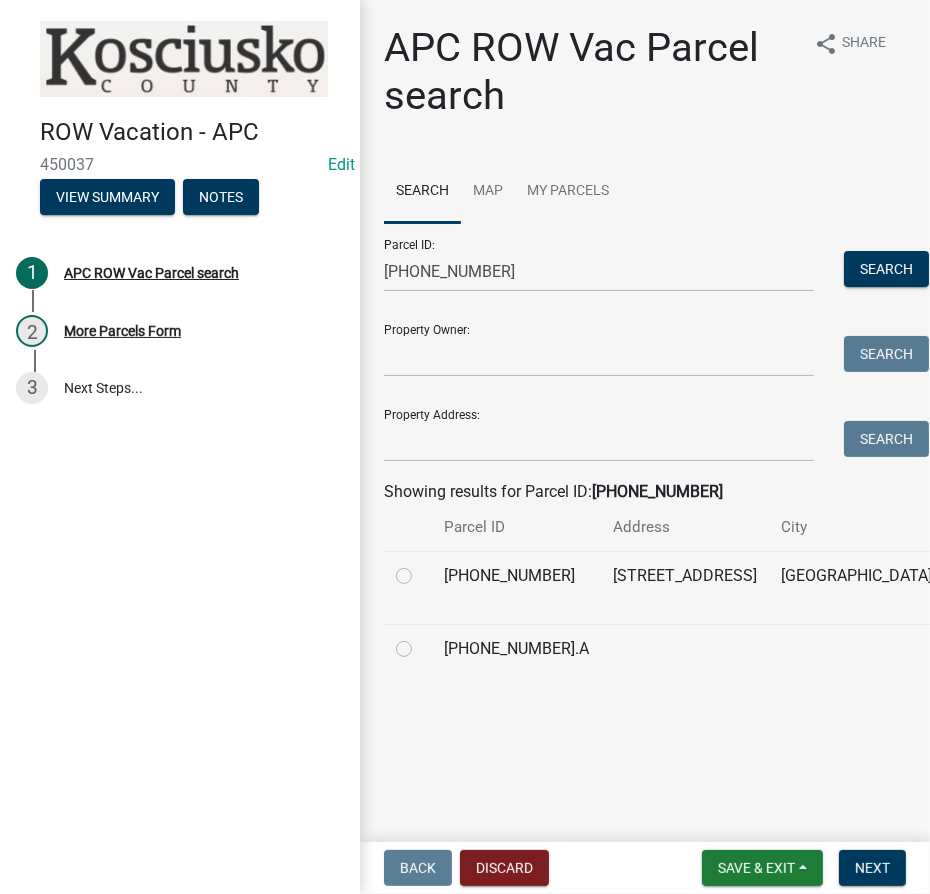 click 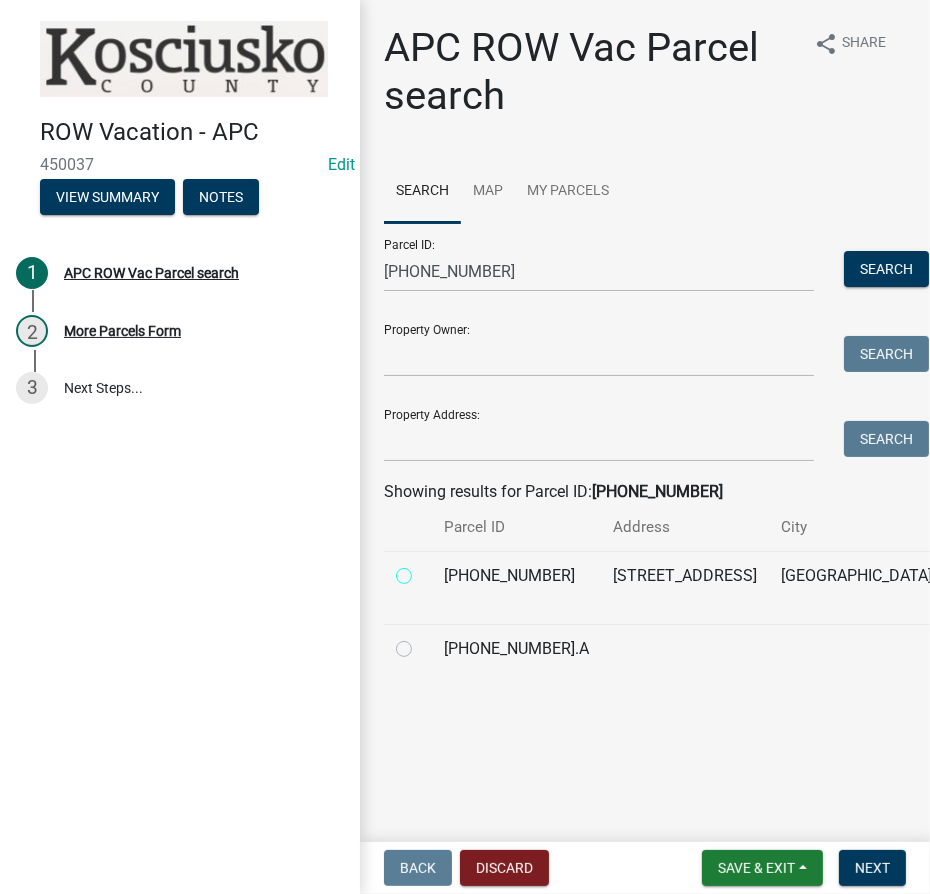 radio on "true" 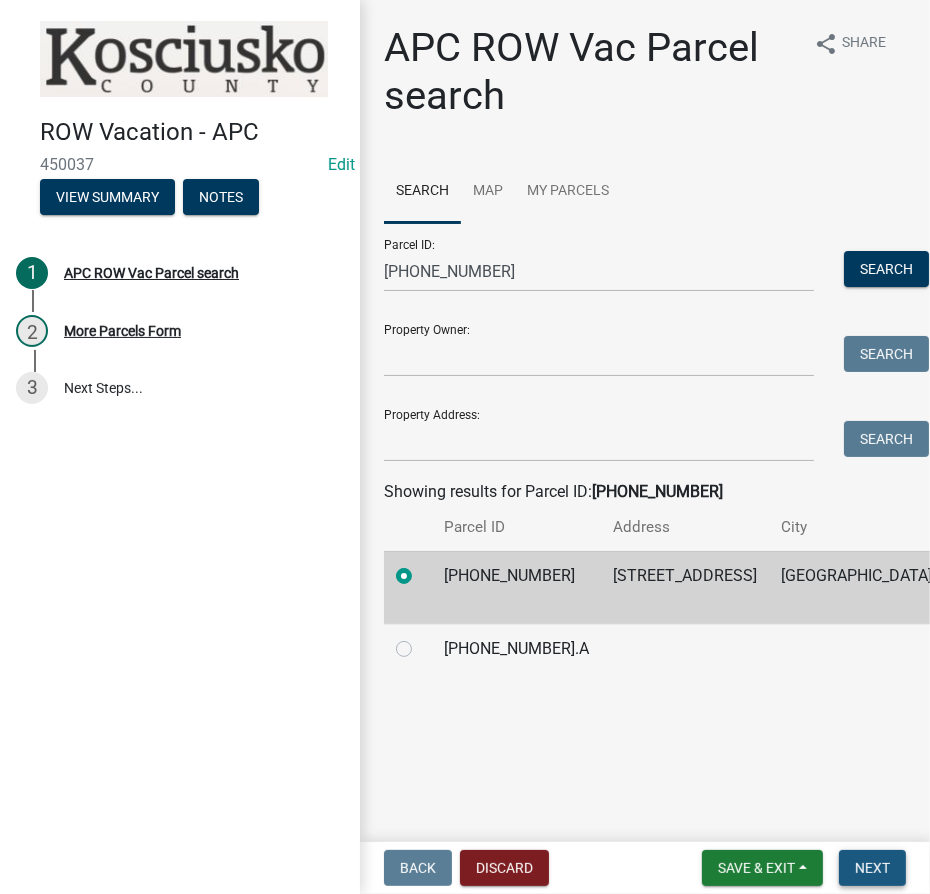 click on "Next" at bounding box center [872, 868] 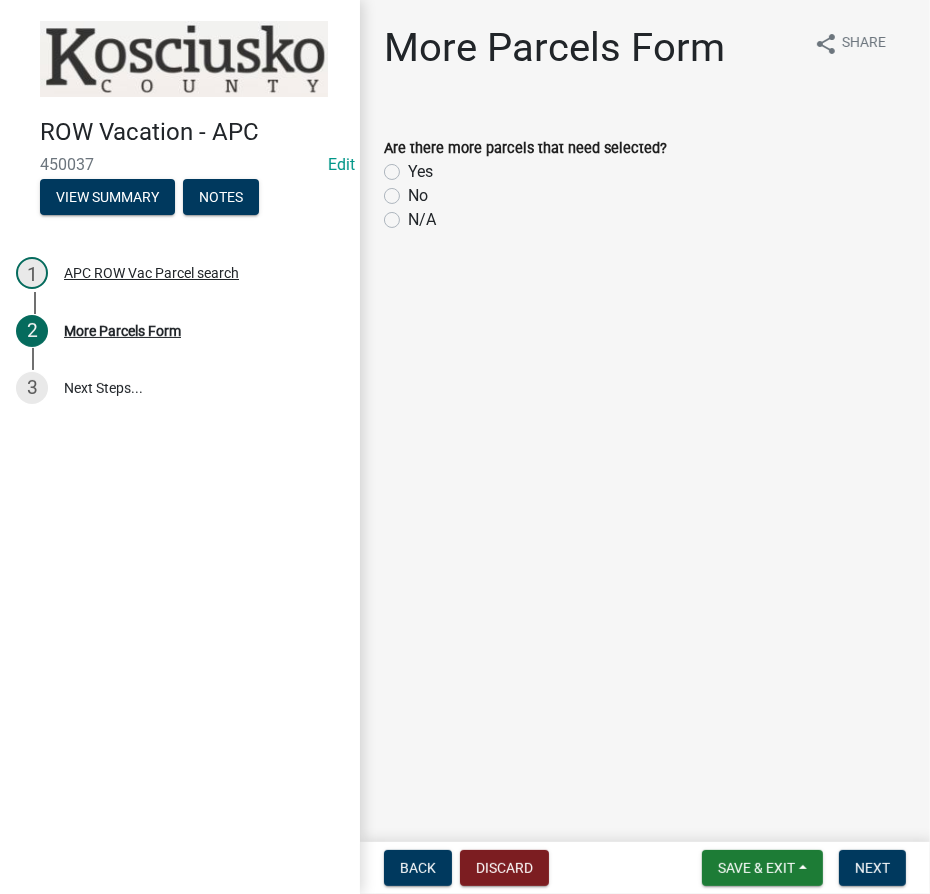 click on "Yes" 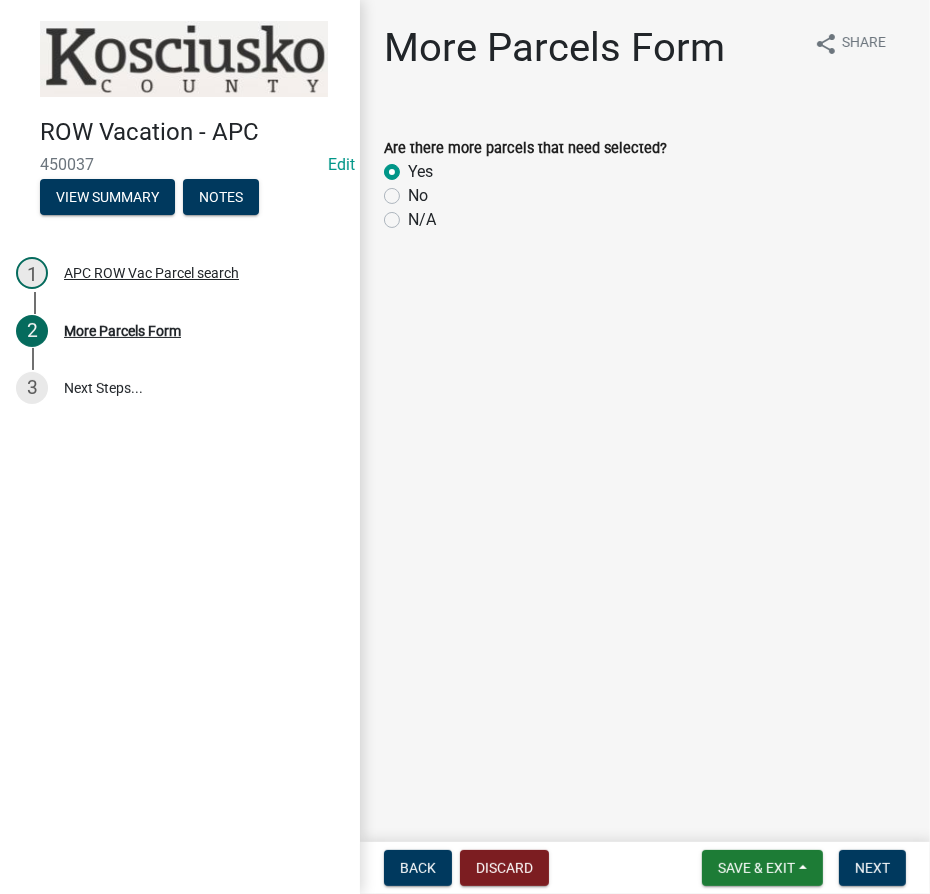 radio on "true" 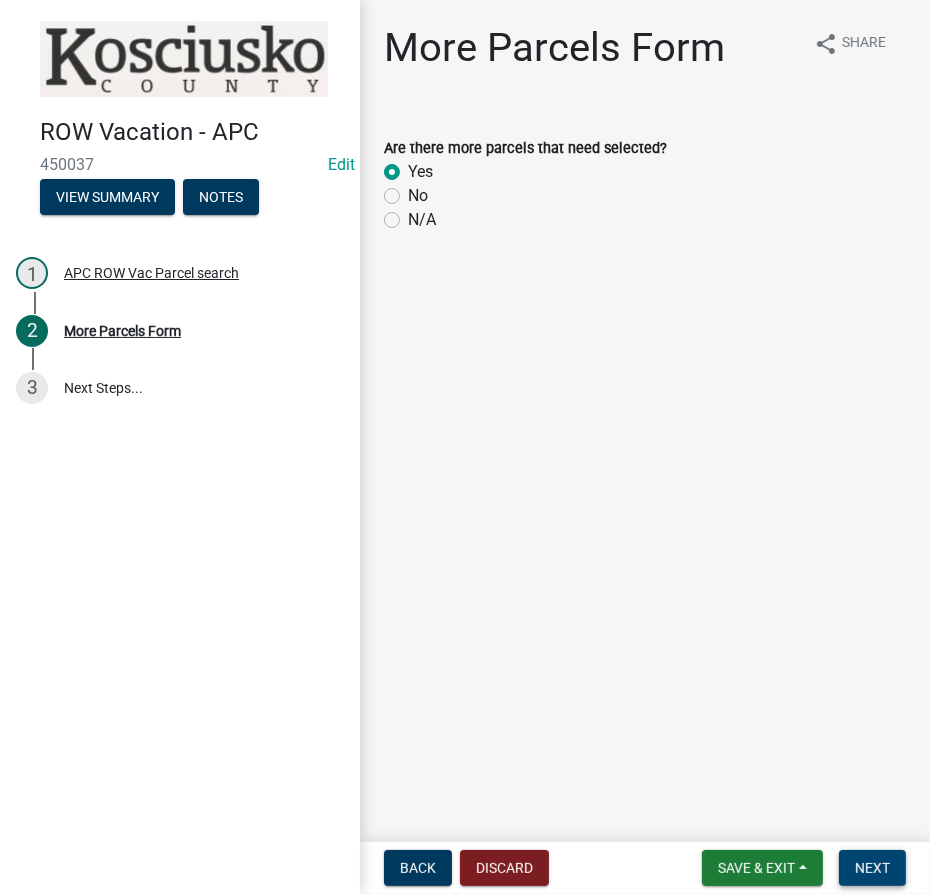 drag, startPoint x: 876, startPoint y: 870, endPoint x: 872, endPoint y: 860, distance: 10.770329 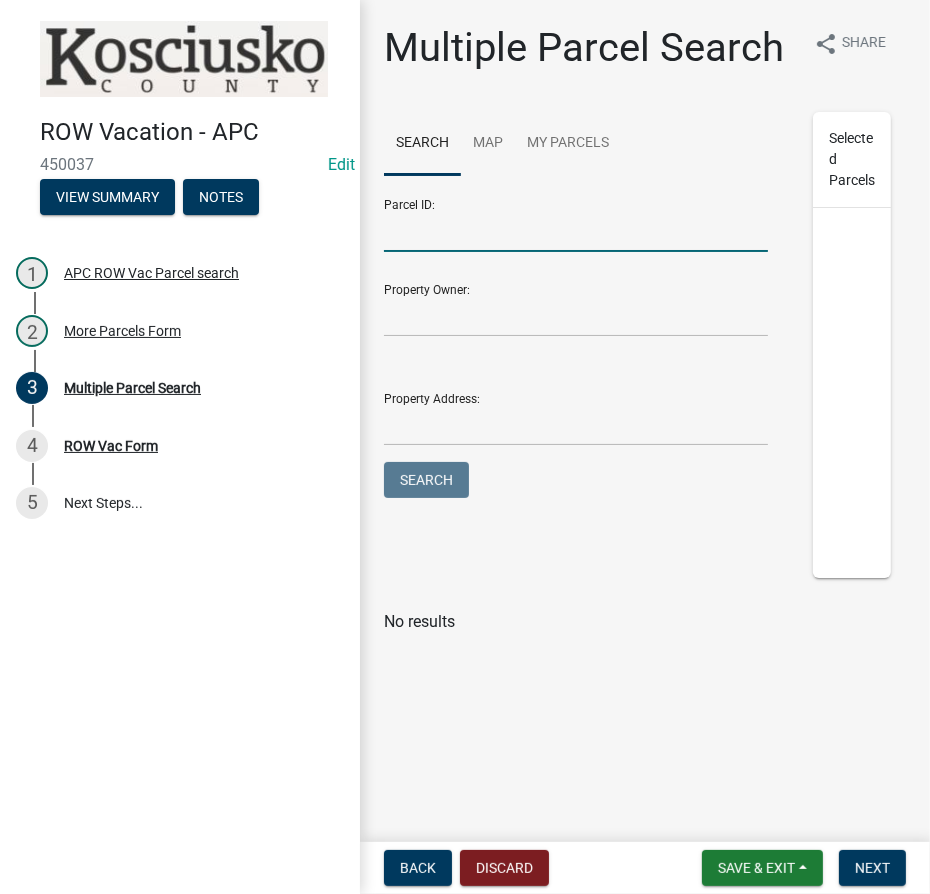 click on "Parcel ID:" at bounding box center (576, 231) 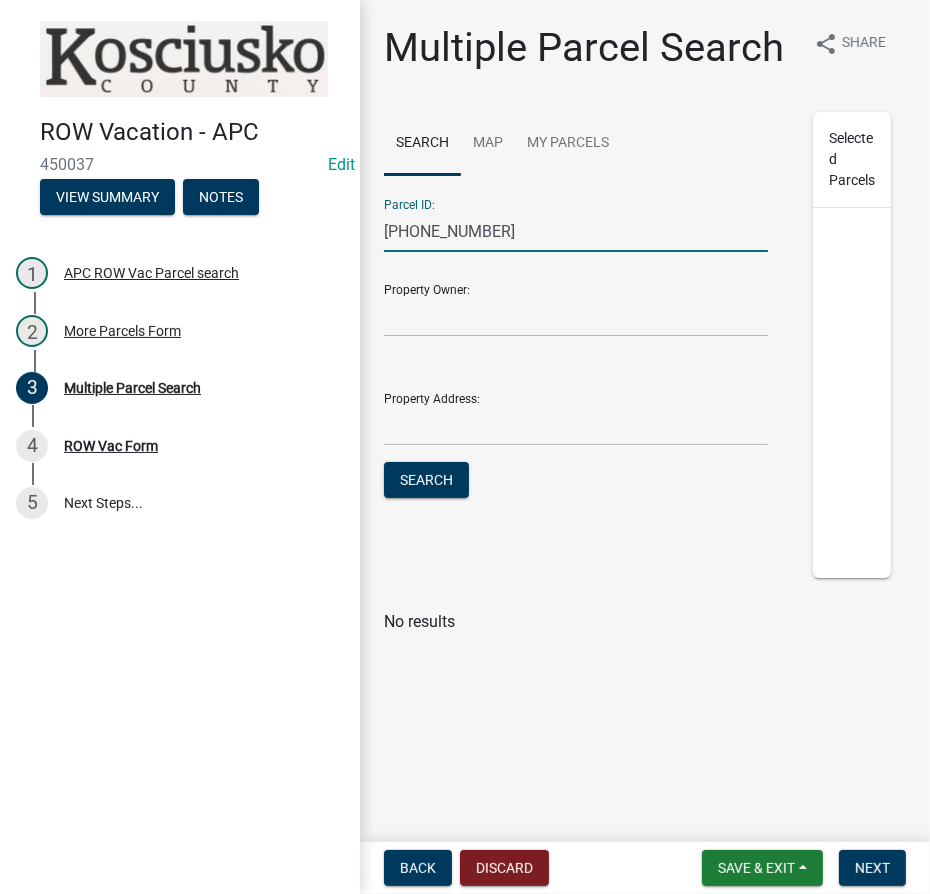 type on "[PHONE_NUMBER]" 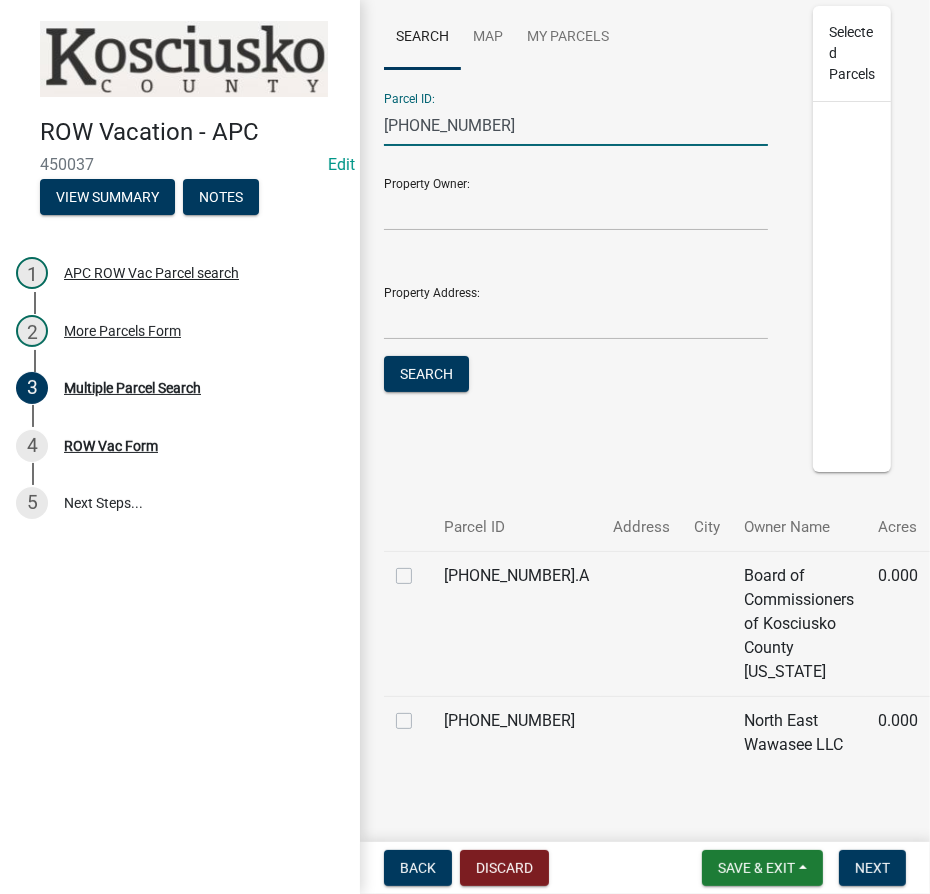 scroll, scrollTop: 181, scrollLeft: 0, axis: vertical 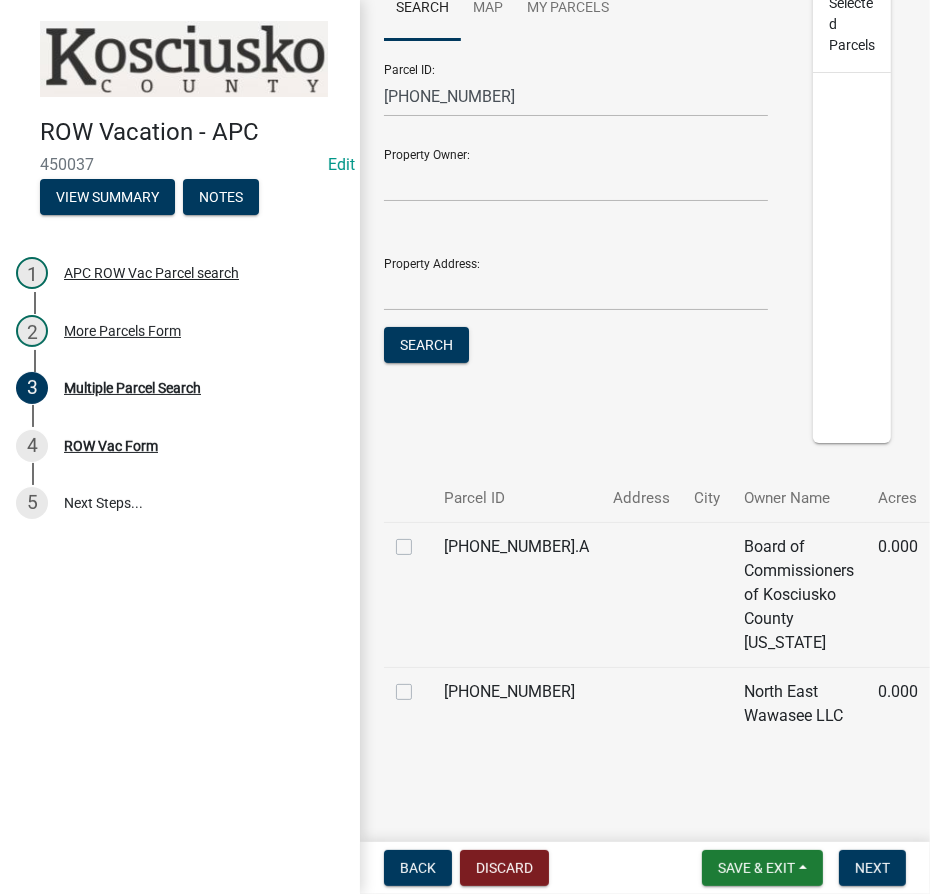 click 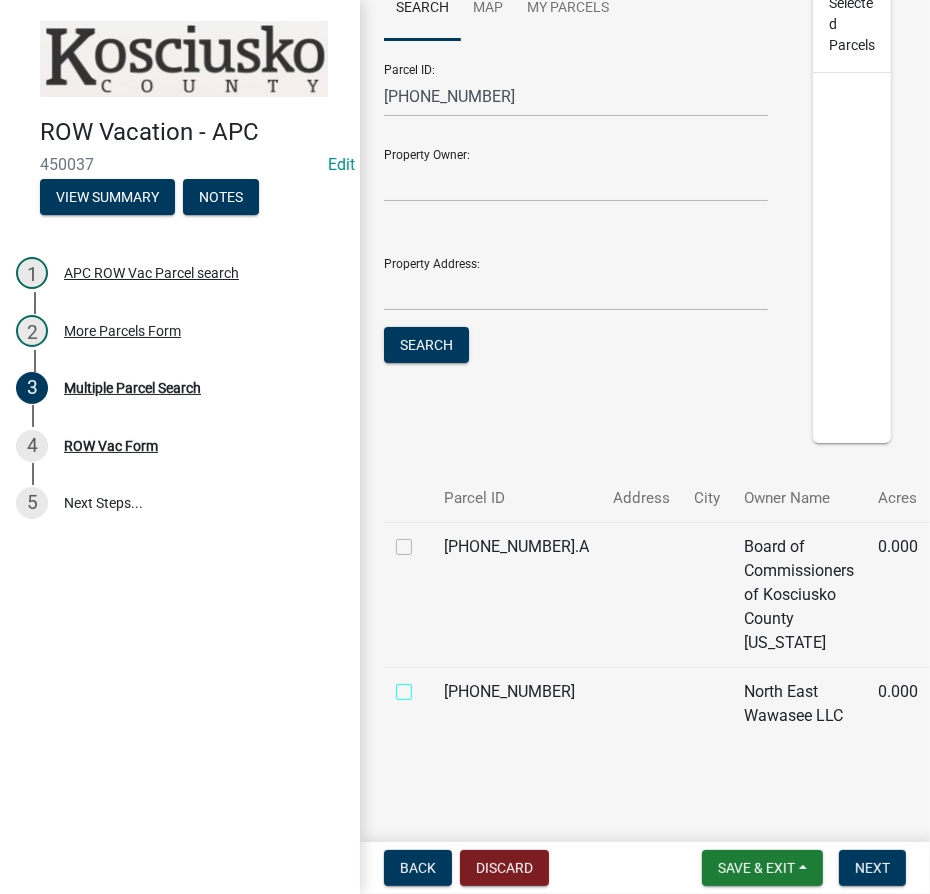checkbox on "true" 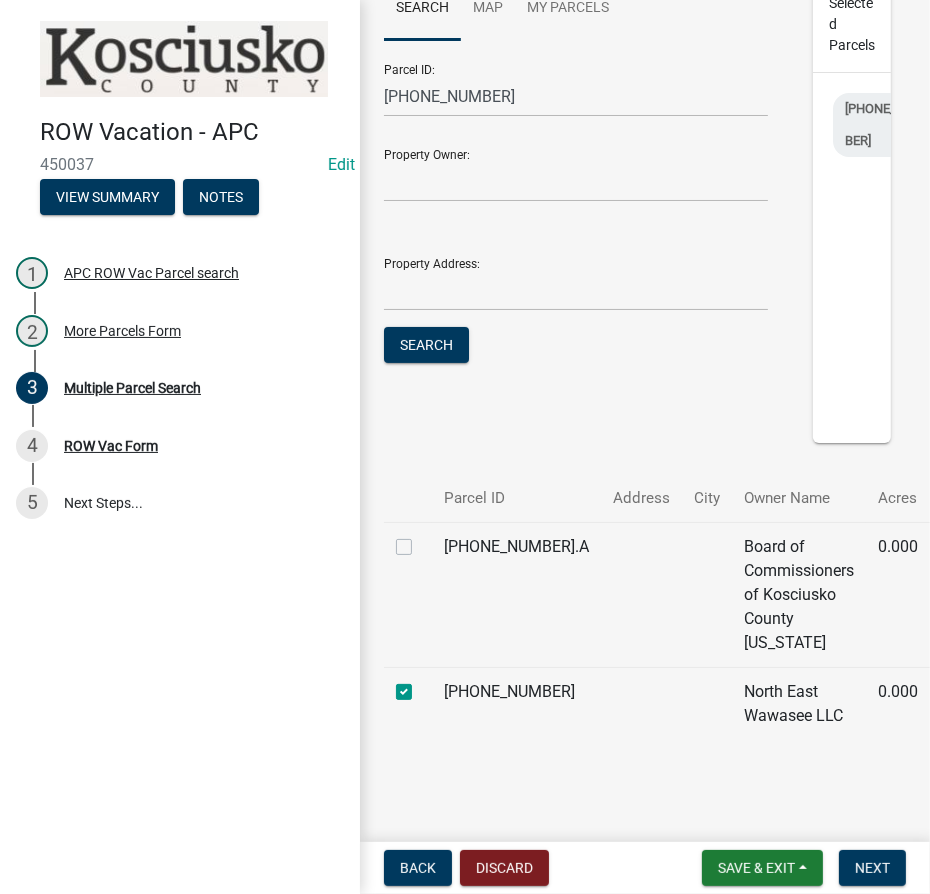 click 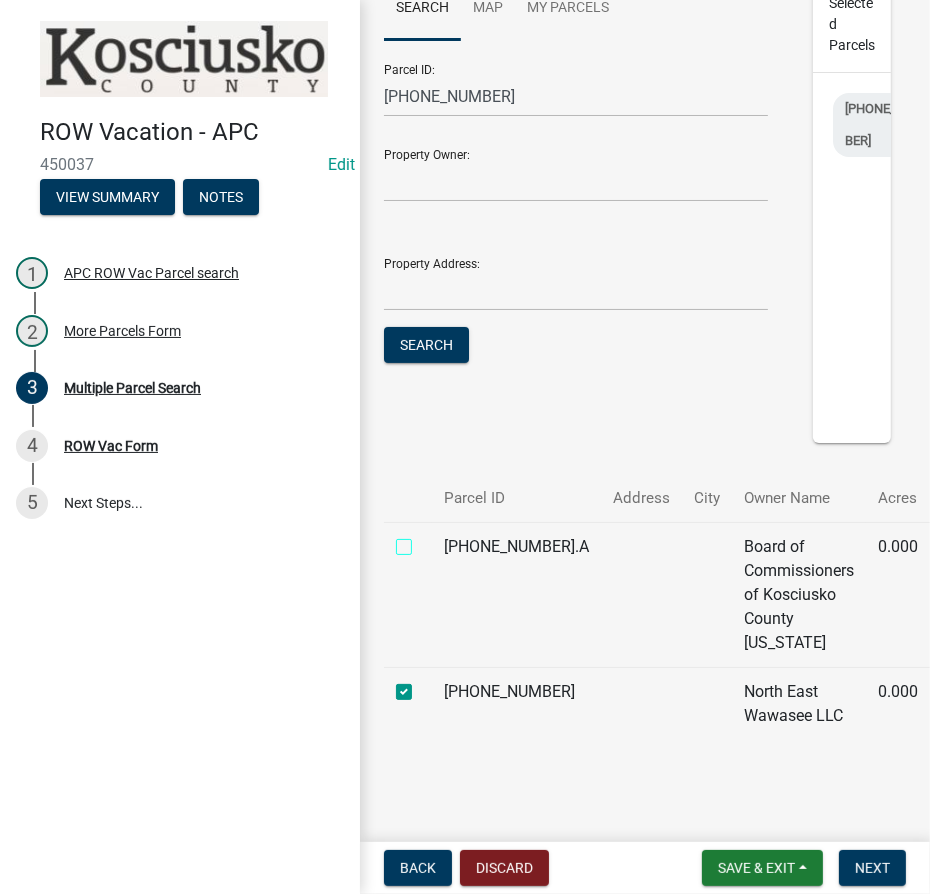 click at bounding box center (426, 541) 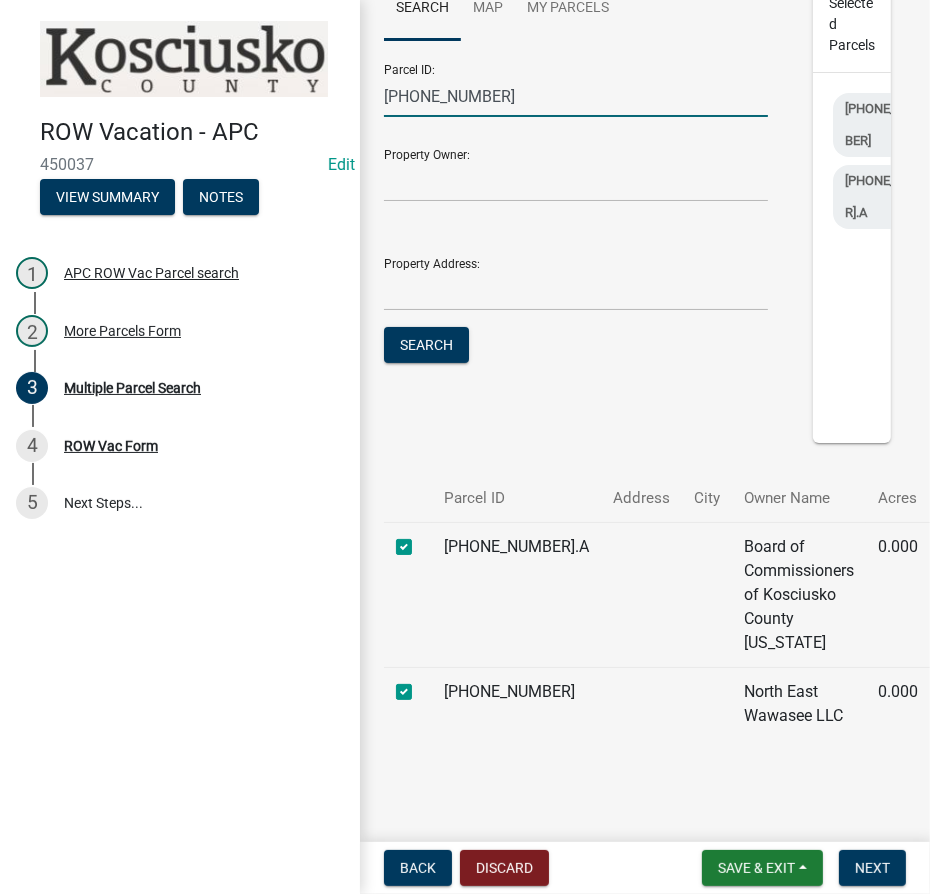 click on "[PHONE_NUMBER]" at bounding box center [576, 96] 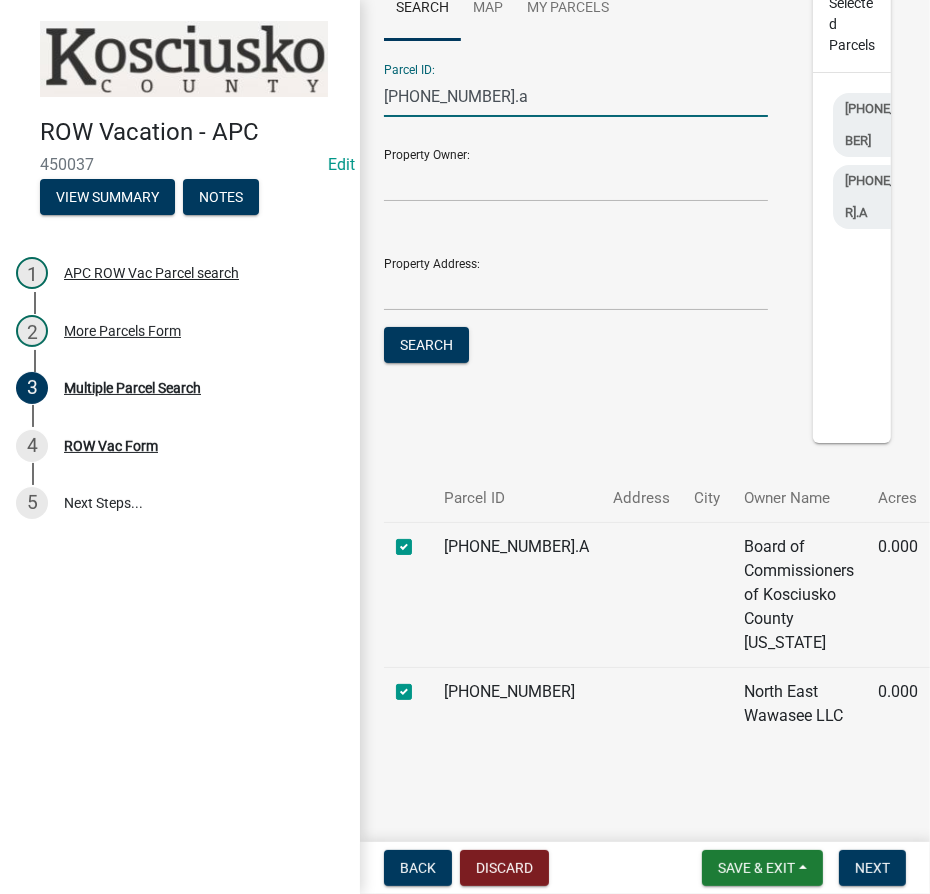 type on "007-051-302.a" 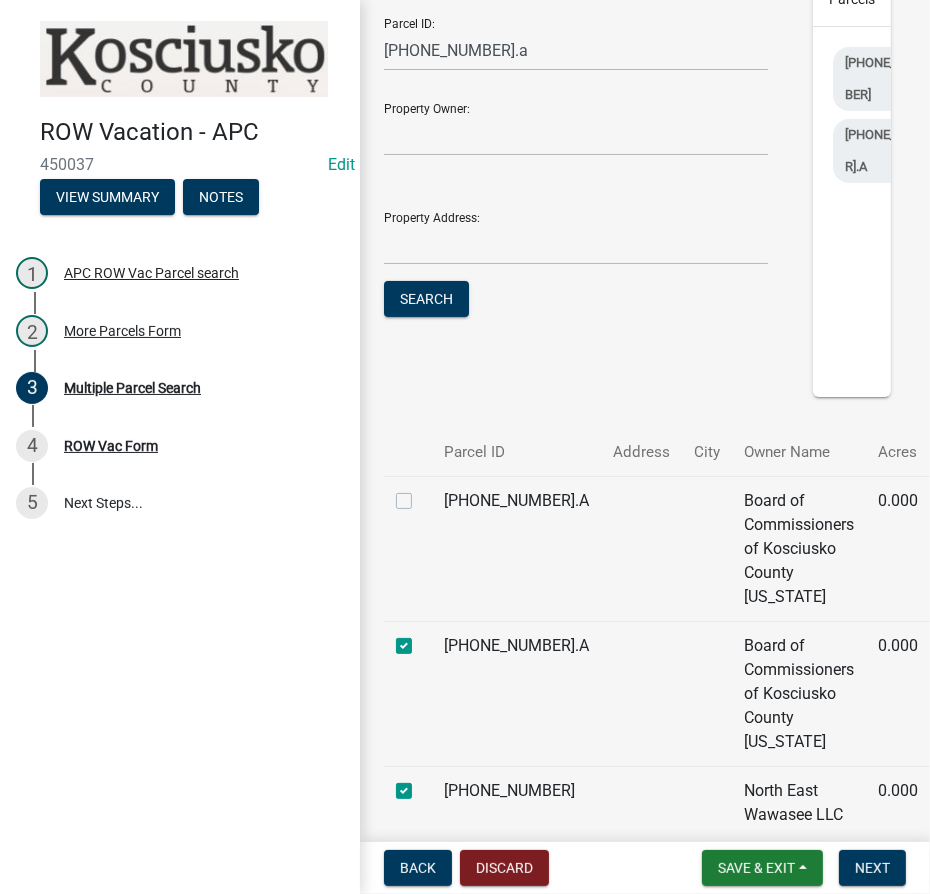 click 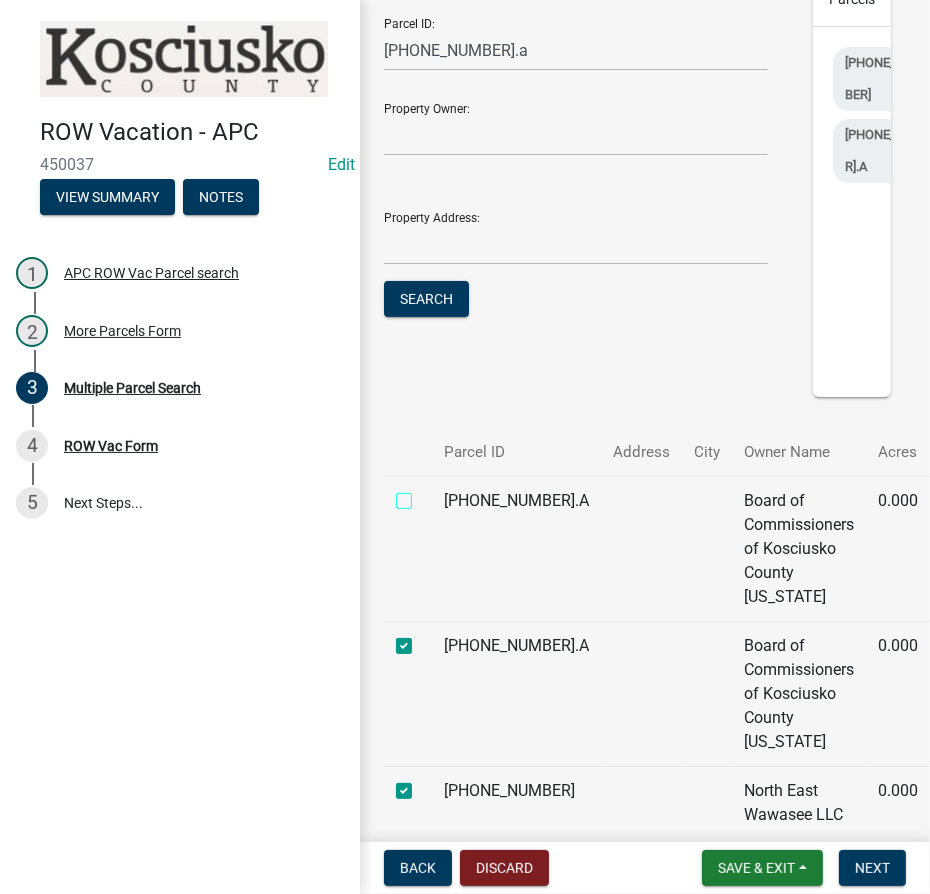 click at bounding box center [426, 495] 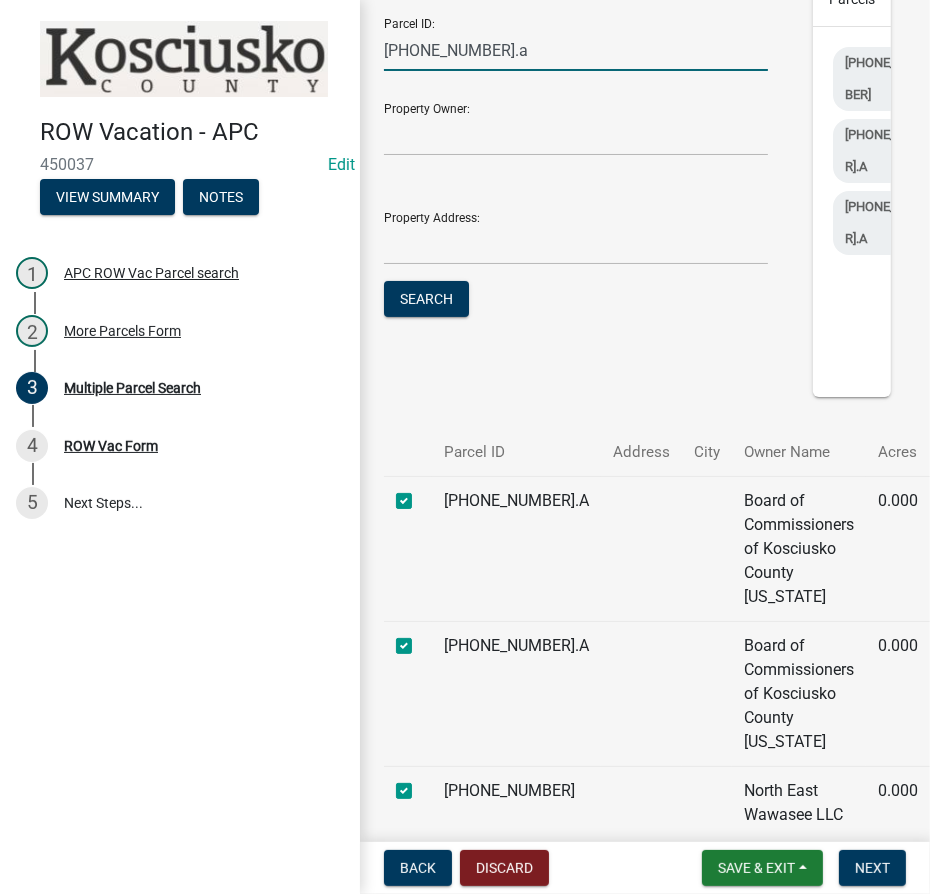 click on "007-051-302.a" at bounding box center (576, 50) 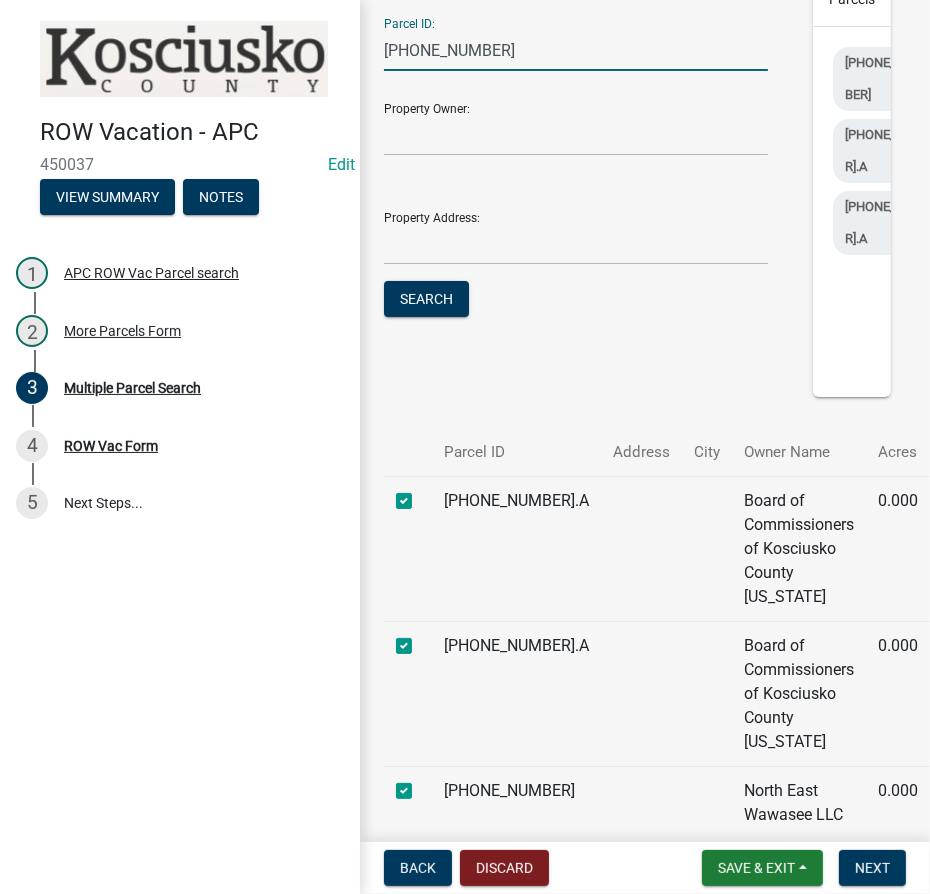 type on "[PHONE_NUMBER]" 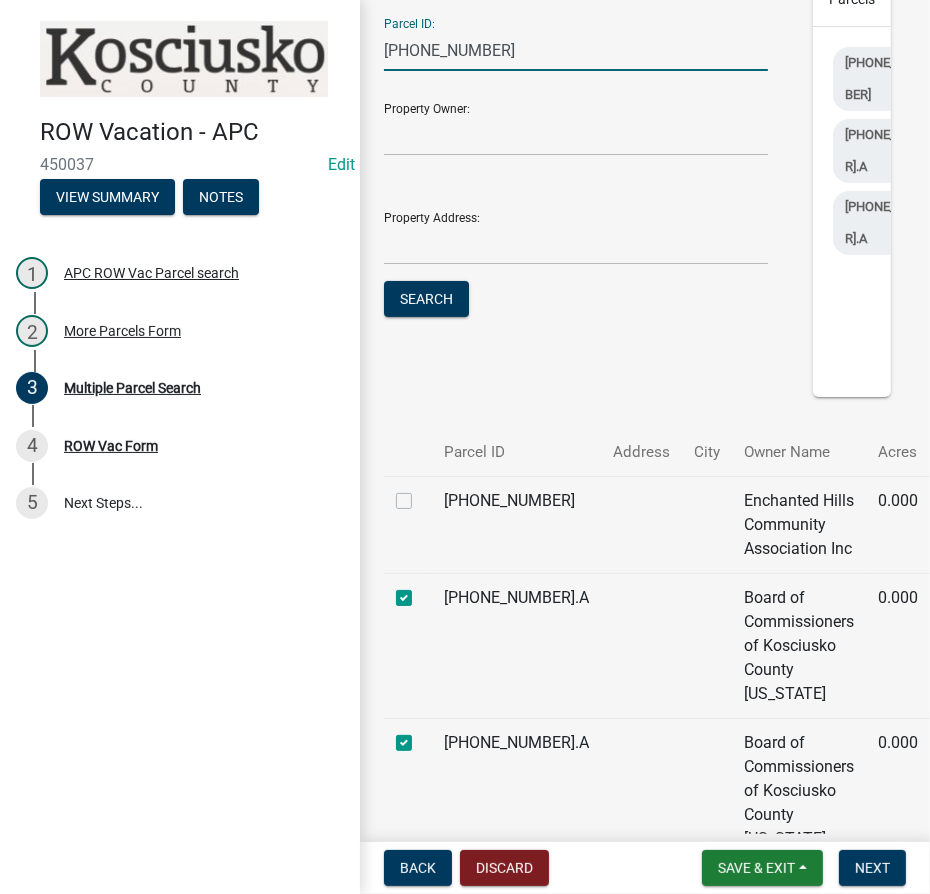 click 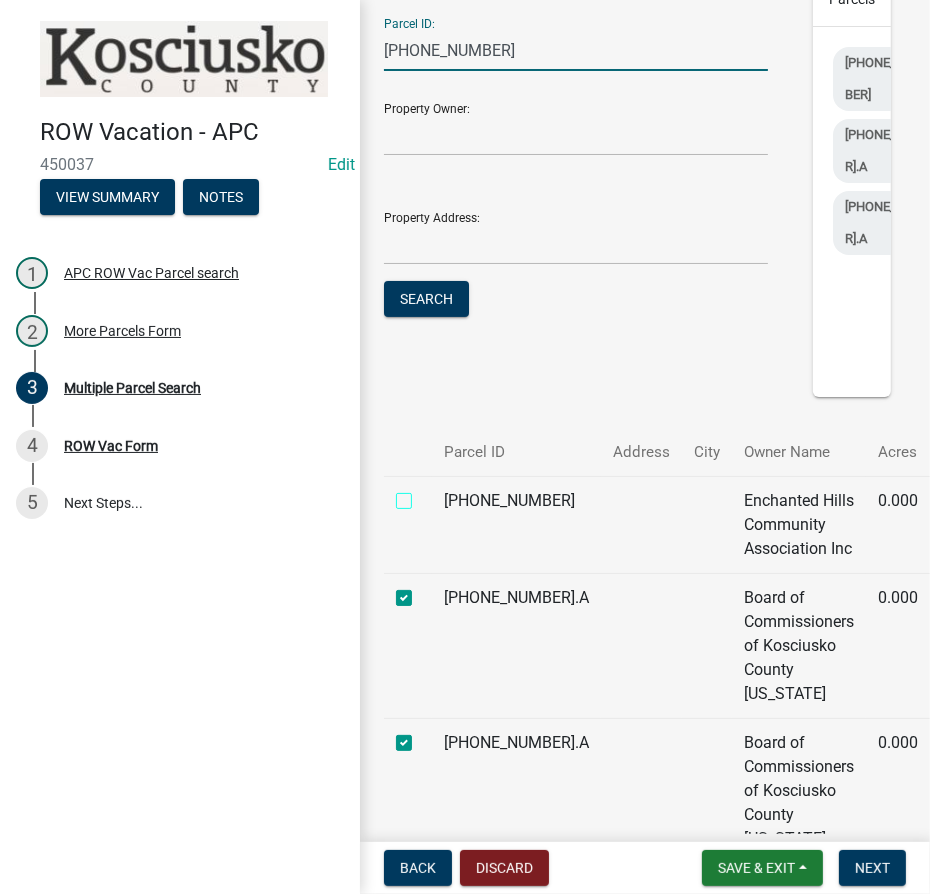 checkbox on "true" 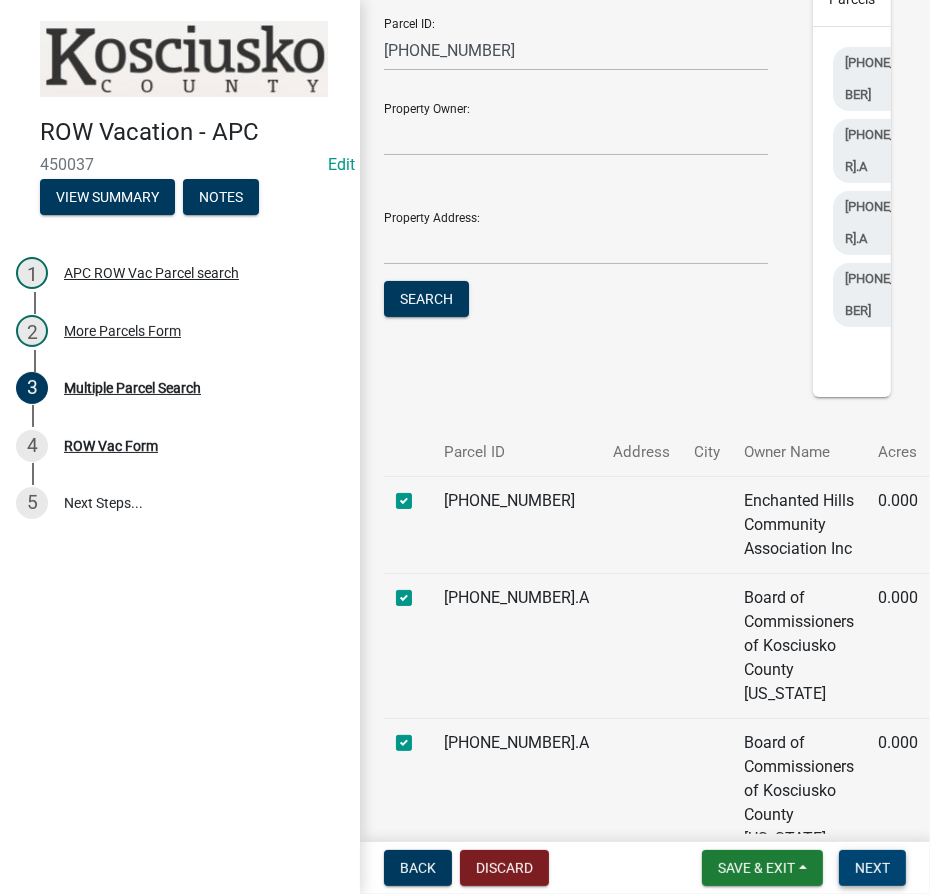 click on "Next" at bounding box center (872, 868) 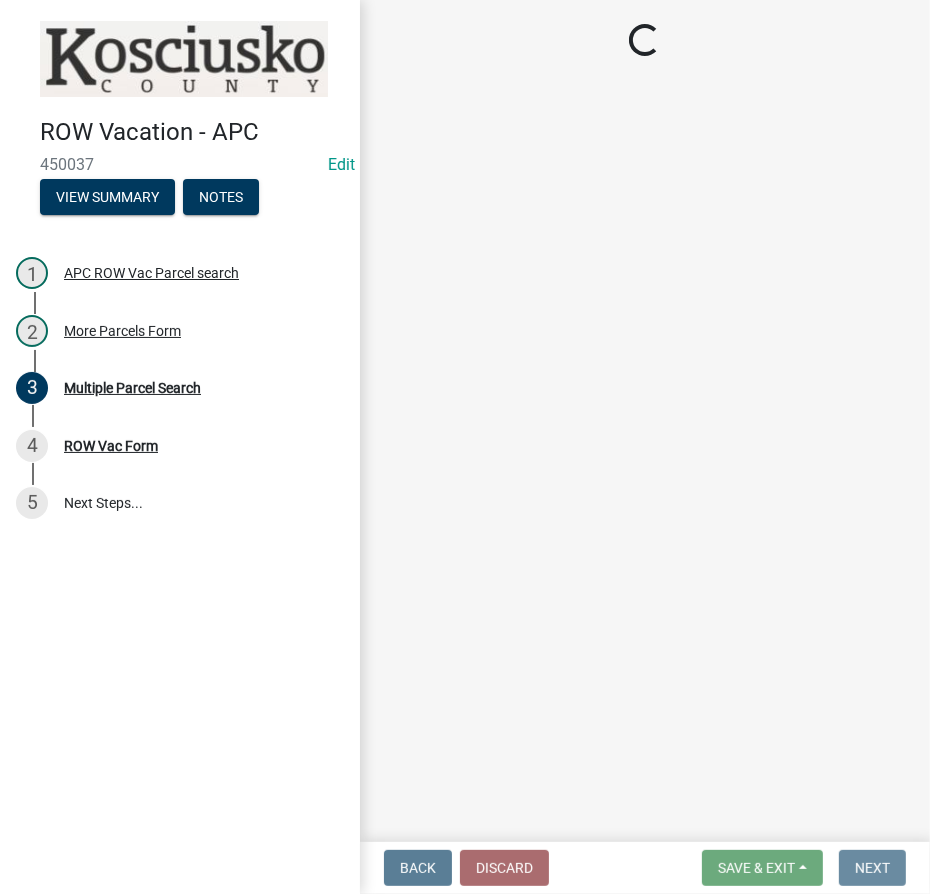 scroll, scrollTop: 0, scrollLeft: 0, axis: both 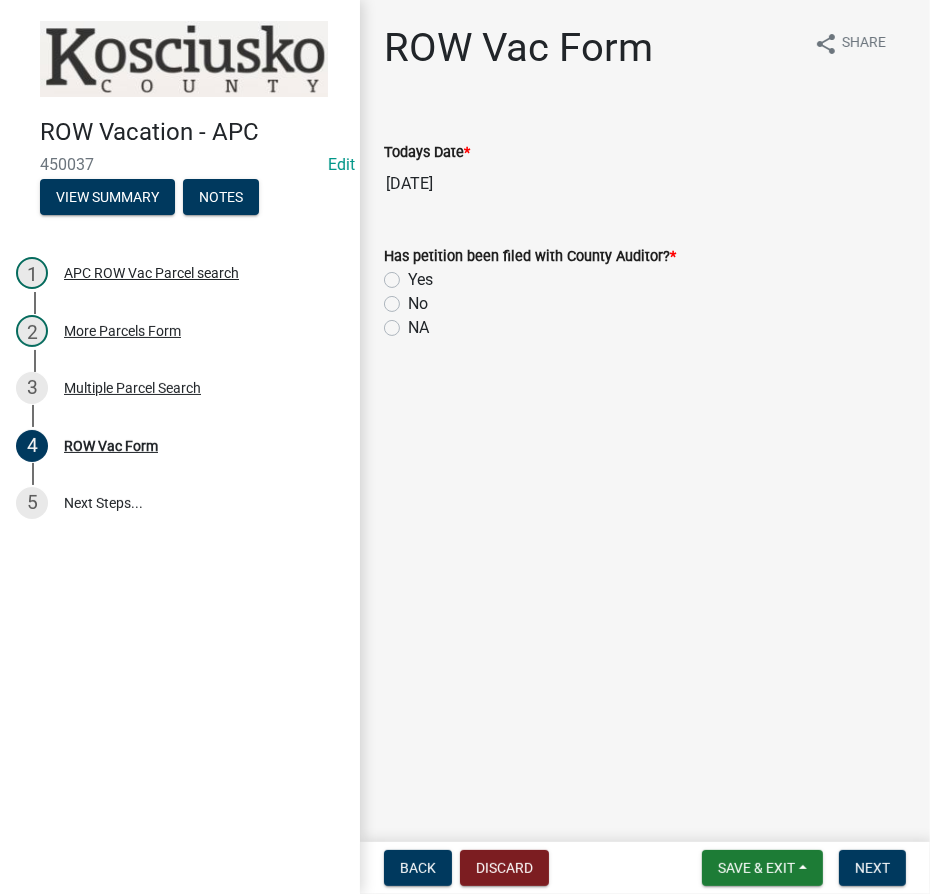 click on "Yes" 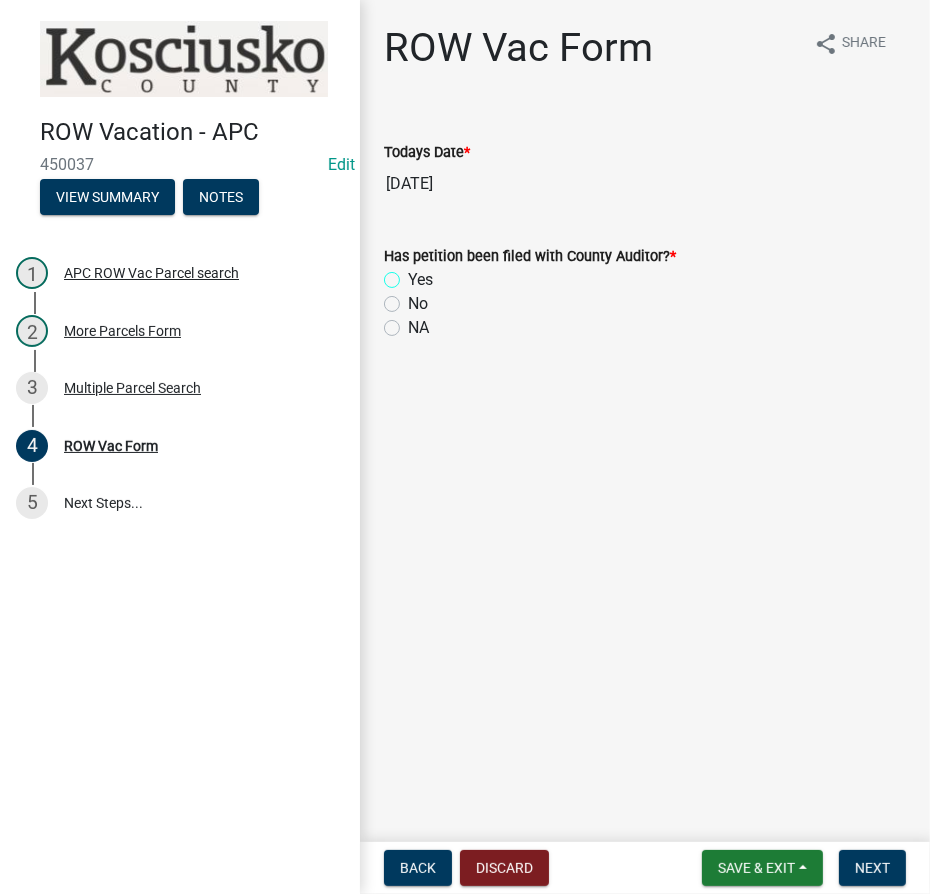 click on "Yes" at bounding box center [414, 274] 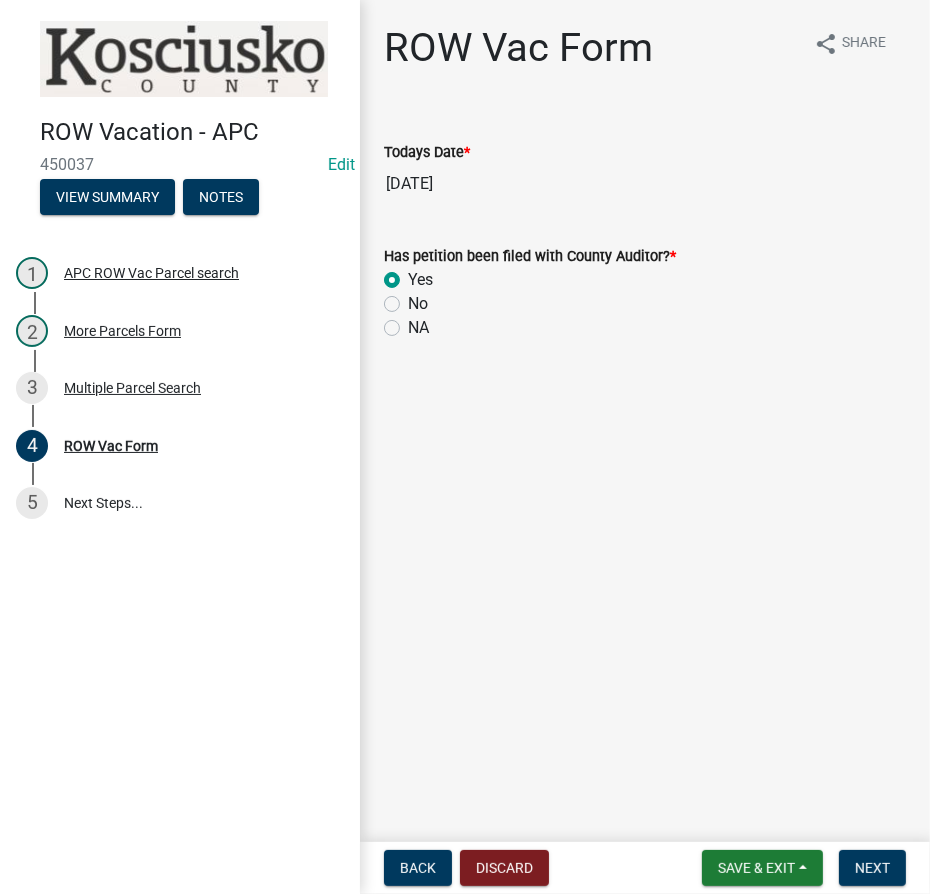 radio on "true" 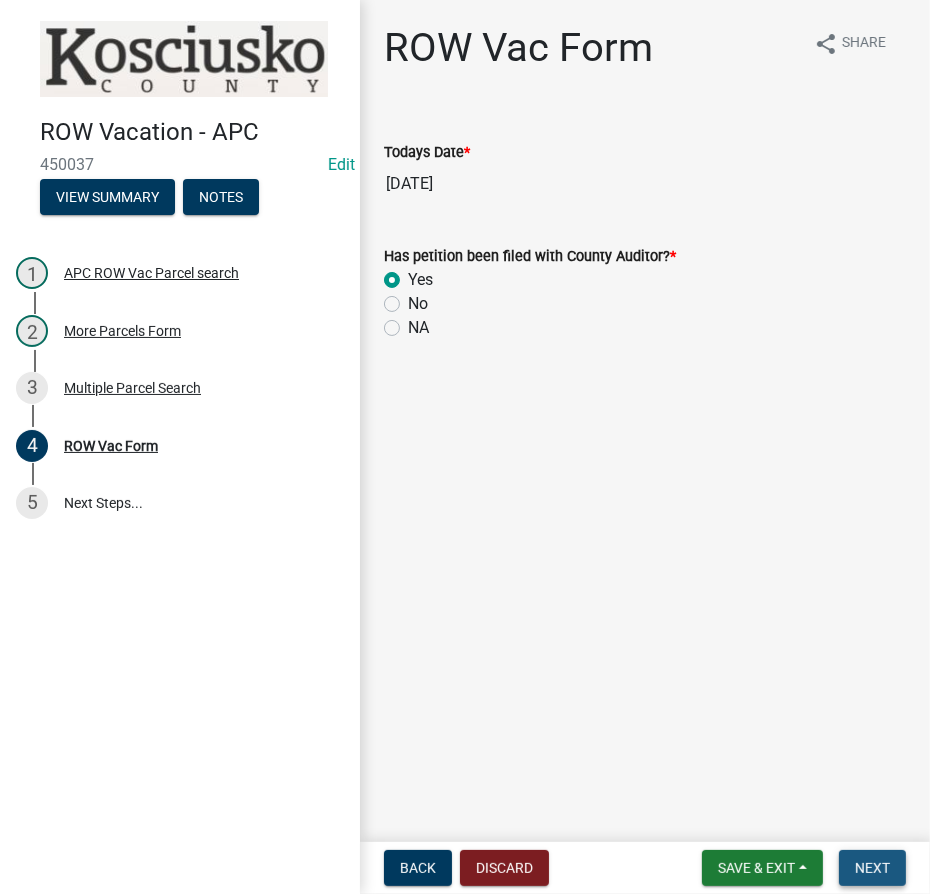 click on "Next" at bounding box center (872, 868) 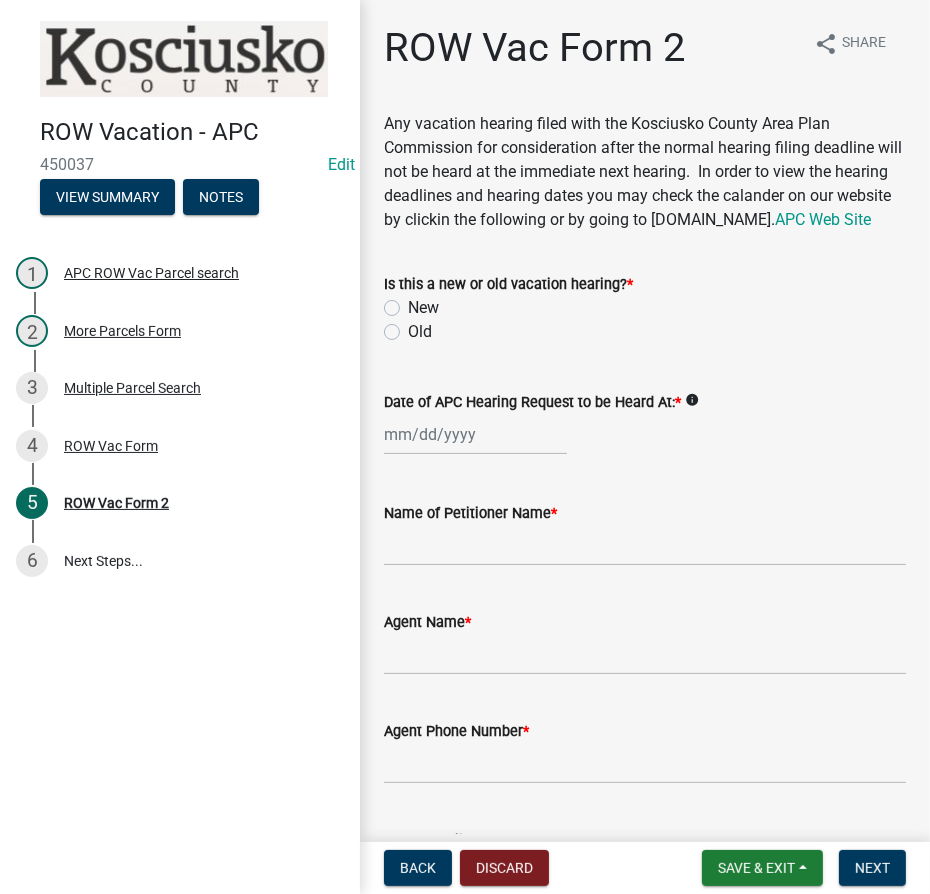 click on "Old" 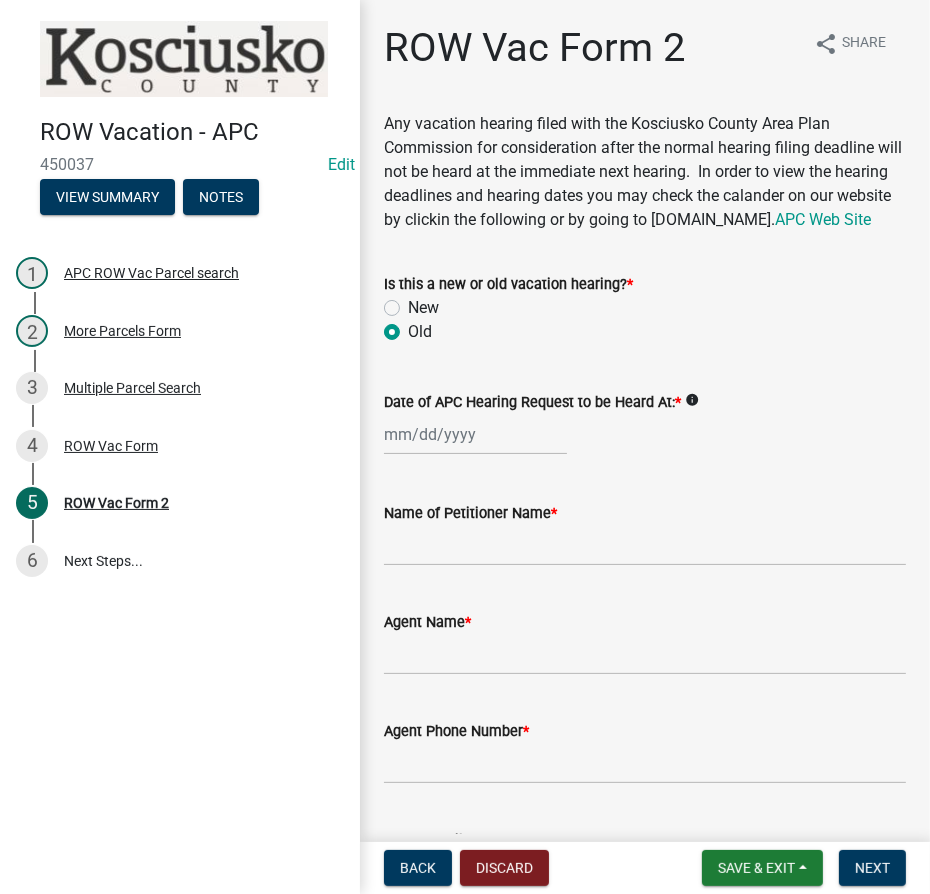 radio on "true" 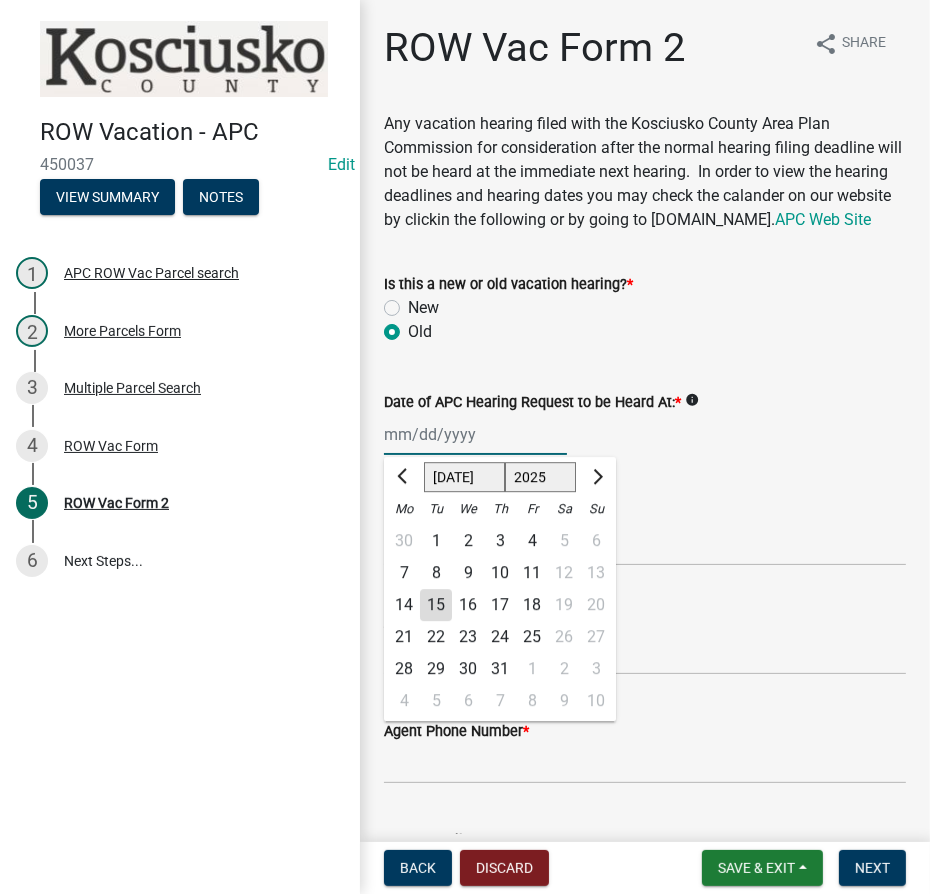 type on "[DATE]" 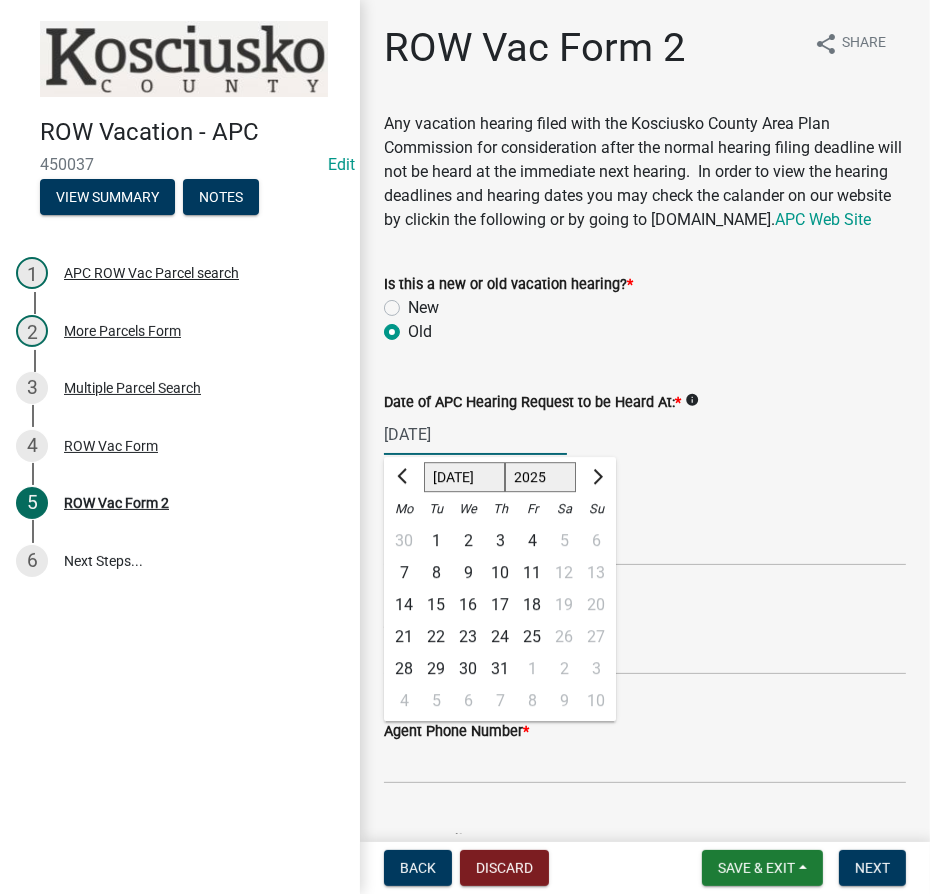 click on "1525 1526 1527 1528 1529 1530 1531 1532 1533 1534 1535 1536 1537 1538 1539 1540 1541 1542 1543 1544 1545 1546 1547 1548 1549 1550 1551 1552 1553 1554 1555 1556 1557 1558 1559 1560 1561 1562 1563 1564 1565 1566 1567 1568 1569 1570 1571 1572 1573 1574 1575 1576 1577 1578 1579 1580 1581 1582 1583 1584 1585 1586 1587 1588 1589 1590 1591 1592 1593 1594 1595 1596 1597 1598 1599 1600 1601 1602 1603 1604 1605 1606 1607 1608 1609 1610 1611 1612 1613 1614 1615 1616 1617 1618 1619 1620 1621 1622 1623 1624 1625 1626 1627 1628 1629 1630 1631 1632 1633 1634 1635 1636 1637 1638 1639 1640 1641 1642 1643 1644 1645 1646 1647 1648 1649 1650 1651 1652 1653 1654 1655 1656 1657 1658 1659 1660 1661 1662 1663 1664 1665 1666 1667 1668 1669 1670 1671 1672 1673 1674 1675 1676 1677 1678 1679 1680 1681 1682 1683 1684 1685 1686 1687 1688 1689 1690 1691 1692 1693 1694 1695 1696 1697 1698 1699 1700 1701 1702 1703 1704 1705 1706 1707 1708 1709 1710 1711 1712 1713 1714 1715 1716 1717 1718 1719 1720 1721 1722 1723 1724 1725 1726 1727 1728 1729" 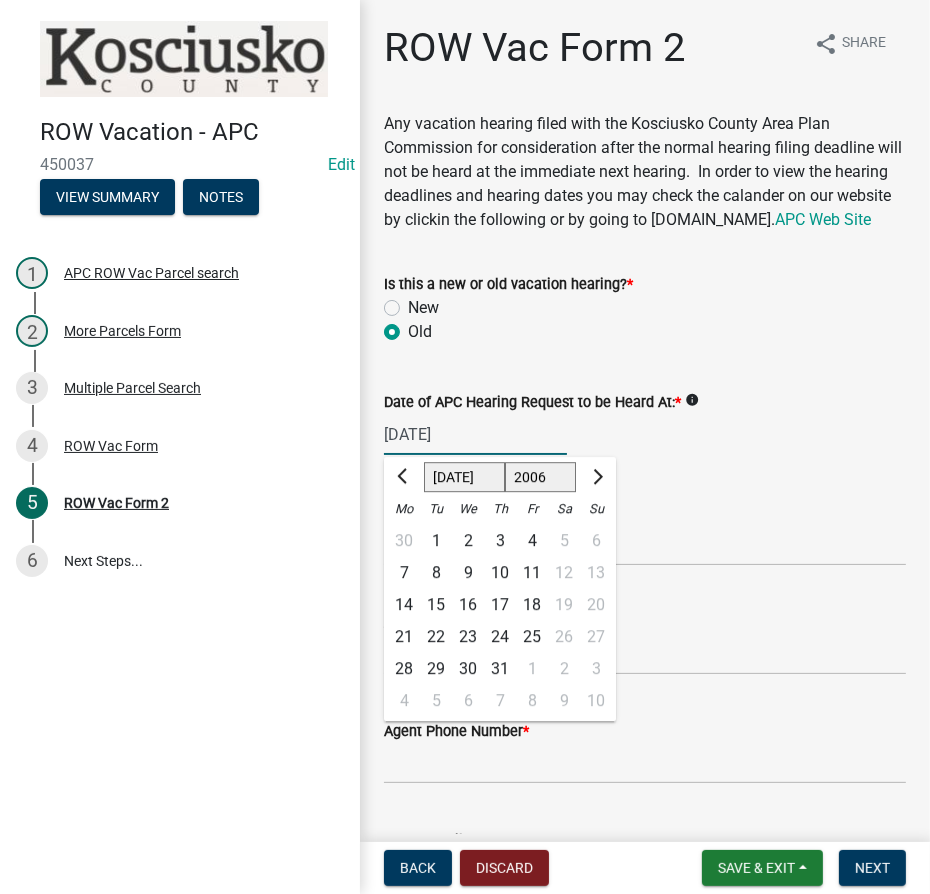 click on "1525 1526 1527 1528 1529 1530 1531 1532 1533 1534 1535 1536 1537 1538 1539 1540 1541 1542 1543 1544 1545 1546 1547 1548 1549 1550 1551 1552 1553 1554 1555 1556 1557 1558 1559 1560 1561 1562 1563 1564 1565 1566 1567 1568 1569 1570 1571 1572 1573 1574 1575 1576 1577 1578 1579 1580 1581 1582 1583 1584 1585 1586 1587 1588 1589 1590 1591 1592 1593 1594 1595 1596 1597 1598 1599 1600 1601 1602 1603 1604 1605 1606 1607 1608 1609 1610 1611 1612 1613 1614 1615 1616 1617 1618 1619 1620 1621 1622 1623 1624 1625 1626 1627 1628 1629 1630 1631 1632 1633 1634 1635 1636 1637 1638 1639 1640 1641 1642 1643 1644 1645 1646 1647 1648 1649 1650 1651 1652 1653 1654 1655 1656 1657 1658 1659 1660 1661 1662 1663 1664 1665 1666 1667 1668 1669 1670 1671 1672 1673 1674 1675 1676 1677 1678 1679 1680 1681 1682 1683 1684 1685 1686 1687 1688 1689 1690 1691 1692 1693 1694 1695 1696 1697 1698 1699 1700 1701 1702 1703 1704 1705 1706 1707 1708 1709 1710 1711 1712 1713 1714 1715 1716 1717 1718 1719 1720 1721 1722 1723 1724 1725 1726 1727 1728 1729" 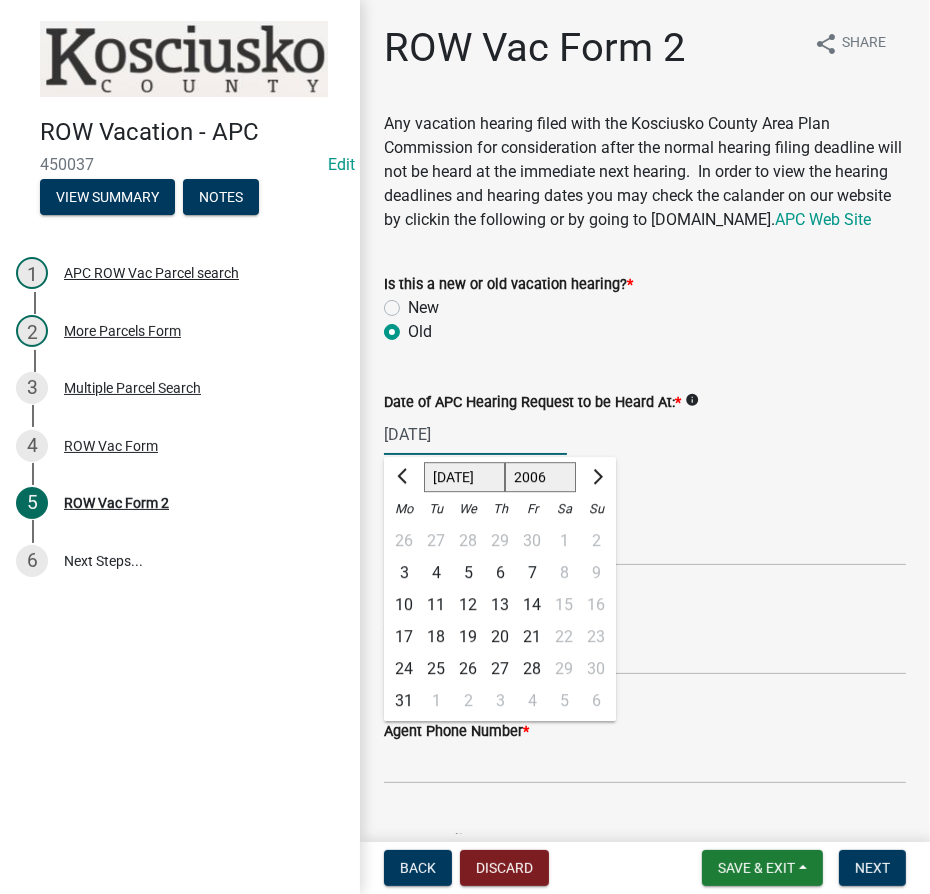 click on "Jan Feb Mar Apr May Jun [DATE] Aug Sep Oct Nov Dec" 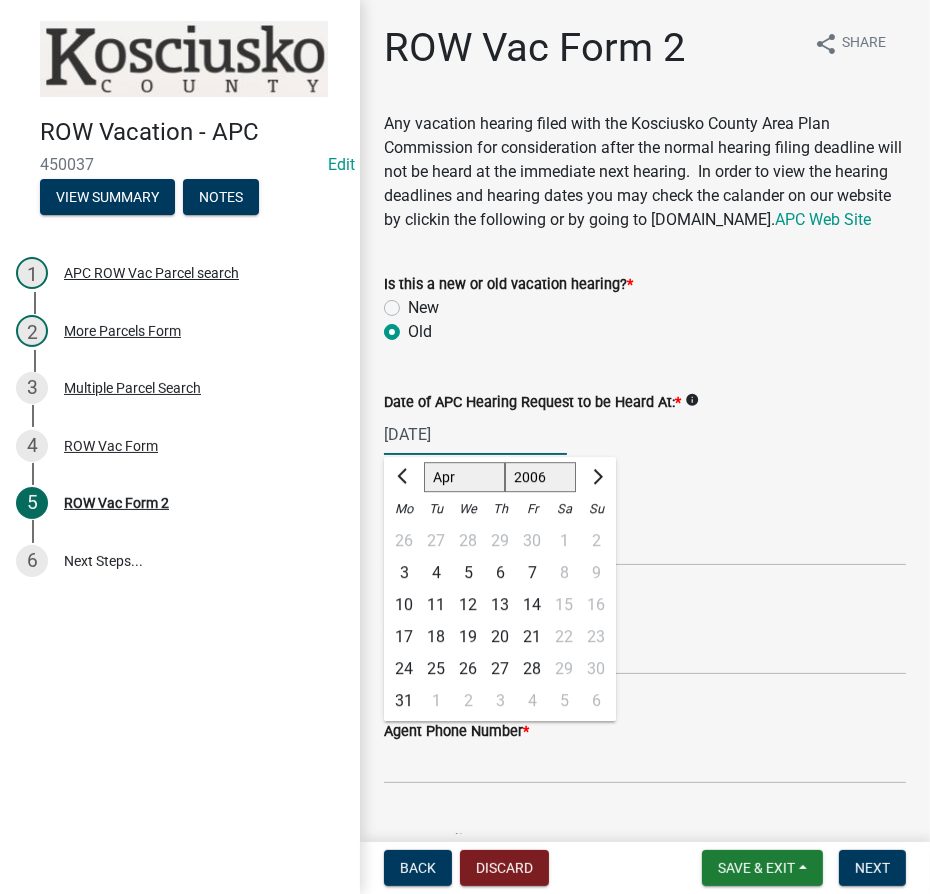 click on "Jan Feb Mar Apr May Jun [DATE] Aug Sep Oct Nov Dec" 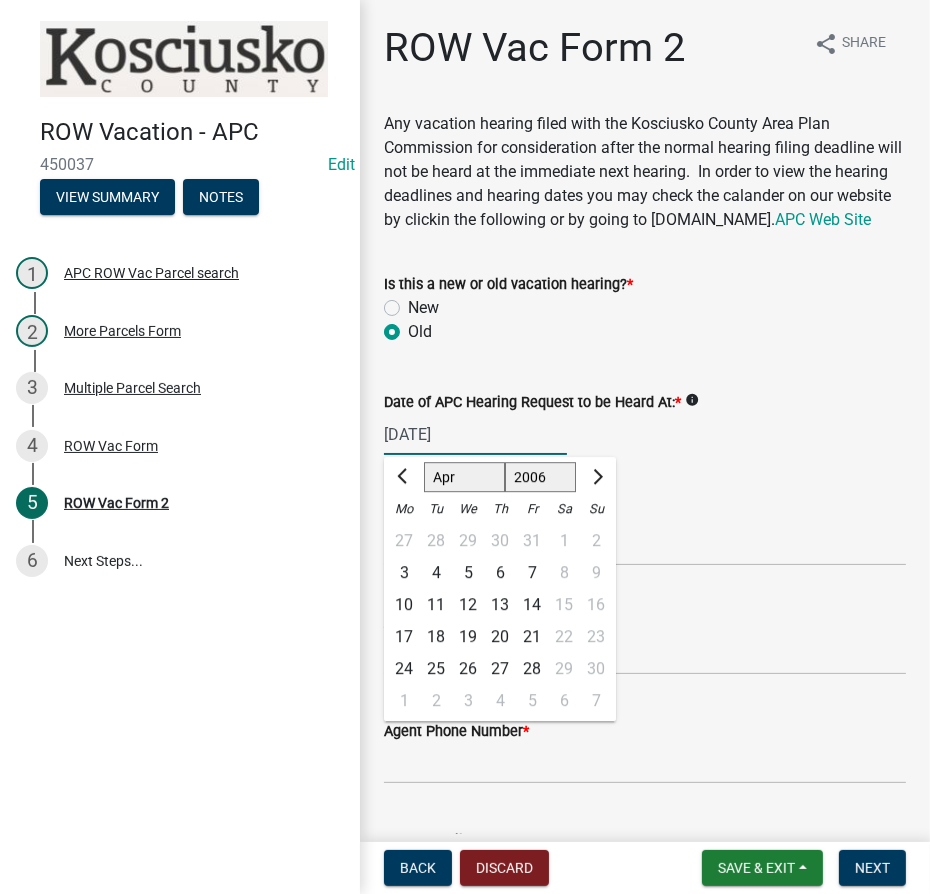 click on "4" 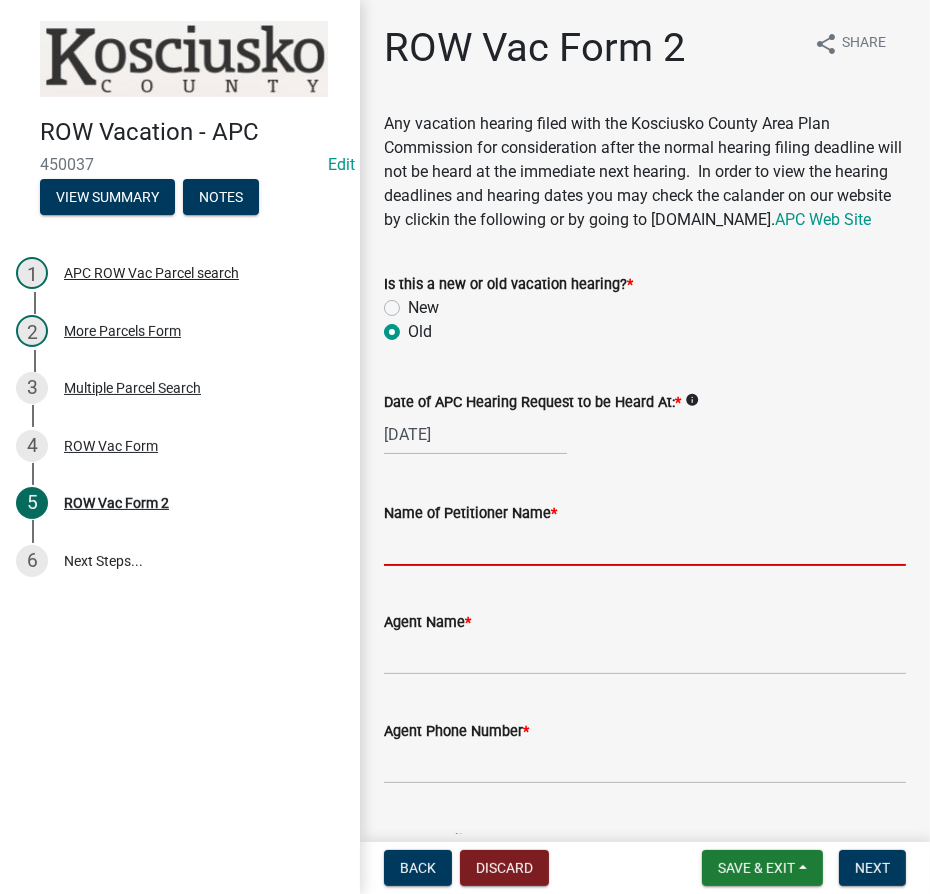 click on "Name of Petitioner Name  *" at bounding box center (645, 545) 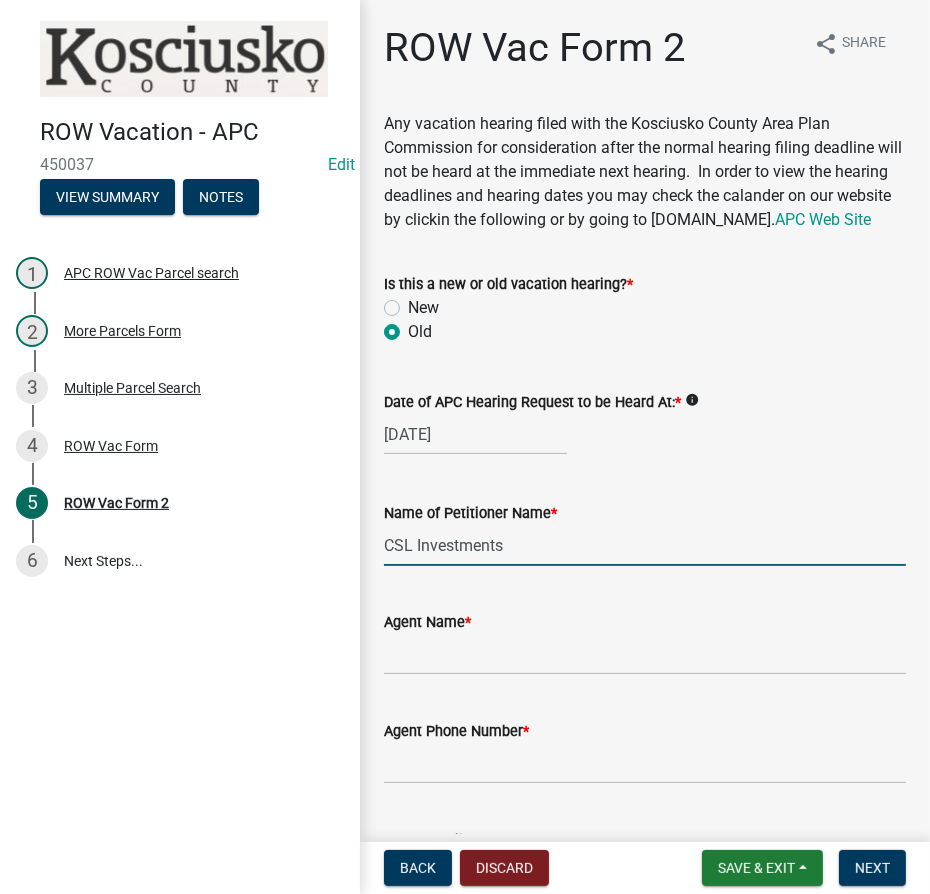 type on "CSL Investments" 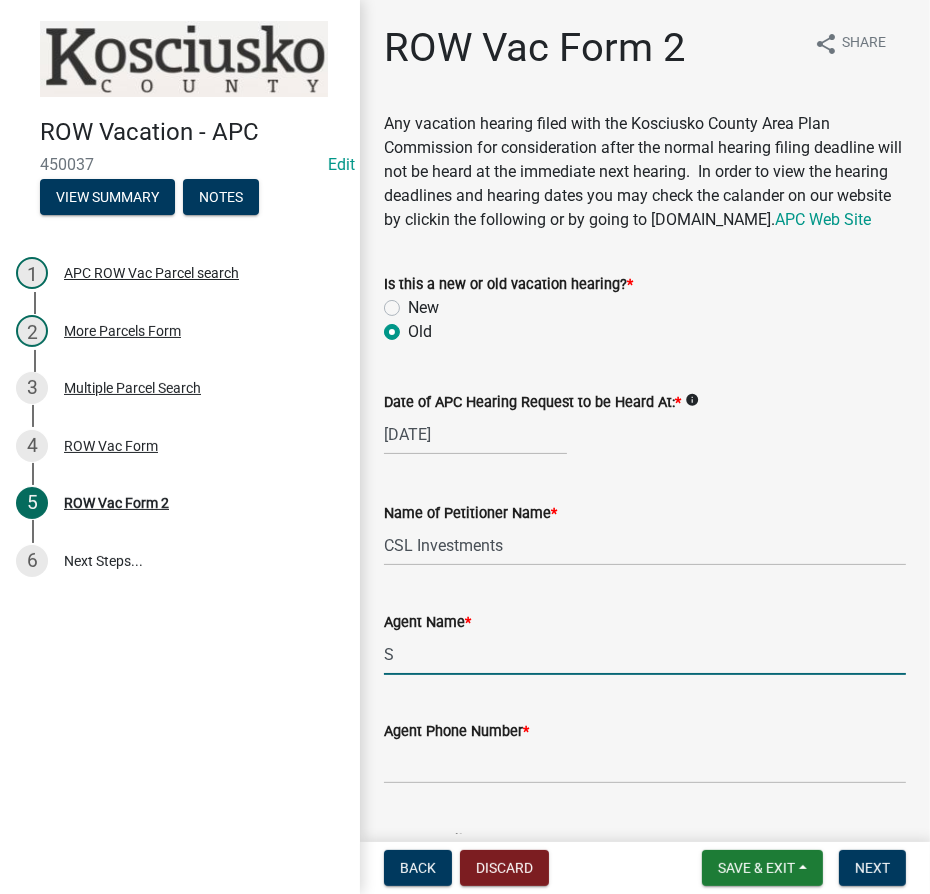 type on "[PERSON_NAME]" 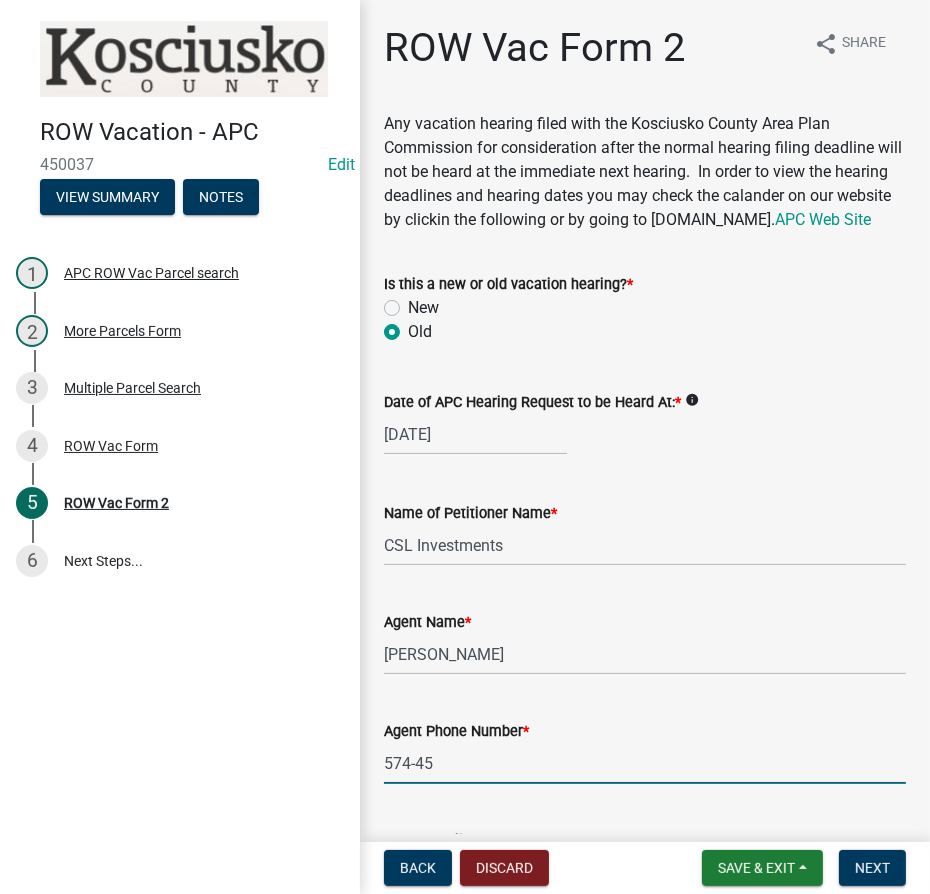 type on "[PHONE_NUMBER]" 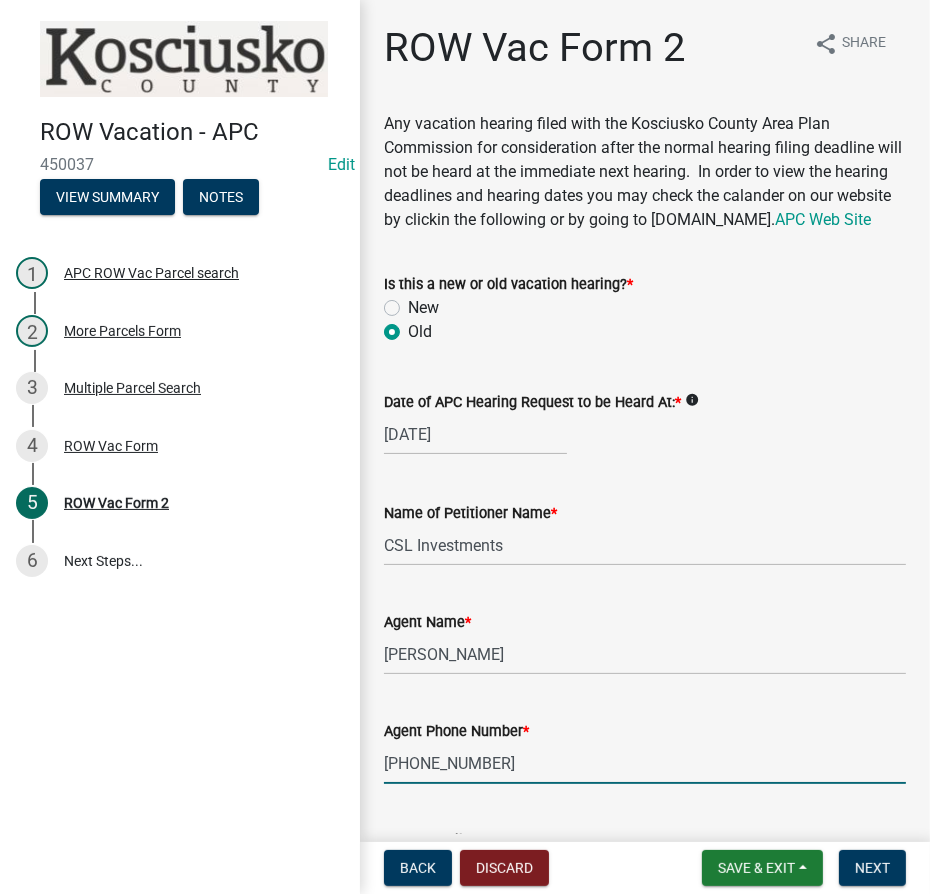 scroll, scrollTop: 479, scrollLeft: 0, axis: vertical 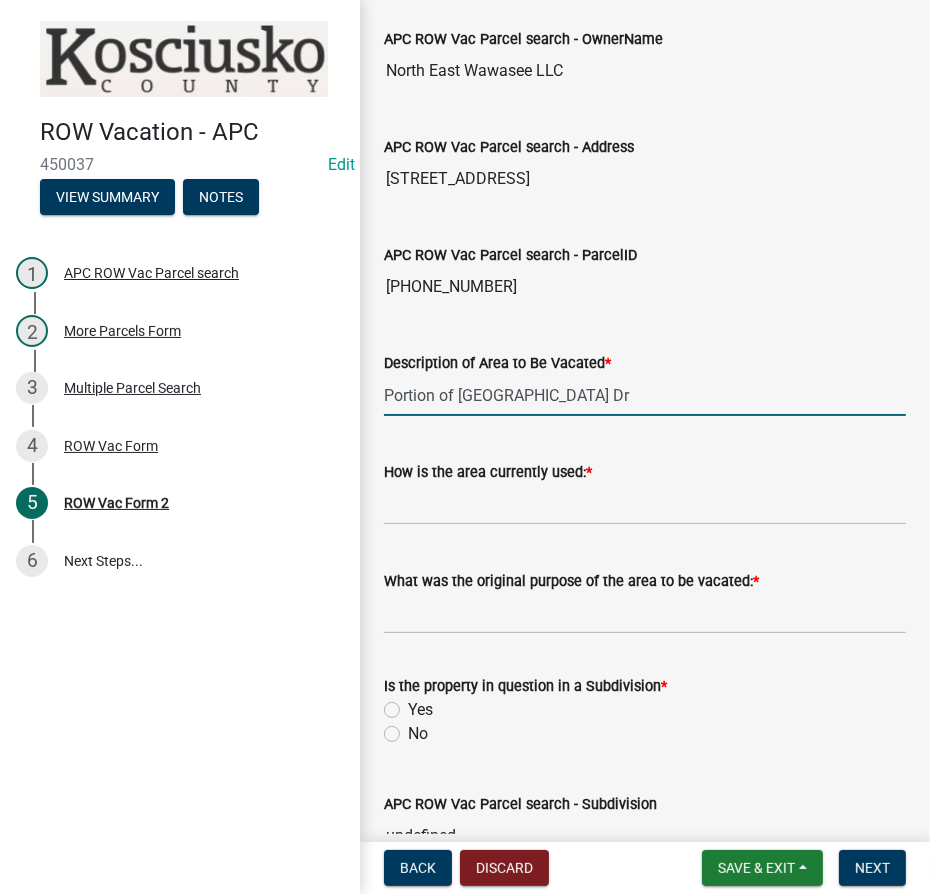 type on "Portion of East Wawasee Dr" 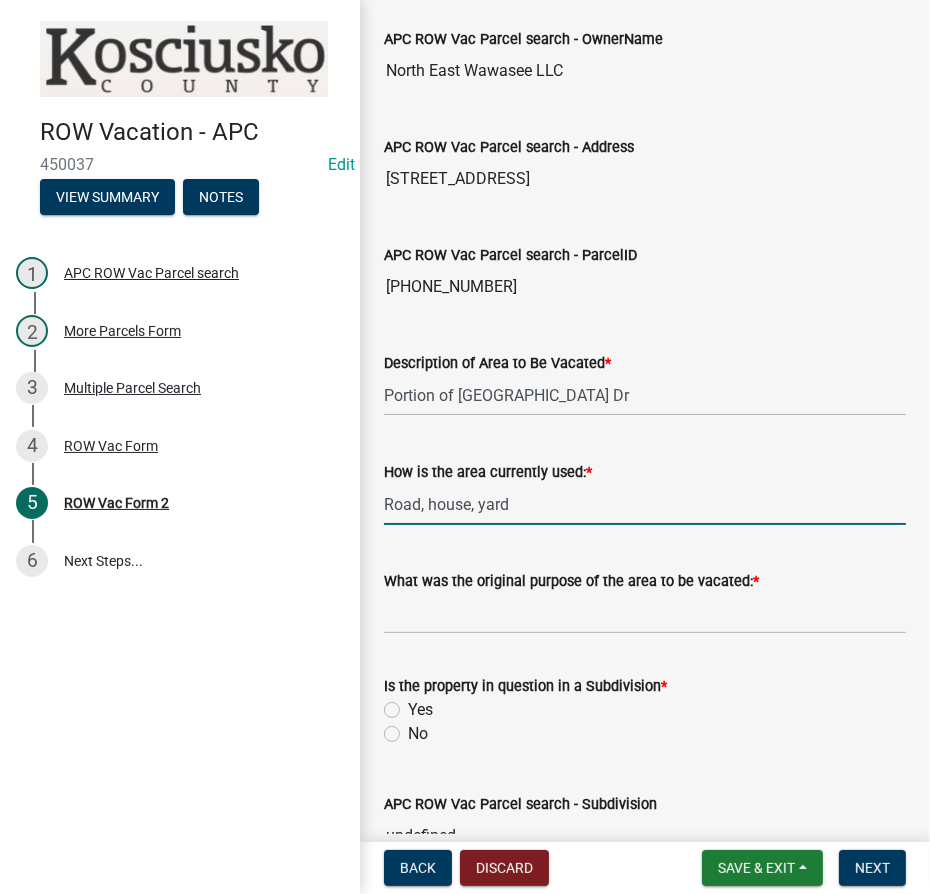 type on "Road, house, yard" 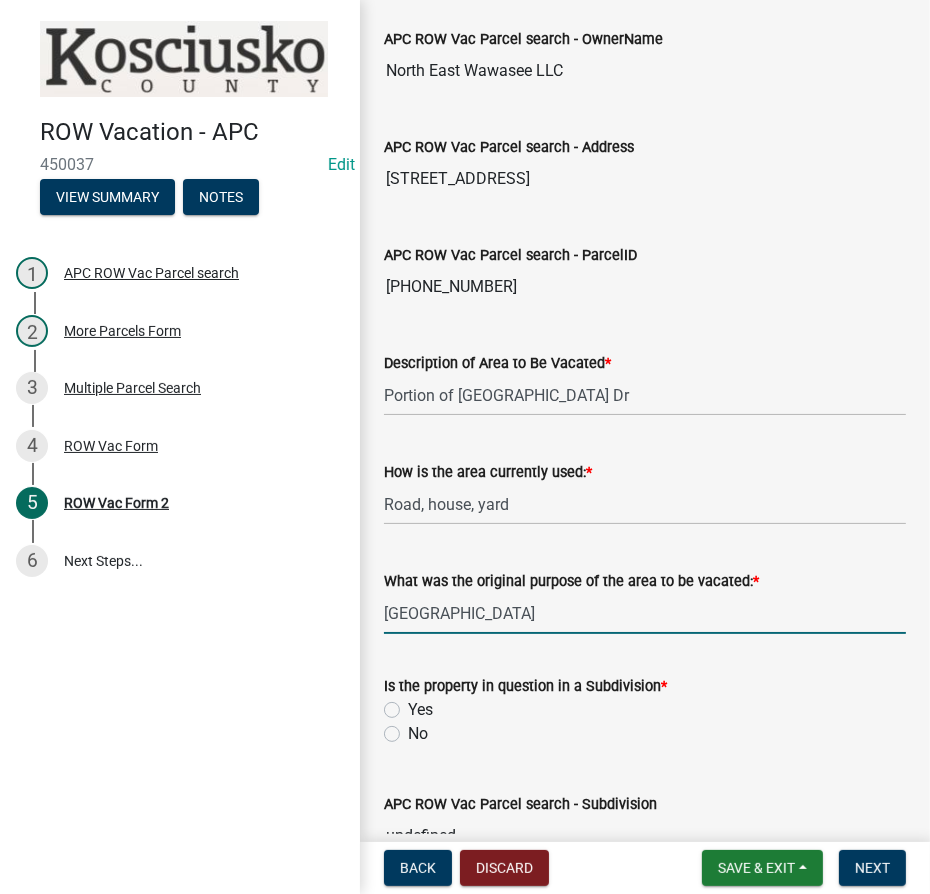 type on "Main Road" 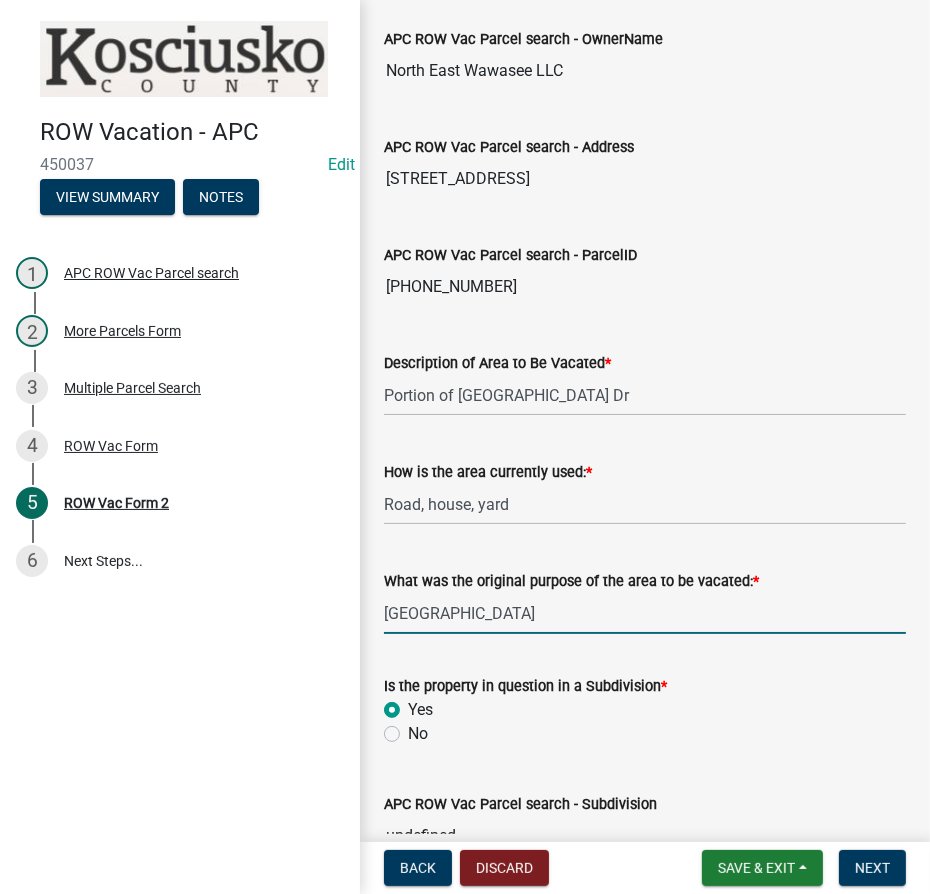 radio on "true" 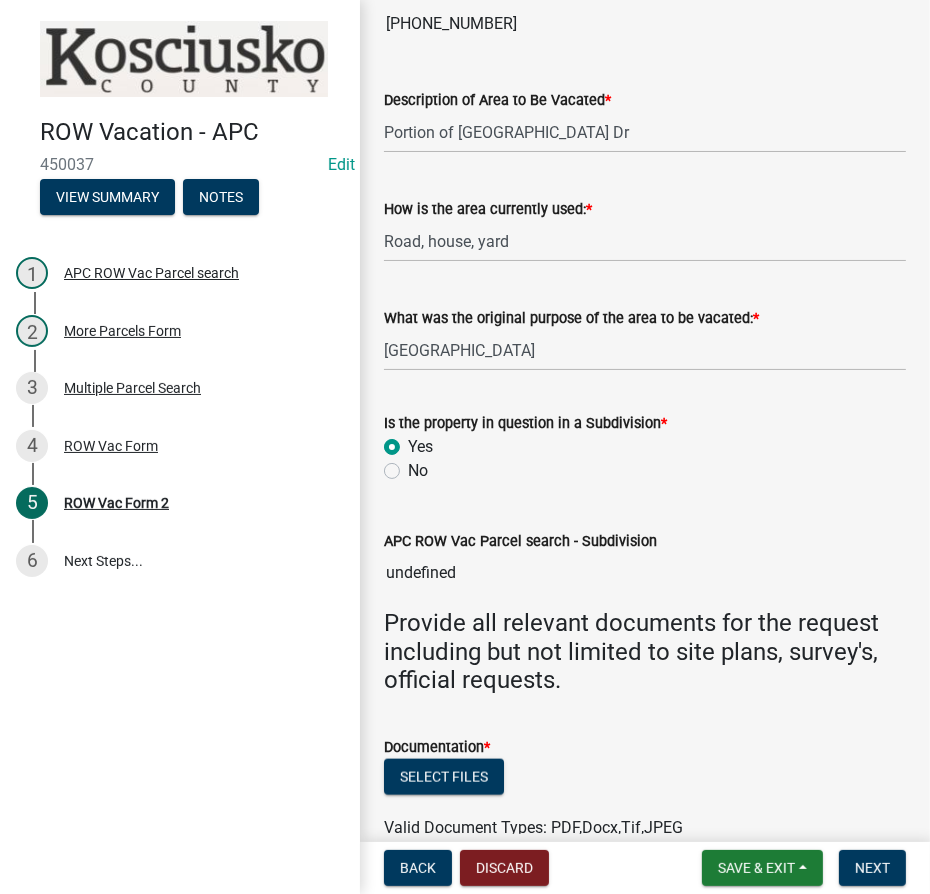scroll, scrollTop: 1319, scrollLeft: 0, axis: vertical 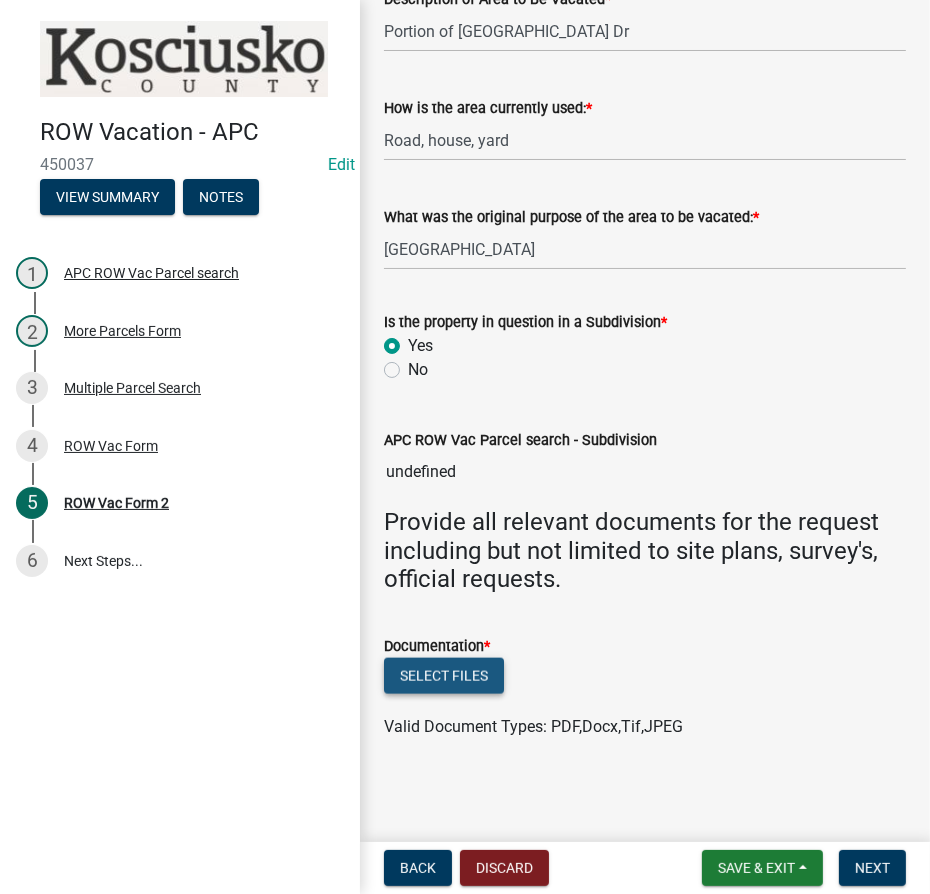 click on "Select files" 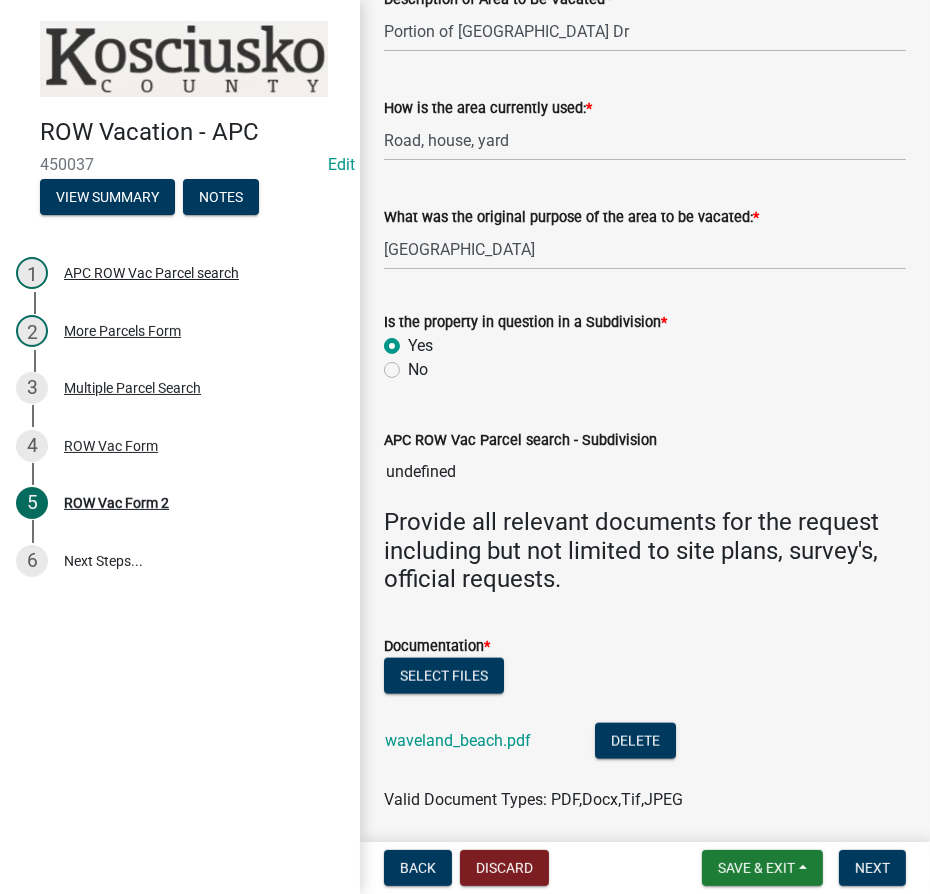 scroll, scrollTop: 1319, scrollLeft: 0, axis: vertical 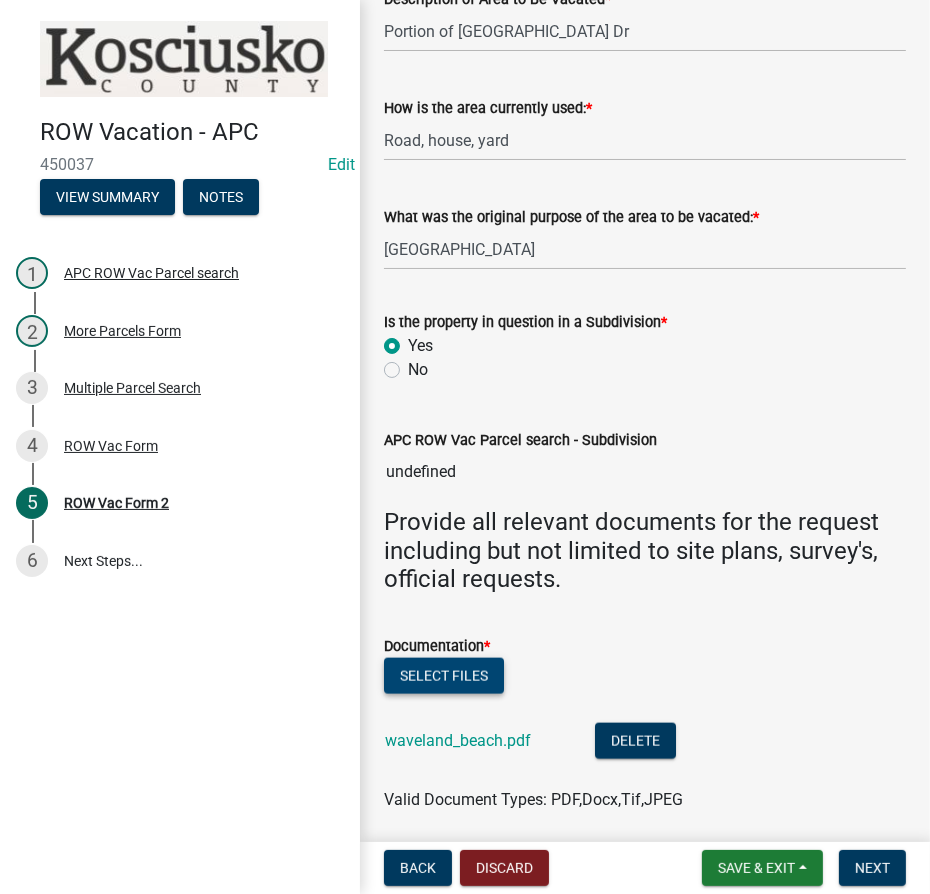 click on "Select files" 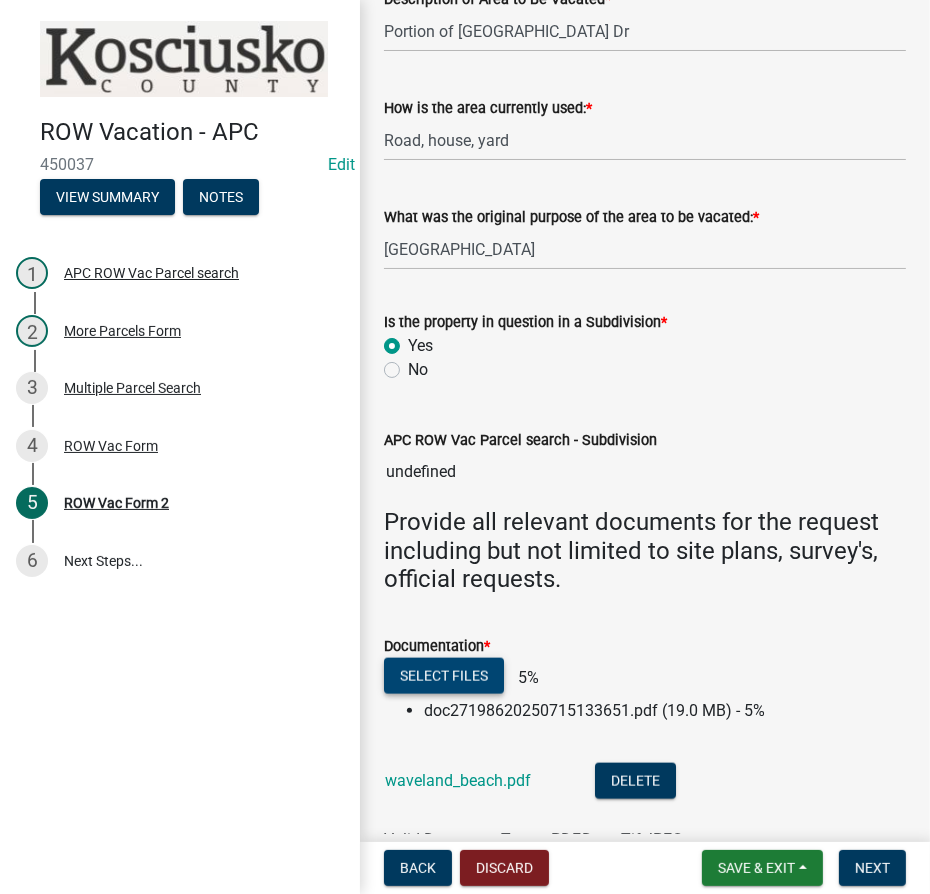 click on "Select files" 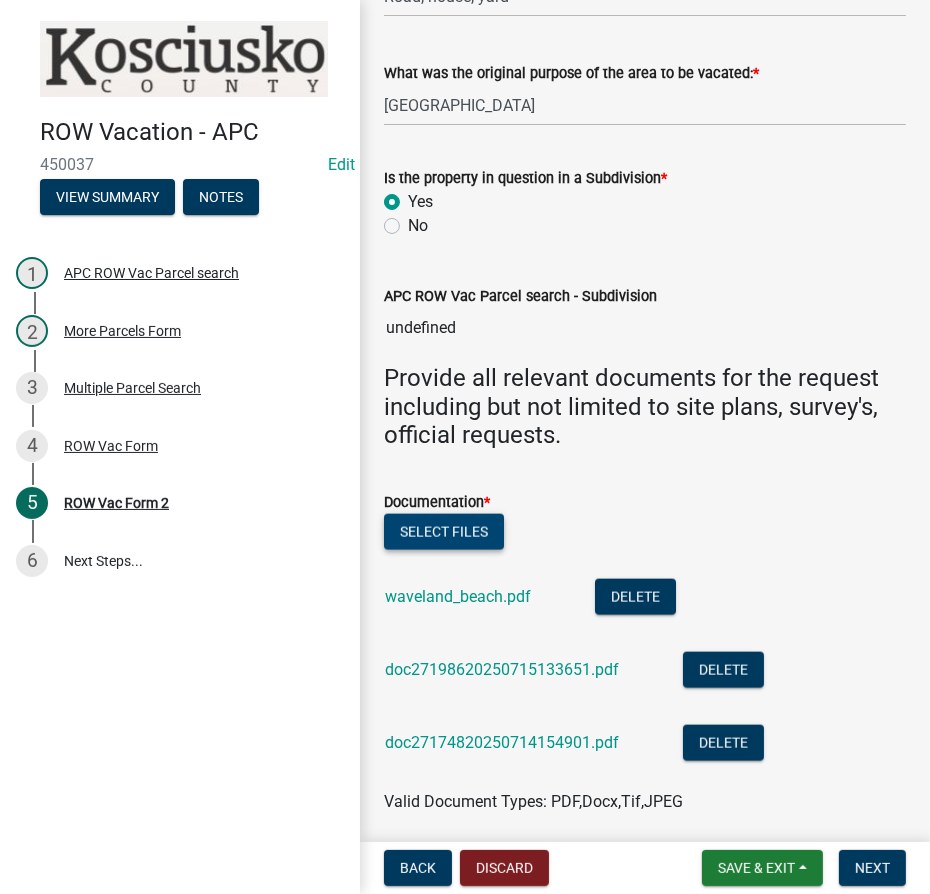 scroll, scrollTop: 1560, scrollLeft: 0, axis: vertical 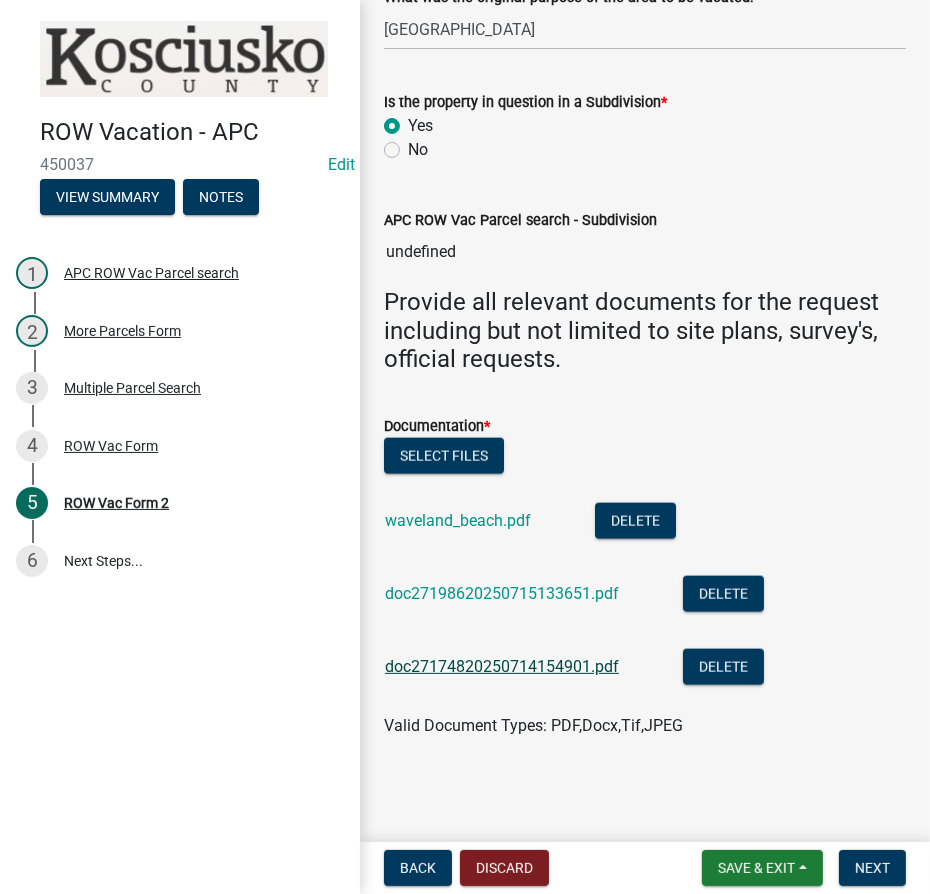 click on "doc27174820250714154901.pdf" 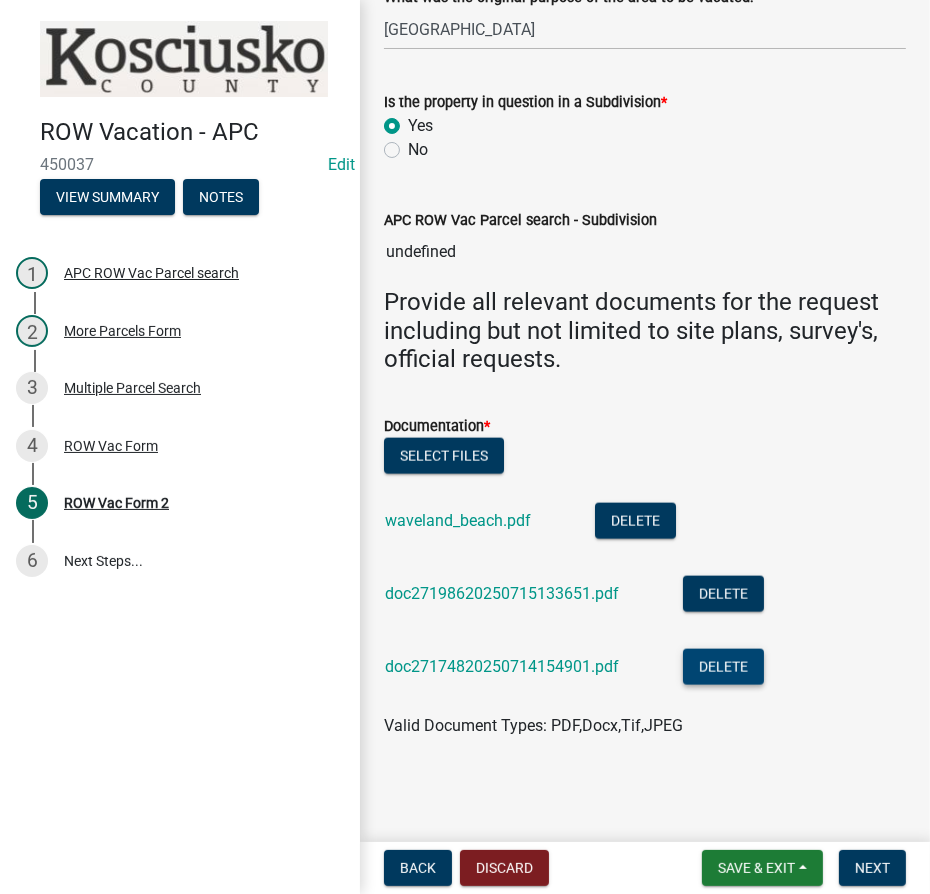 click on "Delete" at bounding box center (723, 667) 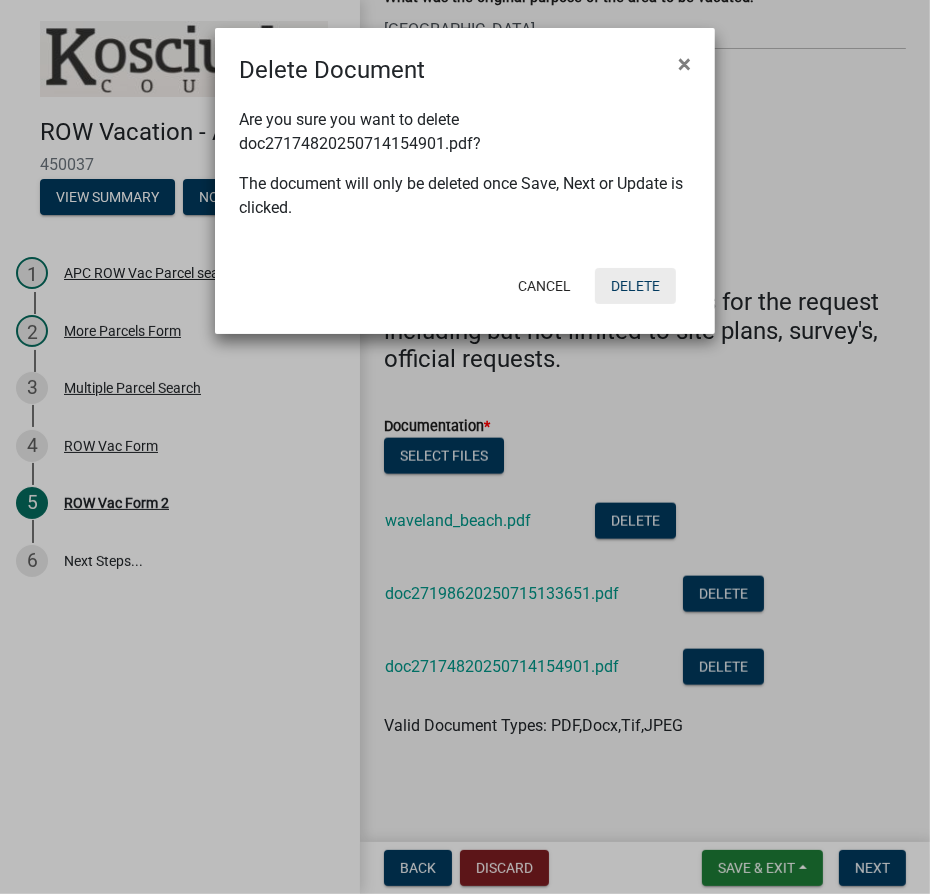 click on "Delete" 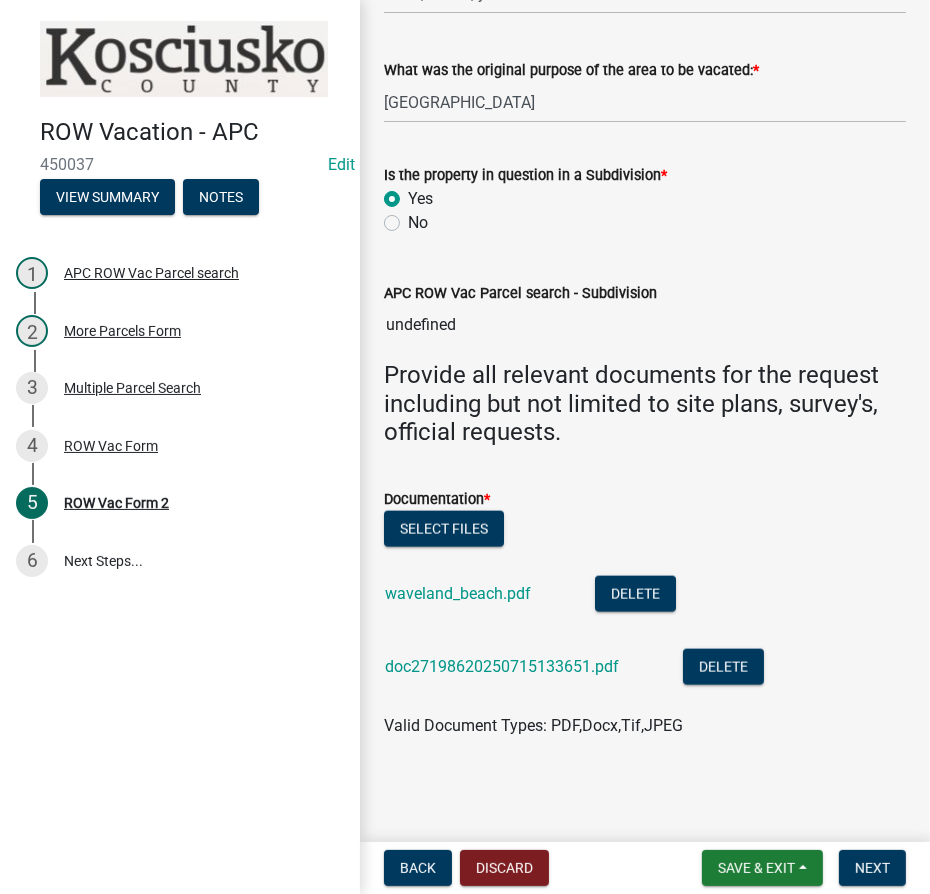 scroll, scrollTop: 1488, scrollLeft: 0, axis: vertical 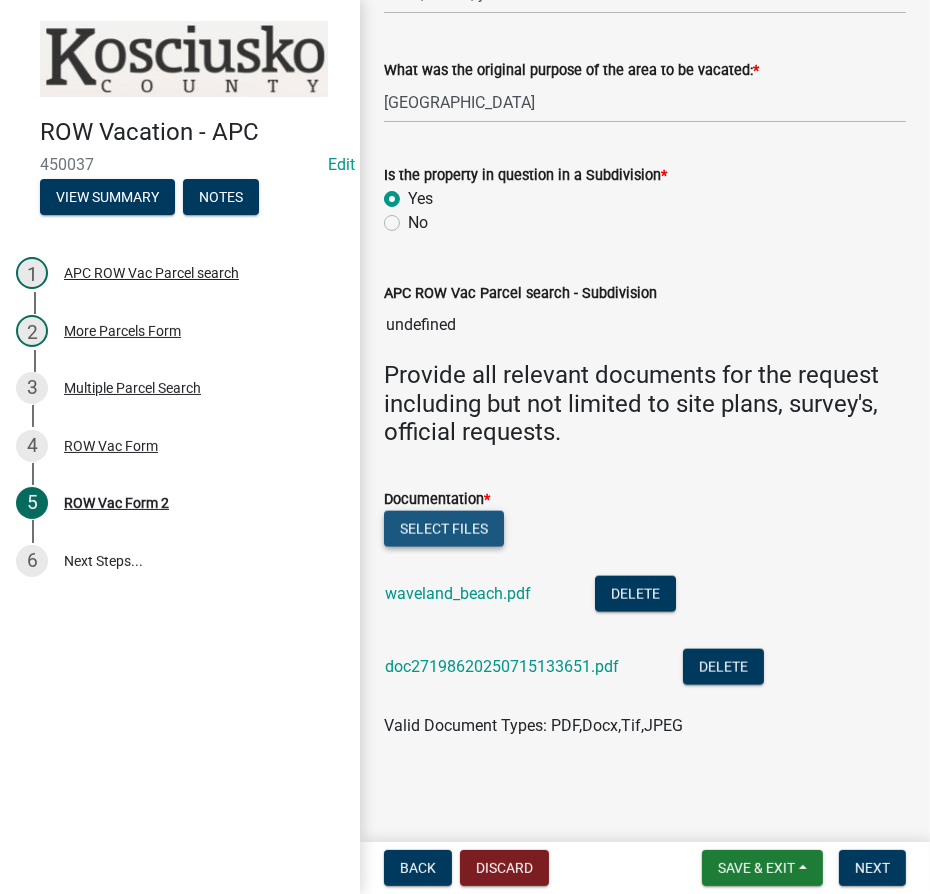click on "Select files" 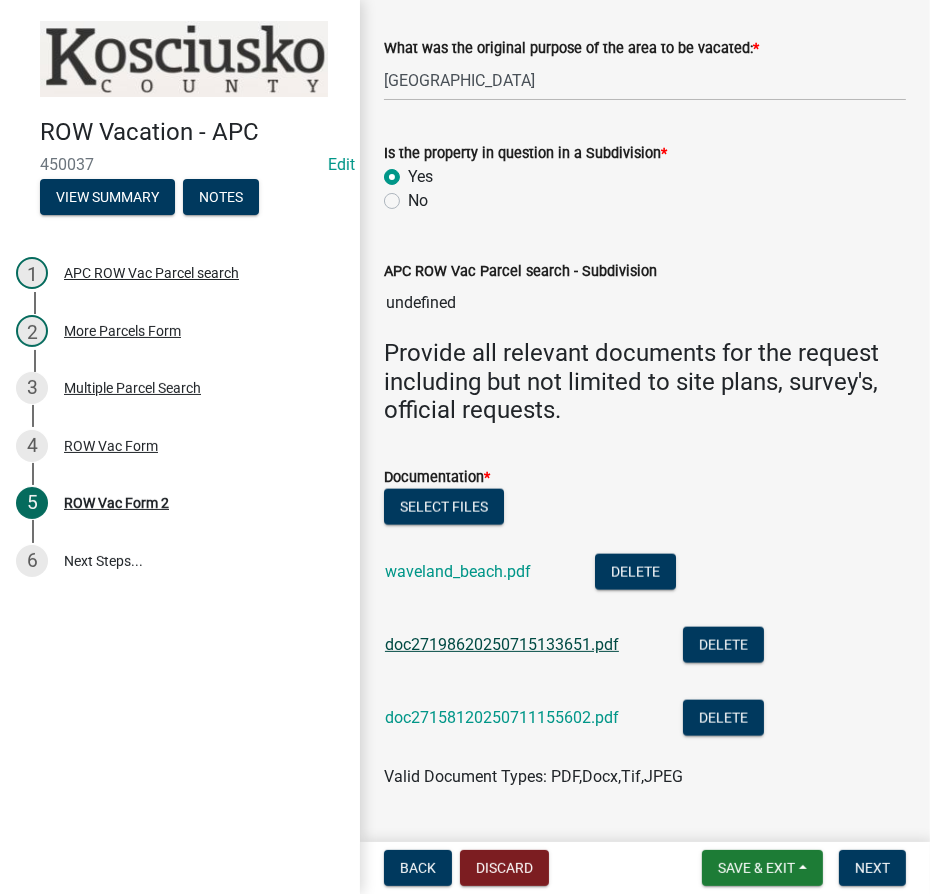 click on "doc27198620250715133651.pdf" 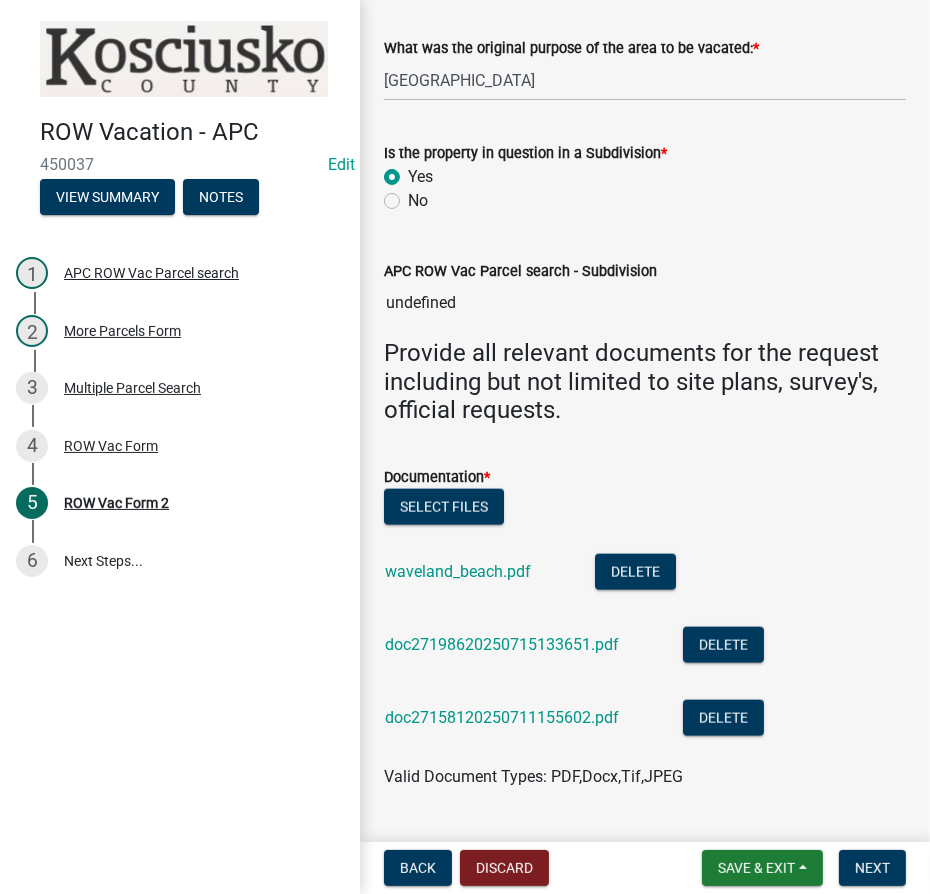 click on "doc27158120250711155602.pdf" 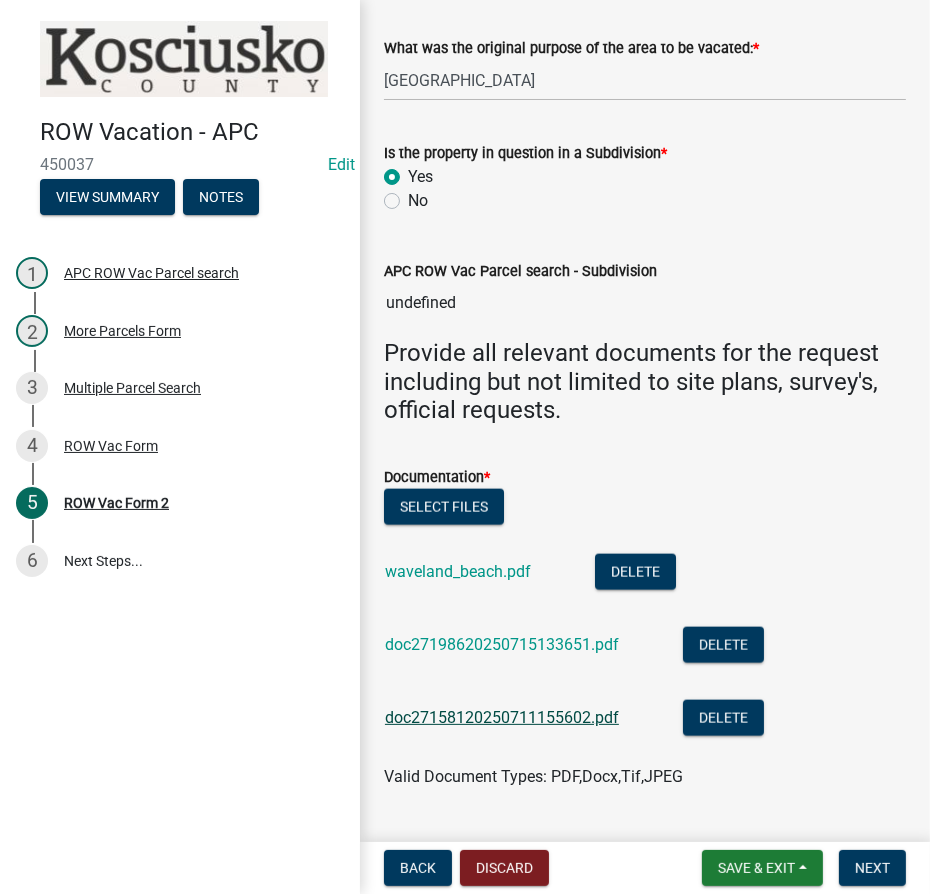 click on "doc27158120250711155602.pdf" 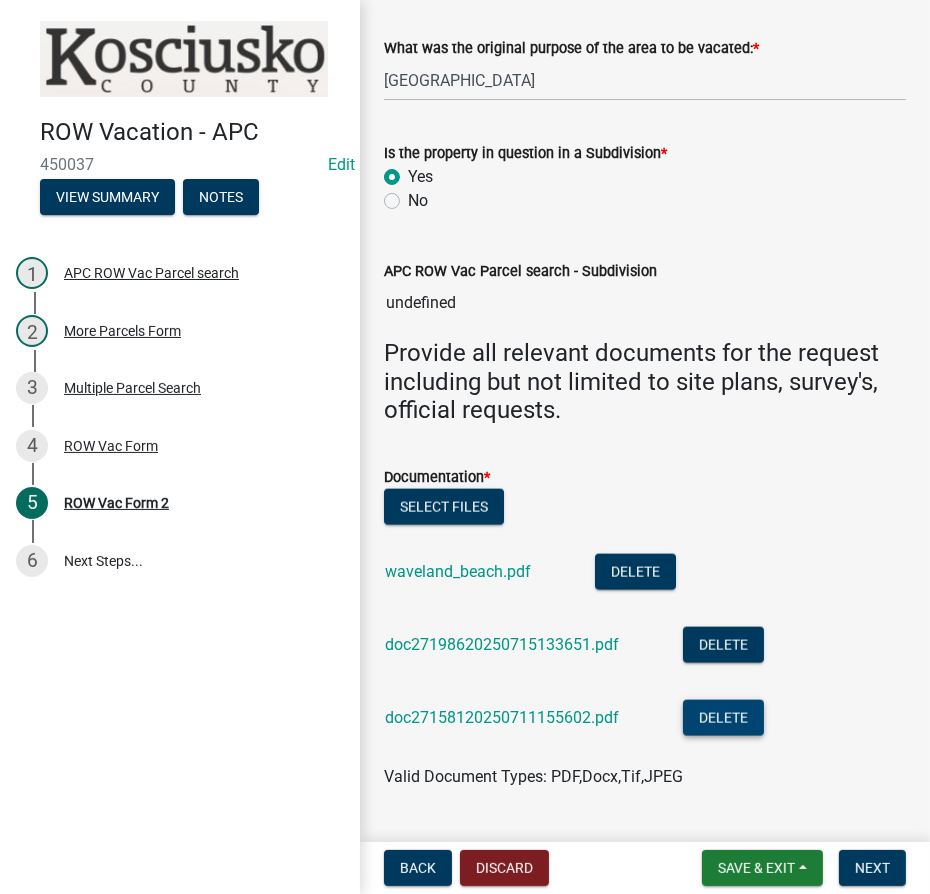 click on "Delete" at bounding box center (723, 718) 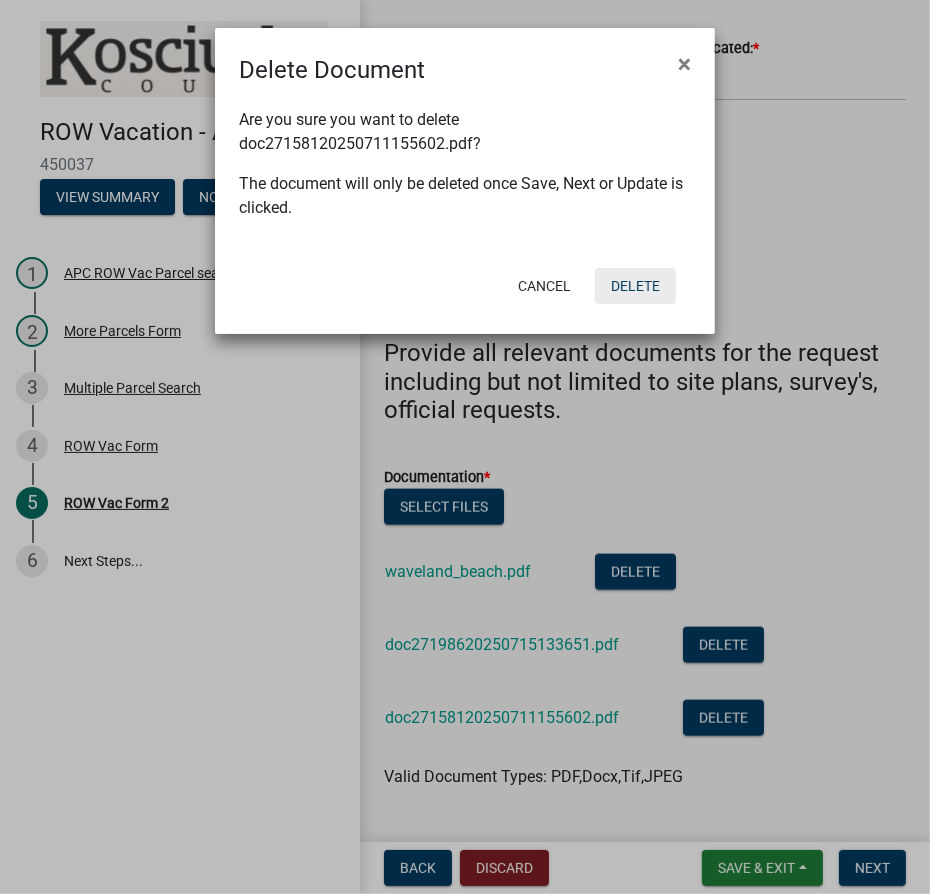 click on "Delete" 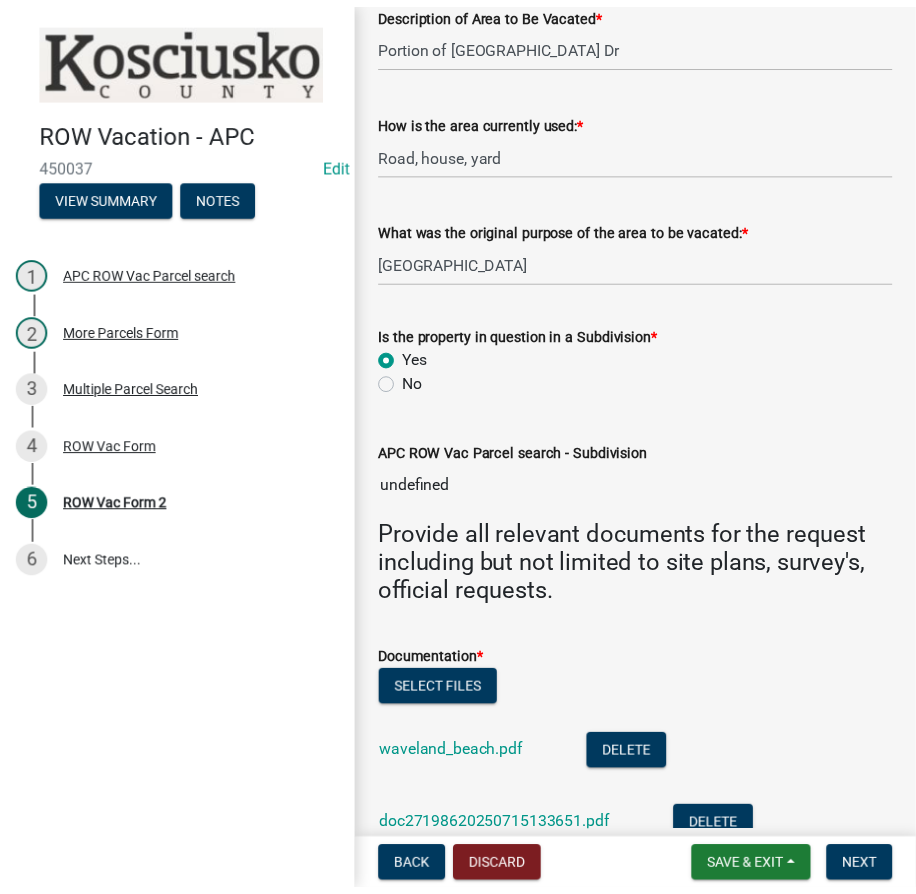 scroll, scrollTop: 1488, scrollLeft: 0, axis: vertical 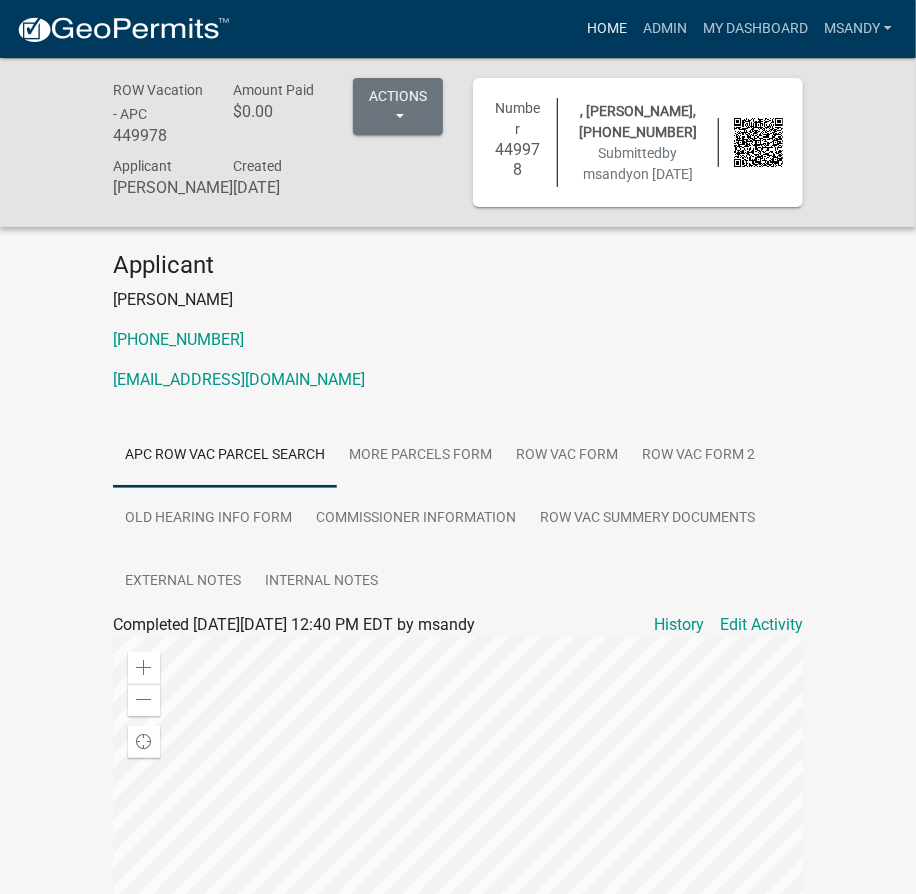 click on "Home" at bounding box center [607, 29] 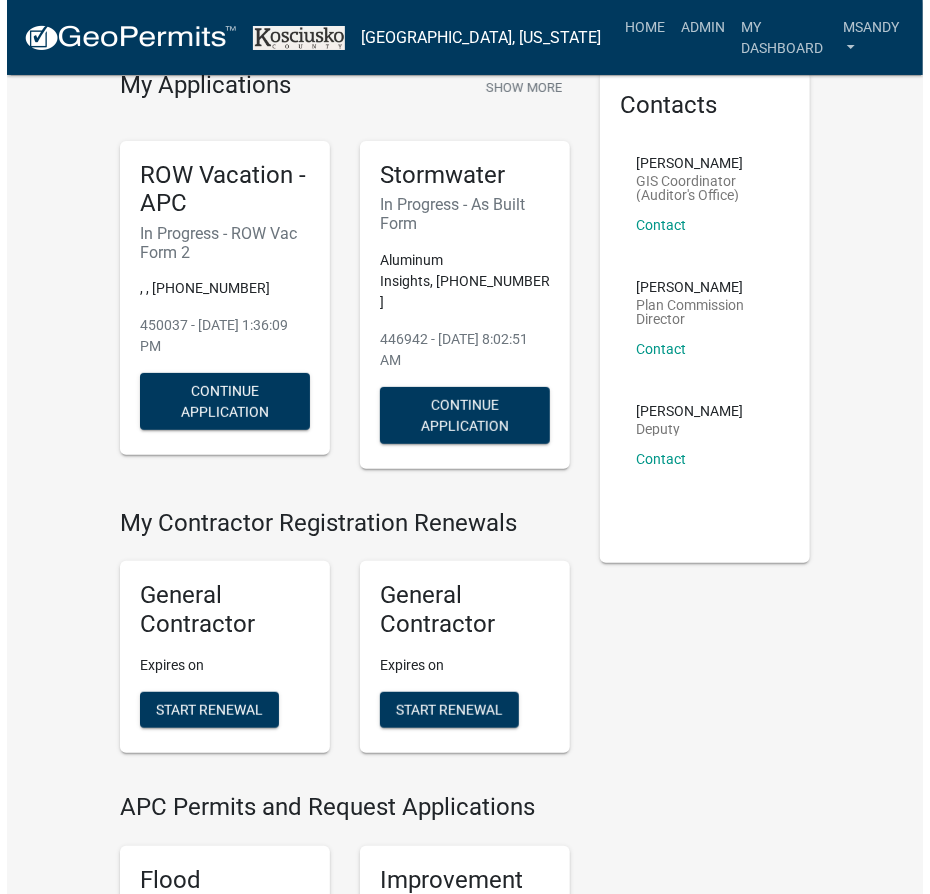 scroll, scrollTop: 0, scrollLeft: 0, axis: both 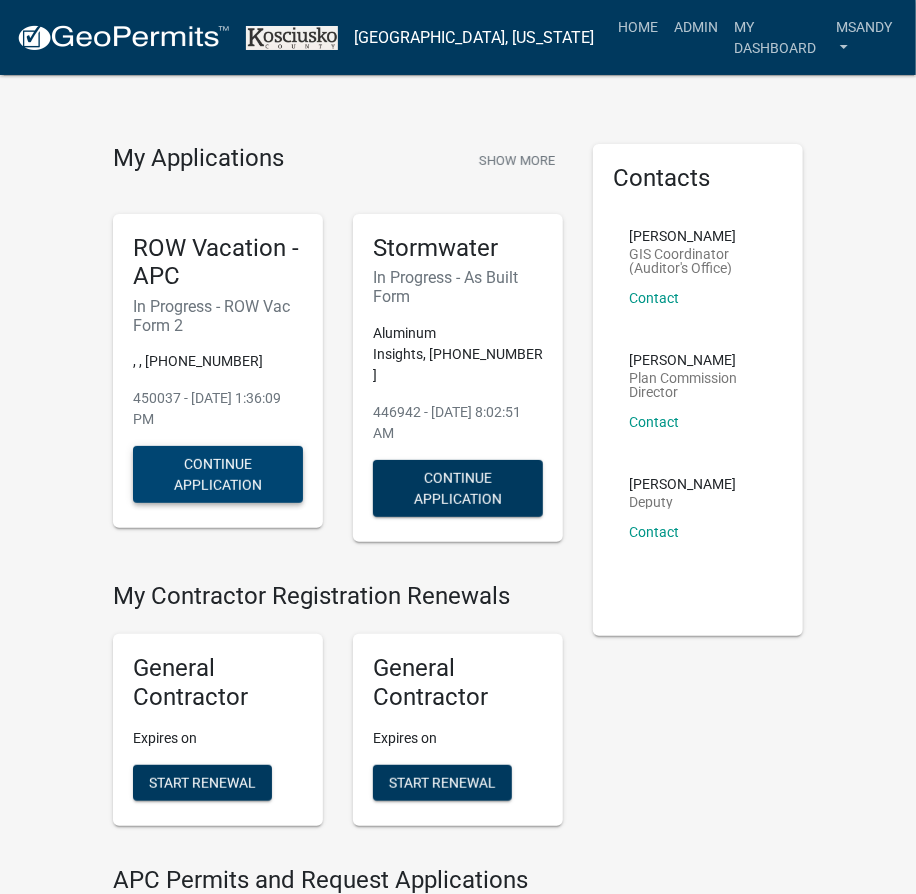 click on "Continue Application" 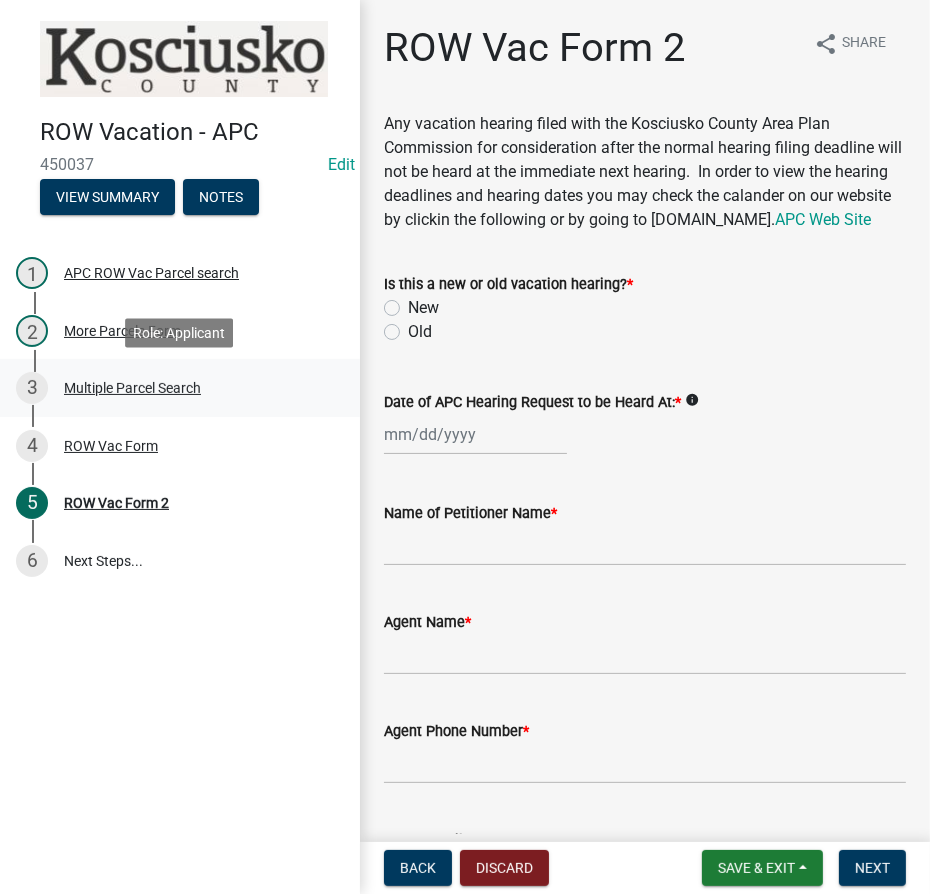 click on "Multiple Parcel Search" at bounding box center (132, 388) 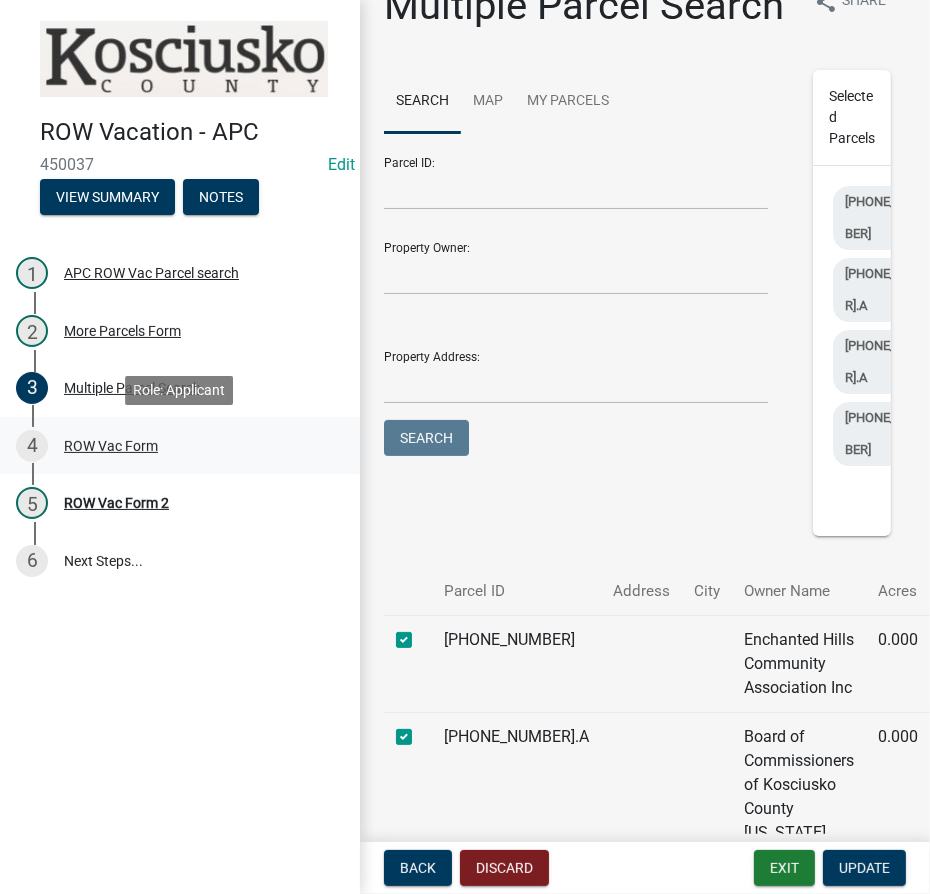 scroll, scrollTop: 0, scrollLeft: 0, axis: both 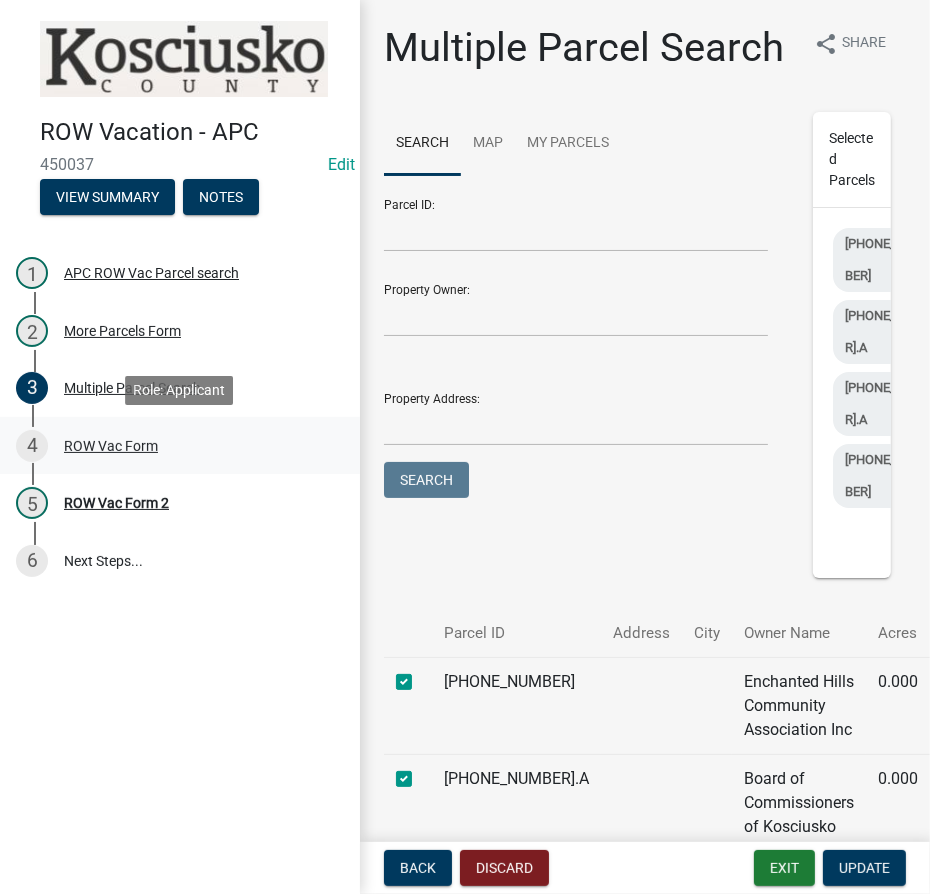 click on "ROW Vac Form" at bounding box center [111, 446] 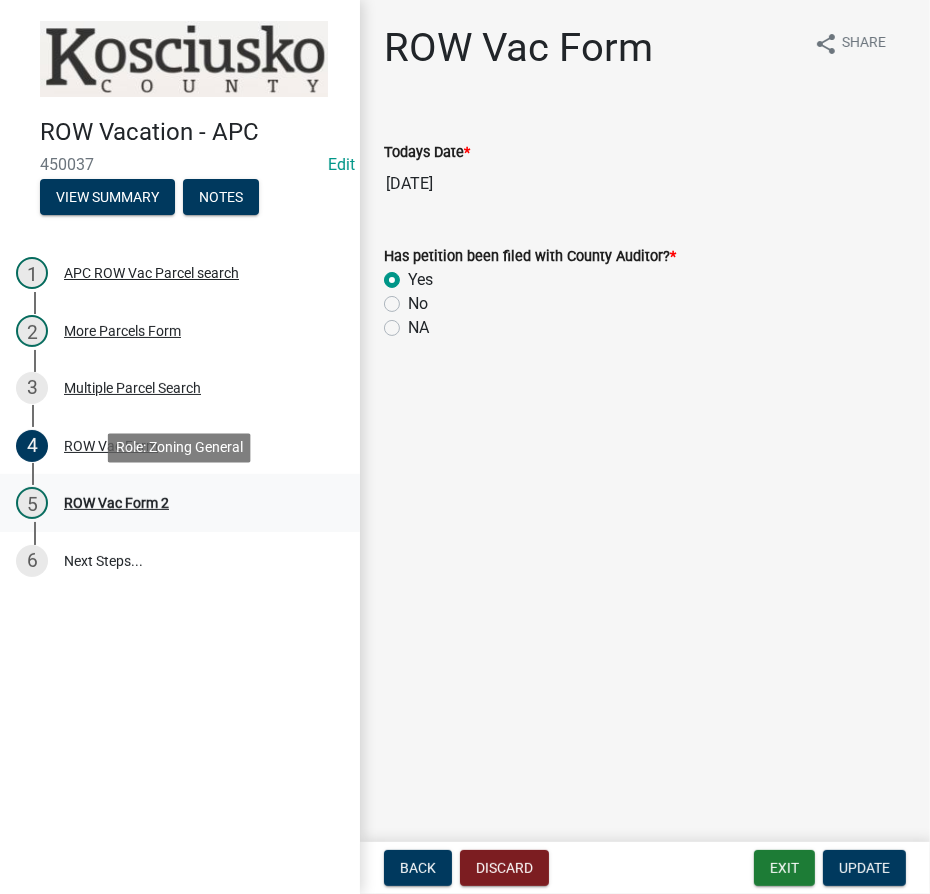 click on "ROW Vac Form 2" at bounding box center [116, 503] 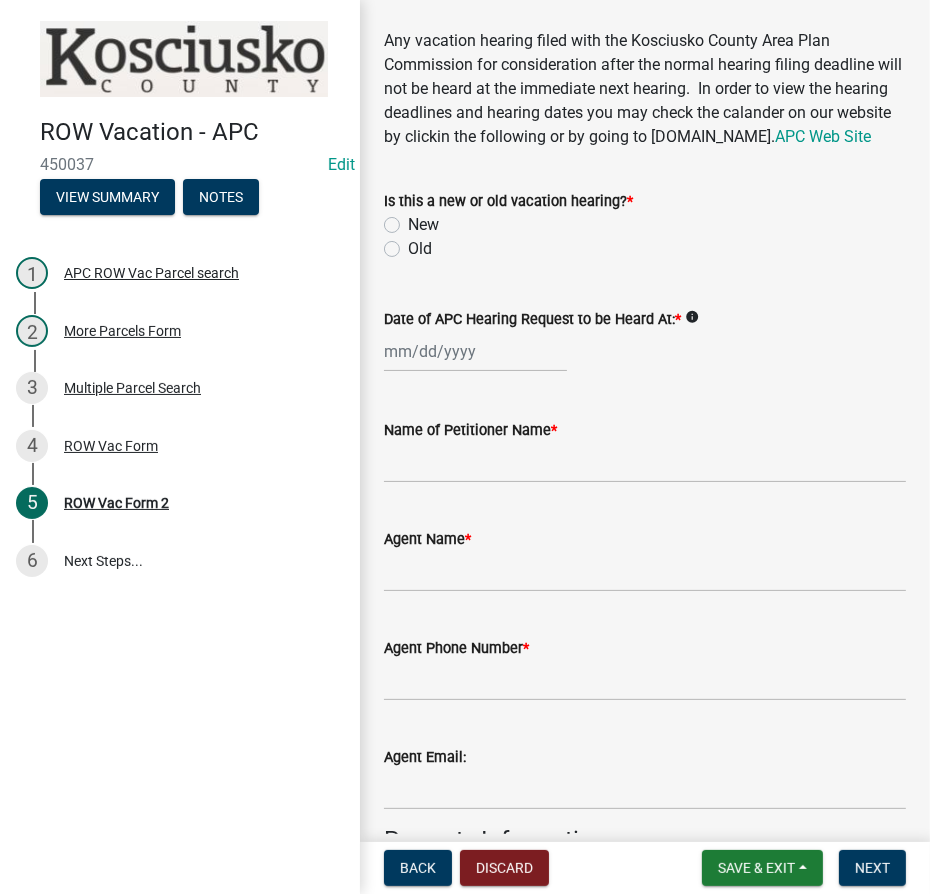 scroll, scrollTop: 181, scrollLeft: 0, axis: vertical 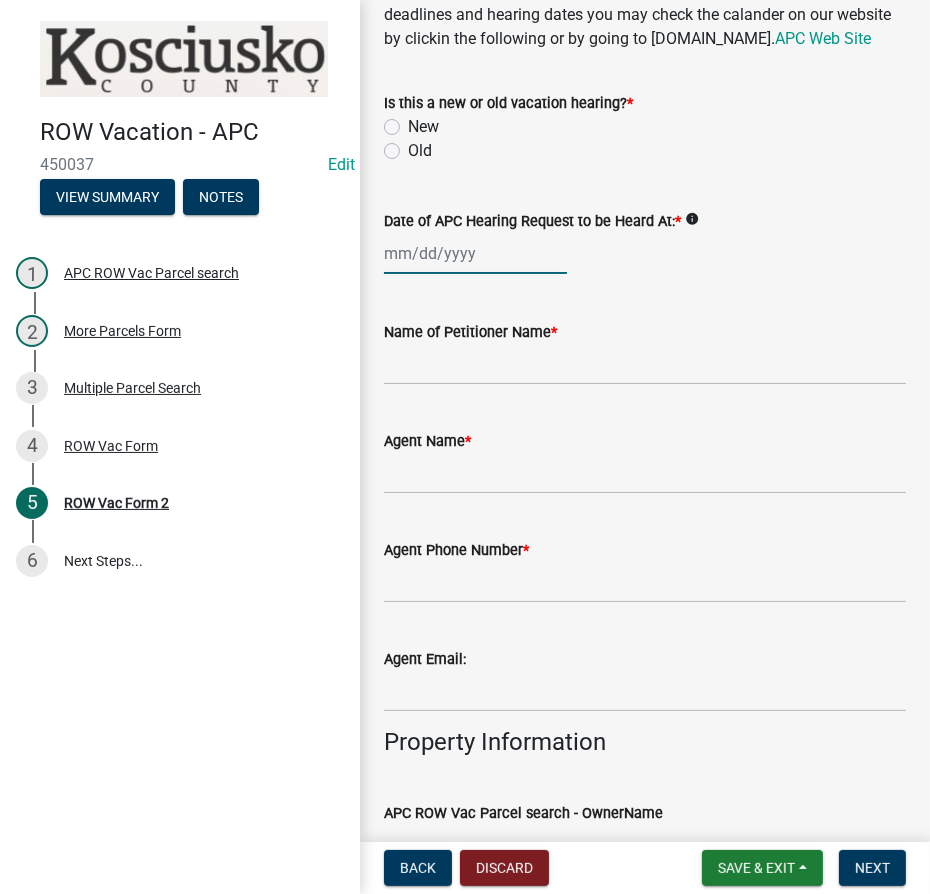 click 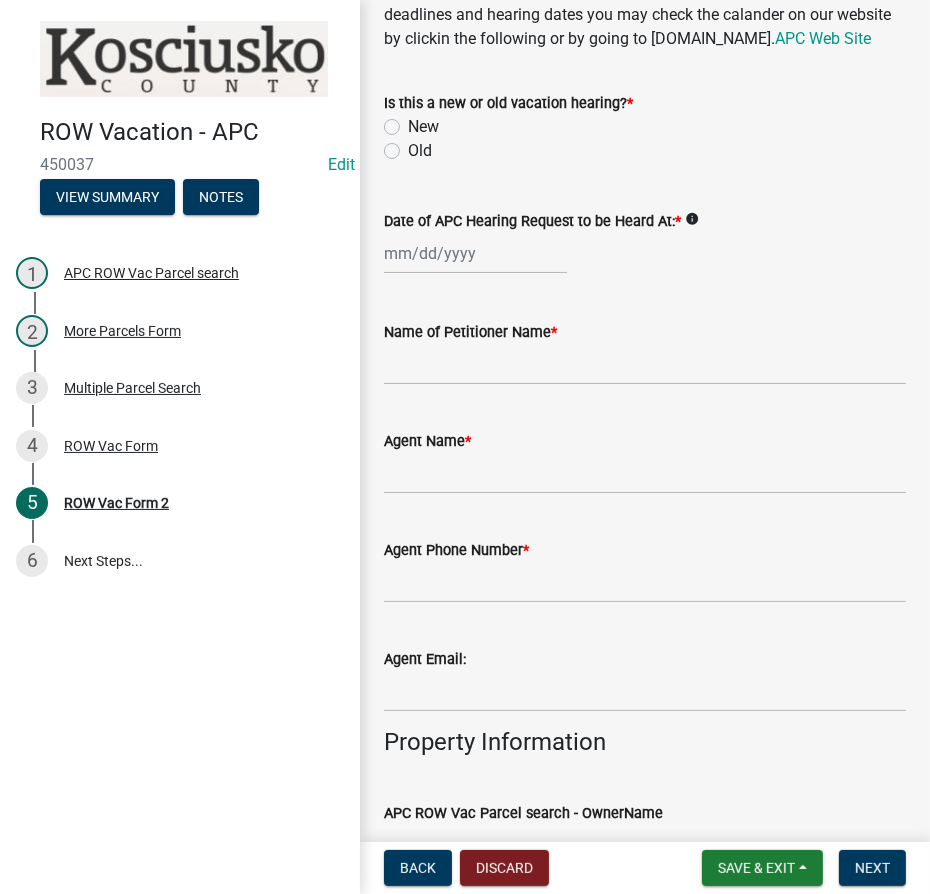 select on "7" 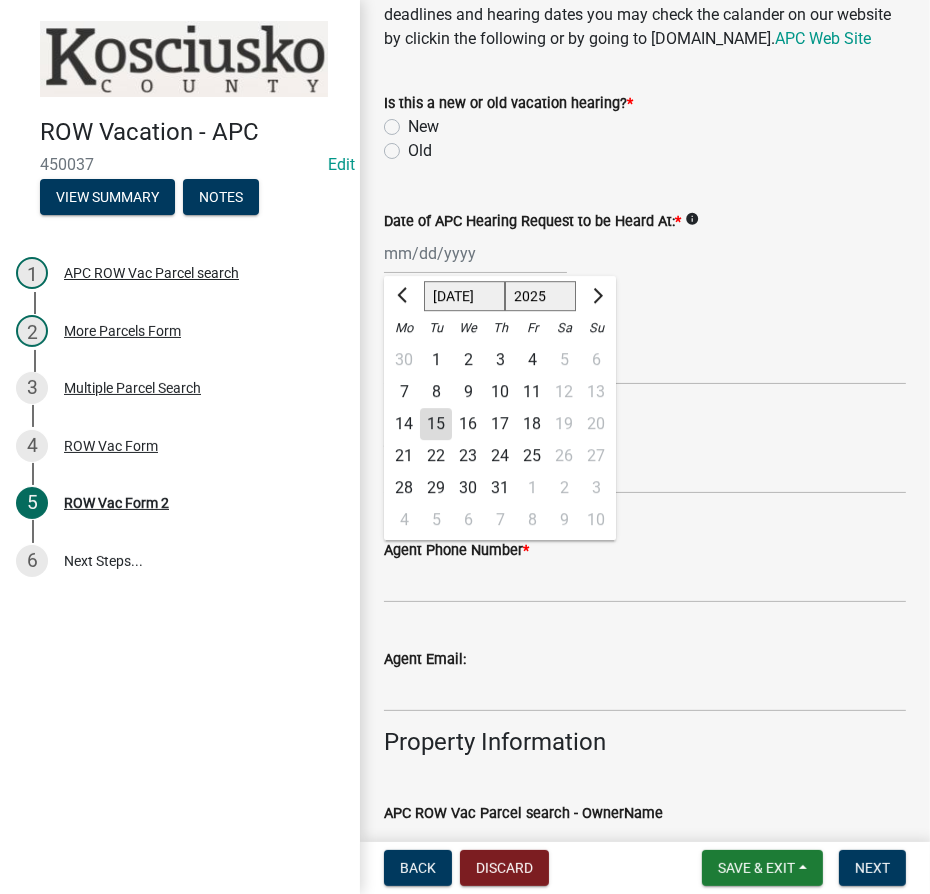 click on "Old" 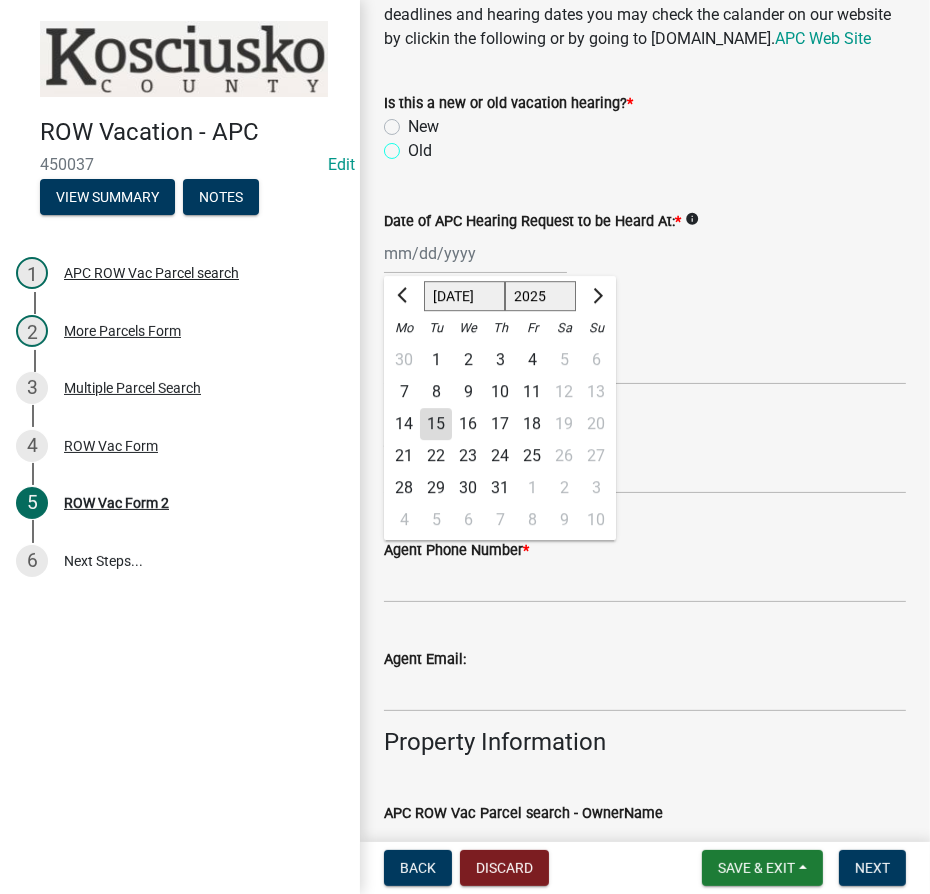 click on "Old" at bounding box center (414, 145) 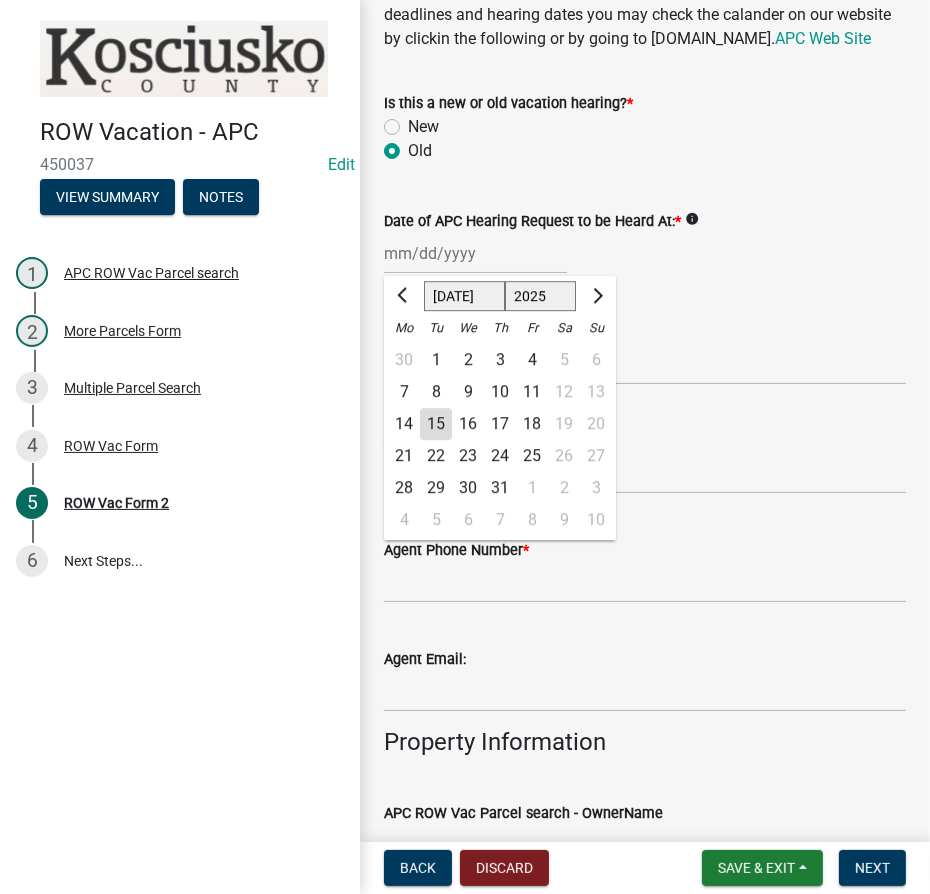 radio on "true" 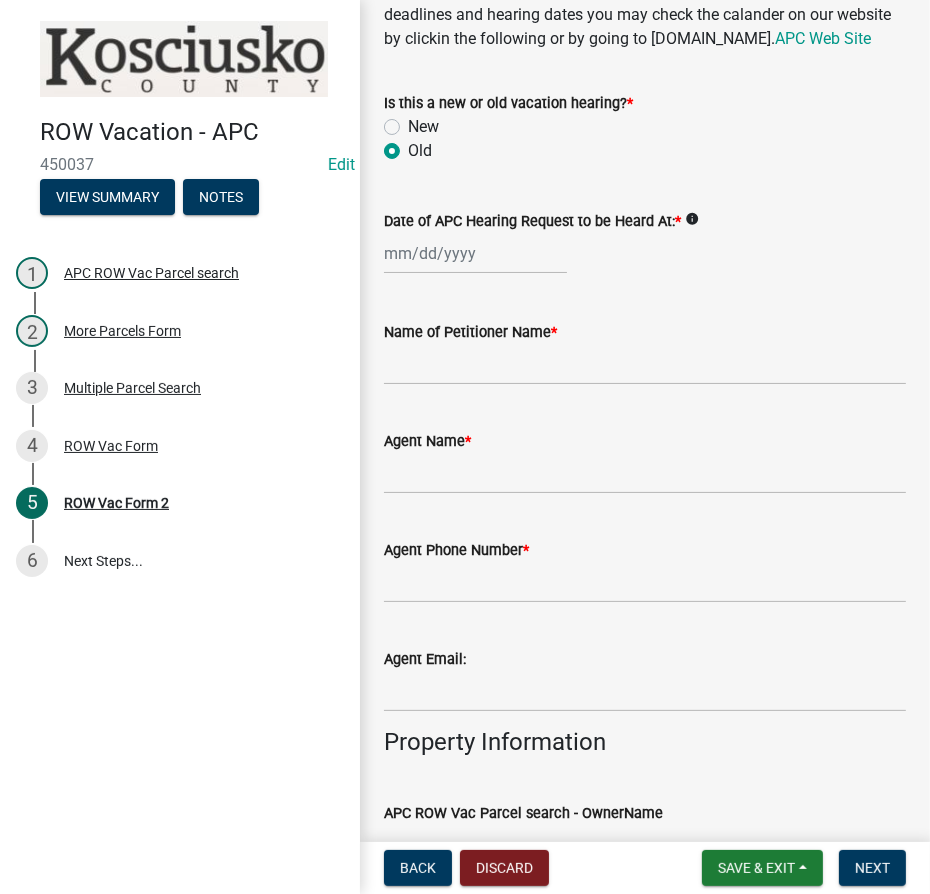 click 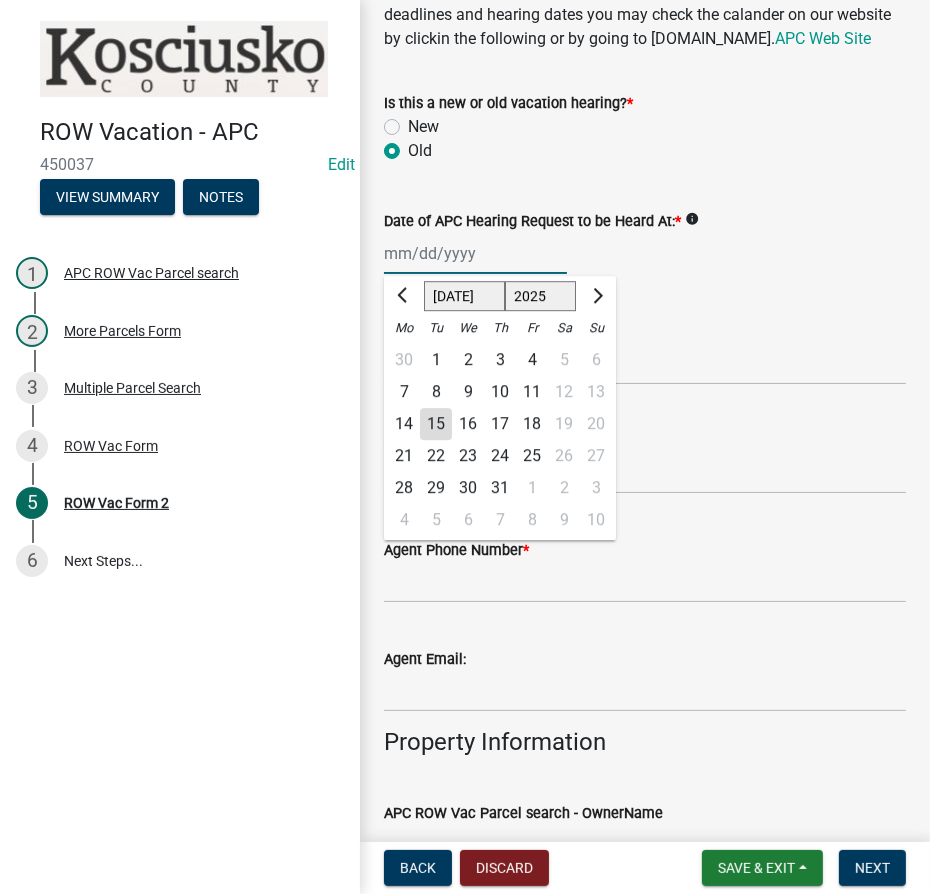 type on "[DATE]" 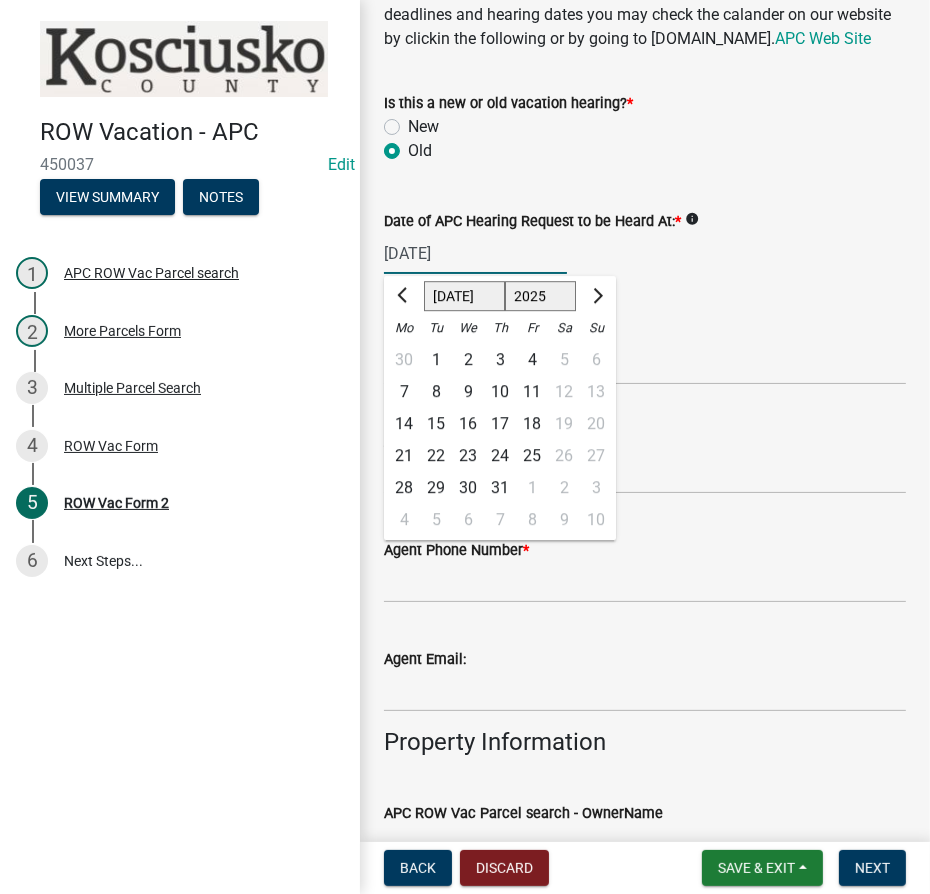 click on "1525 1526 1527 1528 1529 1530 1531 1532 1533 1534 1535 1536 1537 1538 1539 1540 1541 1542 1543 1544 1545 1546 1547 1548 1549 1550 1551 1552 1553 1554 1555 1556 1557 1558 1559 1560 1561 1562 1563 1564 1565 1566 1567 1568 1569 1570 1571 1572 1573 1574 1575 1576 1577 1578 1579 1580 1581 1582 1583 1584 1585 1586 1587 1588 1589 1590 1591 1592 1593 1594 1595 1596 1597 1598 1599 1600 1601 1602 1603 1604 1605 1606 1607 1608 1609 1610 1611 1612 1613 1614 1615 1616 1617 1618 1619 1620 1621 1622 1623 1624 1625 1626 1627 1628 1629 1630 1631 1632 1633 1634 1635 1636 1637 1638 1639 1640 1641 1642 1643 1644 1645 1646 1647 1648 1649 1650 1651 1652 1653 1654 1655 1656 1657 1658 1659 1660 1661 1662 1663 1664 1665 1666 1667 1668 1669 1670 1671 1672 1673 1674 1675 1676 1677 1678 1679 1680 1681 1682 1683 1684 1685 1686 1687 1688 1689 1690 1691 1692 1693 1694 1695 1696 1697 1698 1699 1700 1701 1702 1703 1704 1705 1706 1707 1708 1709 1710 1711 1712 1713 1714 1715 1716 1717 1718 1719 1720 1721 1722 1723 1724 1725 1726 1727 1728 1729" 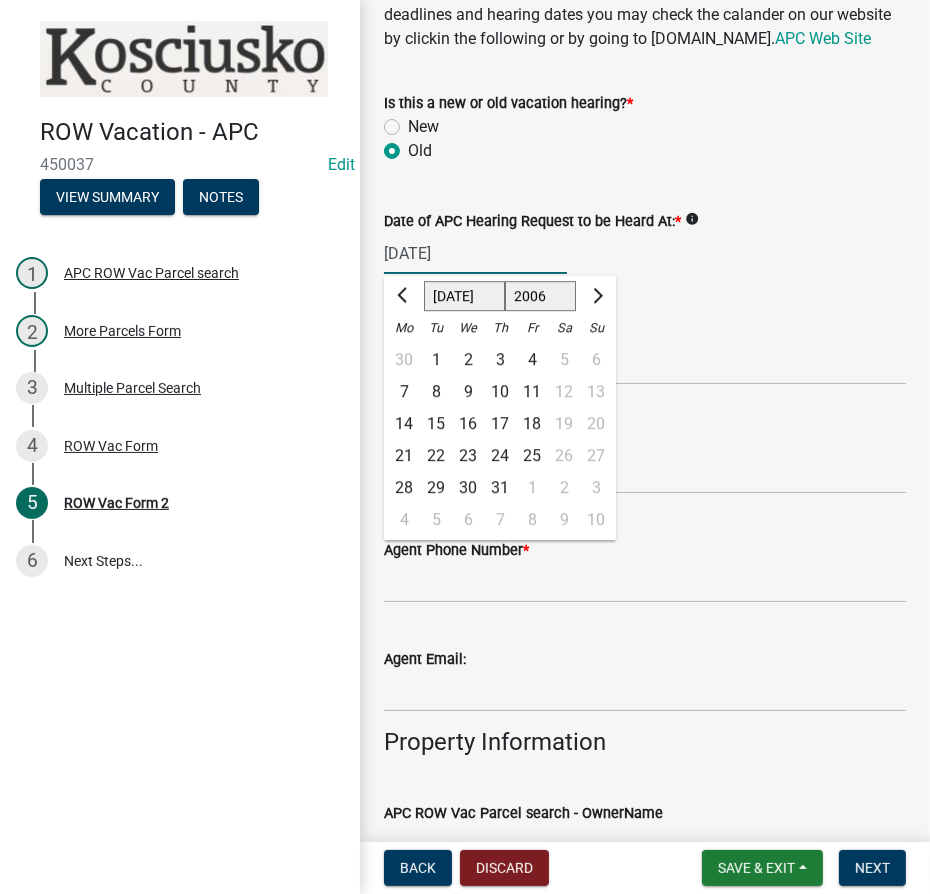 click on "1525 1526 1527 1528 1529 1530 1531 1532 1533 1534 1535 1536 1537 1538 1539 1540 1541 1542 1543 1544 1545 1546 1547 1548 1549 1550 1551 1552 1553 1554 1555 1556 1557 1558 1559 1560 1561 1562 1563 1564 1565 1566 1567 1568 1569 1570 1571 1572 1573 1574 1575 1576 1577 1578 1579 1580 1581 1582 1583 1584 1585 1586 1587 1588 1589 1590 1591 1592 1593 1594 1595 1596 1597 1598 1599 1600 1601 1602 1603 1604 1605 1606 1607 1608 1609 1610 1611 1612 1613 1614 1615 1616 1617 1618 1619 1620 1621 1622 1623 1624 1625 1626 1627 1628 1629 1630 1631 1632 1633 1634 1635 1636 1637 1638 1639 1640 1641 1642 1643 1644 1645 1646 1647 1648 1649 1650 1651 1652 1653 1654 1655 1656 1657 1658 1659 1660 1661 1662 1663 1664 1665 1666 1667 1668 1669 1670 1671 1672 1673 1674 1675 1676 1677 1678 1679 1680 1681 1682 1683 1684 1685 1686 1687 1688 1689 1690 1691 1692 1693 1694 1695 1696 1697 1698 1699 1700 1701 1702 1703 1704 1705 1706 1707 1708 1709 1710 1711 1712 1713 1714 1715 1716 1717 1718 1719 1720 1721 1722 1723 1724 1725 1726 1727 1728 1729" 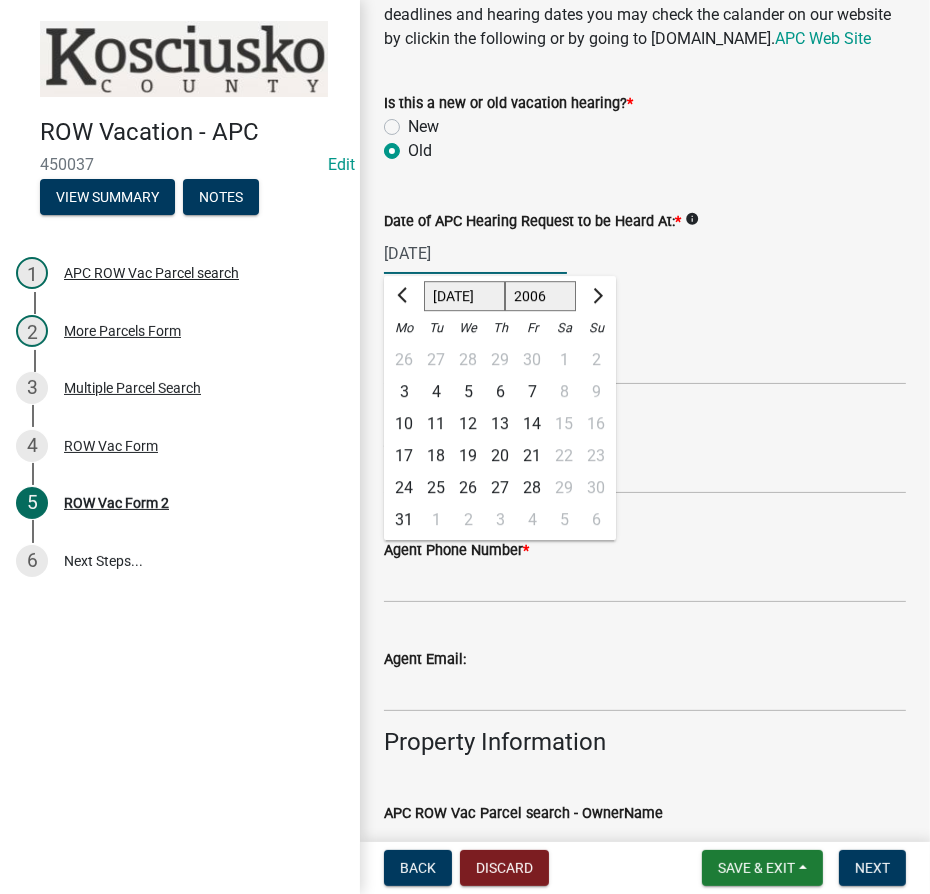 click on "Jan Feb Mar Apr May Jun [DATE] Aug Sep Oct Nov Dec" 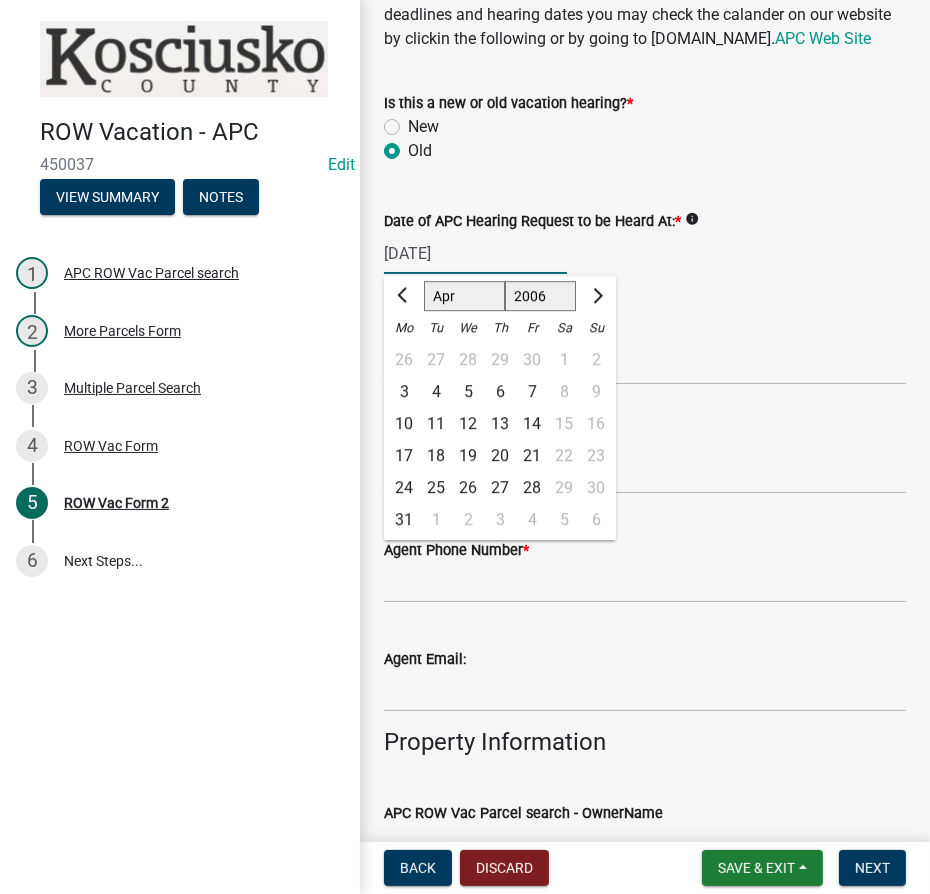 click on "Jan Feb Mar Apr May Jun [DATE] Aug Sep Oct Nov Dec" 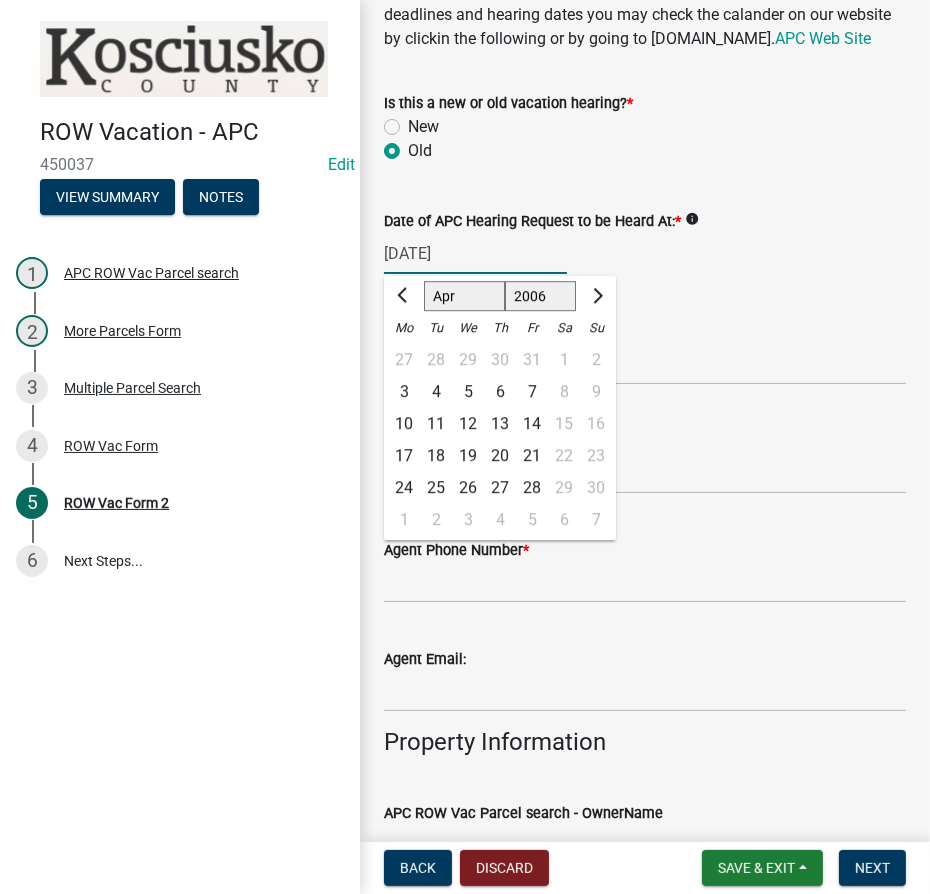 click on "4" 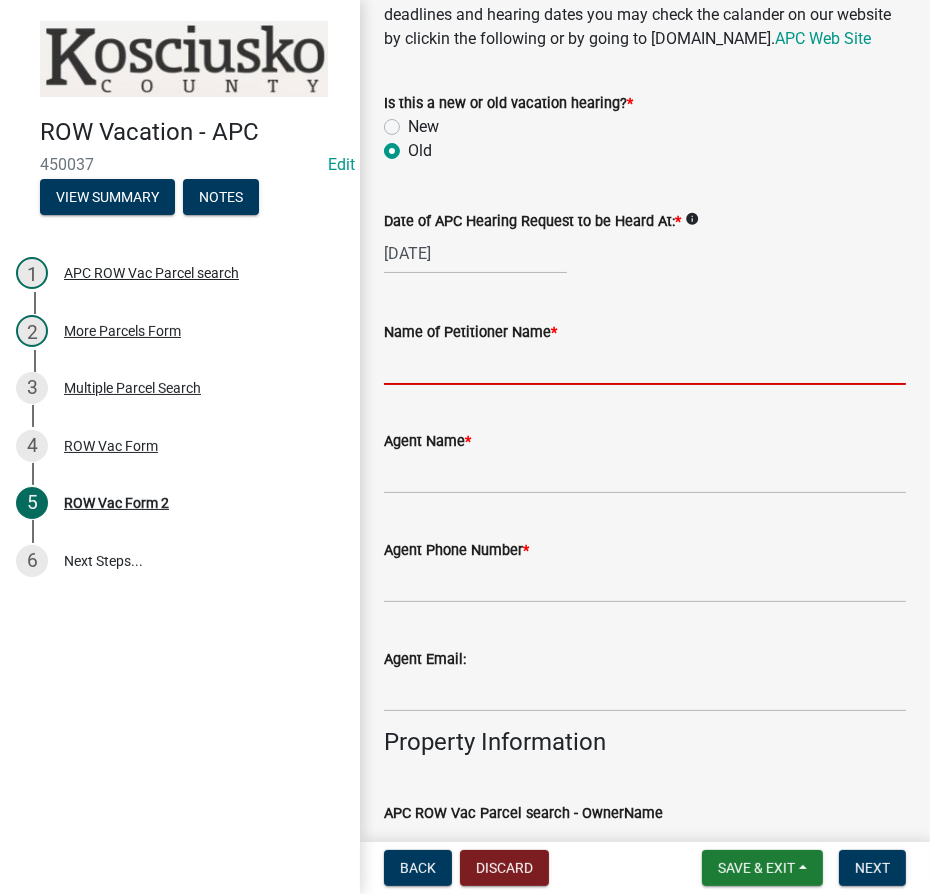 click on "Name of Petitioner Name  *" at bounding box center [645, 364] 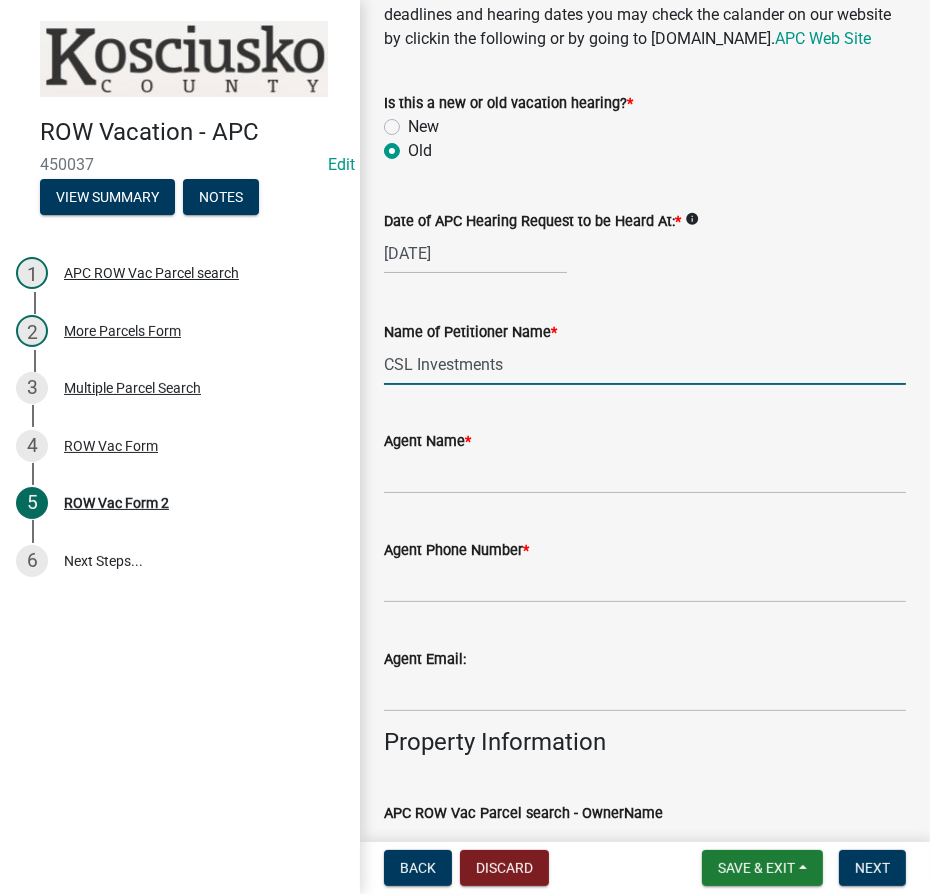 type on "CSL Investments" 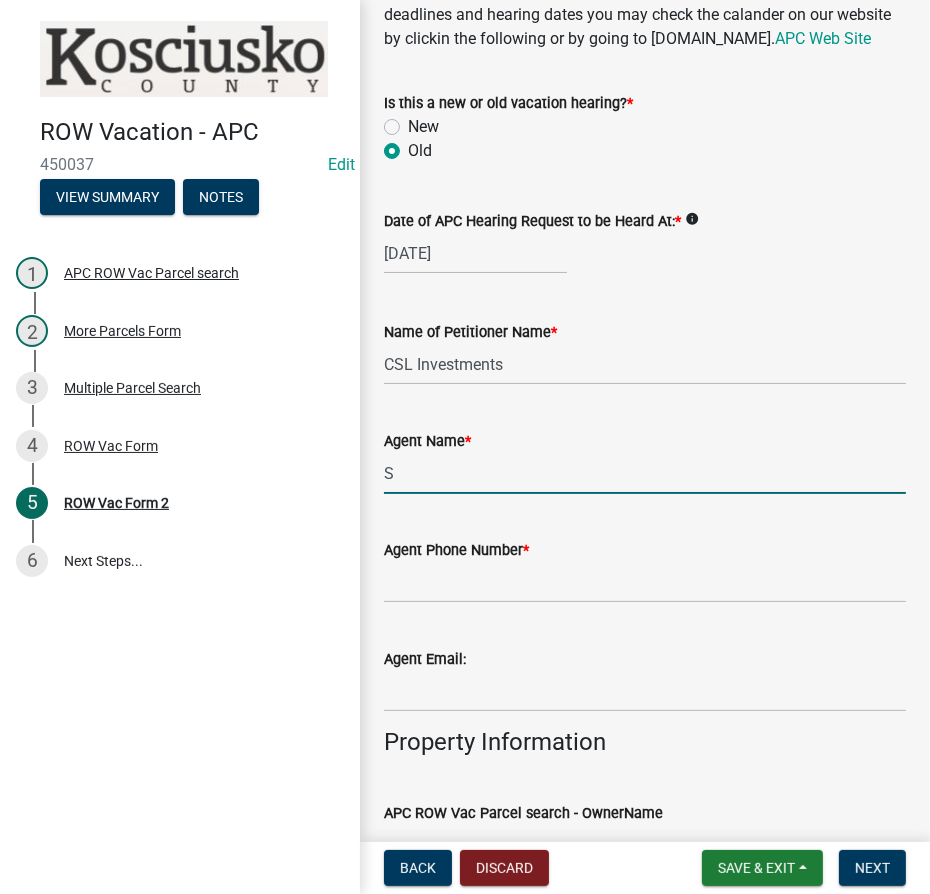 type on "[PERSON_NAME]" 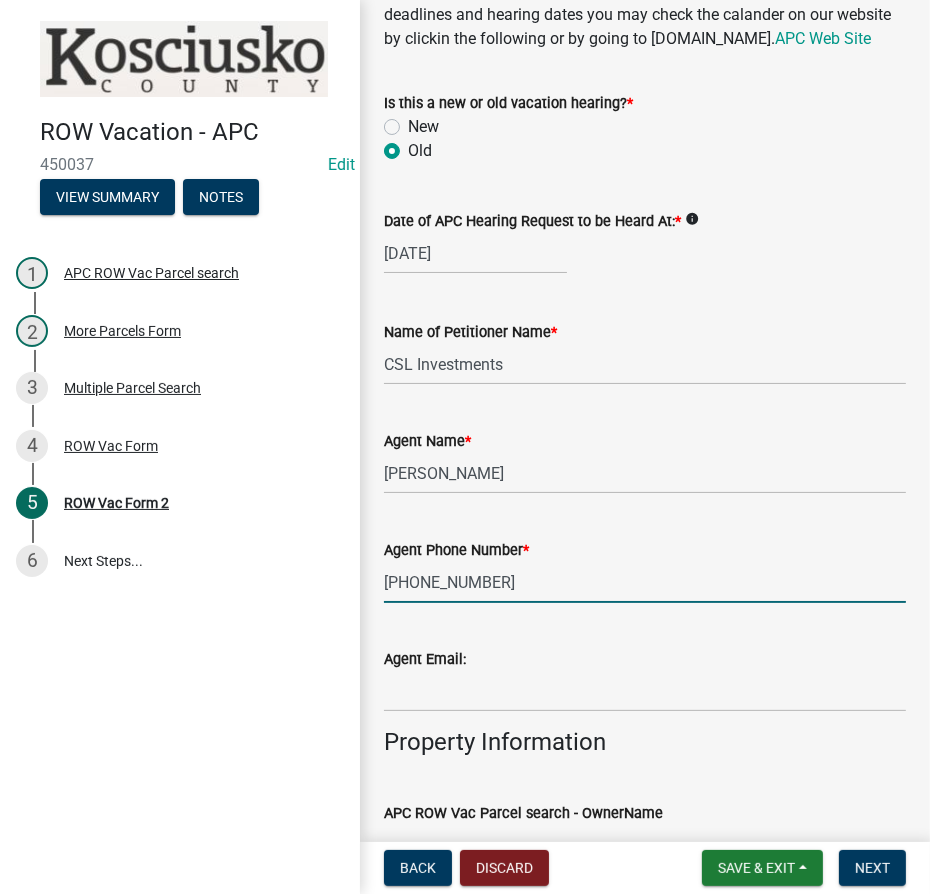 type on "[PHONE_NUMBER]" 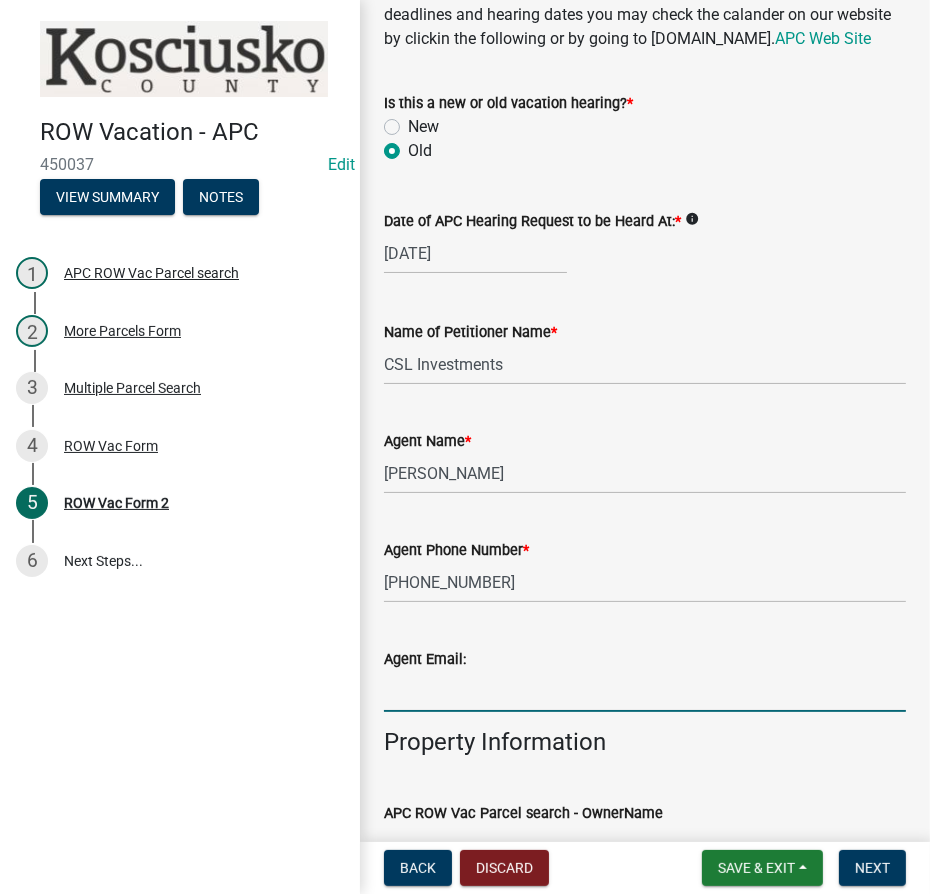 scroll, scrollTop: 632, scrollLeft: 0, axis: vertical 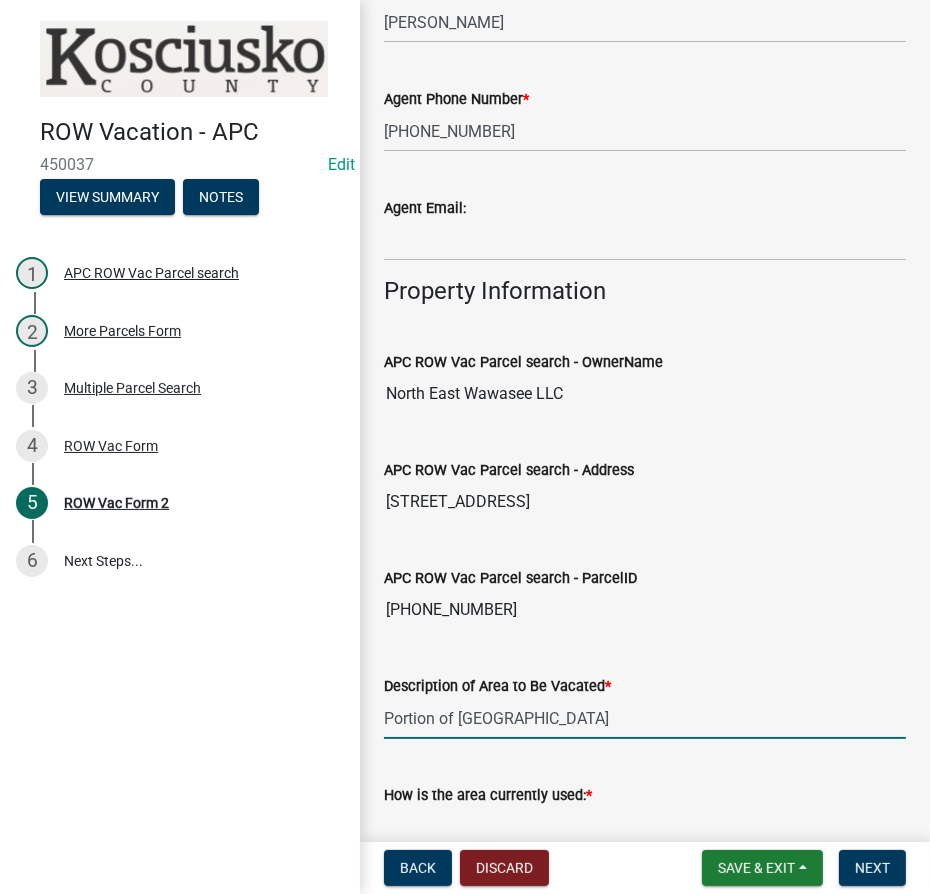 type on "Portion of [GEOGRAPHIC_DATA]" 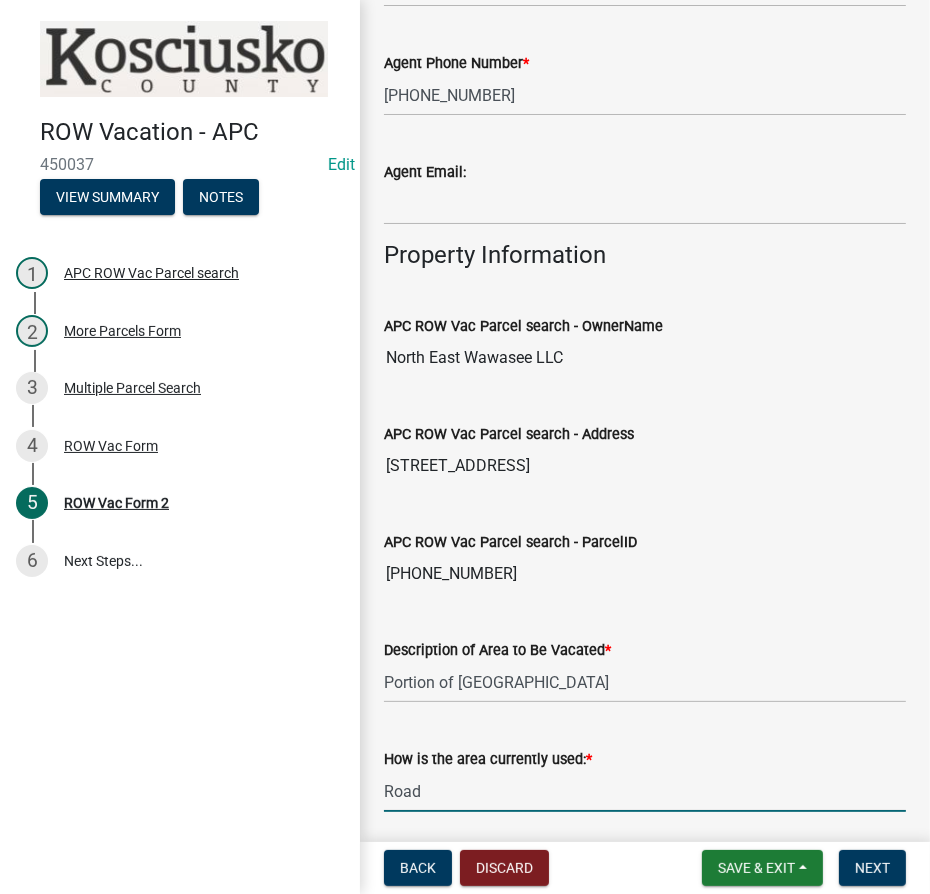 type on "Road" 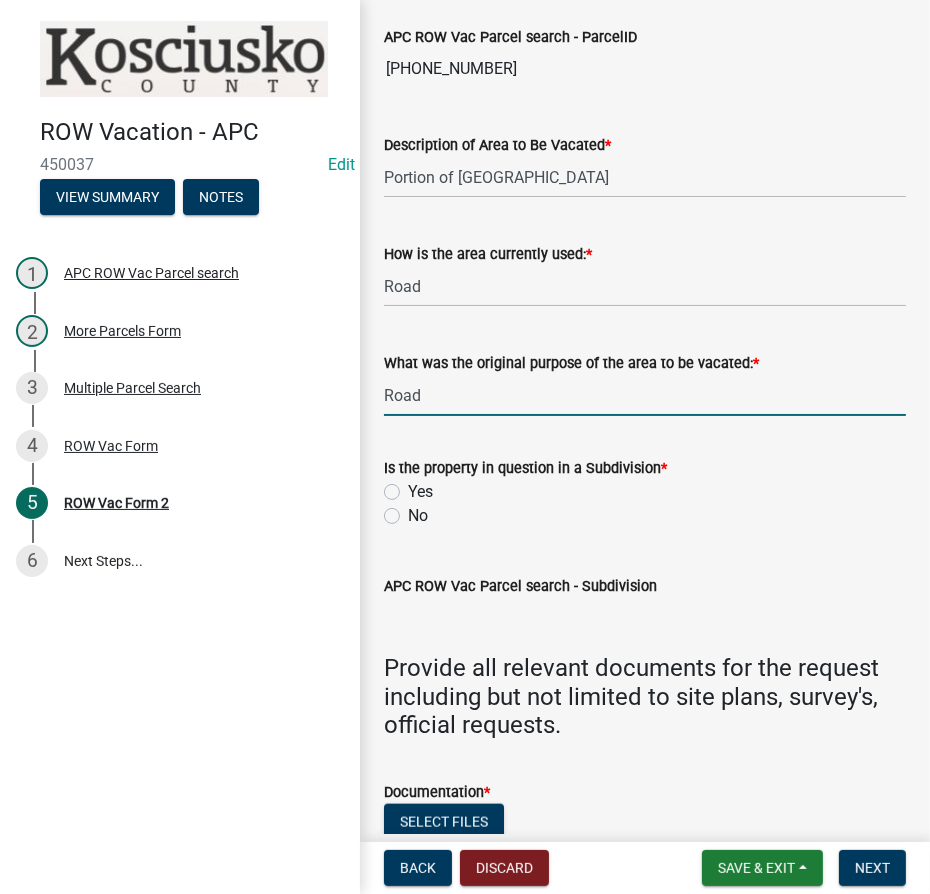 type on "Road" 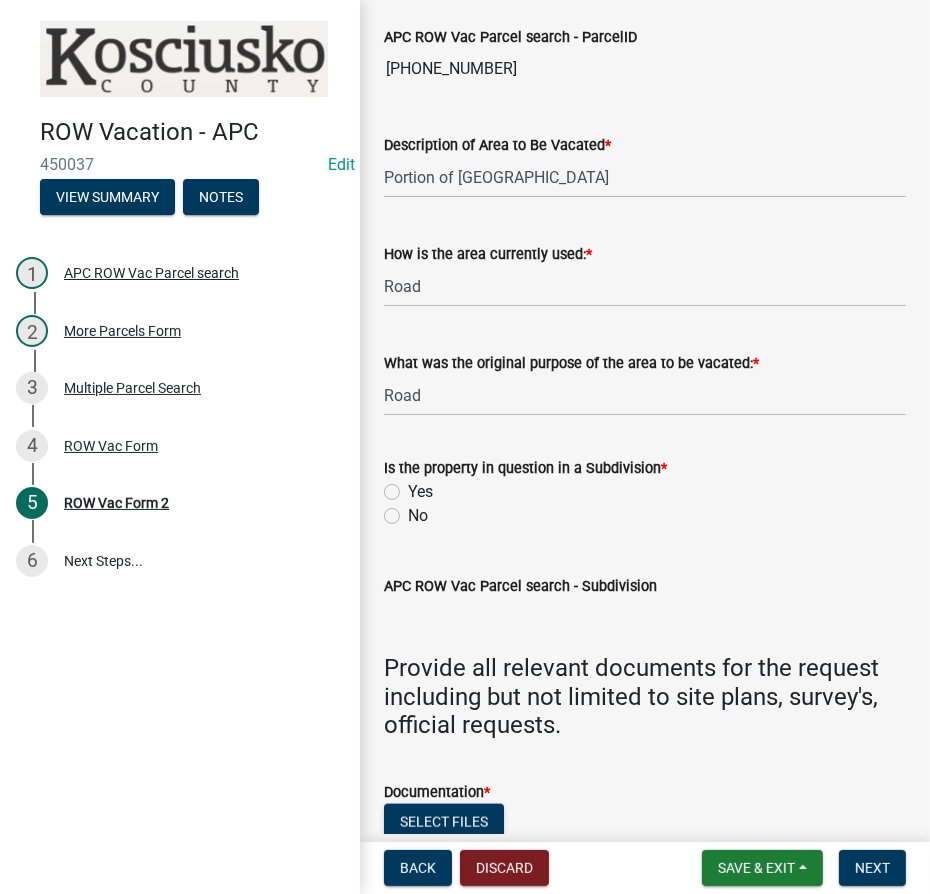click on "Yes" 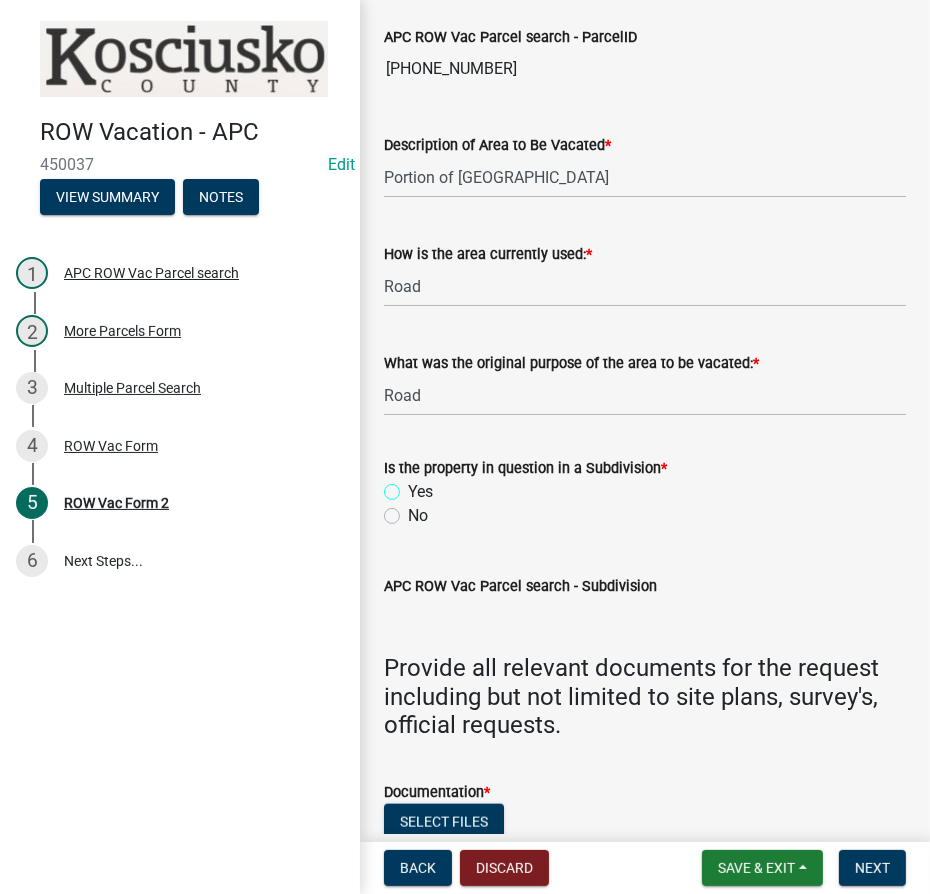 click on "Yes" at bounding box center (414, 486) 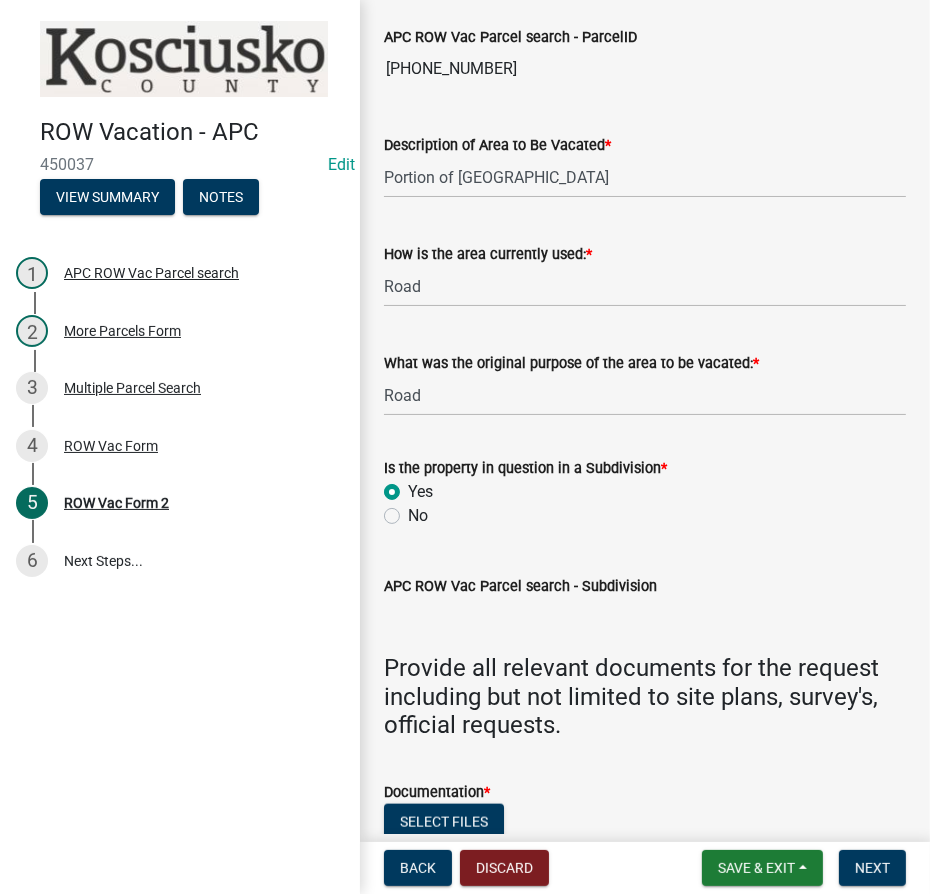 radio on "true" 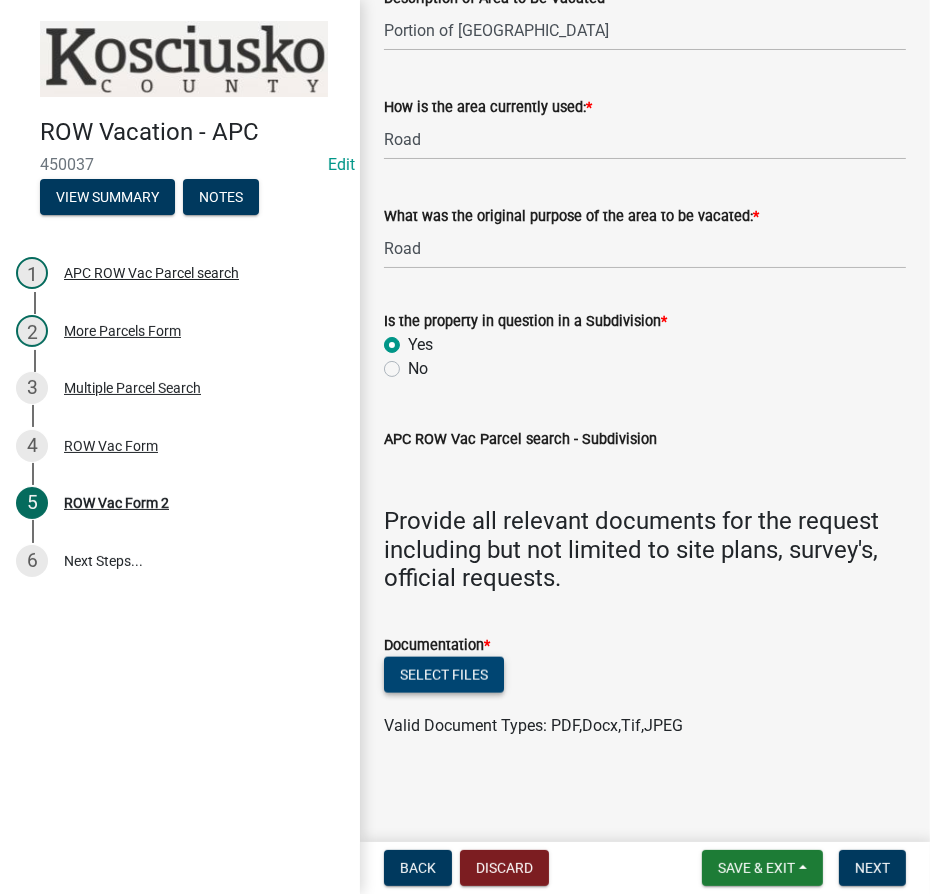 click on "Select files" 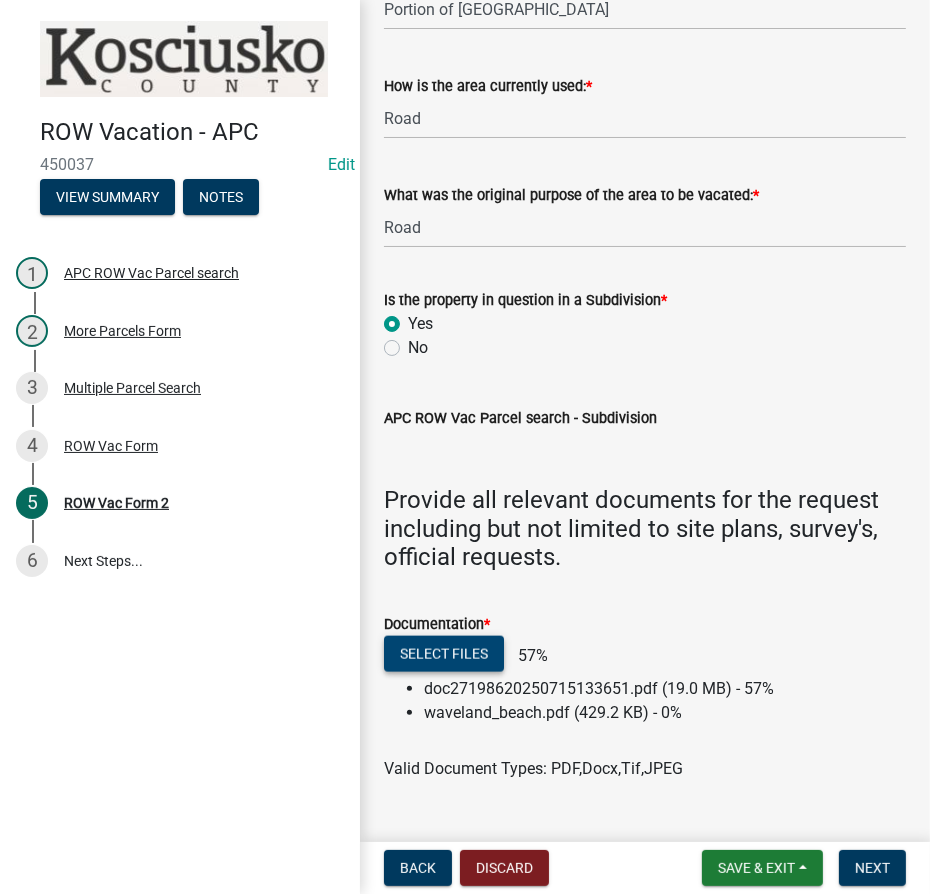 scroll, scrollTop: 1405, scrollLeft: 0, axis: vertical 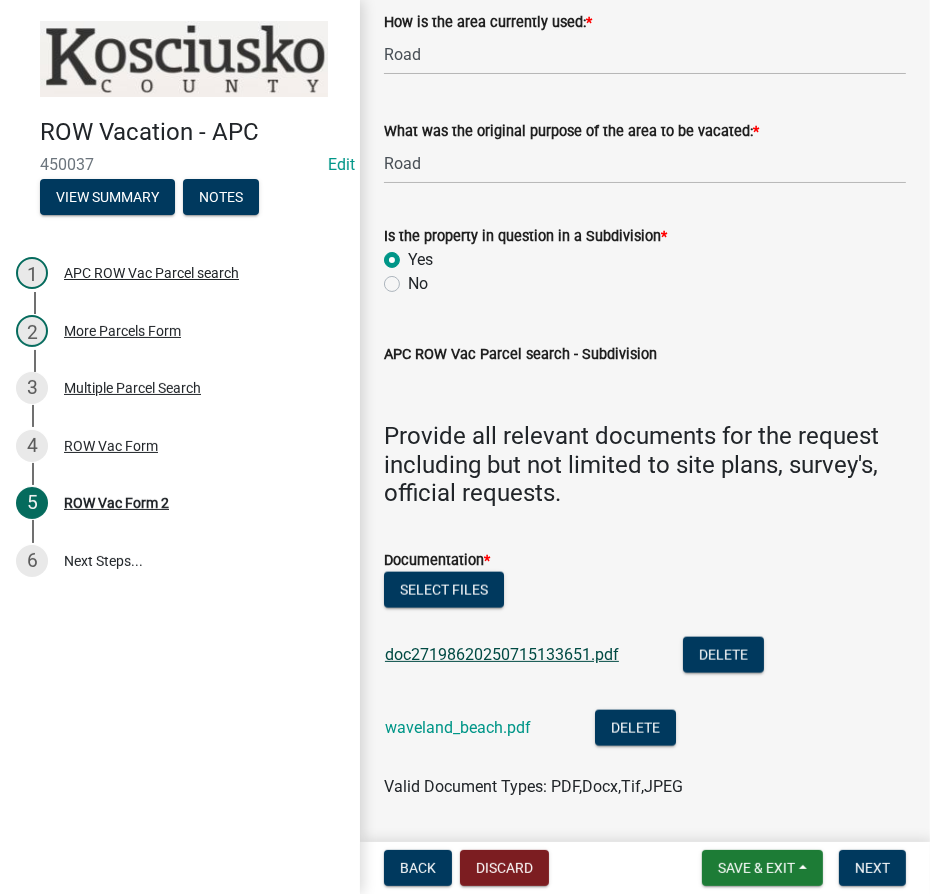 drag, startPoint x: 496, startPoint y: 664, endPoint x: 496, endPoint y: 679, distance: 15 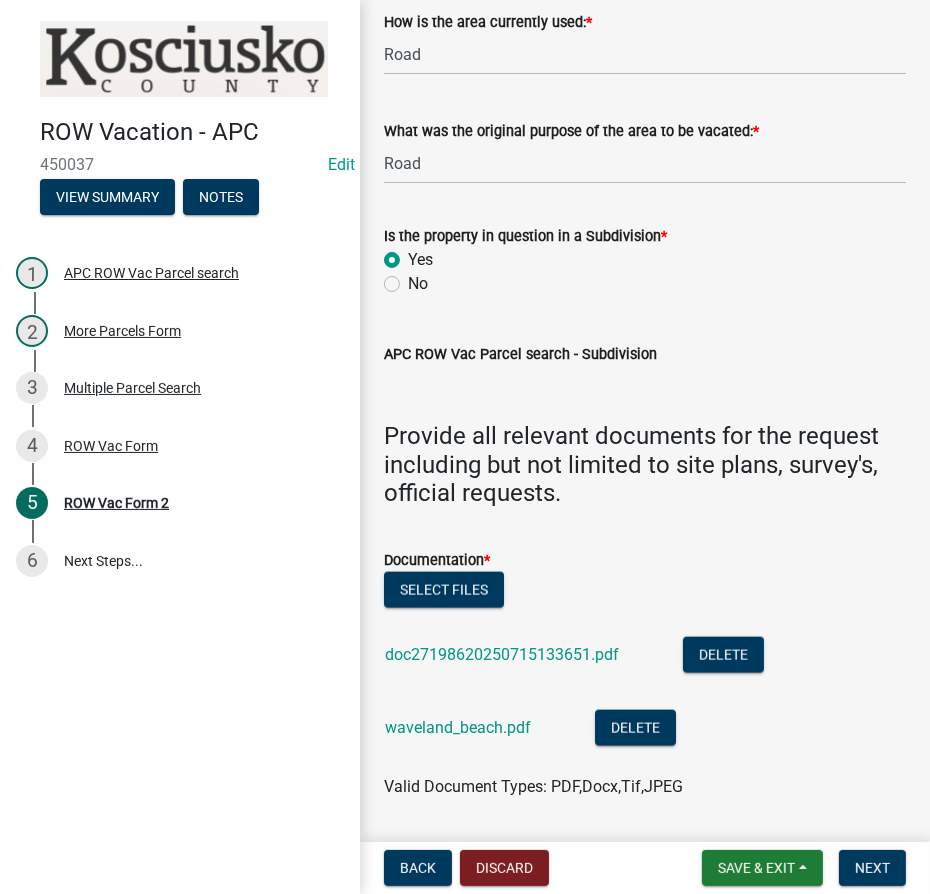 click on "doc27198620250715133651.pdf" 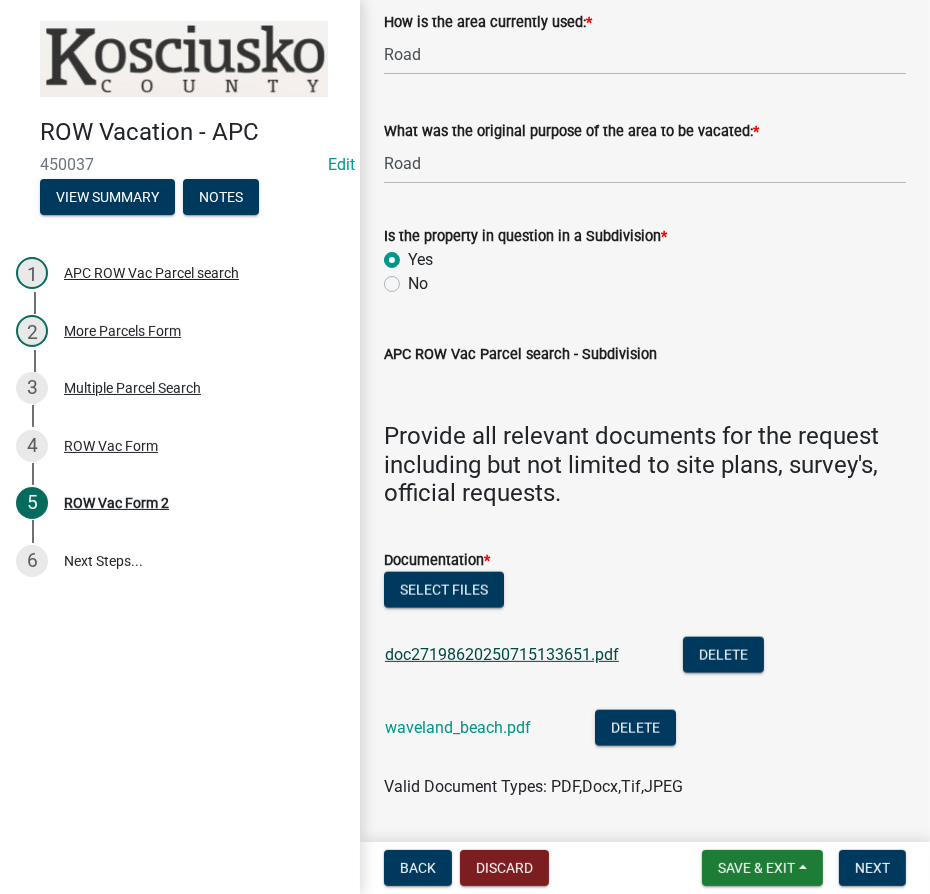 click on "doc27198620250715133651.pdf" 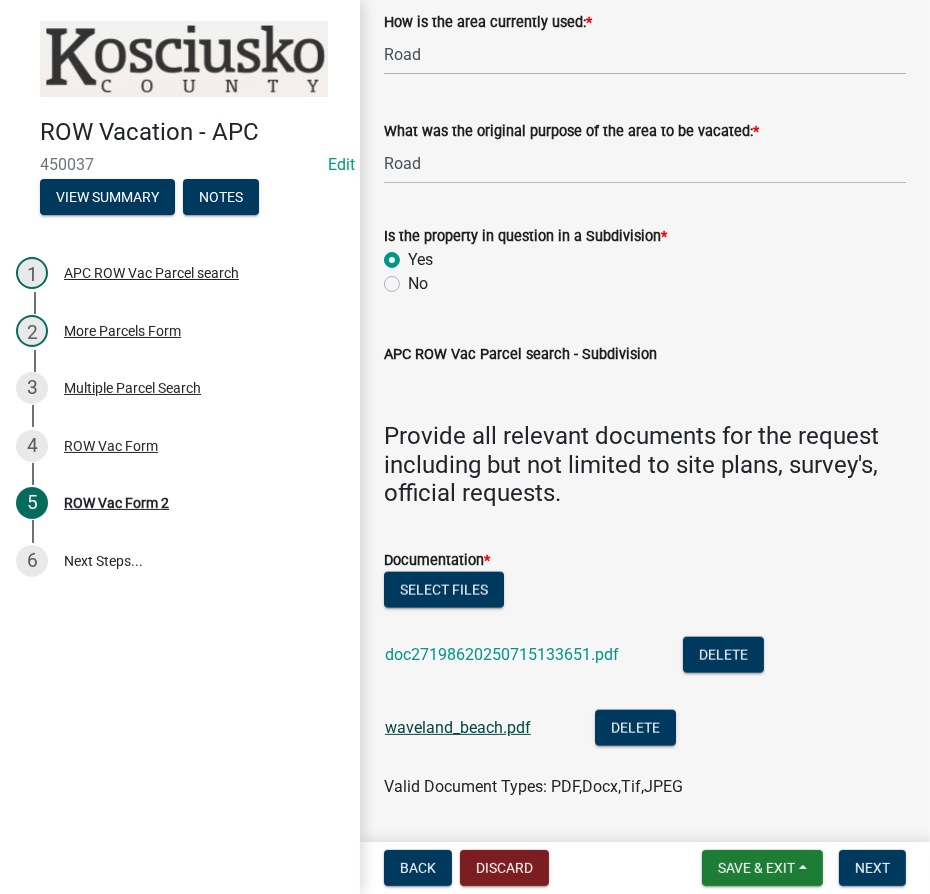 click on "waveland_beach.pdf" 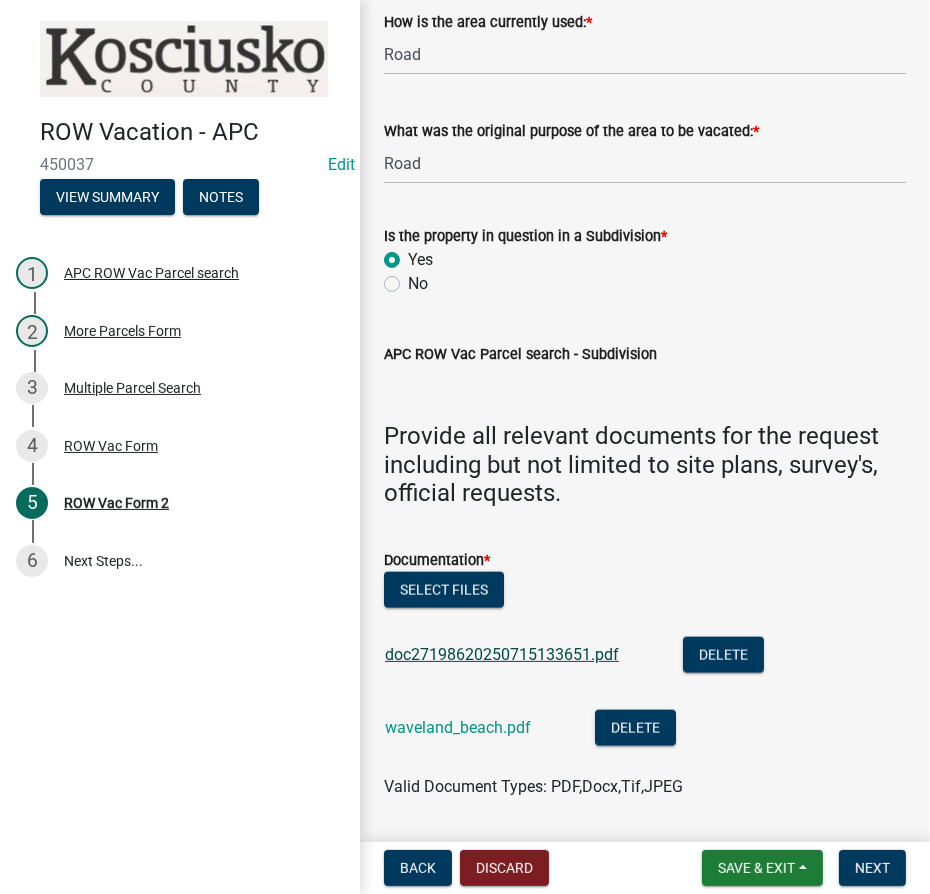 scroll, scrollTop: 1488, scrollLeft: 0, axis: vertical 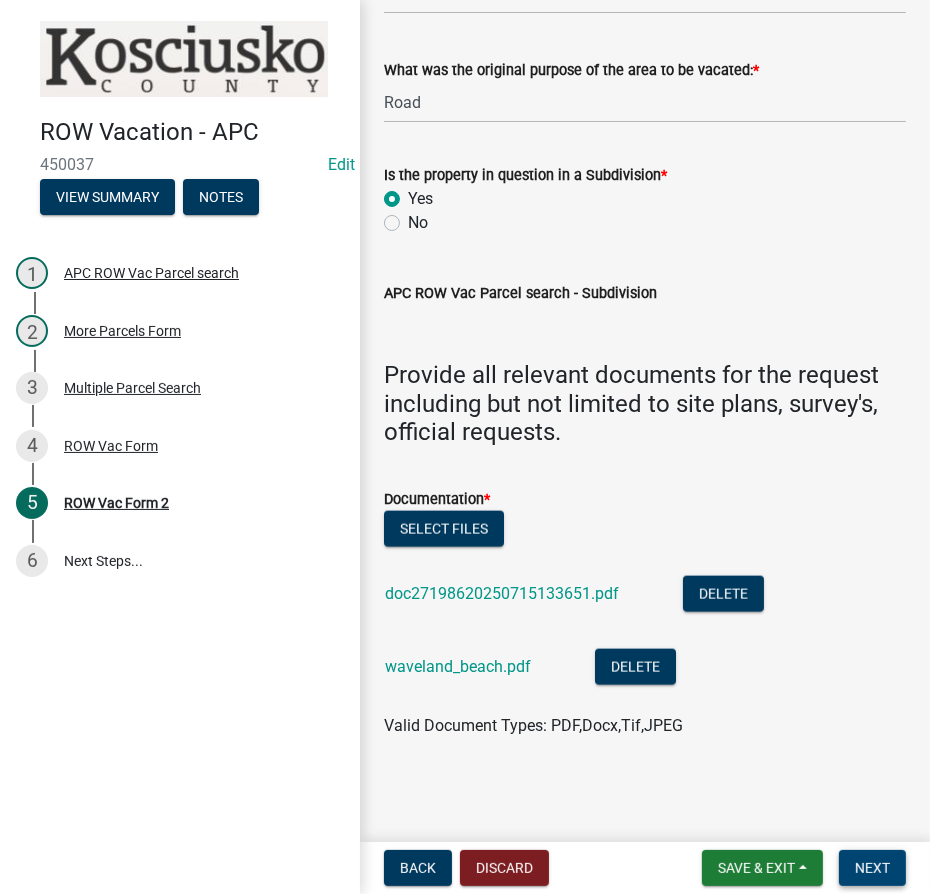 click on "Next" at bounding box center [872, 868] 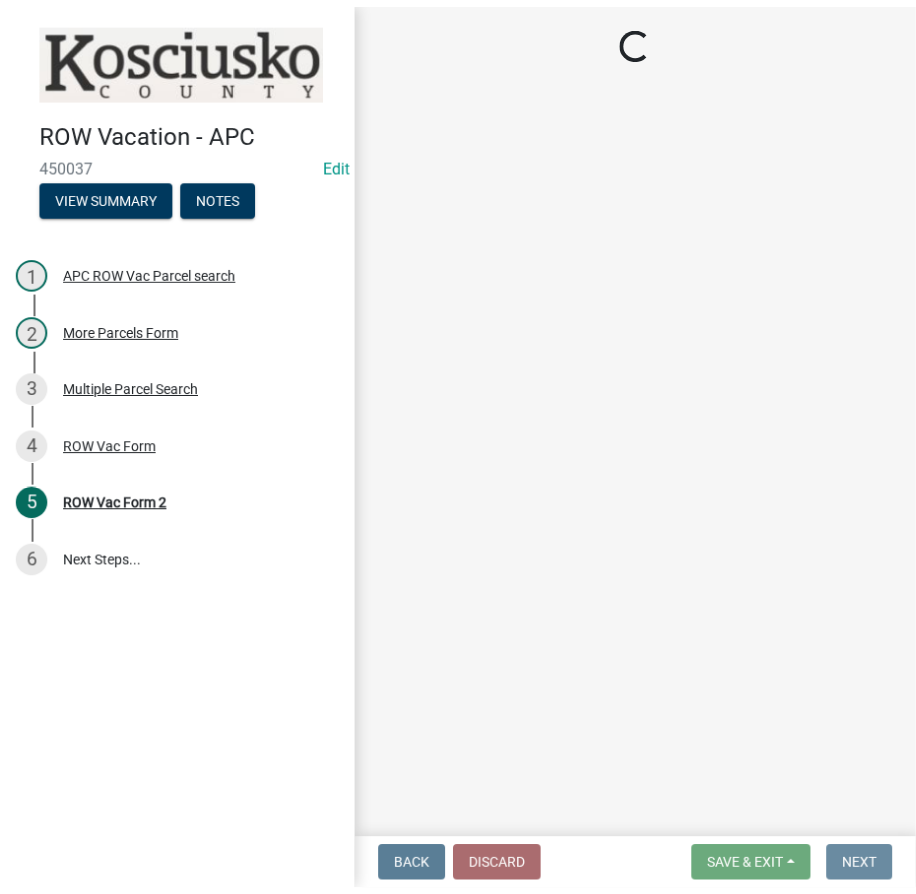 scroll, scrollTop: 0, scrollLeft: 0, axis: both 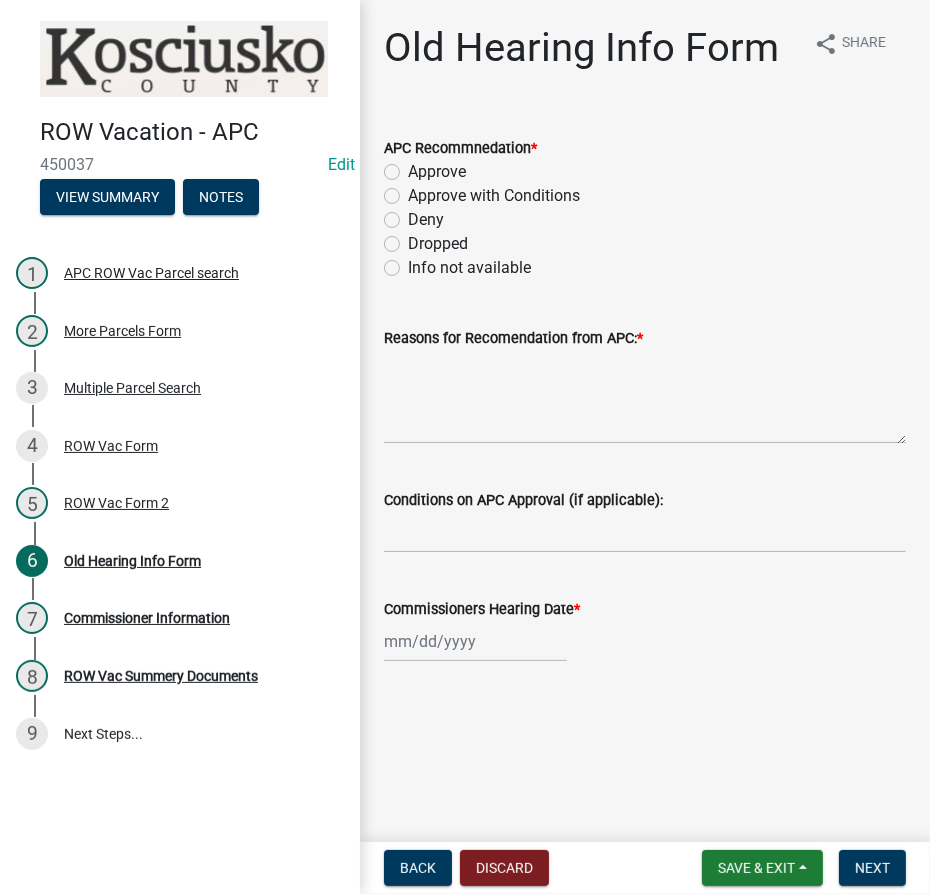 click on "Deny" 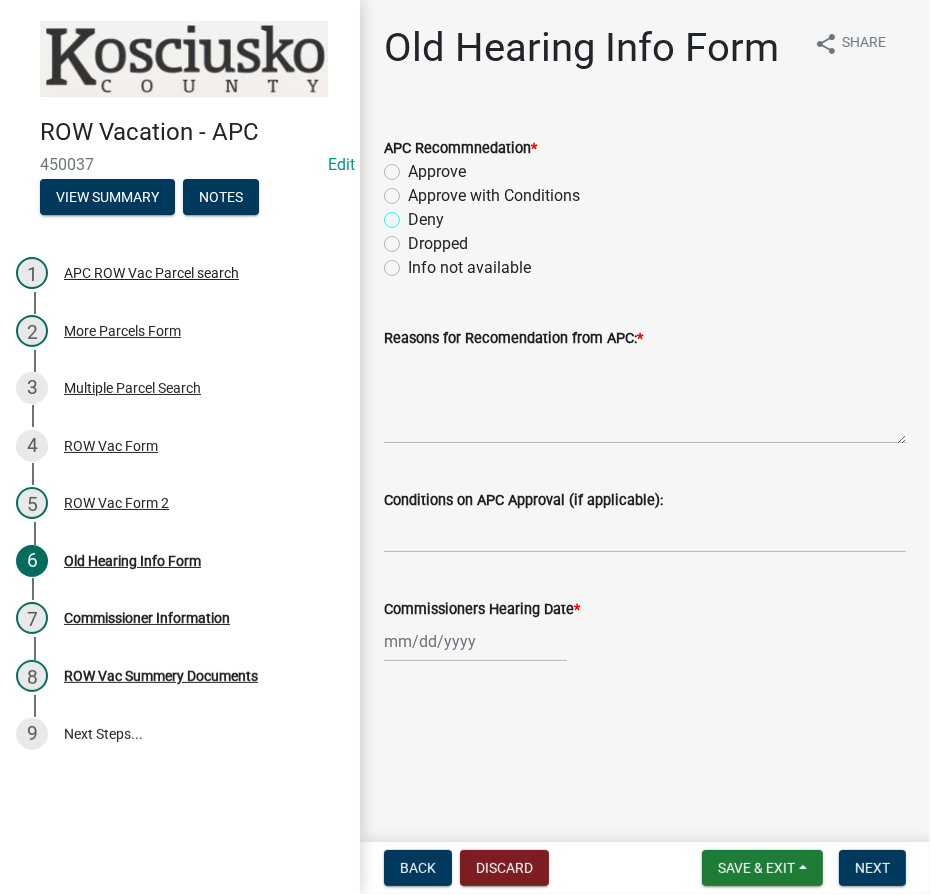 click on "Deny" at bounding box center (414, 214) 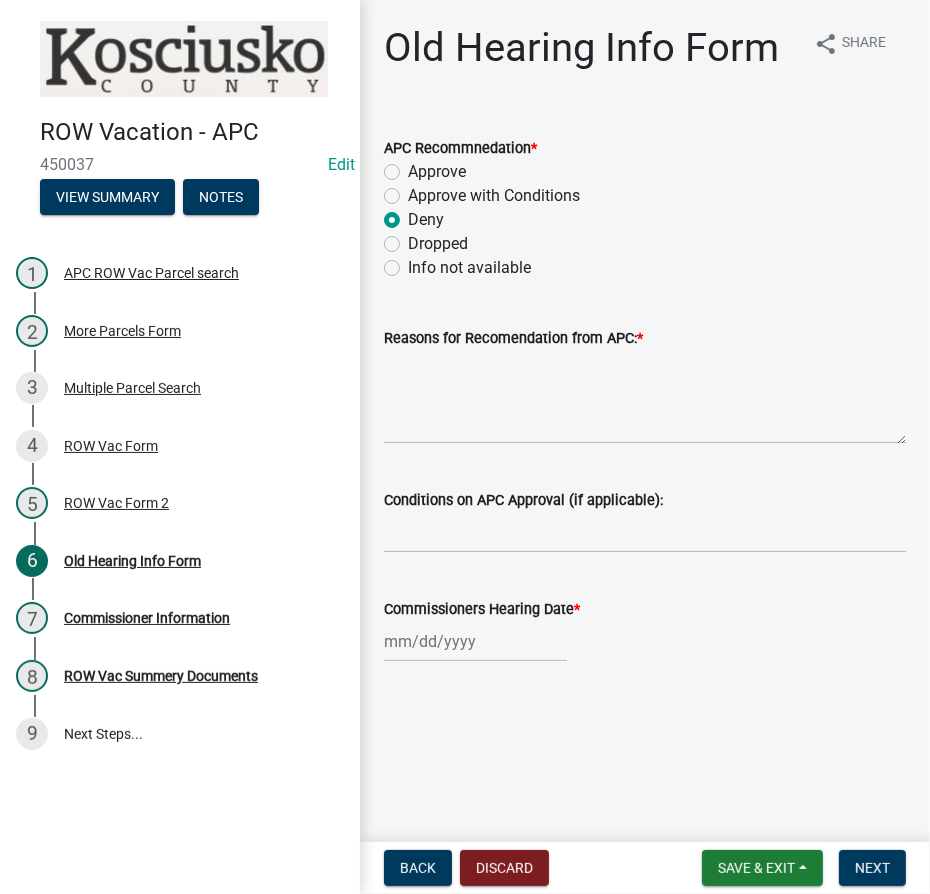 radio on "true" 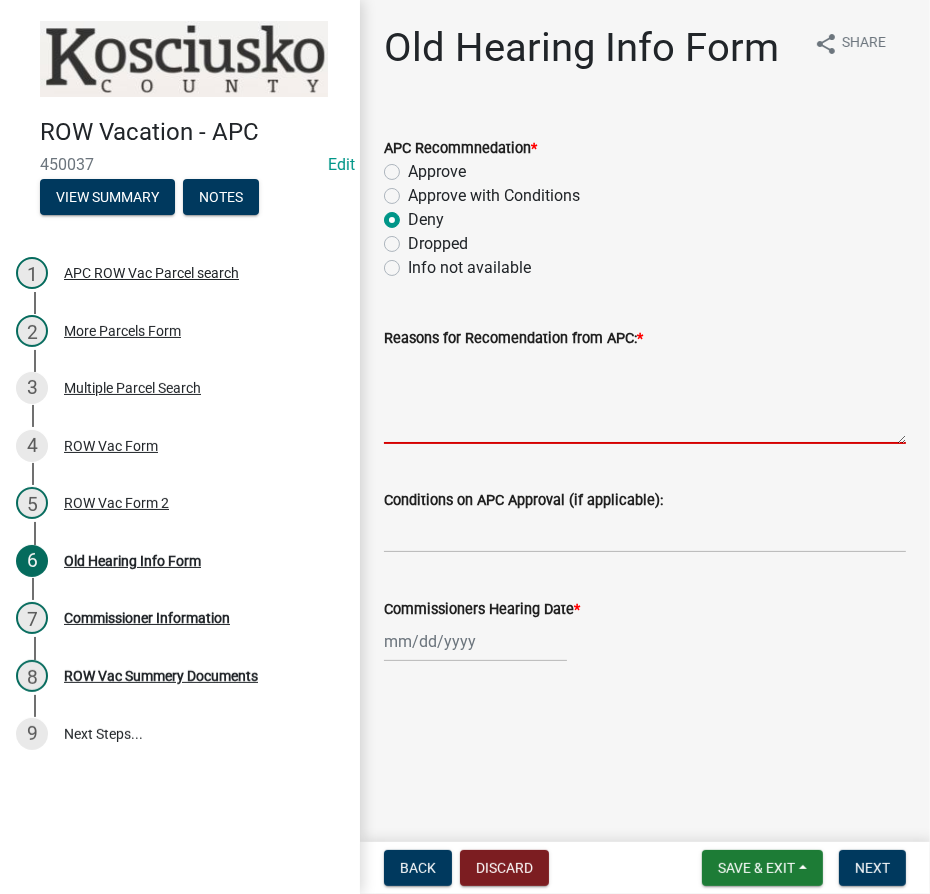 click on "Reasons for Recomendation from APC:  *" at bounding box center [645, 397] 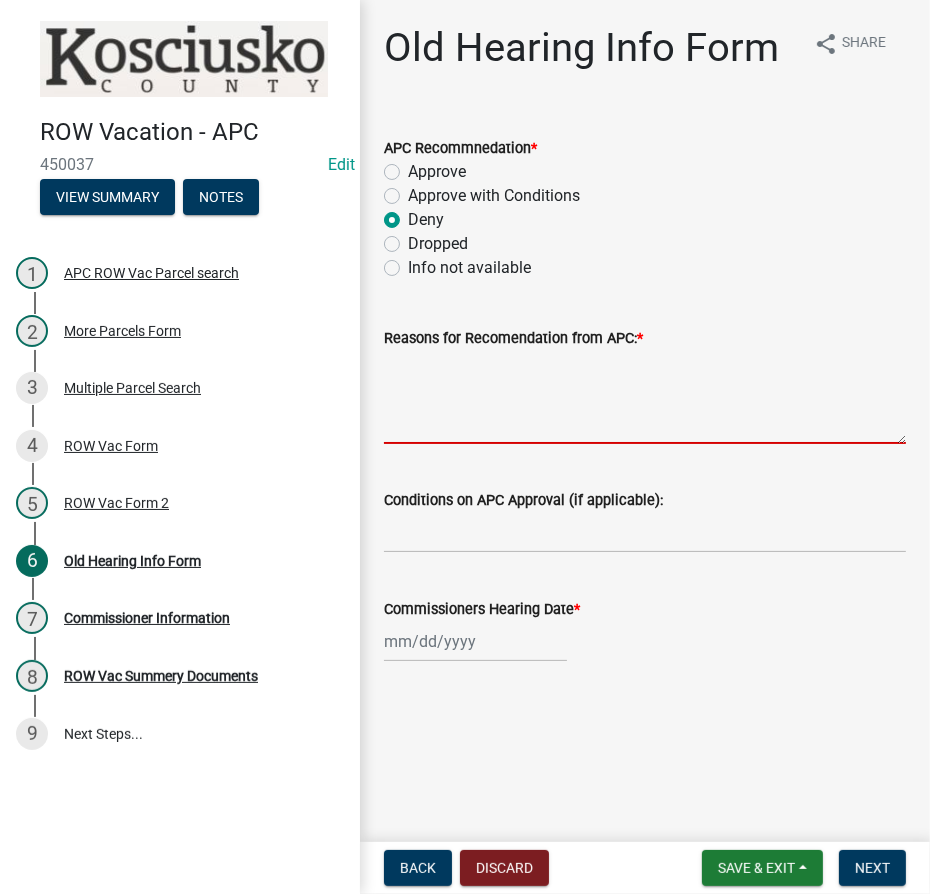 type on "T" 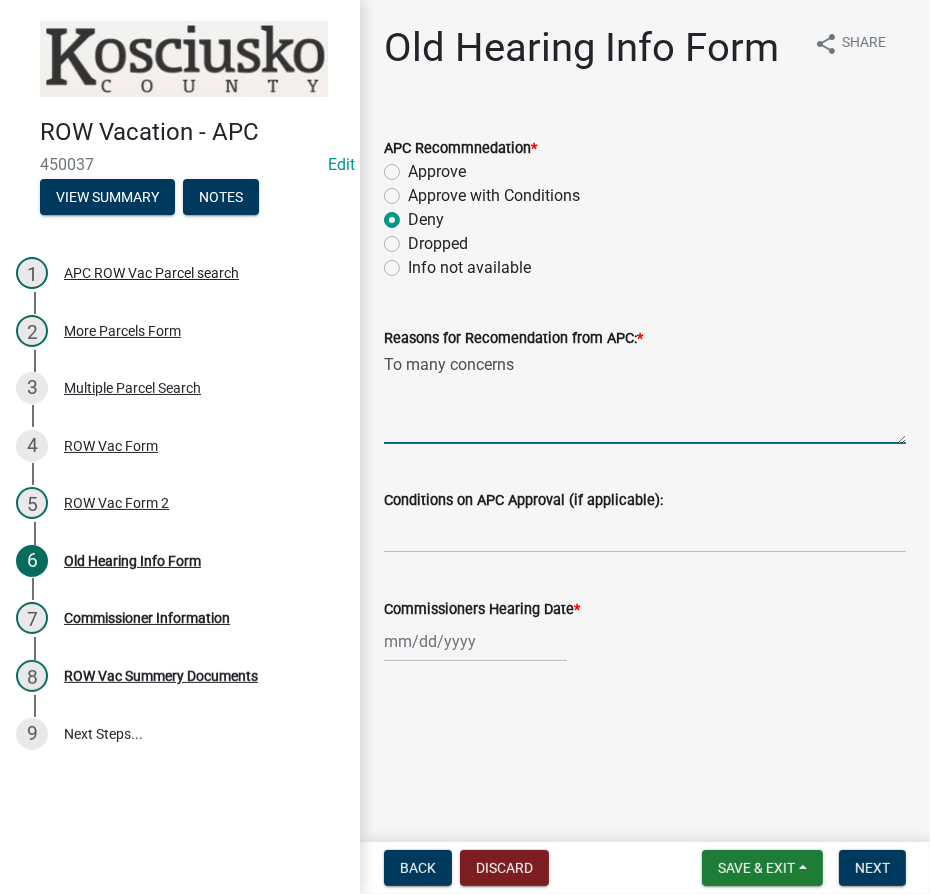 type on "To many concerns" 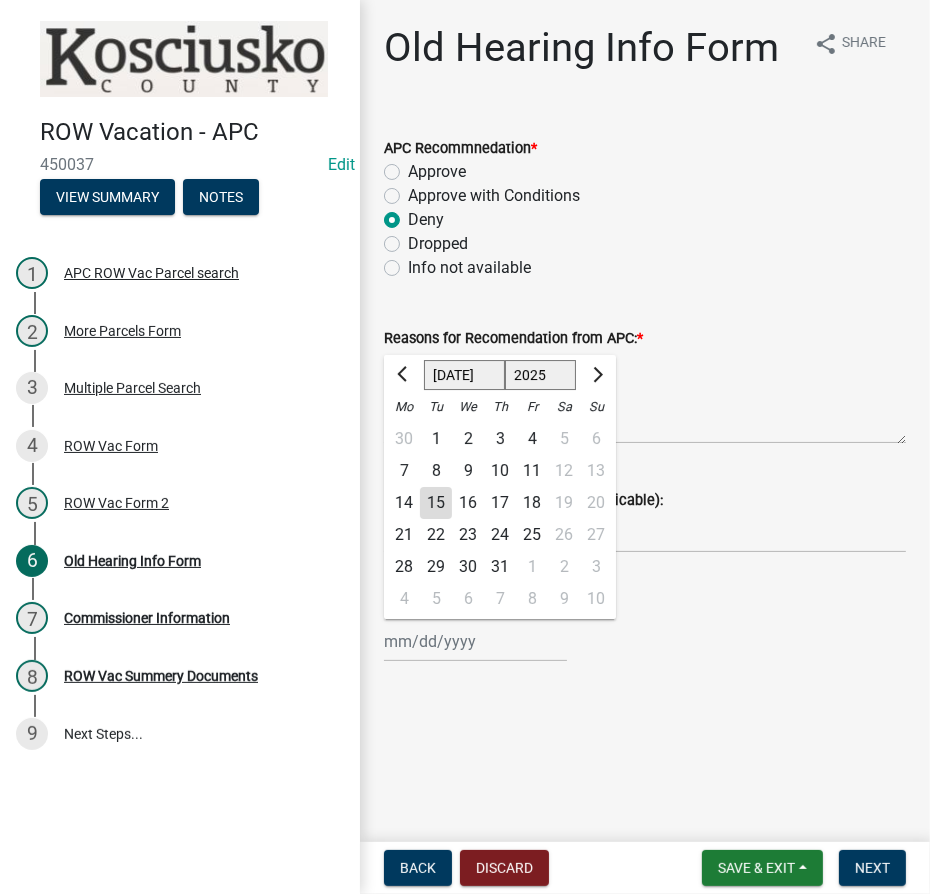 click on "1525 1526 1527 1528 1529 1530 1531 1532 1533 1534 1535 1536 1537 1538 1539 1540 1541 1542 1543 1544 1545 1546 1547 1548 1549 1550 1551 1552 1553 1554 1555 1556 1557 1558 1559 1560 1561 1562 1563 1564 1565 1566 1567 1568 1569 1570 1571 1572 1573 1574 1575 1576 1577 1578 1579 1580 1581 1582 1583 1584 1585 1586 1587 1588 1589 1590 1591 1592 1593 1594 1595 1596 1597 1598 1599 1600 1601 1602 1603 1604 1605 1606 1607 1608 1609 1610 1611 1612 1613 1614 1615 1616 1617 1618 1619 1620 1621 1622 1623 1624 1625 1626 1627 1628 1629 1630 1631 1632 1633 1634 1635 1636 1637 1638 1639 1640 1641 1642 1643 1644 1645 1646 1647 1648 1649 1650 1651 1652 1653 1654 1655 1656 1657 1658 1659 1660 1661 1662 1663 1664 1665 1666 1667 1668 1669 1670 1671 1672 1673 1674 1675 1676 1677 1678 1679 1680 1681 1682 1683 1684 1685 1686 1687 1688 1689 1690 1691 1692 1693 1694 1695 1696 1697 1698 1699 1700 1701 1702 1703 1704 1705 1706 1707 1708 1709 1710 1711 1712 1713 1714 1715 1716 1717 1718 1719 1720 1721 1722 1723 1724 1725 1726 1727 1728 1729" 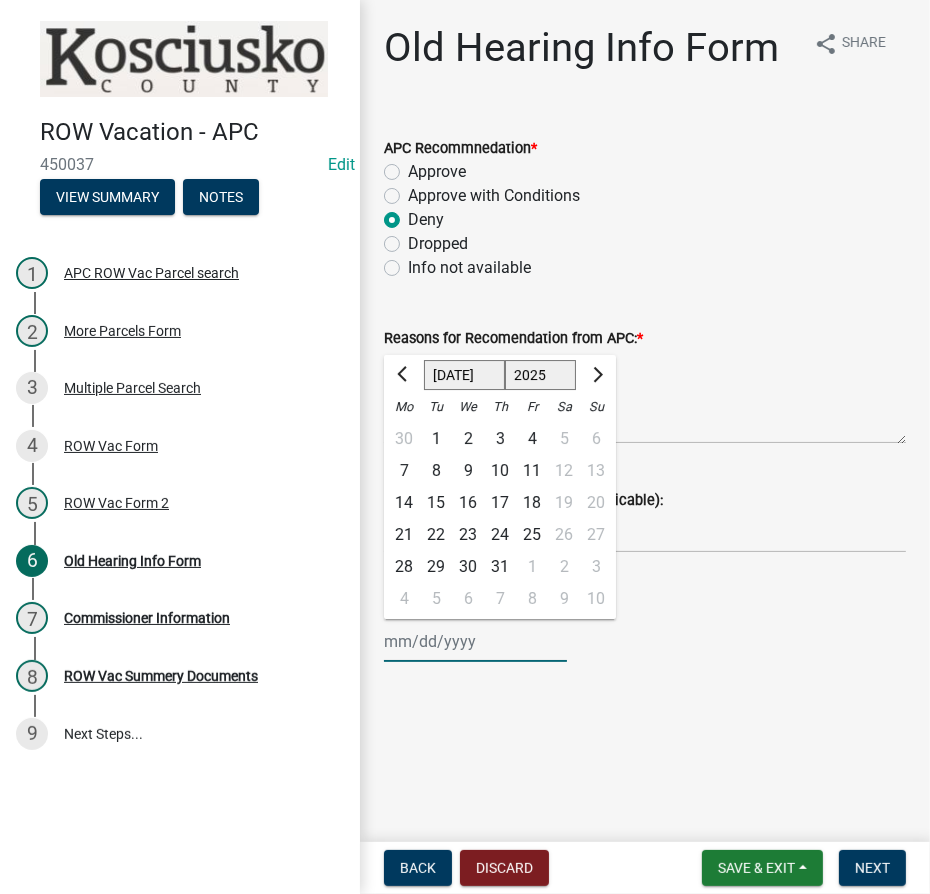 select on "2006" 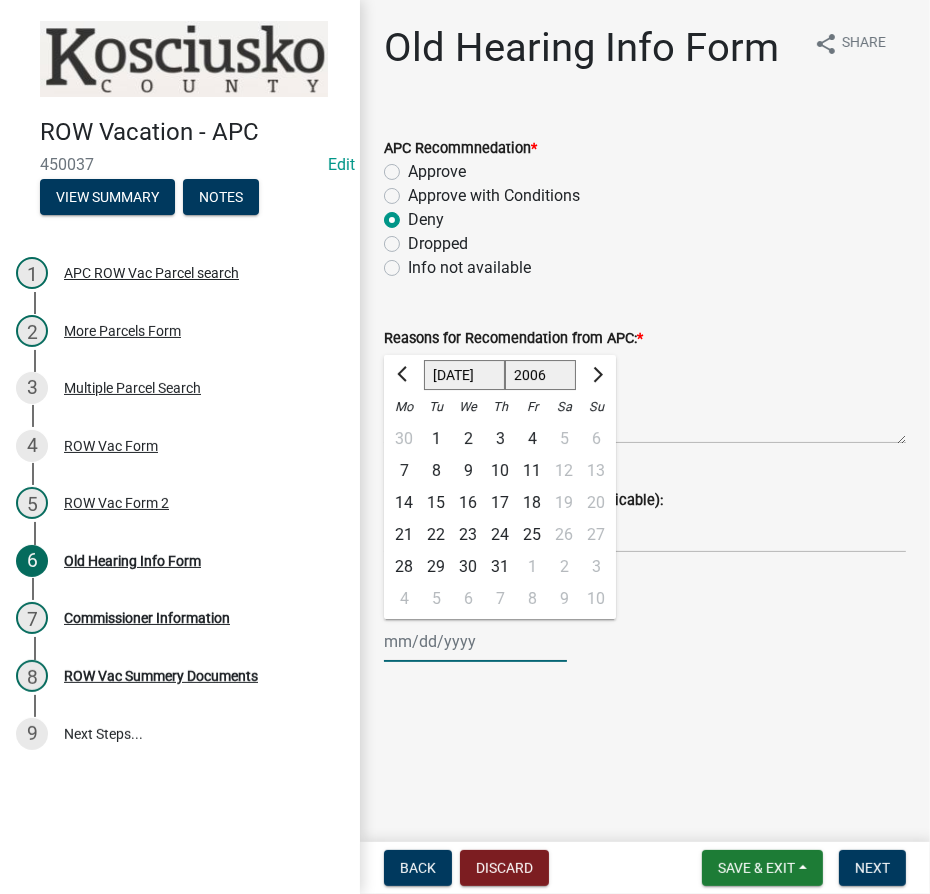 click on "1525 1526 1527 1528 1529 1530 1531 1532 1533 1534 1535 1536 1537 1538 1539 1540 1541 1542 1543 1544 1545 1546 1547 1548 1549 1550 1551 1552 1553 1554 1555 1556 1557 1558 1559 1560 1561 1562 1563 1564 1565 1566 1567 1568 1569 1570 1571 1572 1573 1574 1575 1576 1577 1578 1579 1580 1581 1582 1583 1584 1585 1586 1587 1588 1589 1590 1591 1592 1593 1594 1595 1596 1597 1598 1599 1600 1601 1602 1603 1604 1605 1606 1607 1608 1609 1610 1611 1612 1613 1614 1615 1616 1617 1618 1619 1620 1621 1622 1623 1624 1625 1626 1627 1628 1629 1630 1631 1632 1633 1634 1635 1636 1637 1638 1639 1640 1641 1642 1643 1644 1645 1646 1647 1648 1649 1650 1651 1652 1653 1654 1655 1656 1657 1658 1659 1660 1661 1662 1663 1664 1665 1666 1667 1668 1669 1670 1671 1672 1673 1674 1675 1676 1677 1678 1679 1680 1681 1682 1683 1684 1685 1686 1687 1688 1689 1690 1691 1692 1693 1694 1695 1696 1697 1698 1699 1700 1701 1702 1703 1704 1705 1706 1707 1708 1709 1710 1711 1712 1713 1714 1715 1716 1717 1718 1719 1720 1721 1722 1723 1724 1725 1726 1727 1728 1729" 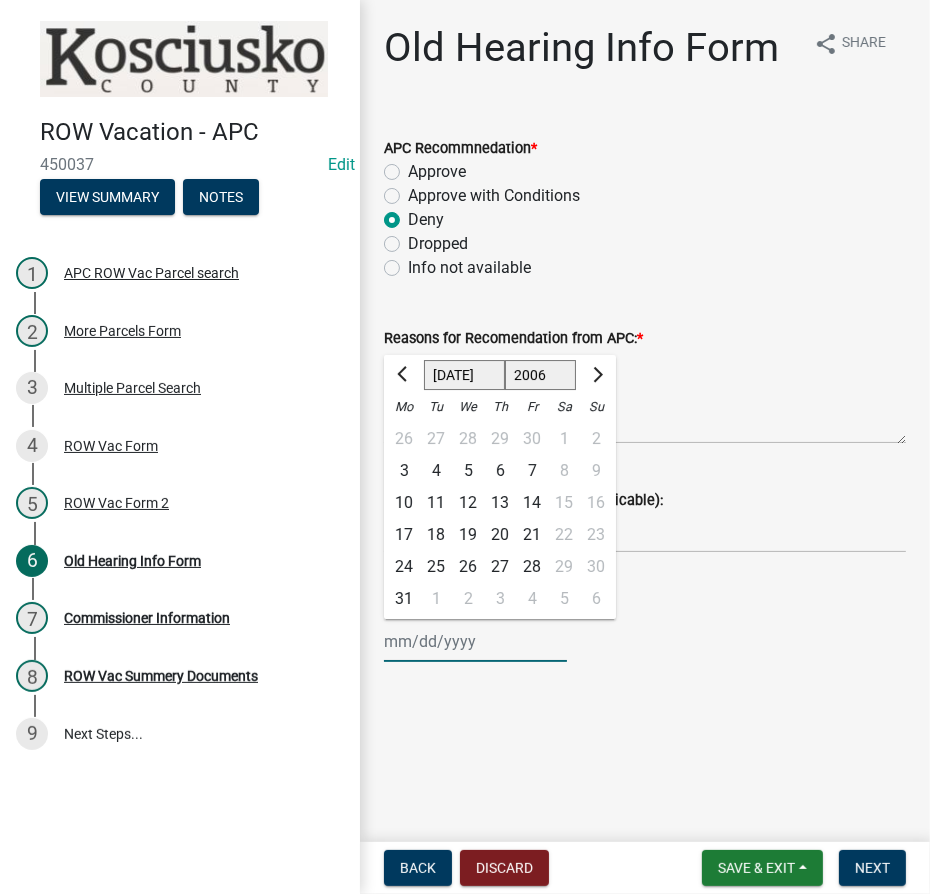 click on "Jan Feb Mar Apr May Jun [DATE] Aug Sep Oct Nov Dec" 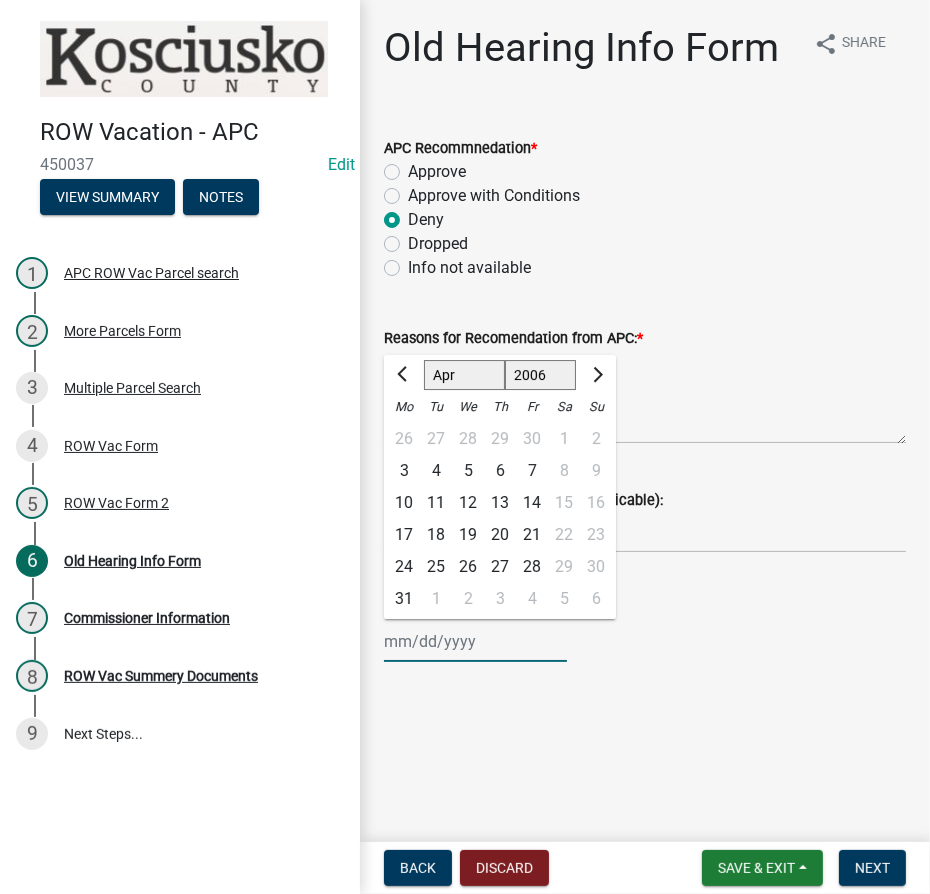 click on "Jan Feb Mar Apr May Jun [DATE] Aug Sep Oct Nov Dec" 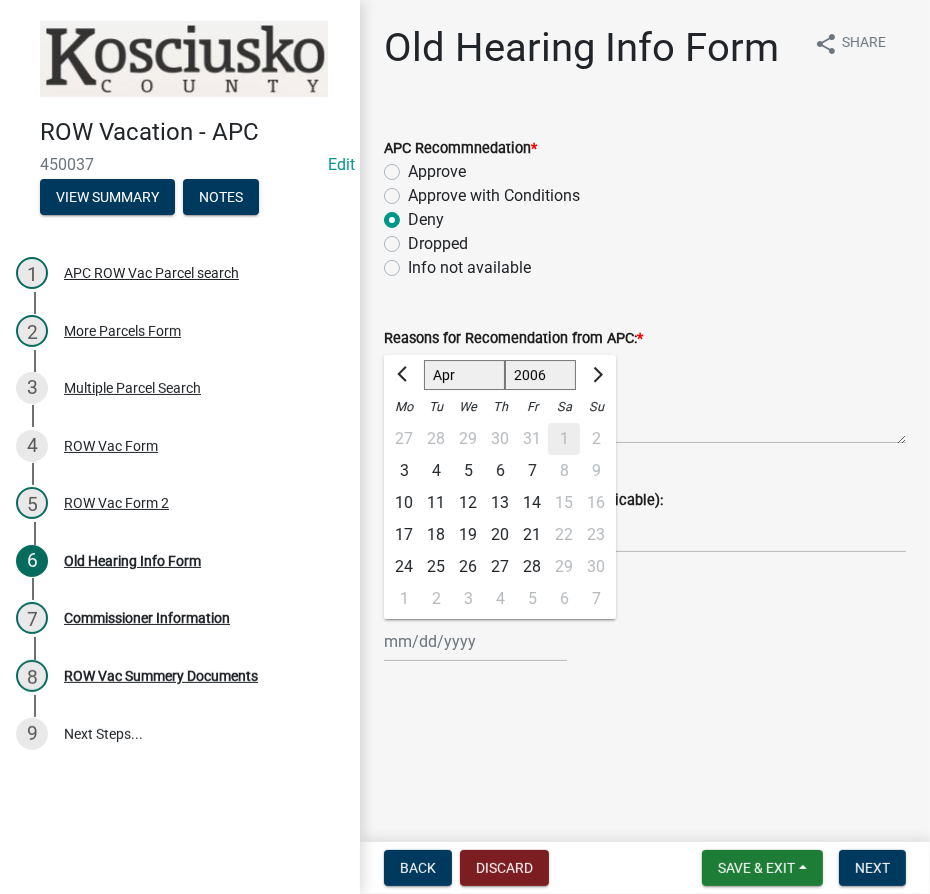 click on "4" 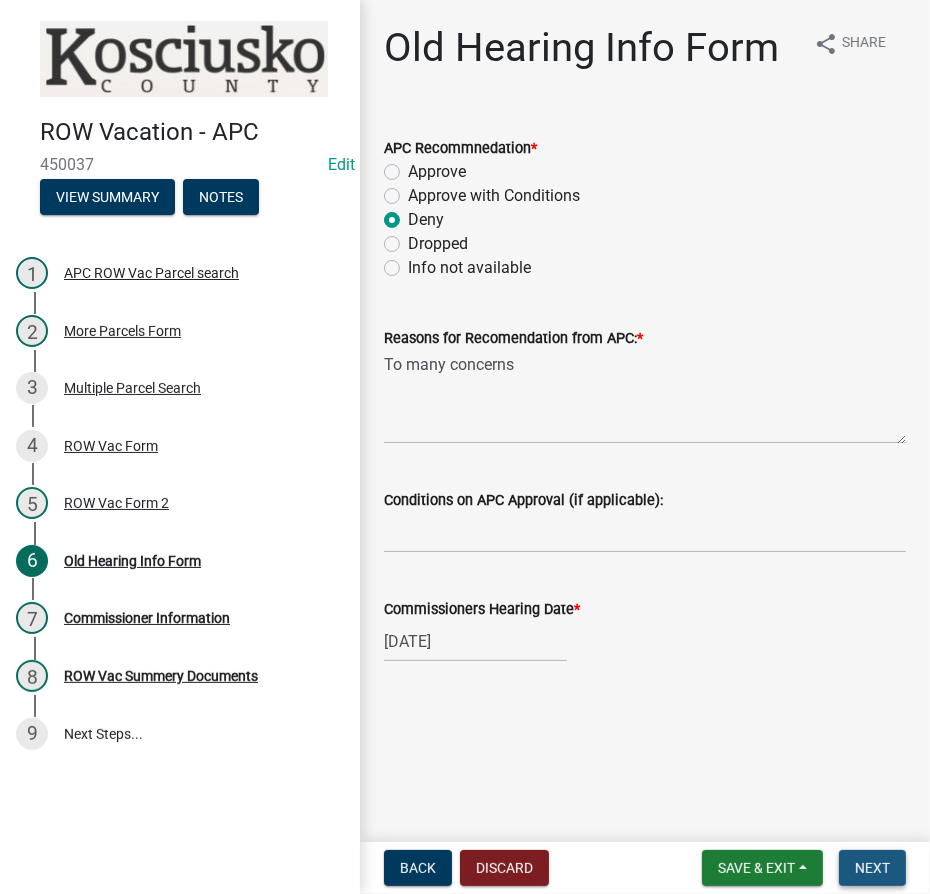 click on "Next" at bounding box center (872, 868) 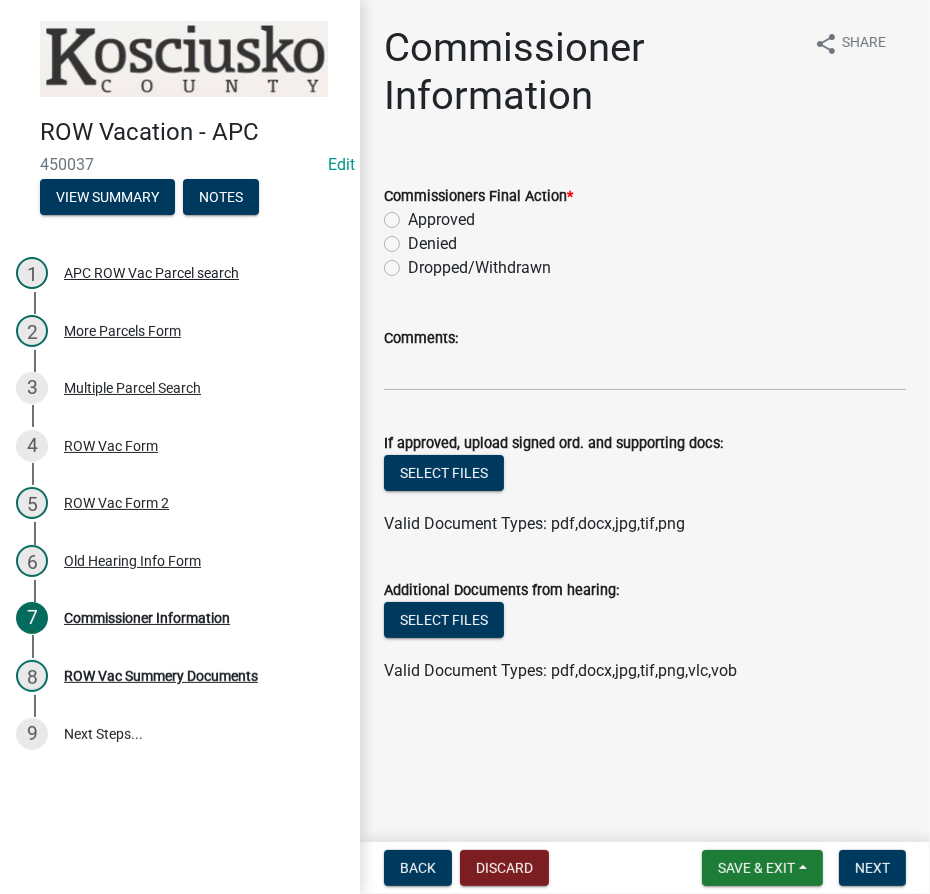 click on "Denied" 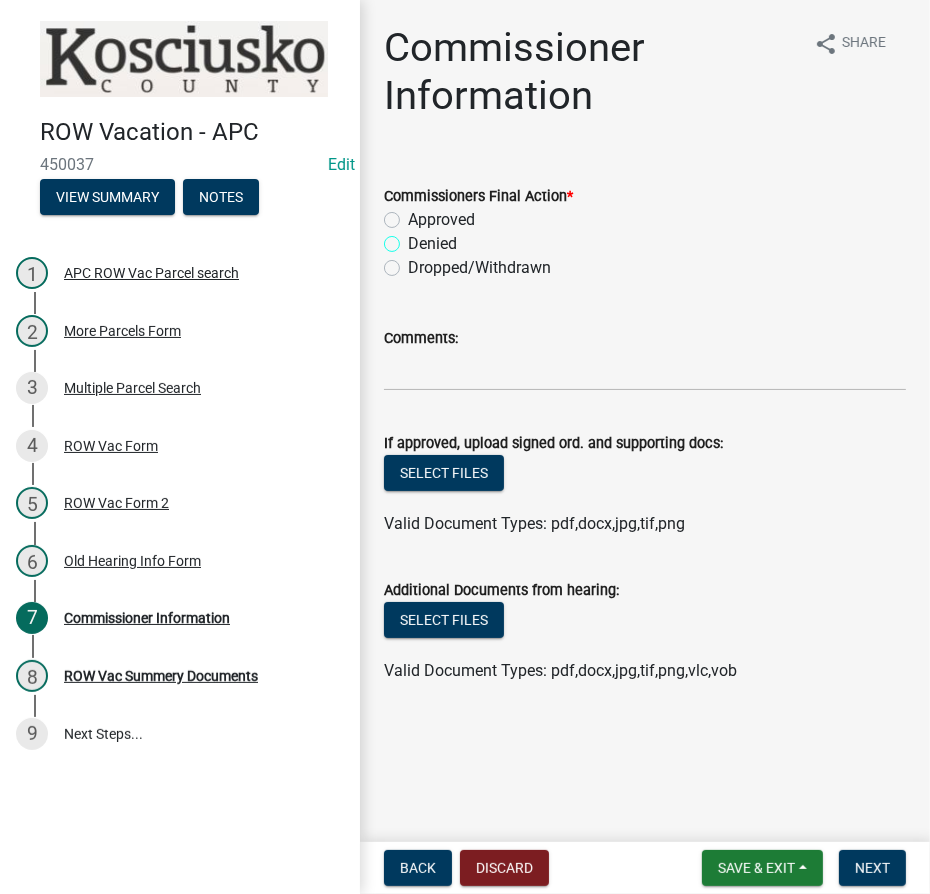 click on "Denied" at bounding box center [414, 238] 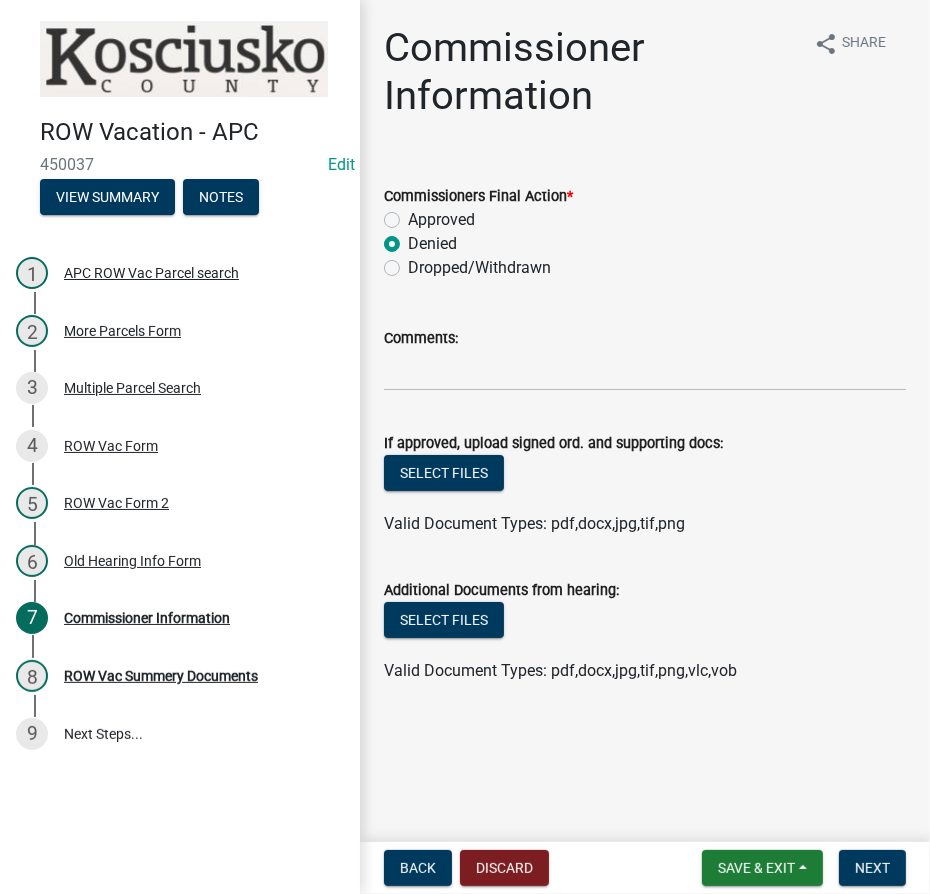 radio on "true" 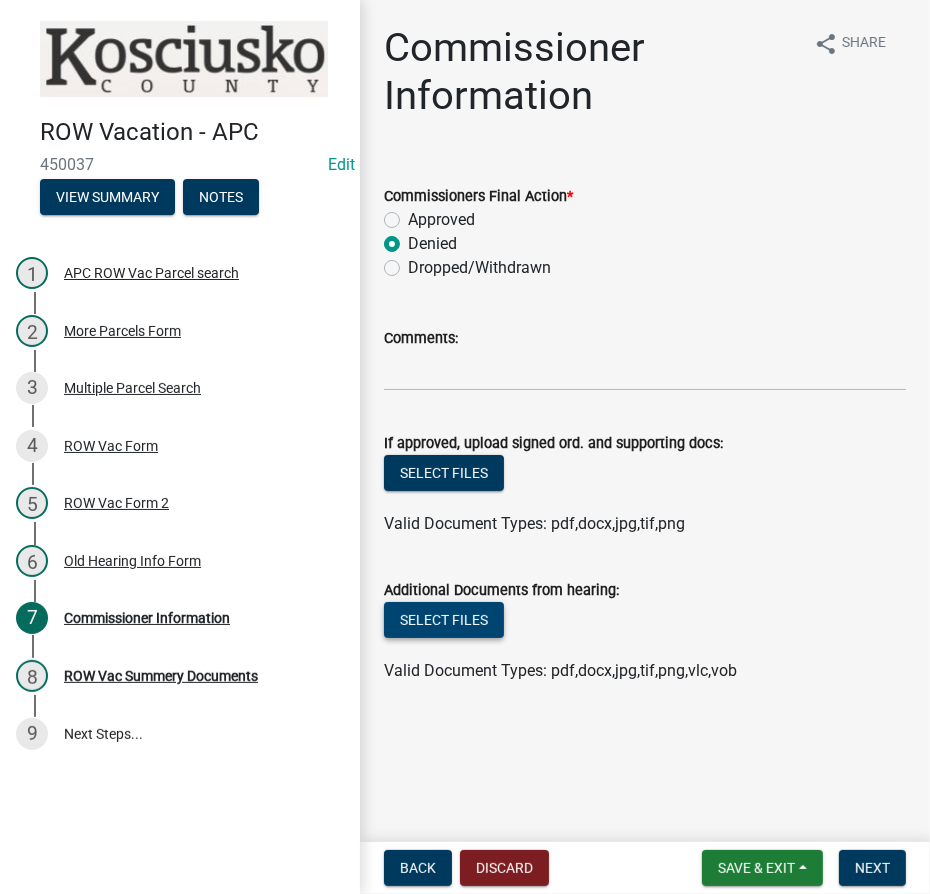 click on "Select files" 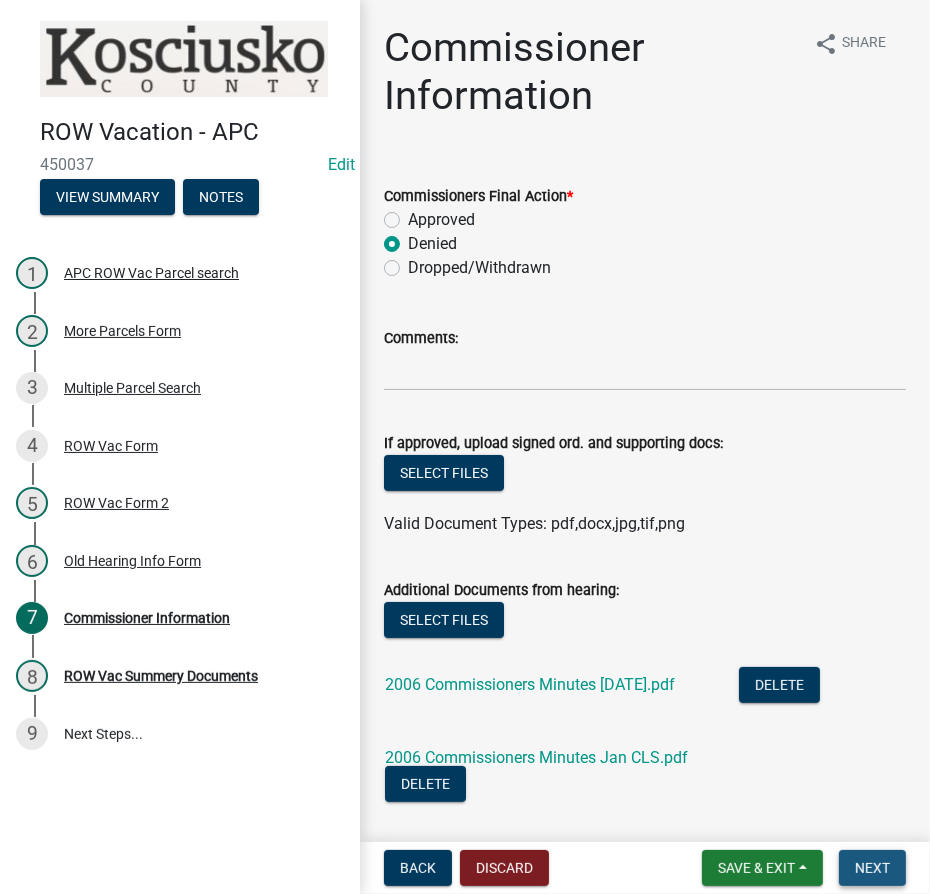 click on "Next" at bounding box center (872, 868) 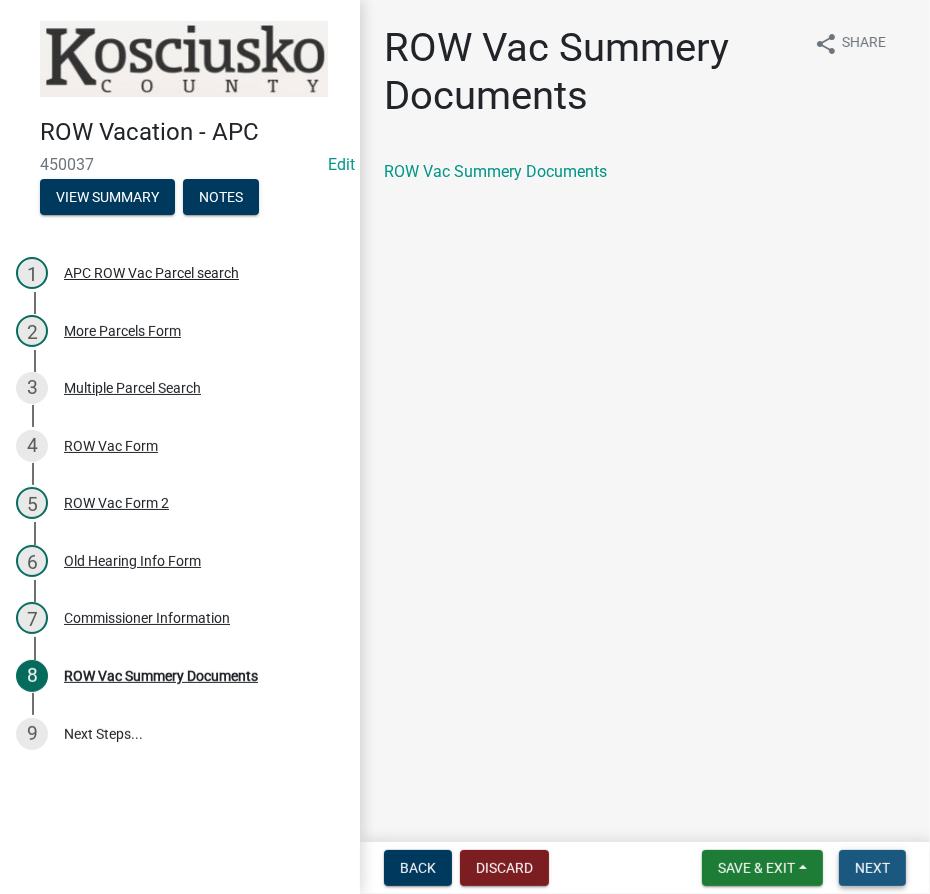 click on "Next" at bounding box center [872, 868] 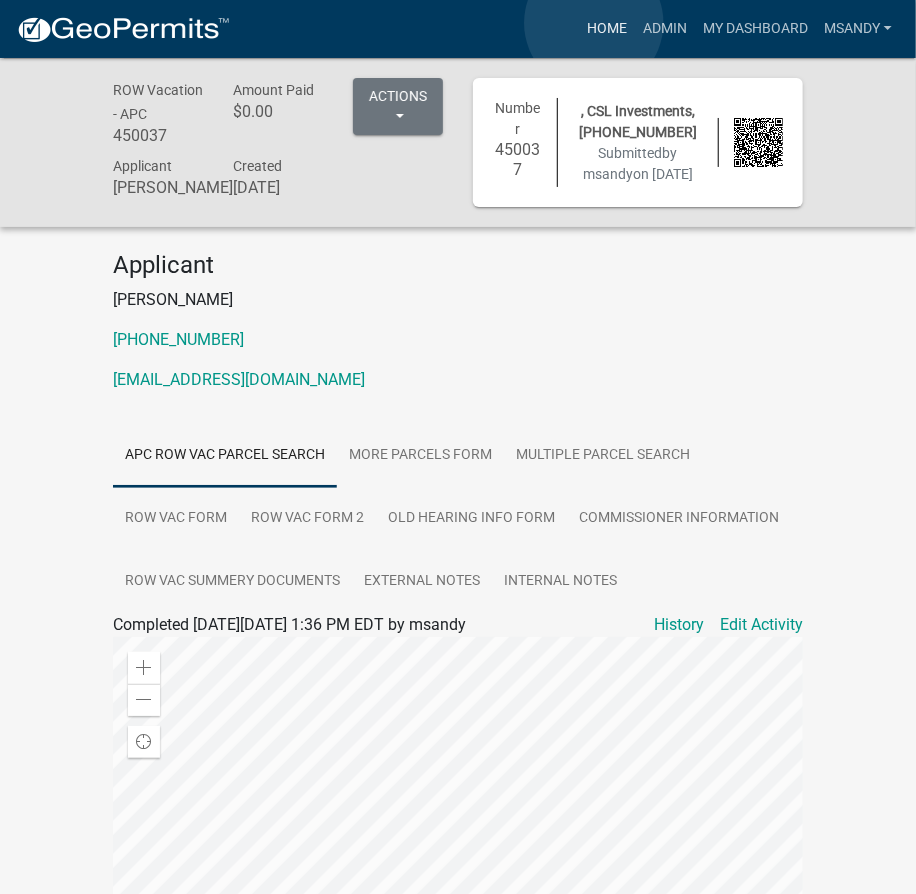click on "Home" at bounding box center (607, 29) 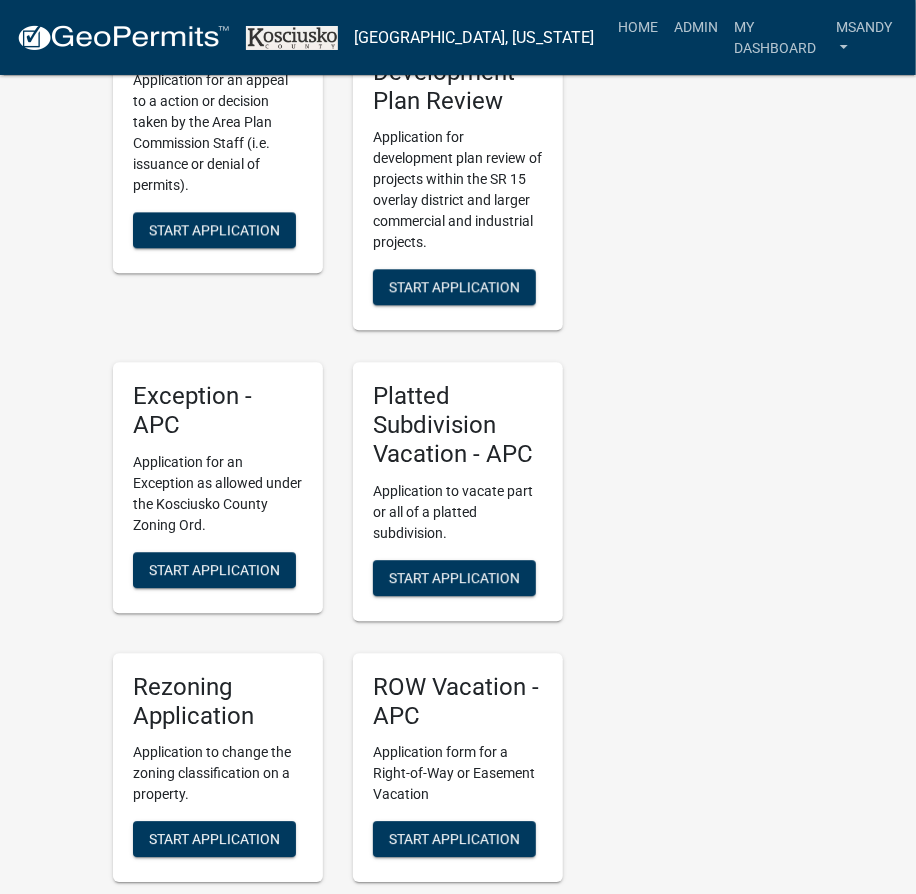scroll, scrollTop: 4090, scrollLeft: 0, axis: vertical 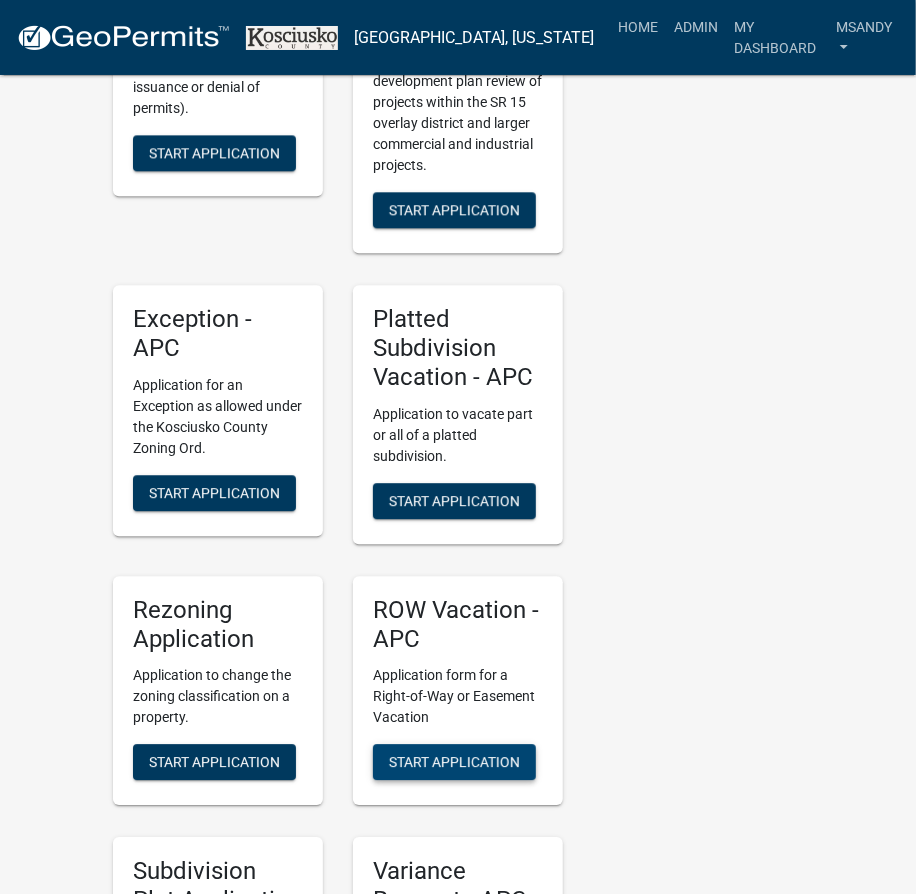 click on "Start Application" at bounding box center (454, 762) 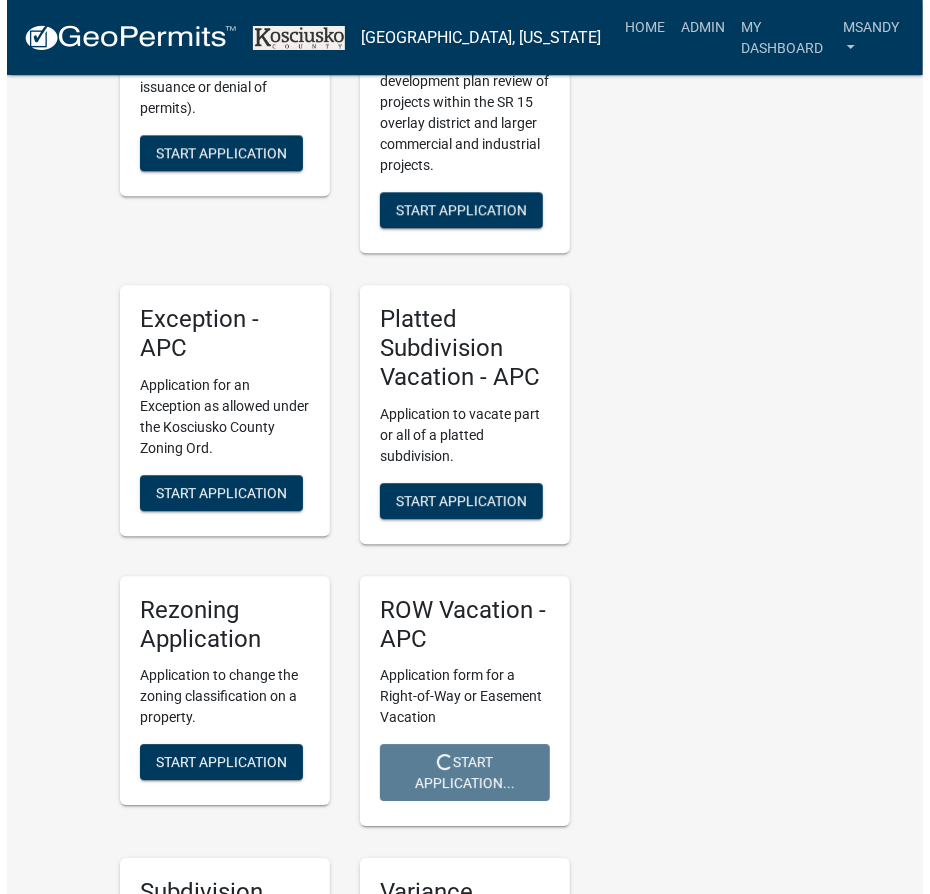 scroll, scrollTop: 0, scrollLeft: 0, axis: both 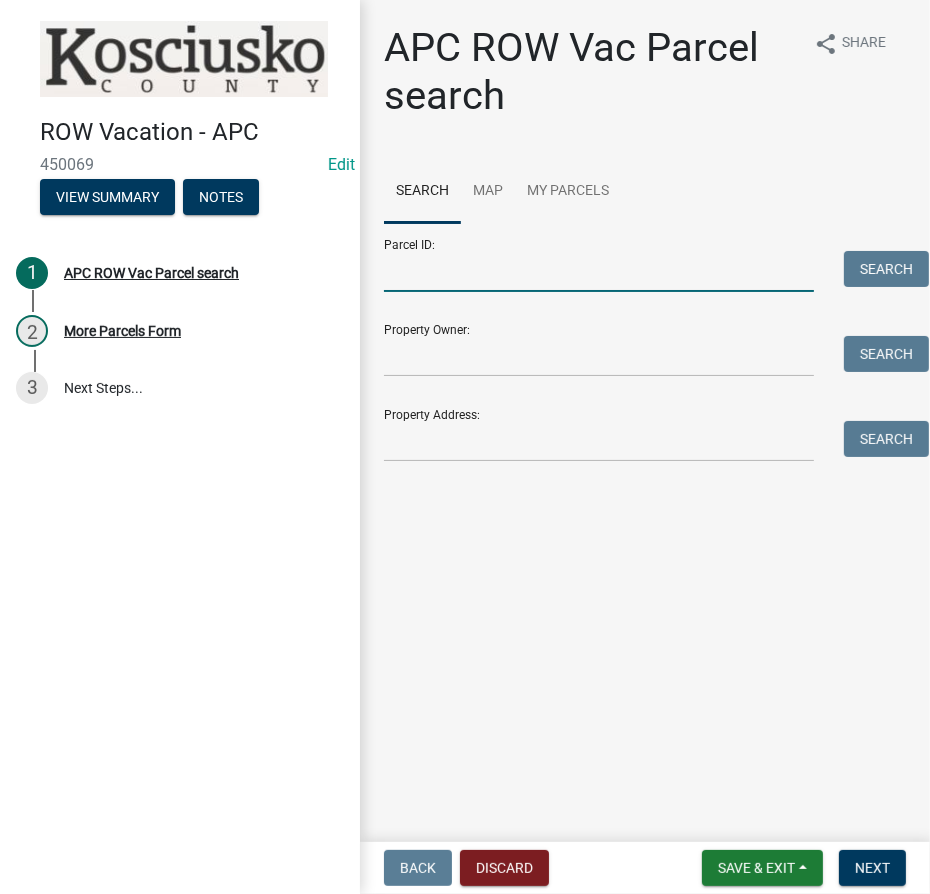 click on "Parcel ID:" at bounding box center [599, 271] 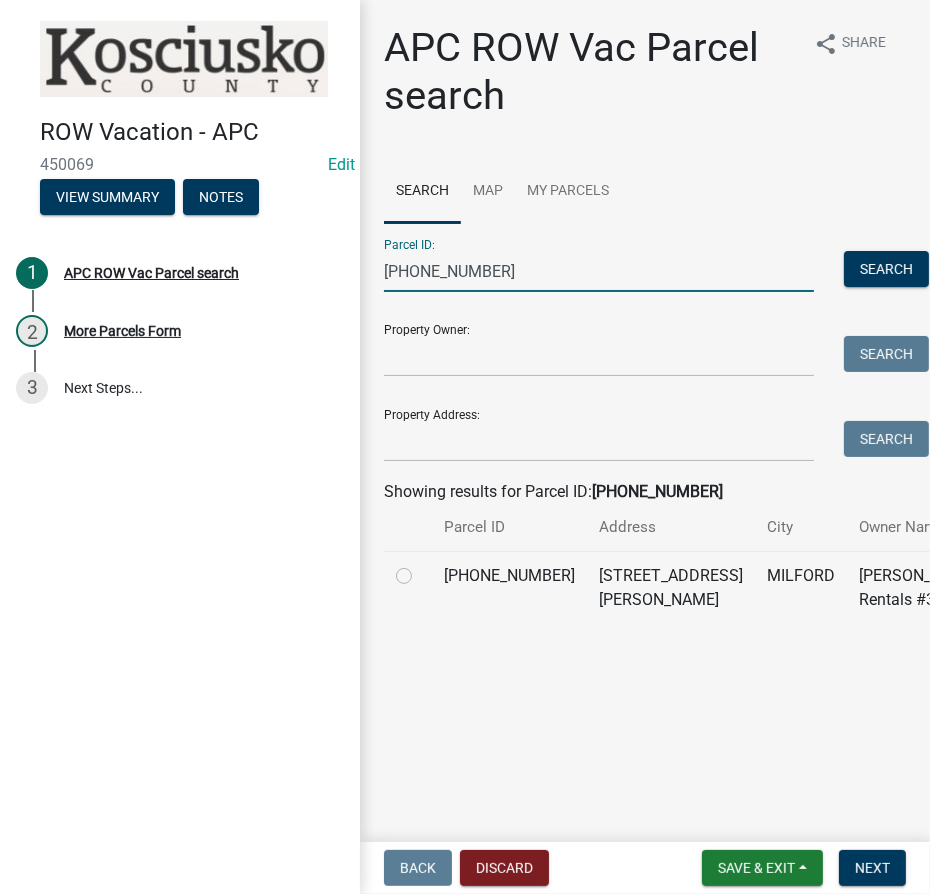 type on "[PHONE_NUMBER]" 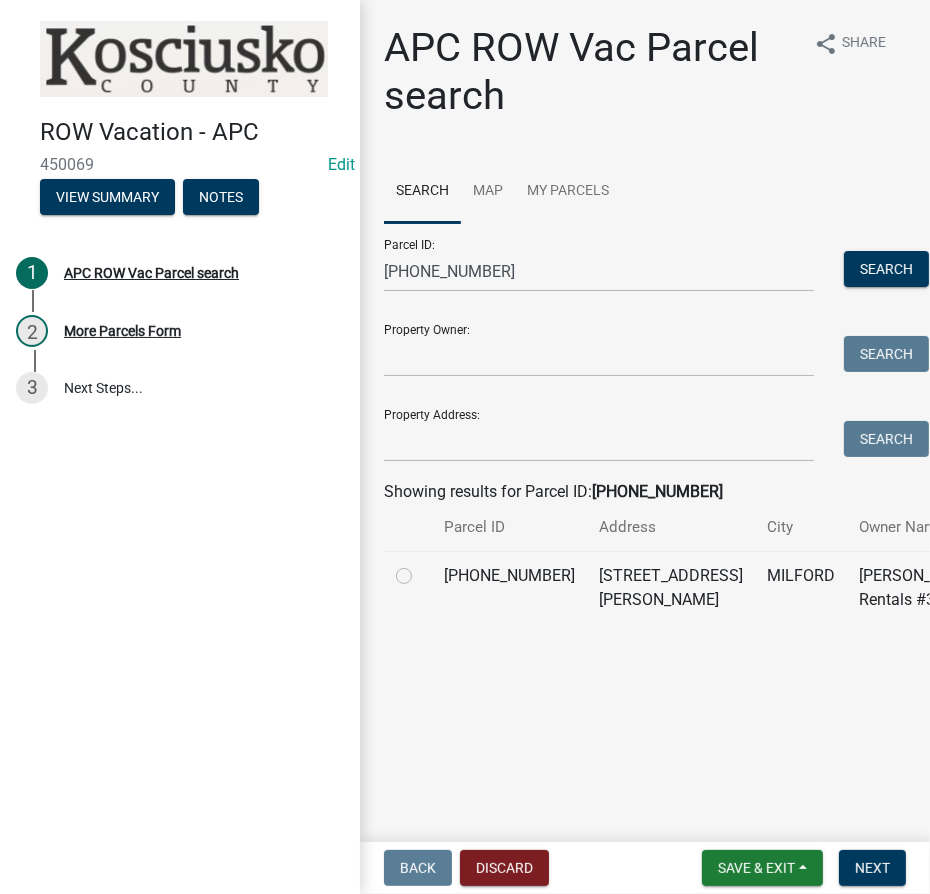 click 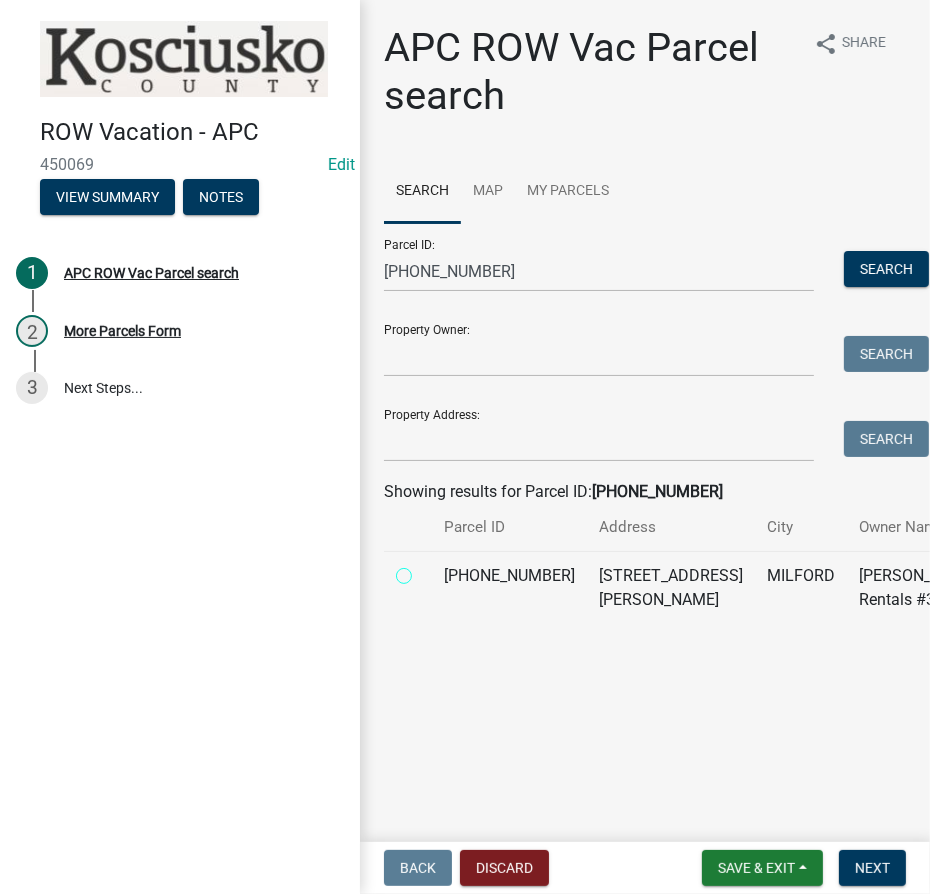 radio on "true" 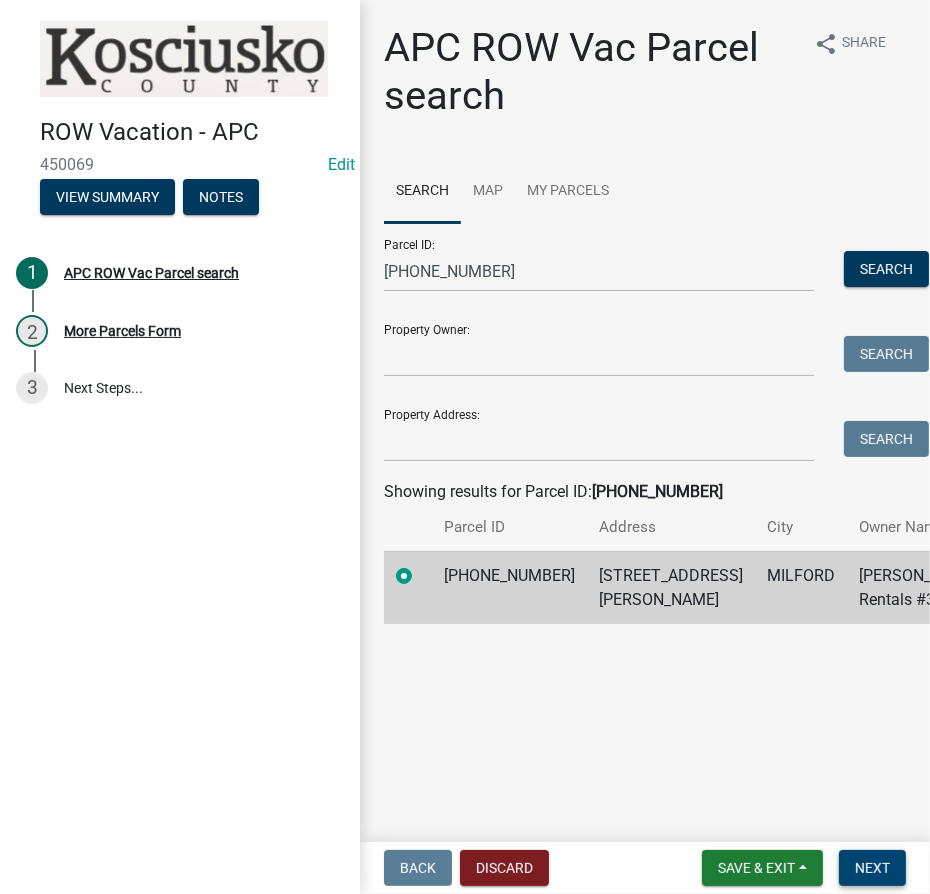 click on "Next" at bounding box center [872, 868] 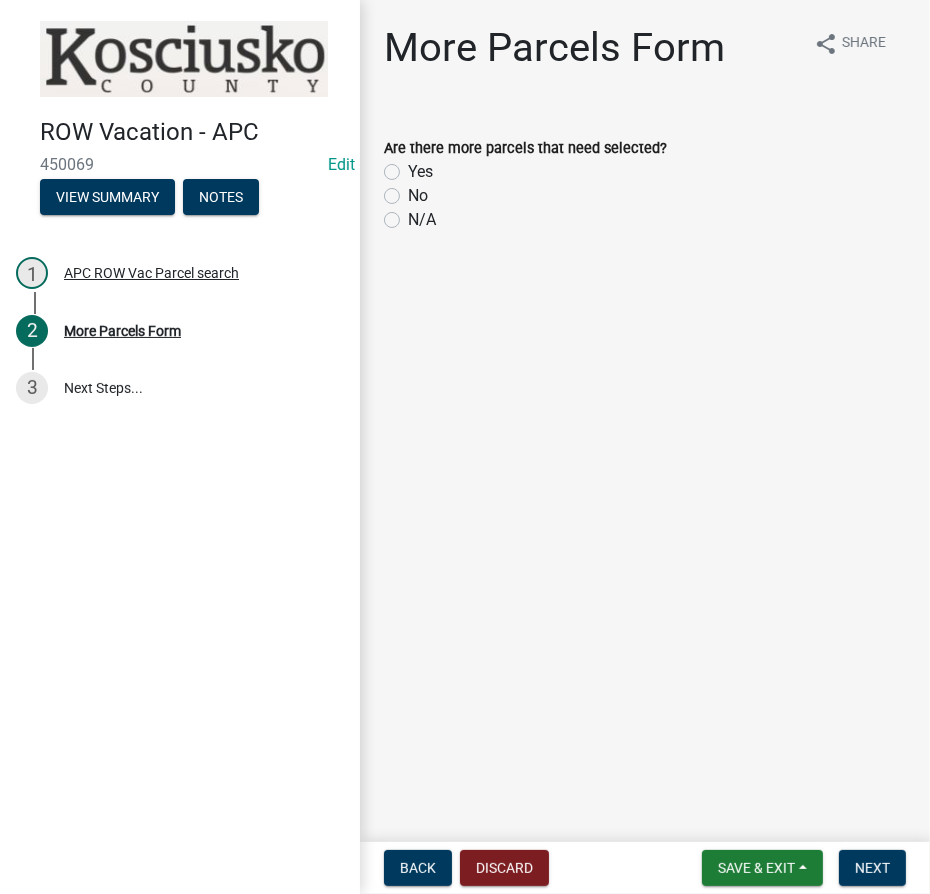 click on "No" 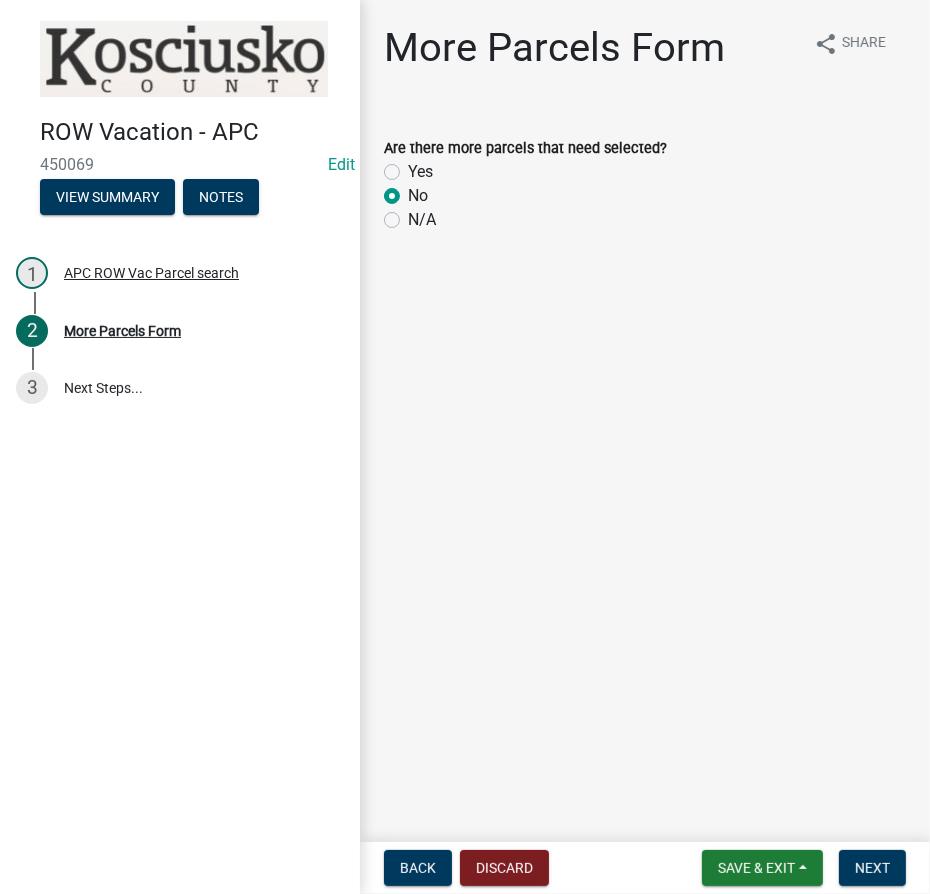 radio on "true" 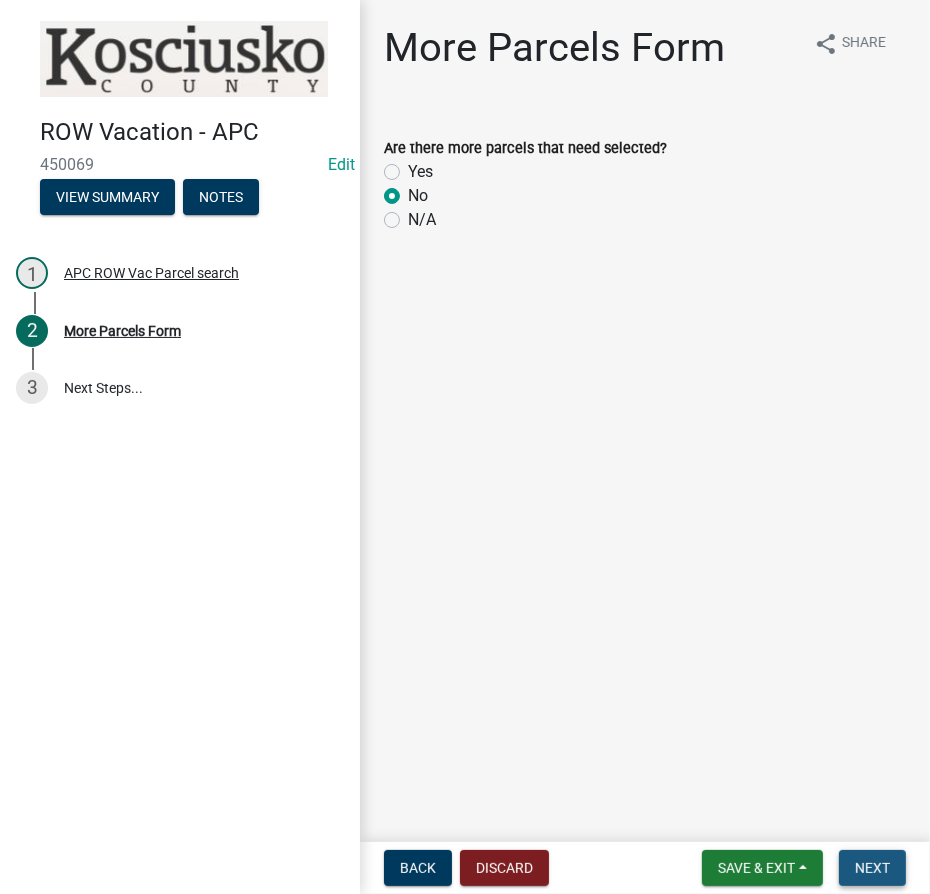 click on "Next" at bounding box center [872, 868] 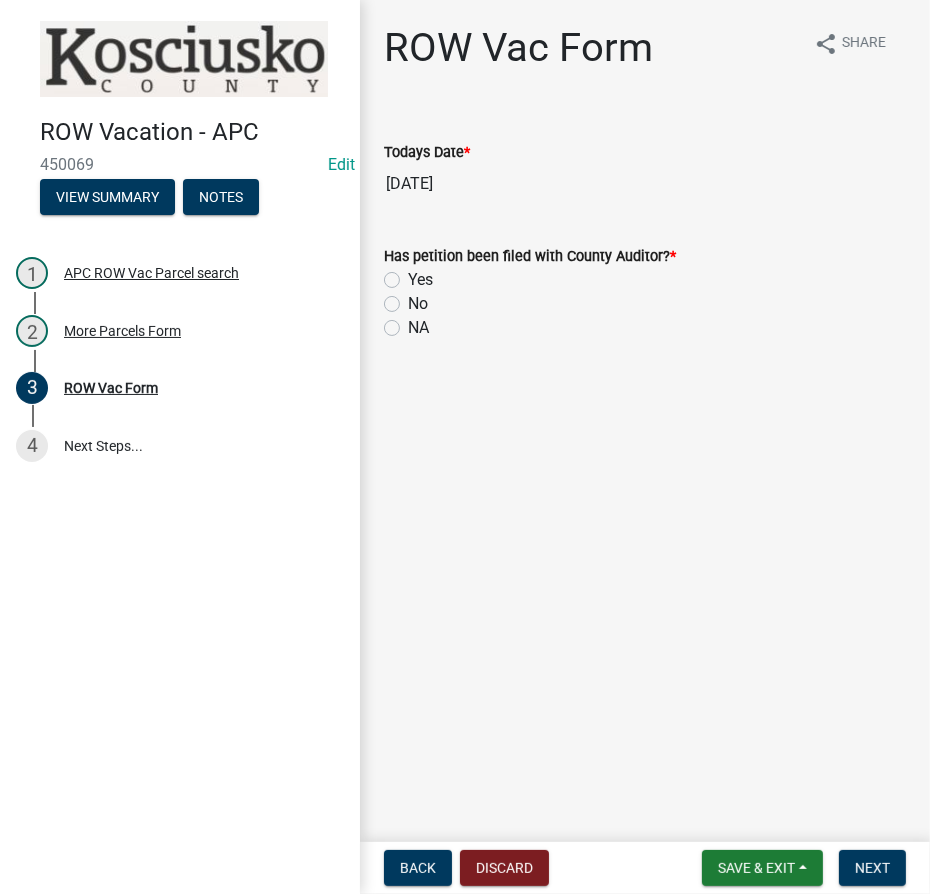 click on "NA" 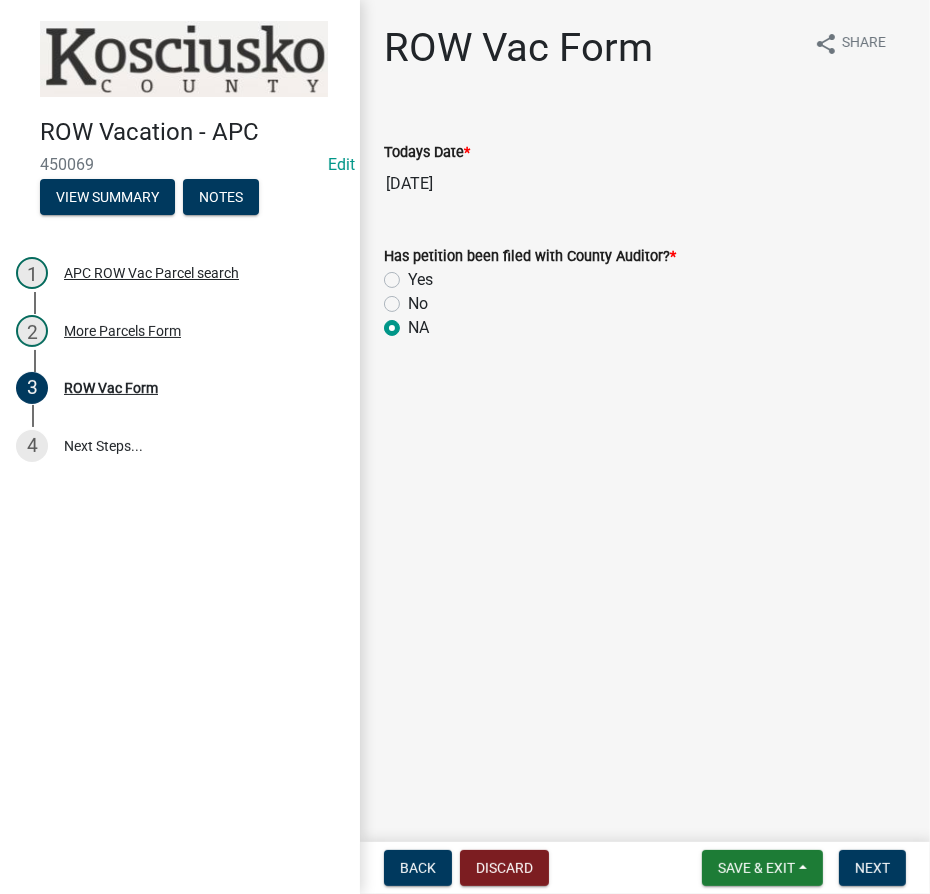 radio on "true" 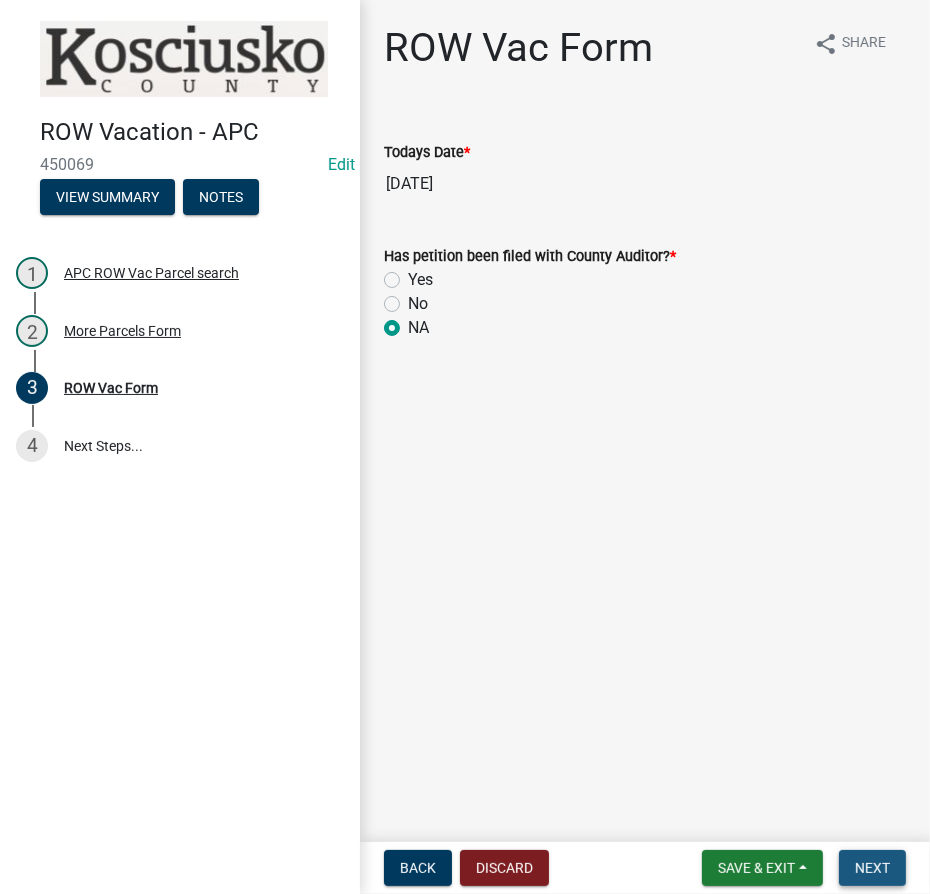 click on "Next" at bounding box center [872, 868] 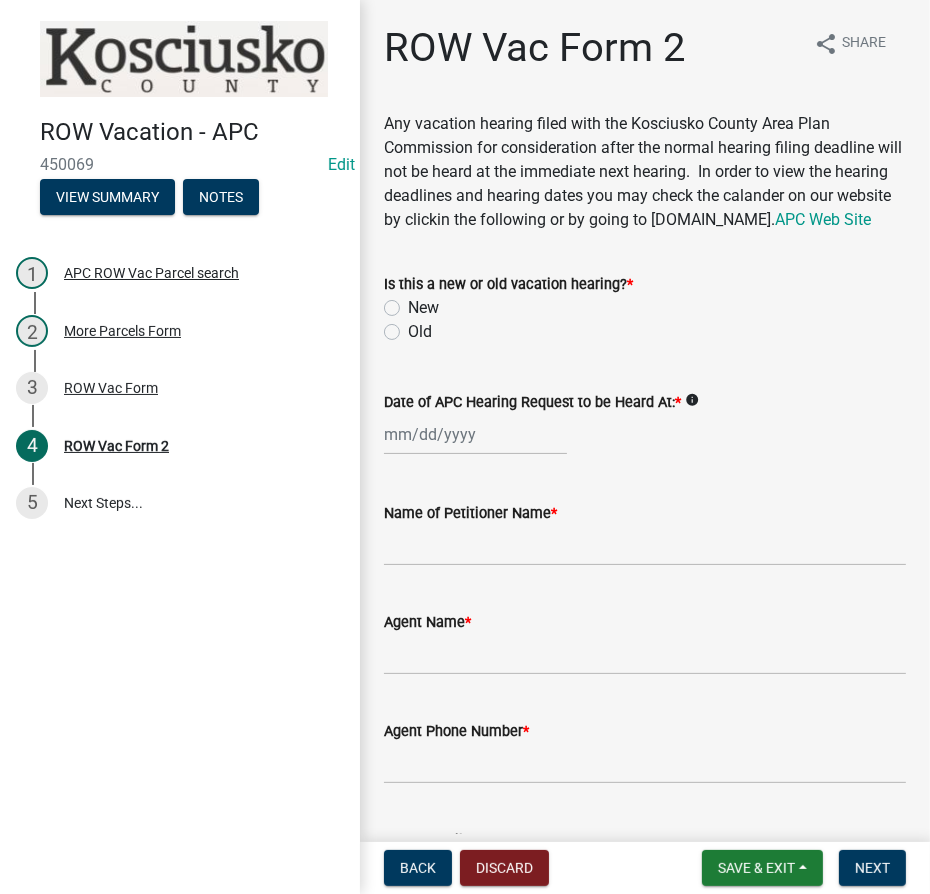 drag, startPoint x: 394, startPoint y: 354, endPoint x: 394, endPoint y: 396, distance: 42 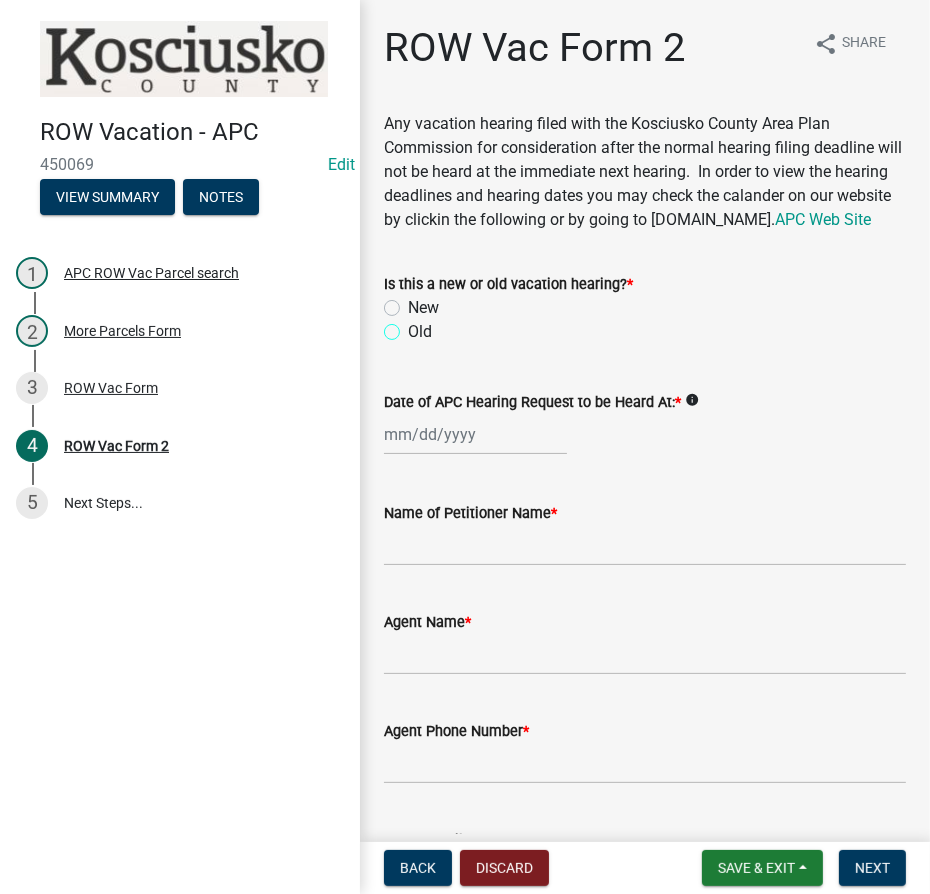 click on "Old" at bounding box center [414, 326] 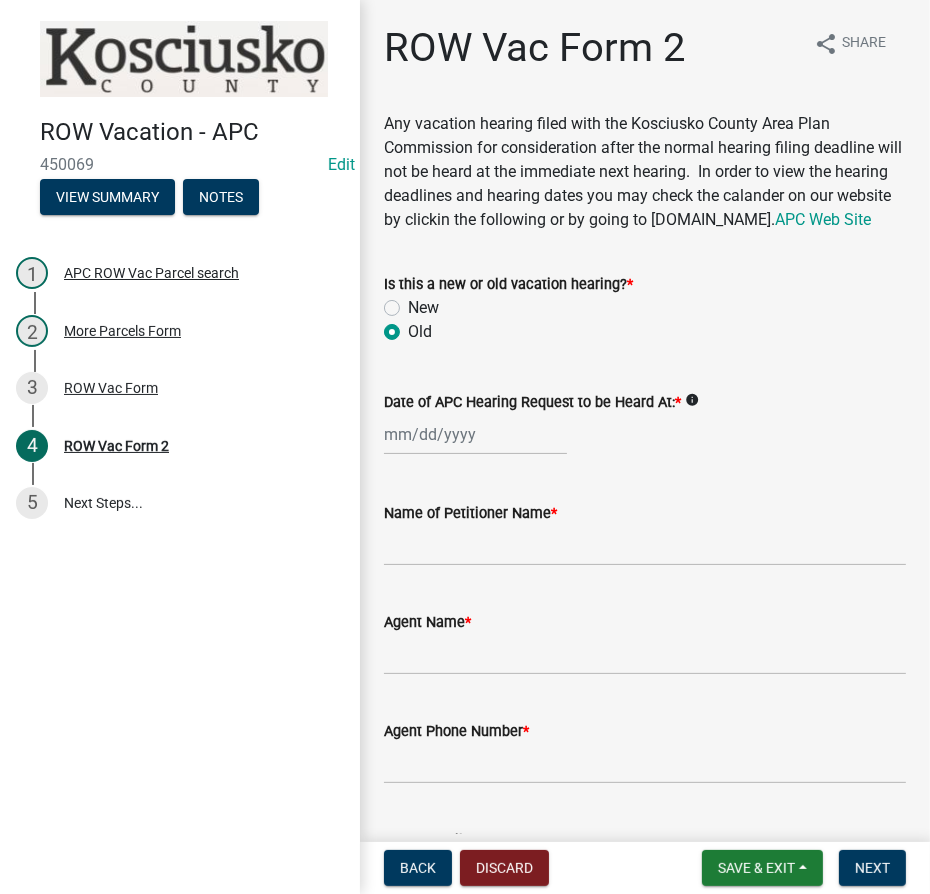 radio on "true" 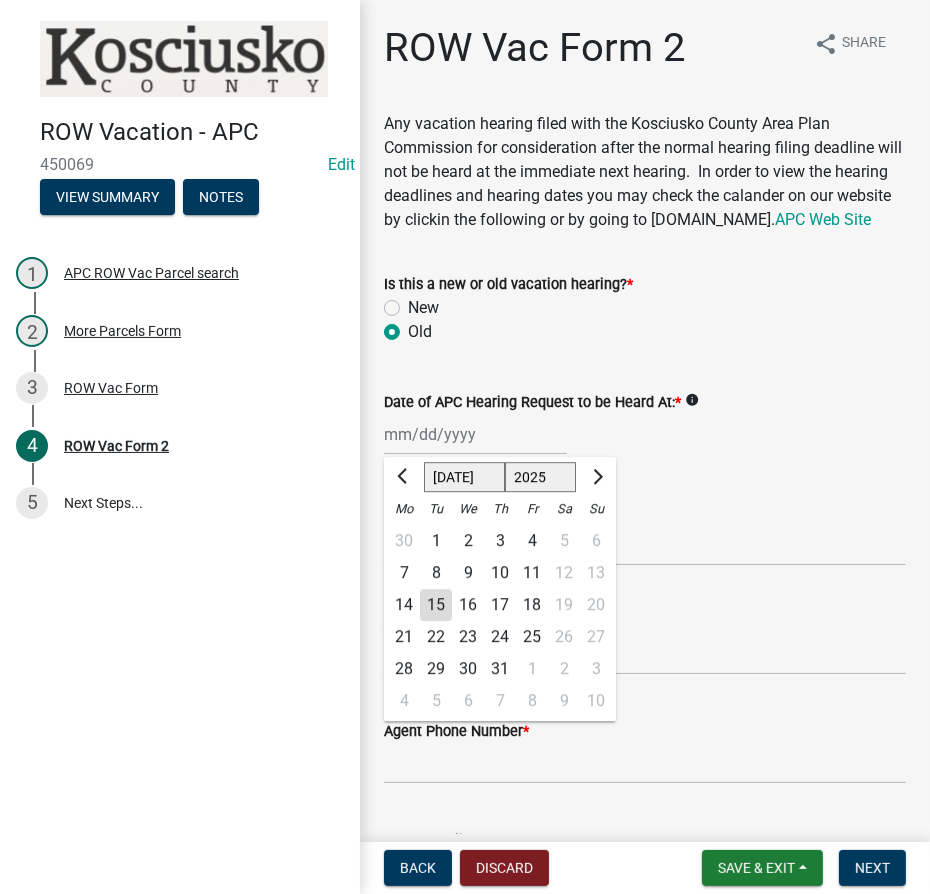 click on "[PERSON_NAME] Feb Mar Apr [PERSON_NAME][DATE] Oct Nov [DATE] 1526 1527 1528 1529 1530 1531 1532 1533 1534 1535 1536 1537 1538 1539 1540 1541 1542 1543 1544 1545 1546 1547 1548 1549 1550 1551 1552 1553 1554 1555 1556 1557 1558 1559 1560 1561 1562 1563 1564 1565 1566 1567 1568 1569 1570 1571 1572 1573 1574 1575 1576 1577 1578 1579 1580 1581 1582 1583 1584 1585 1586 1587 1588 1589 1590 1591 1592 1593 1594 1595 1596 1597 1598 1599 1600 1601 1602 1603 1604 1605 1606 1607 1608 1609 1610 1611 1612 1613 1614 1615 1616 1617 1618 1619 1620 1621 1622 1623 1624 1625 1626 1627 1628 1629 1630 1631 1632 1633 1634 1635 1636 1637 1638 1639 1640 1641 1642 1643 1644 1645 1646 1647 1648 1649 1650 1651 1652 1653 1654 1655 1656 1657 1658 1659 1660 1661 1662 1663 1664 1665 1666 1667 1668 1669 1670 1671 1672 1673 1674 1675 1676 1677 1678 1679 1680 1681 1682 1683 1684 1685 1686 1687 1688 1689 1690 1691 1692 1693 1694 1695 1696 1697 1698 1699 1700 1701 1702 1703 1704 1705 1706 1707 1708 1709 1710 1711 1712 1713 1714 1715 1716 1717 1718 1719 1" 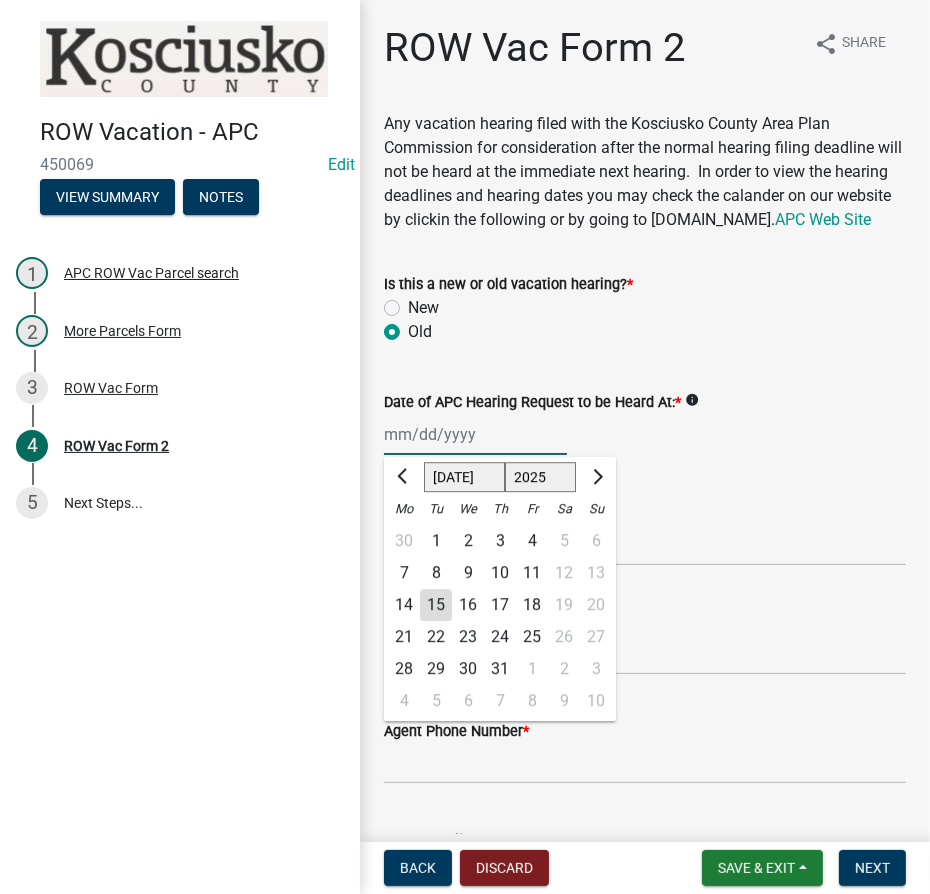 type on "[DATE]" 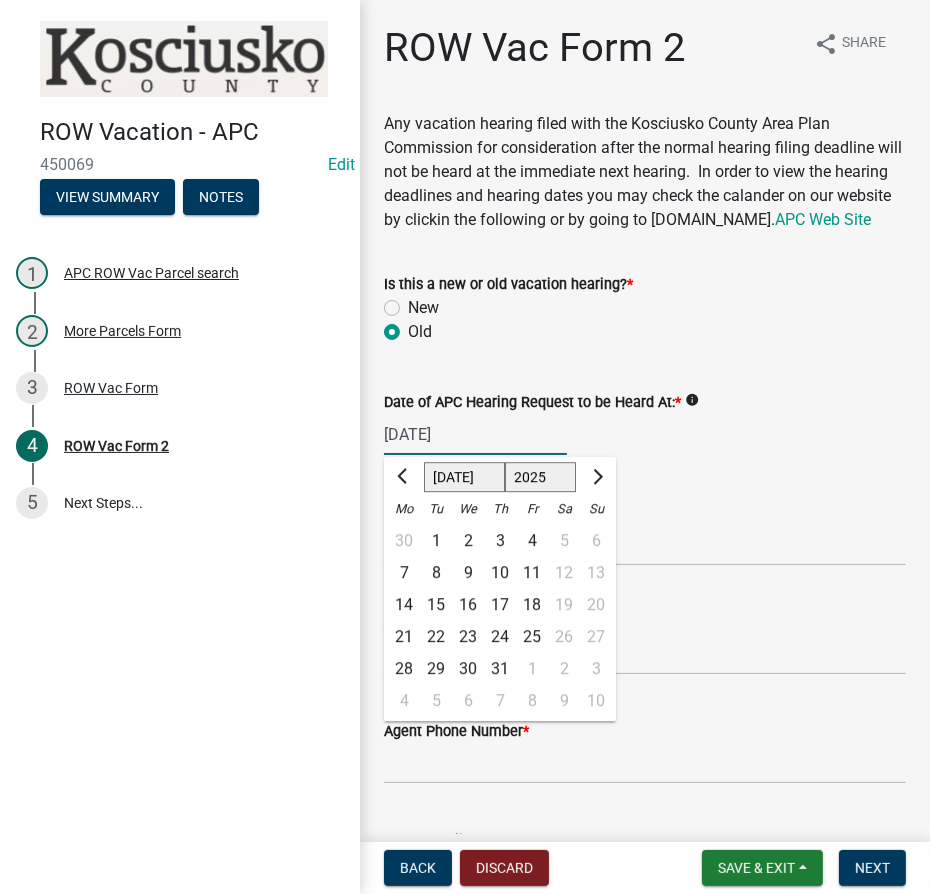 click on "1525 1526 1527 1528 1529 1530 1531 1532 1533 1534 1535 1536 1537 1538 1539 1540 1541 1542 1543 1544 1545 1546 1547 1548 1549 1550 1551 1552 1553 1554 1555 1556 1557 1558 1559 1560 1561 1562 1563 1564 1565 1566 1567 1568 1569 1570 1571 1572 1573 1574 1575 1576 1577 1578 1579 1580 1581 1582 1583 1584 1585 1586 1587 1588 1589 1590 1591 1592 1593 1594 1595 1596 1597 1598 1599 1600 1601 1602 1603 1604 1605 1606 1607 1608 1609 1610 1611 1612 1613 1614 1615 1616 1617 1618 1619 1620 1621 1622 1623 1624 1625 1626 1627 1628 1629 1630 1631 1632 1633 1634 1635 1636 1637 1638 1639 1640 1641 1642 1643 1644 1645 1646 1647 1648 1649 1650 1651 1652 1653 1654 1655 1656 1657 1658 1659 1660 1661 1662 1663 1664 1665 1666 1667 1668 1669 1670 1671 1672 1673 1674 1675 1676 1677 1678 1679 1680 1681 1682 1683 1684 1685 1686 1687 1688 1689 1690 1691 1692 1693 1694 1695 1696 1697 1698 1699 1700 1701 1702 1703 1704 1705 1706 1707 1708 1709 1710 1711 1712 1713 1714 1715 1716 1717 1718 1719 1720 1721 1722 1723 1724 1725 1726 1727 1728 1729" 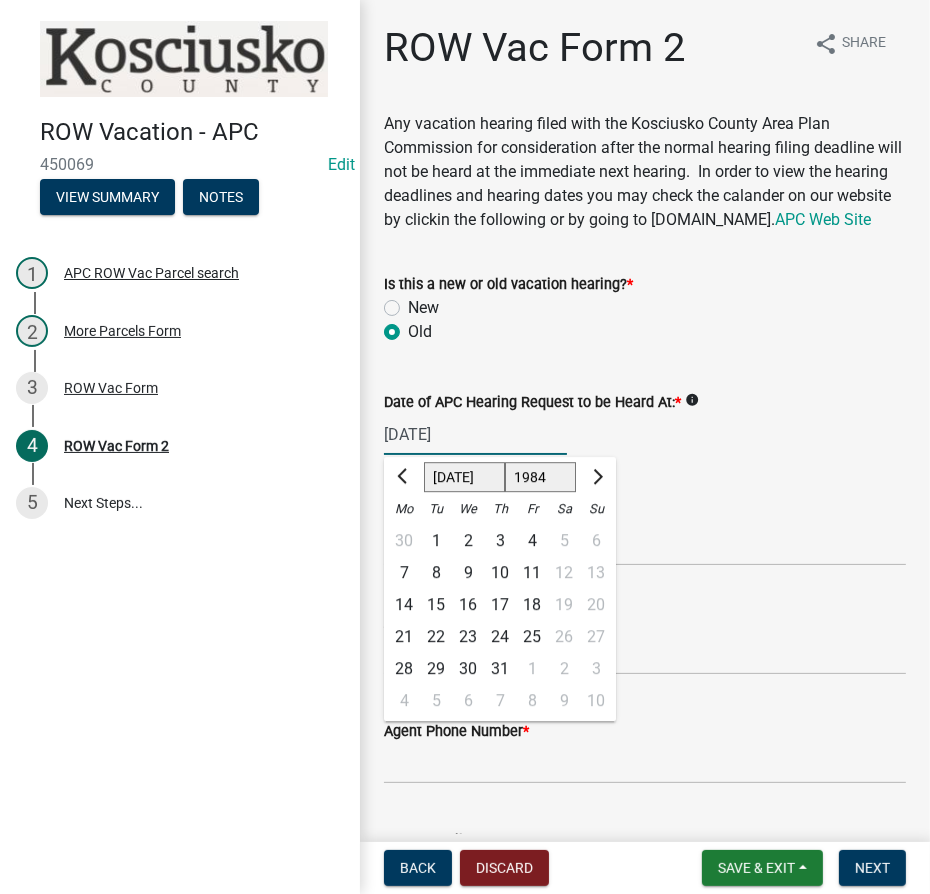 click on "1525 1526 1527 1528 1529 1530 1531 1532 1533 1534 1535 1536 1537 1538 1539 1540 1541 1542 1543 1544 1545 1546 1547 1548 1549 1550 1551 1552 1553 1554 1555 1556 1557 1558 1559 1560 1561 1562 1563 1564 1565 1566 1567 1568 1569 1570 1571 1572 1573 1574 1575 1576 1577 1578 1579 1580 1581 1582 1583 1584 1585 1586 1587 1588 1589 1590 1591 1592 1593 1594 1595 1596 1597 1598 1599 1600 1601 1602 1603 1604 1605 1606 1607 1608 1609 1610 1611 1612 1613 1614 1615 1616 1617 1618 1619 1620 1621 1622 1623 1624 1625 1626 1627 1628 1629 1630 1631 1632 1633 1634 1635 1636 1637 1638 1639 1640 1641 1642 1643 1644 1645 1646 1647 1648 1649 1650 1651 1652 1653 1654 1655 1656 1657 1658 1659 1660 1661 1662 1663 1664 1665 1666 1667 1668 1669 1670 1671 1672 1673 1674 1675 1676 1677 1678 1679 1680 1681 1682 1683 1684 1685 1686 1687 1688 1689 1690 1691 1692 1693 1694 1695 1696 1697 1698 1699 1700 1701 1702 1703 1704 1705 1706 1707 1708 1709 1710 1711 1712 1713 1714 1715 1716 1717 1718 1719 1720 1721 1722 1723 1724 1725 1726 1727 1728 1729" 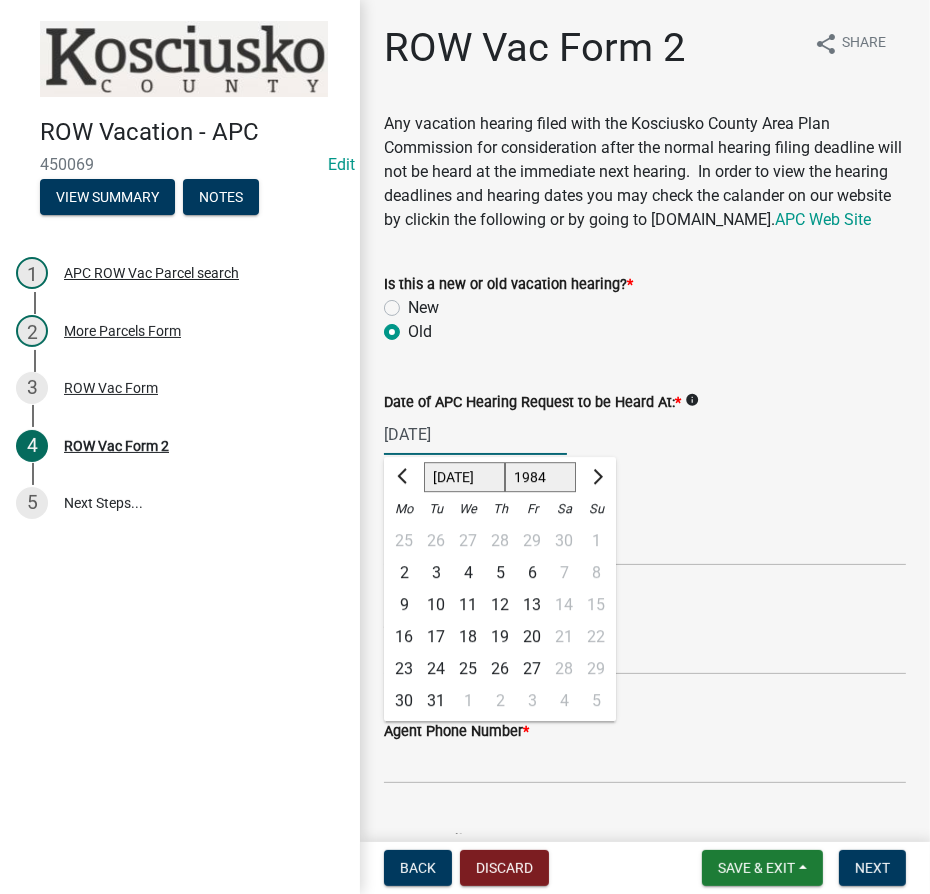 click on "Jan Feb Mar Apr May Jun [DATE] Aug Sep Oct Nov Dec" 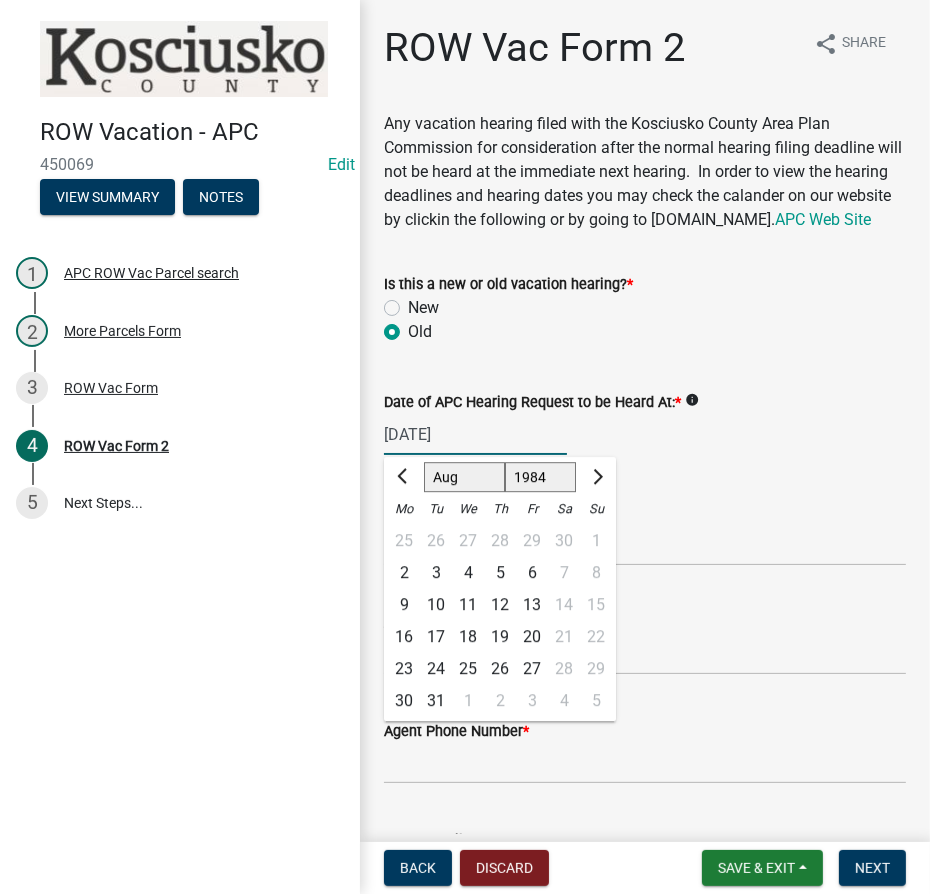 click on "Jan Feb Mar Apr May Jun [DATE] Aug Sep Oct Nov Dec" 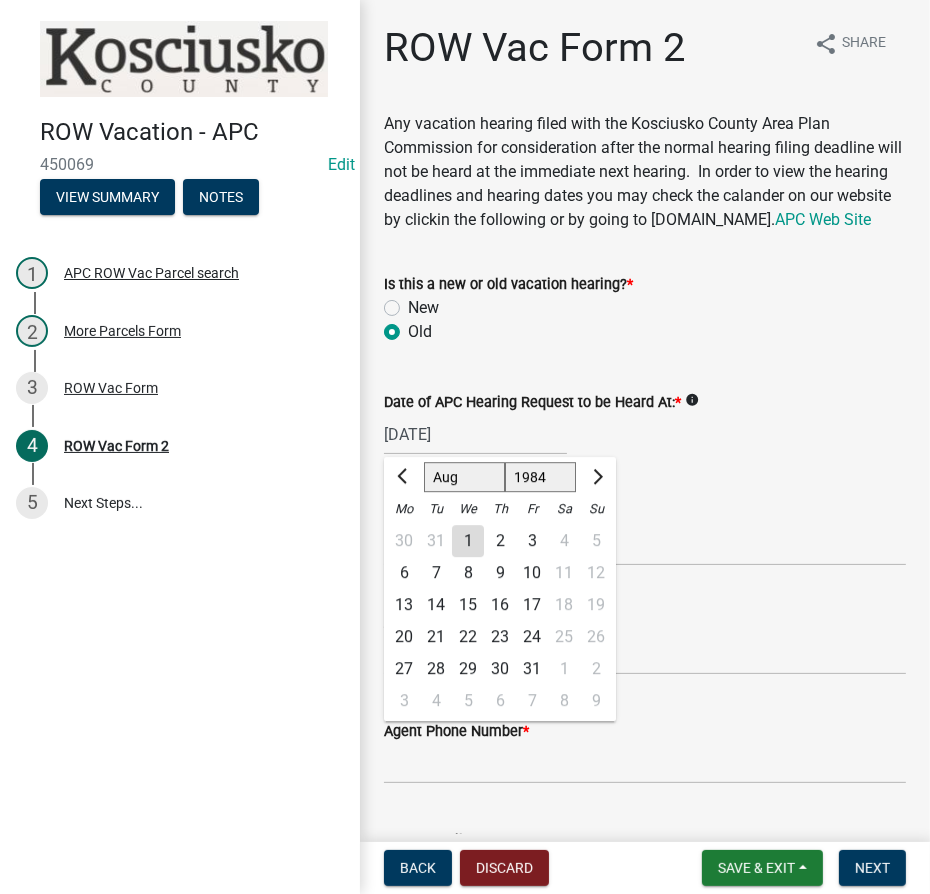 click on "14" 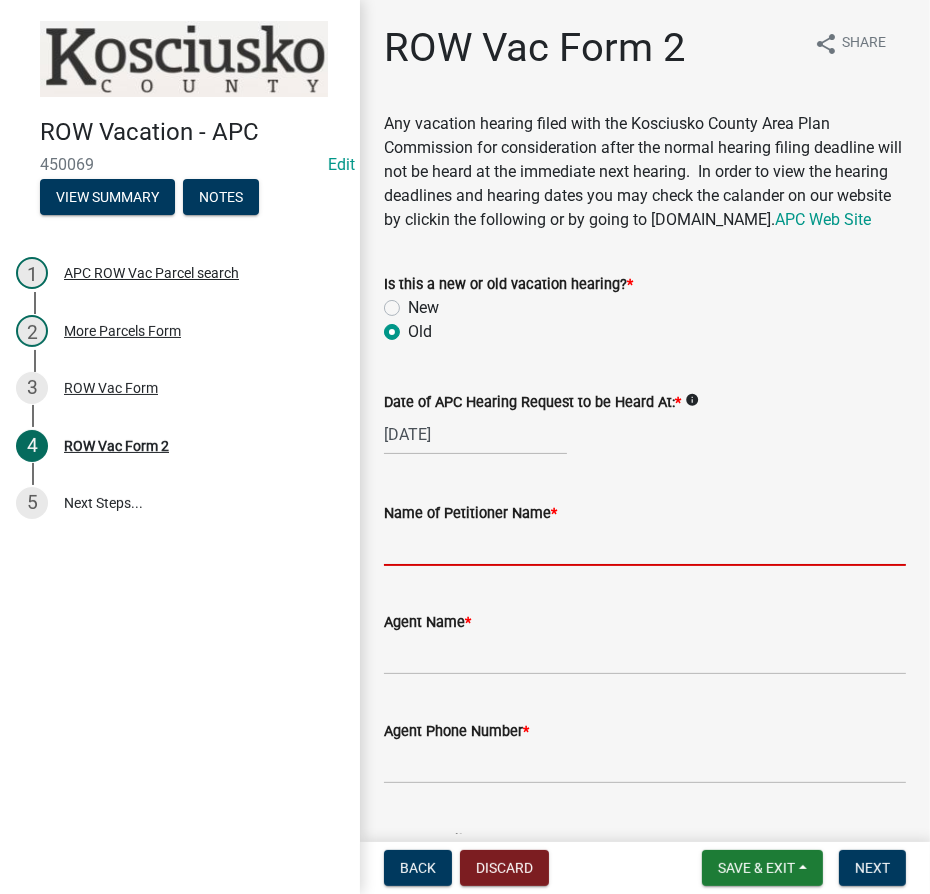 click on "Name of Petitioner Name  *" at bounding box center (645, 545) 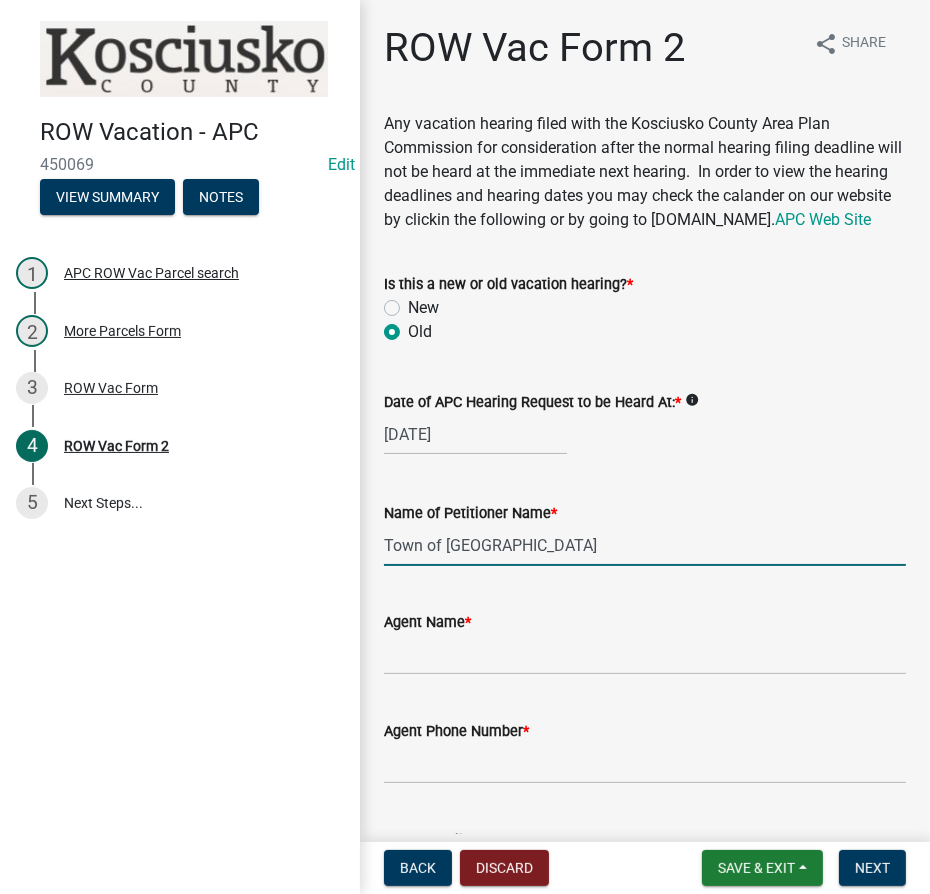 type on "Town of [GEOGRAPHIC_DATA]" 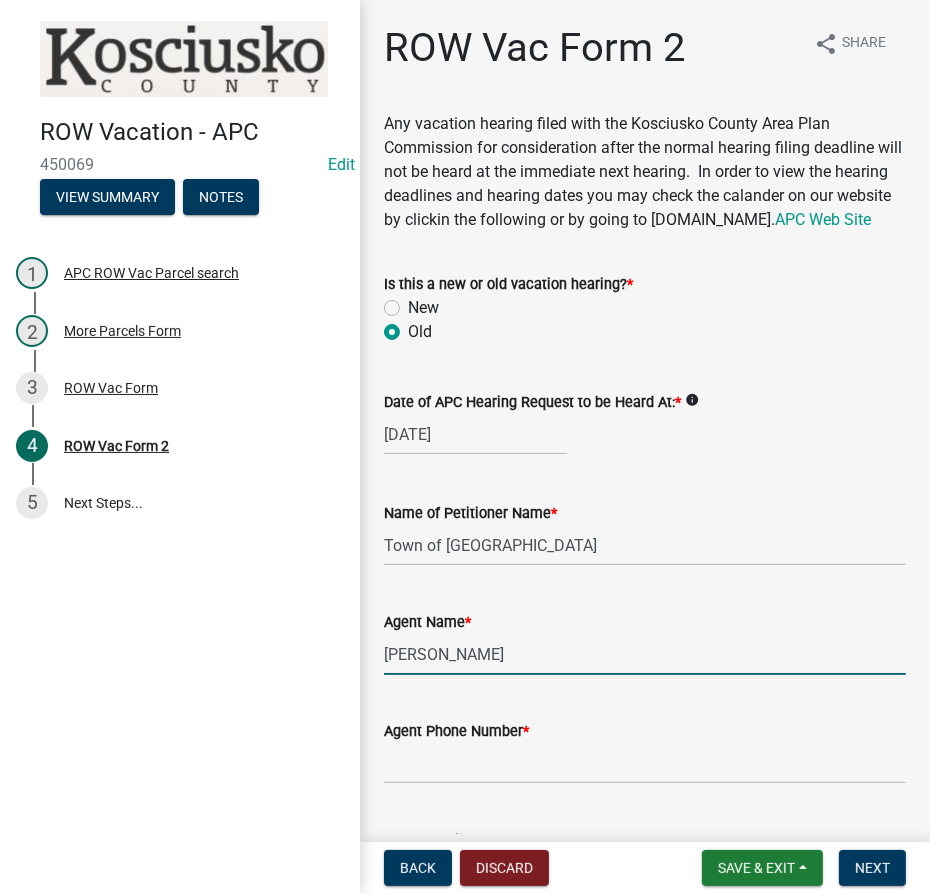type on "[PERSON_NAME]" 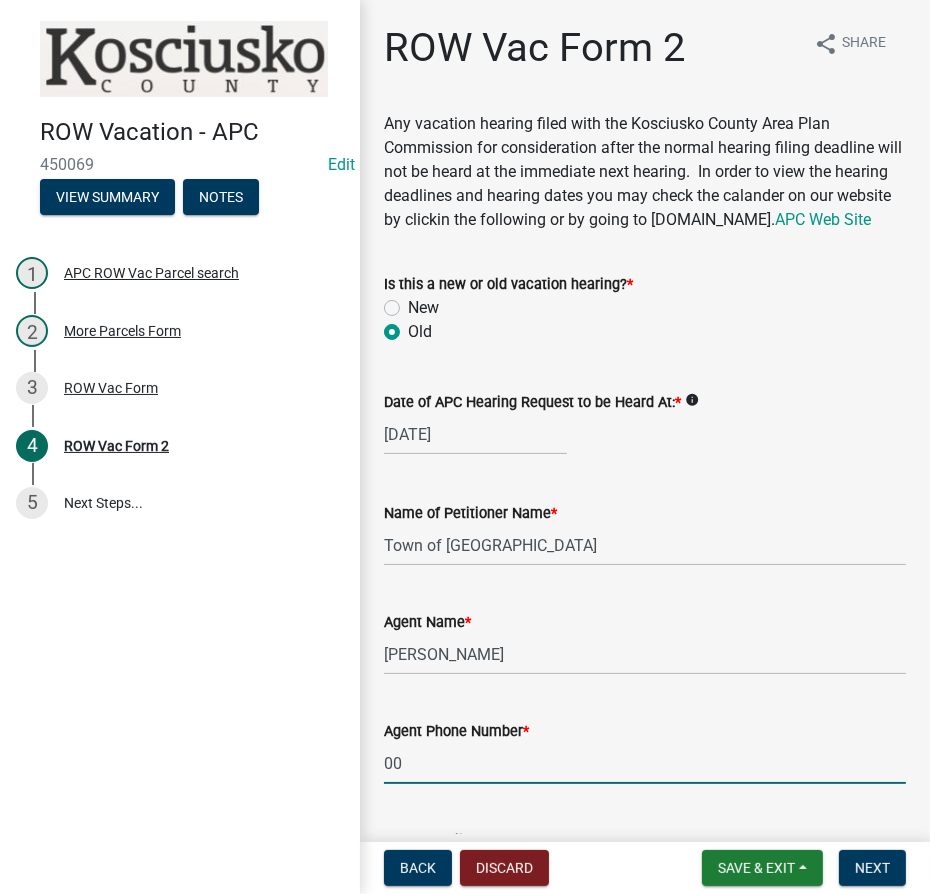 type on "000-000-0000" 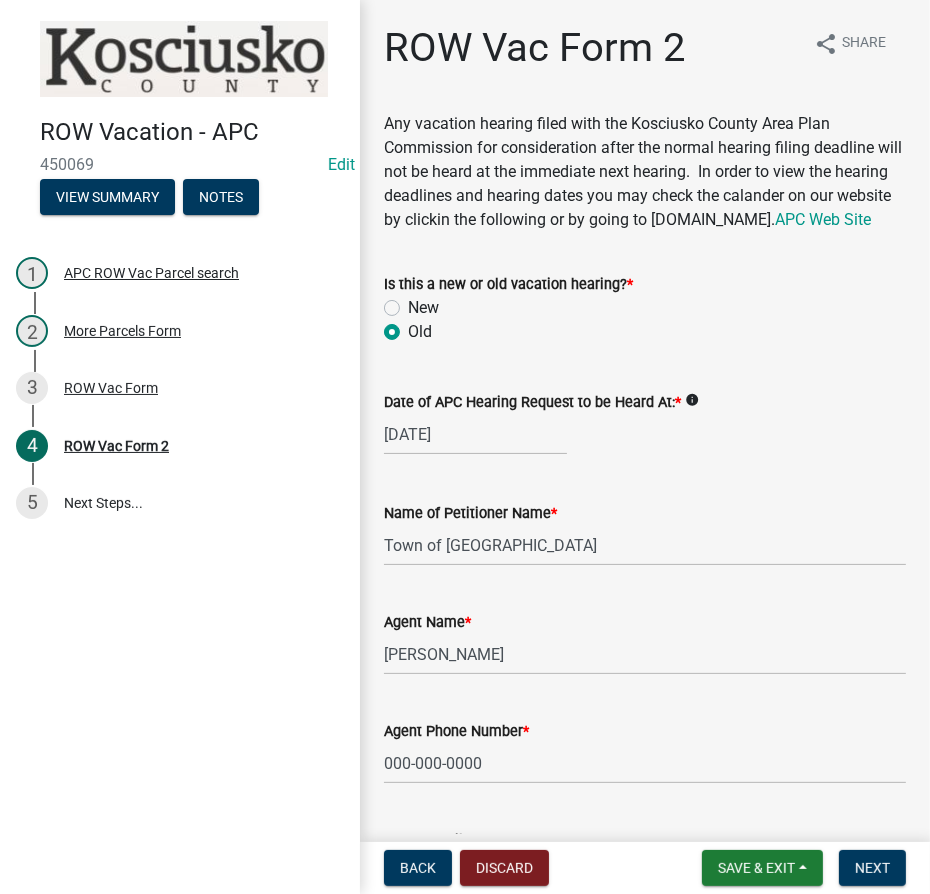 scroll, scrollTop: 479, scrollLeft: 0, axis: vertical 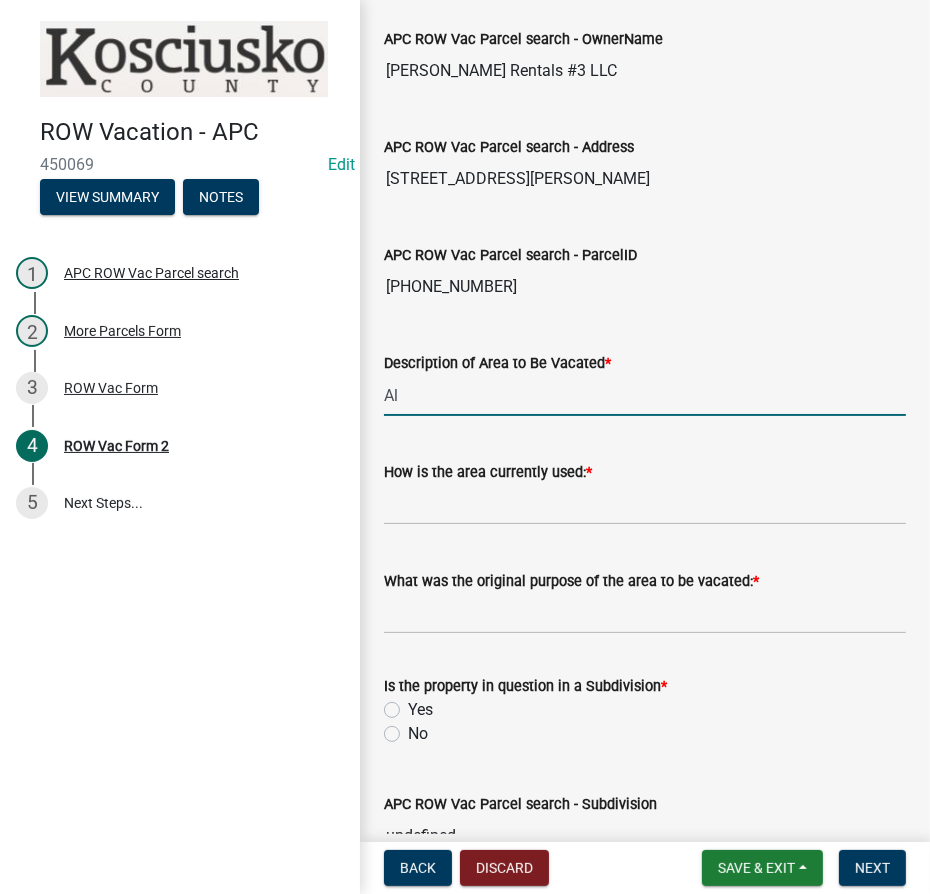 type on "A" 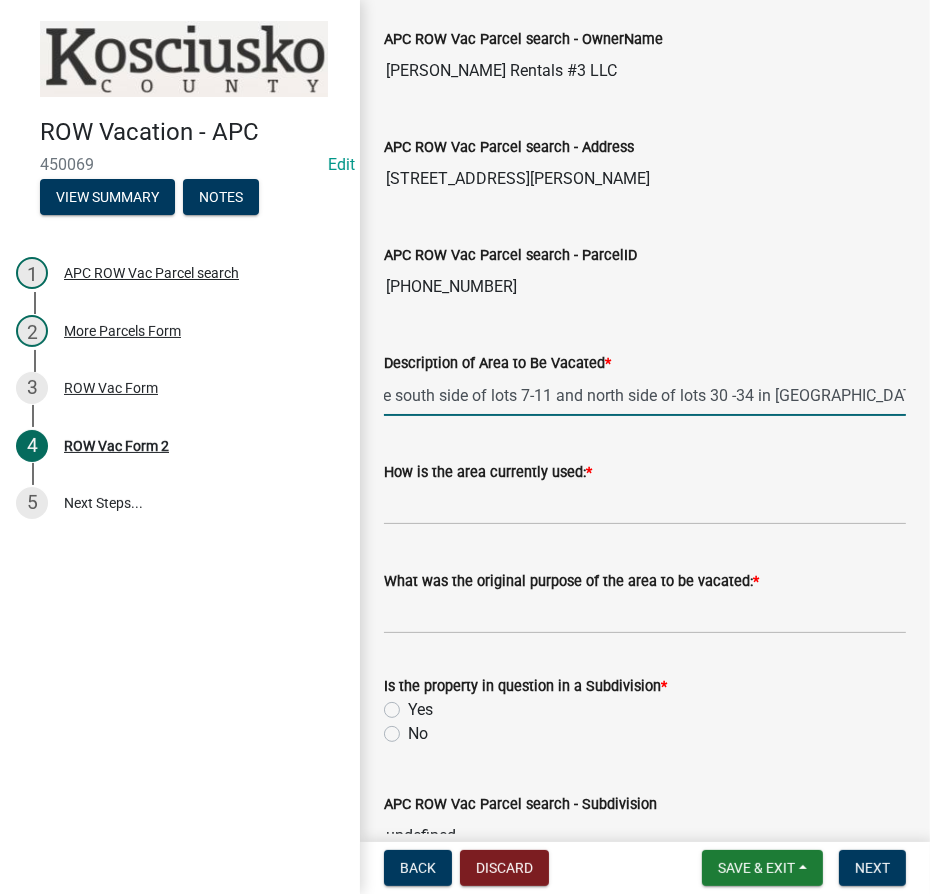 scroll, scrollTop: 0, scrollLeft: 196, axis: horizontal 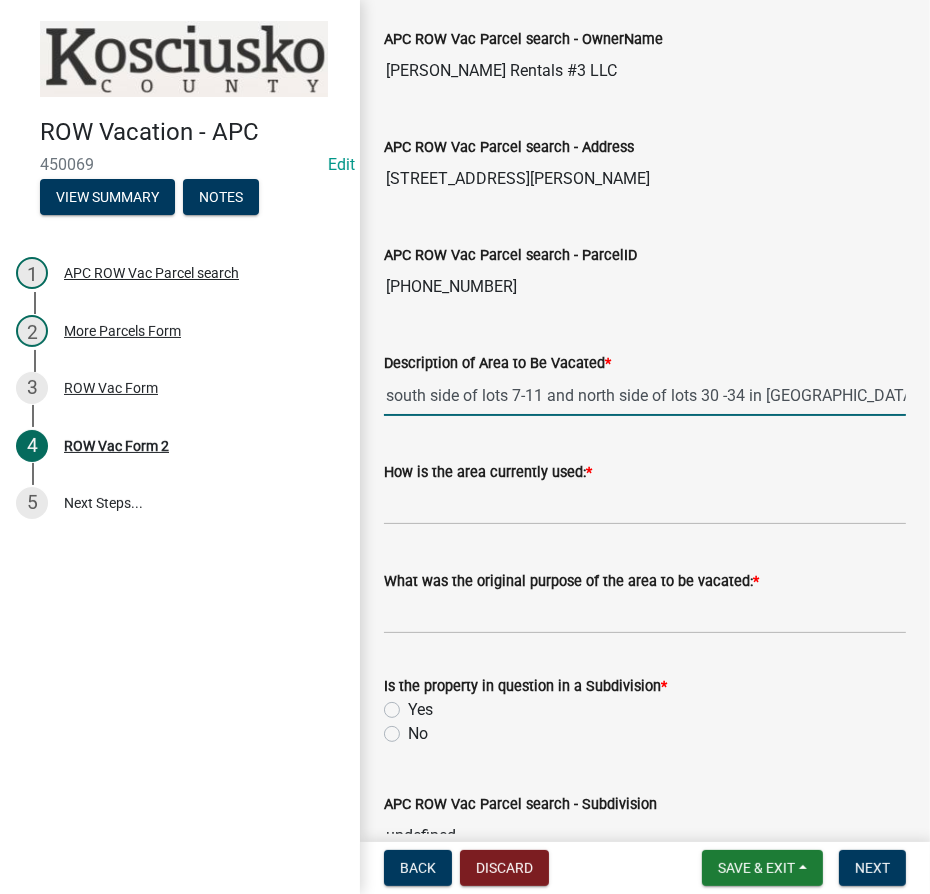 type on "East west alley abutting the south side of lots 7-11 and north side of lots 30 -34 in [GEOGRAPHIC_DATA] 2nd Add" 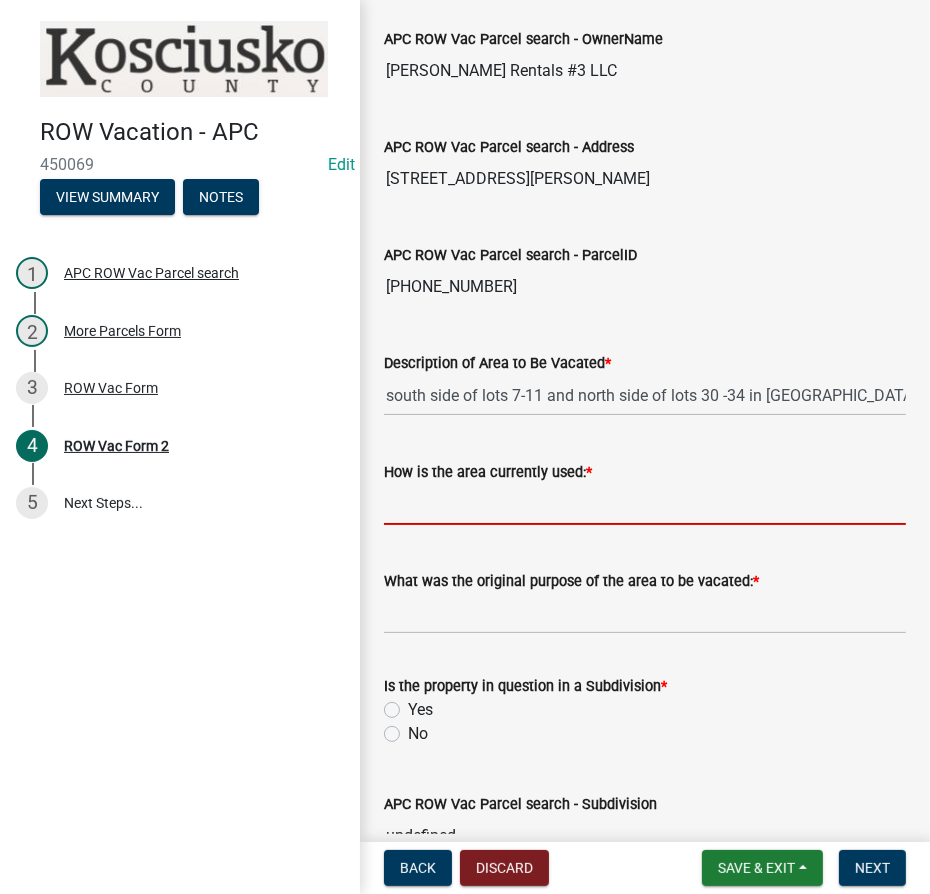 scroll, scrollTop: 0, scrollLeft: 0, axis: both 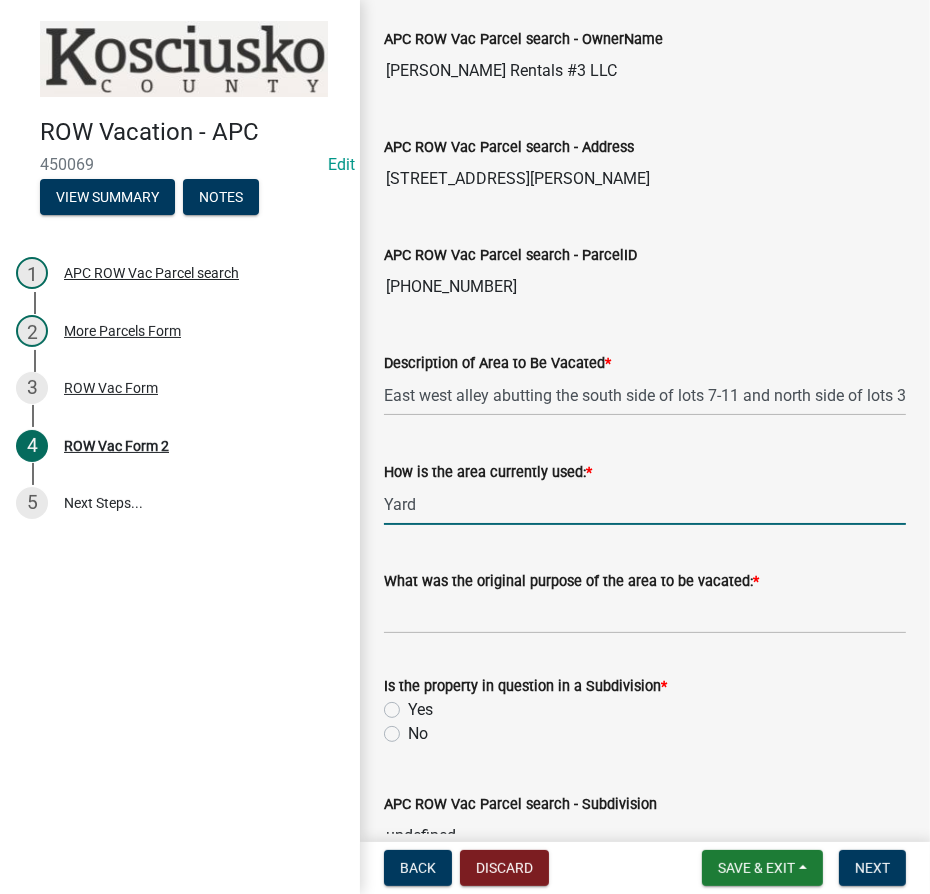 type on "Yard" 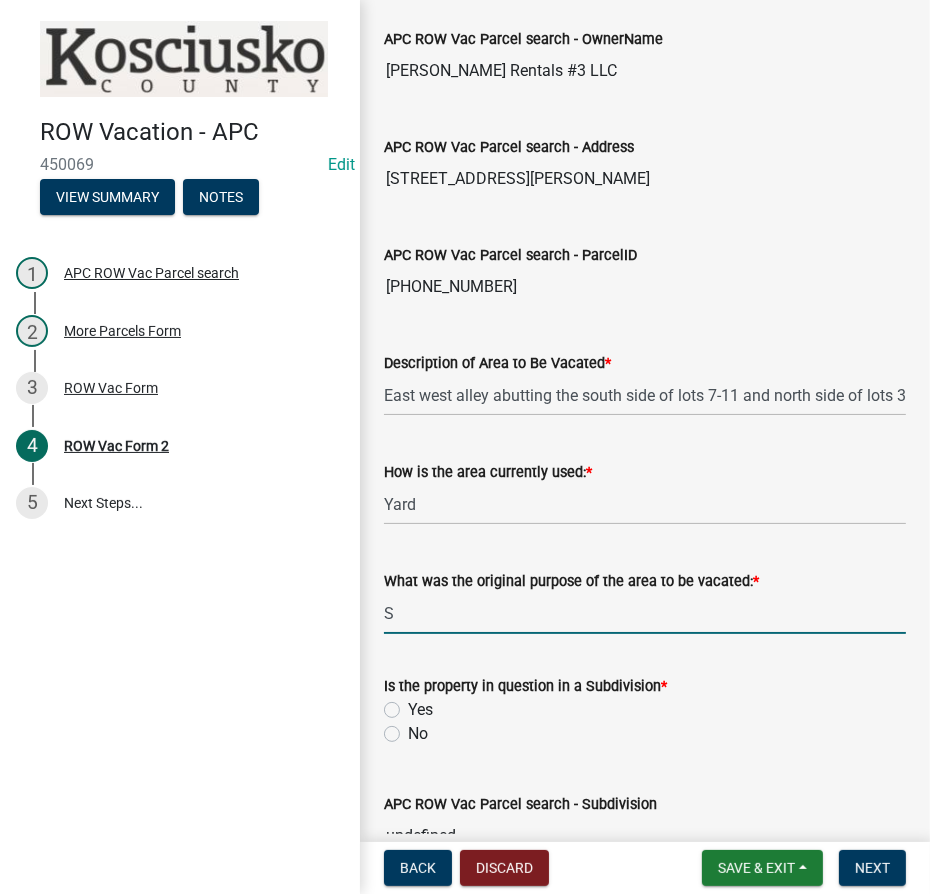 type on "Secondary access" 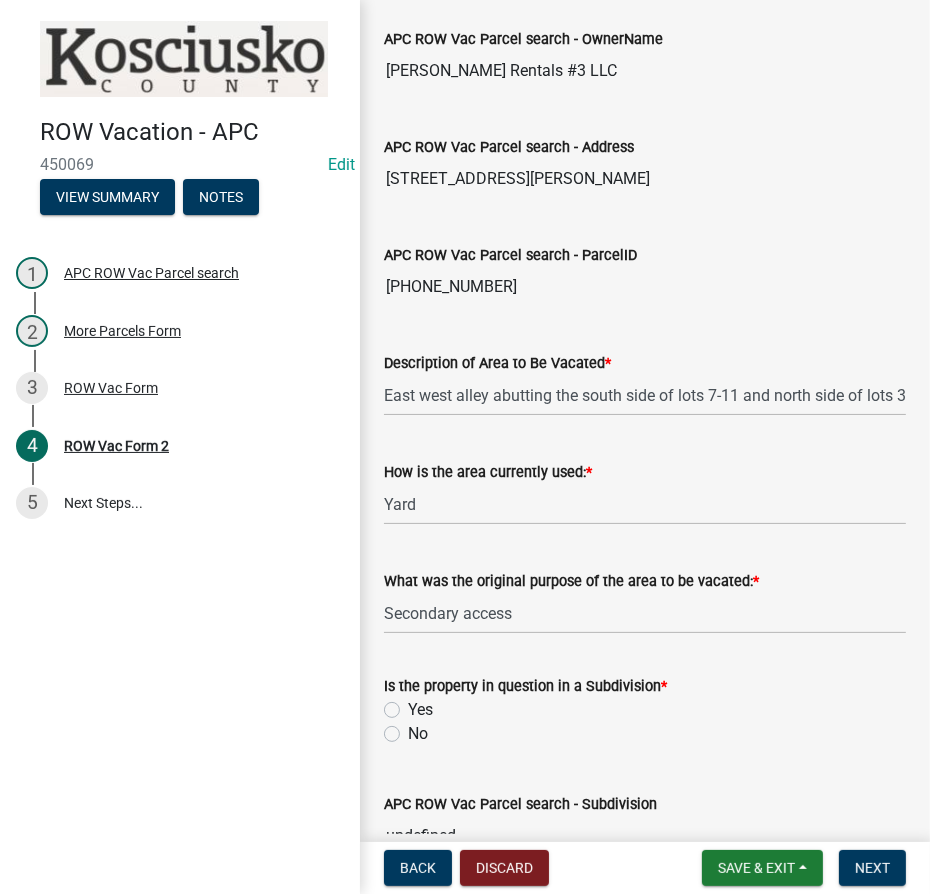 click on "Yes" 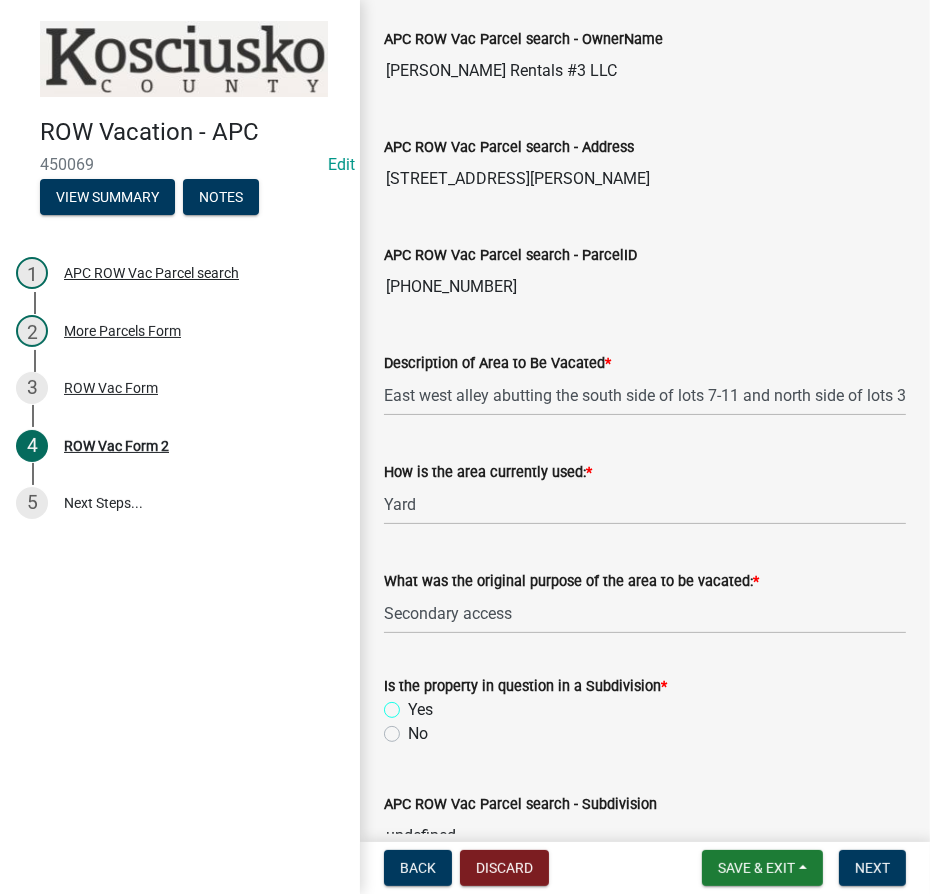 click on "Yes" at bounding box center [414, 704] 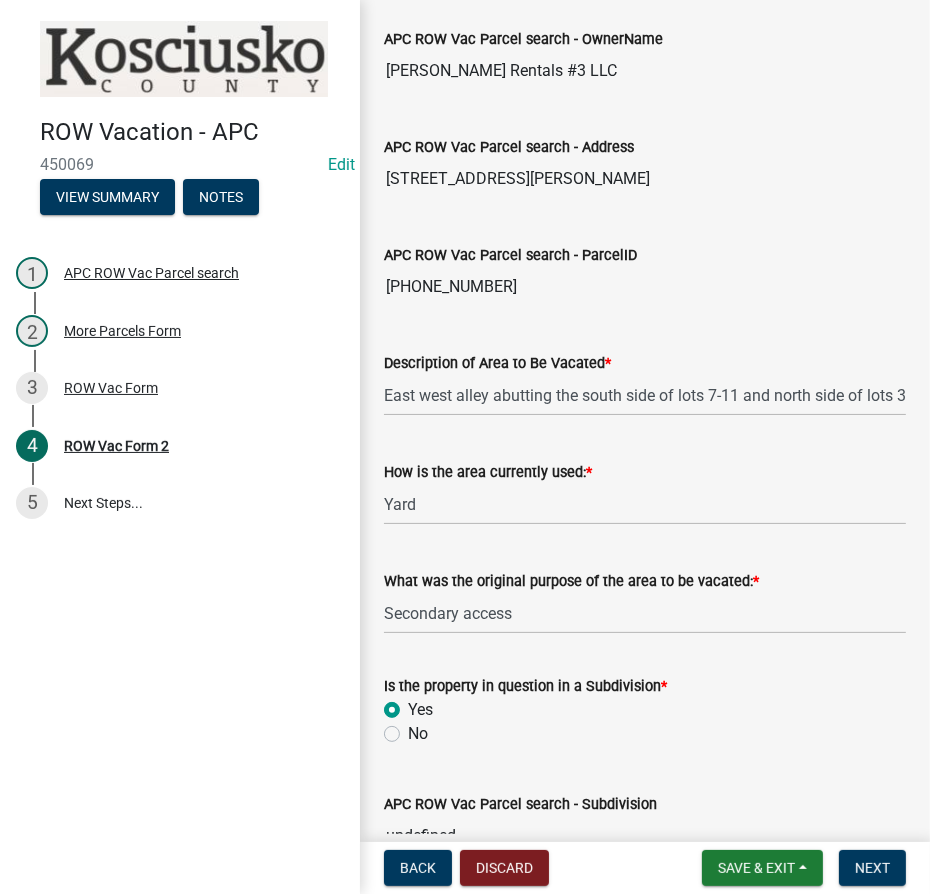 radio on "true" 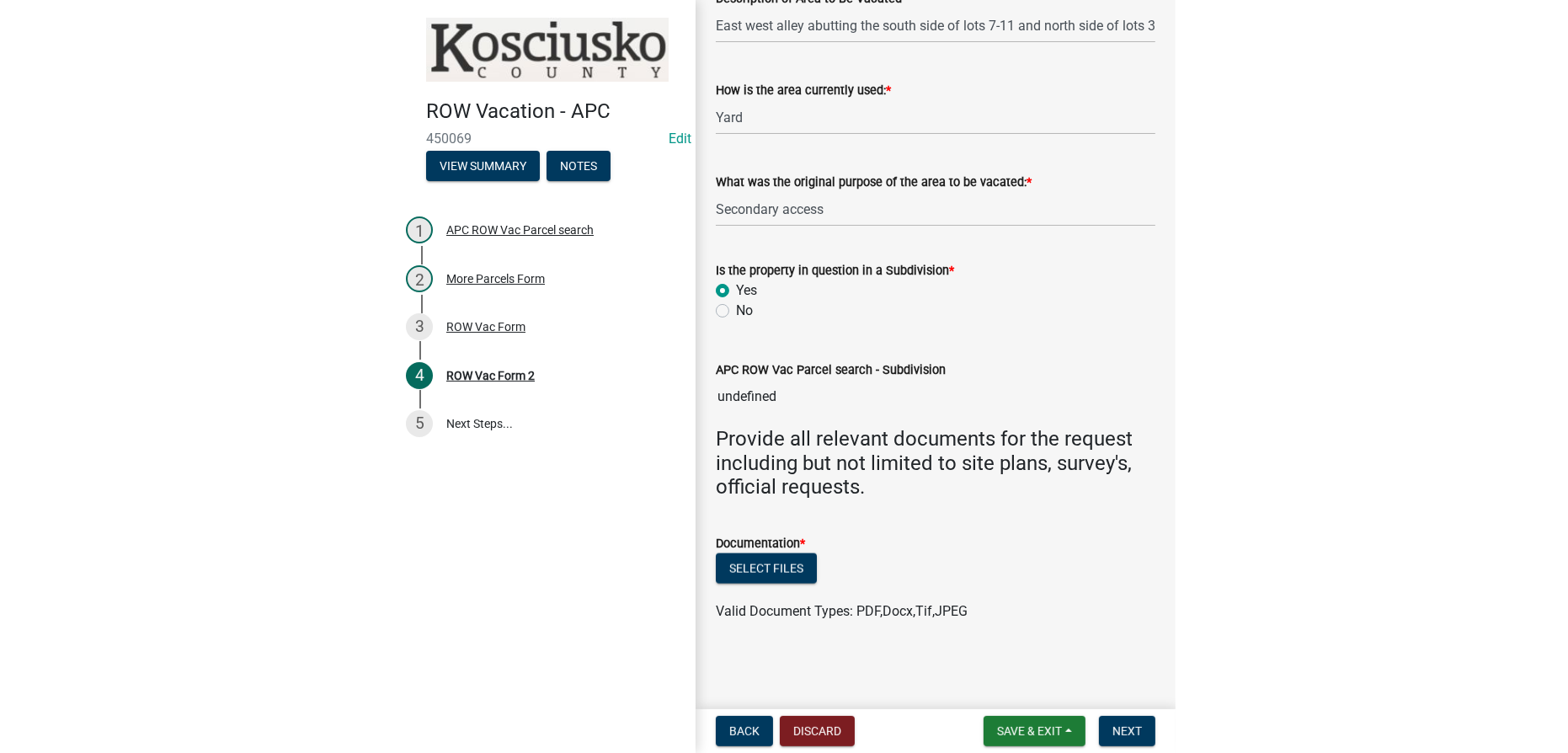 scroll, scrollTop: 1130, scrollLeft: 0, axis: vertical 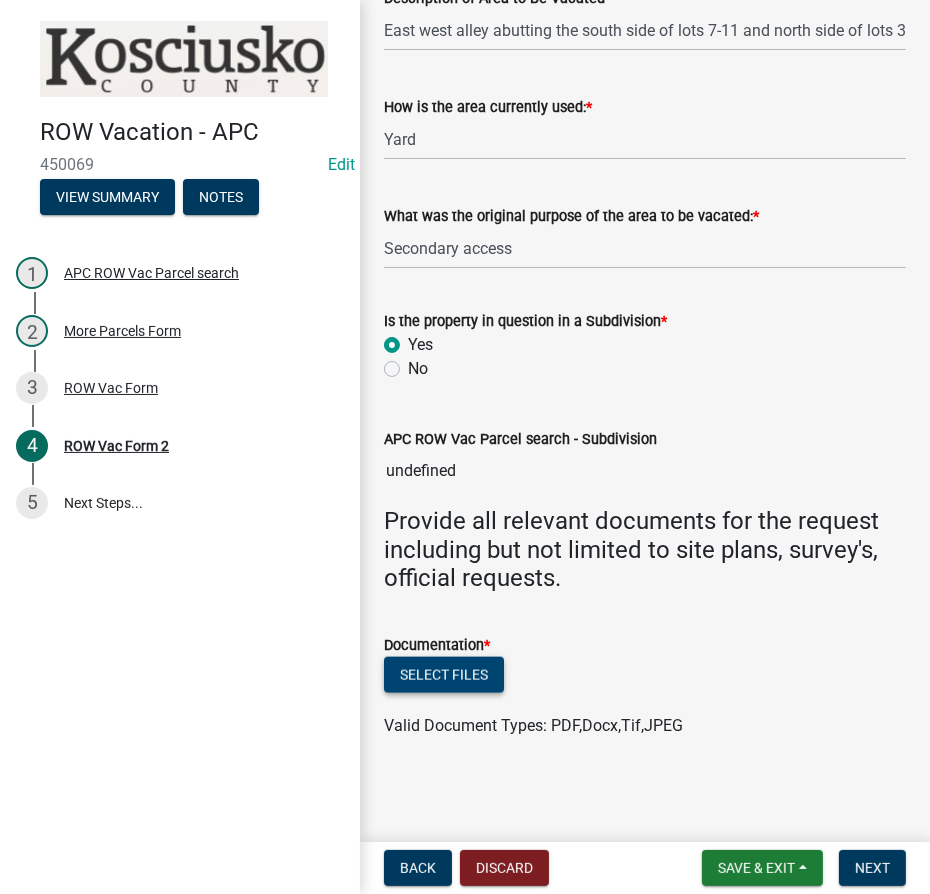 click on "Select files" 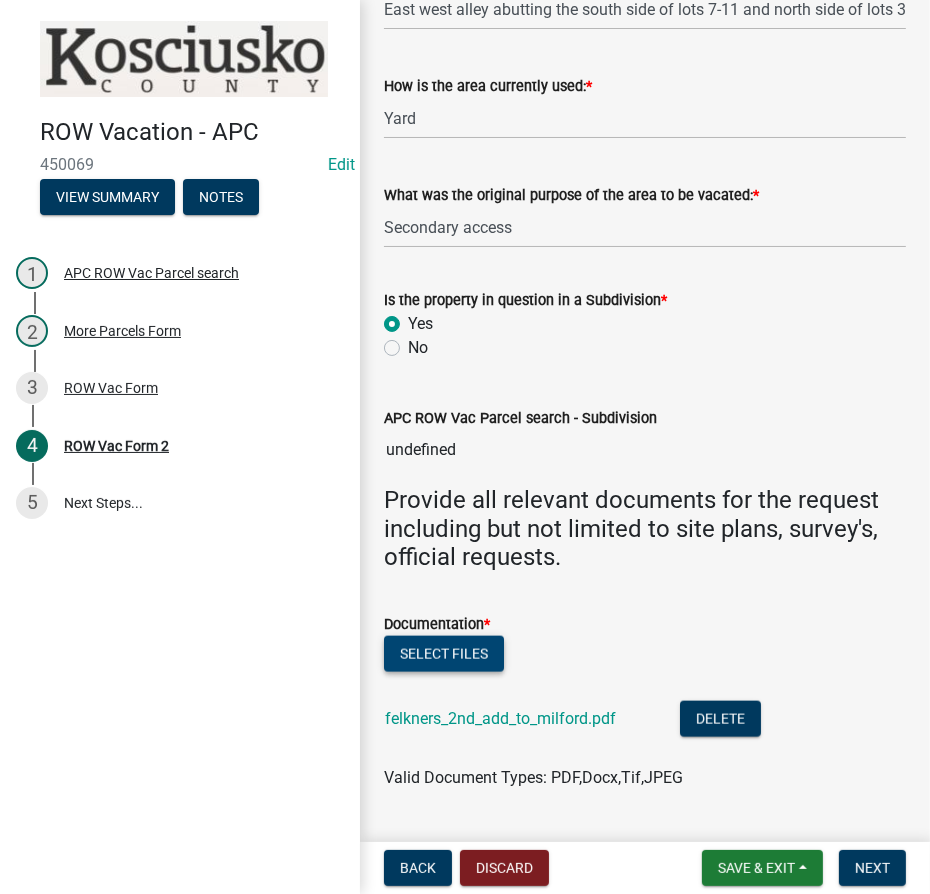 click on "Select files" 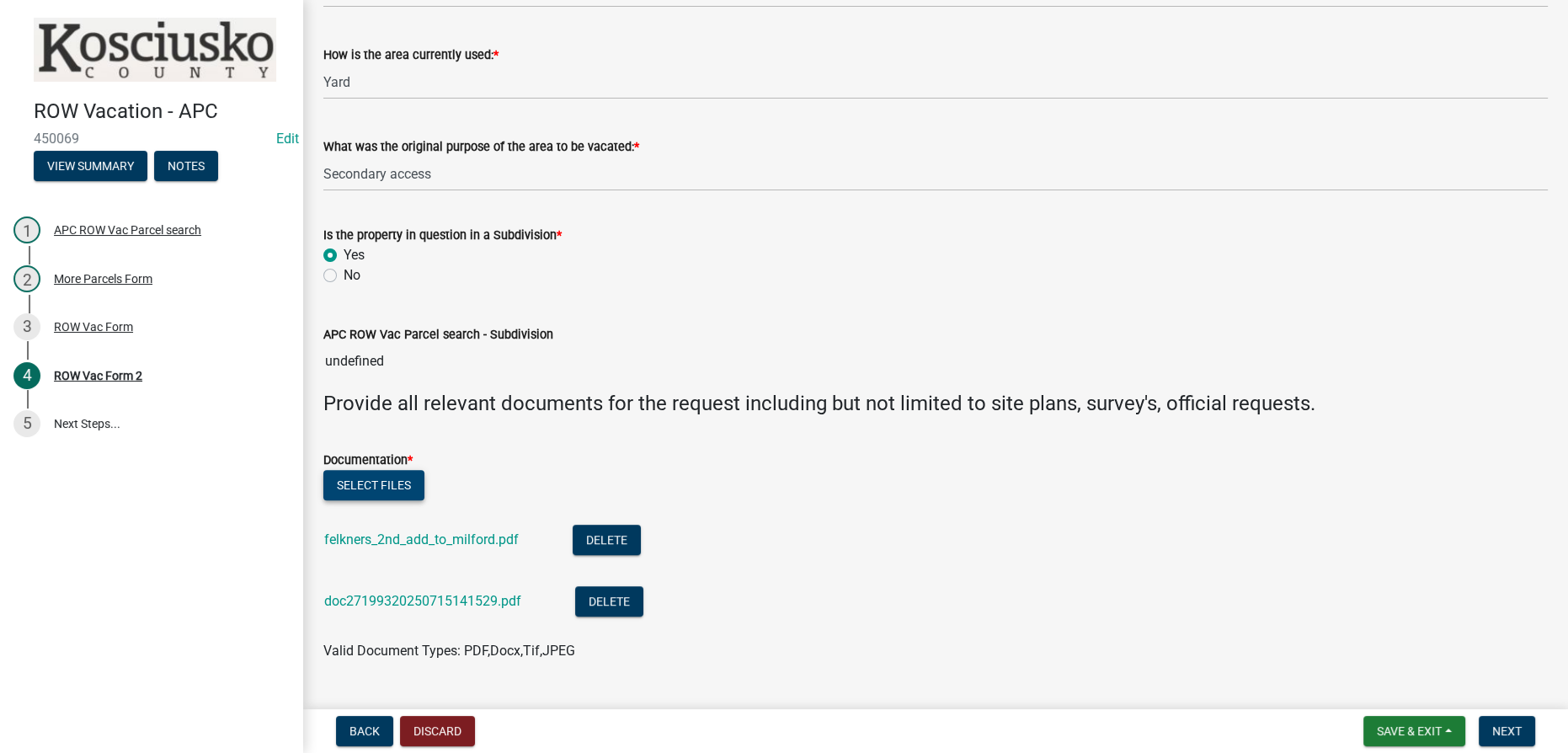 scroll, scrollTop: 1124, scrollLeft: 0, axis: vertical 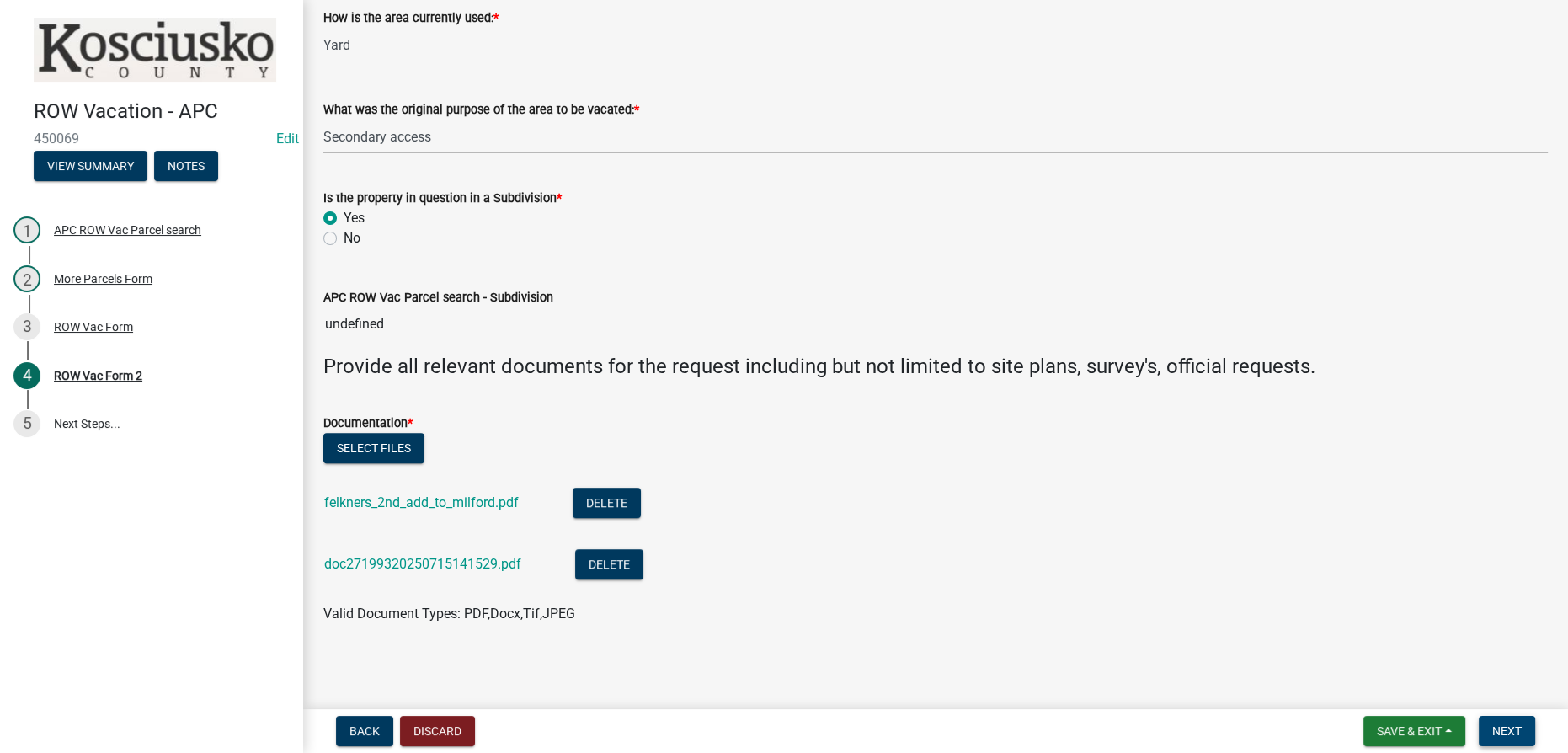click on "Next" at bounding box center (1507, 731) 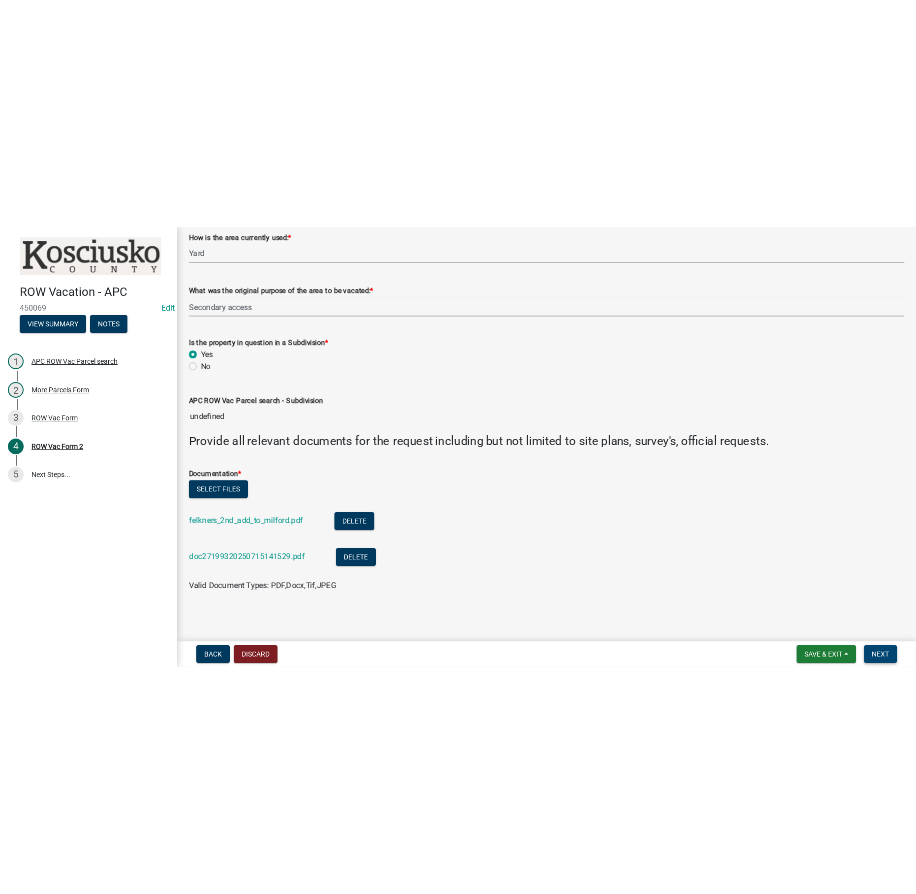 scroll, scrollTop: 0, scrollLeft: 0, axis: both 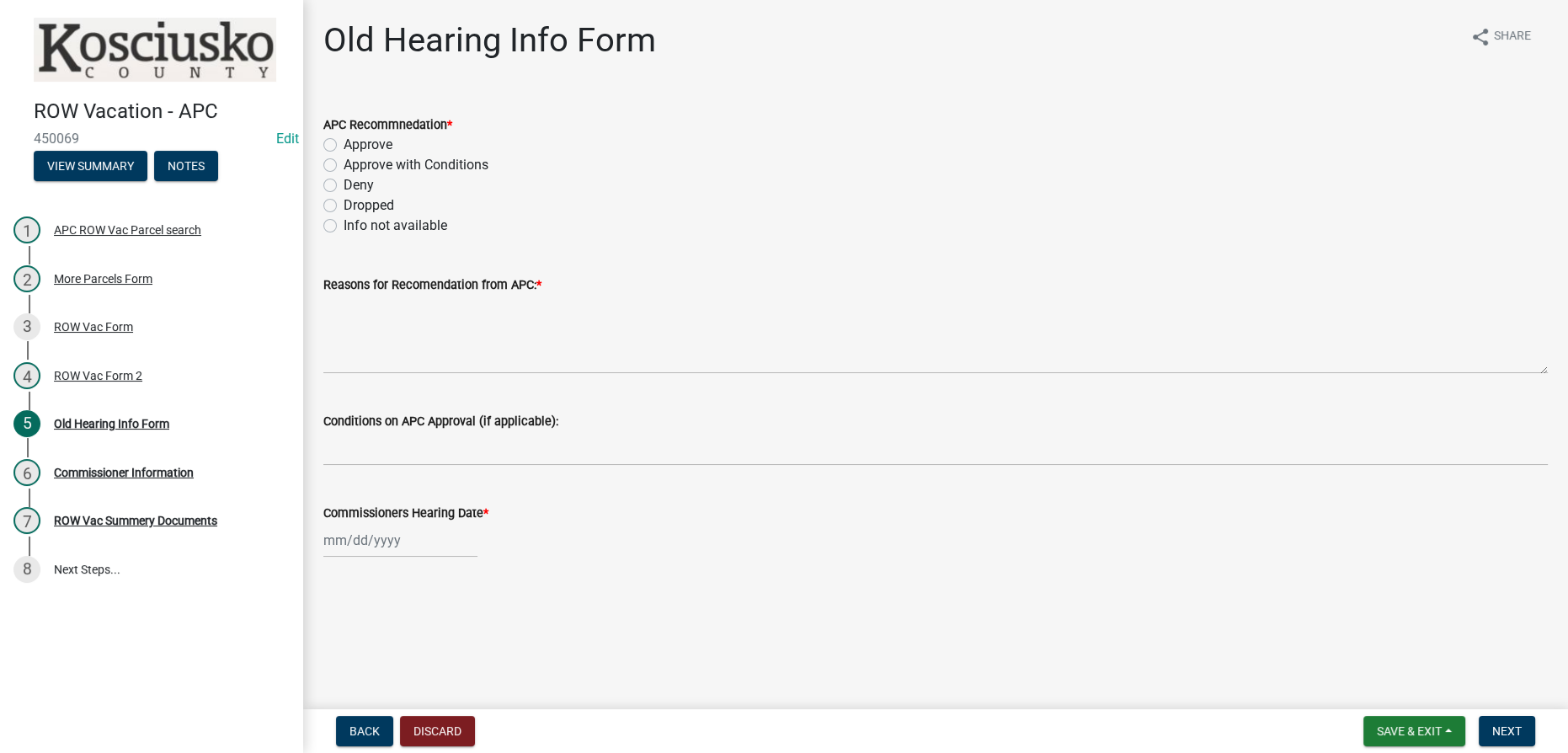 click on "Approve" 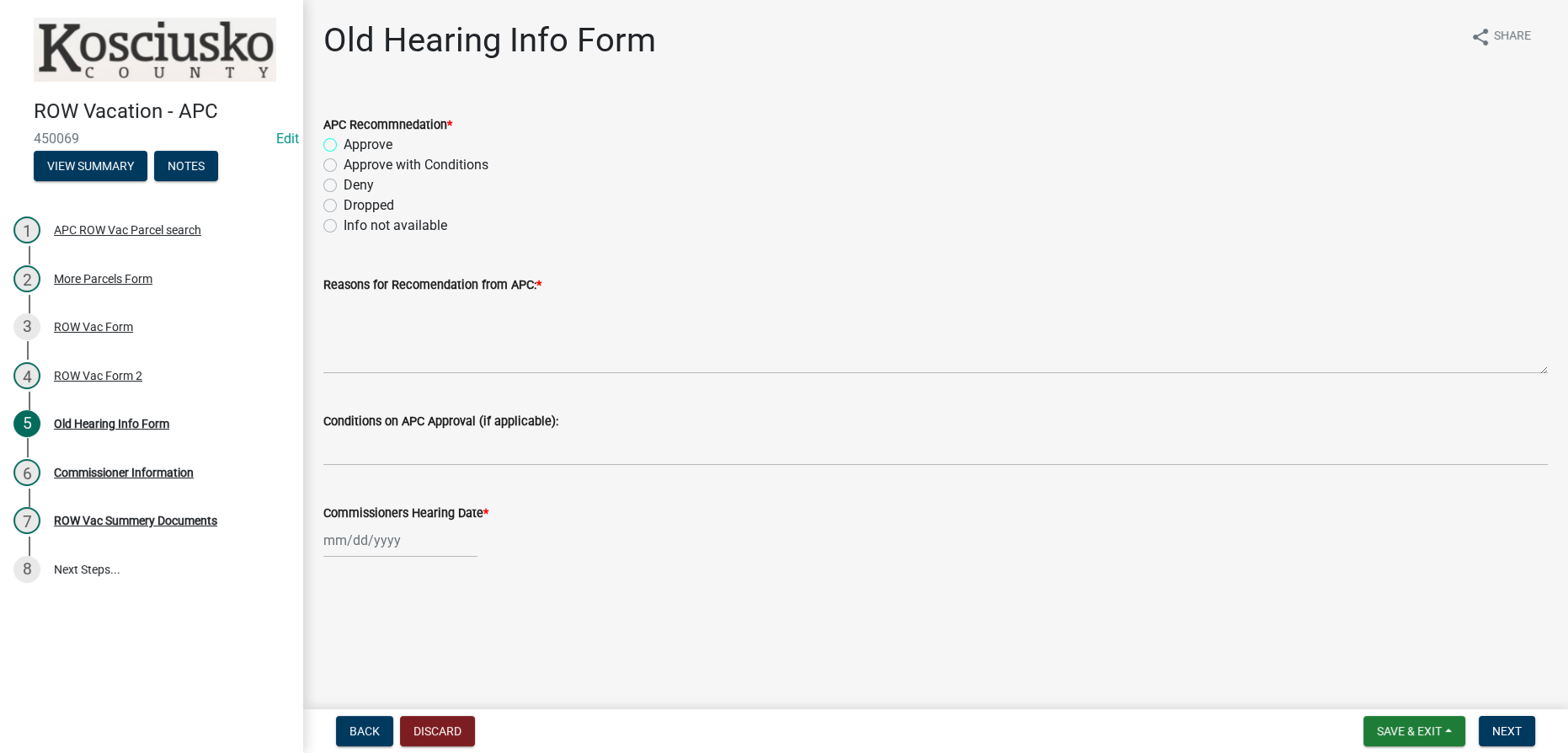 click on "Approve" at bounding box center (349, 140) 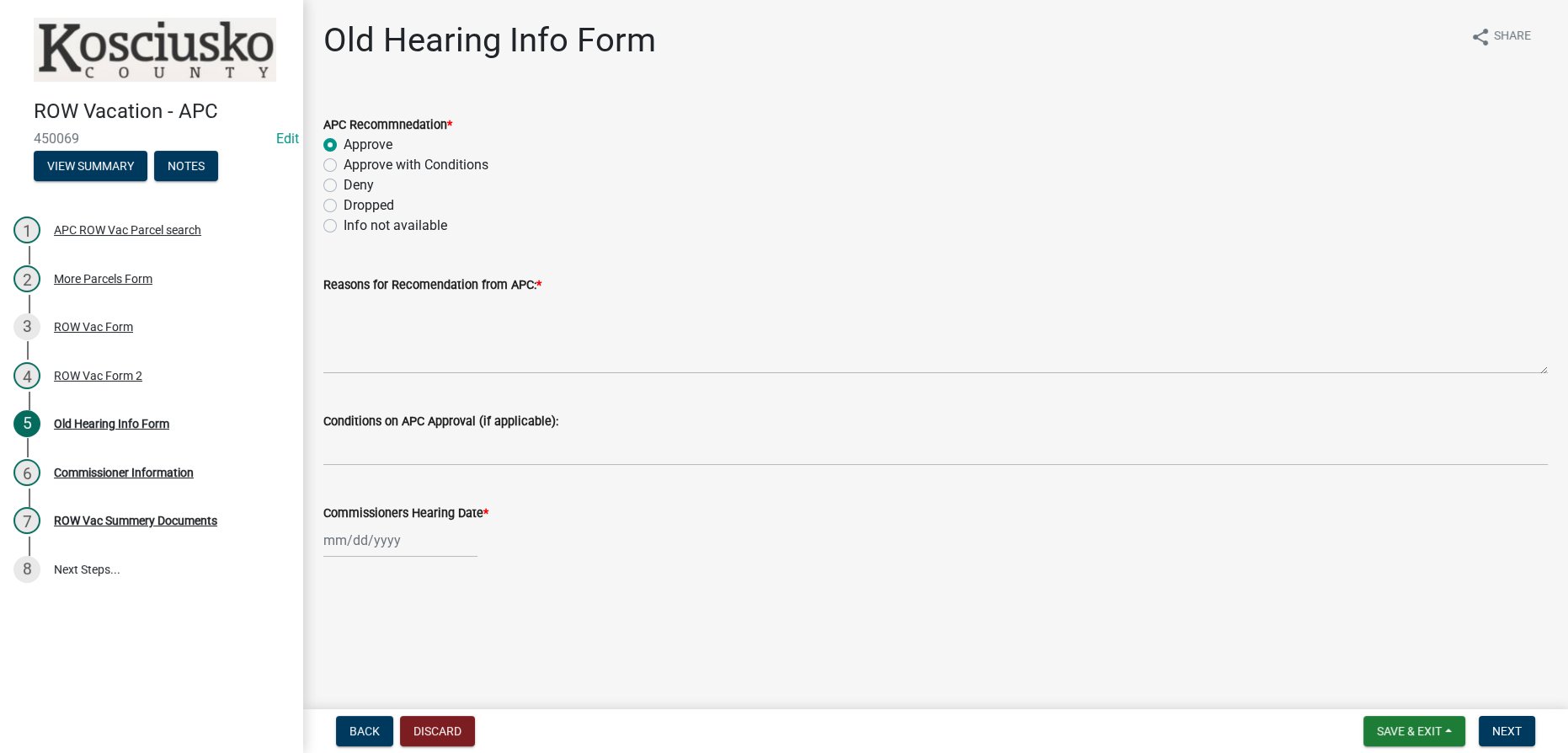 radio on "true" 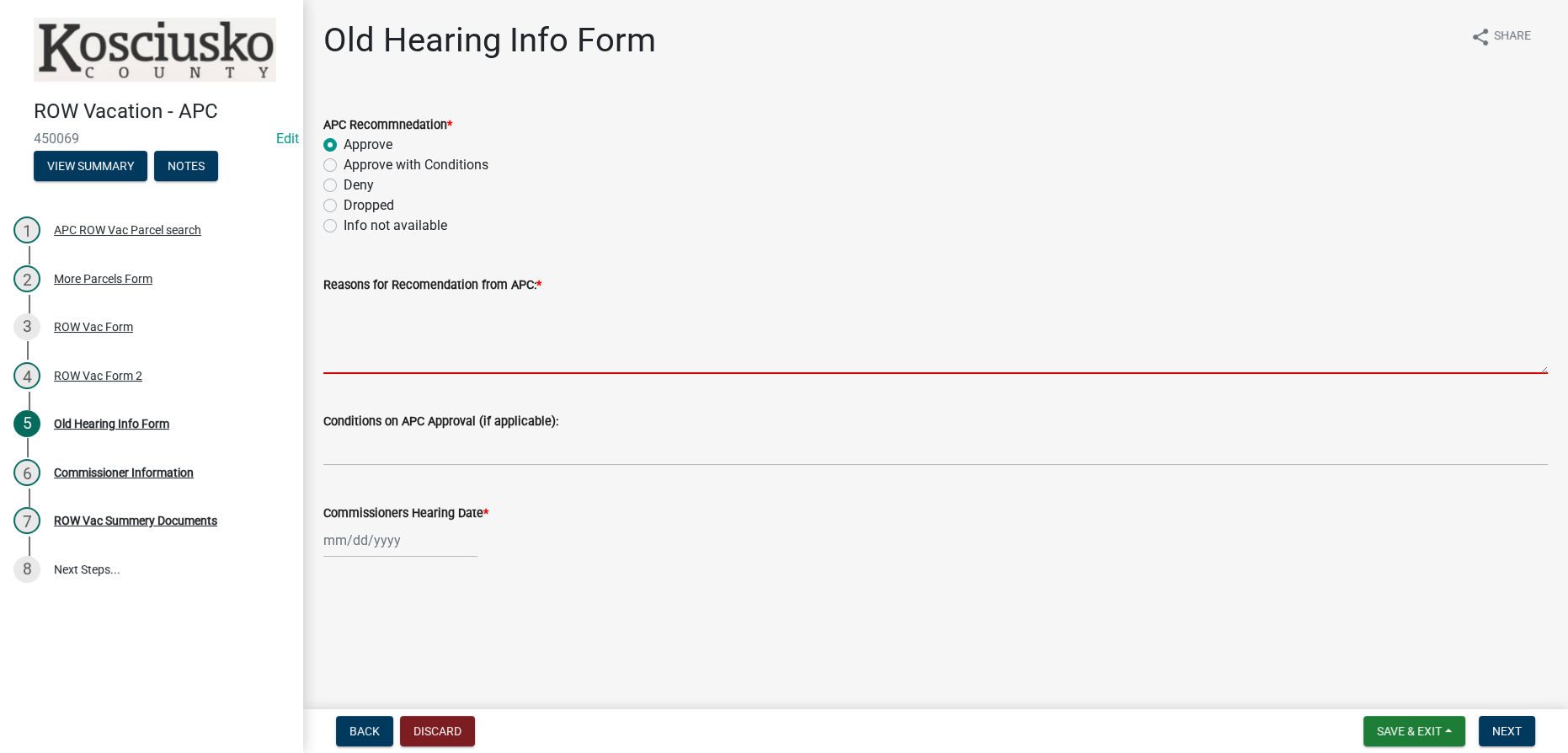 drag, startPoint x: 355, startPoint y: 302, endPoint x: 375, endPoint y: 280, distance: 29.732137 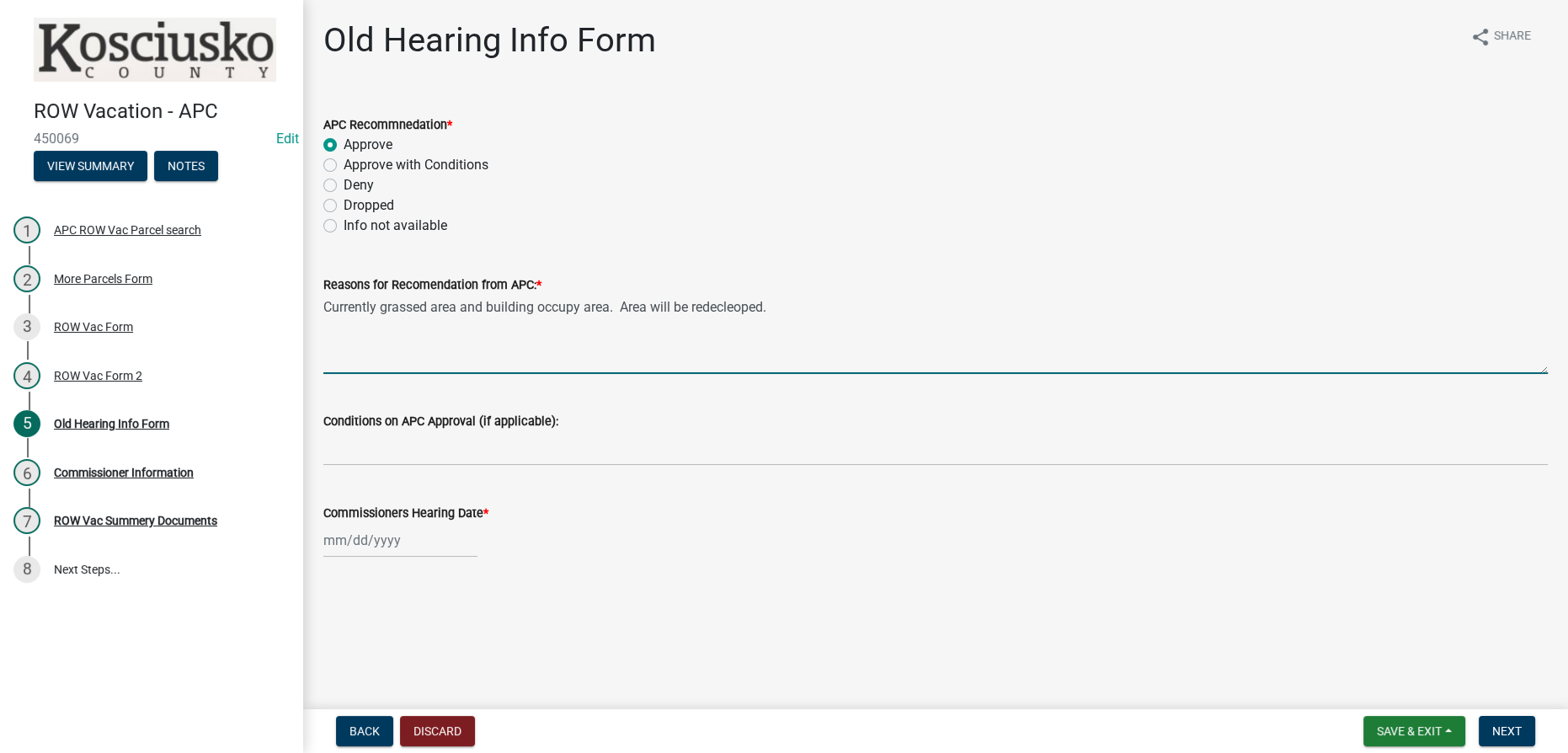 type on "Currently grassed area and building occupy area.  Area will be redecleoped." 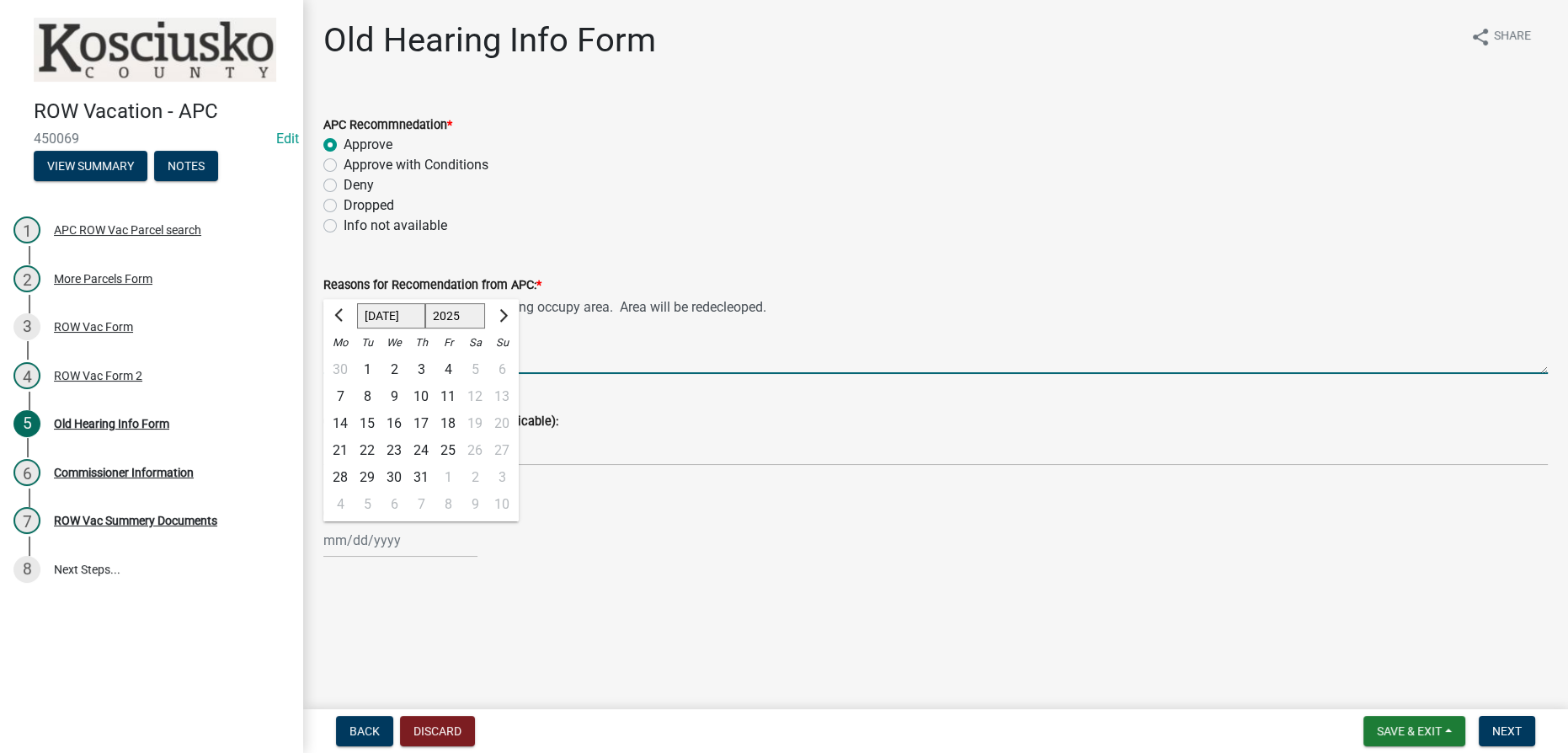 click on "Currently grassed area and building occupy area.  Area will be redecleoped." at bounding box center (936, 334) 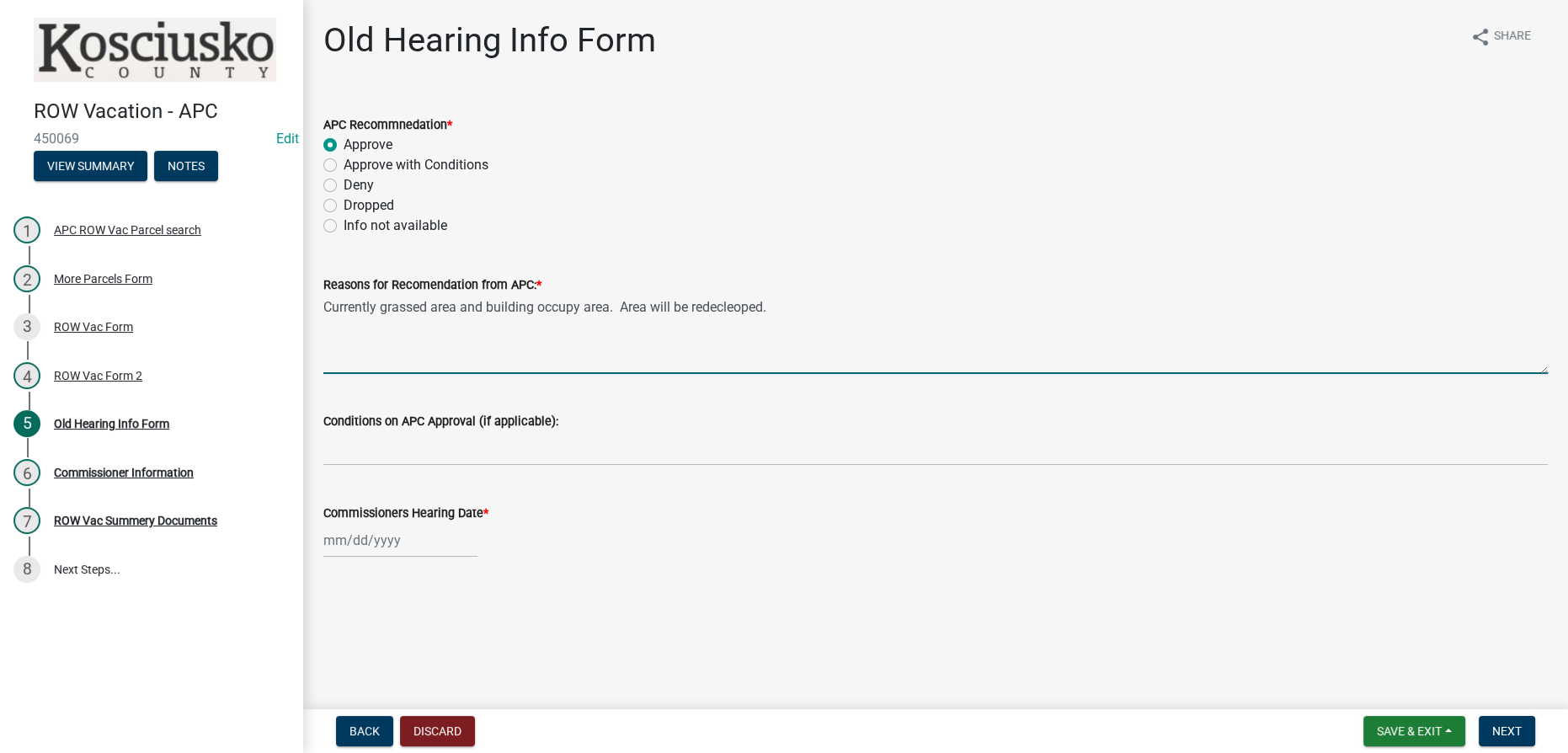 drag, startPoint x: 743, startPoint y: 305, endPoint x: 713, endPoint y: 308, distance: 30.14963 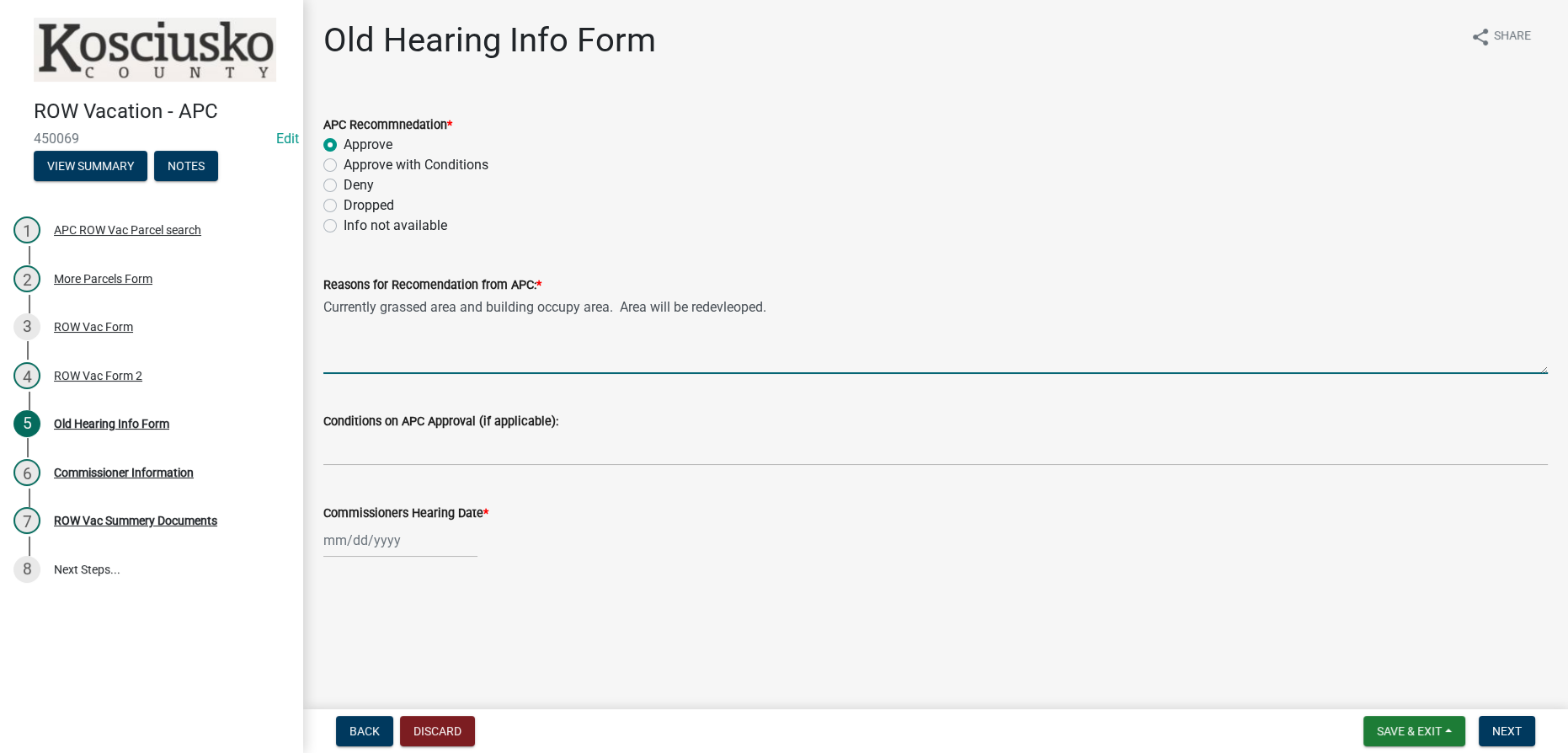 click on "Currently grassed area and building occupy area.  Area will be redevleoped." at bounding box center (936, 334) 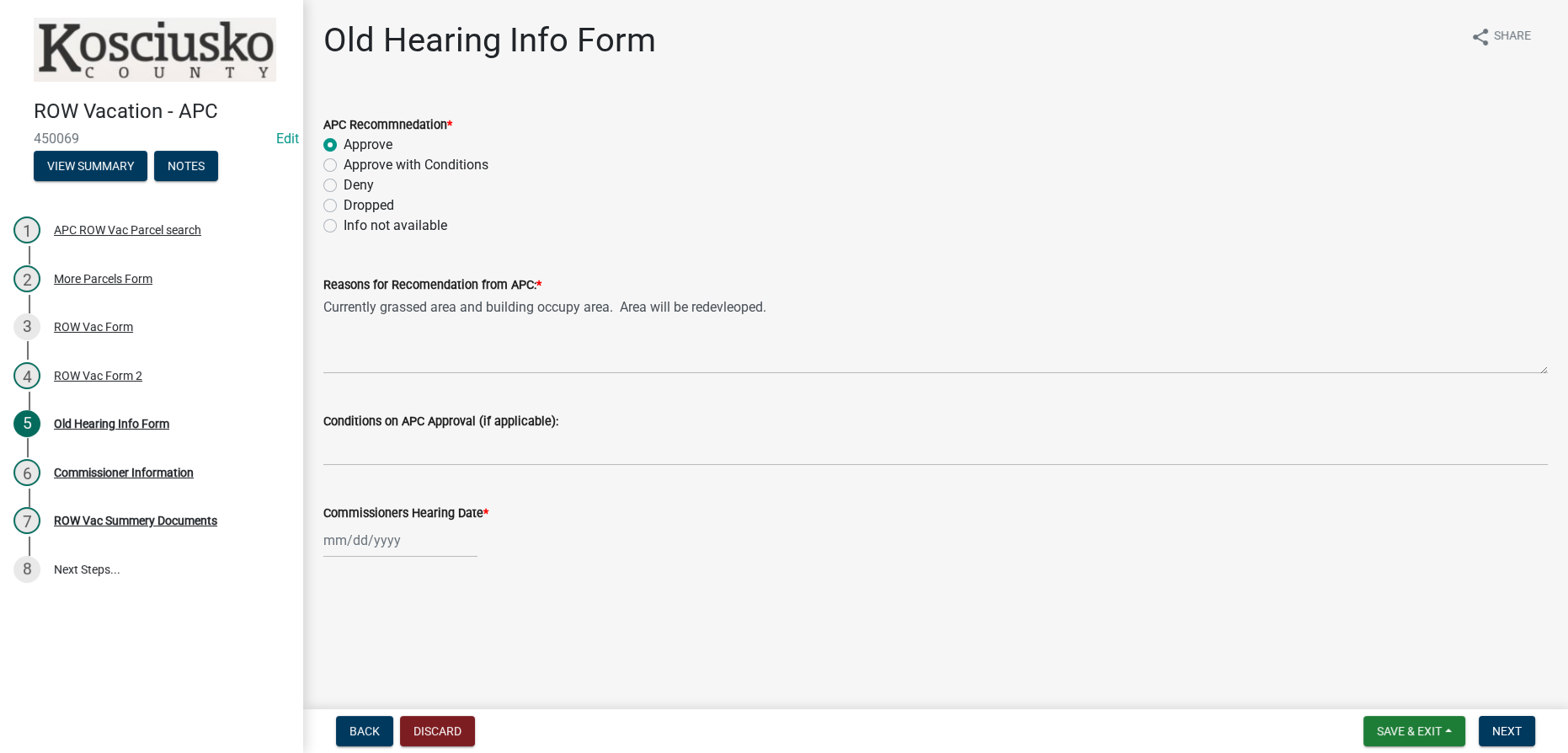 click on "Conditions on APC Approval (if applicable):" 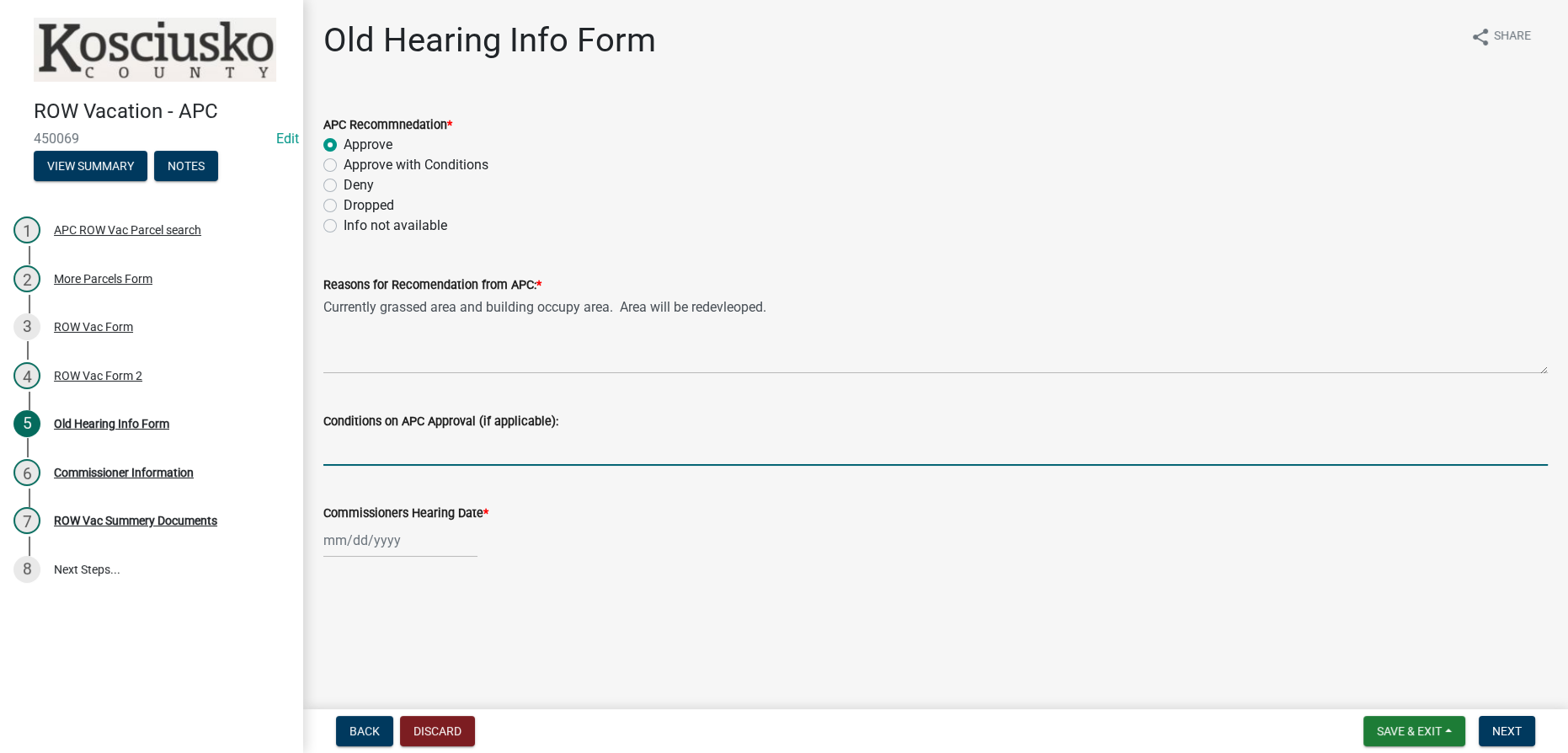 click 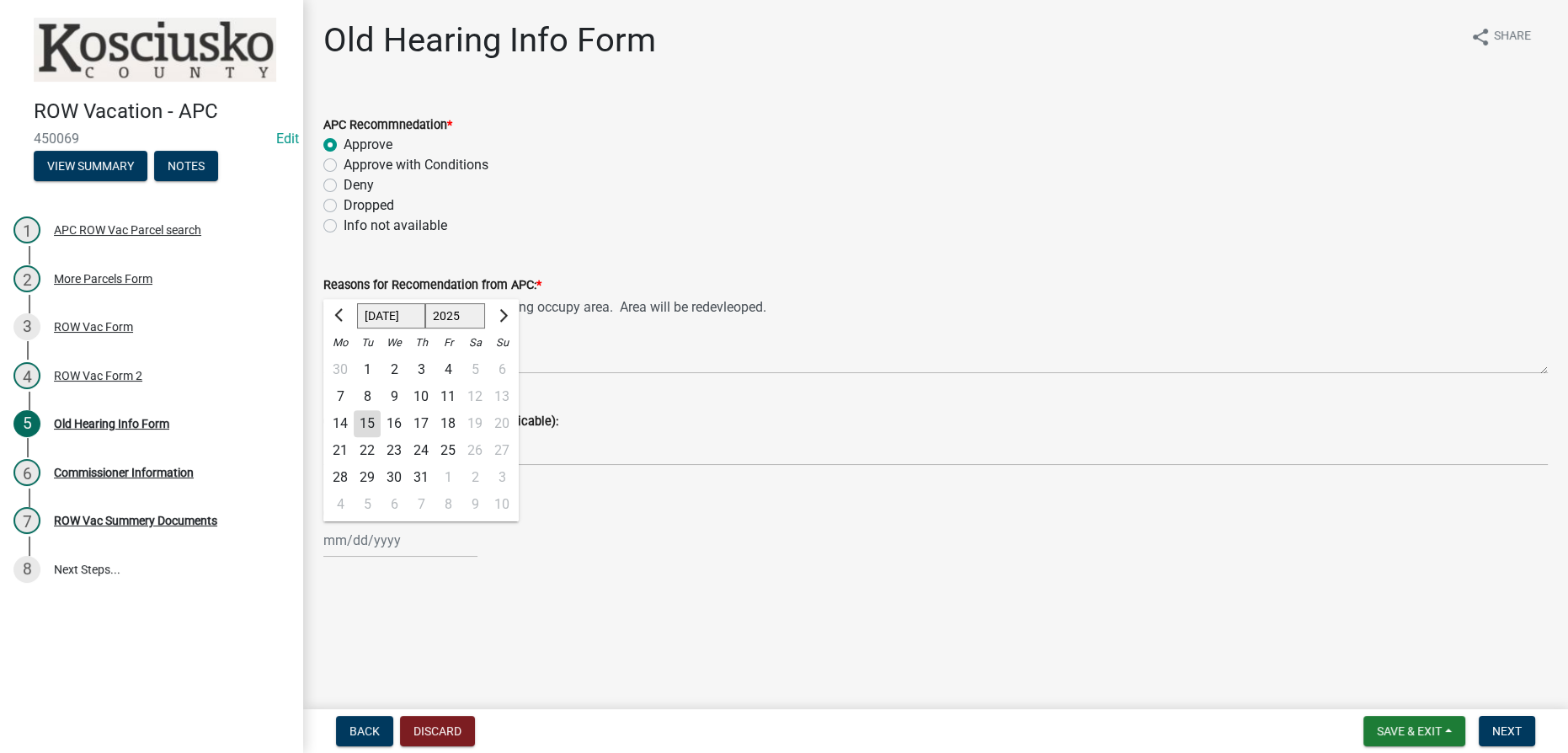 drag, startPoint x: 457, startPoint y: 318, endPoint x: 426, endPoint y: 322, distance: 31.256999 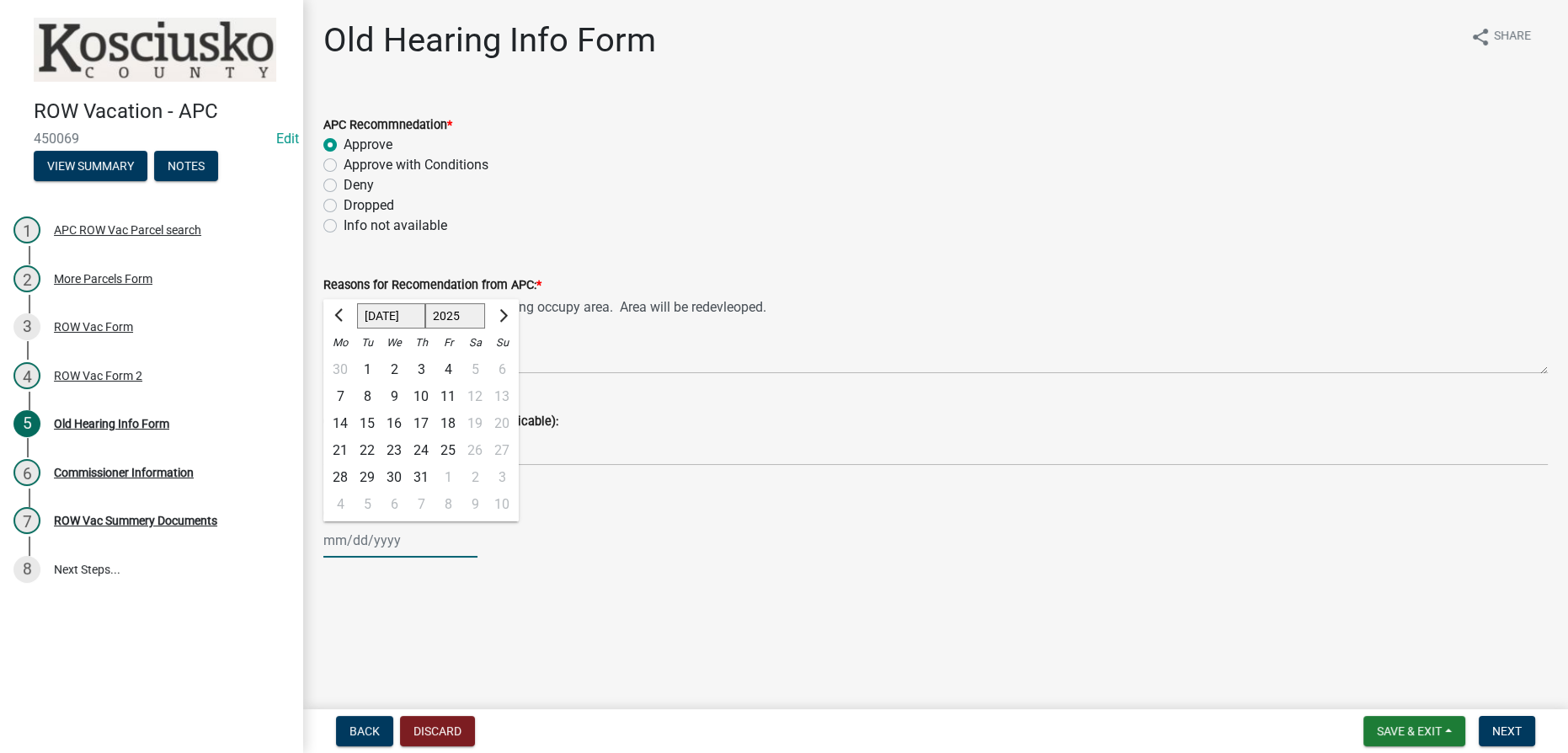 select on "1984" 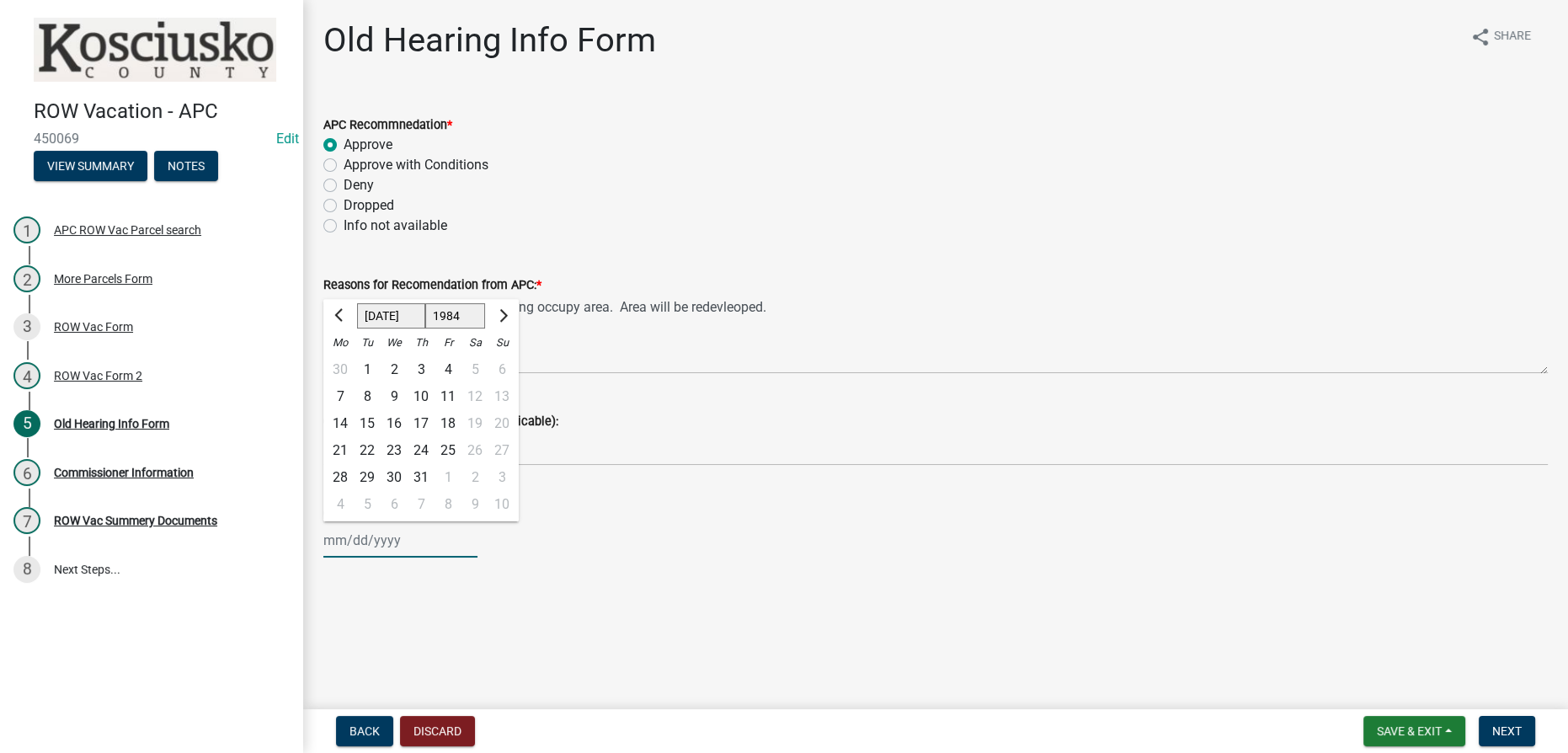 click on "1525 1526 1527 1528 1529 1530 1531 1532 1533 1534 1535 1536 1537 1538 1539 1540 1541 1542 1543 1544 1545 1546 1547 1548 1549 1550 1551 1552 1553 1554 1555 1556 1557 1558 1559 1560 1561 1562 1563 1564 1565 1566 1567 1568 1569 1570 1571 1572 1573 1574 1575 1576 1577 1578 1579 1580 1581 1582 1583 1584 1585 1586 1587 1588 1589 1590 1591 1592 1593 1594 1595 1596 1597 1598 1599 1600 1601 1602 1603 1604 1605 1606 1607 1608 1609 1610 1611 1612 1613 1614 1615 1616 1617 1618 1619 1620 1621 1622 1623 1624 1625 1626 1627 1628 1629 1630 1631 1632 1633 1634 1635 1636 1637 1638 1639 1640 1641 1642 1643 1644 1645 1646 1647 1648 1649 1650 1651 1652 1653 1654 1655 1656 1657 1658 1659 1660 1661 1662 1663 1664 1665 1666 1667 1668 1669 1670 1671 1672 1673 1674 1675 1676 1677 1678 1679 1680 1681 1682 1683 1684 1685 1686 1687 1688 1689 1690 1691 1692 1693 1694 1695 1696 1697 1698 1699 1700 1701 1702 1703 1704 1705 1706 1707 1708 1709 1710 1711 1712 1713 1714 1715 1716 1717 1718 1719 1720 1721 1722 1723 1724 1725 1726 1727 1728 1729" 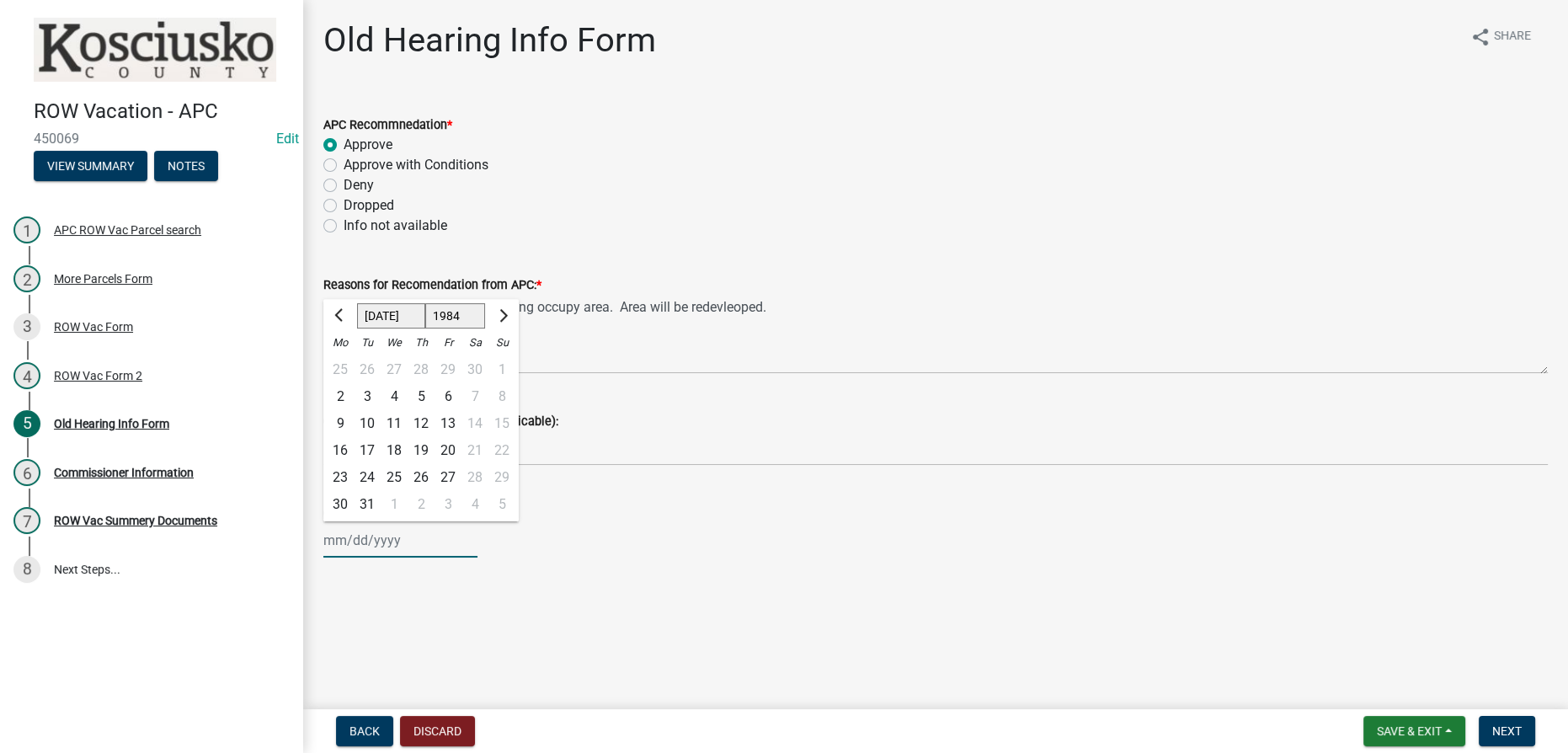 click on "Jan Feb Mar Apr May Jun [DATE] Aug Sep Oct Nov Dec" 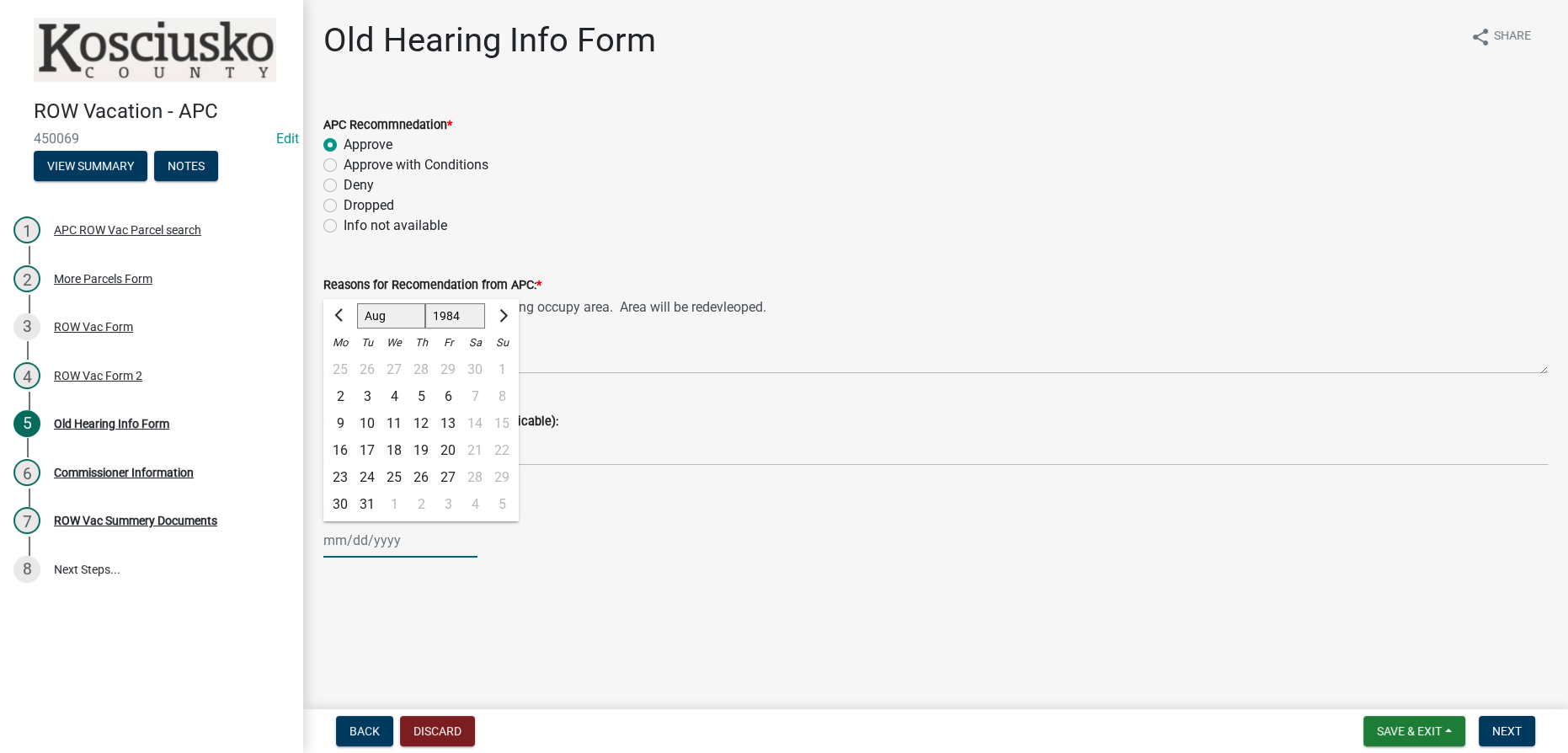 click on "Jan Feb Mar Apr May Jun [DATE] Aug Sep Oct Nov Dec" 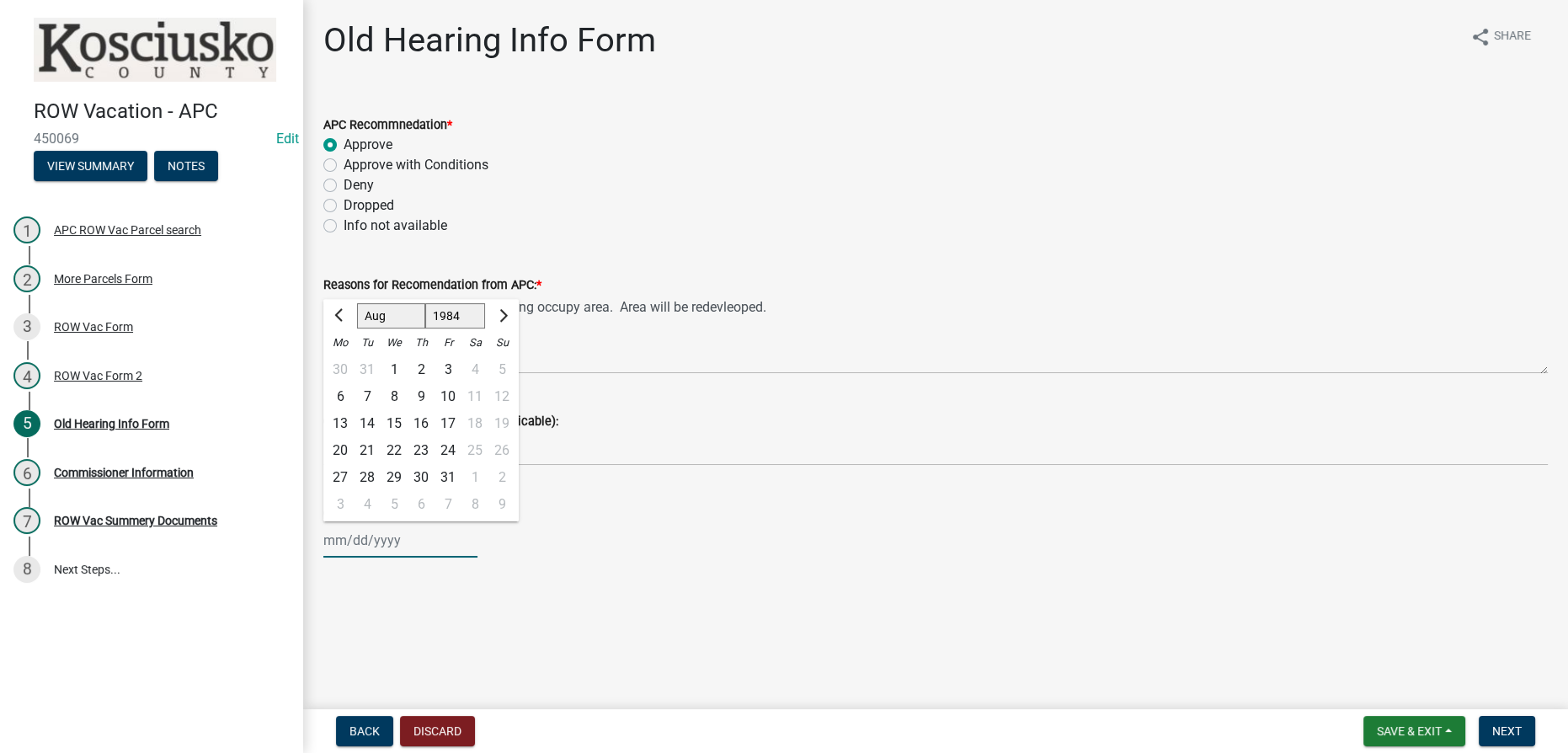 click on "14" 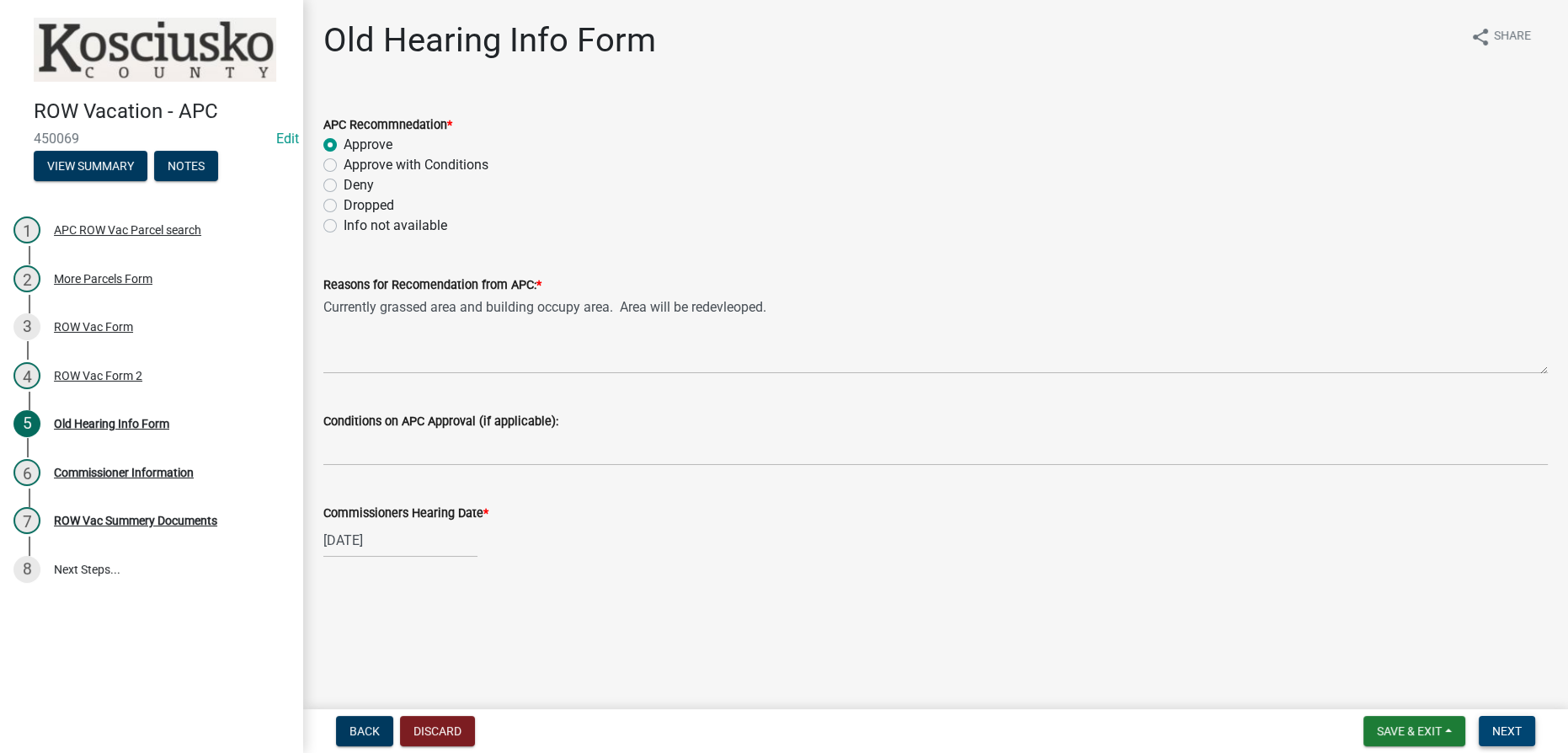 click on "Next" at bounding box center (1507, 731) 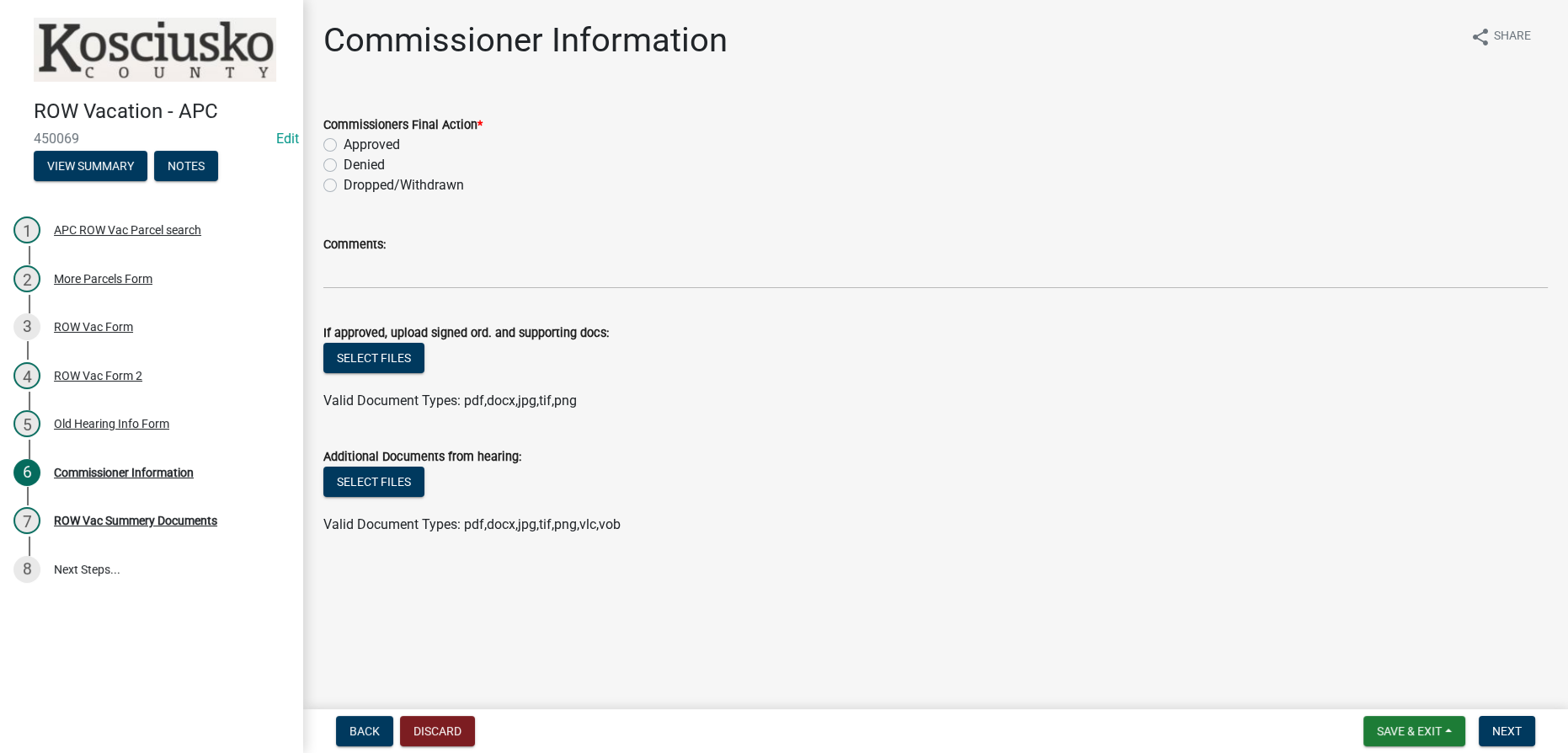 click on "Approved" 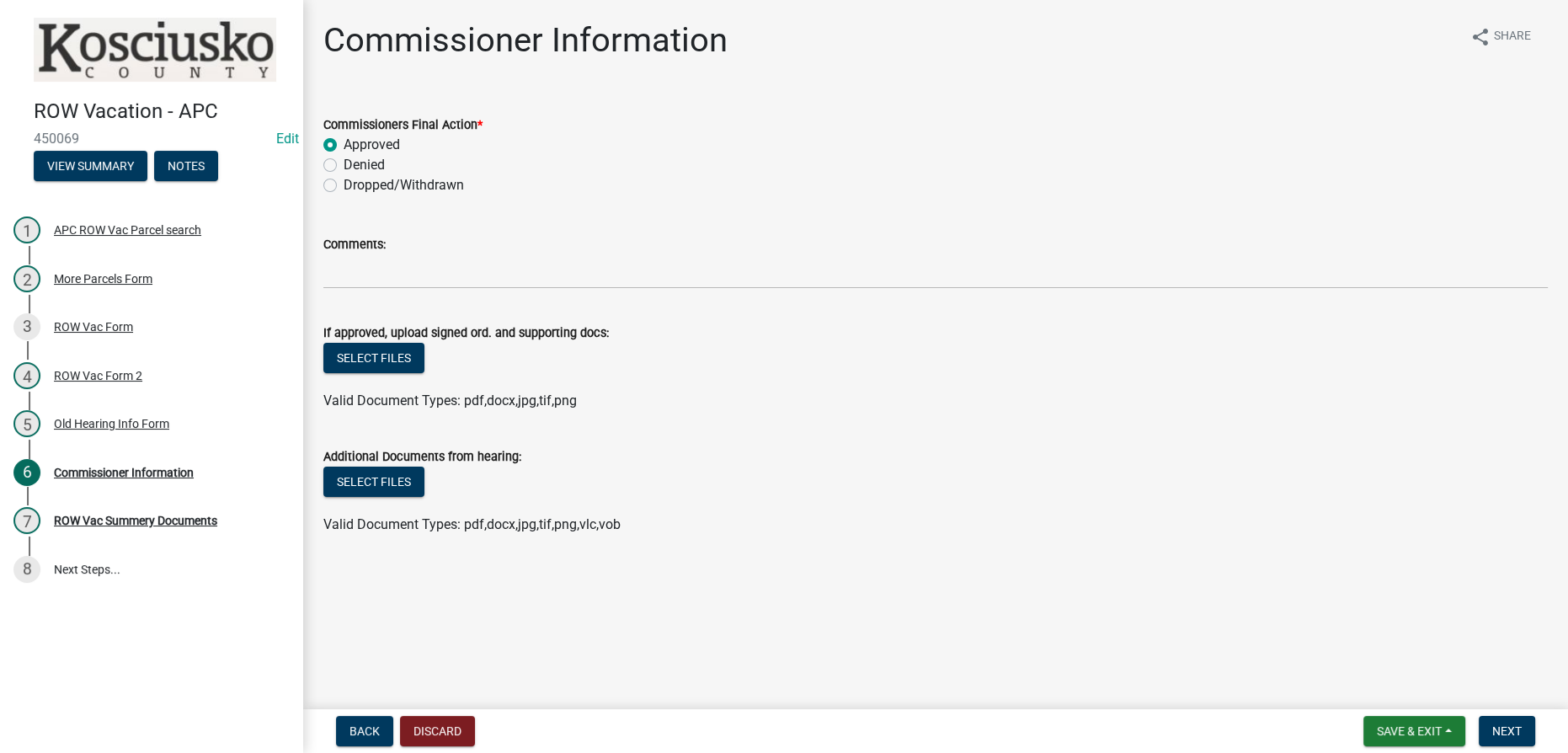 radio on "true" 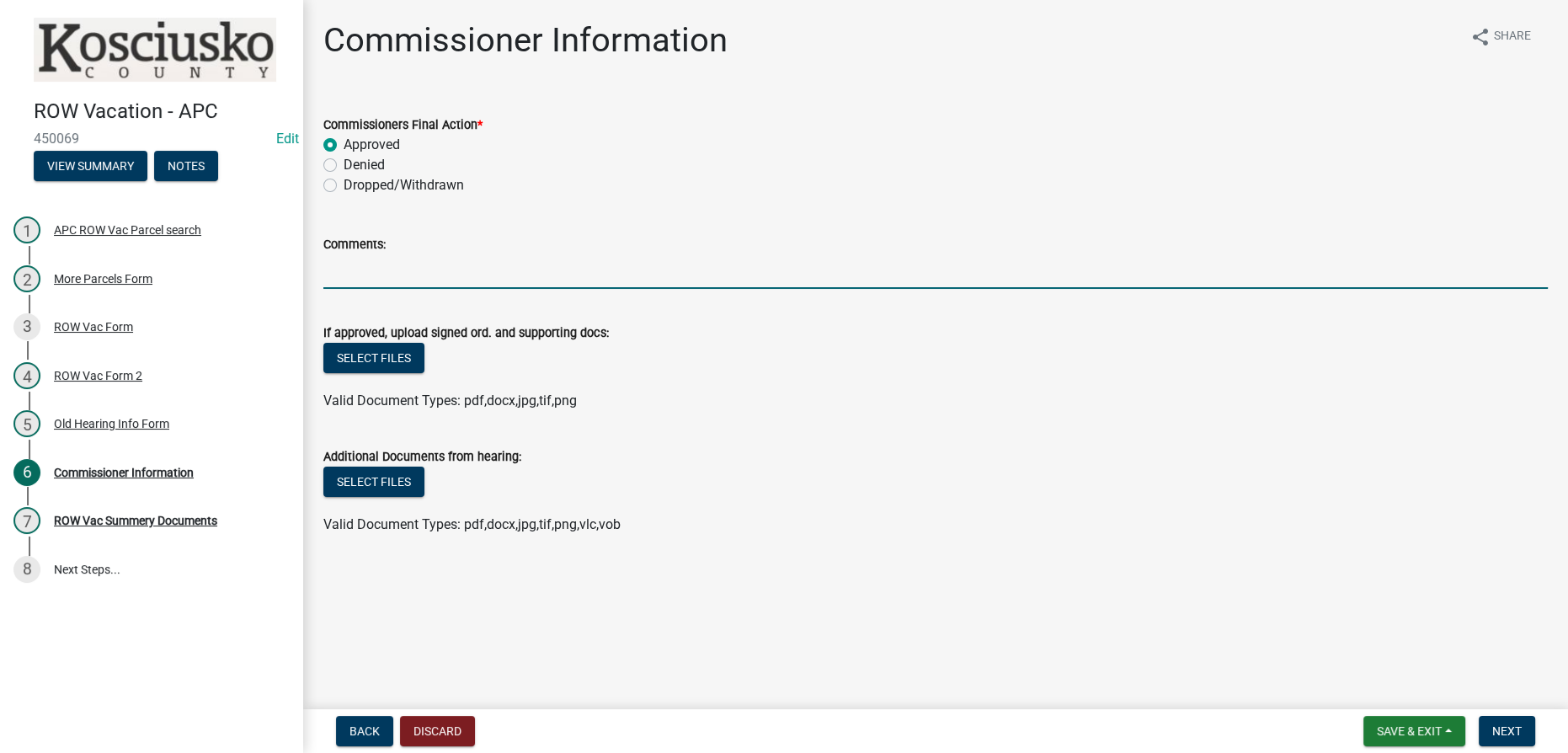 click on "Comments:" at bounding box center (936, 271) 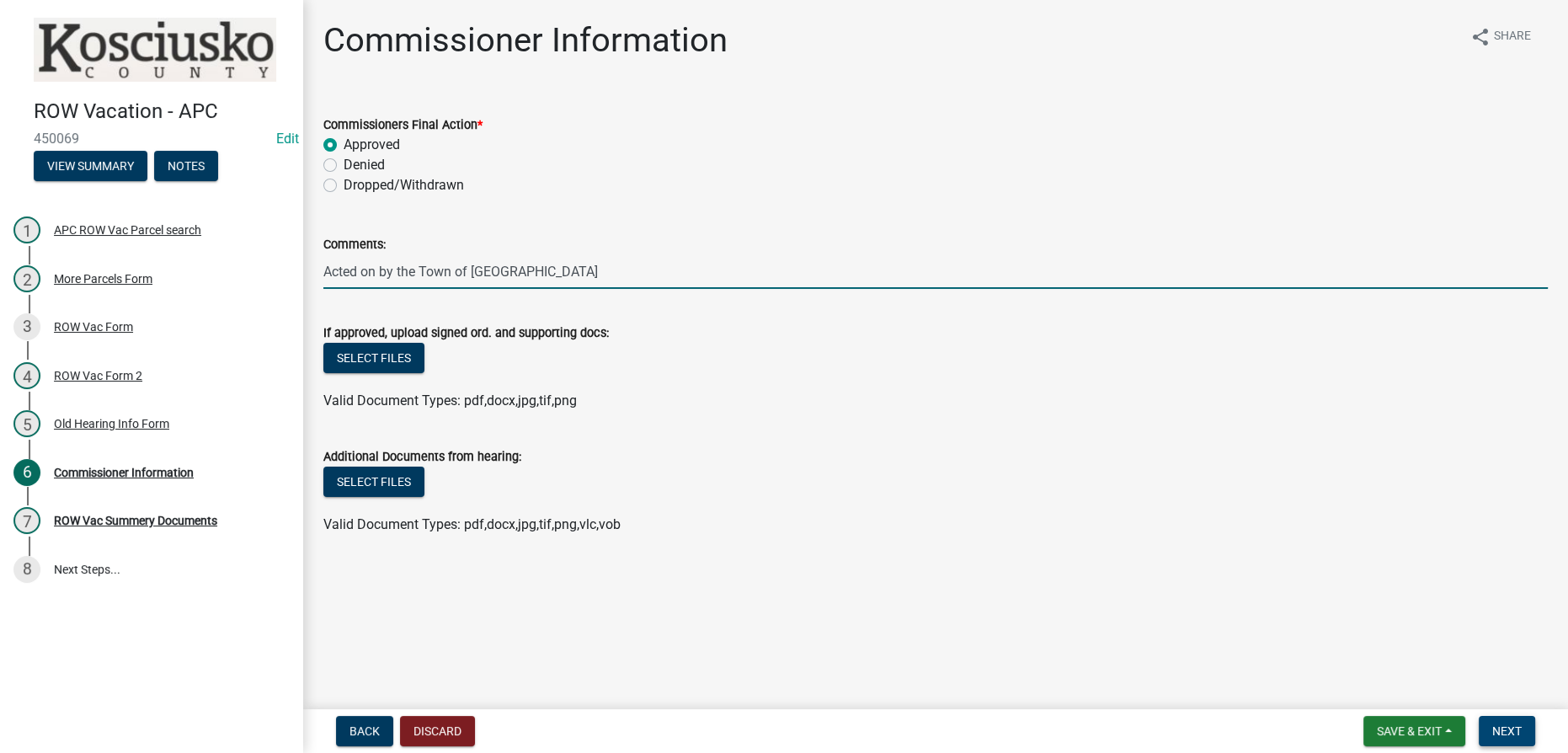 type on "Acted on by the Town of [GEOGRAPHIC_DATA]" 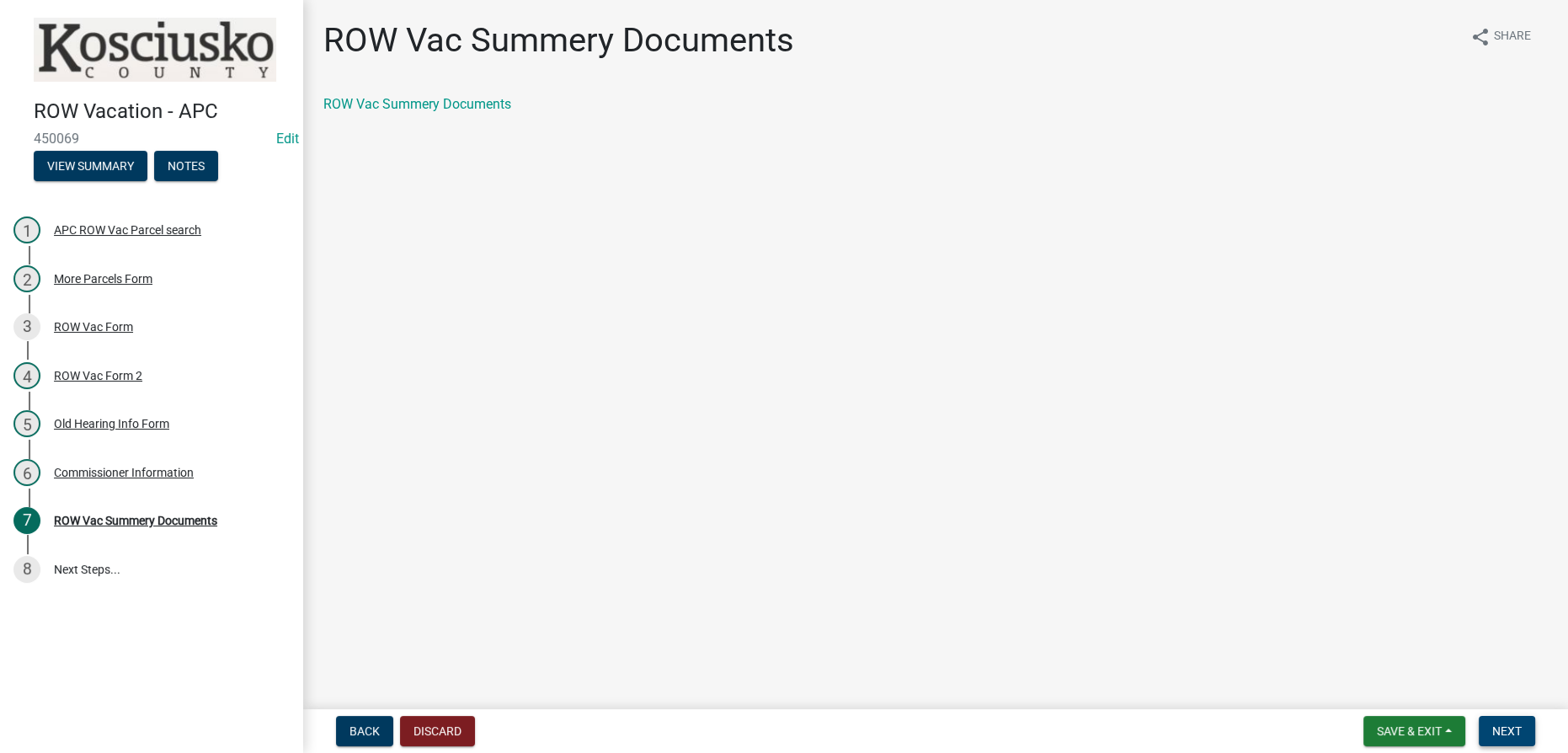 click on "Next" at bounding box center (1507, 731) 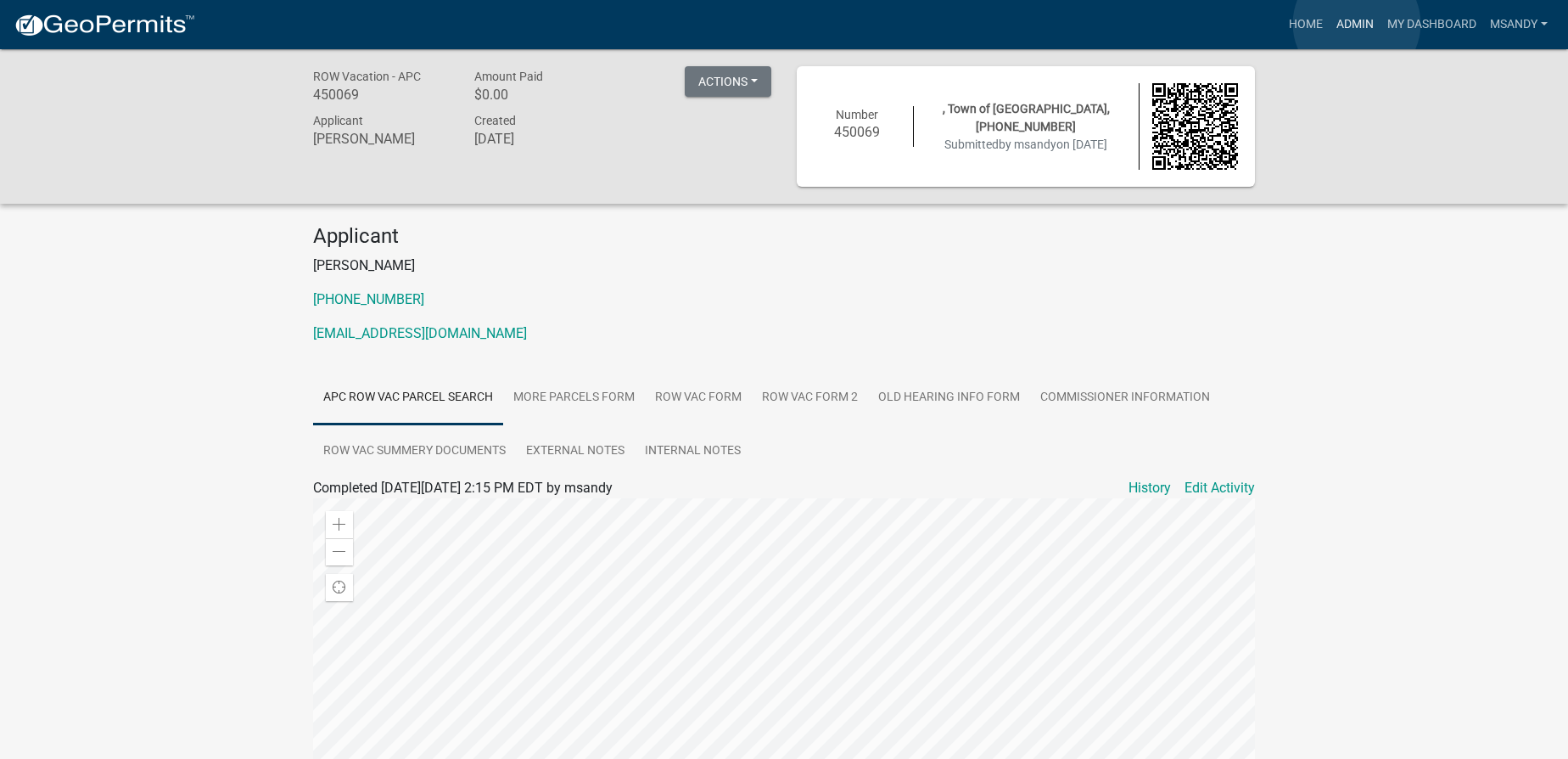 click on "Admin" at bounding box center (1355, 25) 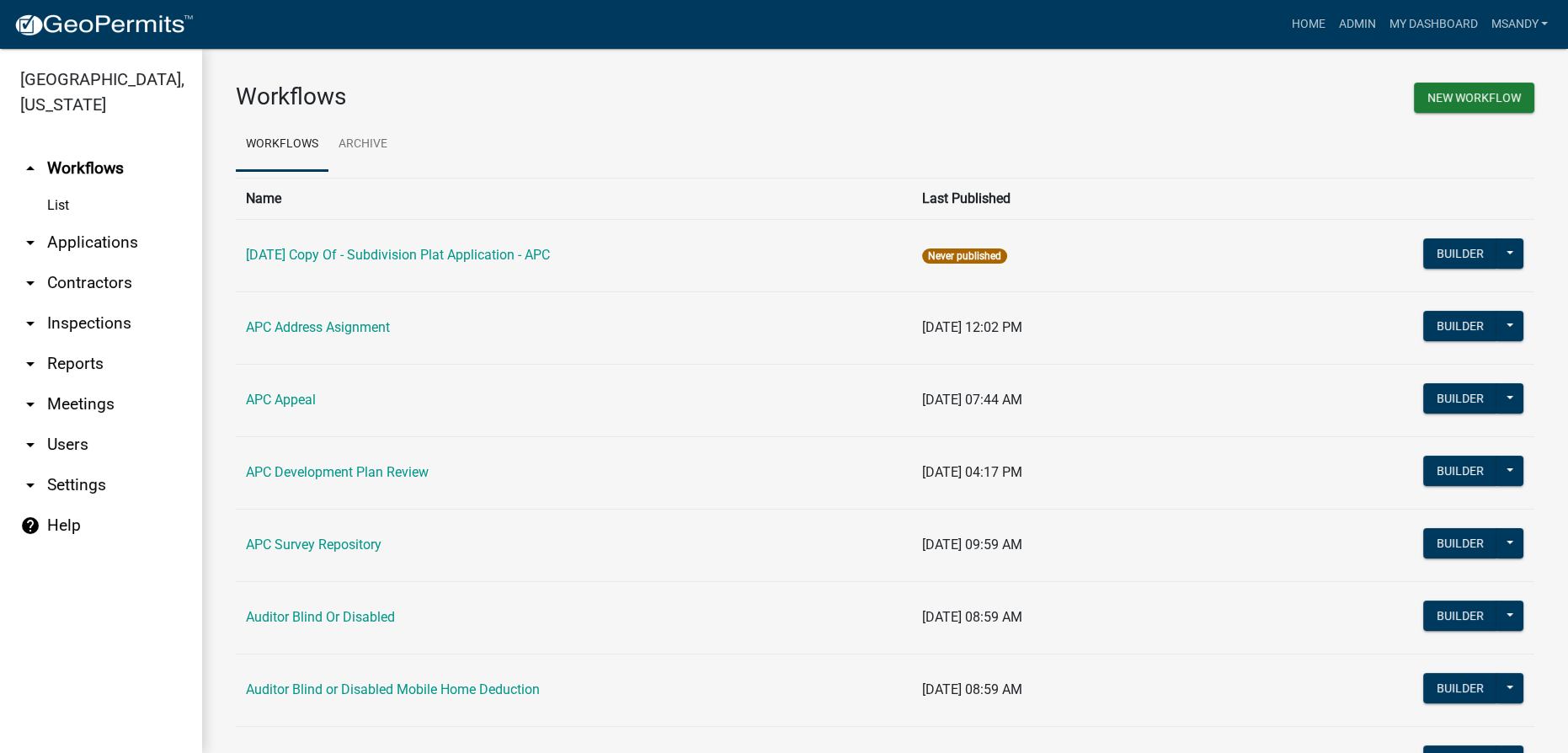 click on "arrow_drop_down   Applications" at bounding box center (101, 243) 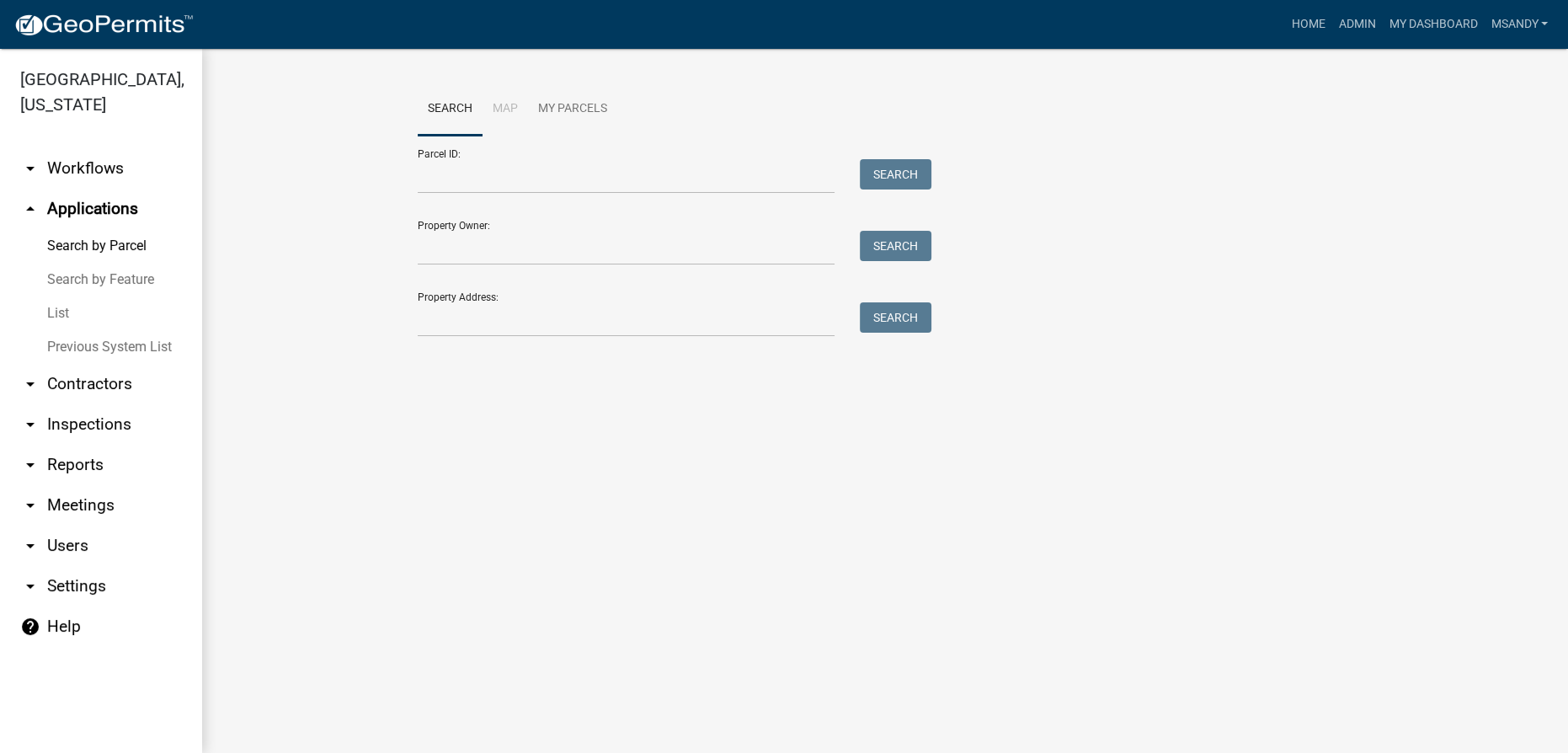 click on "List" at bounding box center [101, 313] 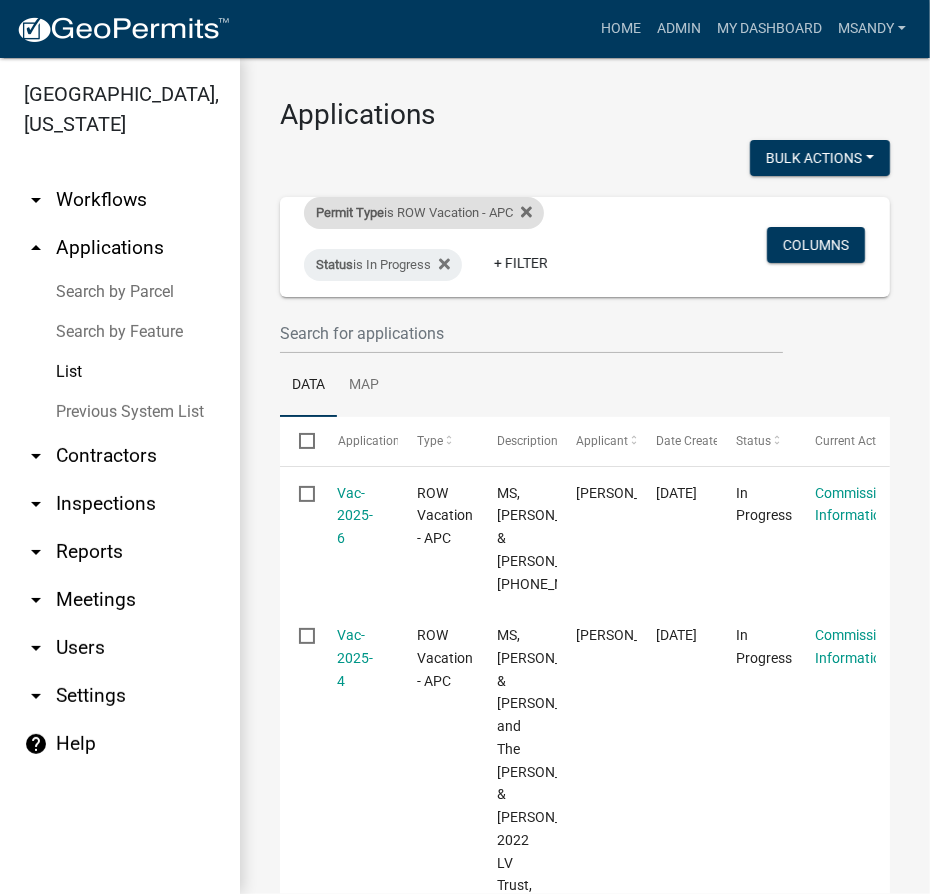 click on "Permit Type  is ROW Vacation - APC" at bounding box center (424, 213) 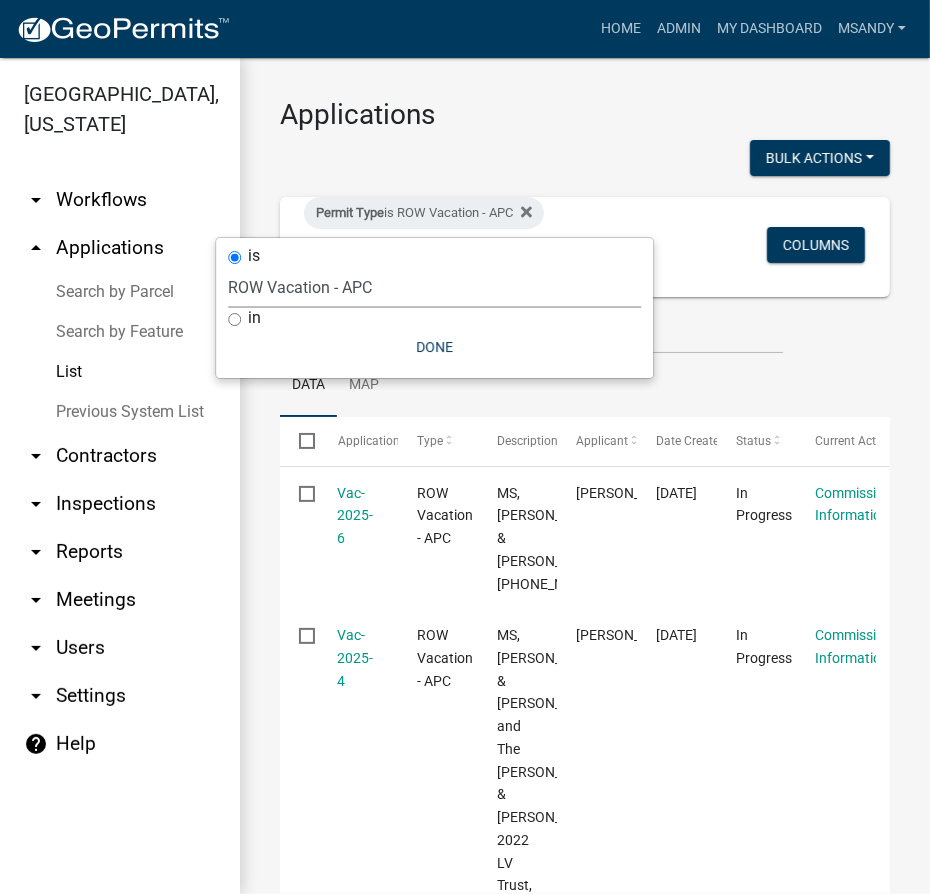 click on "Select an option   [DATE] Copy Of - Subdivision Plat Application - APC   APC Address Asignment   APC Appeal   APC Development Plan Review   APC Survey Repository   Auditor Blind Or Disabled   Auditor Blind or Disabled Mobile Home Deduction   Auditor Change of Tax Mailing Address Form   Auditor Energy Systems Deduction   Auditor Heritage Barn   Auditor Homestead Deduction   Auditor Mobile Home Homestead Deduction   Auditor Over 65 Deduction   Auditor Over 65 for Mobile Home Deduction   Auditor Vacation Request   Auditor Veterans Deduction   Auditor Veterans Deduction for Mobile Home   Certificates of Occupancy - APC   Copy Of - FARAs   Copy Of - Improvement Location Permit - APC [DATE]   Driveway and Right of Way Work Permit   Exception - APC   FARAs   Flood Development Permit - APC   Flood Zone Inquiry   Flood Zone Inquiry (PRR Copy)   Food Permit   General Contractor (Registration)   General Contractor (Renewal)   HD Sign Off On Sewage & Water   [PERSON_NAME] - Driveway and Right of Way Work Permit" at bounding box center (434, 287) 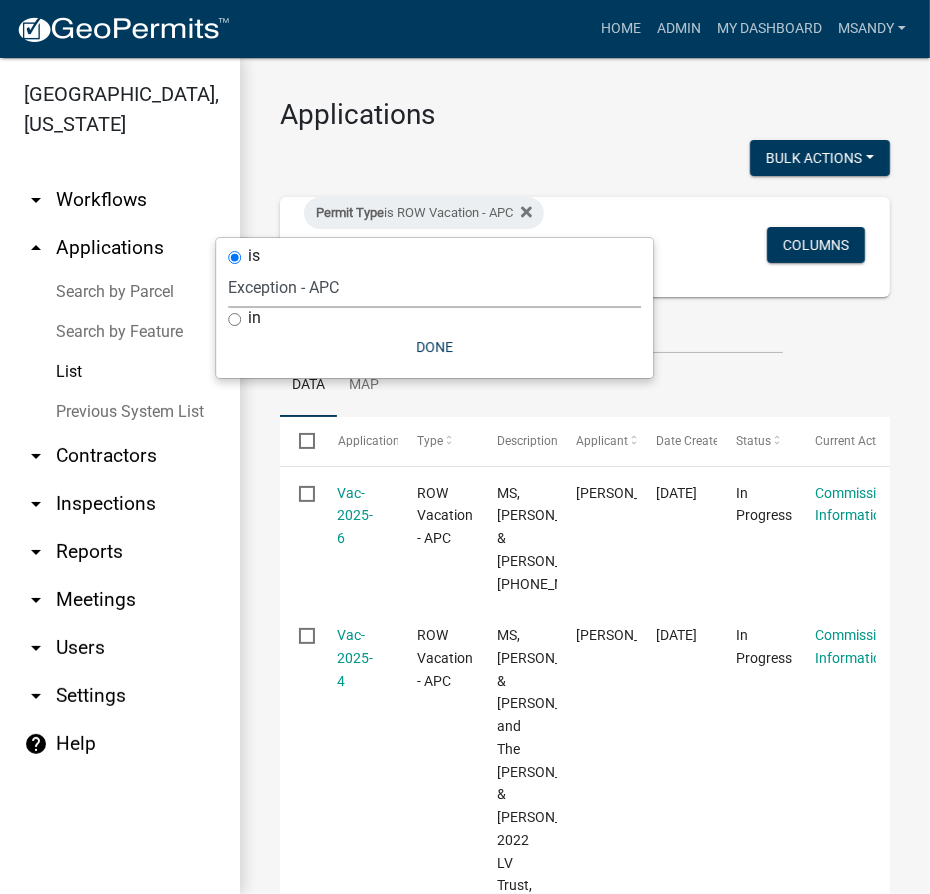 click on "Select an option   [DATE] Copy Of - Subdivision Plat Application - APC   APC Address Asignment   APC Appeal   APC Development Plan Review   APC Survey Repository   Auditor Blind Or Disabled   Auditor Blind or Disabled Mobile Home Deduction   Auditor Change of Tax Mailing Address Form   Auditor Energy Systems Deduction   Auditor Heritage Barn   Auditor Homestead Deduction   Auditor Mobile Home Homestead Deduction   Auditor Over 65 Deduction   Auditor Over 65 for Mobile Home Deduction   Auditor Vacation Request   Auditor Veterans Deduction   Auditor Veterans Deduction for Mobile Home   Certificates of Occupancy - APC   Copy Of - FARAs   Copy Of - Improvement Location Permit - APC [DATE]   Driveway and Right of Way Work Permit   Exception - APC   FARAs   Flood Development Permit - APC   Flood Zone Inquiry   Flood Zone Inquiry (PRR Copy)   Food Permit   General Contractor (Registration)   General Contractor (Renewal)   HD Sign Off On Sewage & Water   [PERSON_NAME] - Driveway and Right of Way Work Permit" at bounding box center [434, 287] 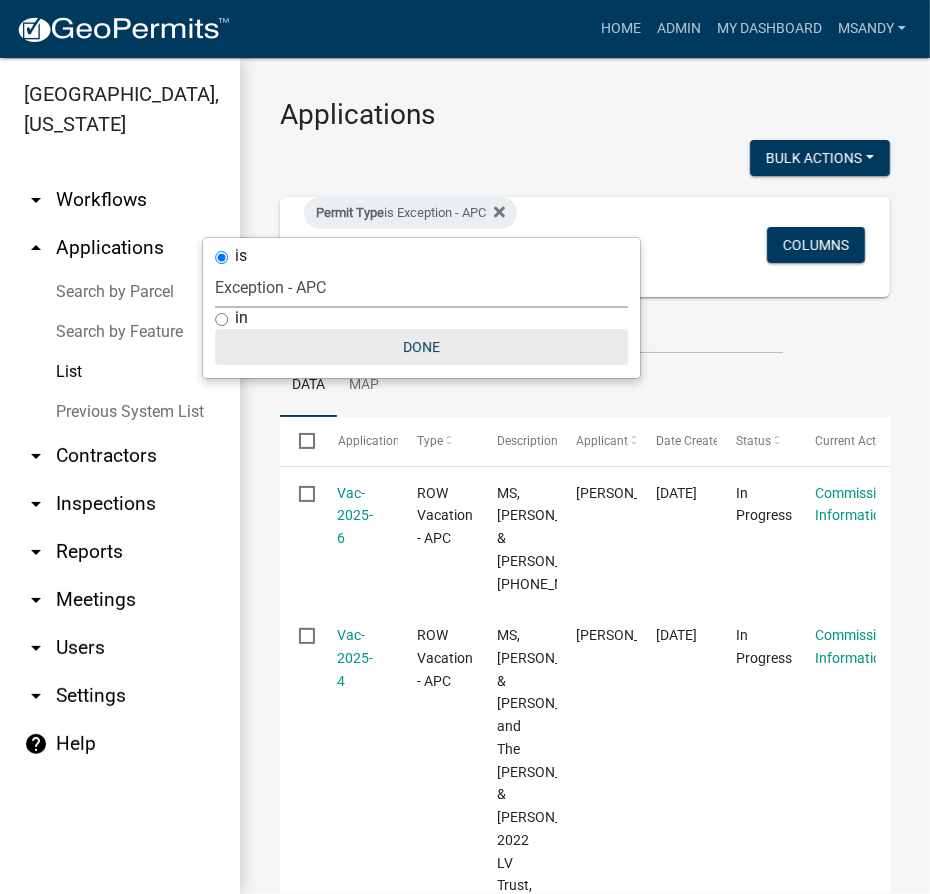 select on "3: 100" 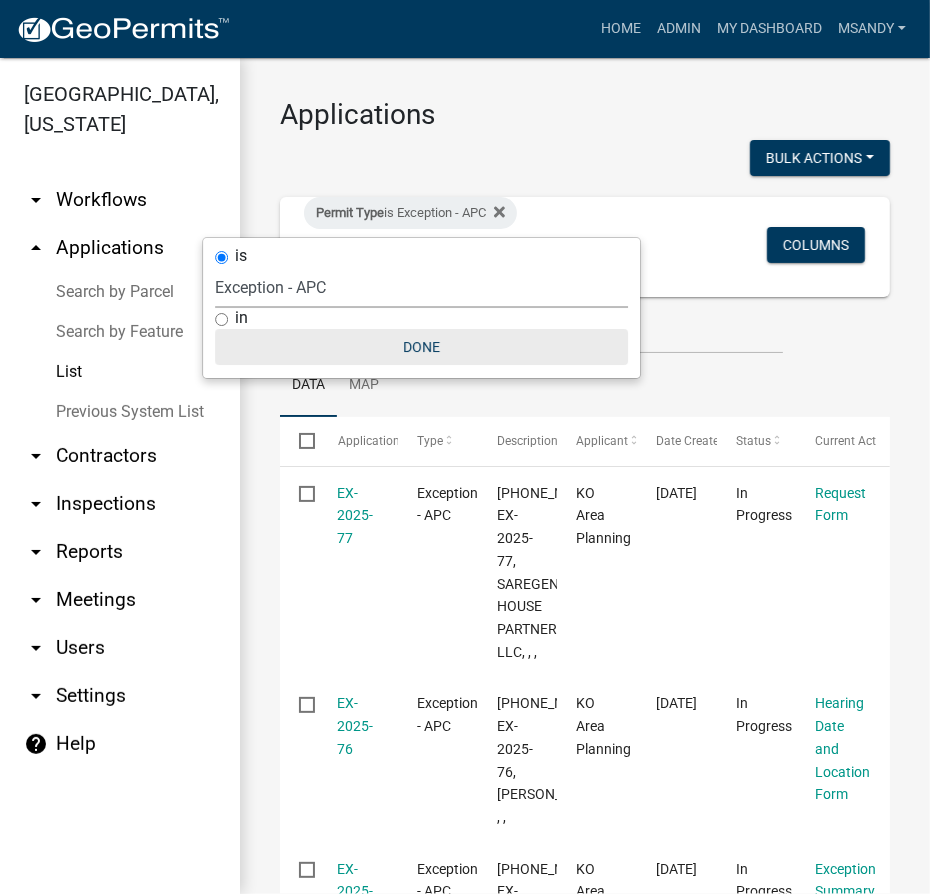 click on "Done" at bounding box center (421, 347) 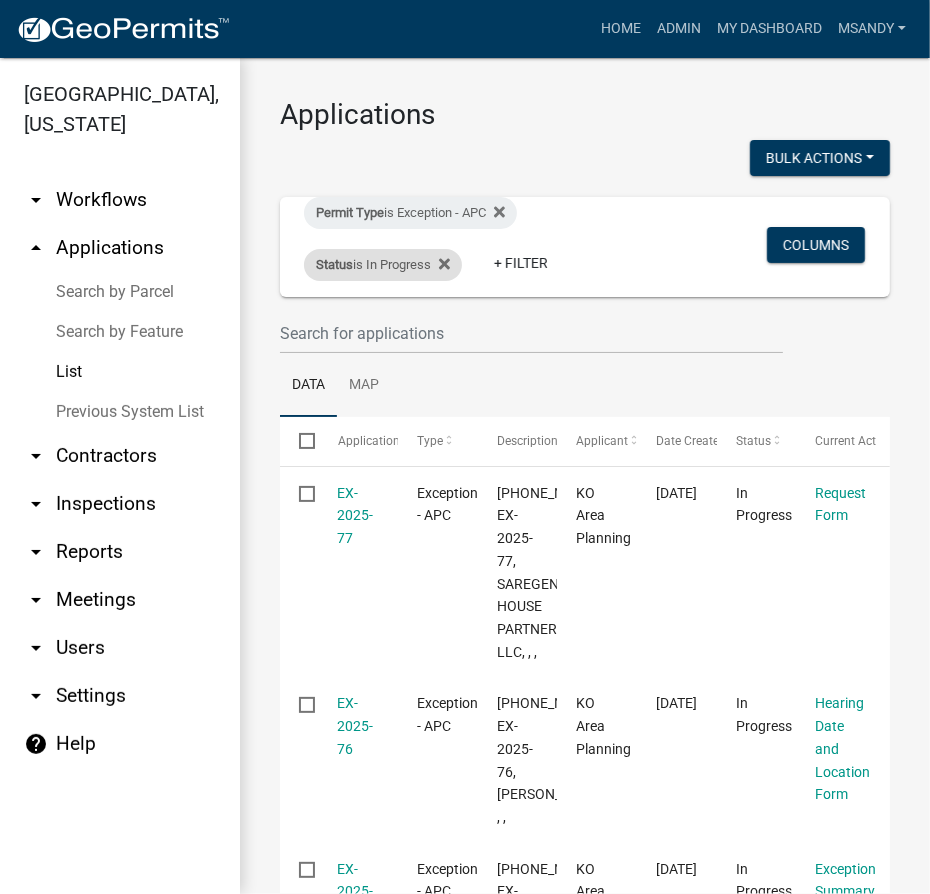click on "Status  is In Progress" at bounding box center [383, 265] 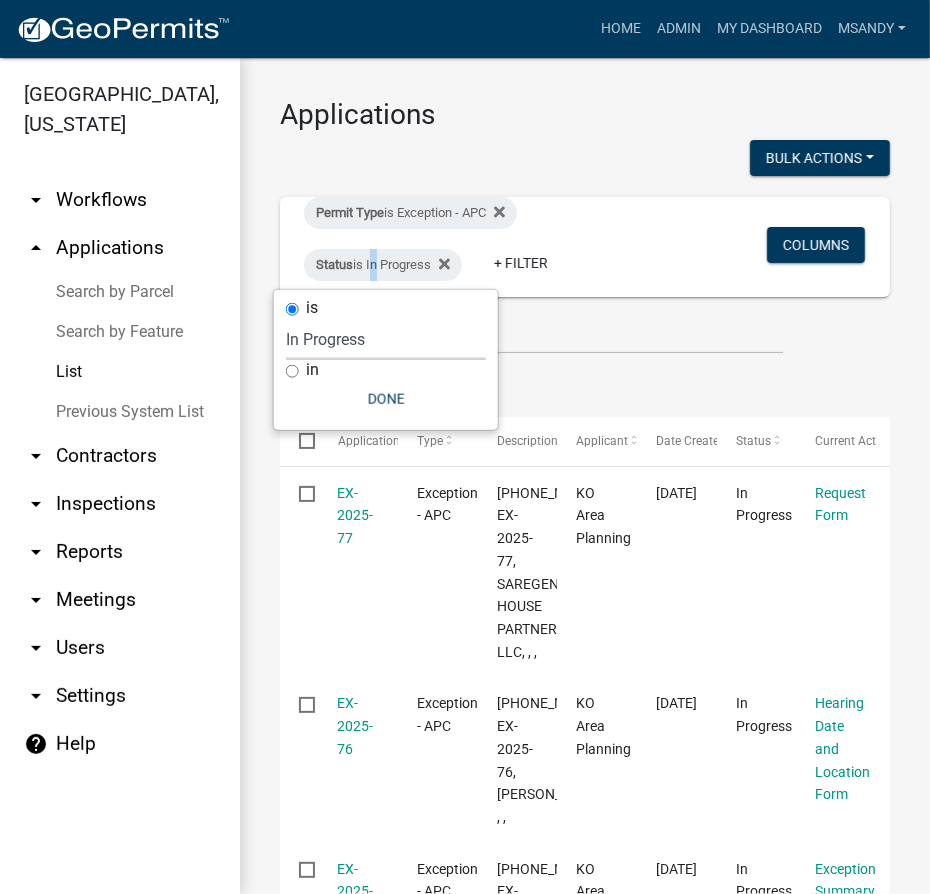 click on "Select an option   Not Started   In Progress   Completed   Voided   Rejected   Discarded" at bounding box center [386, 339] 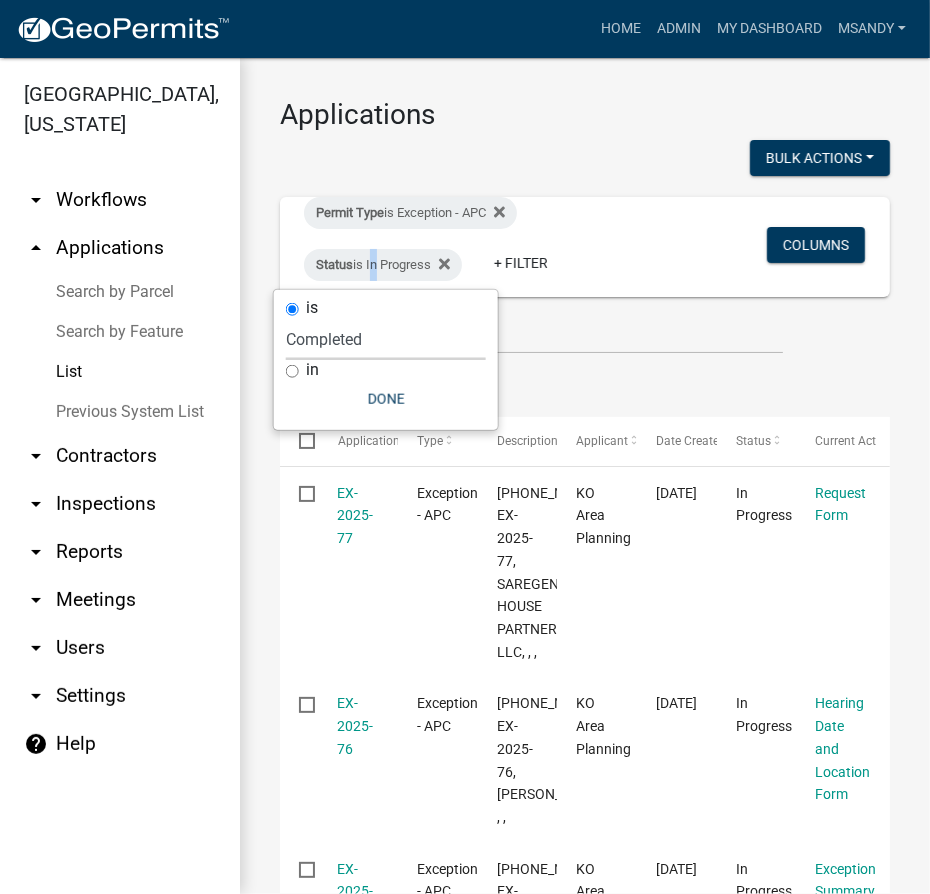 click on "Select an option   Not Started   In Progress   Completed   Voided   Rejected   Discarded" at bounding box center [386, 339] 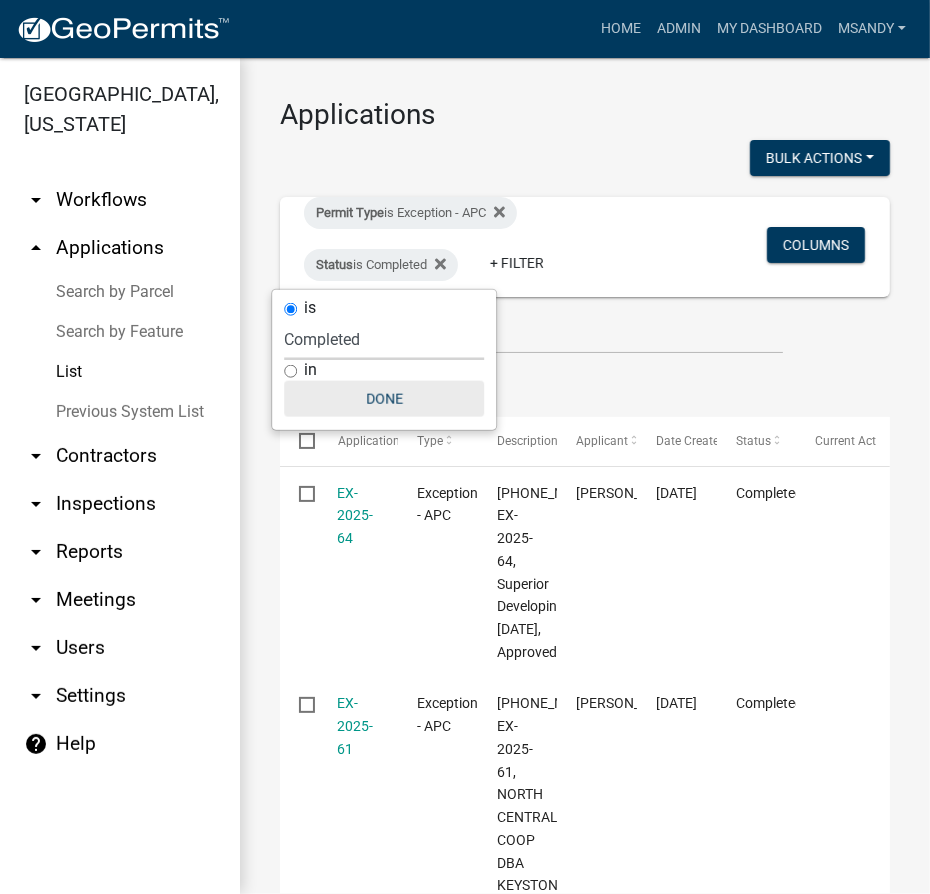 click on "Done" at bounding box center (384, 399) 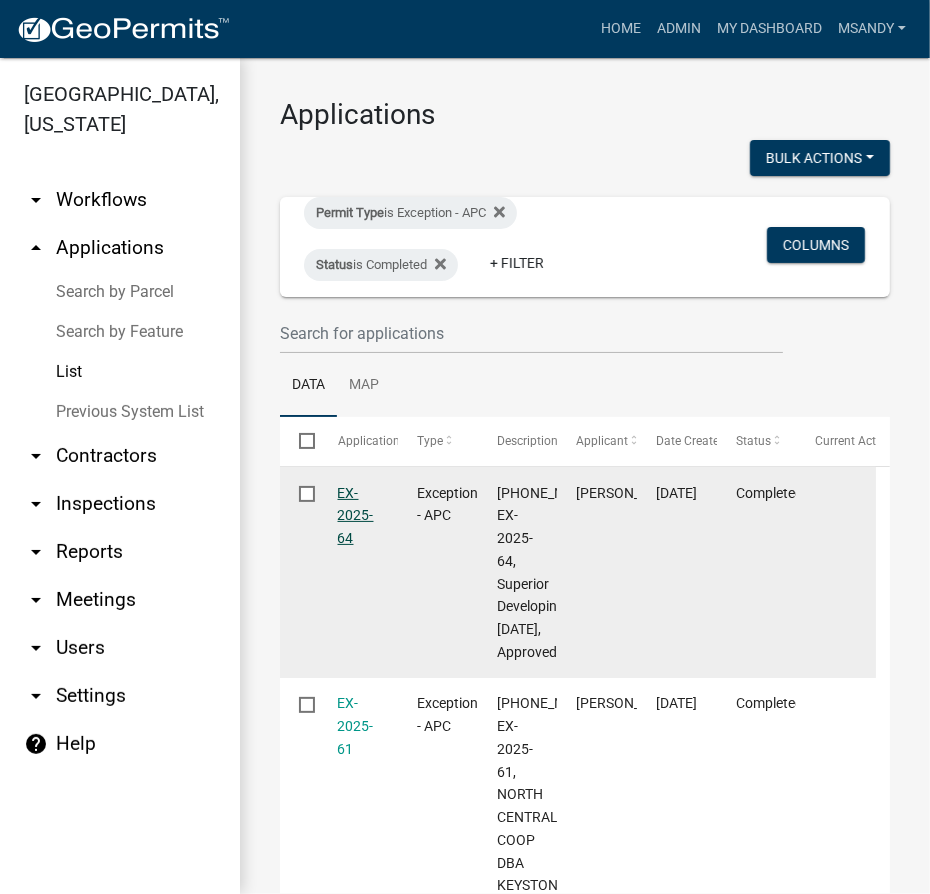 click on "EX-2025-64" 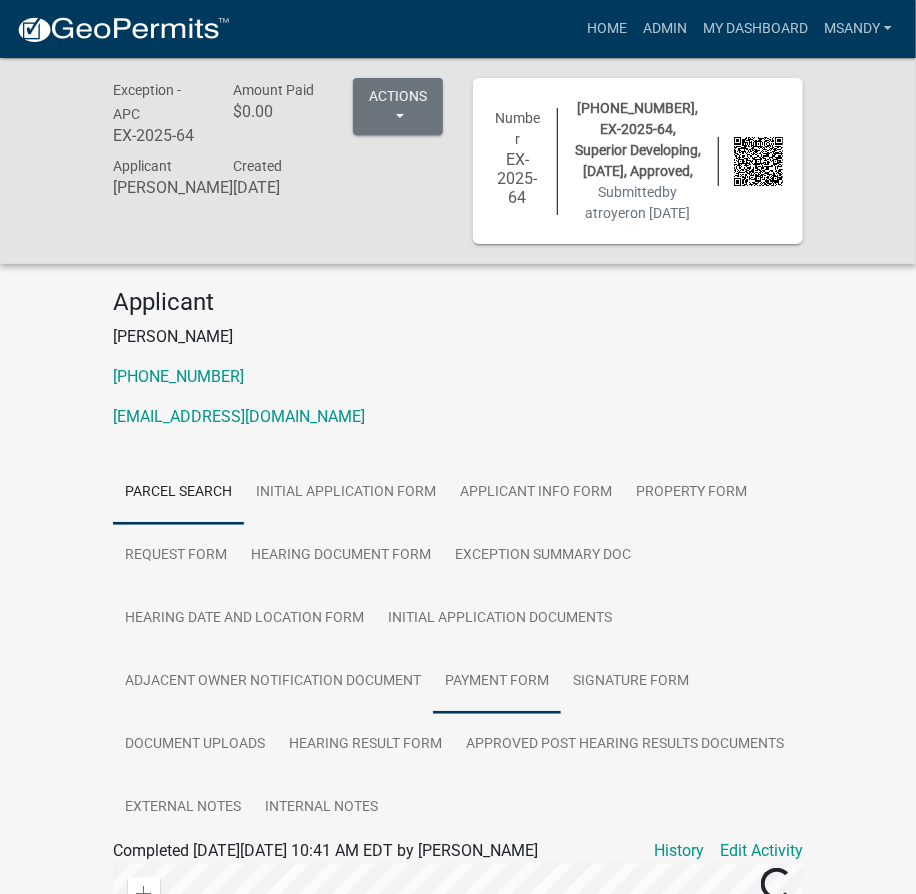 scroll, scrollTop: 90, scrollLeft: 0, axis: vertical 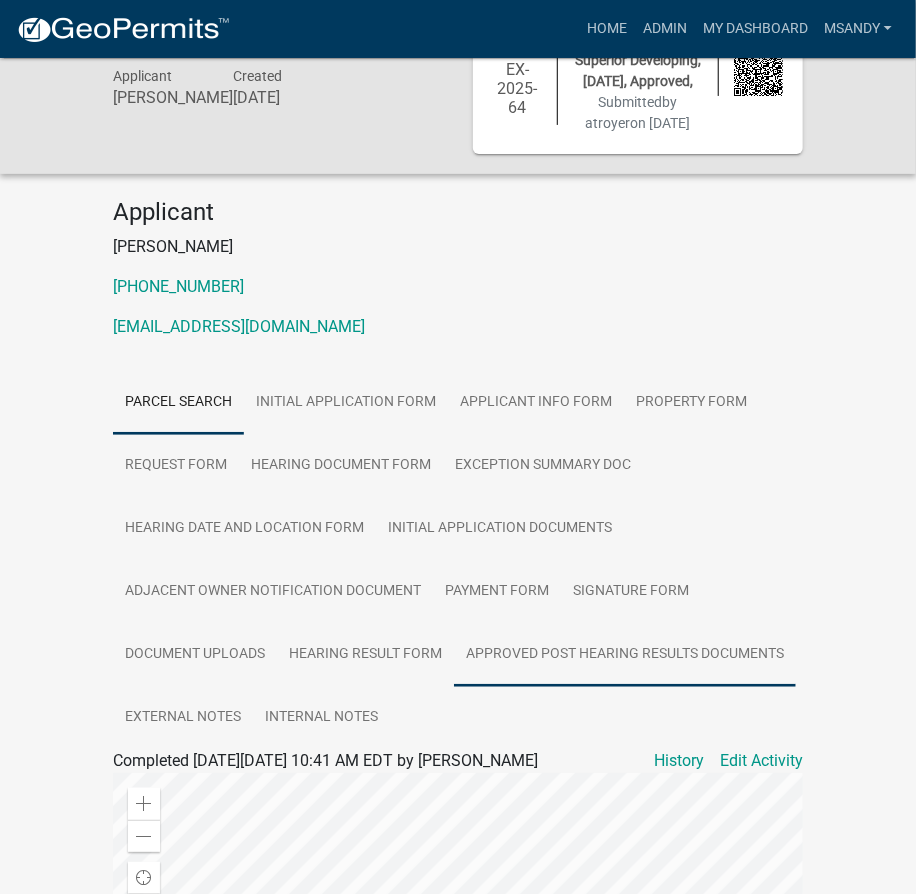 click on "Approved Post Hearing Results Documents" at bounding box center (625, 655) 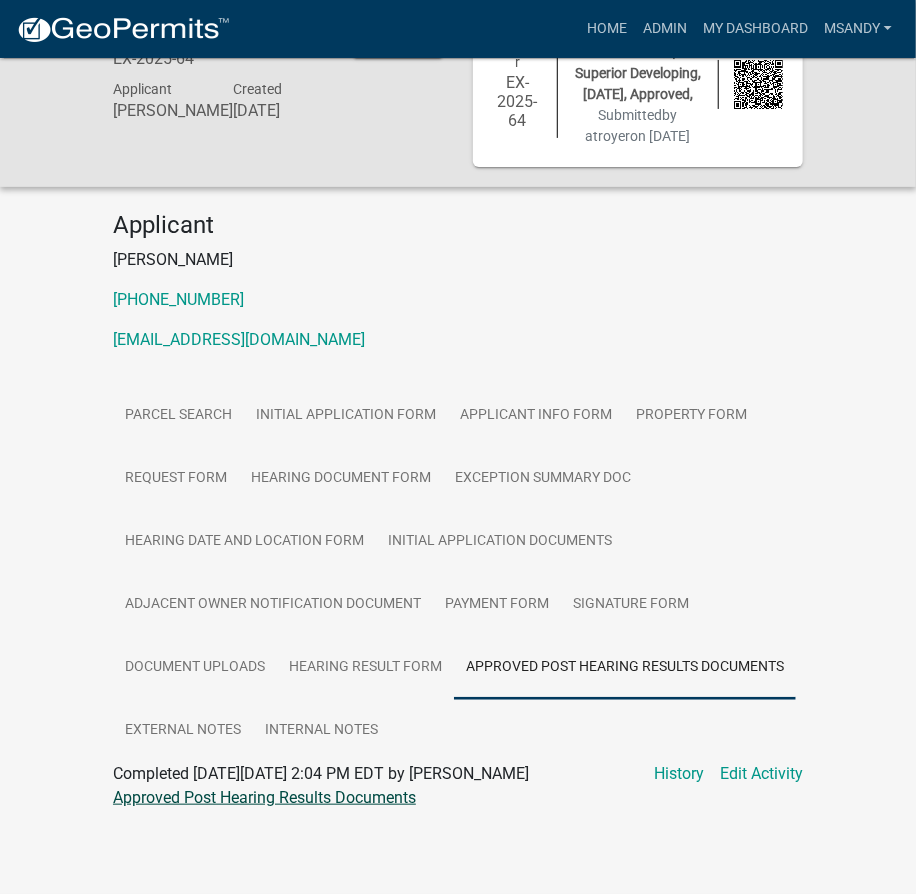 click on "Approved Post Hearing Results Documents" 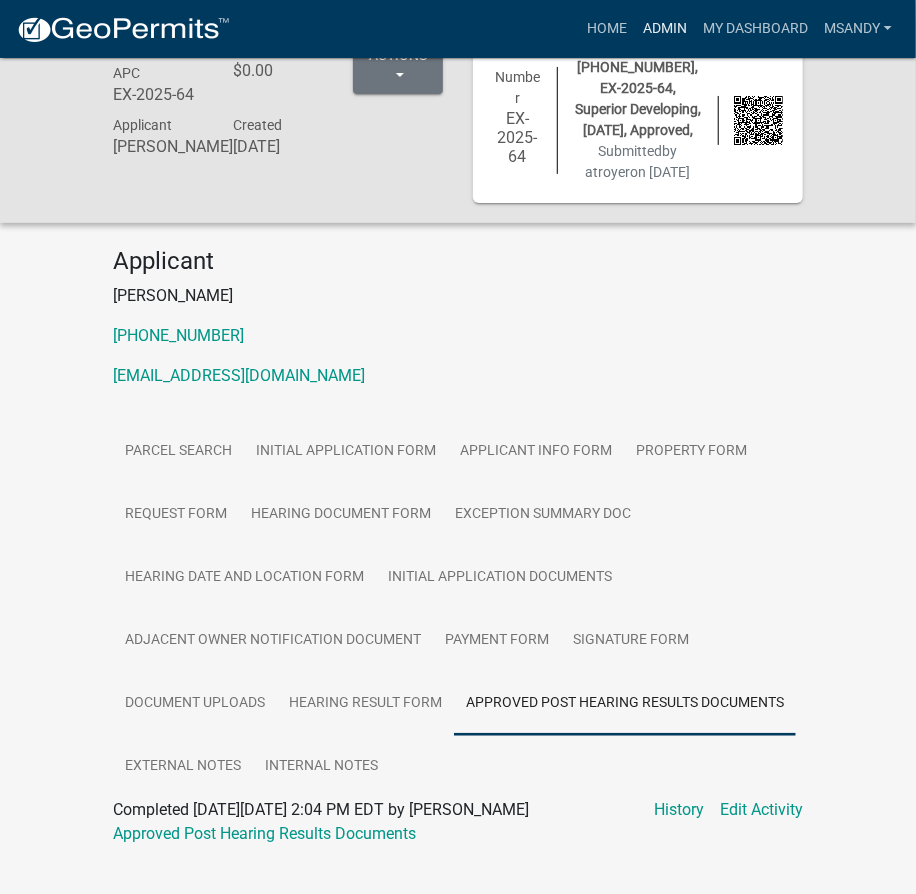 scroll, scrollTop: 0, scrollLeft: 0, axis: both 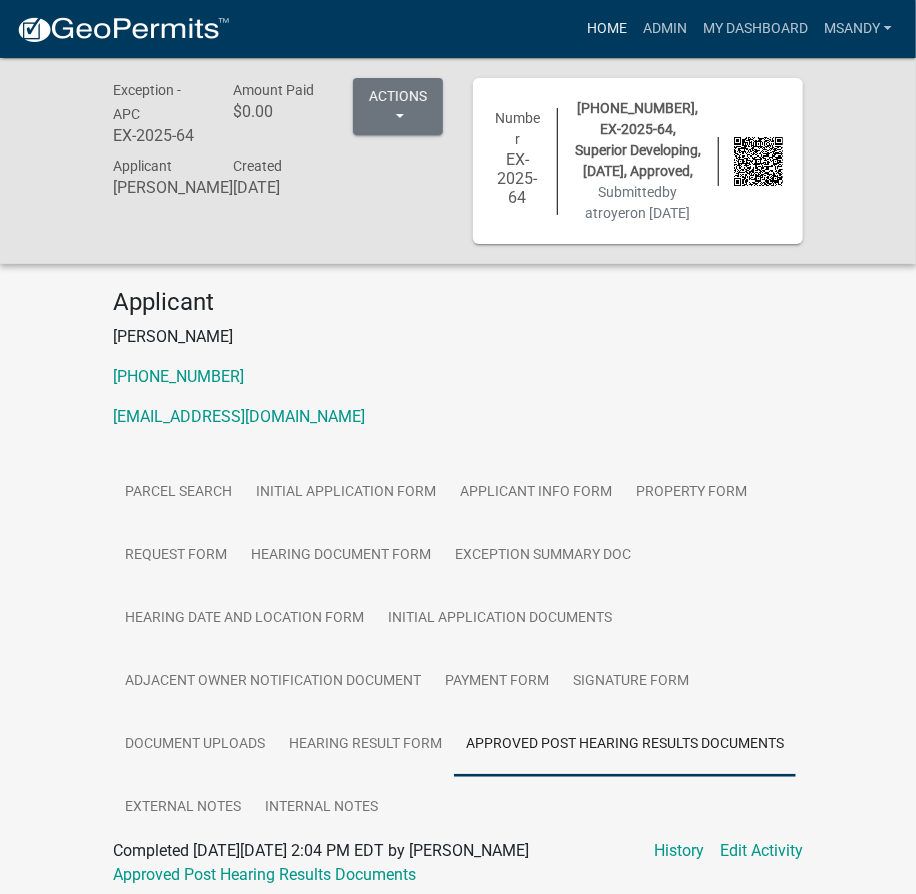 click on "Home" at bounding box center (607, 29) 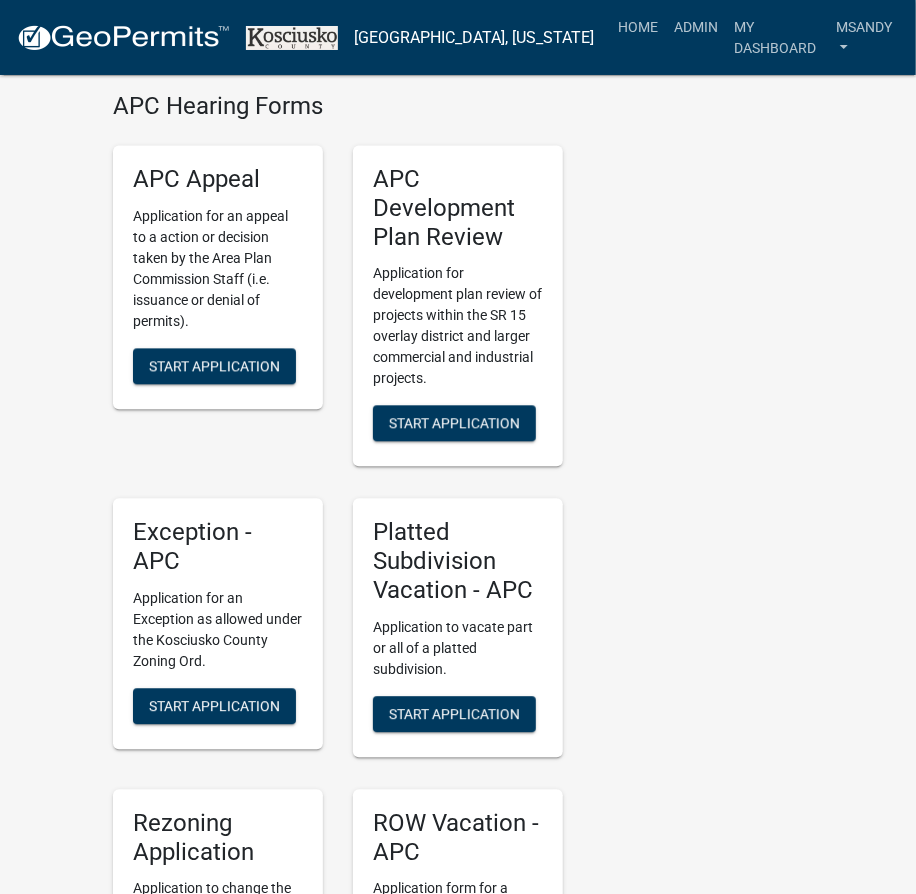 scroll, scrollTop: 4090, scrollLeft: 0, axis: vertical 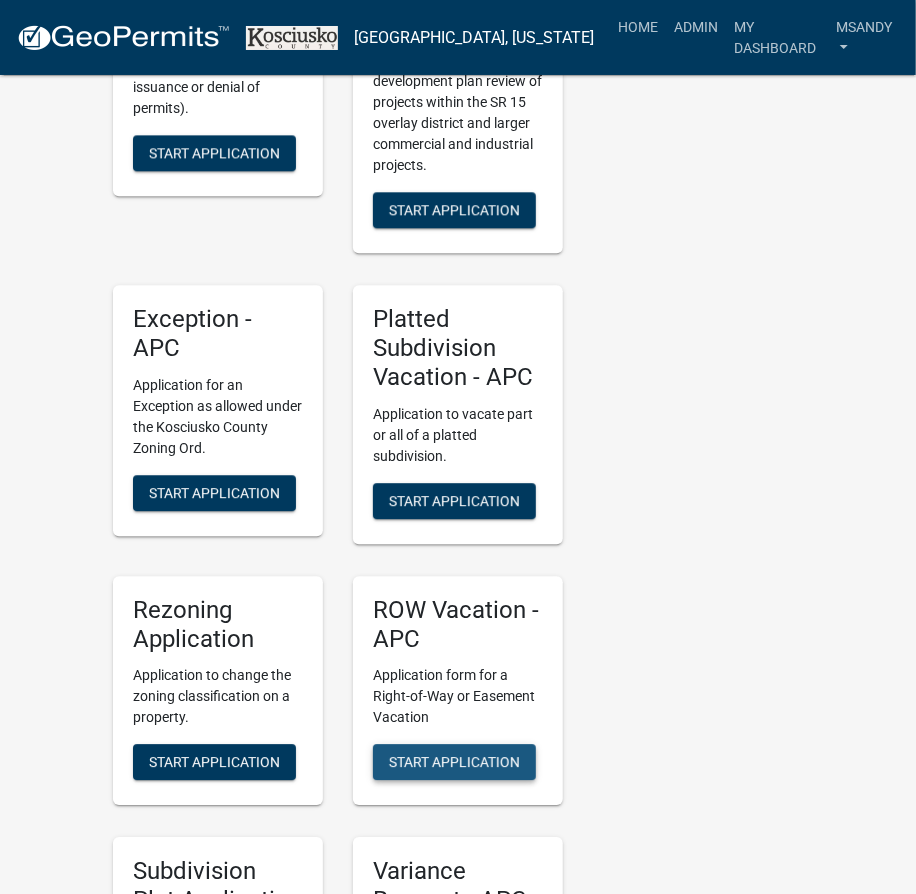 click on "Start Application" at bounding box center [454, 762] 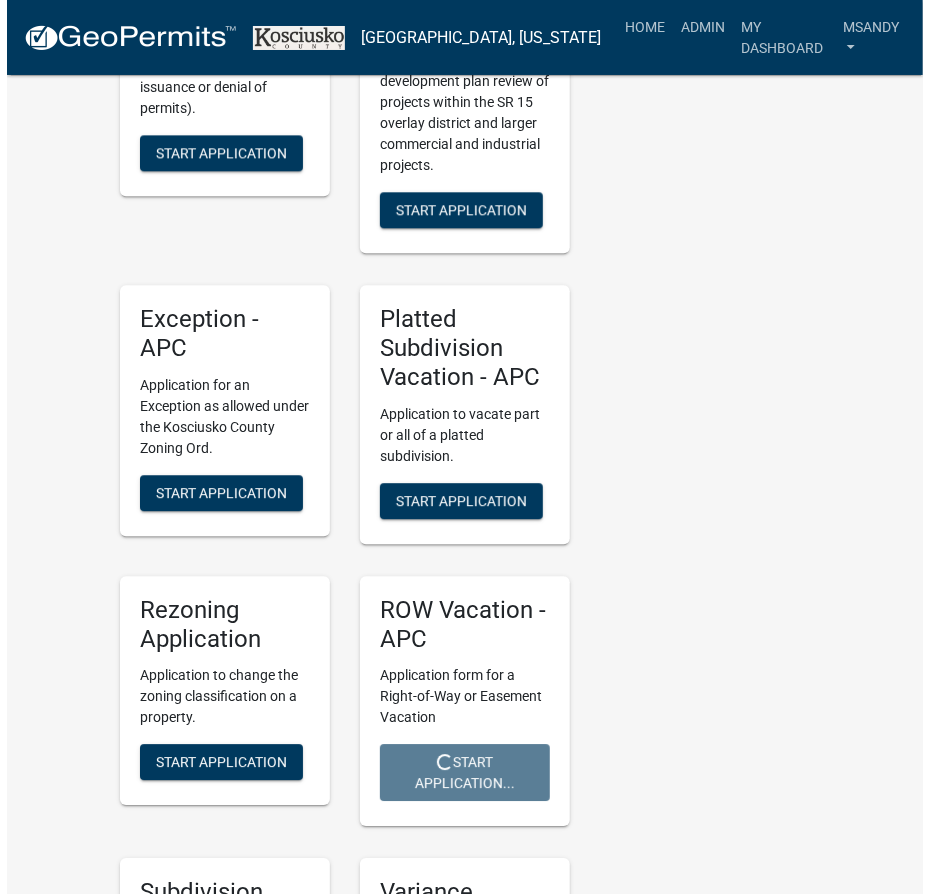 scroll, scrollTop: 0, scrollLeft: 0, axis: both 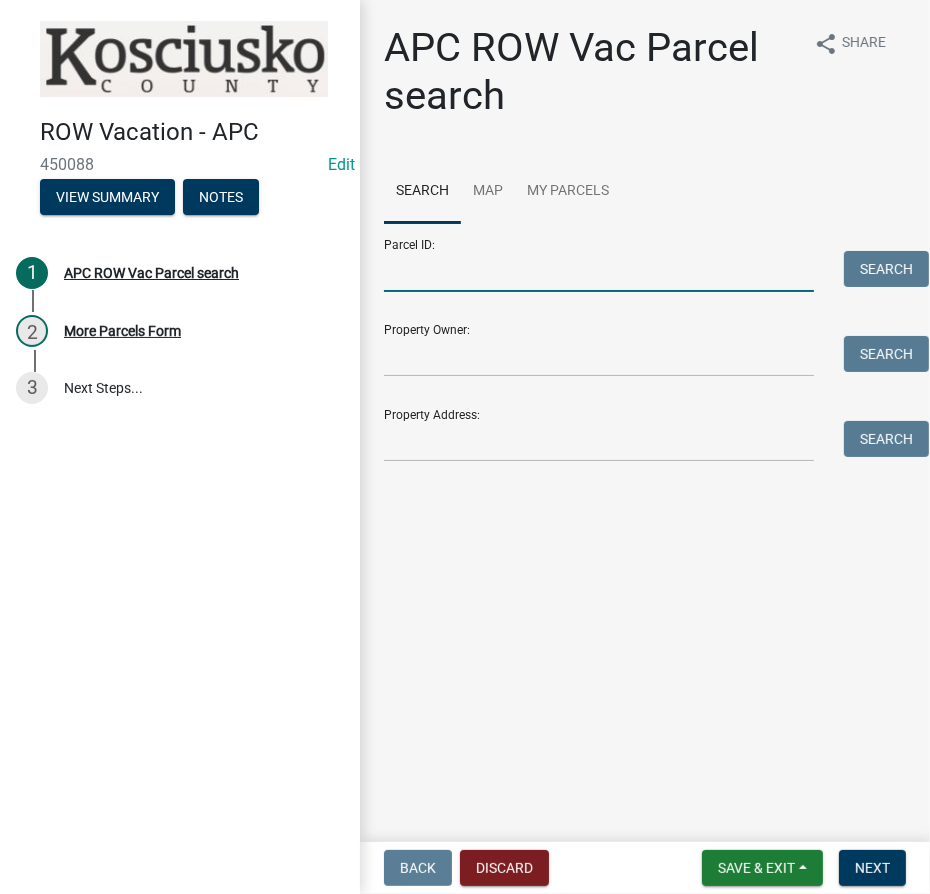 click on "Parcel ID:" at bounding box center [599, 271] 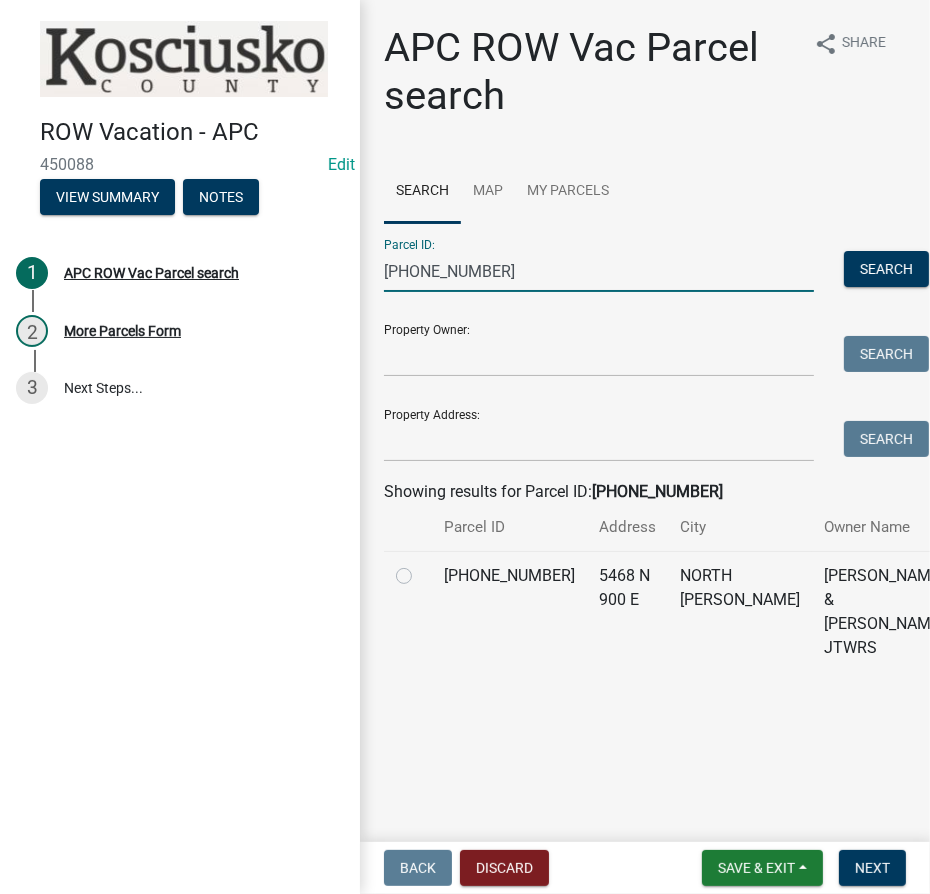 type on "[PHONE_NUMBER]" 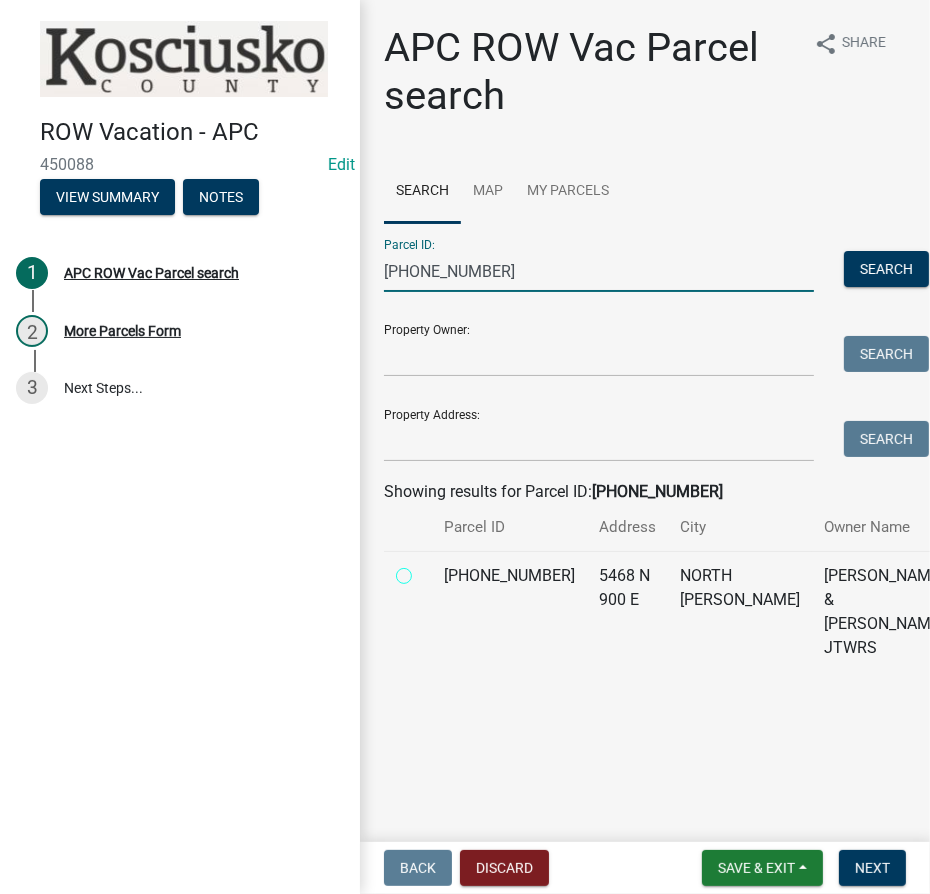 click at bounding box center [426, 570] 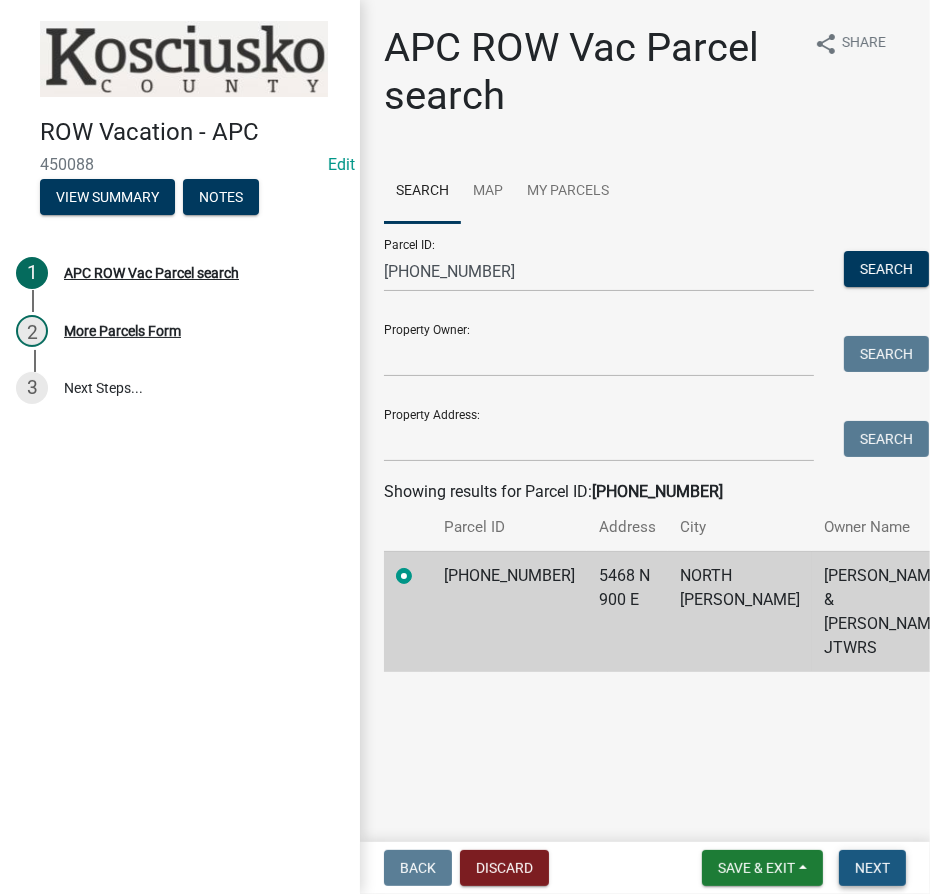 click on "Next" at bounding box center (872, 868) 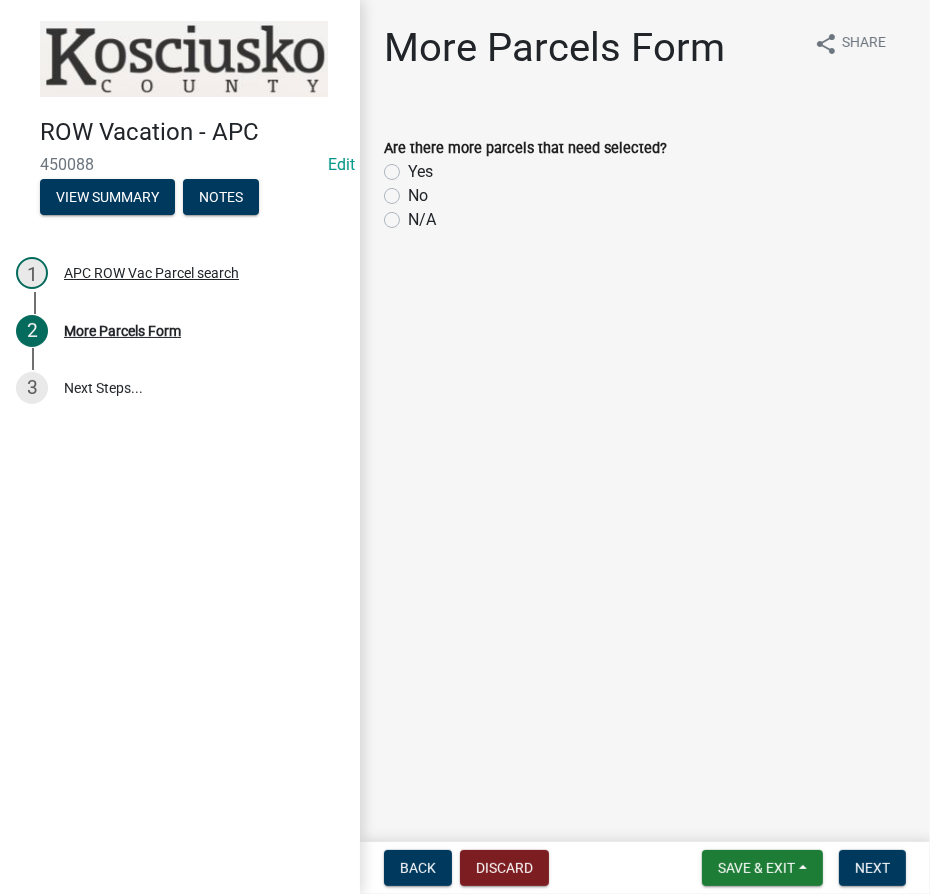 click on "No" 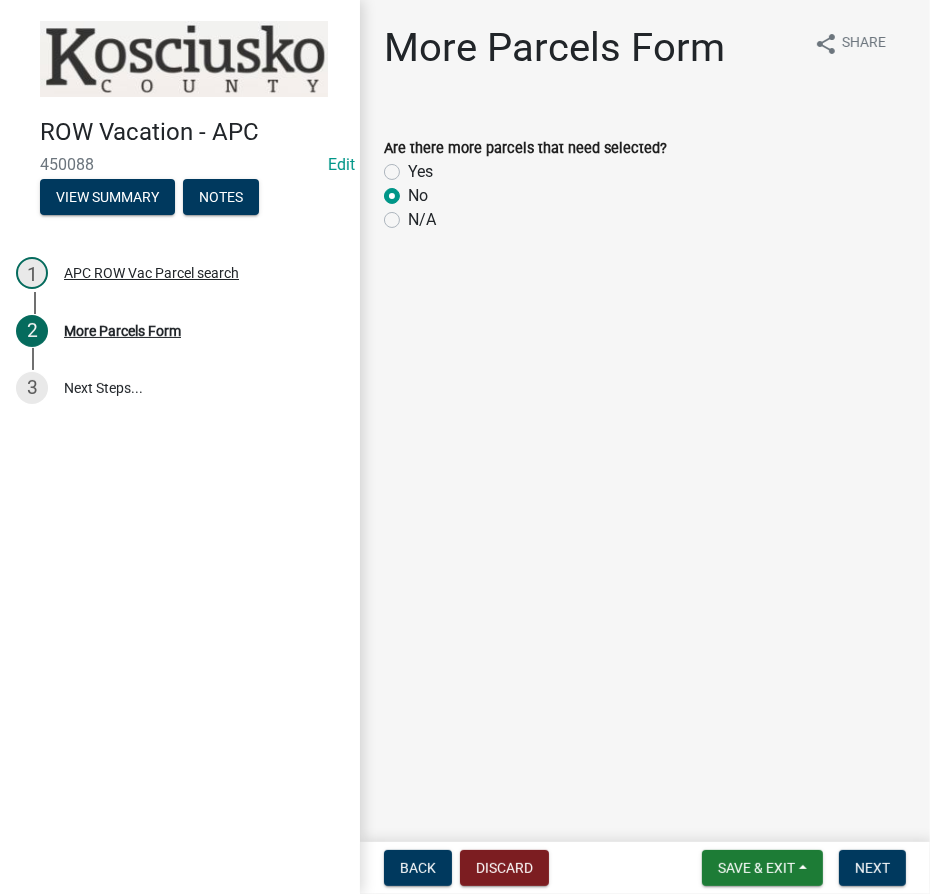 radio on "true" 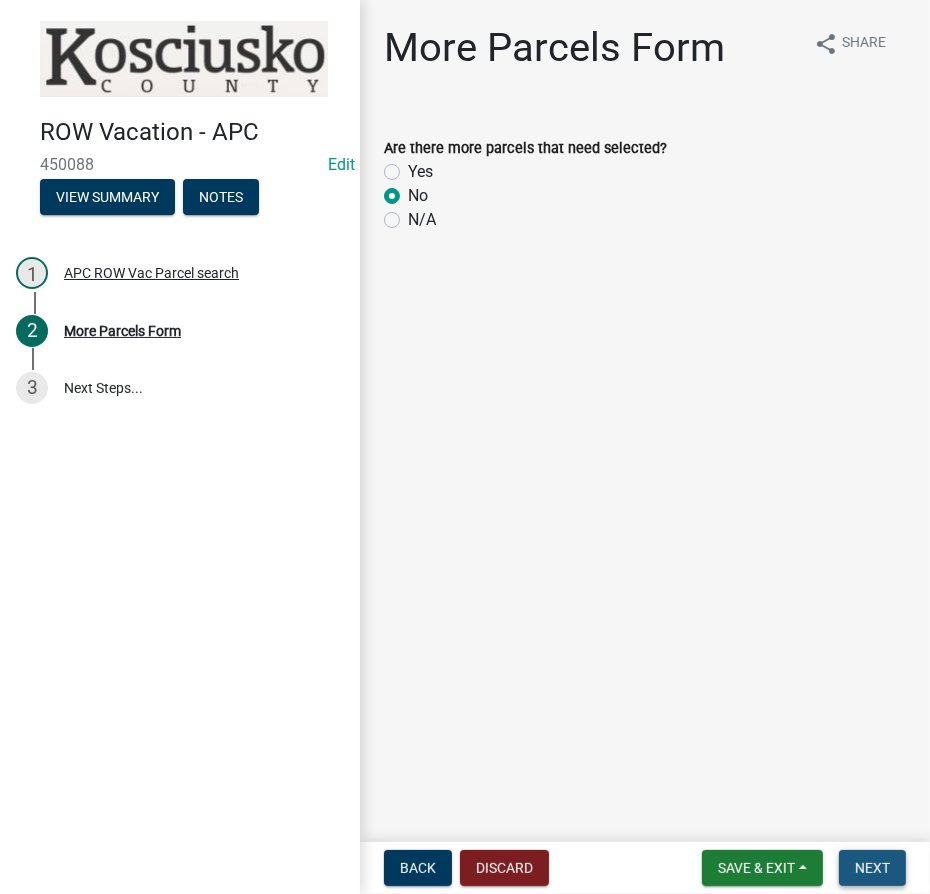 click on "Next" at bounding box center [872, 868] 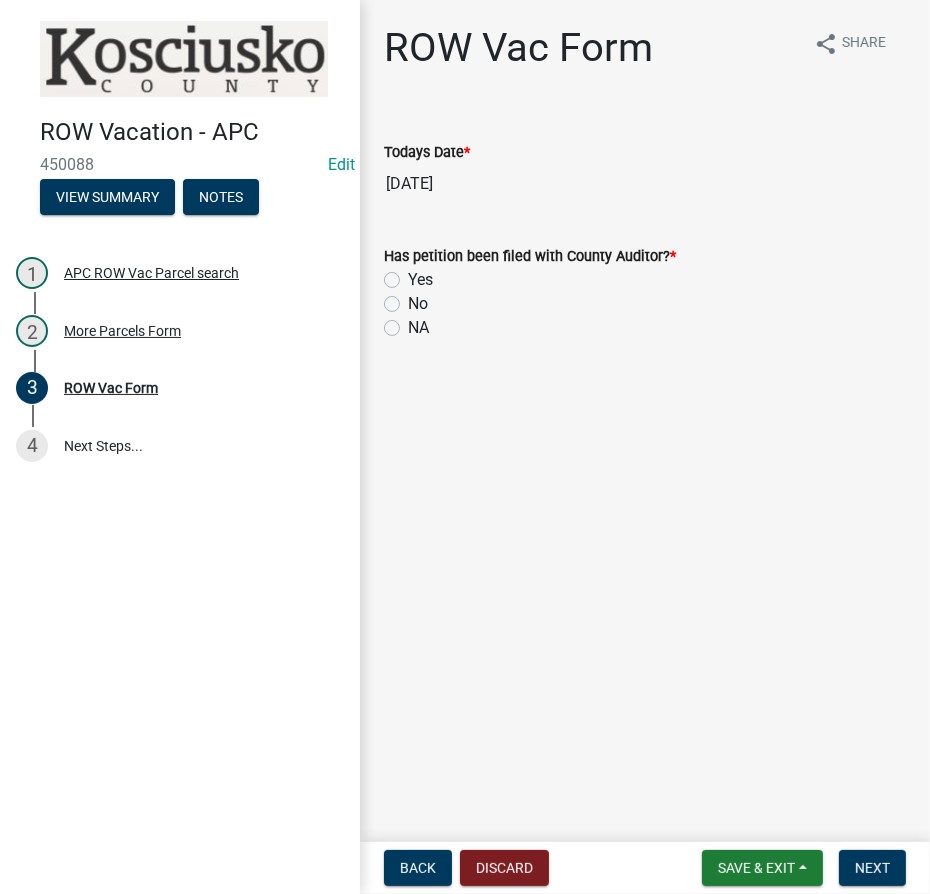 drag, startPoint x: 391, startPoint y: 273, endPoint x: 394, endPoint y: 314, distance: 41.109608 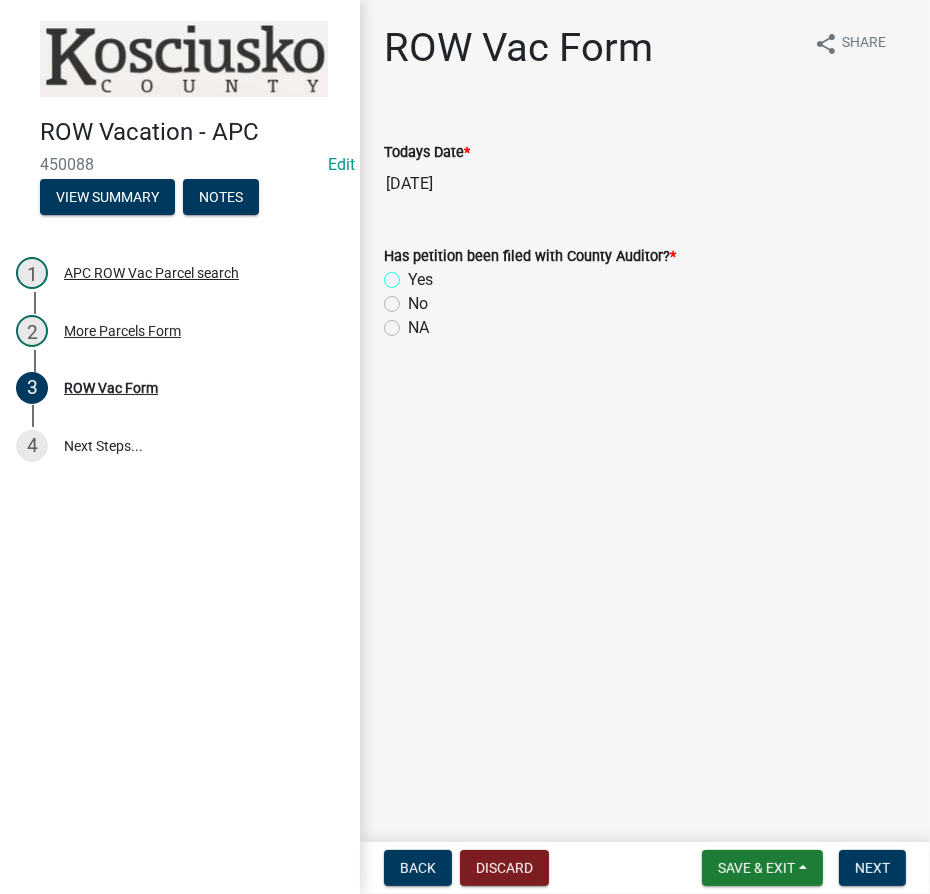 click on "Yes" at bounding box center [414, 274] 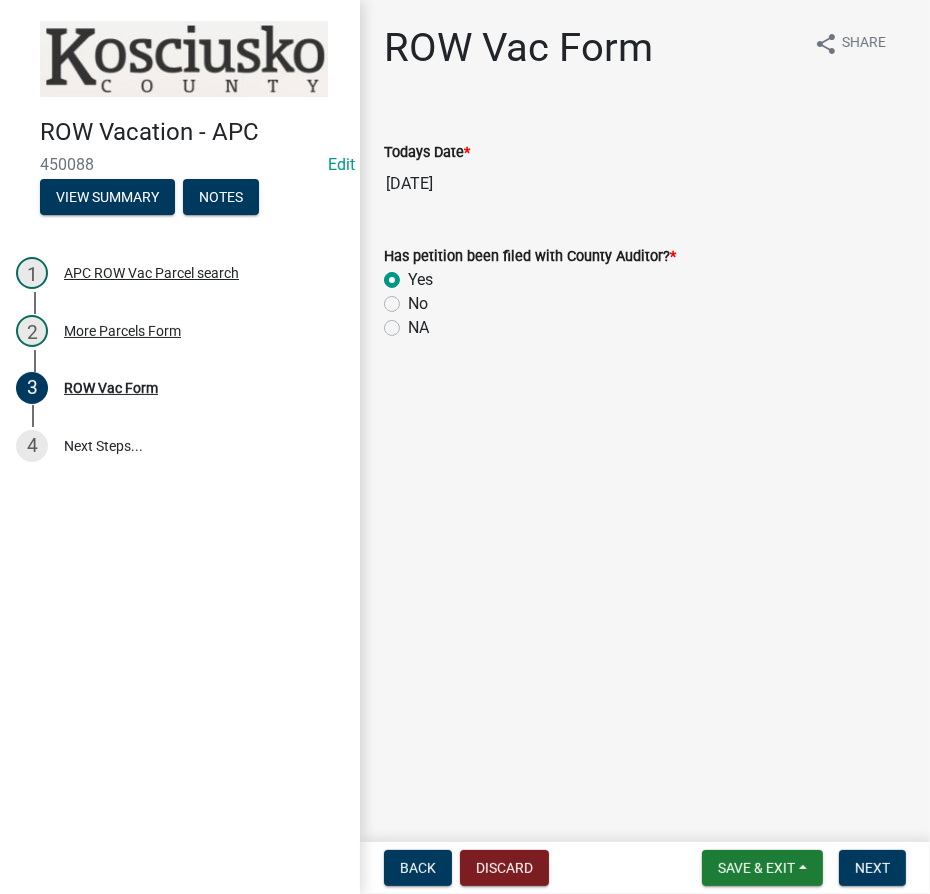 radio on "true" 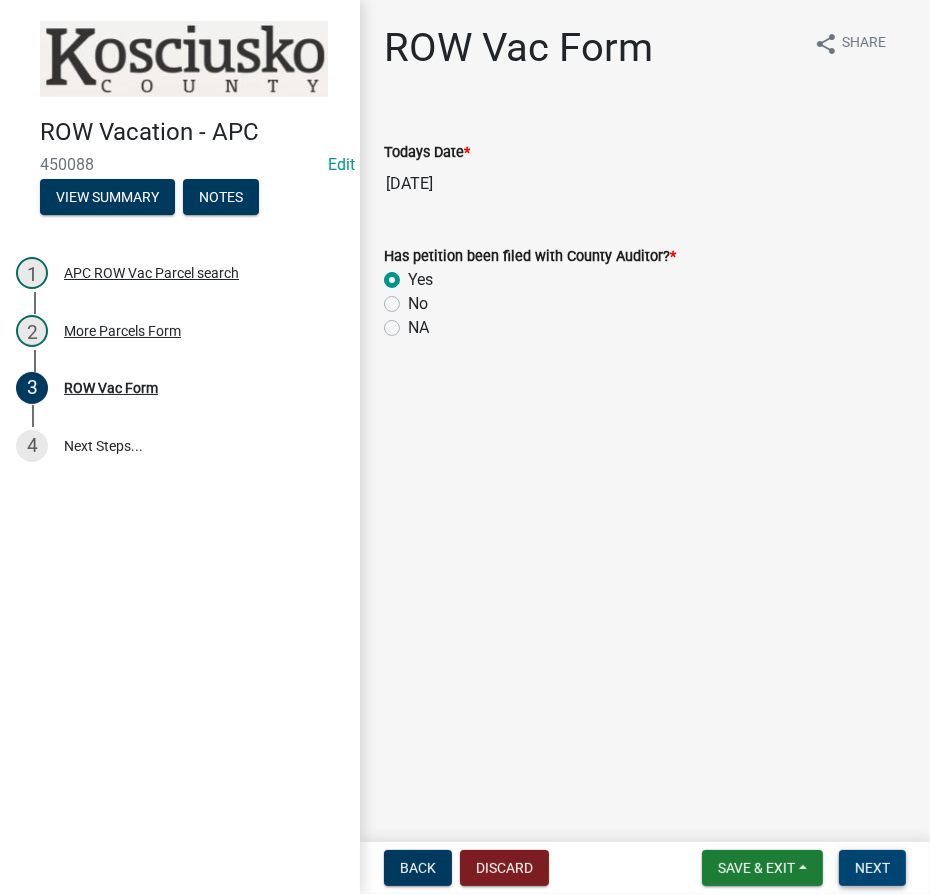 click on "Next" at bounding box center (872, 868) 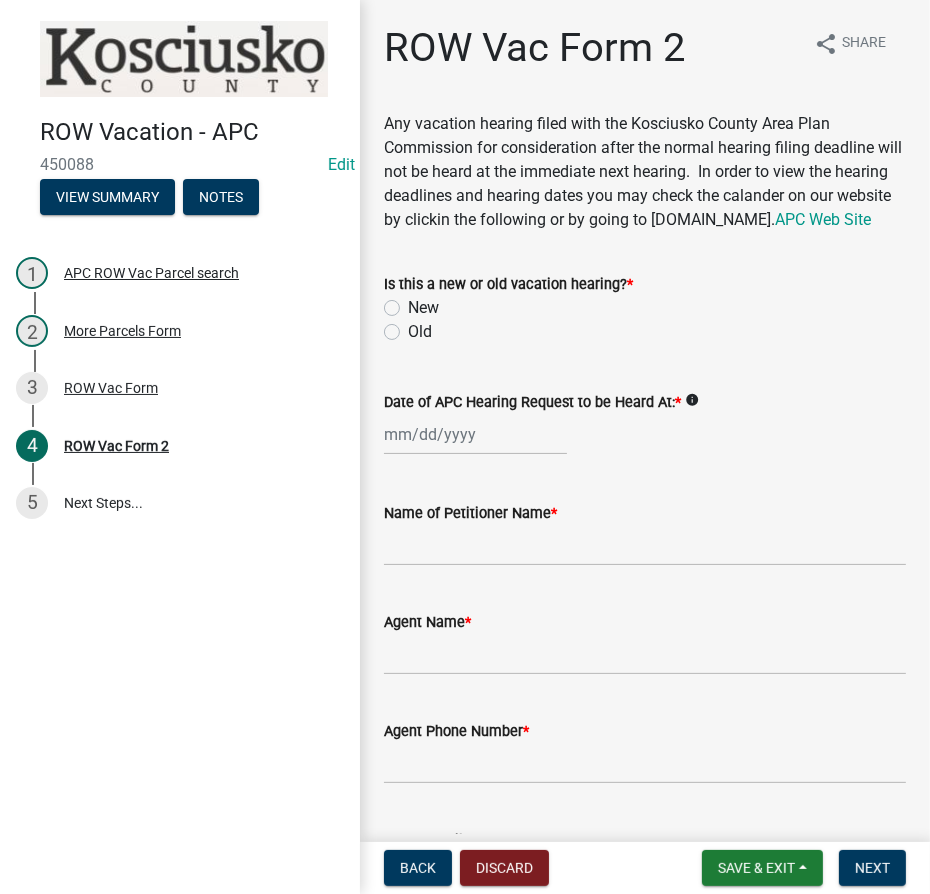 drag, startPoint x: 388, startPoint y: 354, endPoint x: 417, endPoint y: 421, distance: 73.00685 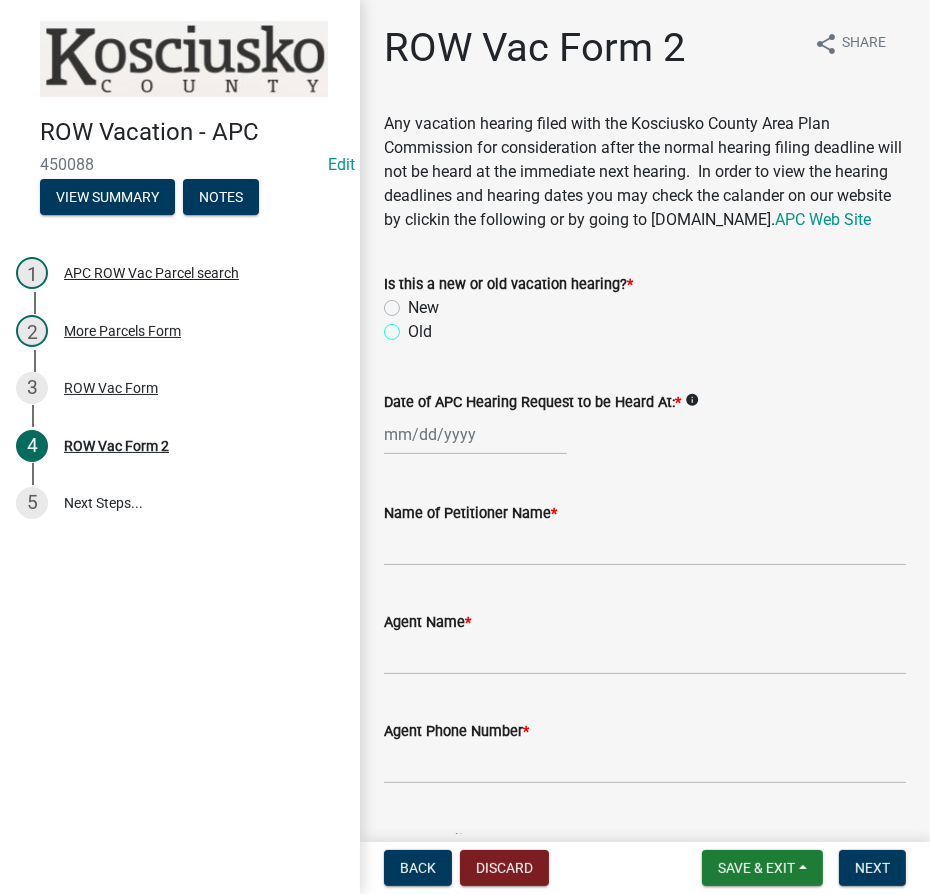 click on "Old" at bounding box center [414, 326] 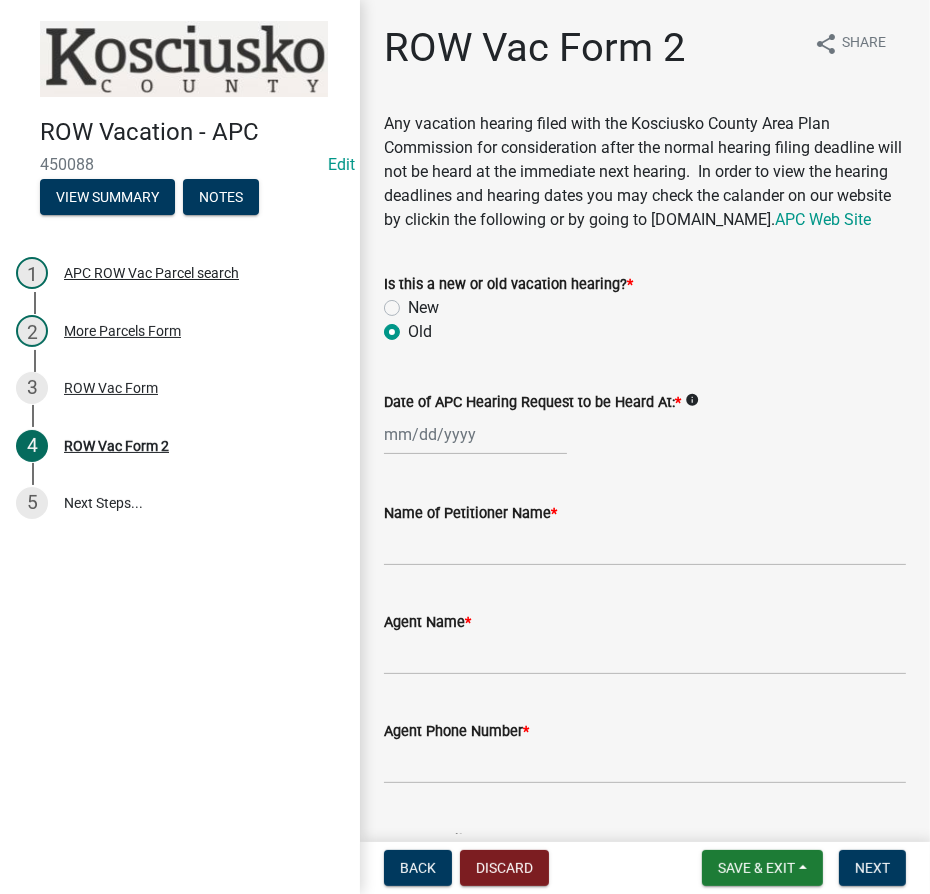 radio on "true" 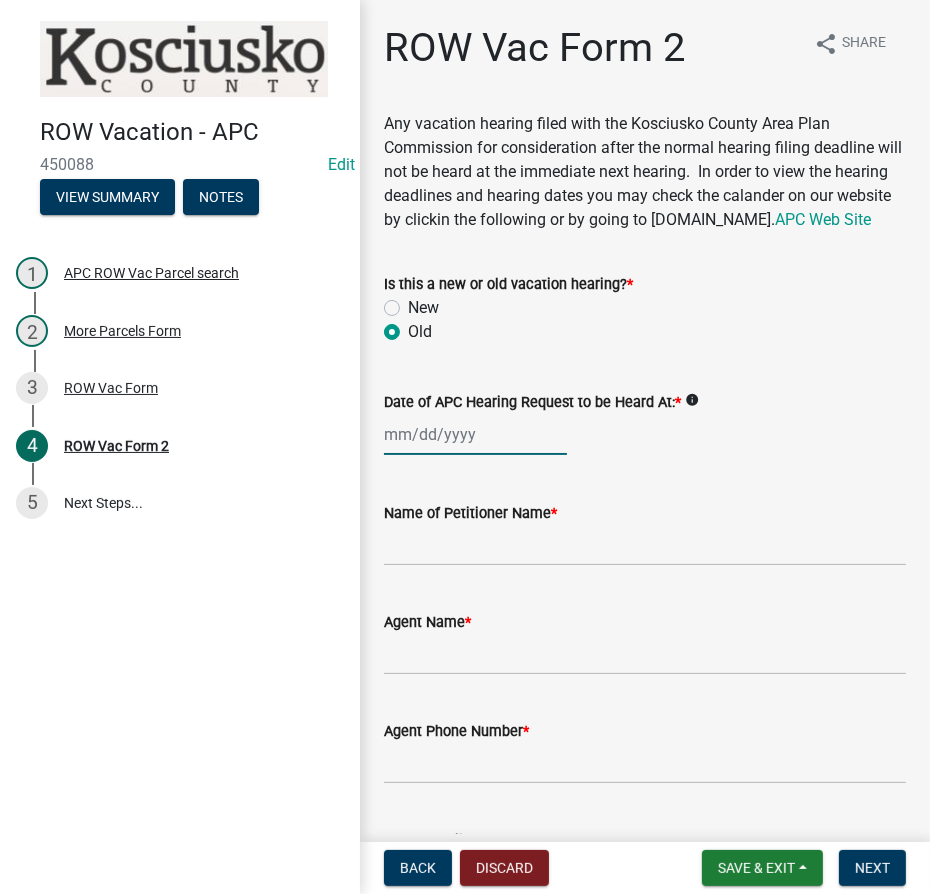 click 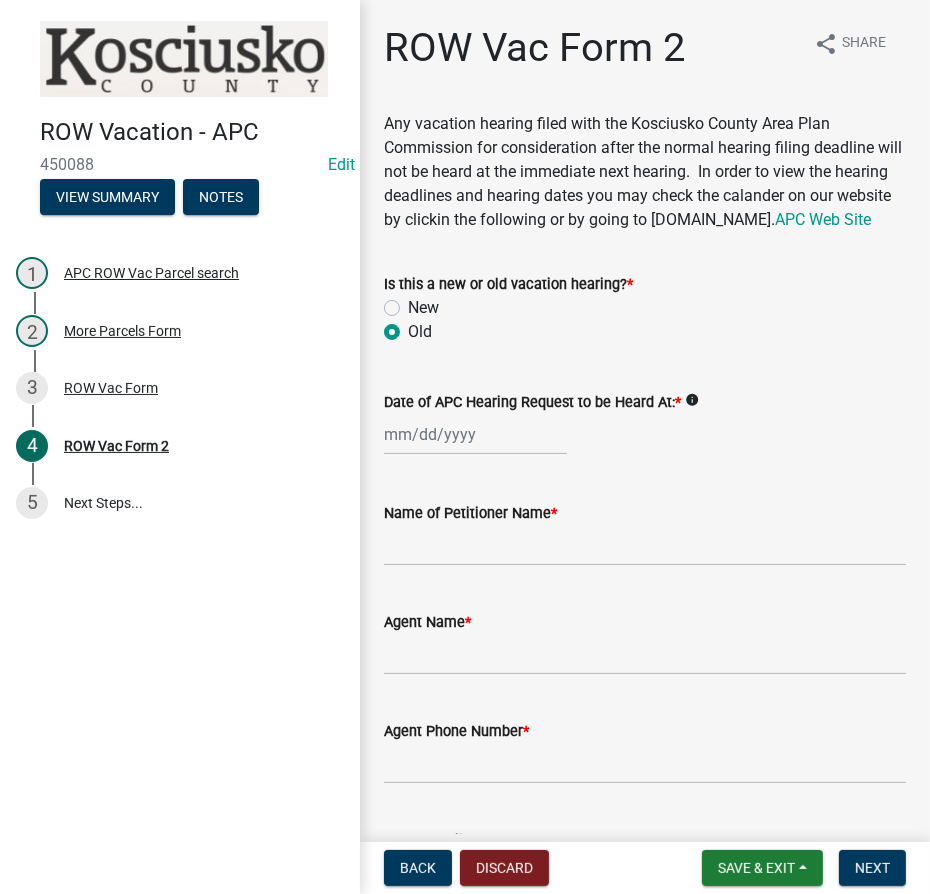 select on "7" 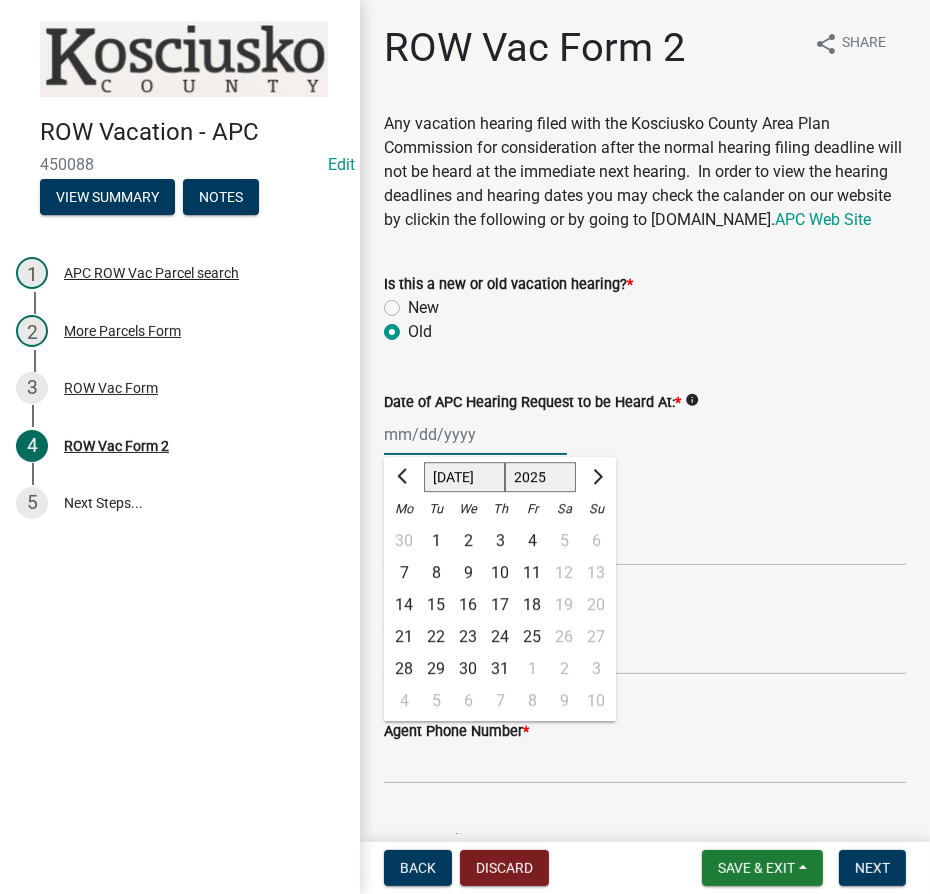 drag, startPoint x: 532, startPoint y: 500, endPoint x: 533, endPoint y: 489, distance: 11.045361 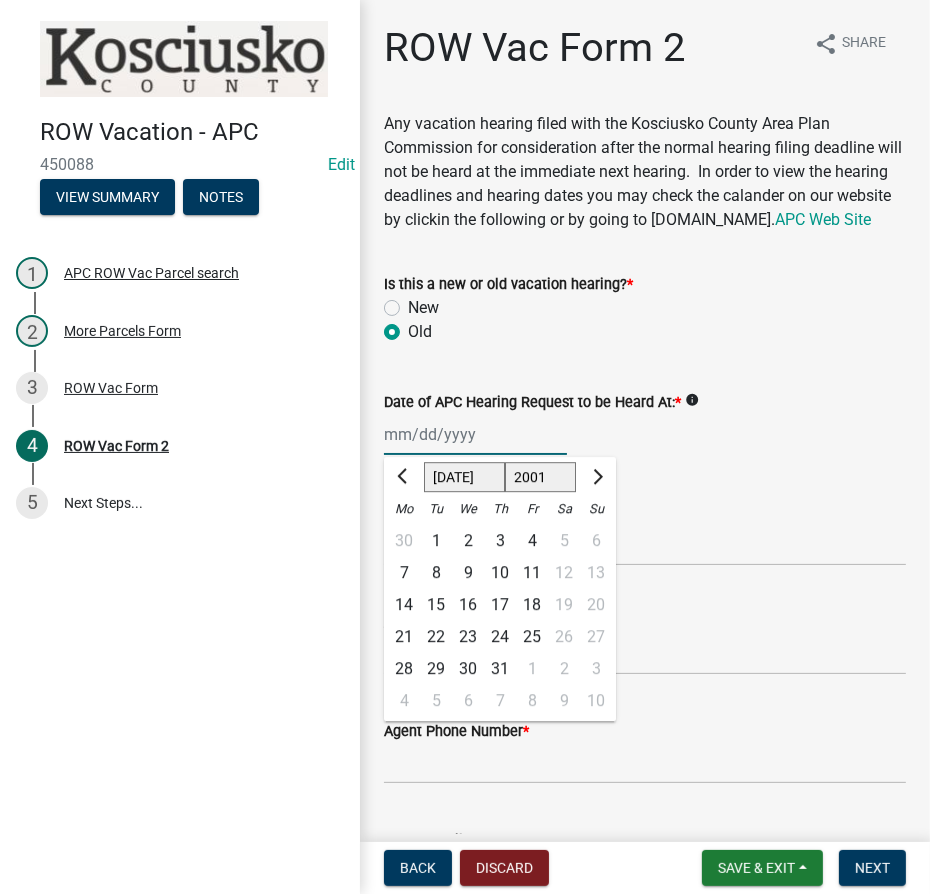 click on "1525 1526 1527 1528 1529 1530 1531 1532 1533 1534 1535 1536 1537 1538 1539 1540 1541 1542 1543 1544 1545 1546 1547 1548 1549 1550 1551 1552 1553 1554 1555 1556 1557 1558 1559 1560 1561 1562 1563 1564 1565 1566 1567 1568 1569 1570 1571 1572 1573 1574 1575 1576 1577 1578 1579 1580 1581 1582 1583 1584 1585 1586 1587 1588 1589 1590 1591 1592 1593 1594 1595 1596 1597 1598 1599 1600 1601 1602 1603 1604 1605 1606 1607 1608 1609 1610 1611 1612 1613 1614 1615 1616 1617 1618 1619 1620 1621 1622 1623 1624 1625 1626 1627 1628 1629 1630 1631 1632 1633 1634 1635 1636 1637 1638 1639 1640 1641 1642 1643 1644 1645 1646 1647 1648 1649 1650 1651 1652 1653 1654 1655 1656 1657 1658 1659 1660 1661 1662 1663 1664 1665 1666 1667 1668 1669 1670 1671 1672 1673 1674 1675 1676 1677 1678 1679 1680 1681 1682 1683 1684 1685 1686 1687 1688 1689 1690 1691 1692 1693 1694 1695 1696 1697 1698 1699 1700 1701 1702 1703 1704 1705 1706 1707 1708 1709 1710 1711 1712 1713 1714 1715 1716 1717 1718 1719 1720 1721 1722 1723 1724 1725 1726 1727 1728 1729" 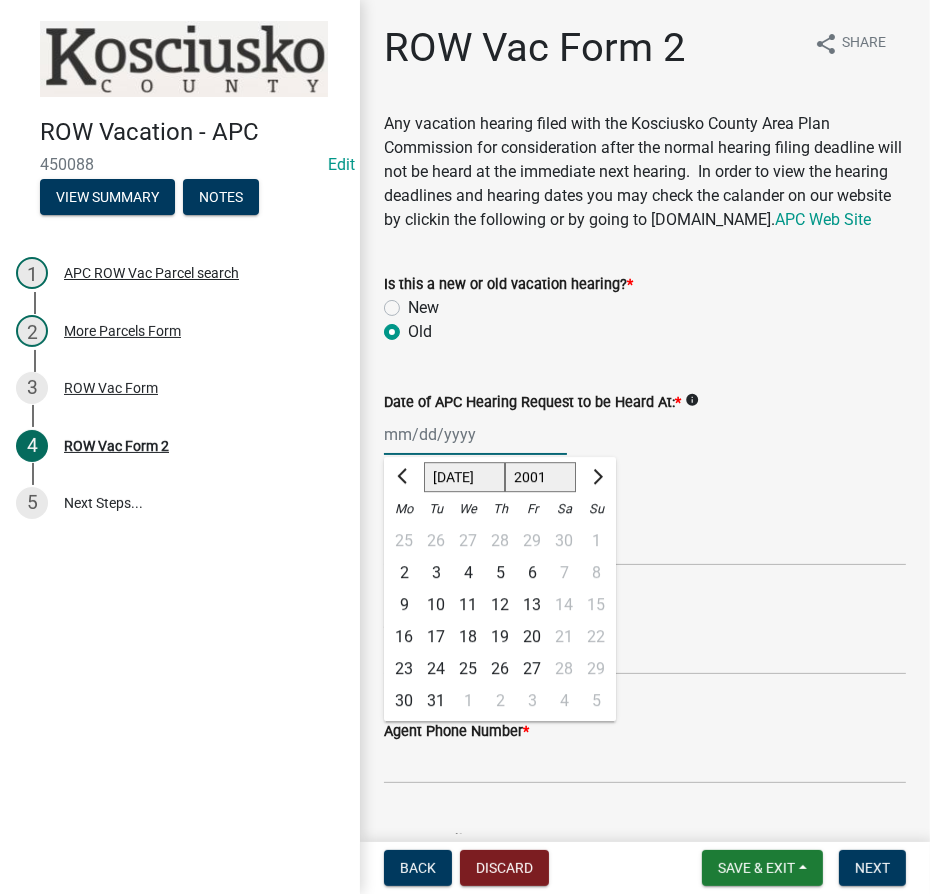 click on "Jan Feb Mar Apr May Jun [DATE] Aug Sep Oct Nov Dec" 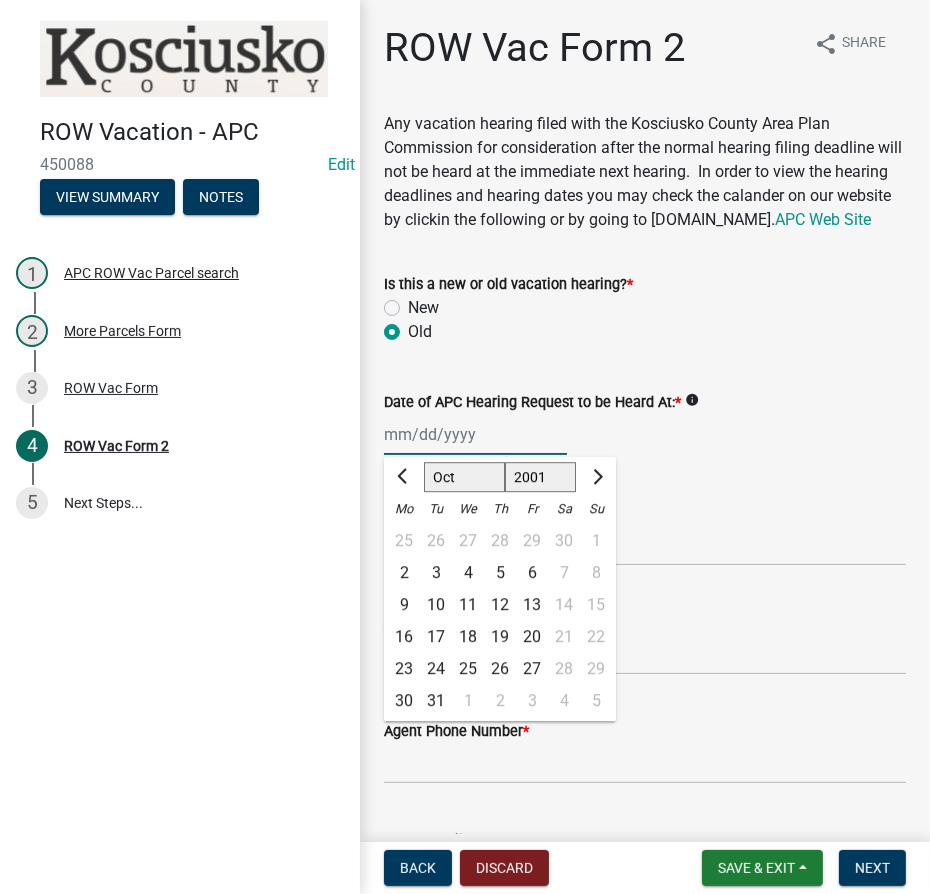 click on "Jan Feb Mar Apr May Jun [DATE] Aug Sep Oct Nov Dec" 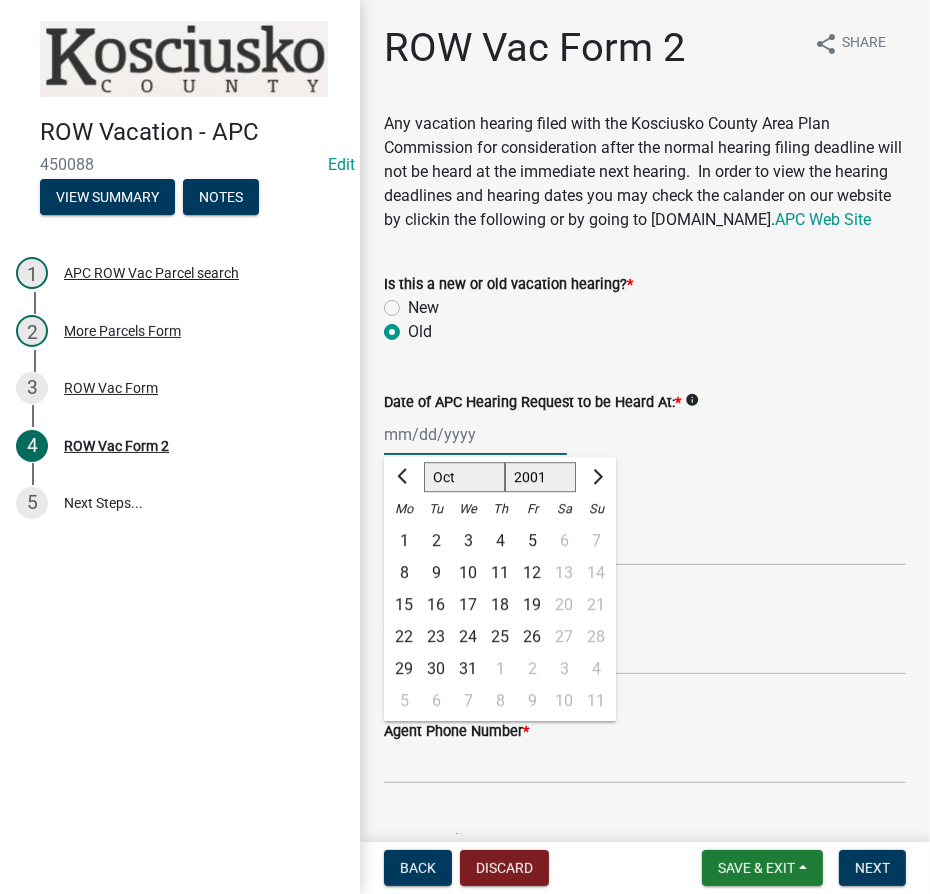 click on "23" 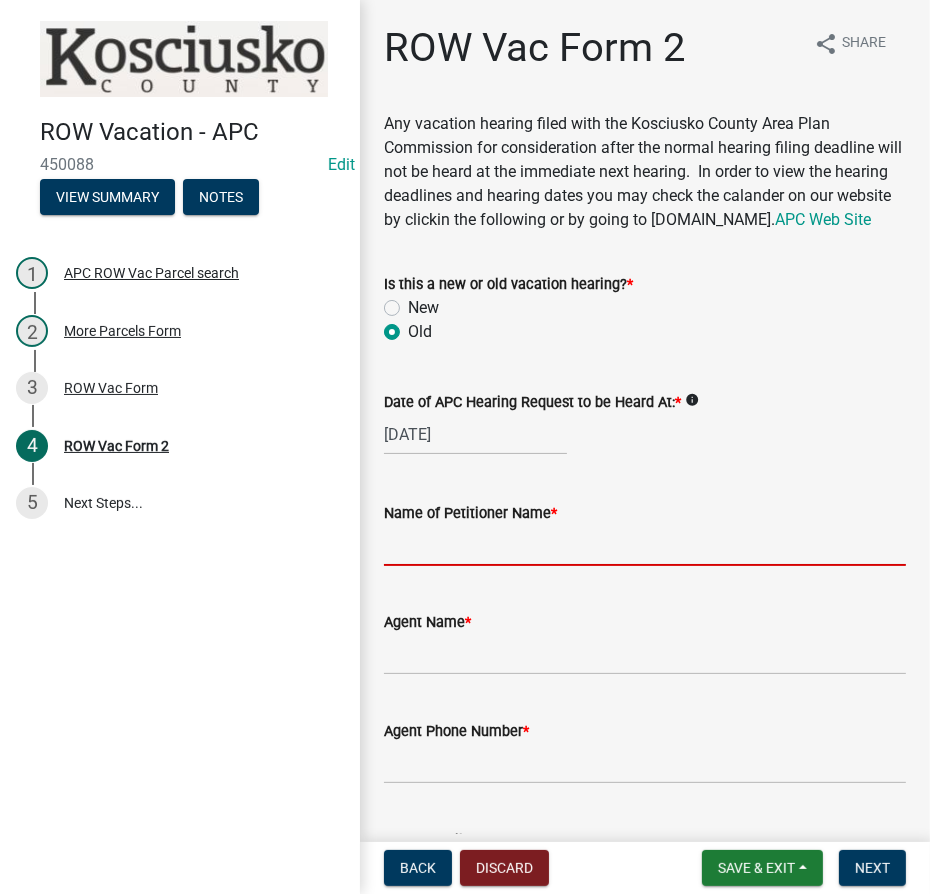 click on "Name of Petitioner Name  *" at bounding box center [645, 545] 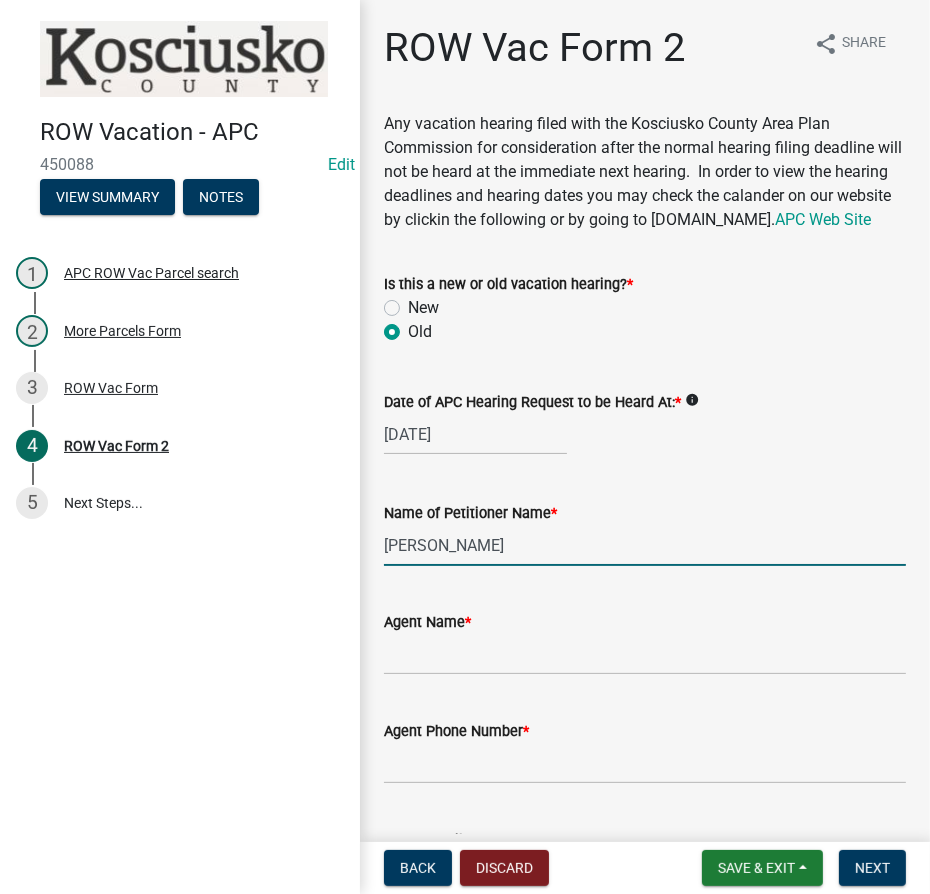 type on "[PERSON_NAME]" 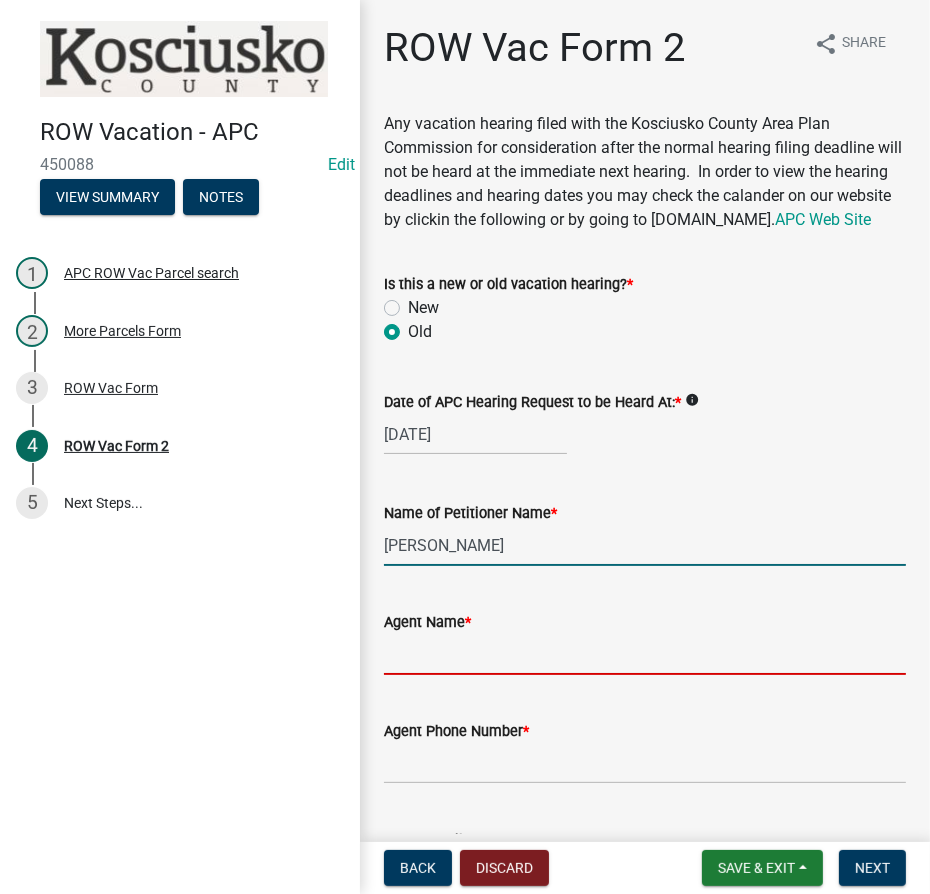 click on "Agent Name  *" at bounding box center (645, 654) 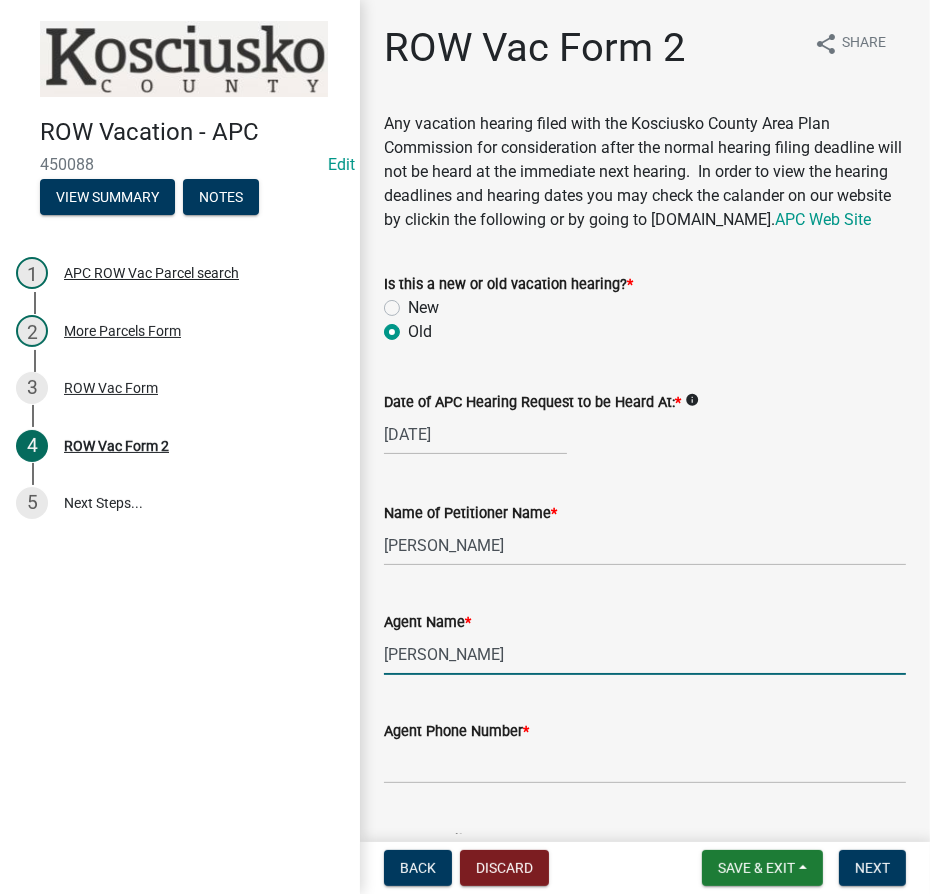 type on "[PERSON_NAME]" 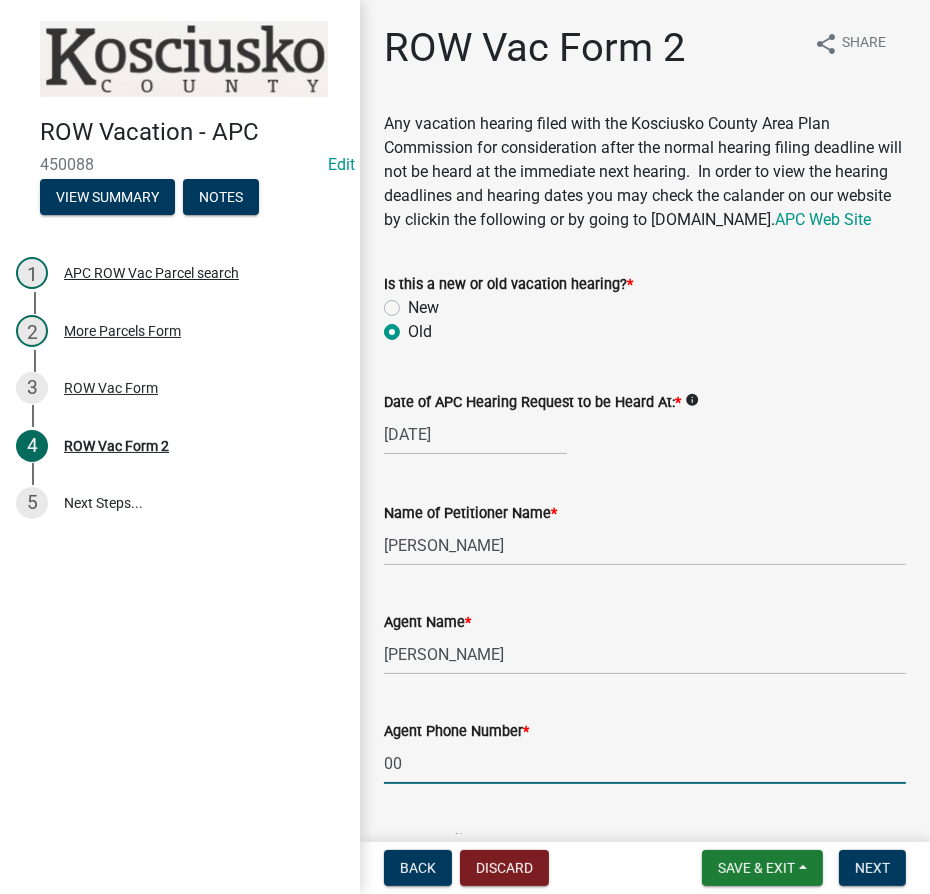 type on "000-000-0000" 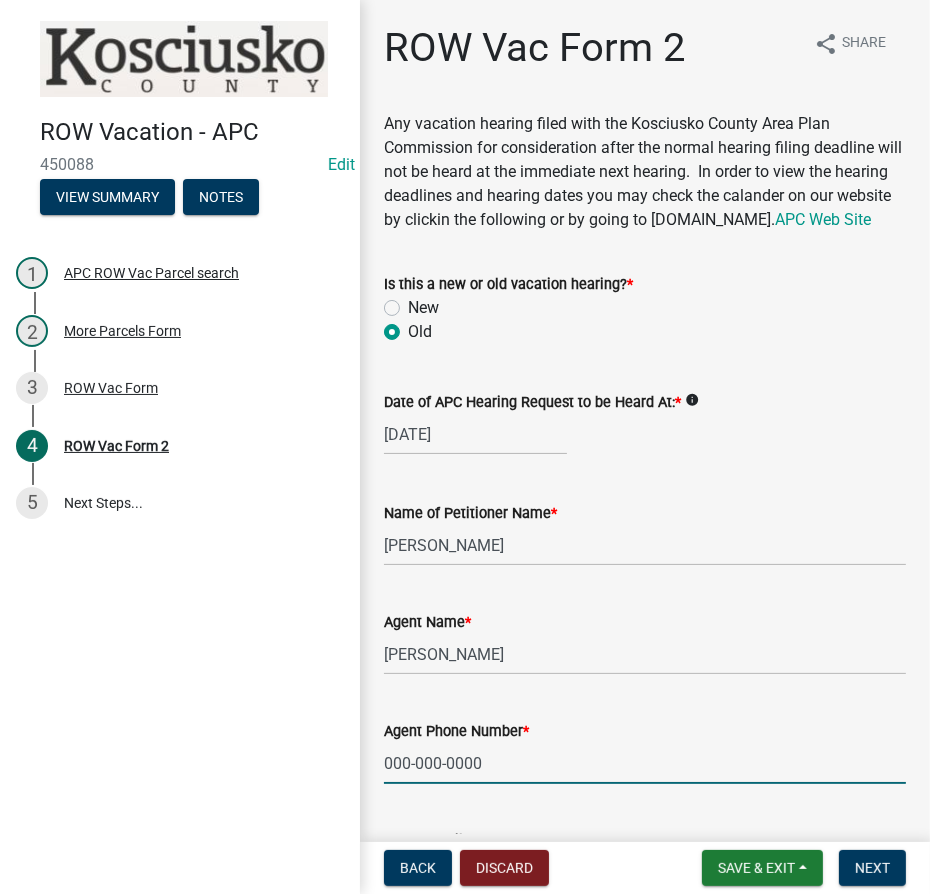 scroll, scrollTop: 479, scrollLeft: 0, axis: vertical 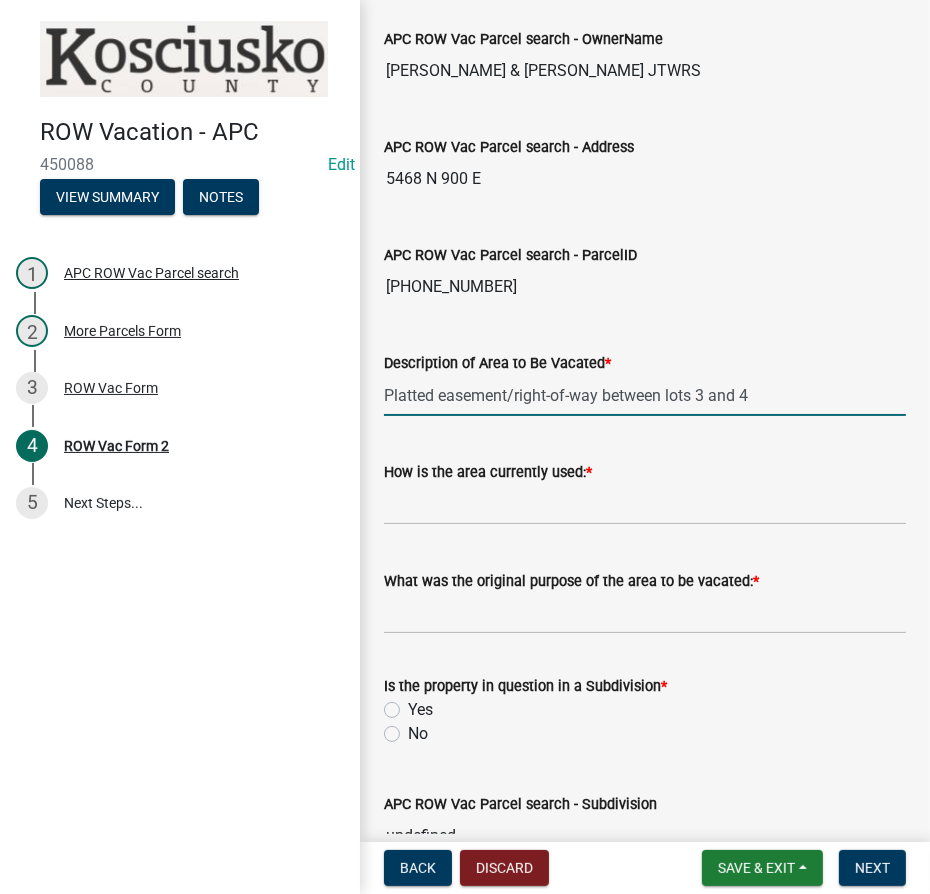 click on "Platted easement/right-of-way between lots 3 and 4" at bounding box center [645, 395] 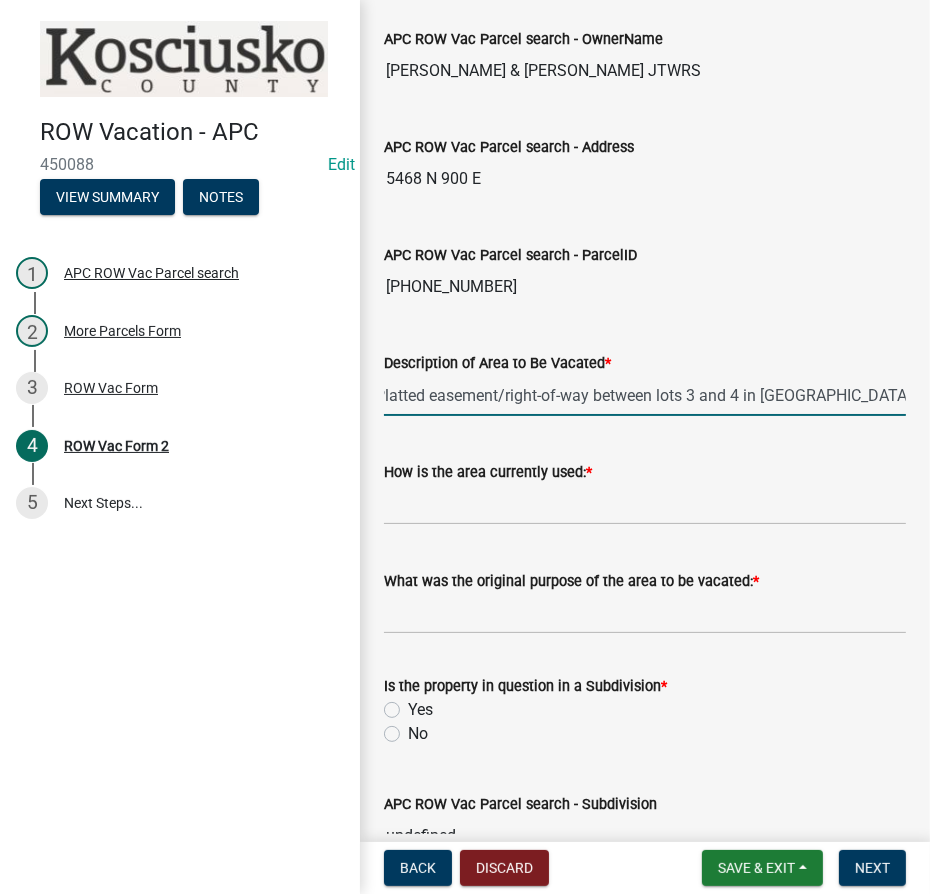 scroll, scrollTop: 0, scrollLeft: 18, axis: horizontal 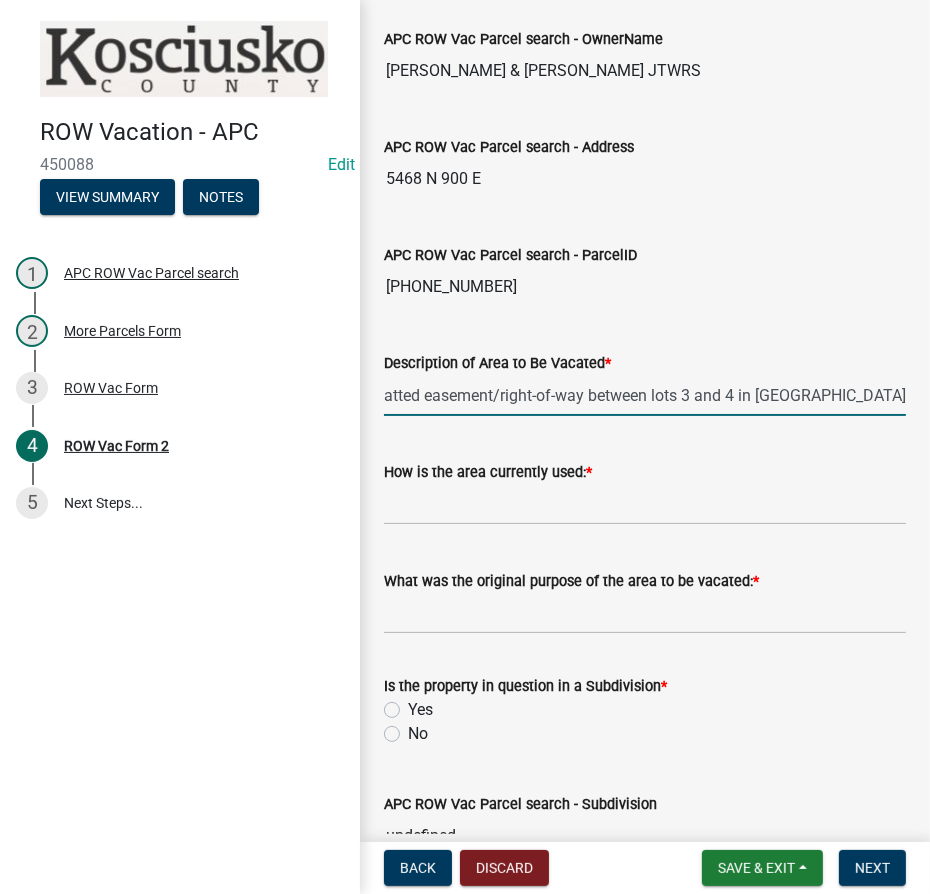 drag, startPoint x: 419, startPoint y: 419, endPoint x: 580, endPoint y: 415, distance: 161.04968 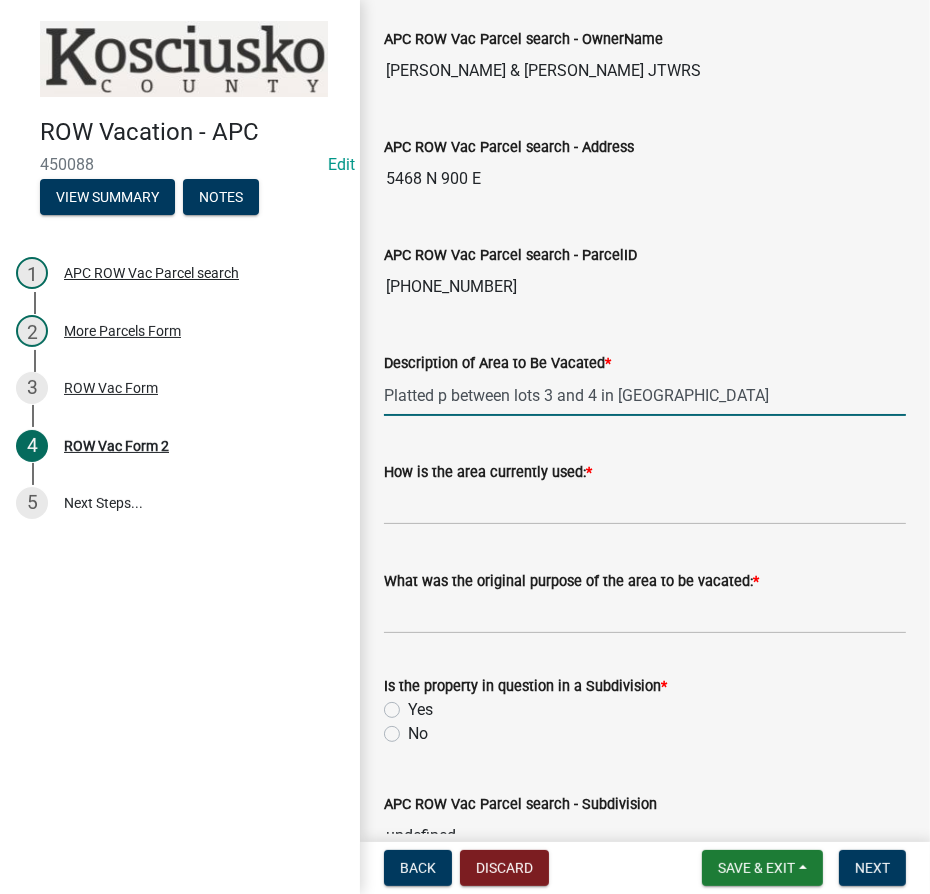 scroll, scrollTop: 0, scrollLeft: 0, axis: both 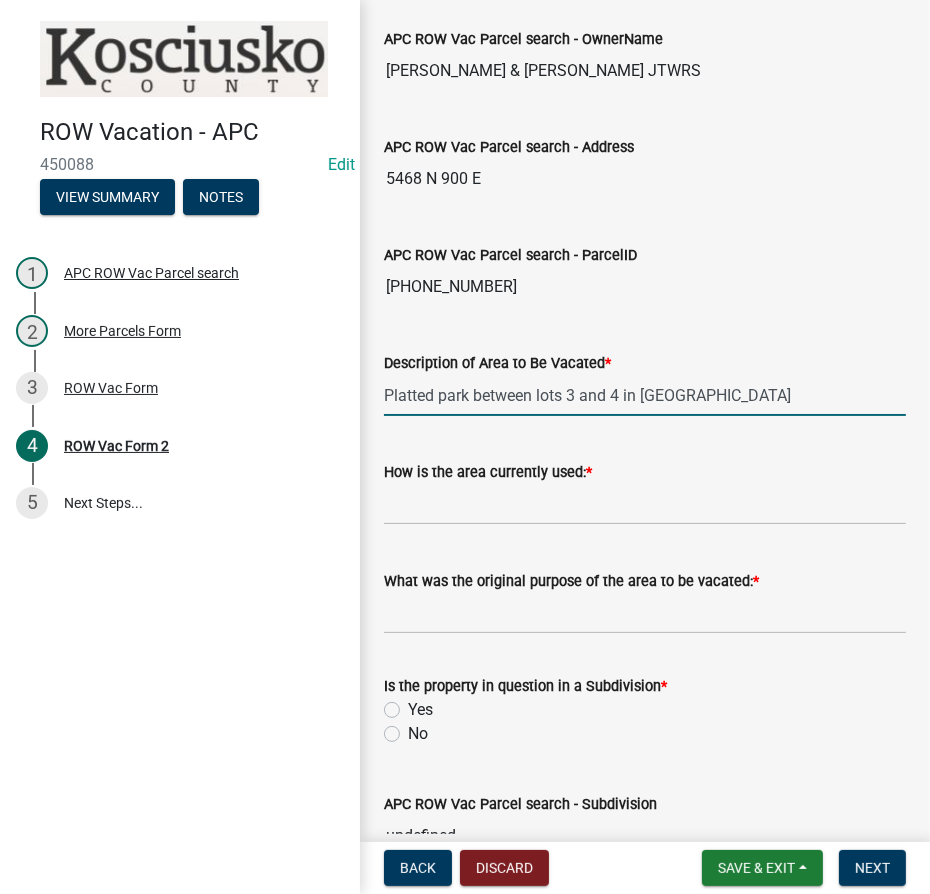 type on "Platted park between lots 3 and 4 in [GEOGRAPHIC_DATA]" 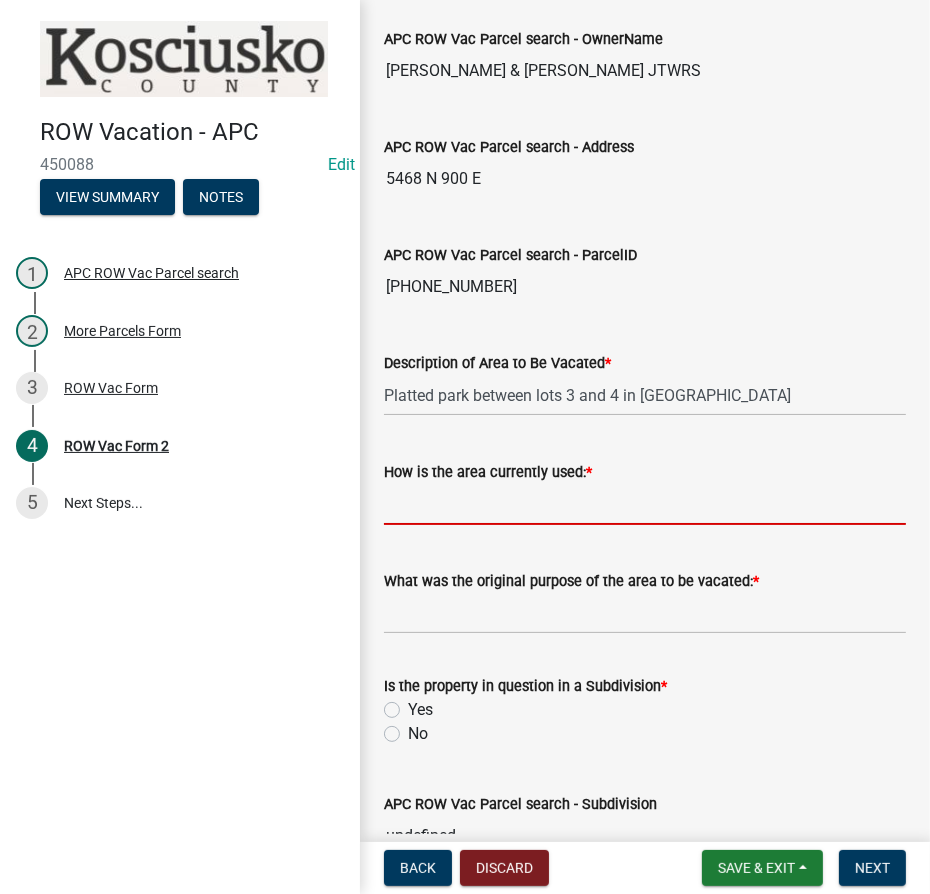 click on "How is the area currently used:  *" at bounding box center (645, 504) 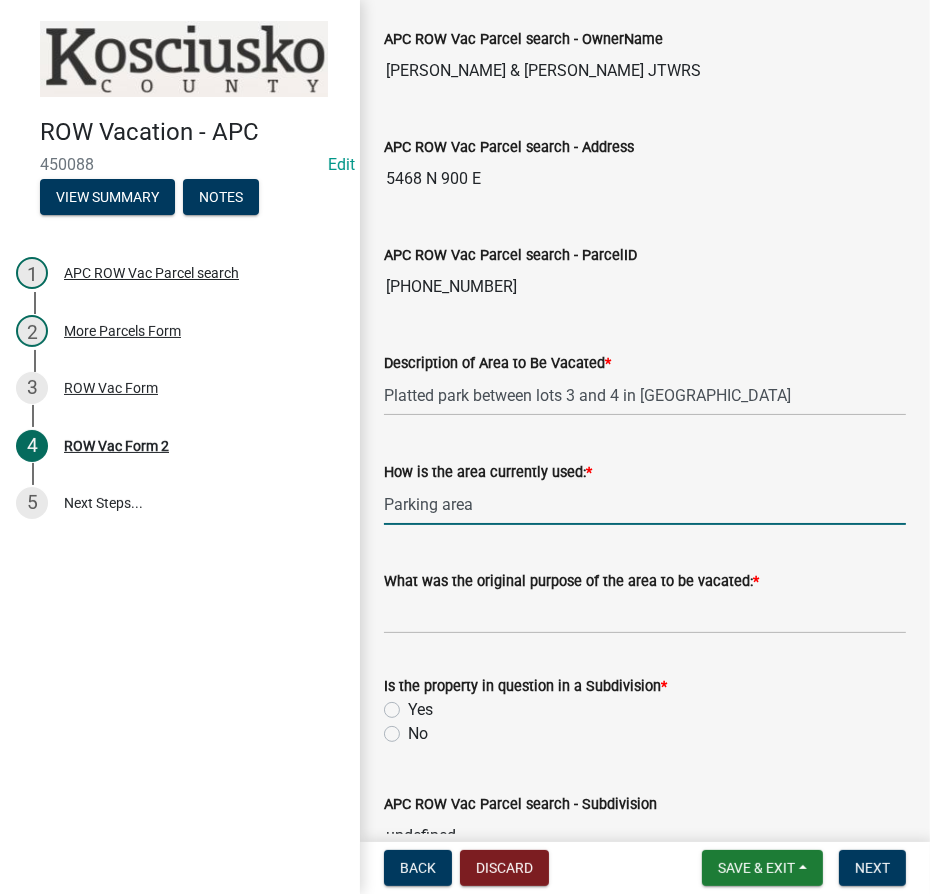 type on "Parking area" 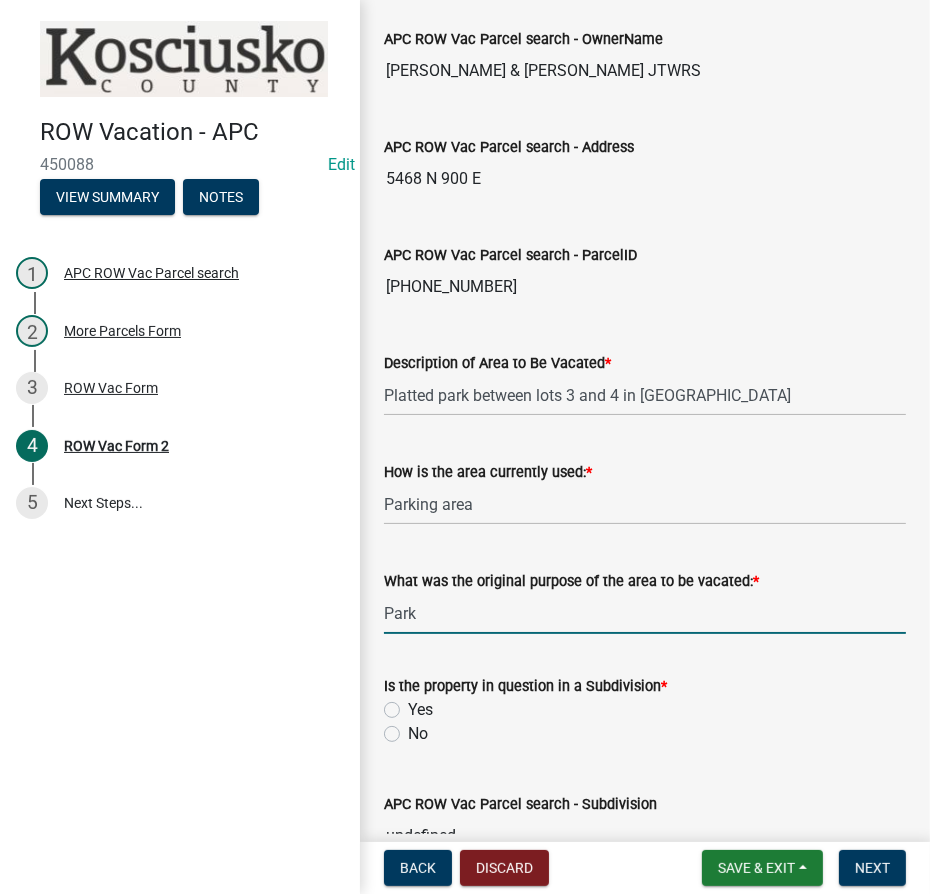 type on "Park" 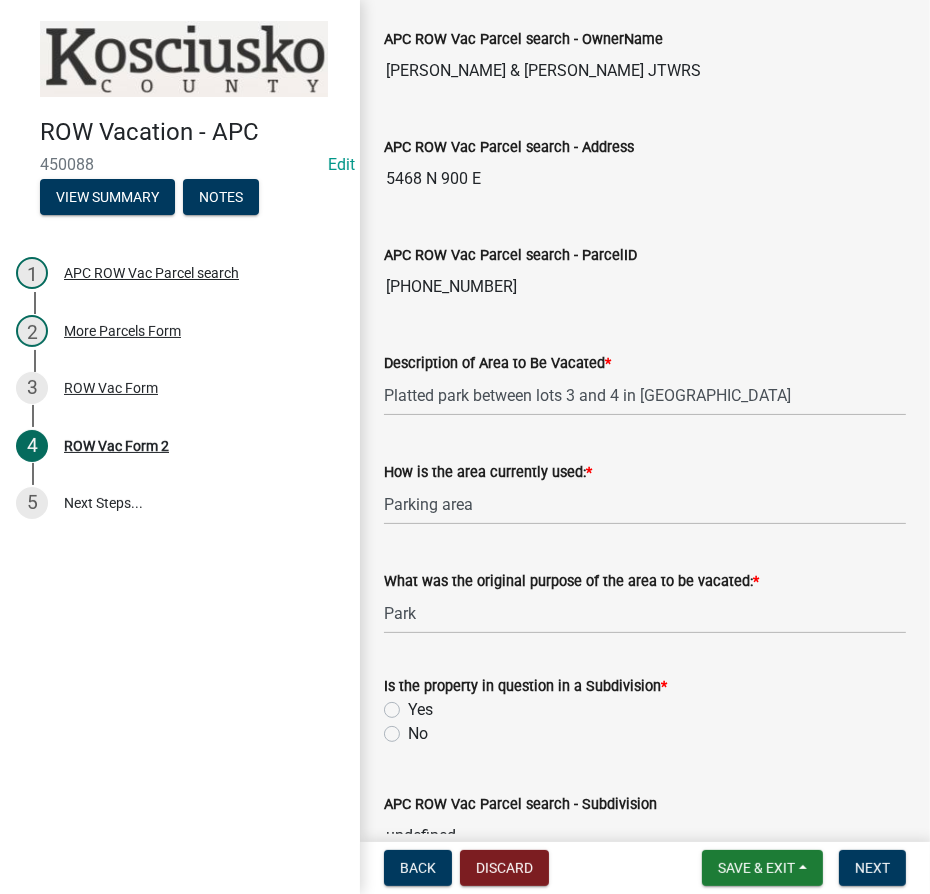 click on "Yes" 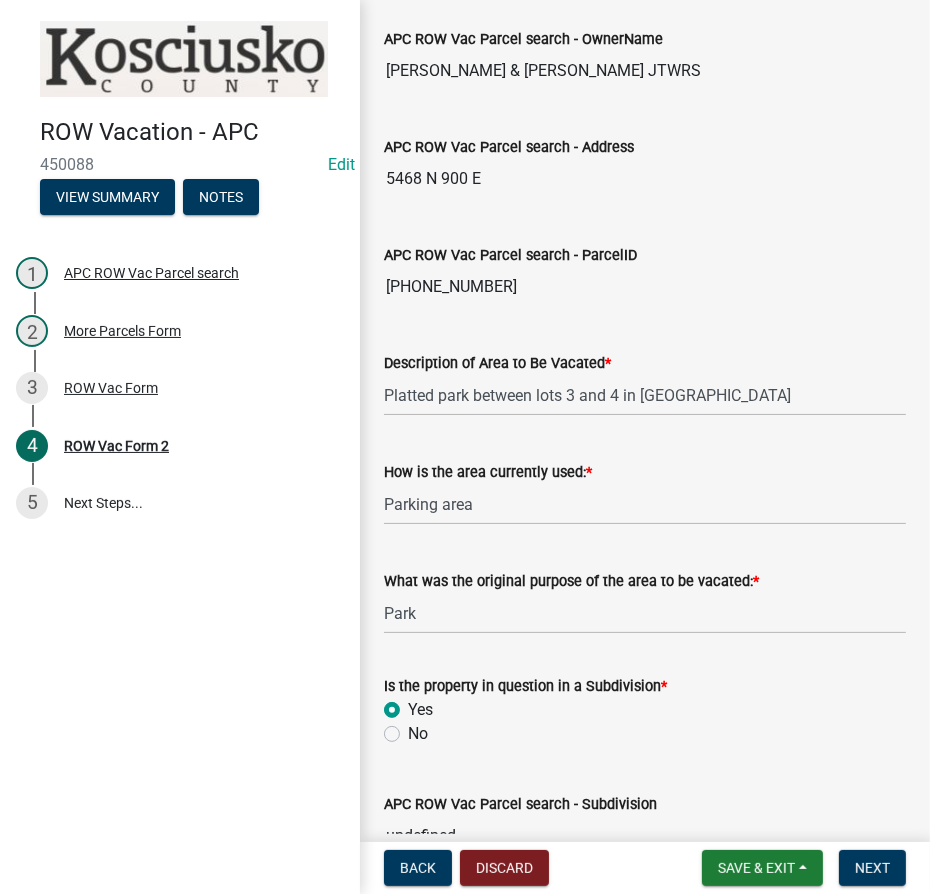 radio on "true" 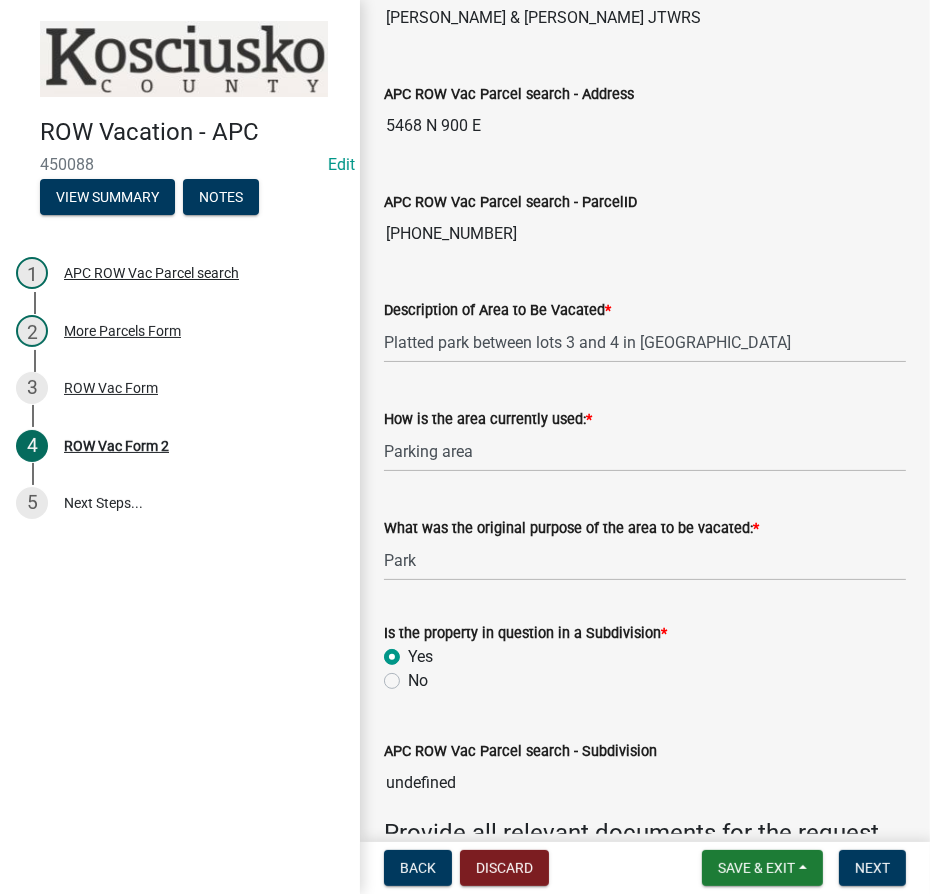 scroll, scrollTop: 1319, scrollLeft: 0, axis: vertical 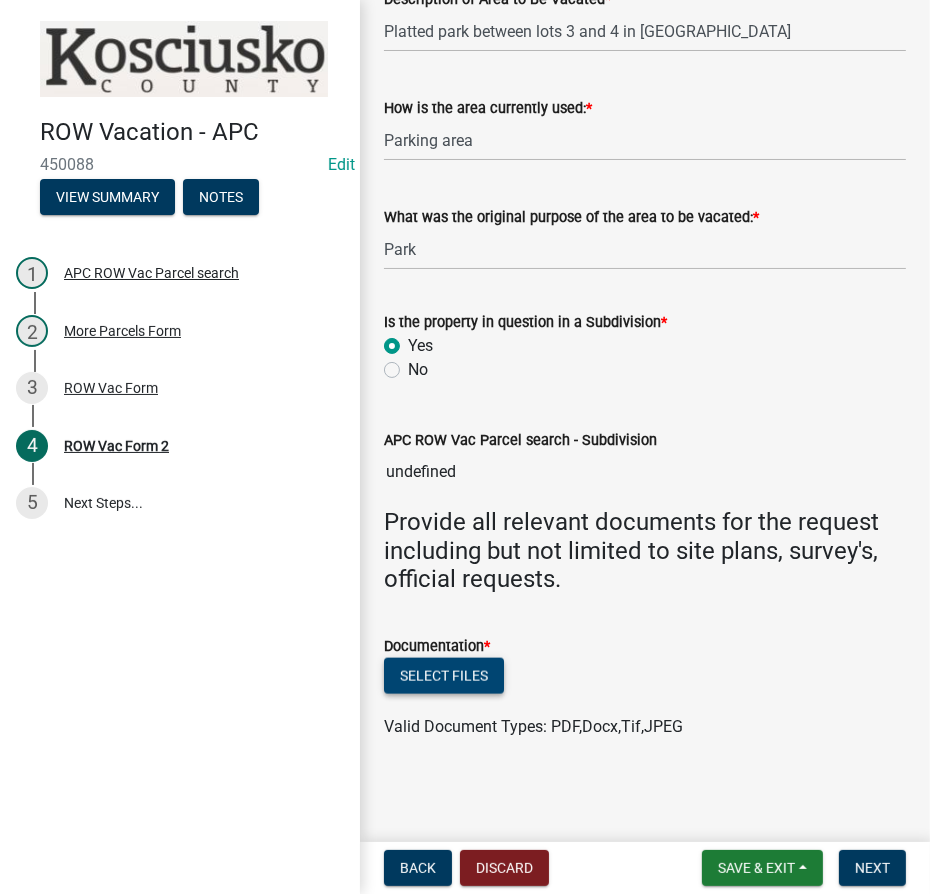click on "Select files" 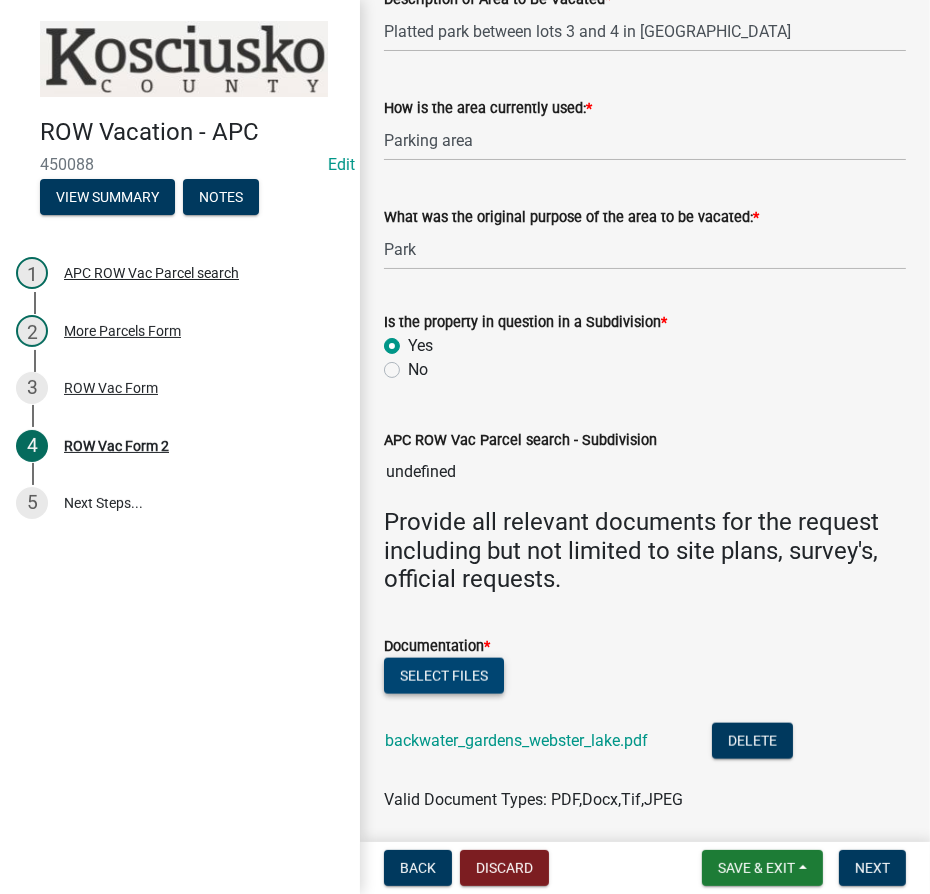 click on "Select files" 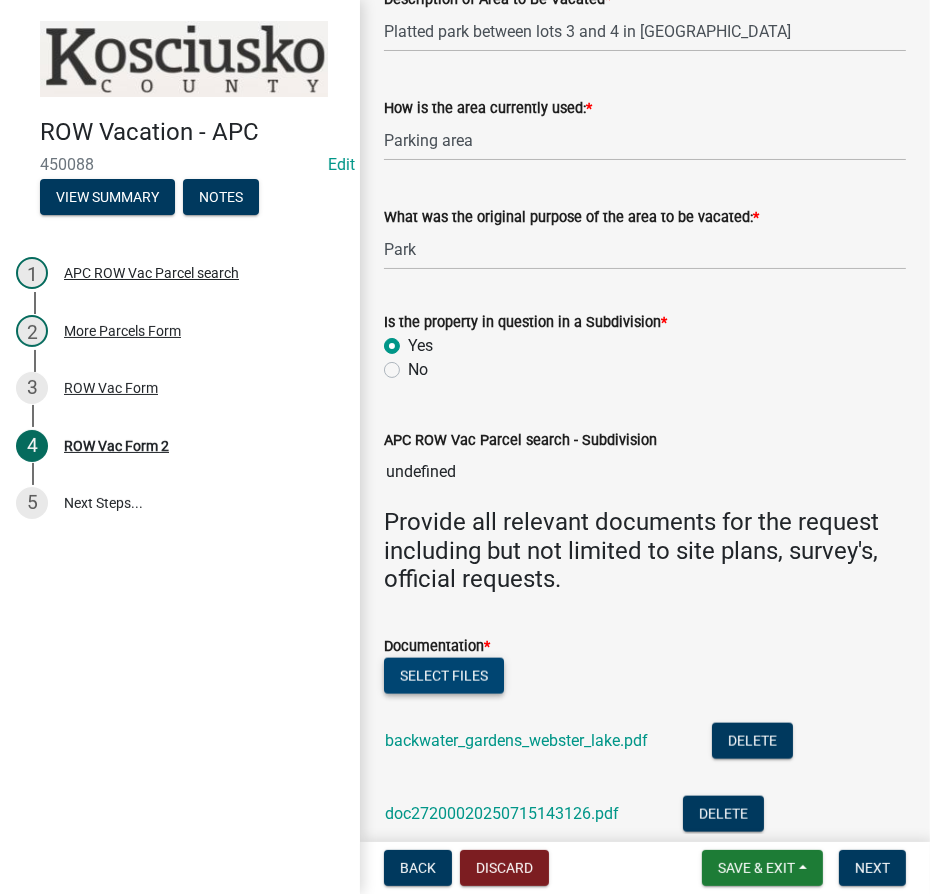 scroll, scrollTop: 1488, scrollLeft: 0, axis: vertical 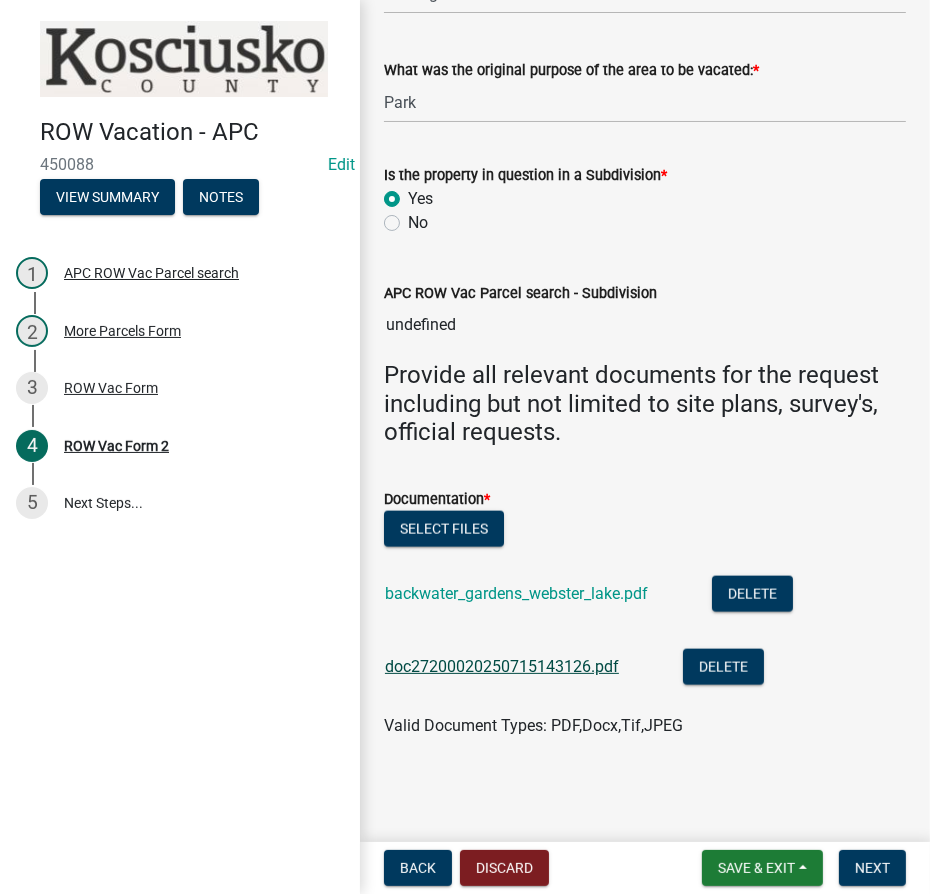 click on "doc27200020250715143126.pdf" 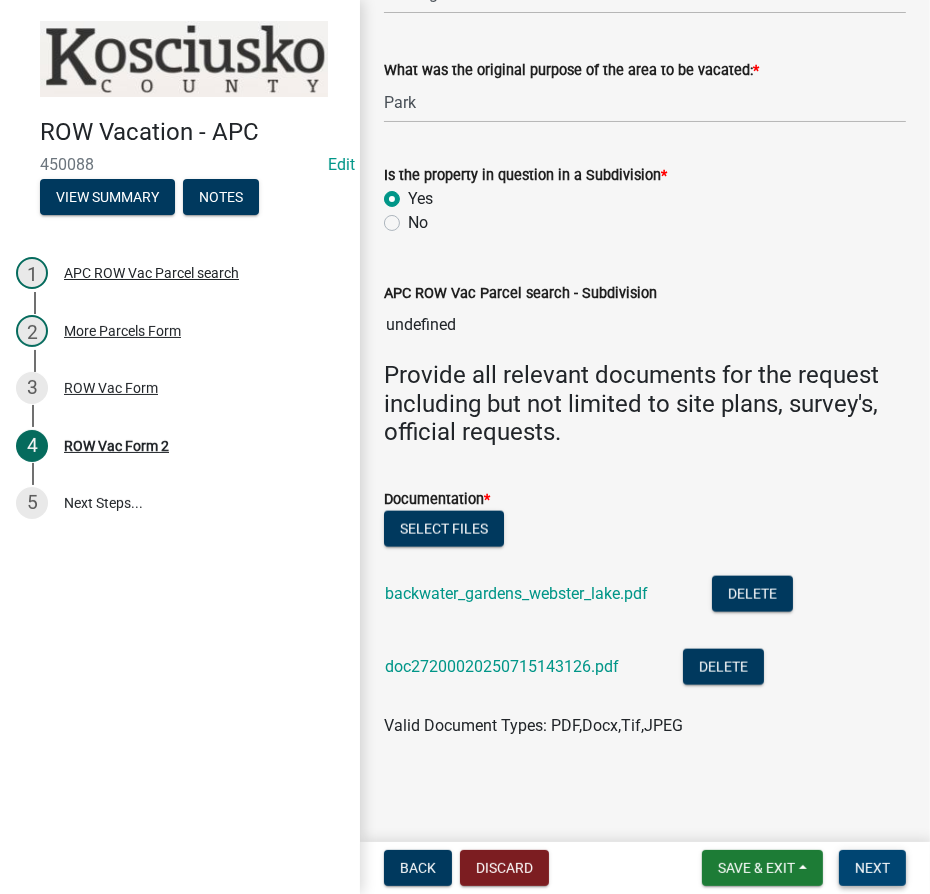 click on "Next" at bounding box center [872, 868] 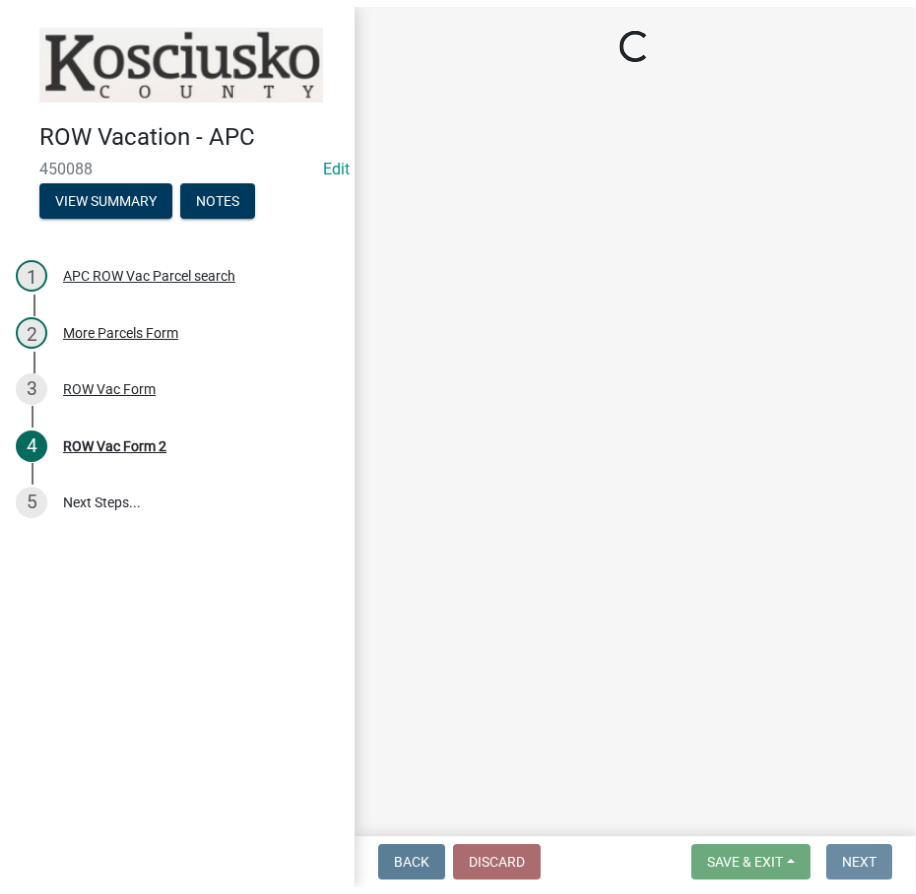 scroll, scrollTop: 0, scrollLeft: 0, axis: both 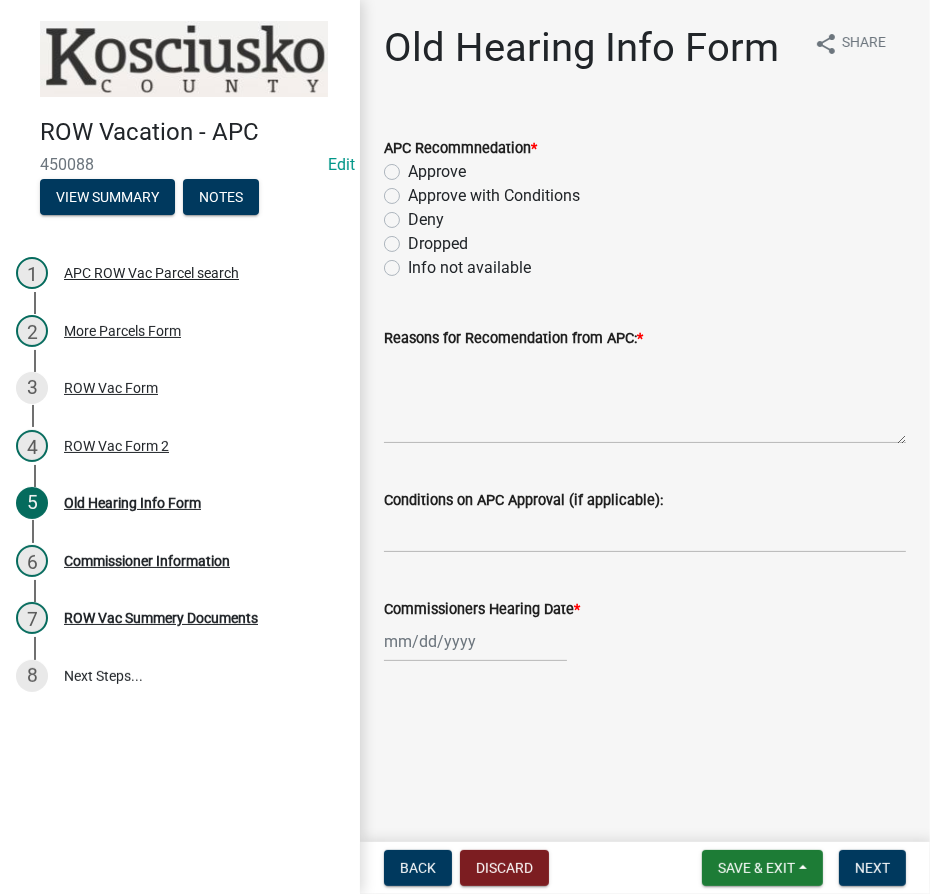 click on "Approve" 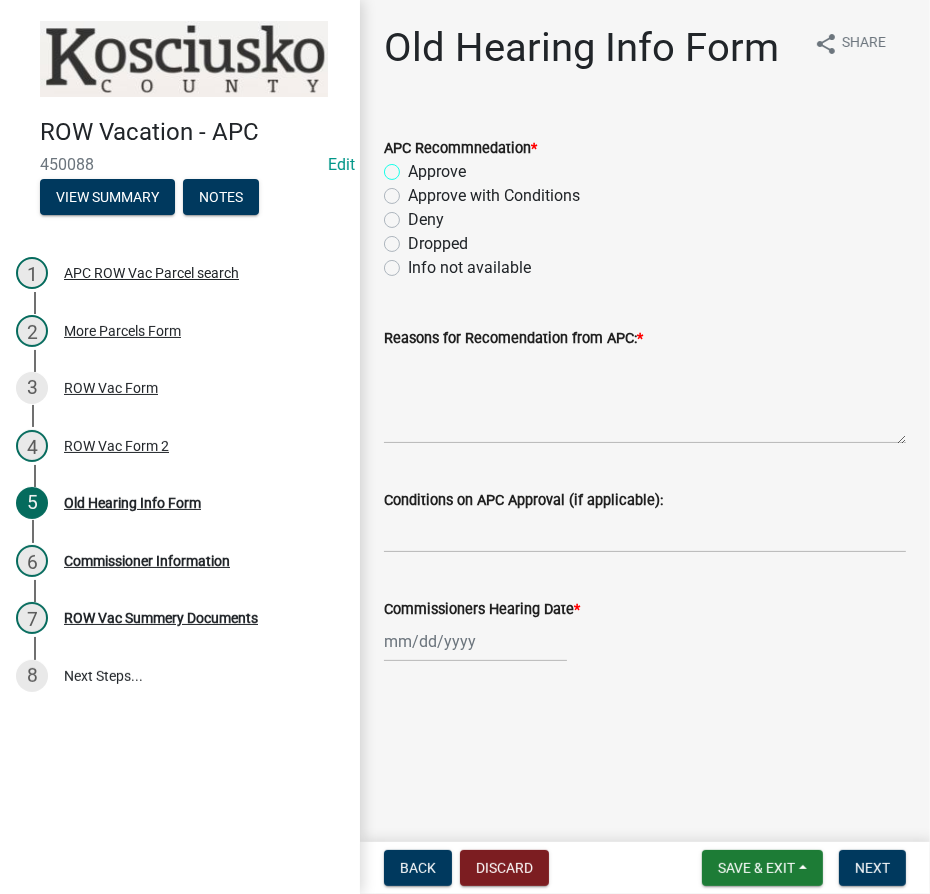 click on "Approve" at bounding box center (414, 166) 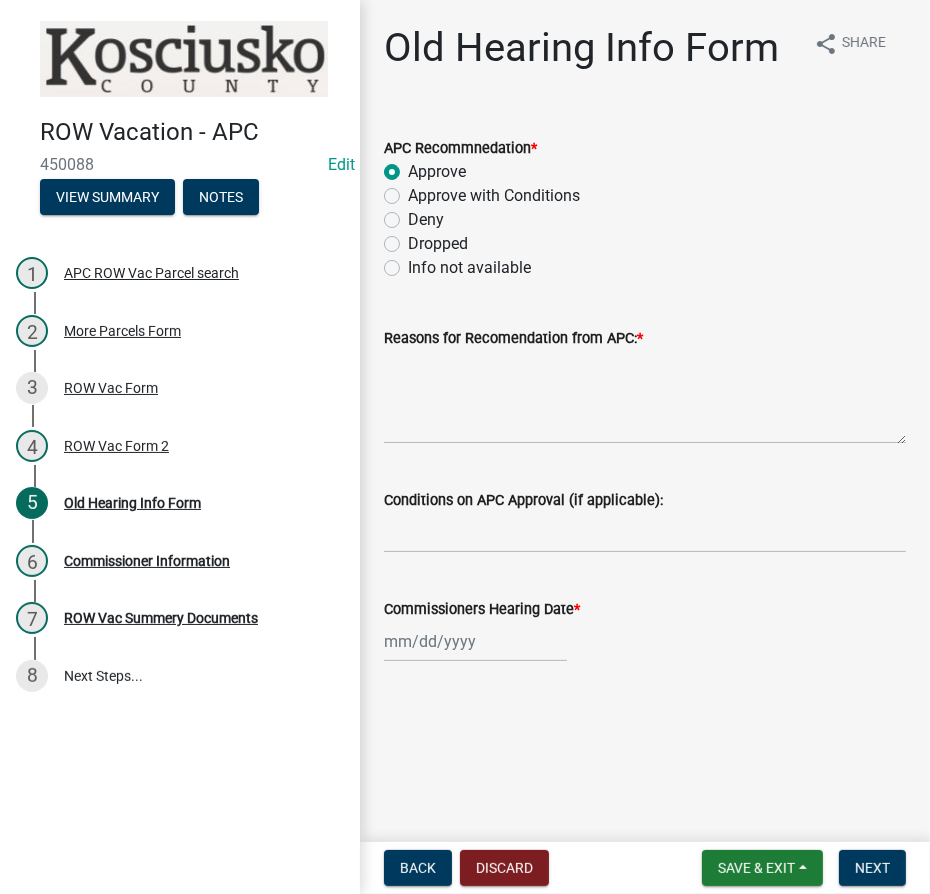 radio on "true" 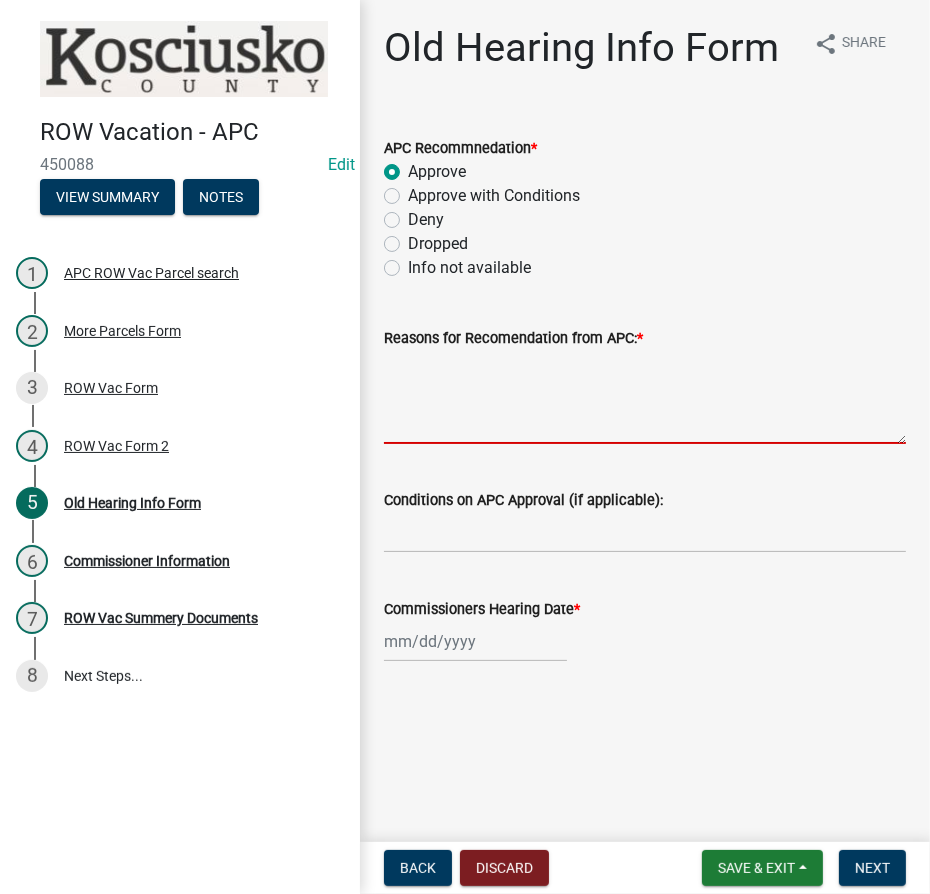 click on "Reasons for Recomendation from APC:  *" at bounding box center [645, 397] 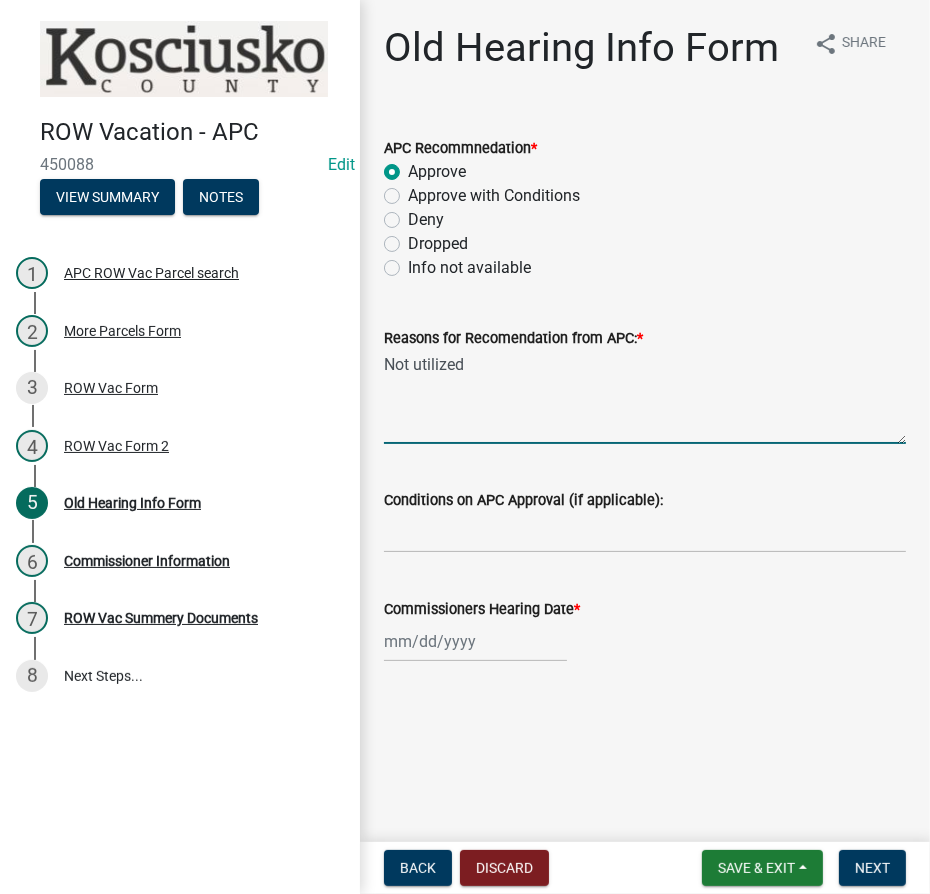 type on "Not utilized" 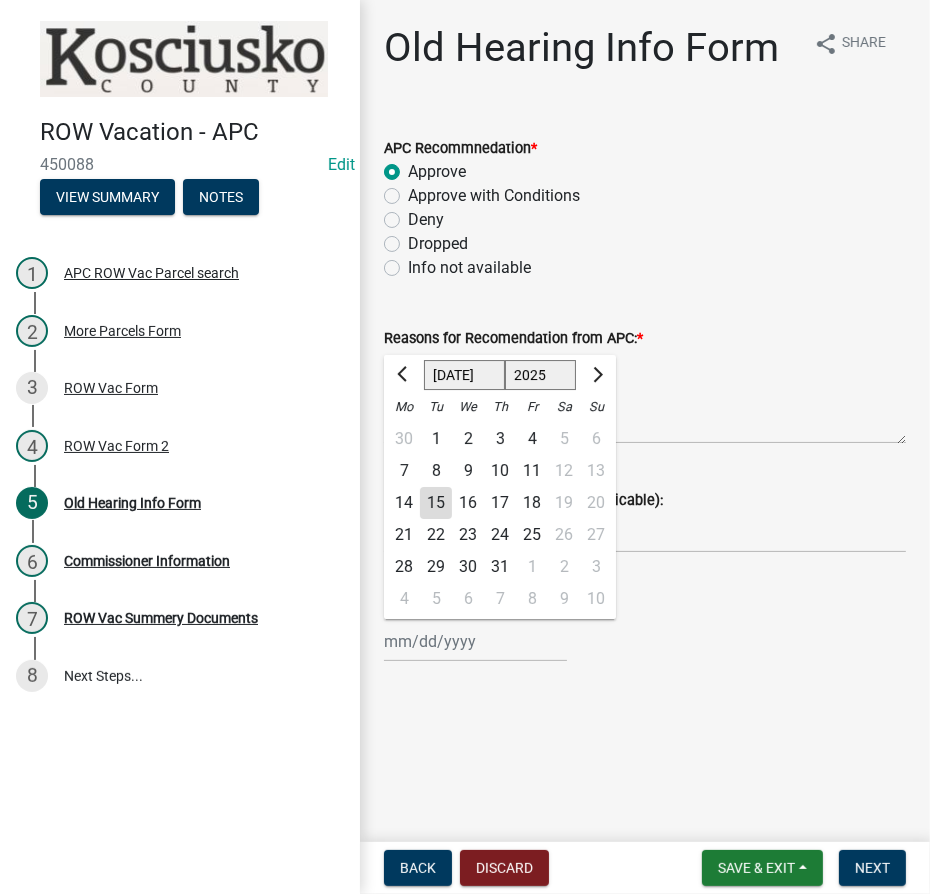 click on "1525 1526 1527 1528 1529 1530 1531 1532 1533 1534 1535 1536 1537 1538 1539 1540 1541 1542 1543 1544 1545 1546 1547 1548 1549 1550 1551 1552 1553 1554 1555 1556 1557 1558 1559 1560 1561 1562 1563 1564 1565 1566 1567 1568 1569 1570 1571 1572 1573 1574 1575 1576 1577 1578 1579 1580 1581 1582 1583 1584 1585 1586 1587 1588 1589 1590 1591 1592 1593 1594 1595 1596 1597 1598 1599 1600 1601 1602 1603 1604 1605 1606 1607 1608 1609 1610 1611 1612 1613 1614 1615 1616 1617 1618 1619 1620 1621 1622 1623 1624 1625 1626 1627 1628 1629 1630 1631 1632 1633 1634 1635 1636 1637 1638 1639 1640 1641 1642 1643 1644 1645 1646 1647 1648 1649 1650 1651 1652 1653 1654 1655 1656 1657 1658 1659 1660 1661 1662 1663 1664 1665 1666 1667 1668 1669 1670 1671 1672 1673 1674 1675 1676 1677 1678 1679 1680 1681 1682 1683 1684 1685 1686 1687 1688 1689 1690 1691 1692 1693 1694 1695 1696 1697 1698 1699 1700 1701 1702 1703 1704 1705 1706 1707 1708 1709 1710 1711 1712 1713 1714 1715 1716 1717 1718 1719 1720 1721 1722 1723 1724 1725 1726 1727 1728 1729" 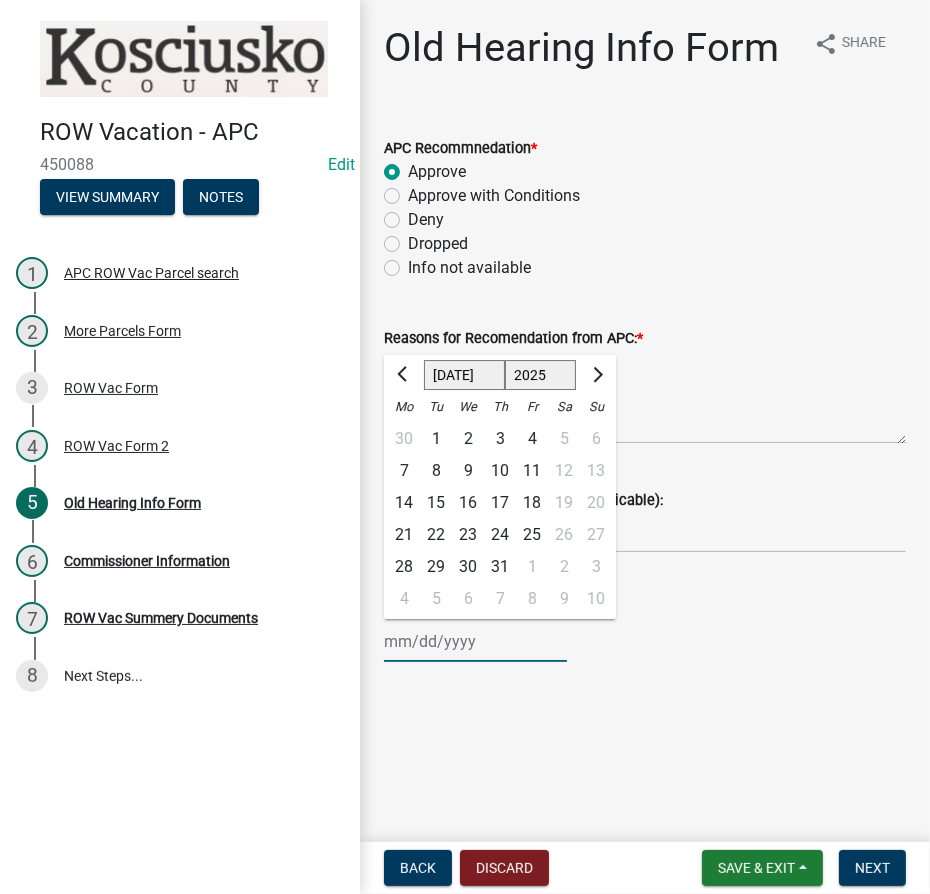 select on "2001" 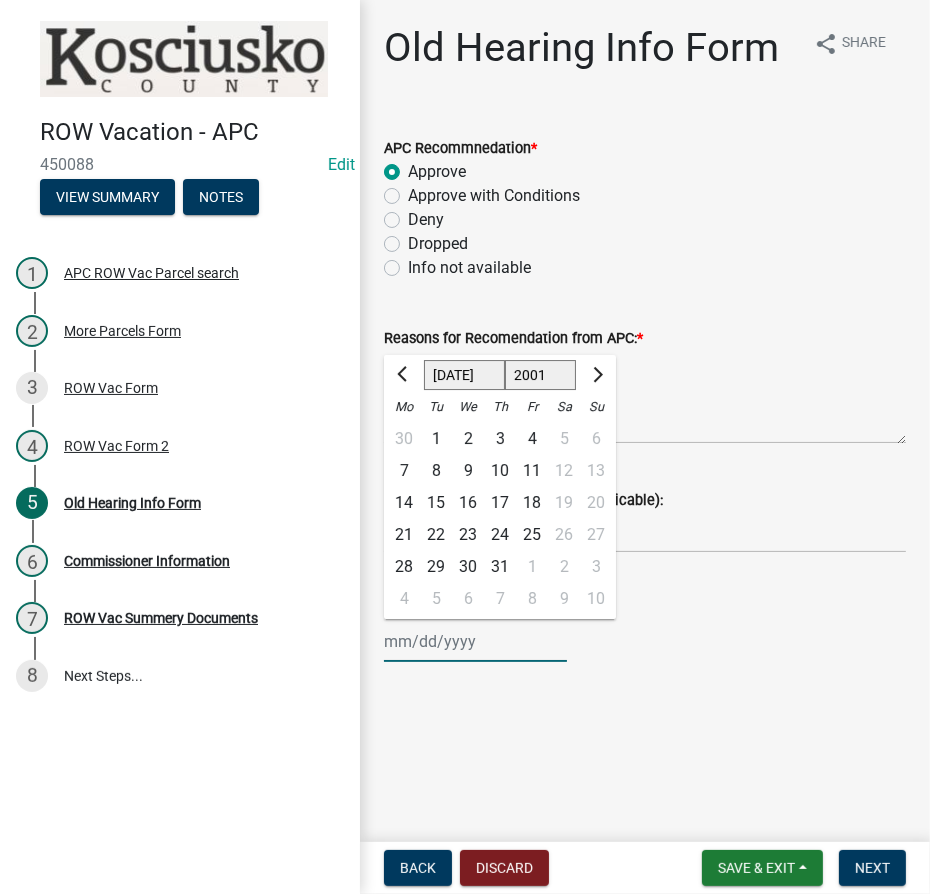 click on "1525 1526 1527 1528 1529 1530 1531 1532 1533 1534 1535 1536 1537 1538 1539 1540 1541 1542 1543 1544 1545 1546 1547 1548 1549 1550 1551 1552 1553 1554 1555 1556 1557 1558 1559 1560 1561 1562 1563 1564 1565 1566 1567 1568 1569 1570 1571 1572 1573 1574 1575 1576 1577 1578 1579 1580 1581 1582 1583 1584 1585 1586 1587 1588 1589 1590 1591 1592 1593 1594 1595 1596 1597 1598 1599 1600 1601 1602 1603 1604 1605 1606 1607 1608 1609 1610 1611 1612 1613 1614 1615 1616 1617 1618 1619 1620 1621 1622 1623 1624 1625 1626 1627 1628 1629 1630 1631 1632 1633 1634 1635 1636 1637 1638 1639 1640 1641 1642 1643 1644 1645 1646 1647 1648 1649 1650 1651 1652 1653 1654 1655 1656 1657 1658 1659 1660 1661 1662 1663 1664 1665 1666 1667 1668 1669 1670 1671 1672 1673 1674 1675 1676 1677 1678 1679 1680 1681 1682 1683 1684 1685 1686 1687 1688 1689 1690 1691 1692 1693 1694 1695 1696 1697 1698 1699 1700 1701 1702 1703 1704 1705 1706 1707 1708 1709 1710 1711 1712 1713 1714 1715 1716 1717 1718 1719 1720 1721 1722 1723 1724 1725 1726 1727 1728 1729" 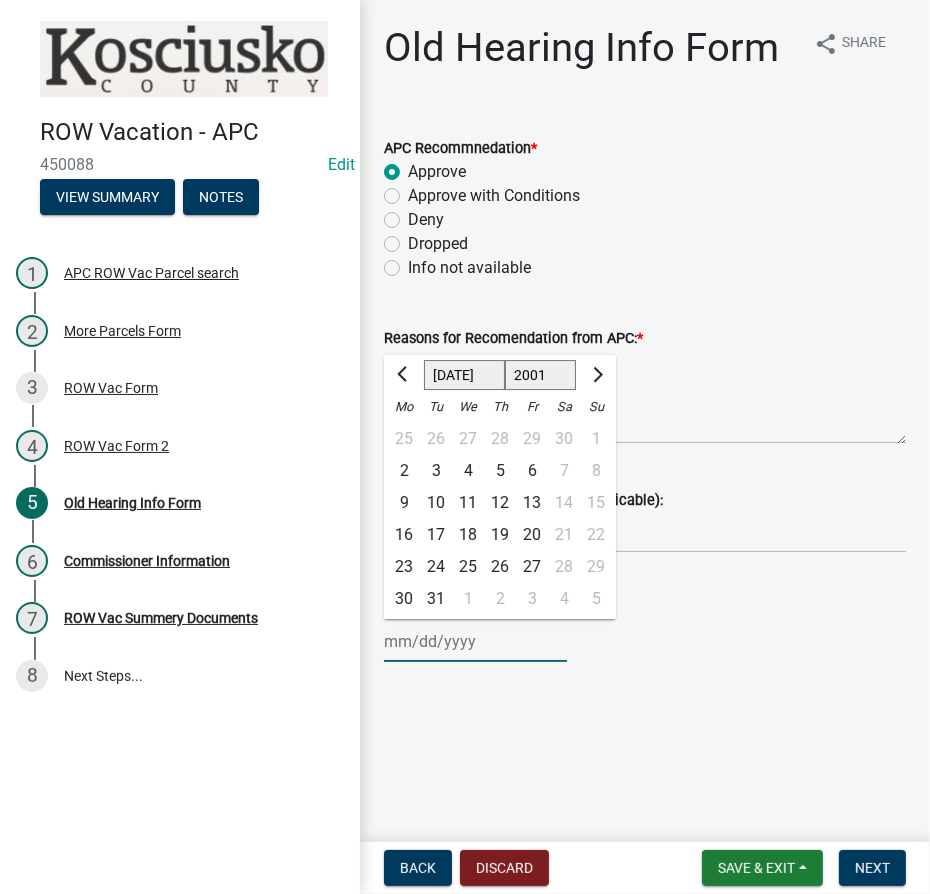 click on "Jan Feb Mar Apr May Jun [DATE] Aug Sep Oct Nov Dec" 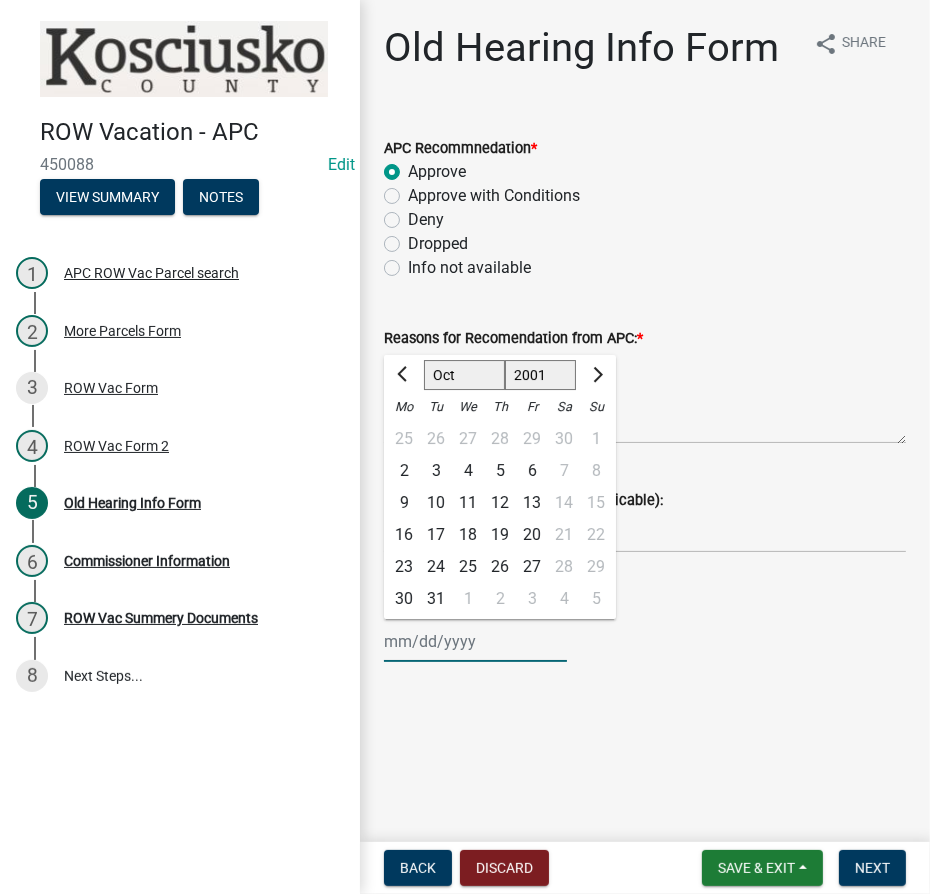 click on "Jan Feb Mar Apr May Jun [DATE] Aug Sep Oct Nov Dec" 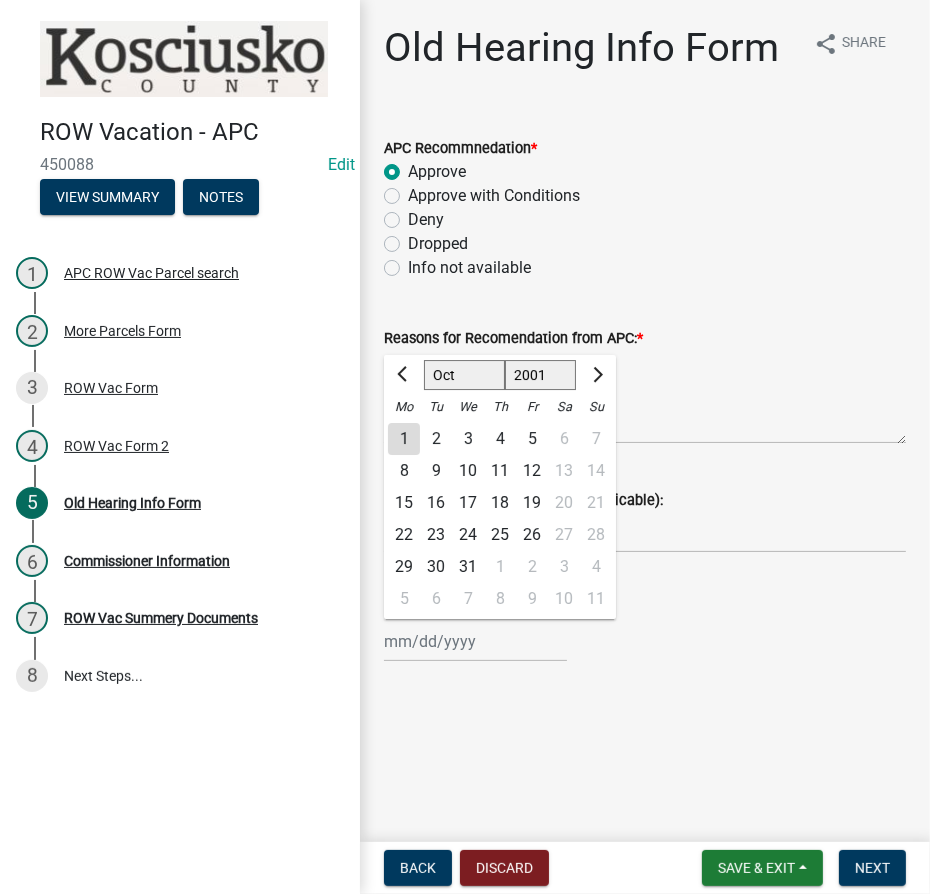 click on "23" 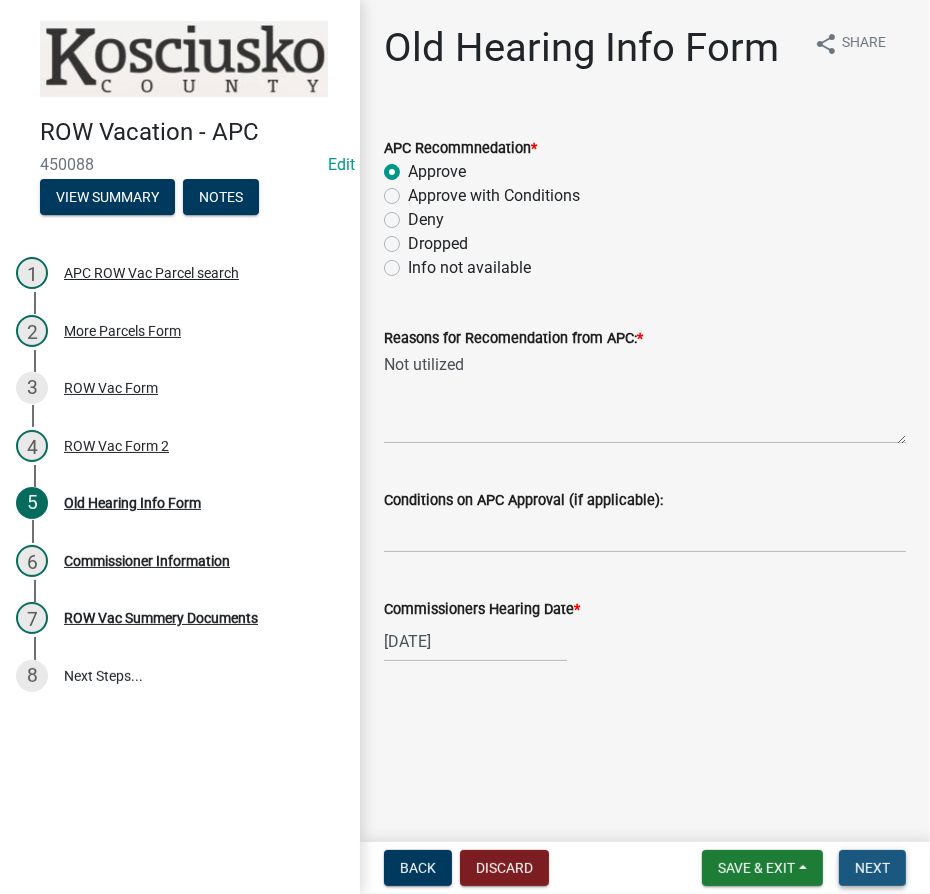 click on "Next" at bounding box center (872, 868) 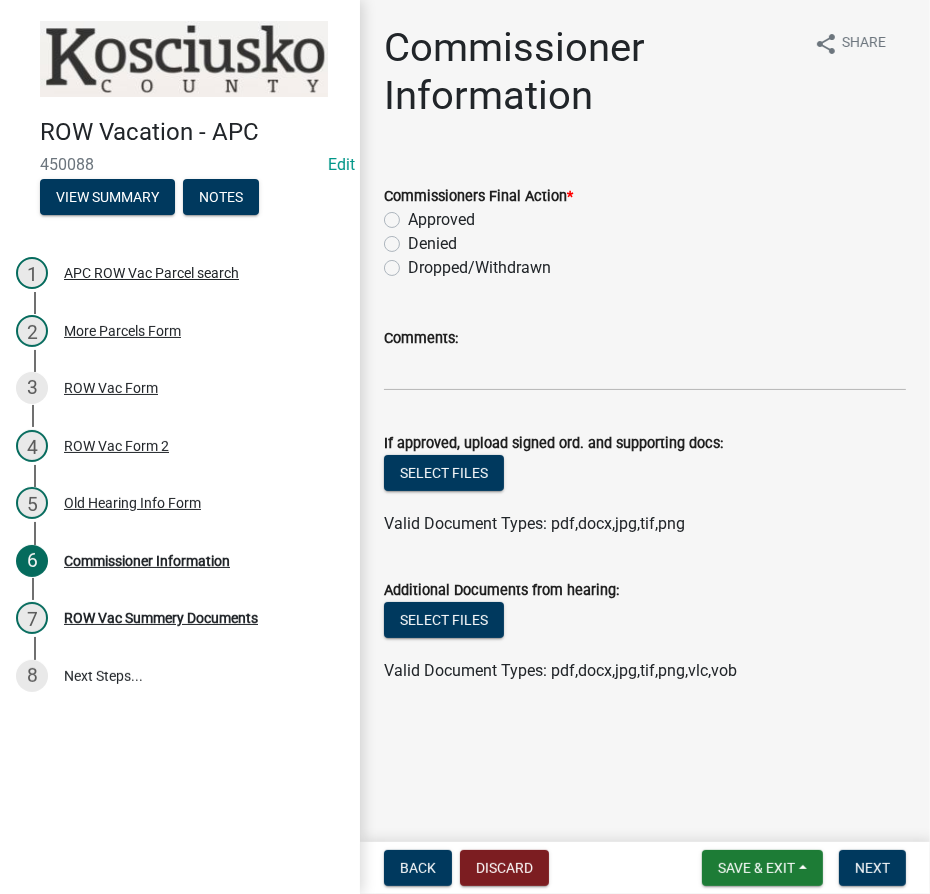 click on "Approved" 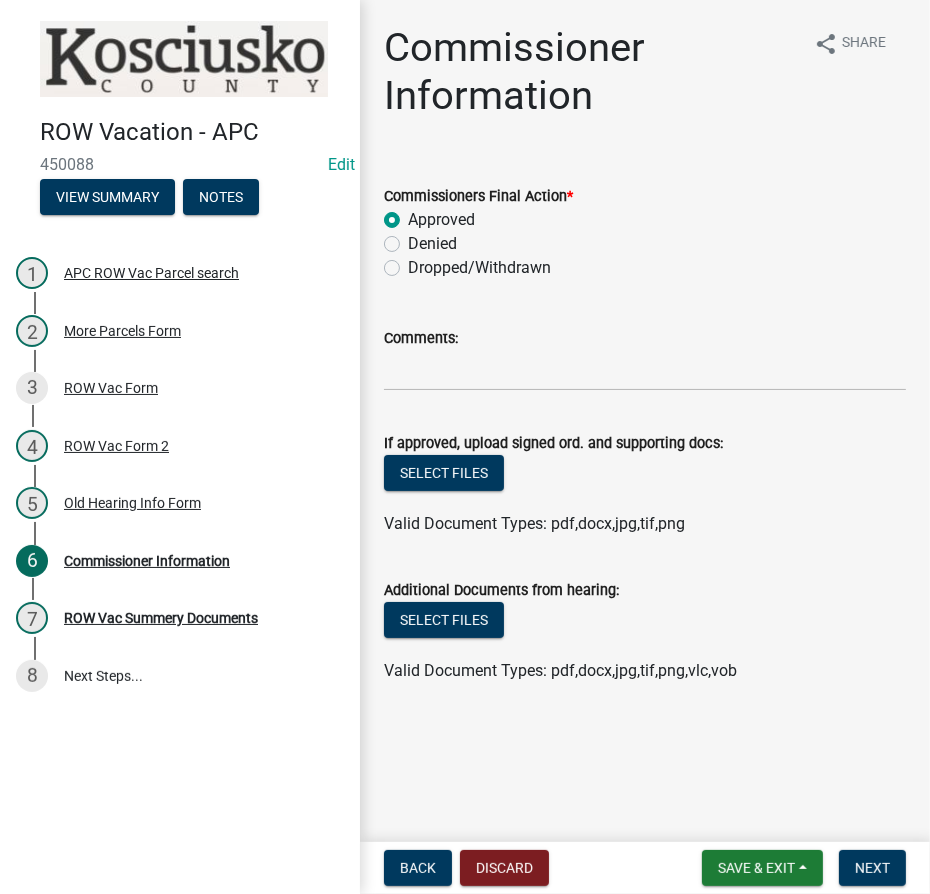 radio on "true" 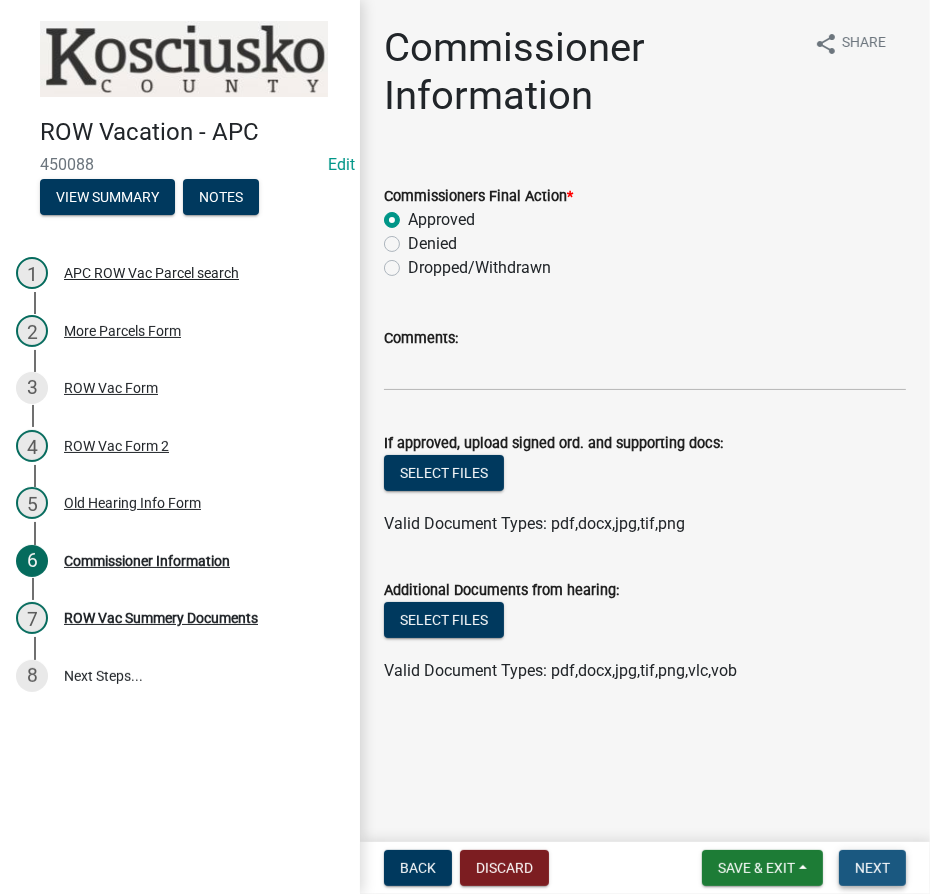 click on "Next" at bounding box center [872, 868] 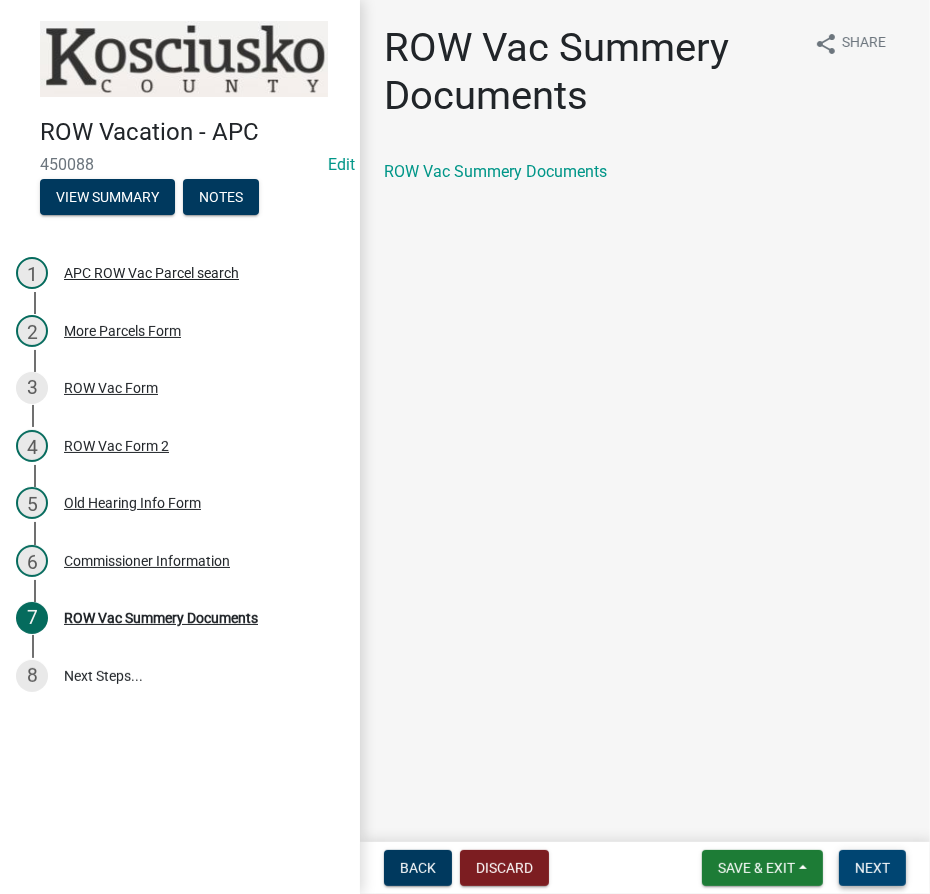click on "Next" at bounding box center (872, 868) 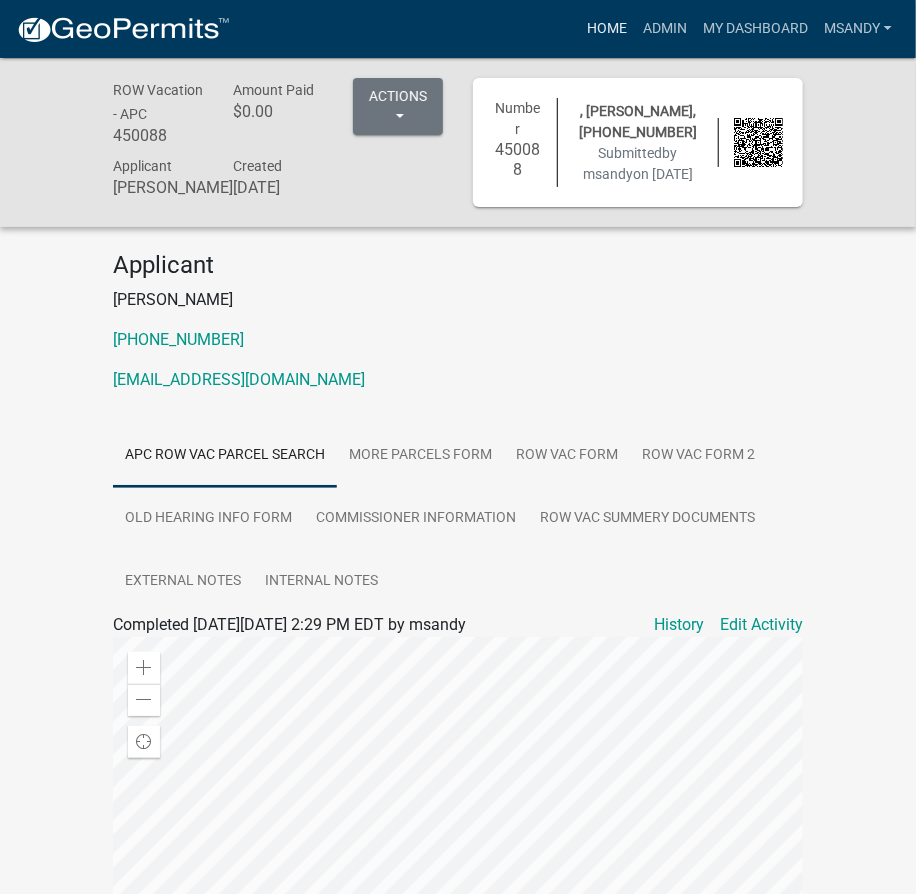 click on "Home" at bounding box center [607, 29] 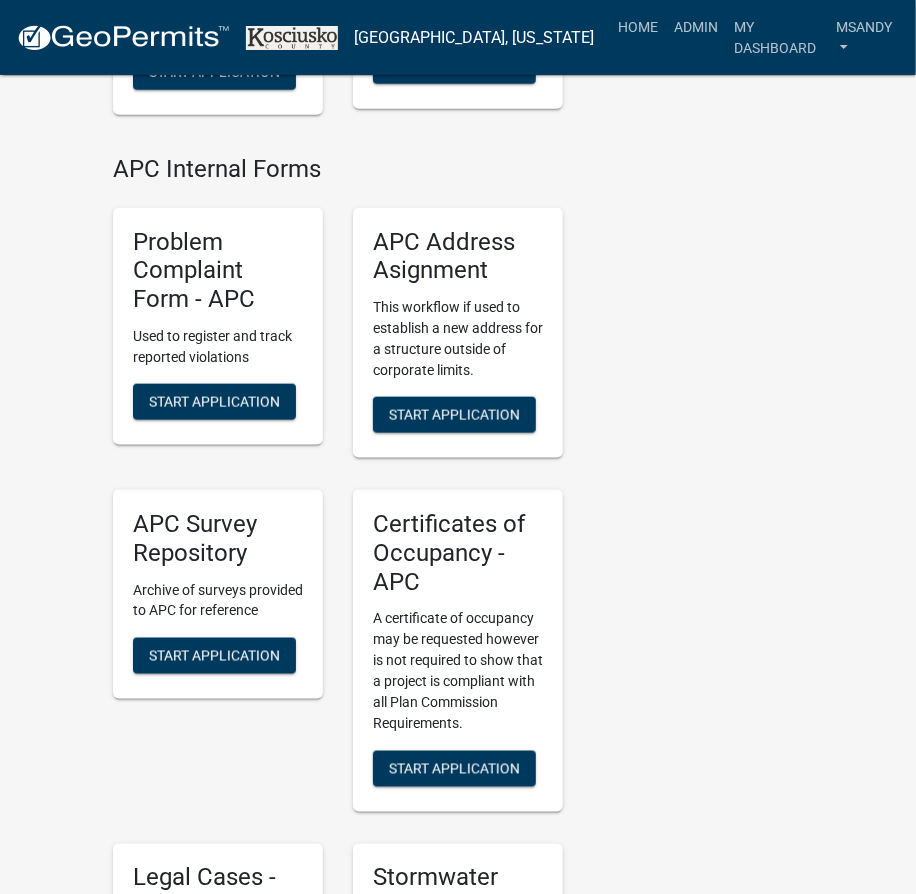 scroll, scrollTop: 5727, scrollLeft: 0, axis: vertical 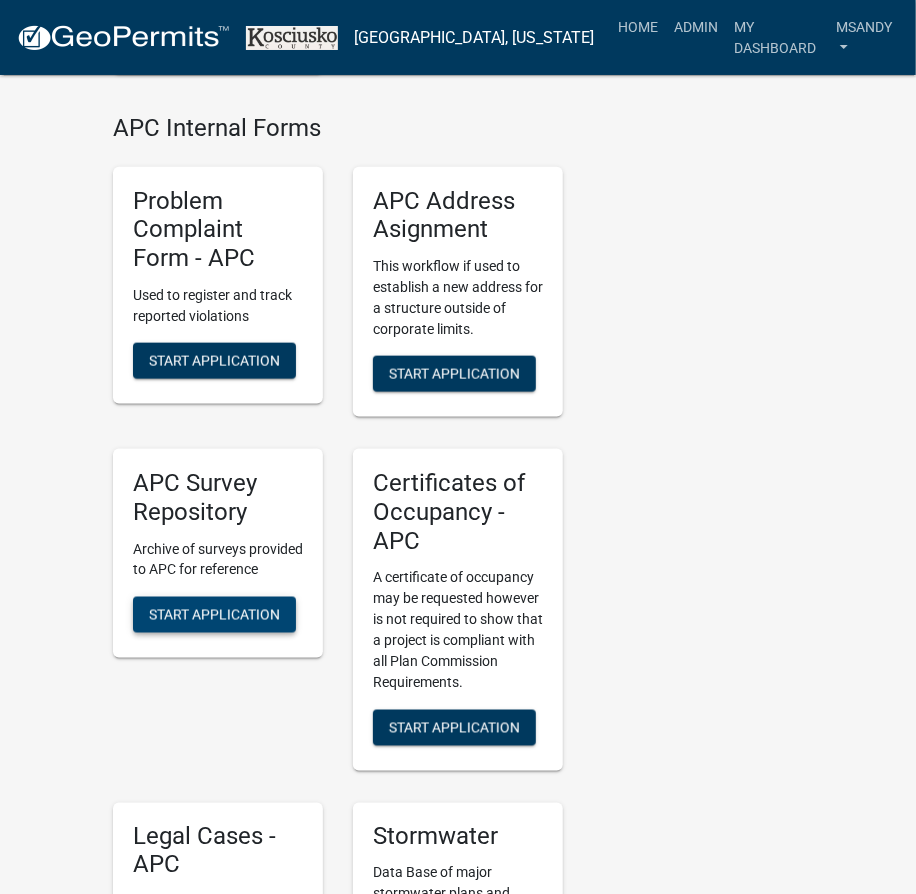 click on "Start Application" at bounding box center [214, 614] 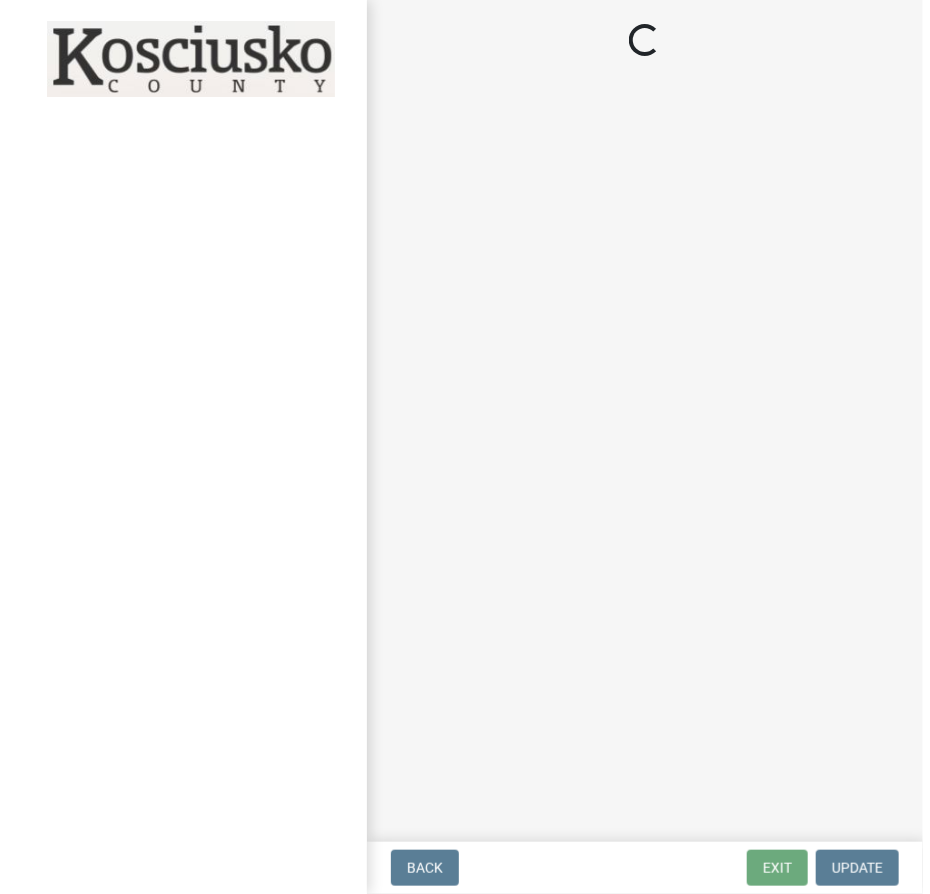 scroll, scrollTop: 0, scrollLeft: 0, axis: both 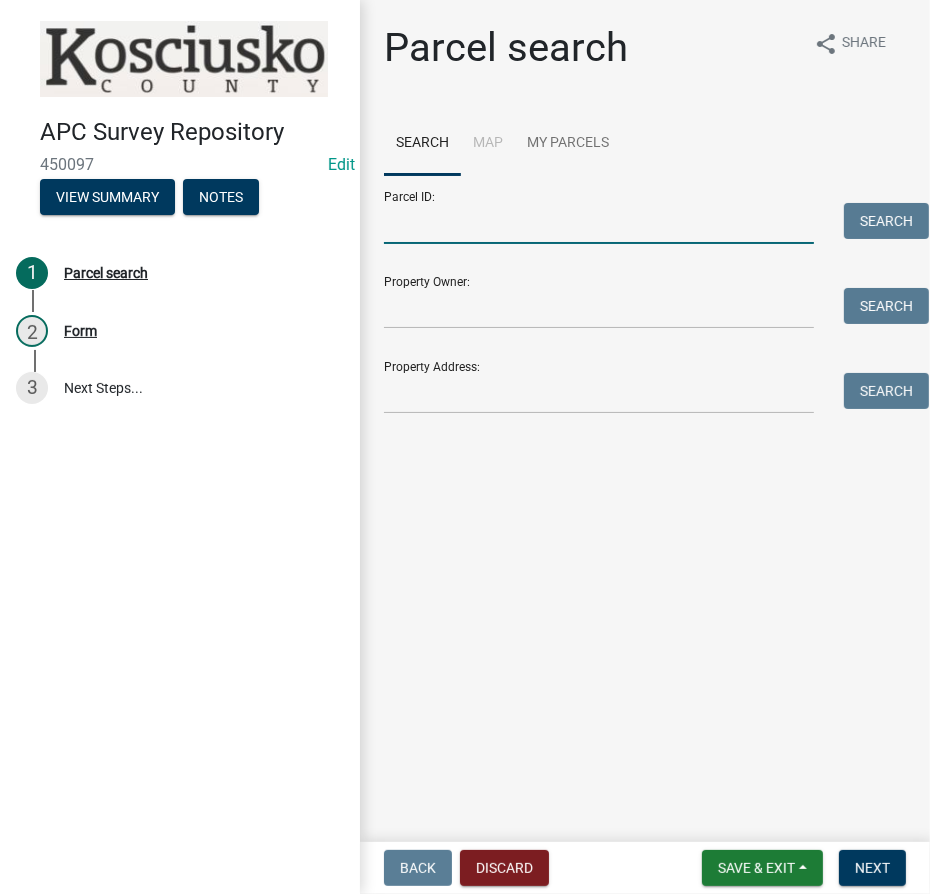 click on "Parcel ID:" at bounding box center [599, 223] 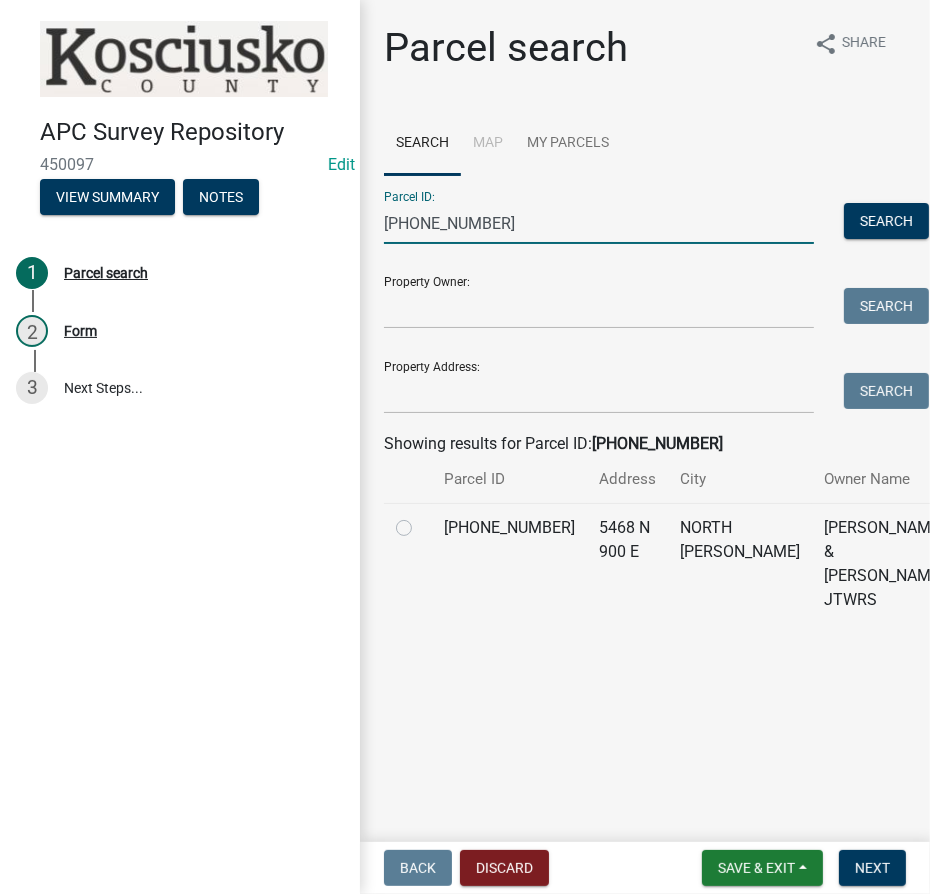 type on "[PHONE_NUMBER]" 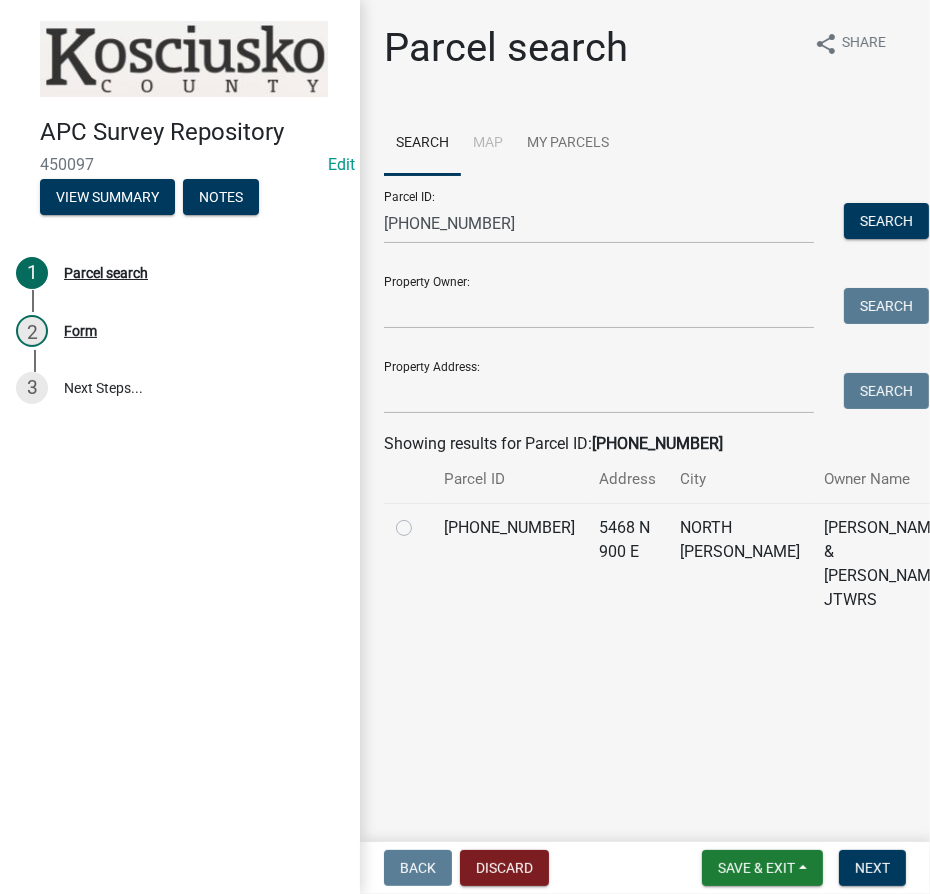 click 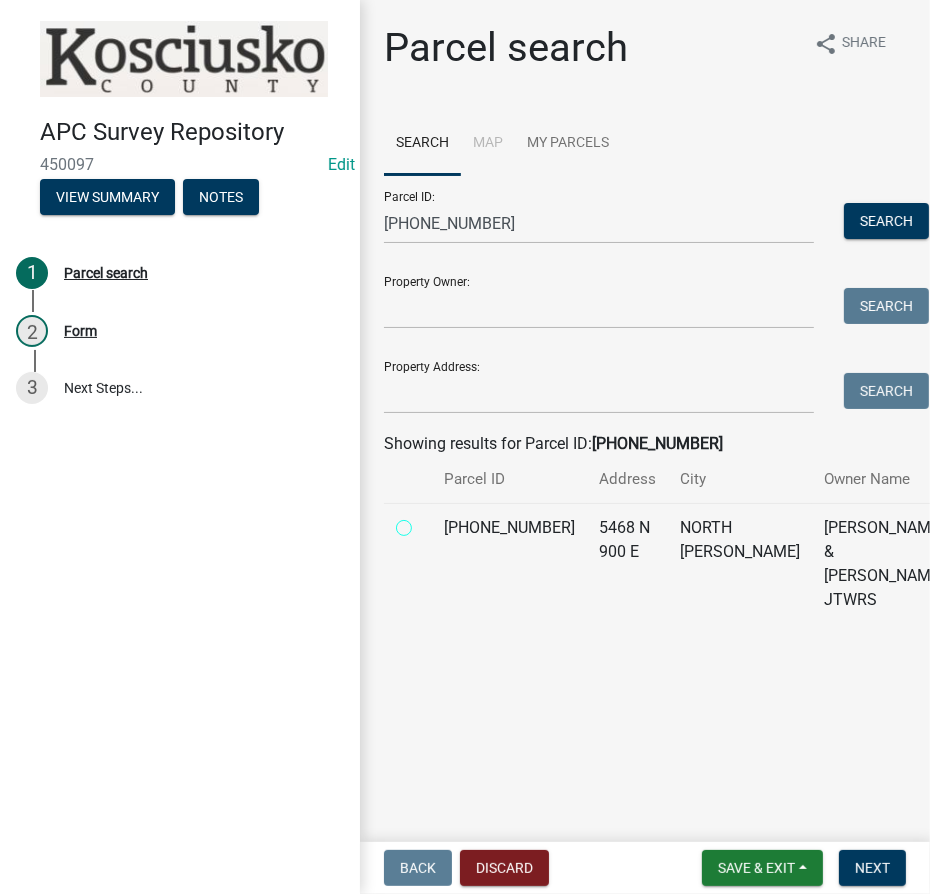 radio on "true" 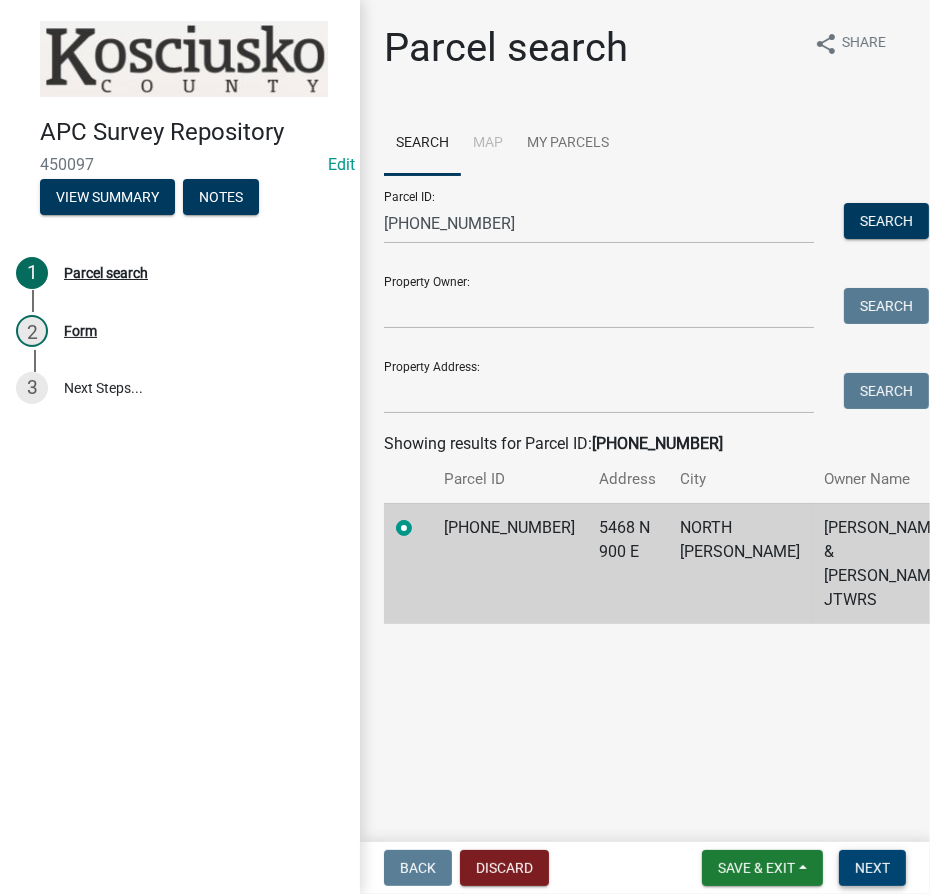 click on "Next" at bounding box center (872, 868) 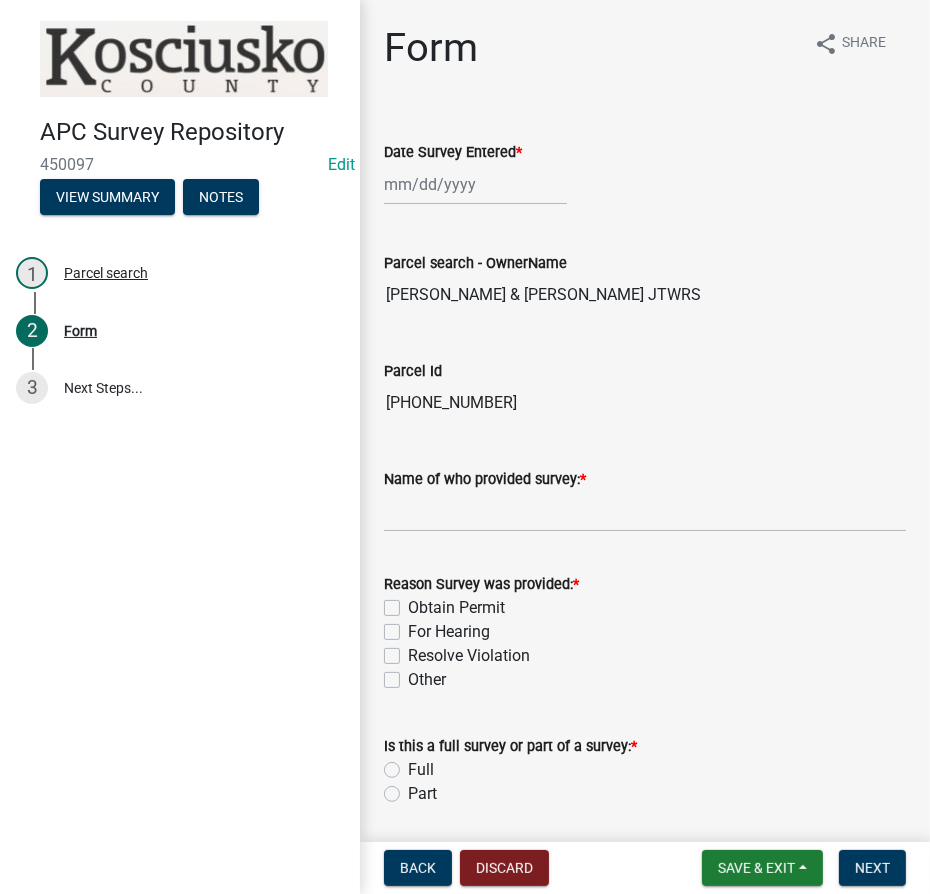 select on "7" 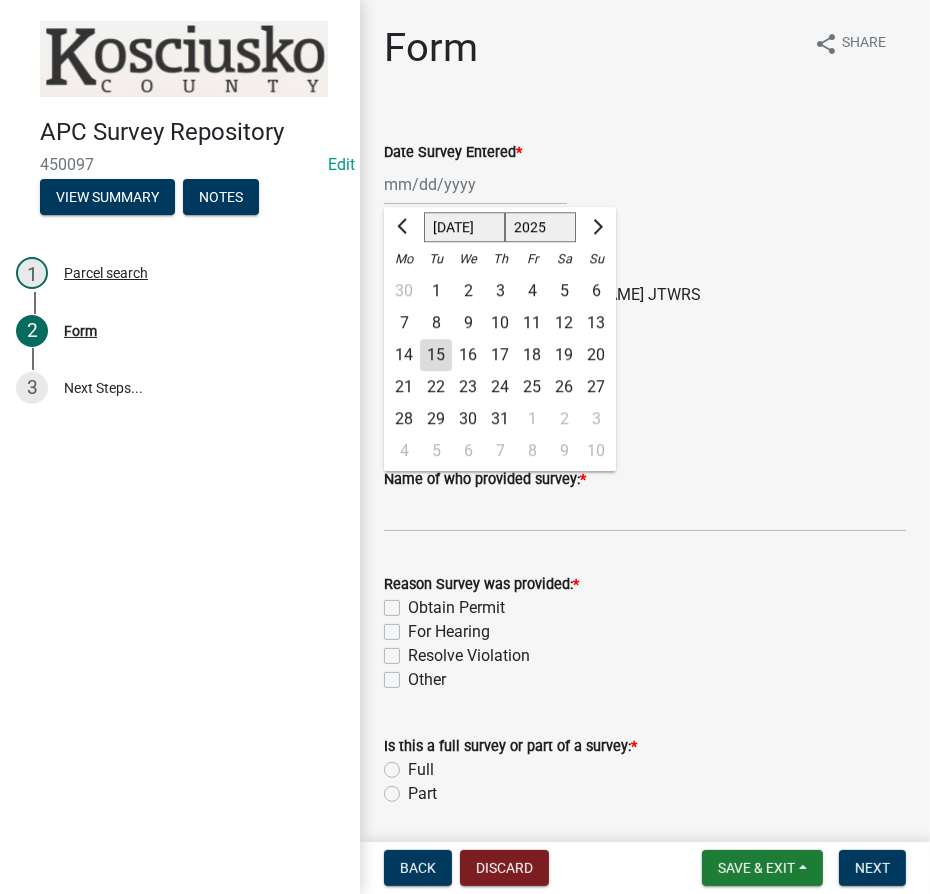 click on "[PERSON_NAME] Feb Mar Apr [PERSON_NAME][DATE] Oct Nov [DATE] 1526 1527 1528 1529 1530 1531 1532 1533 1534 1535 1536 1537 1538 1539 1540 1541 1542 1543 1544 1545 1546 1547 1548 1549 1550 1551 1552 1553 1554 1555 1556 1557 1558 1559 1560 1561 1562 1563 1564 1565 1566 1567 1568 1569 1570 1571 1572 1573 1574 1575 1576 1577 1578 1579 1580 1581 1582 1583 1584 1585 1586 1587 1588 1589 1590 1591 1592 1593 1594 1595 1596 1597 1598 1599 1600 1601 1602 1603 1604 1605 1606 1607 1608 1609 1610 1611 1612 1613 1614 1615 1616 1617 1618 1619 1620 1621 1622 1623 1624 1625 1626 1627 1628 1629 1630 1631 1632 1633 1634 1635 1636 1637 1638 1639 1640 1641 1642 1643 1644 1645 1646 1647 1648 1649 1650 1651 1652 1653 1654 1655 1656 1657 1658 1659 1660 1661 1662 1663 1664 1665 1666 1667 1668 1669 1670 1671 1672 1673 1674 1675 1676 1677 1678 1679 1680 1681 1682 1683 1684 1685 1686 1687 1688 1689 1690 1691 1692 1693 1694 1695 1696 1697 1698 1699 1700 1701 1702 1703 1704 1705 1706 1707 1708 1709 1710 1711 1712 1713 1714 1715 1716 1717 1718 1719 1" 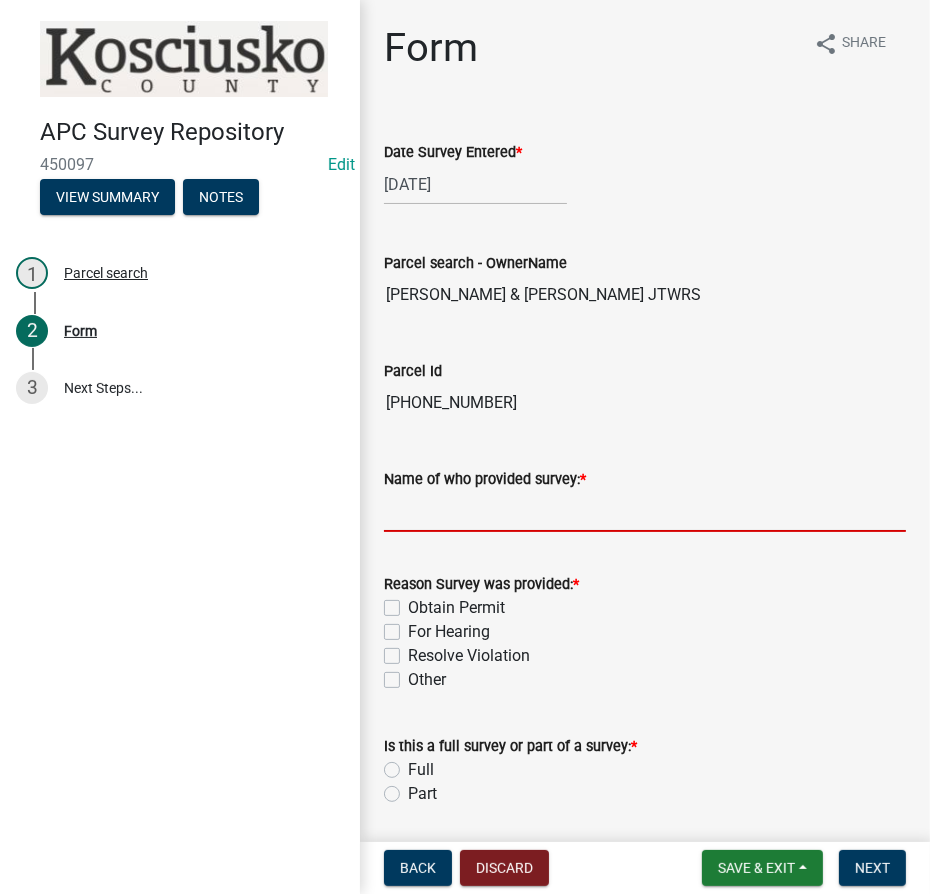 click on "Name of who provided survey:  *" at bounding box center (645, 511) 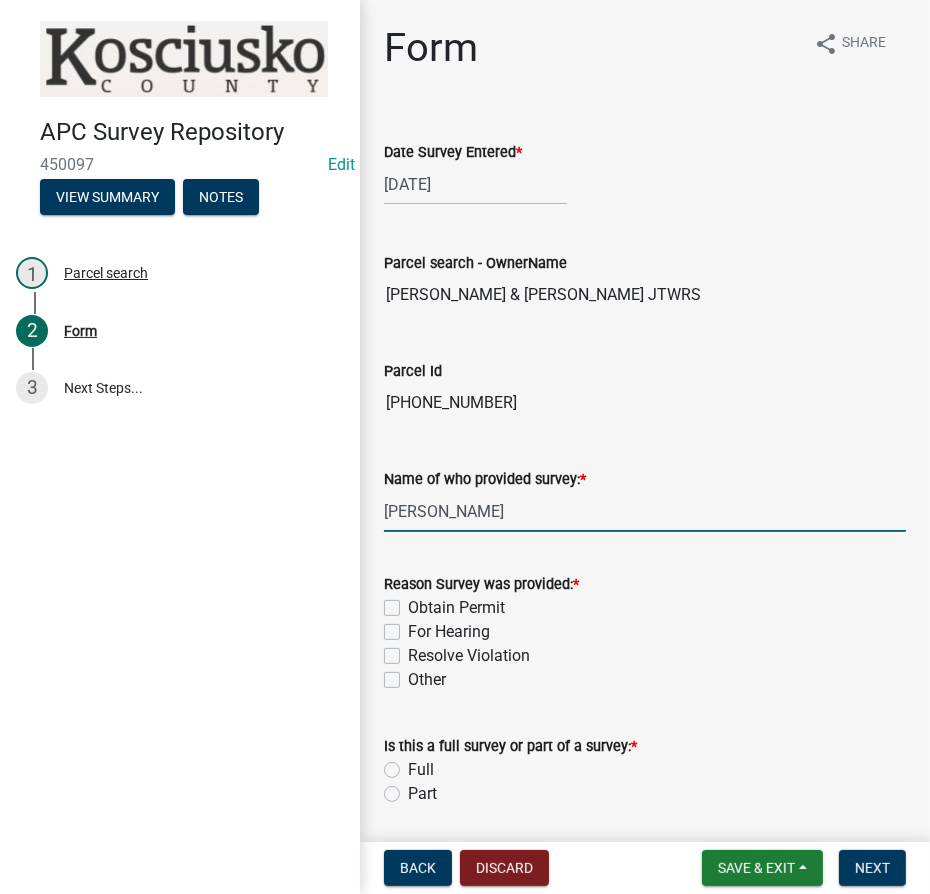 type on "[PERSON_NAME]" 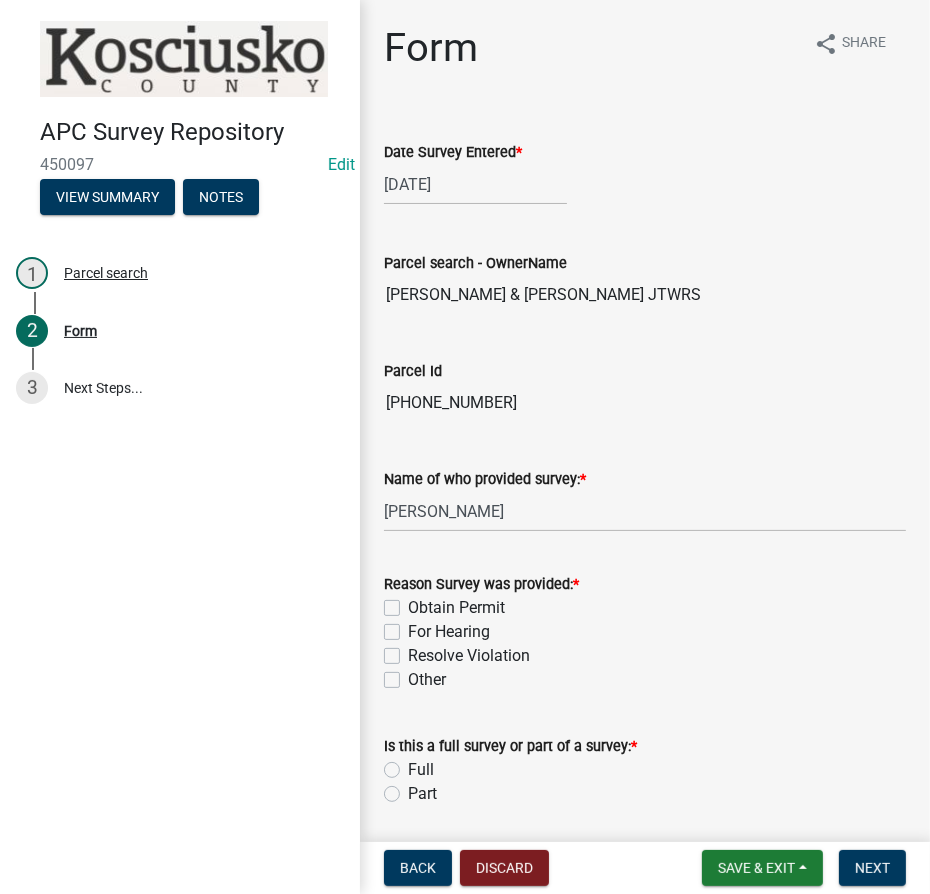 click on "For Hearing" 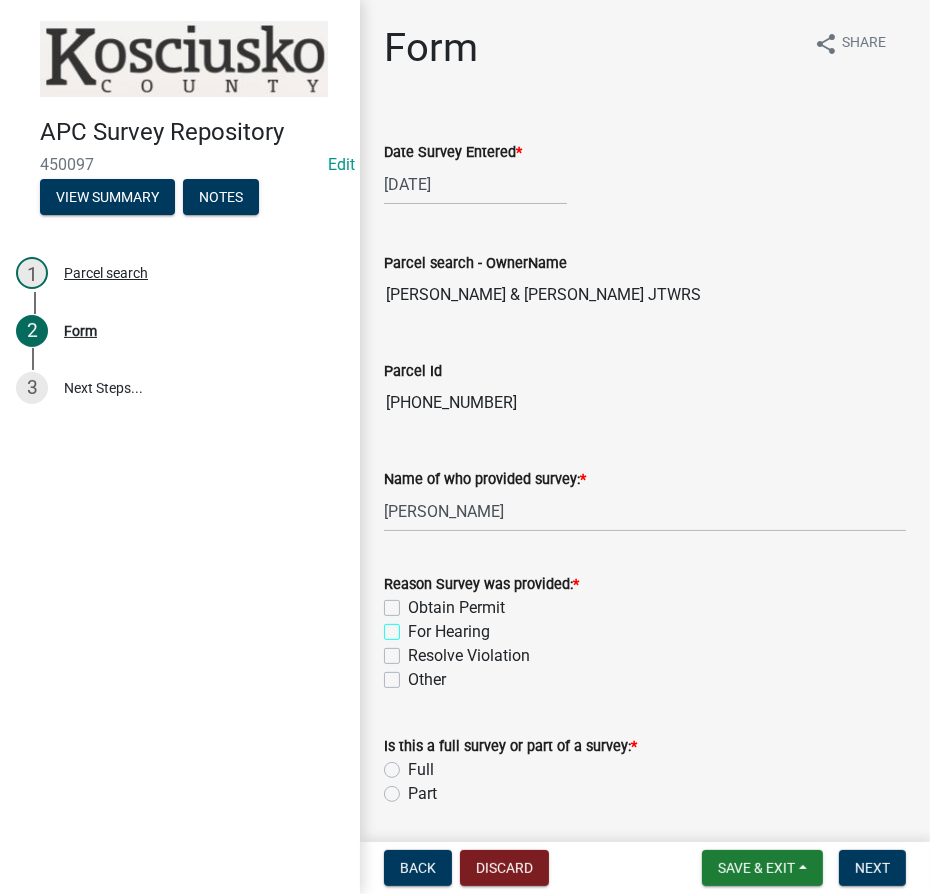 click on "For Hearing" at bounding box center (414, 626) 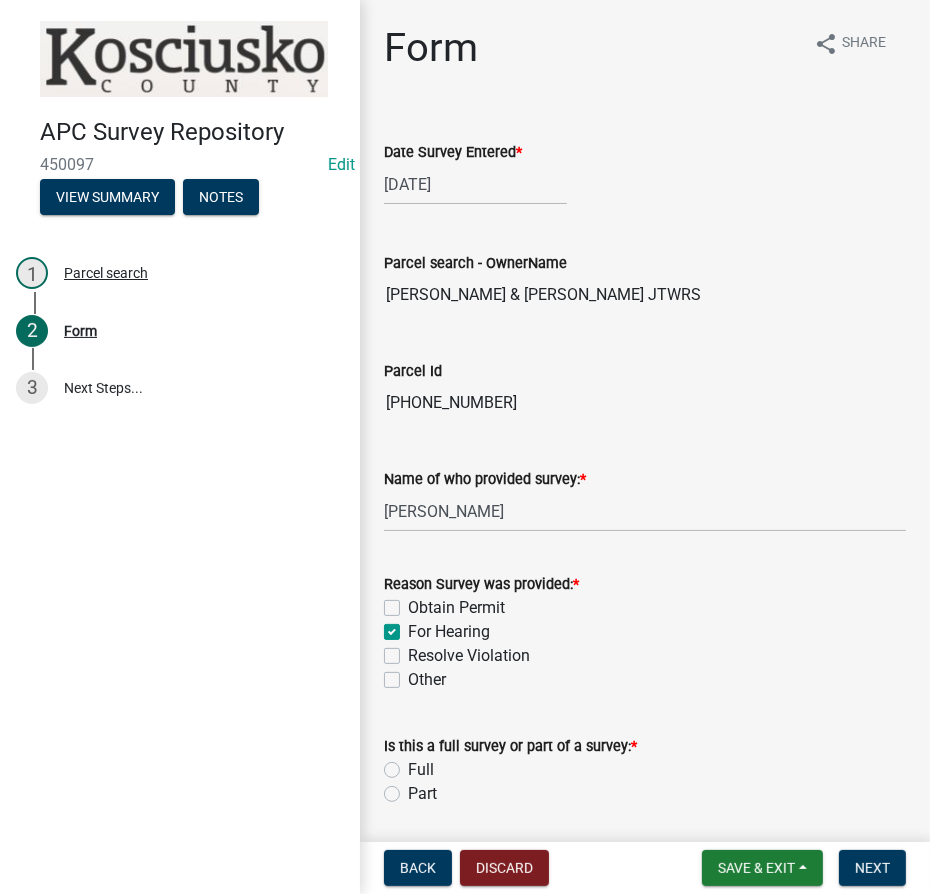 checkbox on "false" 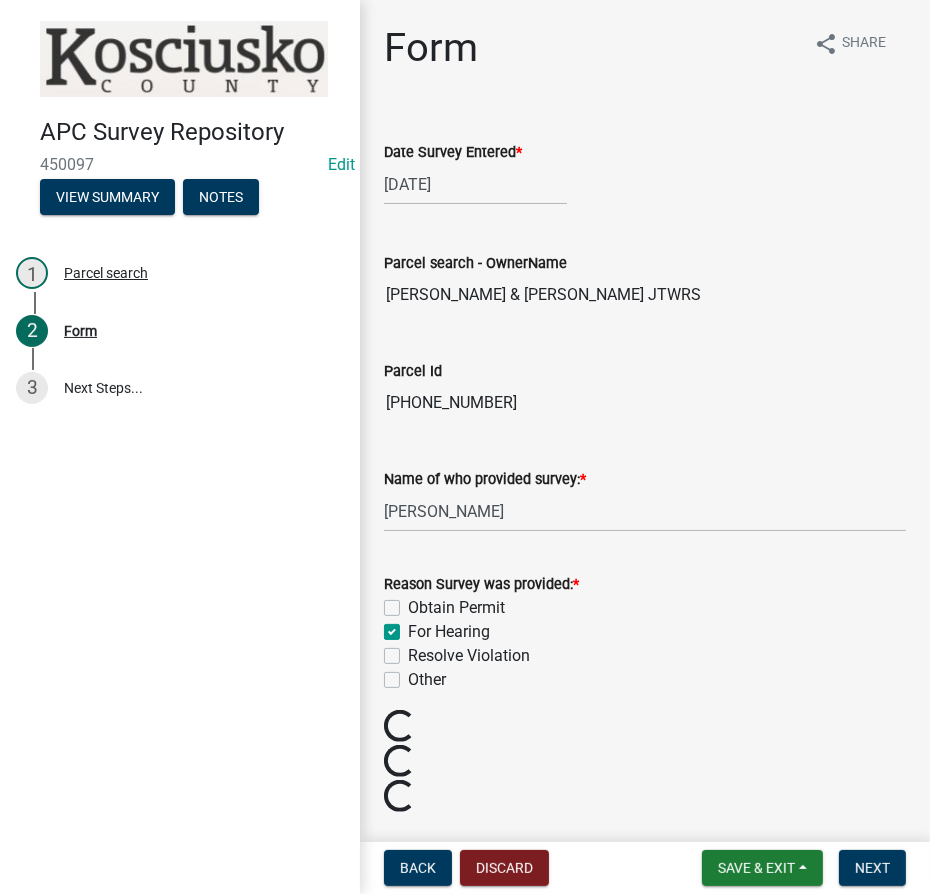 scroll, scrollTop: 363, scrollLeft: 0, axis: vertical 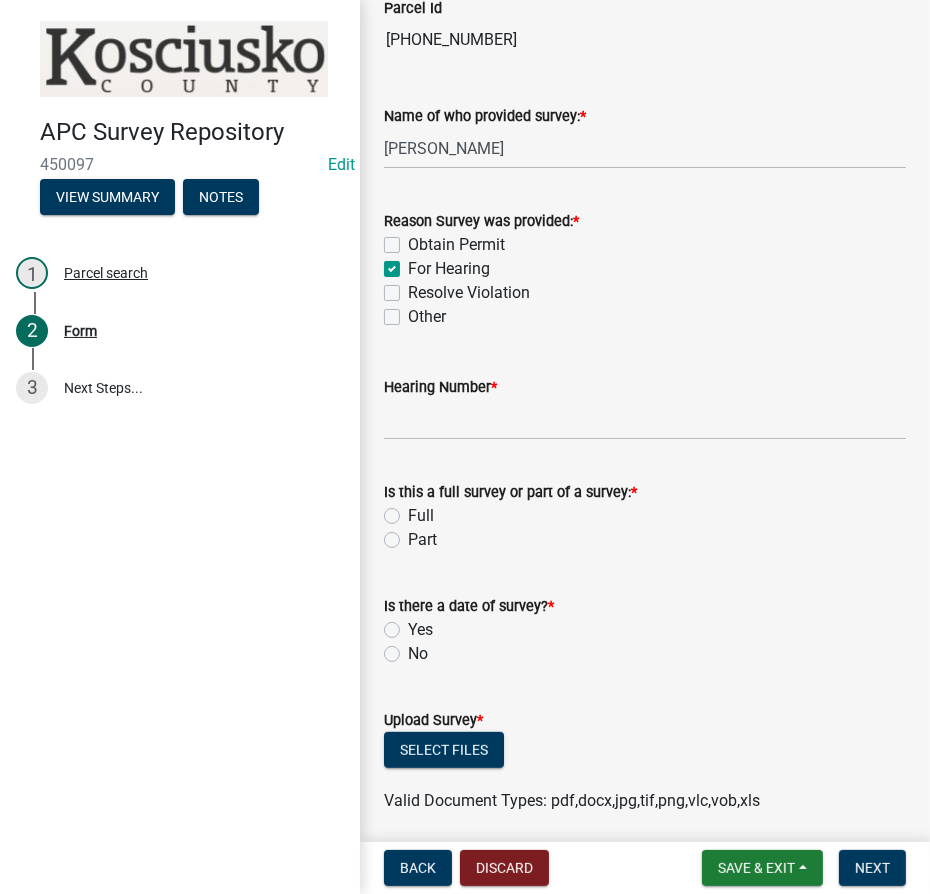 click on "Part" 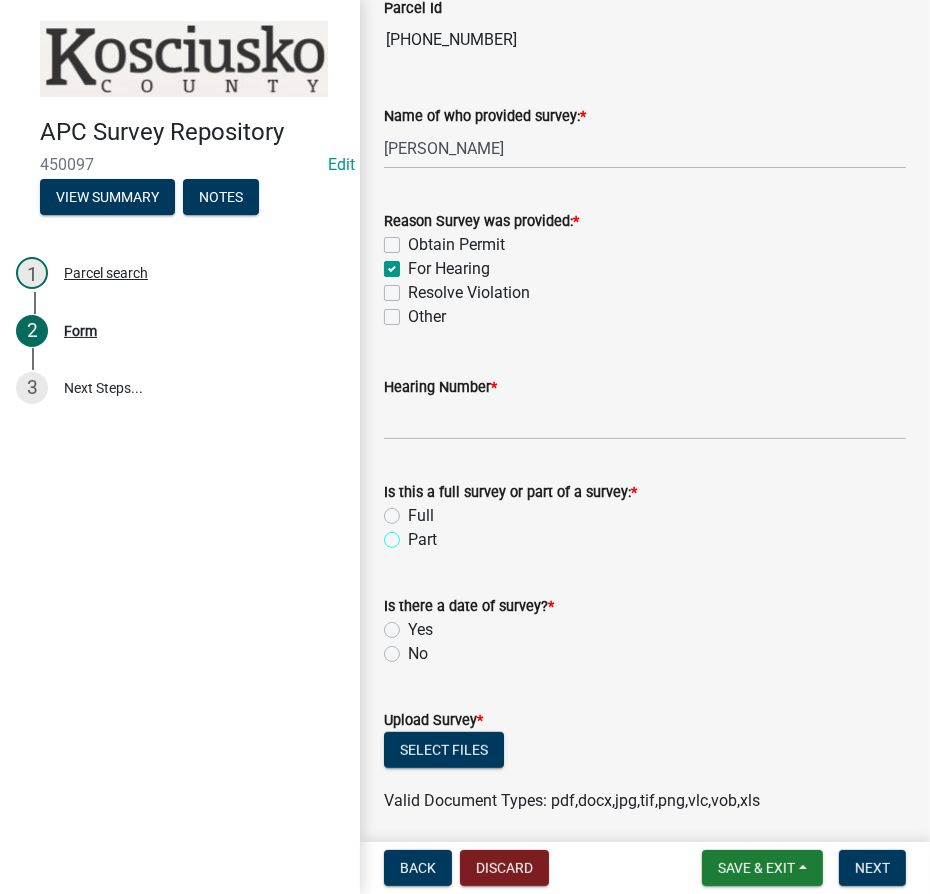 click on "Part" at bounding box center [414, 534] 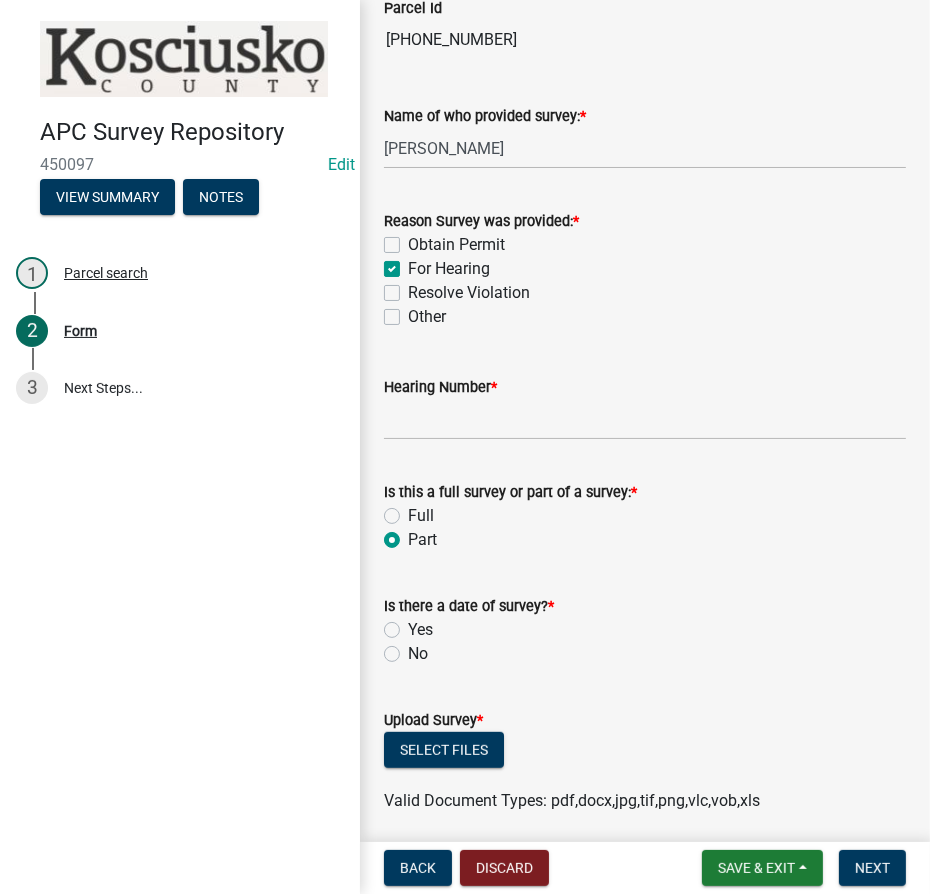 radio on "true" 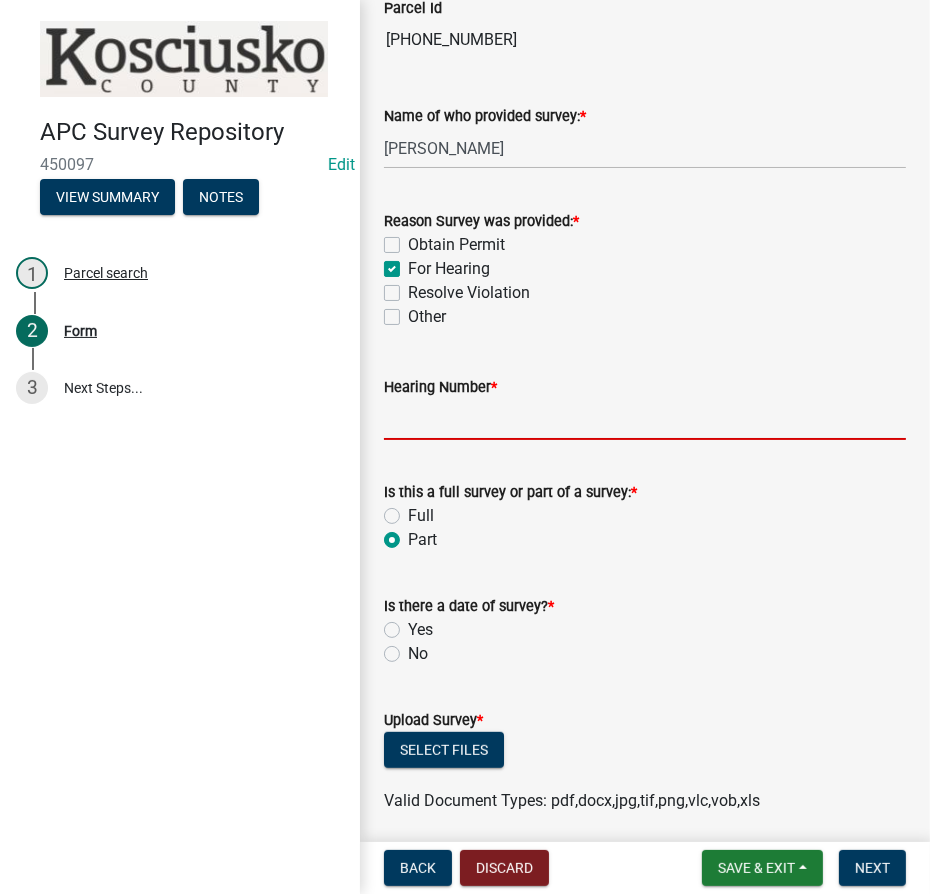 click on "Hearing Number  *" at bounding box center (645, 419) 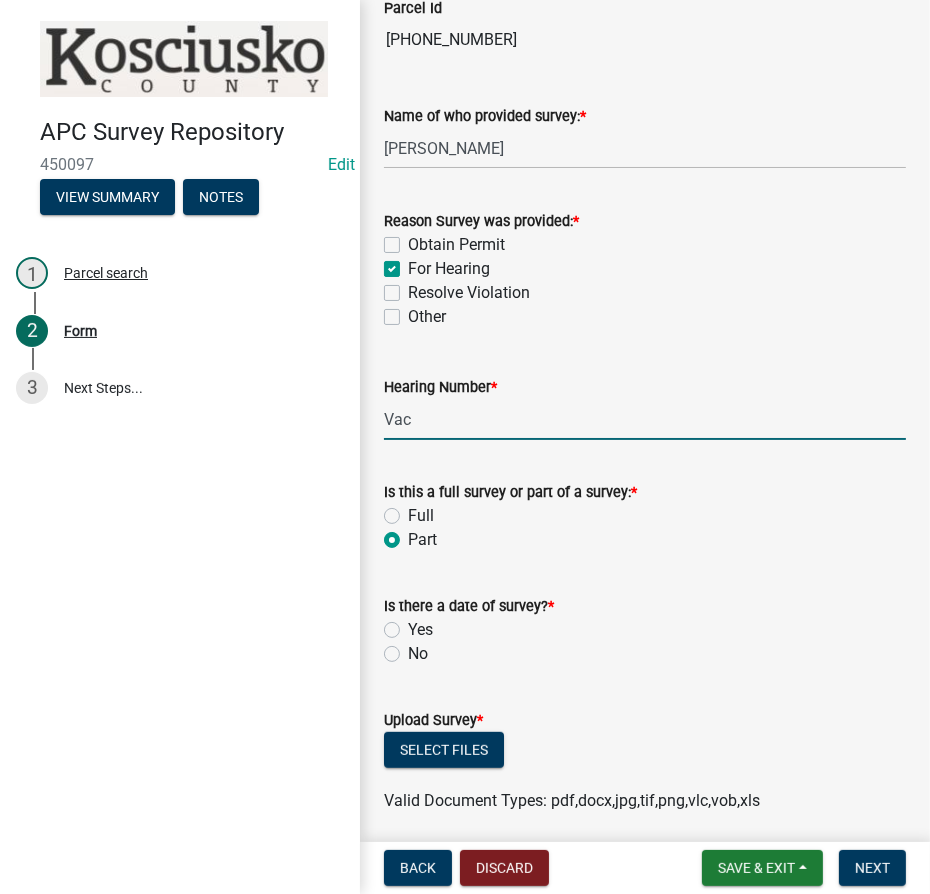 type on "Vac" 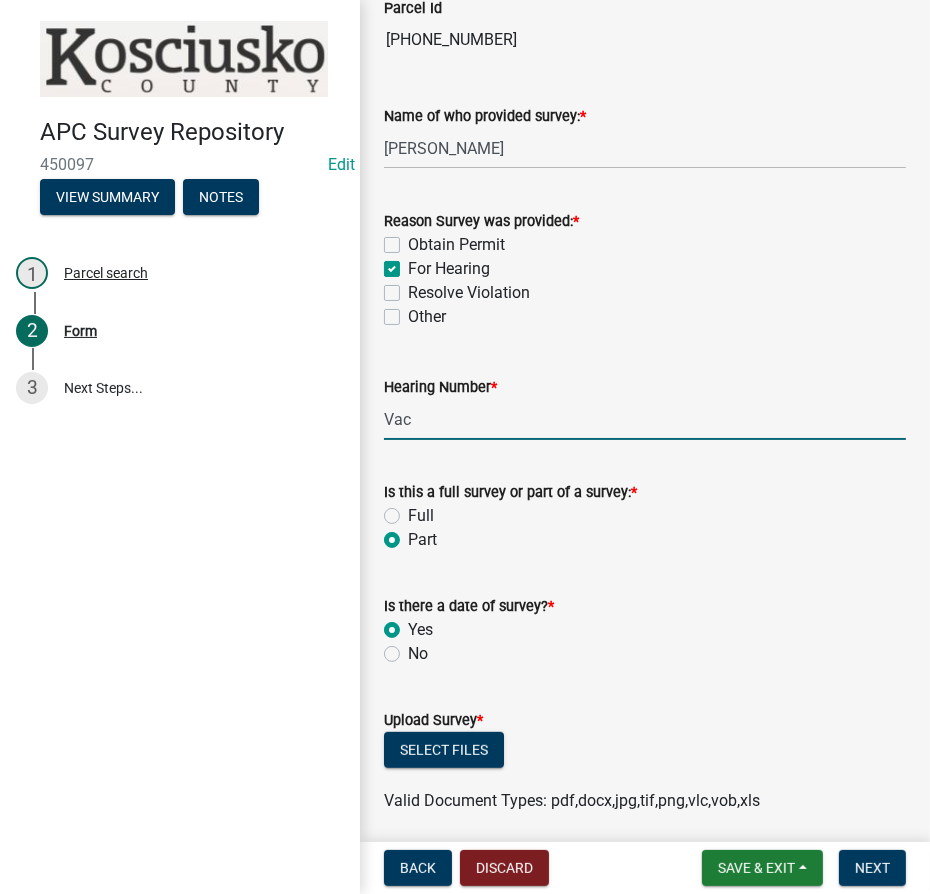 radio on "true" 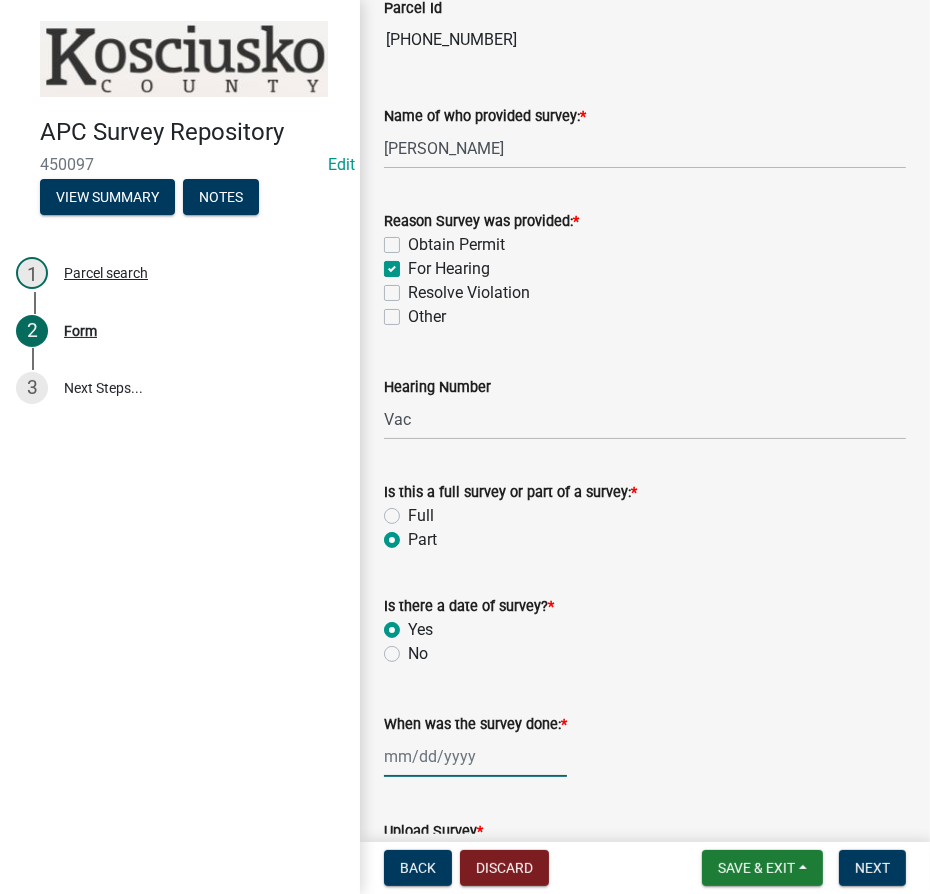 click 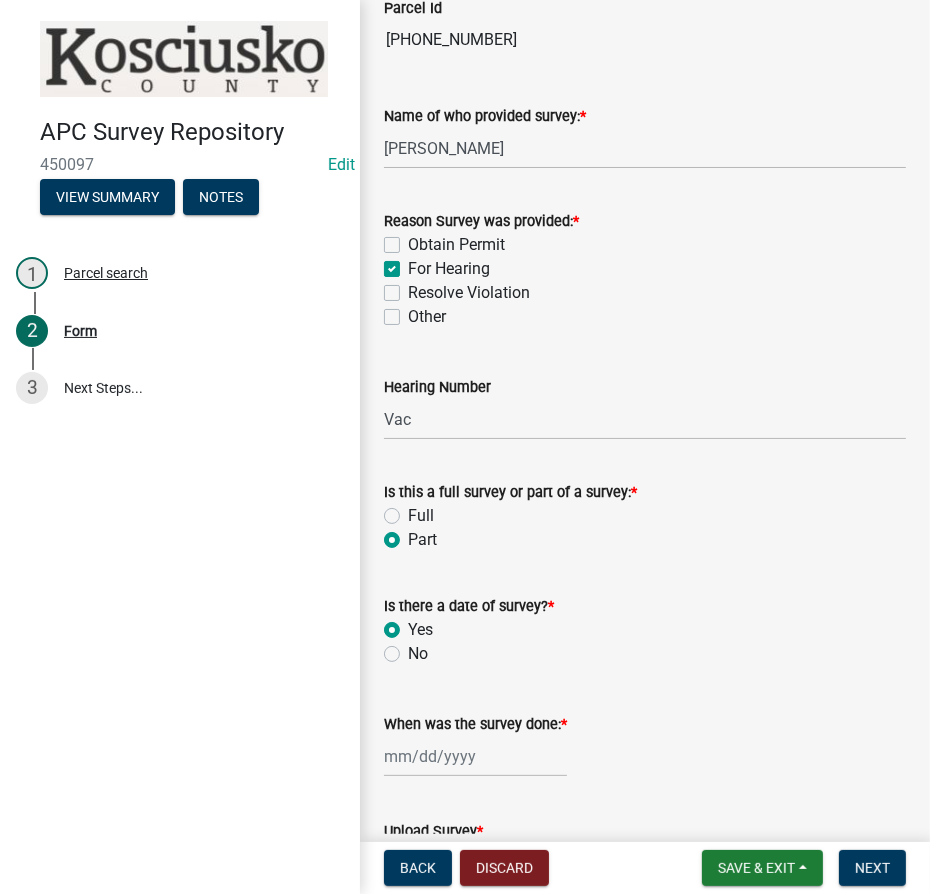 select on "7" 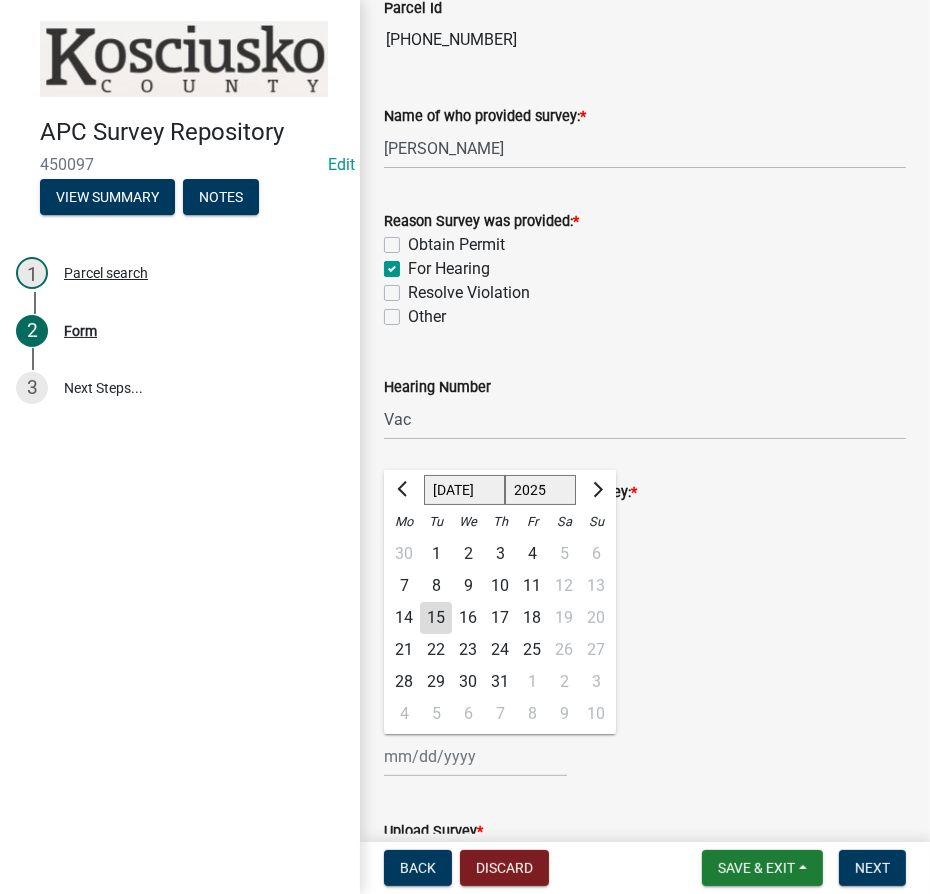 click on "1525 1526 1527 1528 1529 1530 1531 1532 1533 1534 1535 1536 1537 1538 1539 1540 1541 1542 1543 1544 1545 1546 1547 1548 1549 1550 1551 1552 1553 1554 1555 1556 1557 1558 1559 1560 1561 1562 1563 1564 1565 1566 1567 1568 1569 1570 1571 1572 1573 1574 1575 1576 1577 1578 1579 1580 1581 1582 1583 1584 1585 1586 1587 1588 1589 1590 1591 1592 1593 1594 1595 1596 1597 1598 1599 1600 1601 1602 1603 1604 1605 1606 1607 1608 1609 1610 1611 1612 1613 1614 1615 1616 1617 1618 1619 1620 1621 1622 1623 1624 1625 1626 1627 1628 1629 1630 1631 1632 1633 1634 1635 1636 1637 1638 1639 1640 1641 1642 1643 1644 1645 1646 1647 1648 1649 1650 1651 1652 1653 1654 1655 1656 1657 1658 1659 1660 1661 1662 1663 1664 1665 1666 1667 1668 1669 1670 1671 1672 1673 1674 1675 1676 1677 1678 1679 1680 1681 1682 1683 1684 1685 1686 1687 1688 1689 1690 1691 1692 1693 1694 1695 1696 1697 1698 1699 1700 1701 1702 1703 1704 1705 1706 1707 1708 1709 1710 1711 1712 1713 1714 1715 1716 1717 1718 1719 1720 1721 1722 1723 1724 1725 1726 1727 1728 1729" 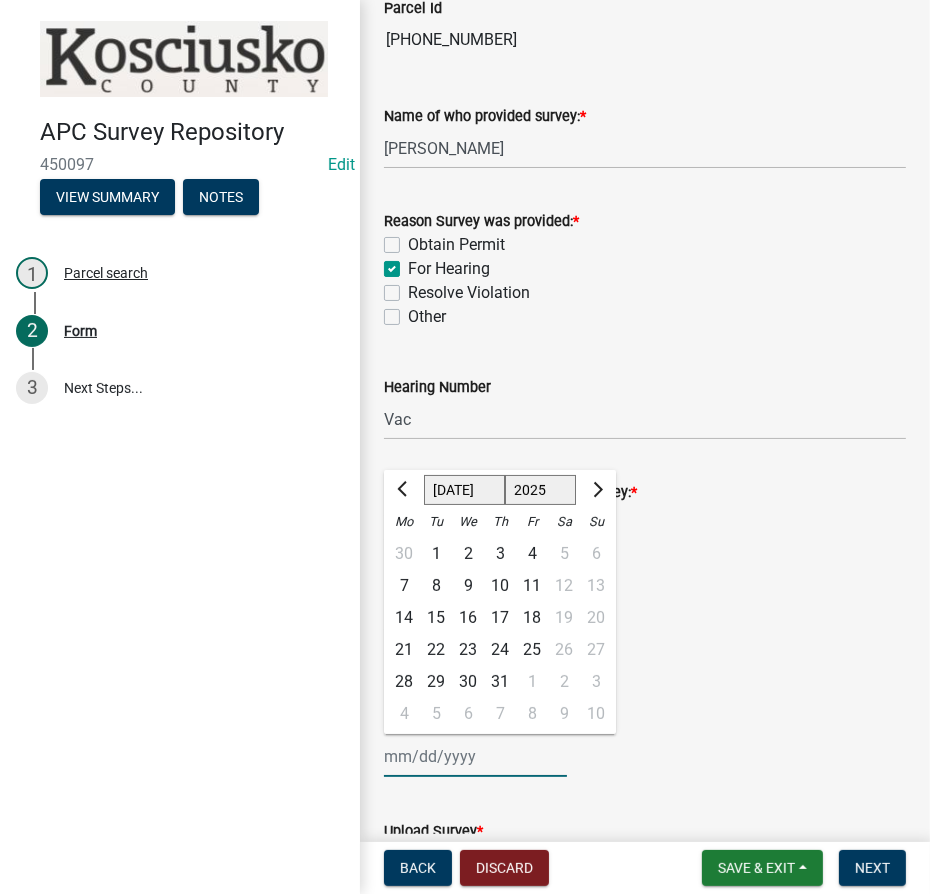 select on "2001" 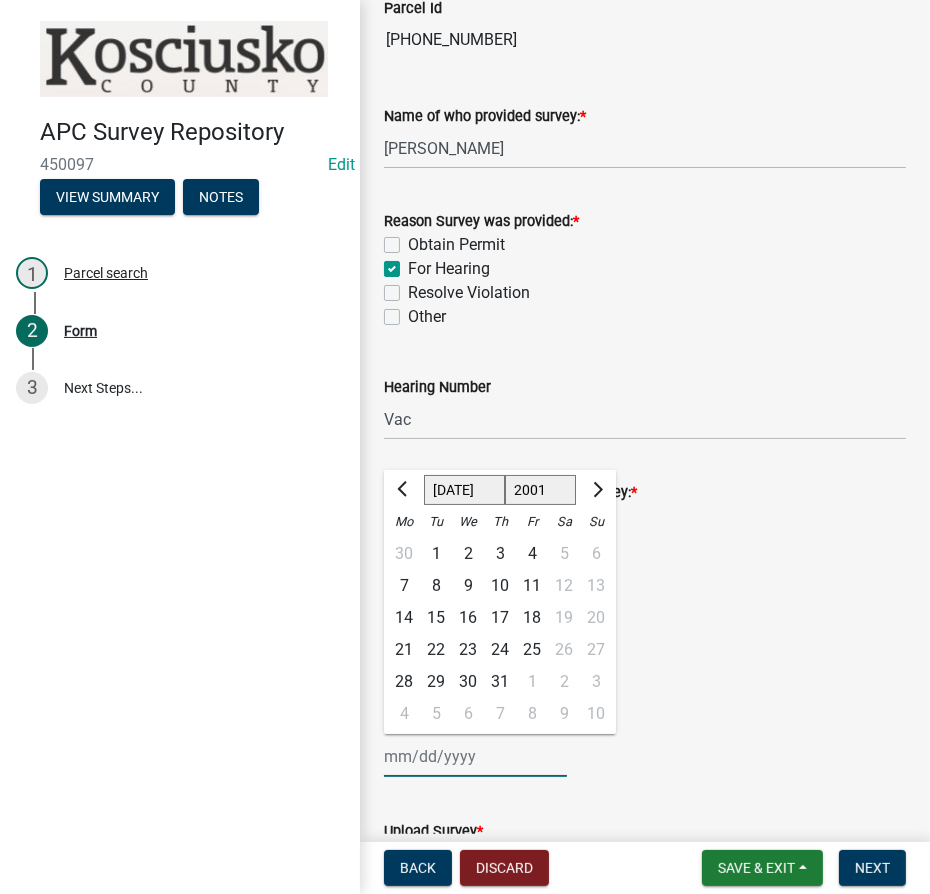 click on "1525 1526 1527 1528 1529 1530 1531 1532 1533 1534 1535 1536 1537 1538 1539 1540 1541 1542 1543 1544 1545 1546 1547 1548 1549 1550 1551 1552 1553 1554 1555 1556 1557 1558 1559 1560 1561 1562 1563 1564 1565 1566 1567 1568 1569 1570 1571 1572 1573 1574 1575 1576 1577 1578 1579 1580 1581 1582 1583 1584 1585 1586 1587 1588 1589 1590 1591 1592 1593 1594 1595 1596 1597 1598 1599 1600 1601 1602 1603 1604 1605 1606 1607 1608 1609 1610 1611 1612 1613 1614 1615 1616 1617 1618 1619 1620 1621 1622 1623 1624 1625 1626 1627 1628 1629 1630 1631 1632 1633 1634 1635 1636 1637 1638 1639 1640 1641 1642 1643 1644 1645 1646 1647 1648 1649 1650 1651 1652 1653 1654 1655 1656 1657 1658 1659 1660 1661 1662 1663 1664 1665 1666 1667 1668 1669 1670 1671 1672 1673 1674 1675 1676 1677 1678 1679 1680 1681 1682 1683 1684 1685 1686 1687 1688 1689 1690 1691 1692 1693 1694 1695 1696 1697 1698 1699 1700 1701 1702 1703 1704 1705 1706 1707 1708 1709 1710 1711 1712 1713 1714 1715 1716 1717 1718 1719 1720 1721 1722 1723 1724 1725 1726 1727 1728 1729" 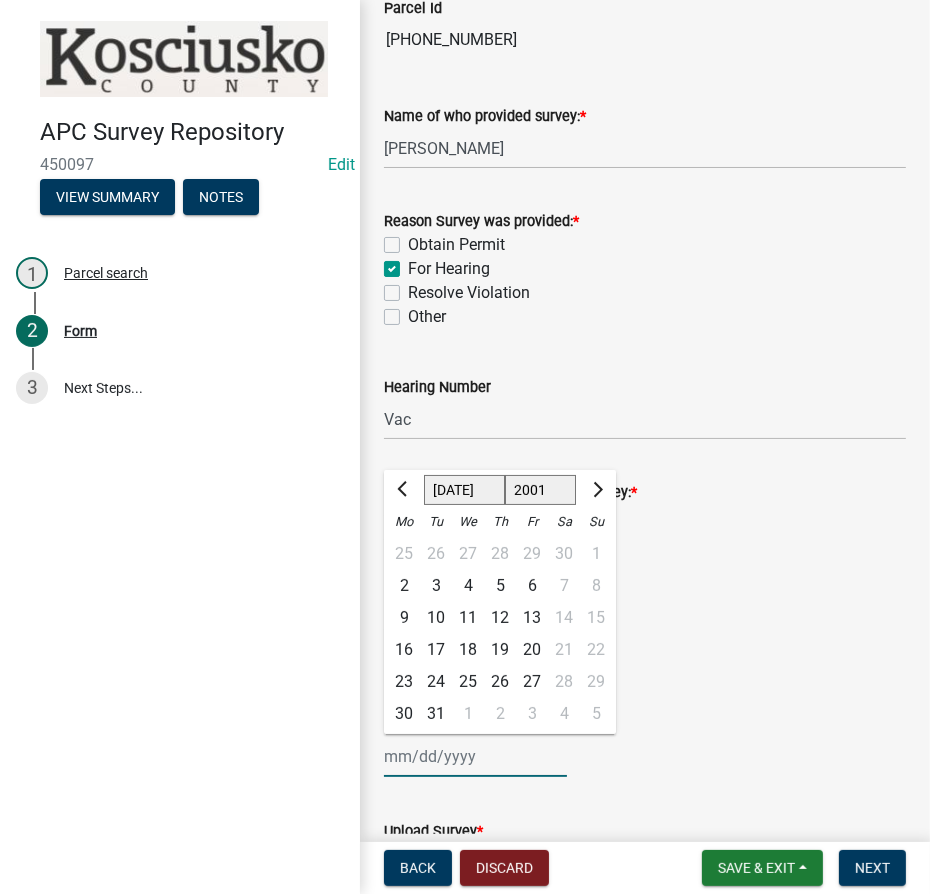 click on "Jan Feb Mar Apr May Jun [DATE] Aug Sep Oct Nov Dec" 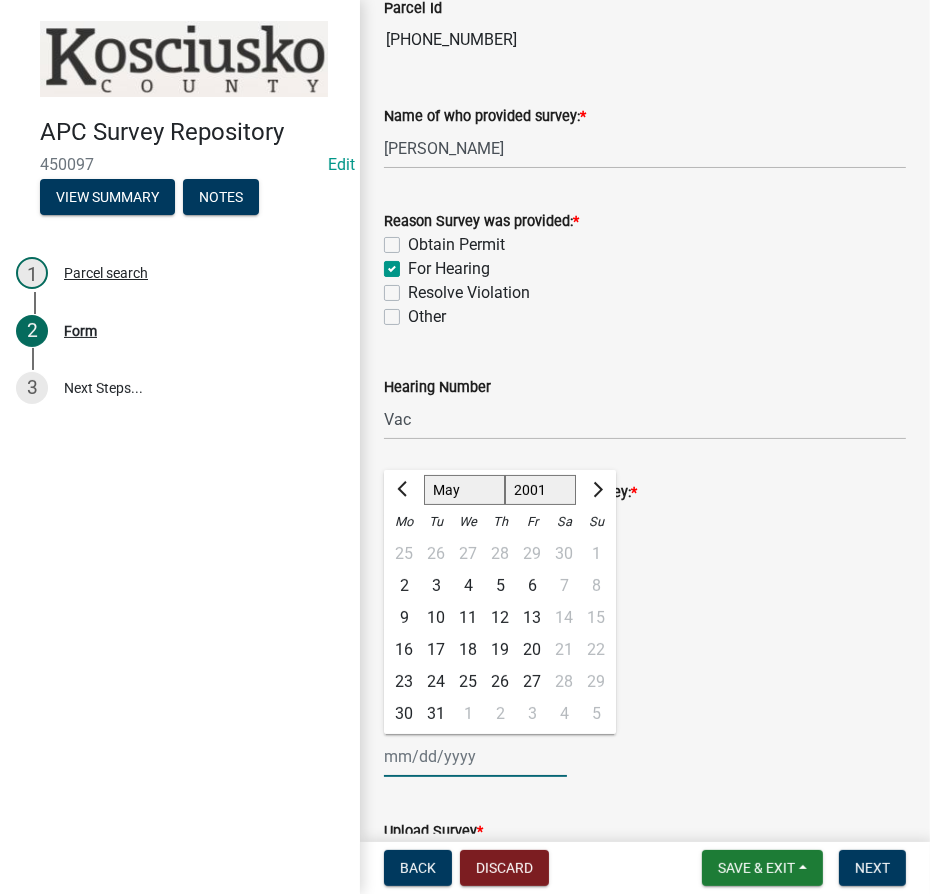 click on "Jan Feb Mar Apr May Jun [DATE] Aug Sep Oct Nov Dec" 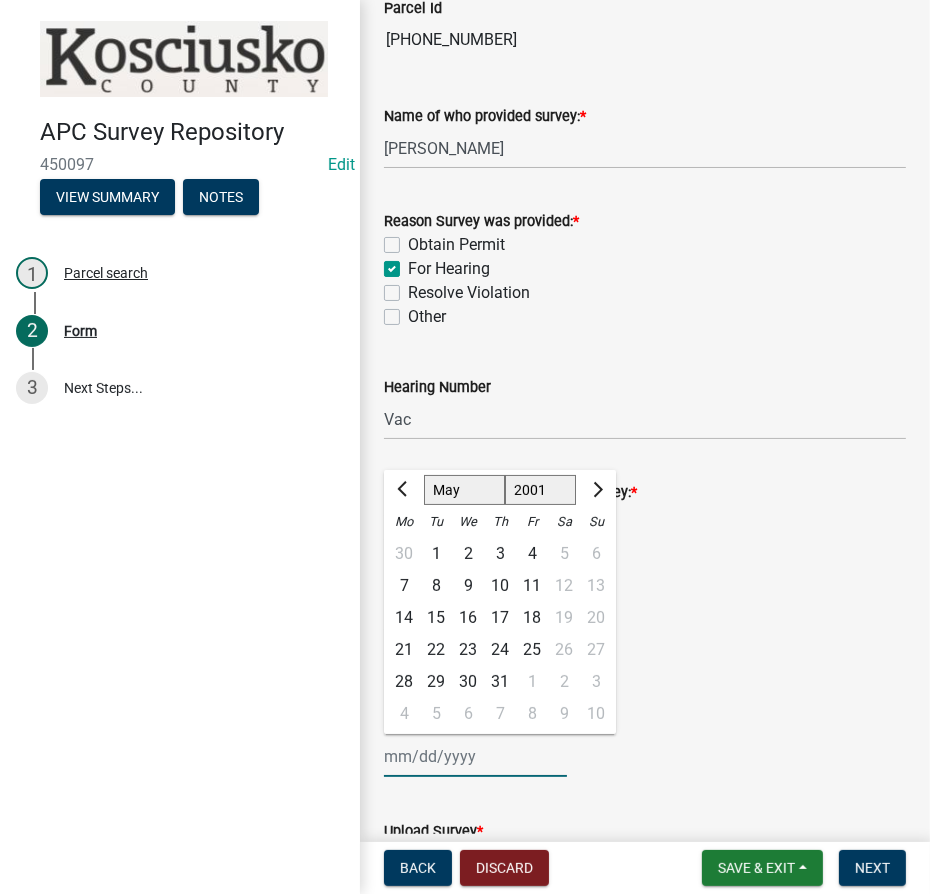 click on "30" 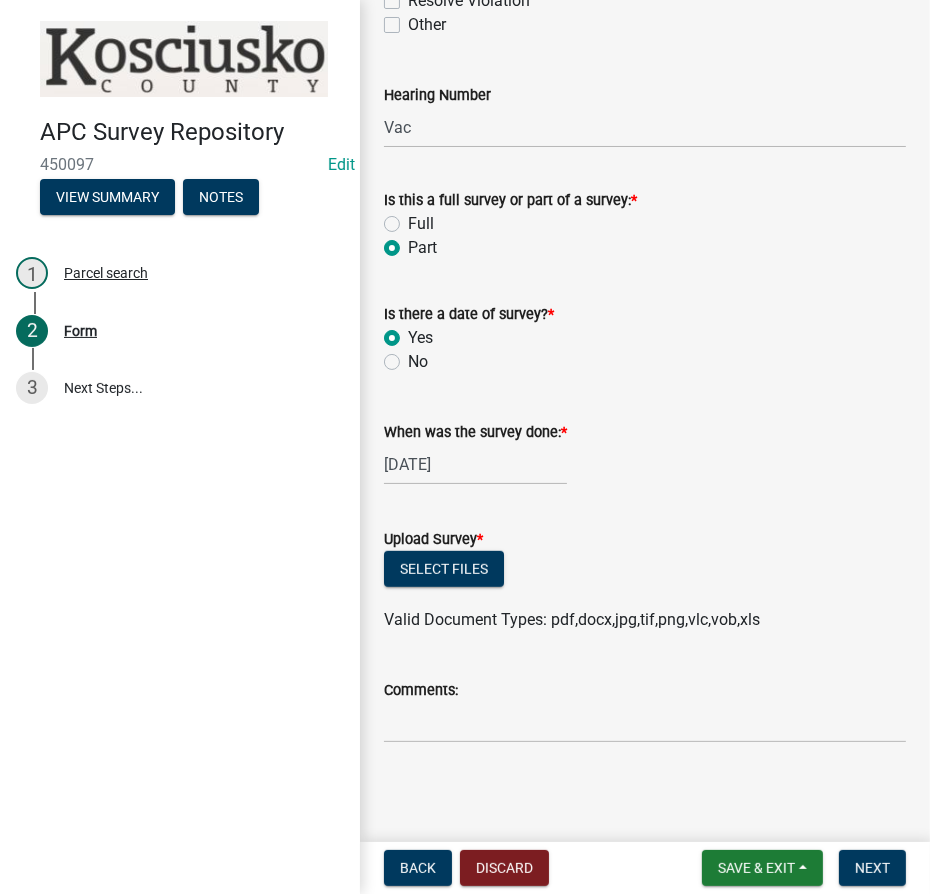 scroll, scrollTop: 656, scrollLeft: 0, axis: vertical 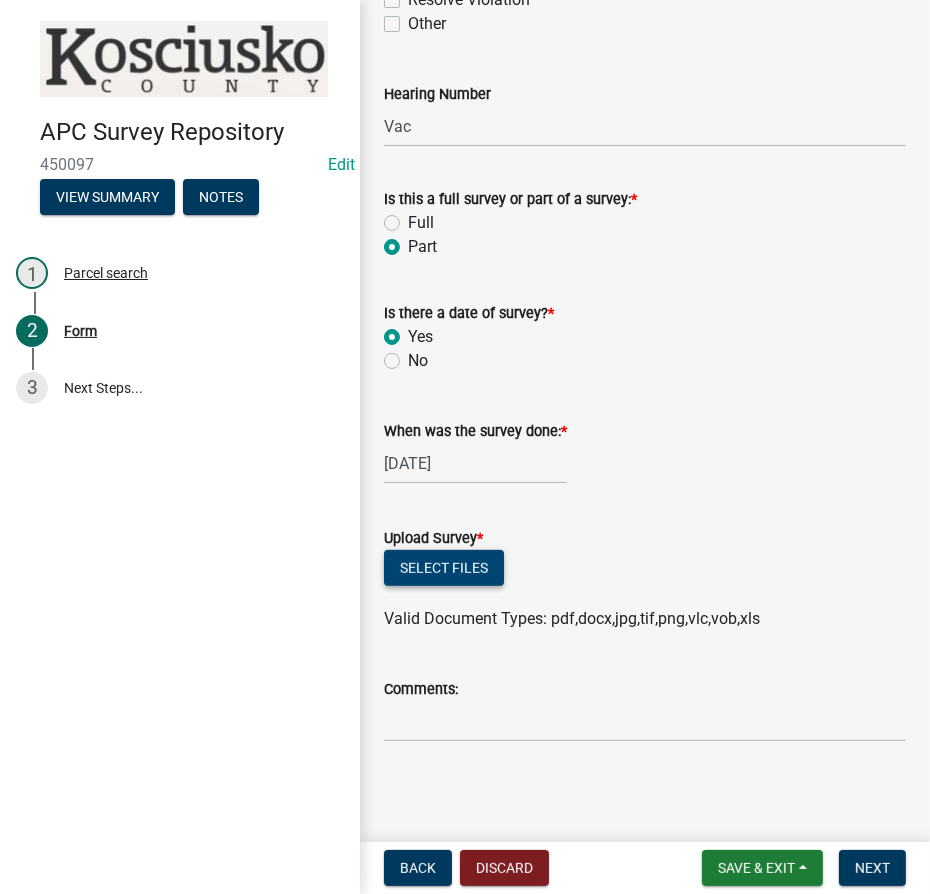 click on "Select files" 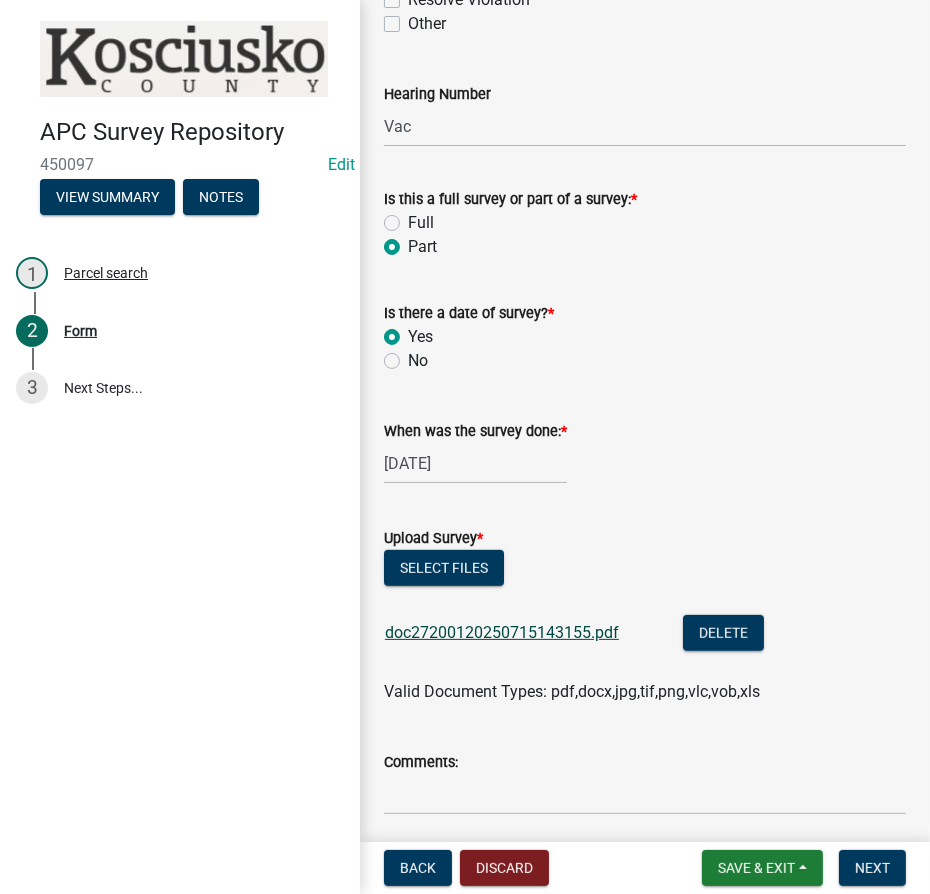 click on "doc27200120250715143155.pdf" 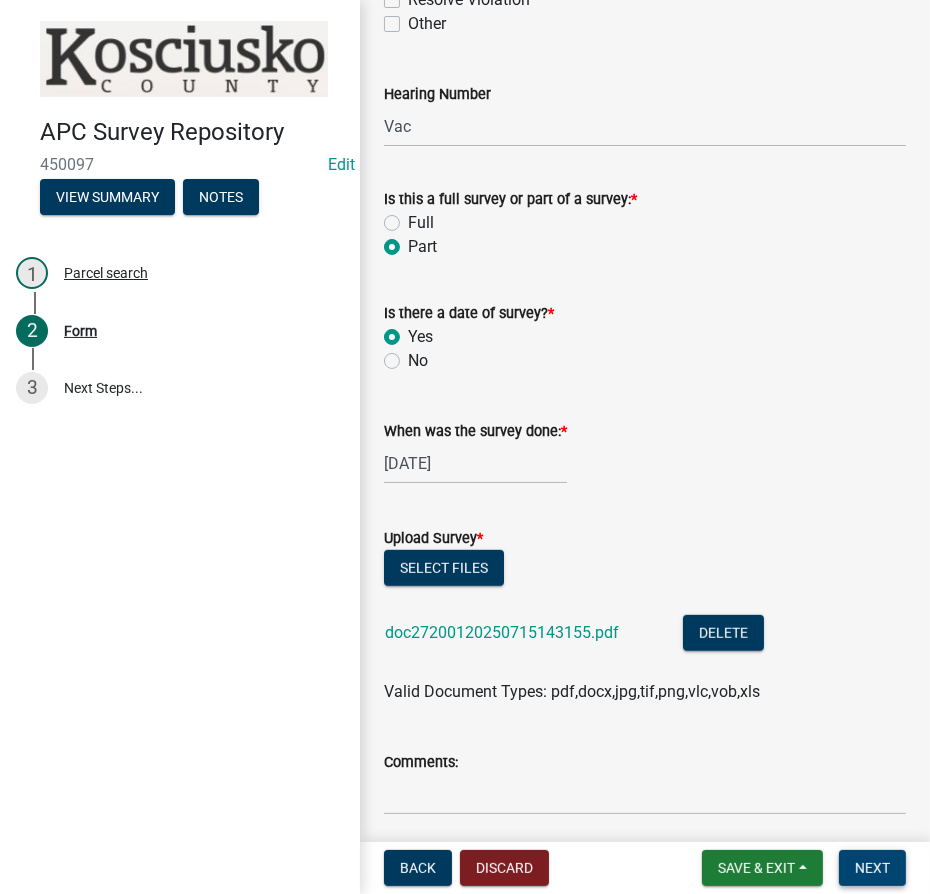 click on "Next" at bounding box center [872, 868] 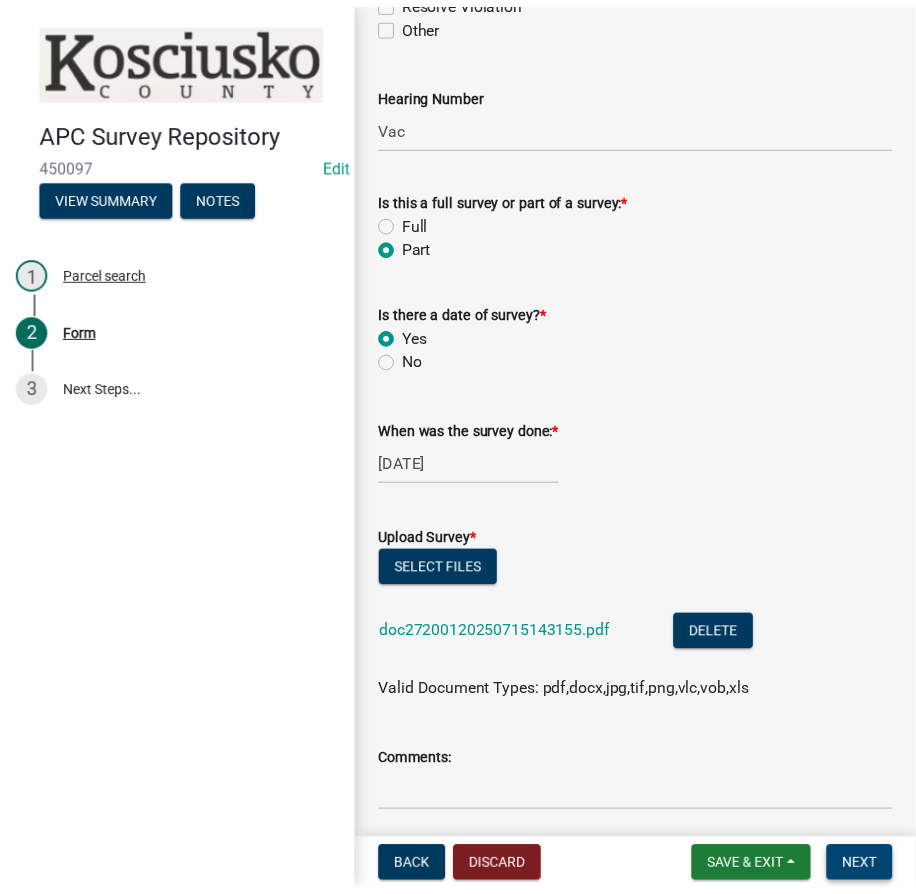 scroll, scrollTop: 0, scrollLeft: 0, axis: both 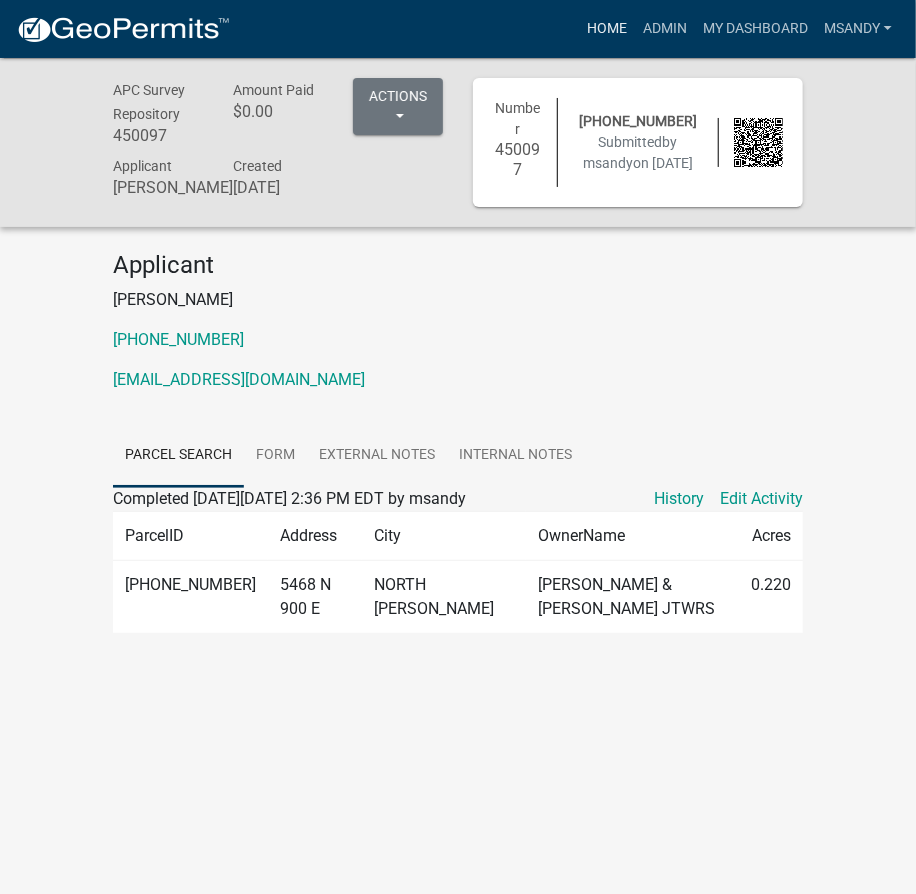 click on "Home" at bounding box center (607, 29) 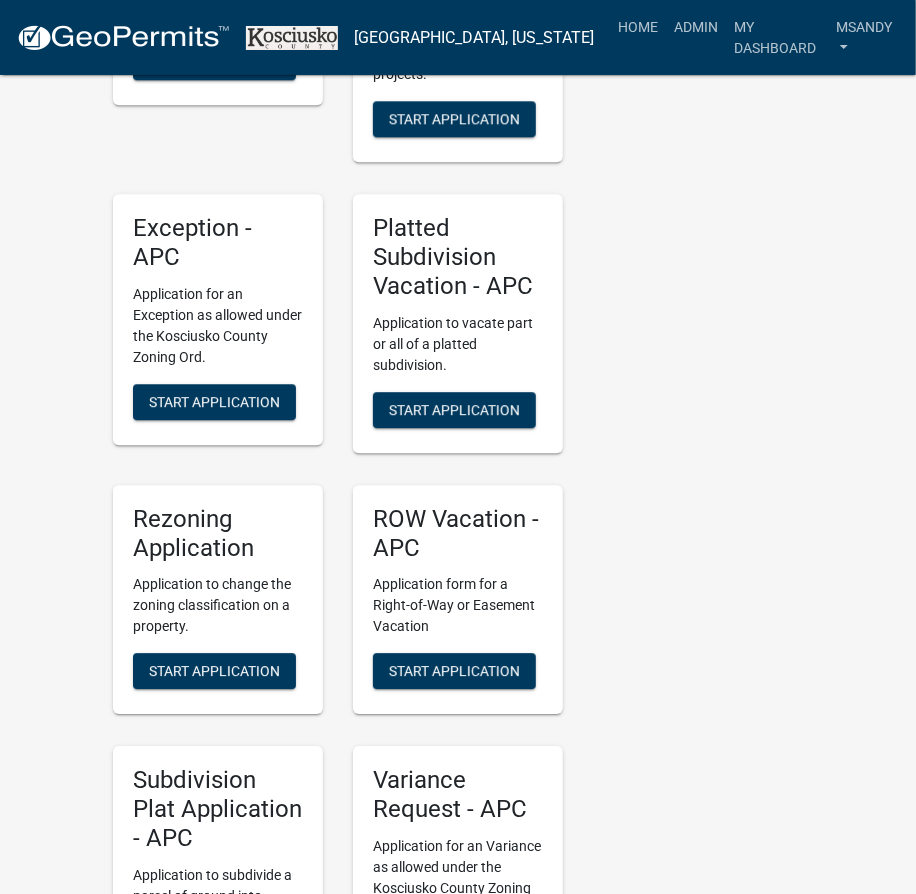 scroll, scrollTop: 4181, scrollLeft: 0, axis: vertical 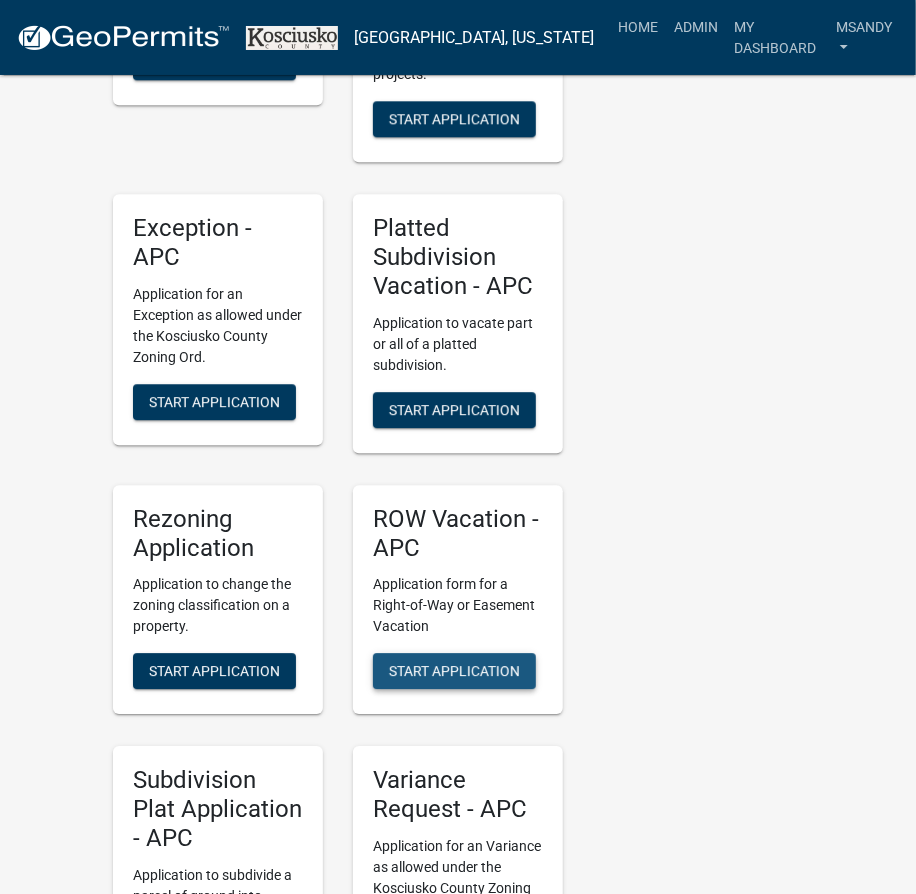 click on "Start Application" at bounding box center [454, 671] 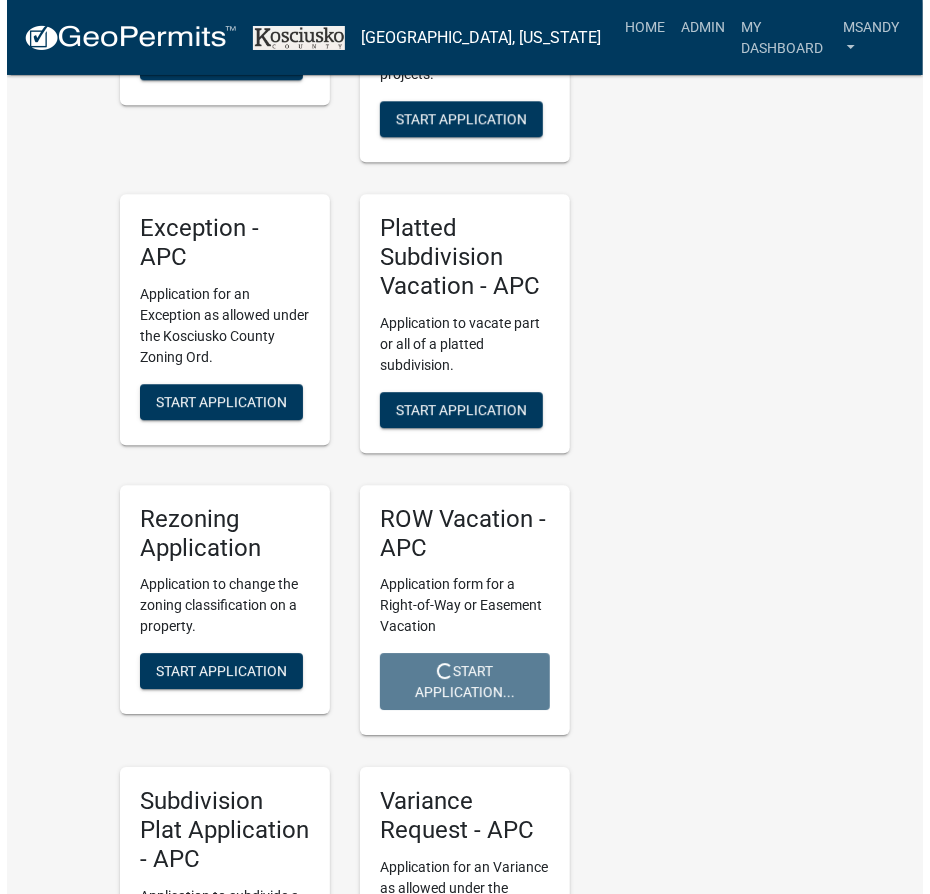 scroll, scrollTop: 0, scrollLeft: 0, axis: both 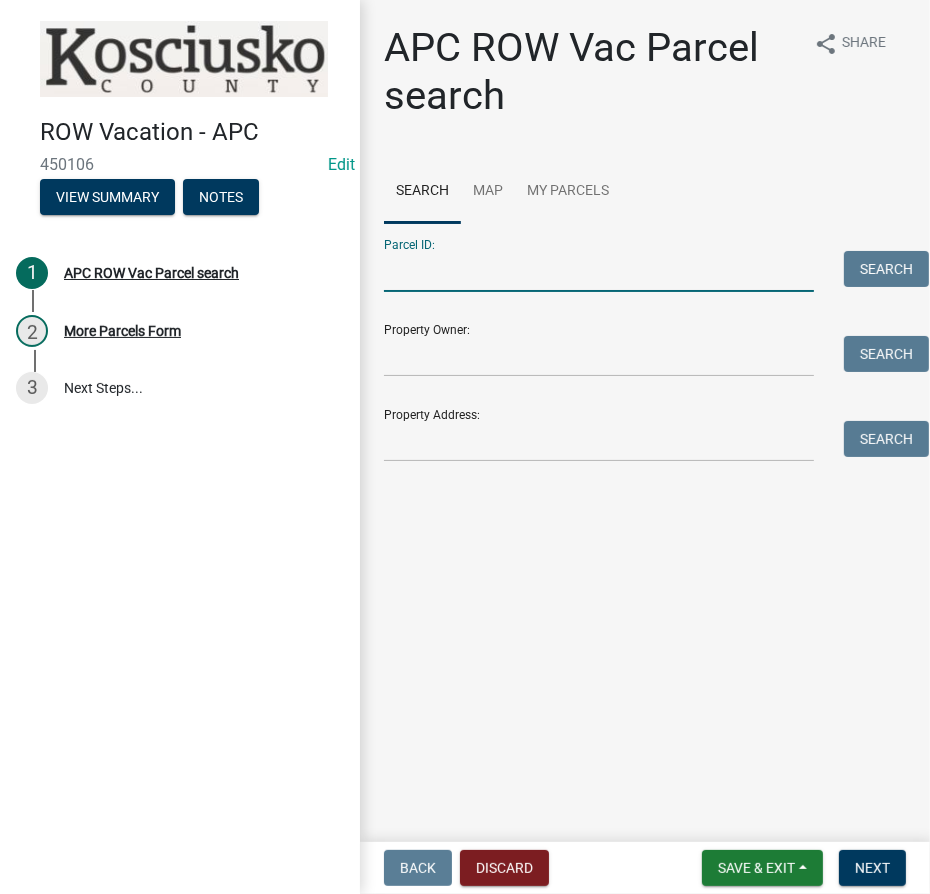 click on "Parcel ID:" at bounding box center [599, 271] 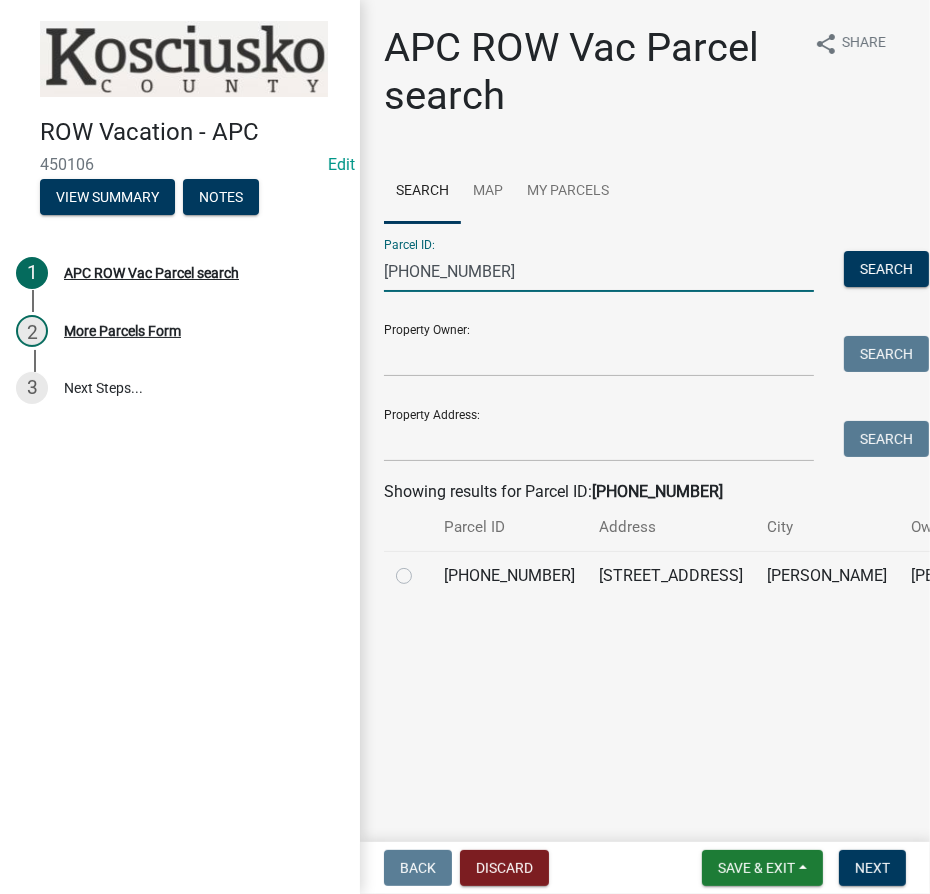 type on "[PHONE_NUMBER]" 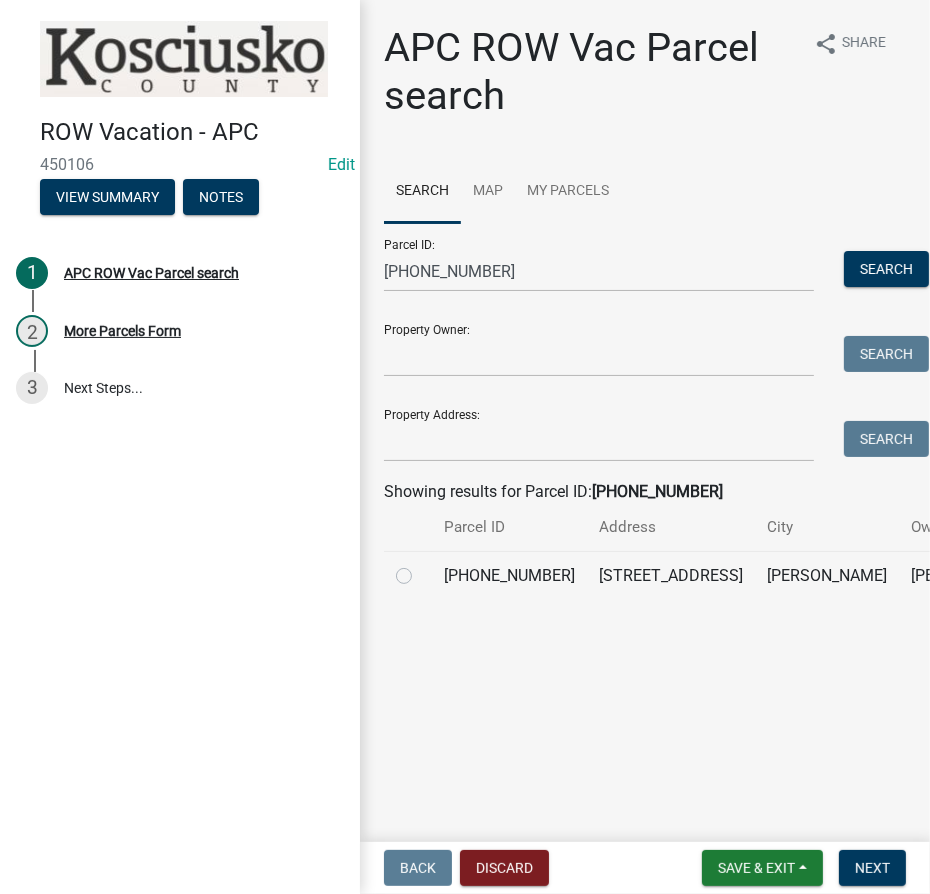 click 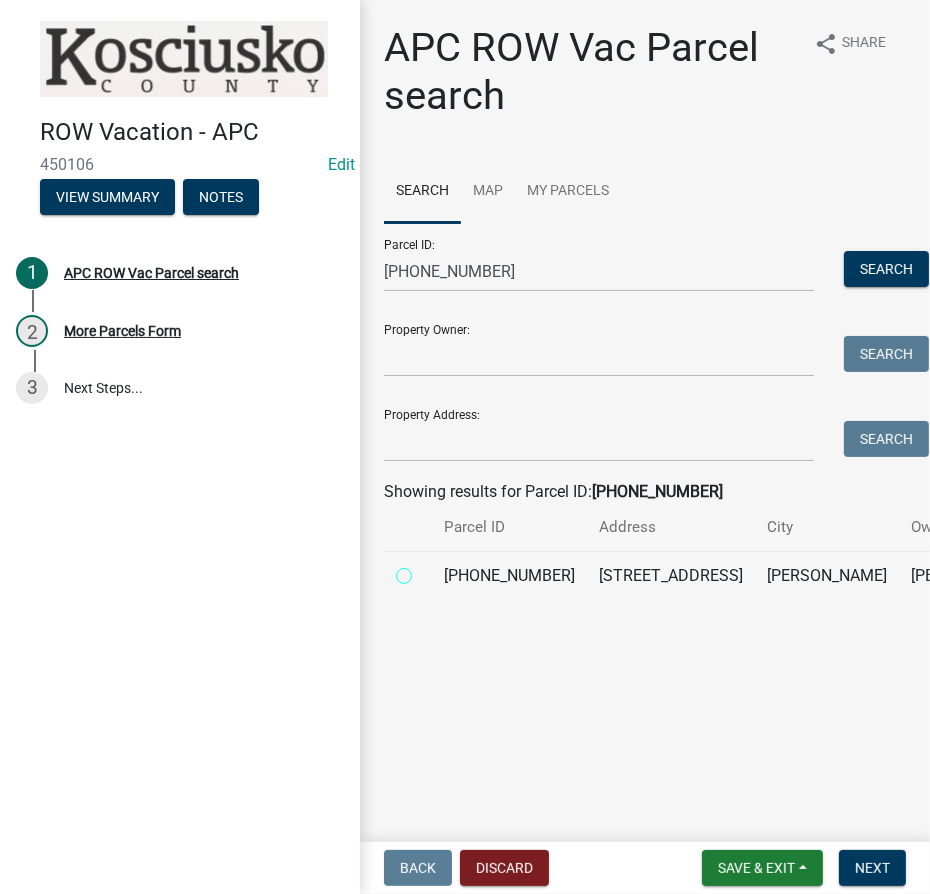 radio on "true" 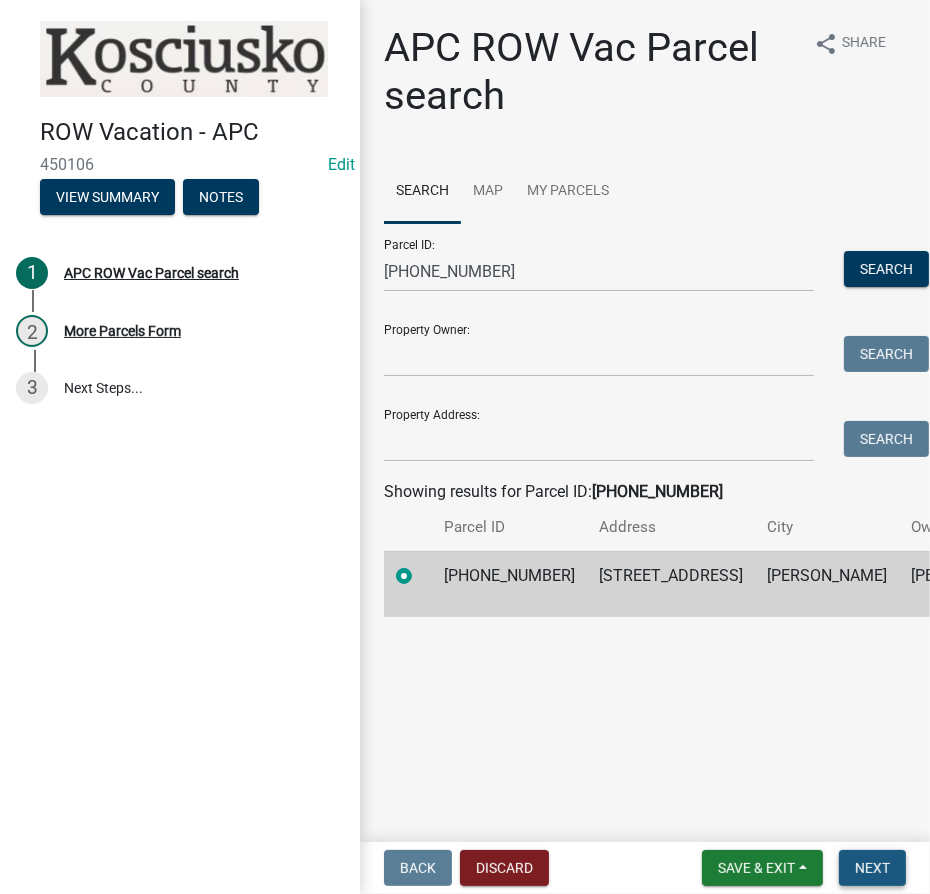 click on "Next" at bounding box center (872, 868) 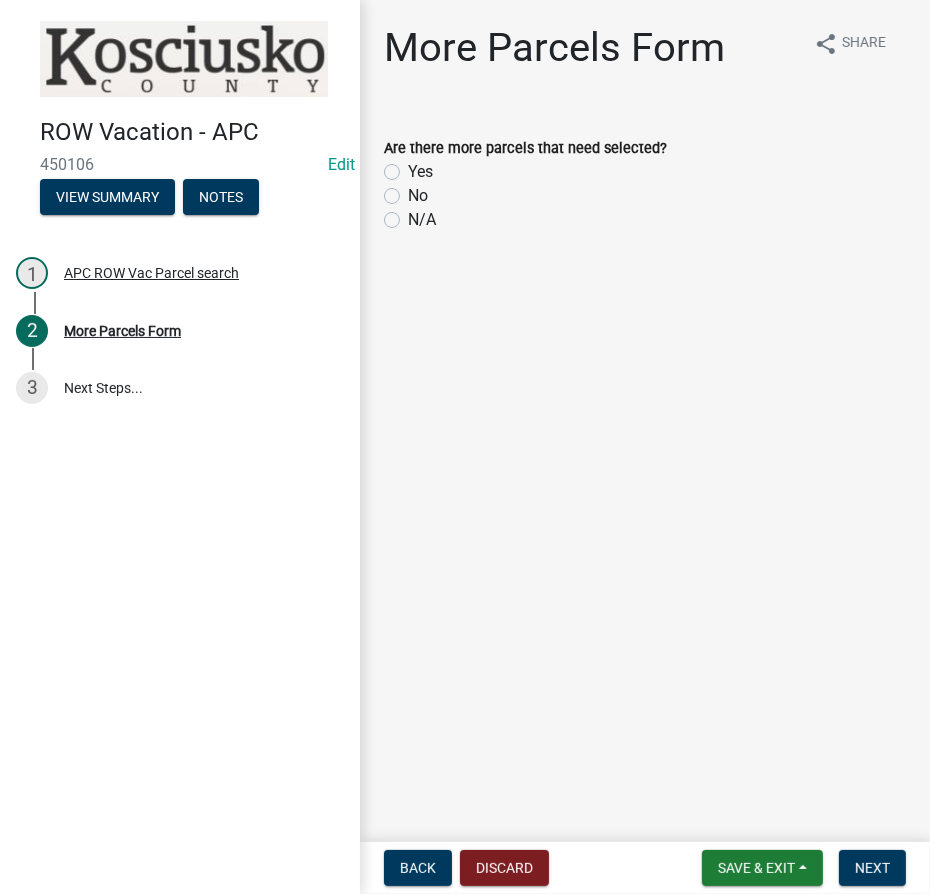 click on "No" 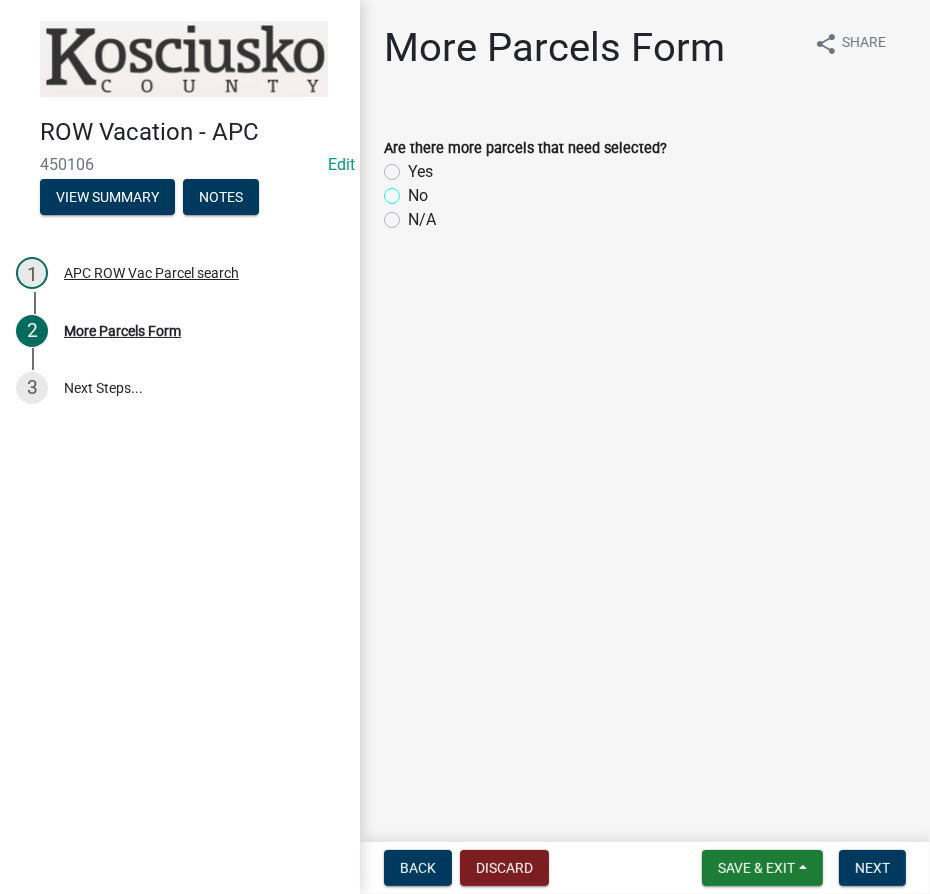 click on "No" at bounding box center [414, 190] 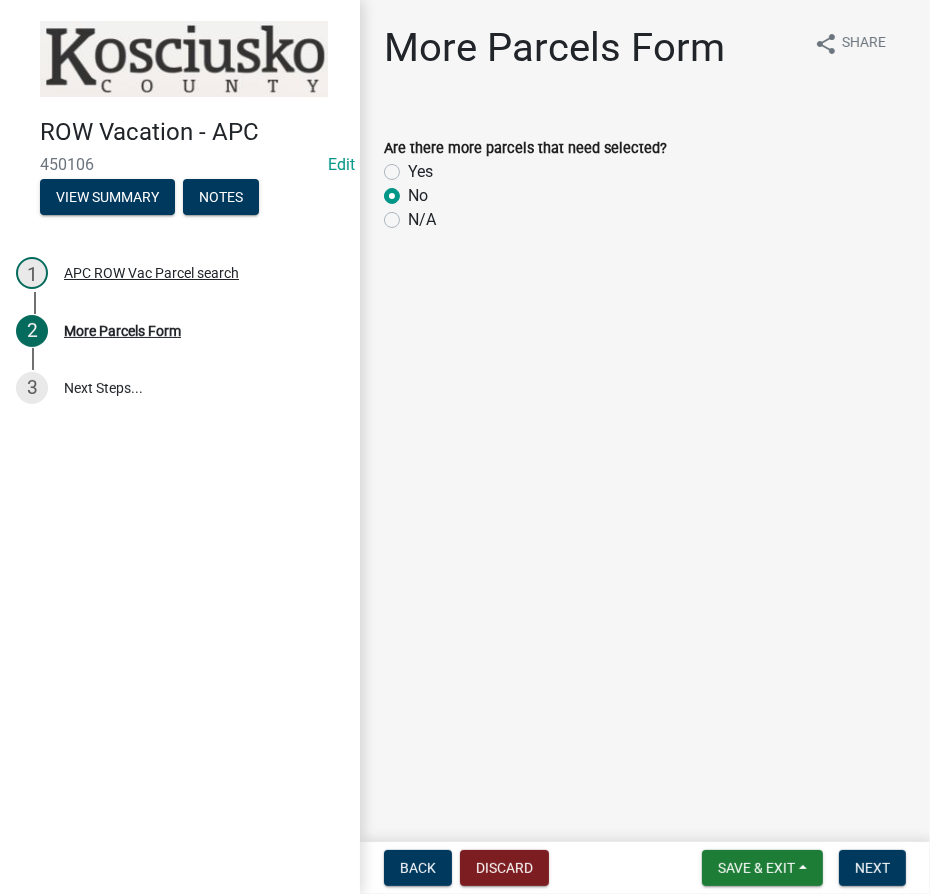radio on "true" 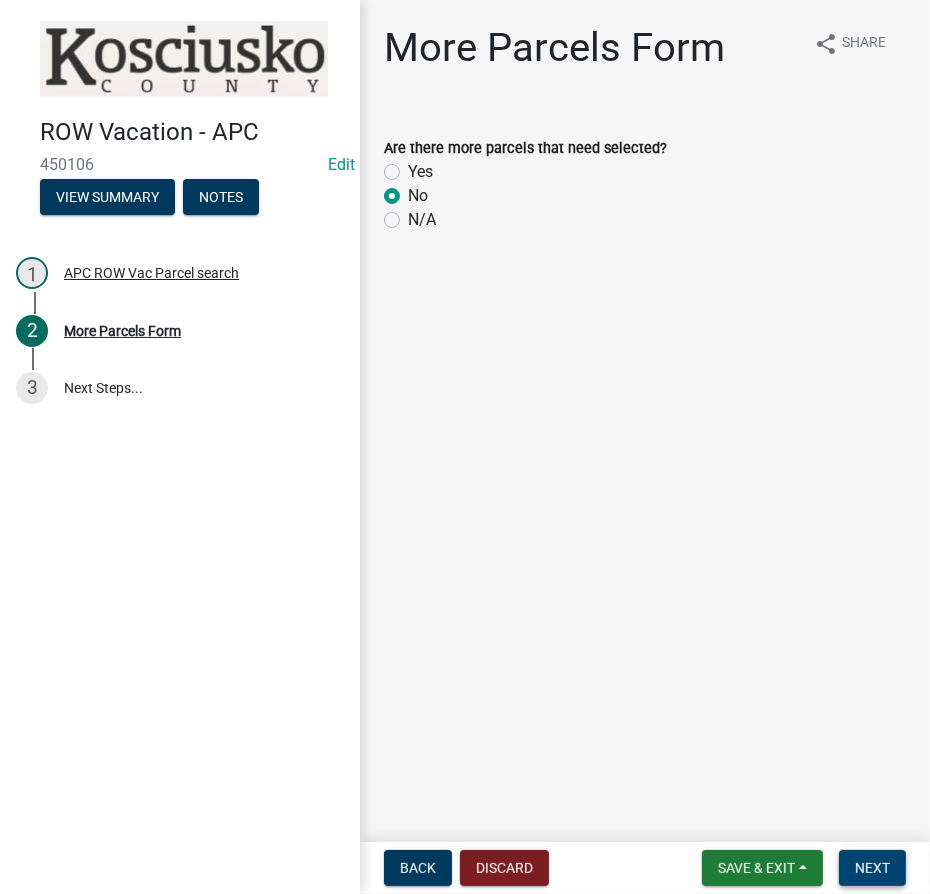 click on "Next" at bounding box center (872, 868) 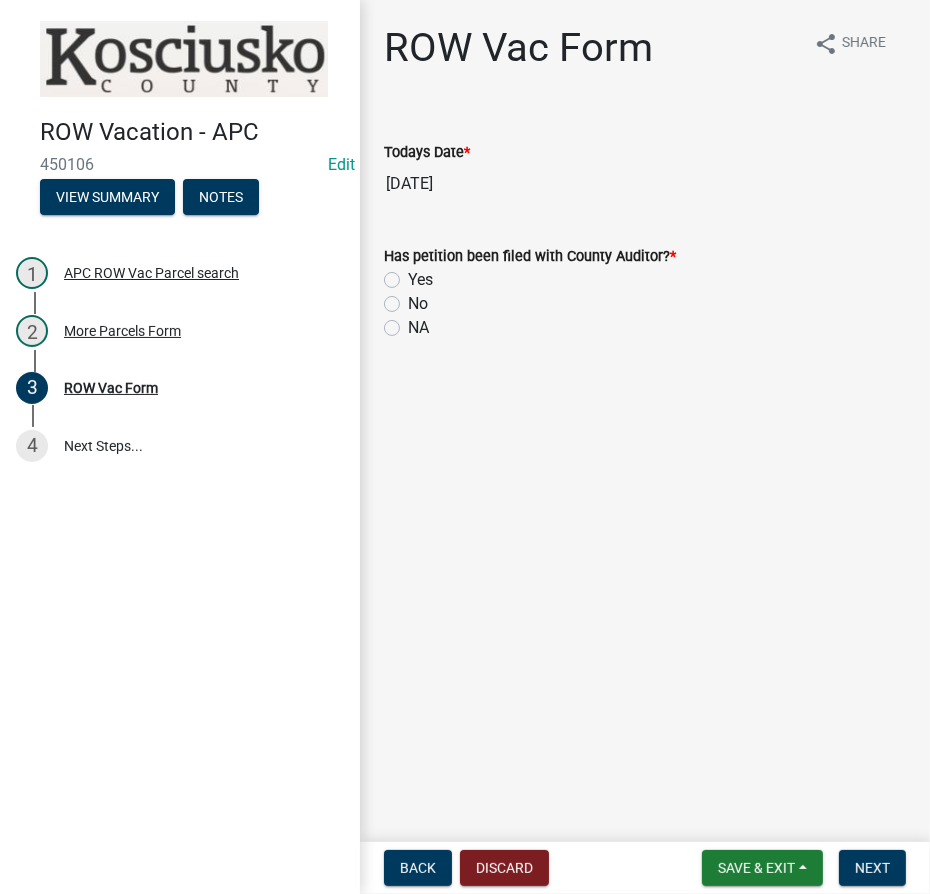 click on "Yes" 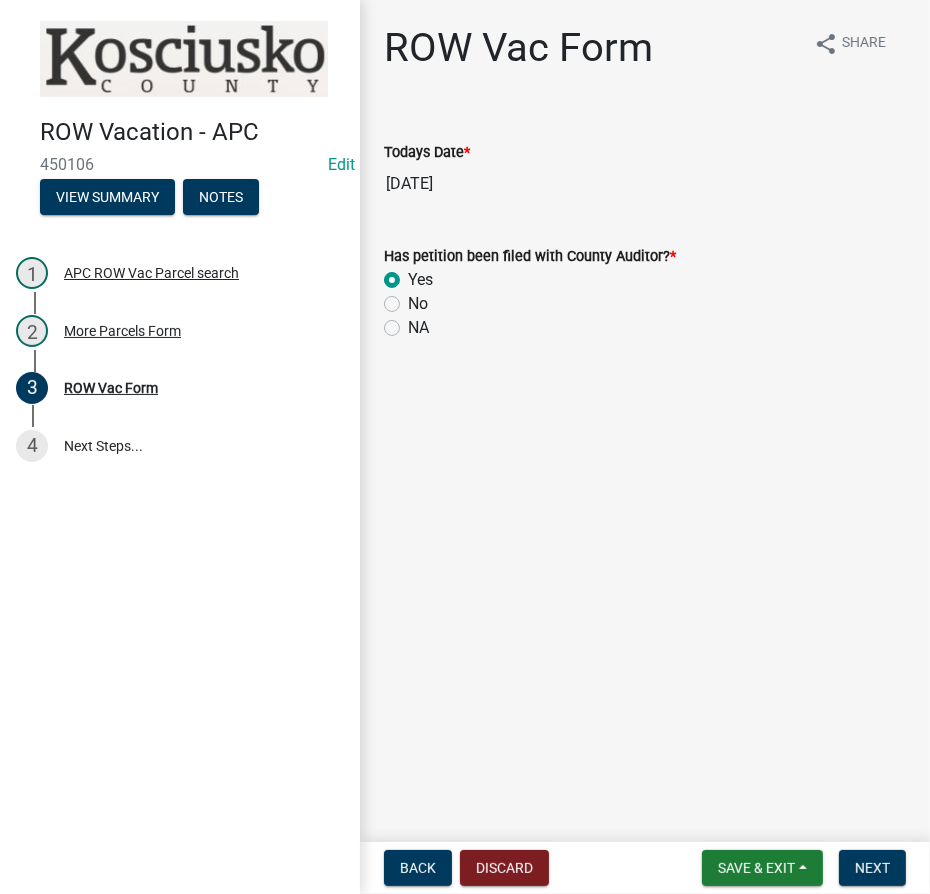 radio on "true" 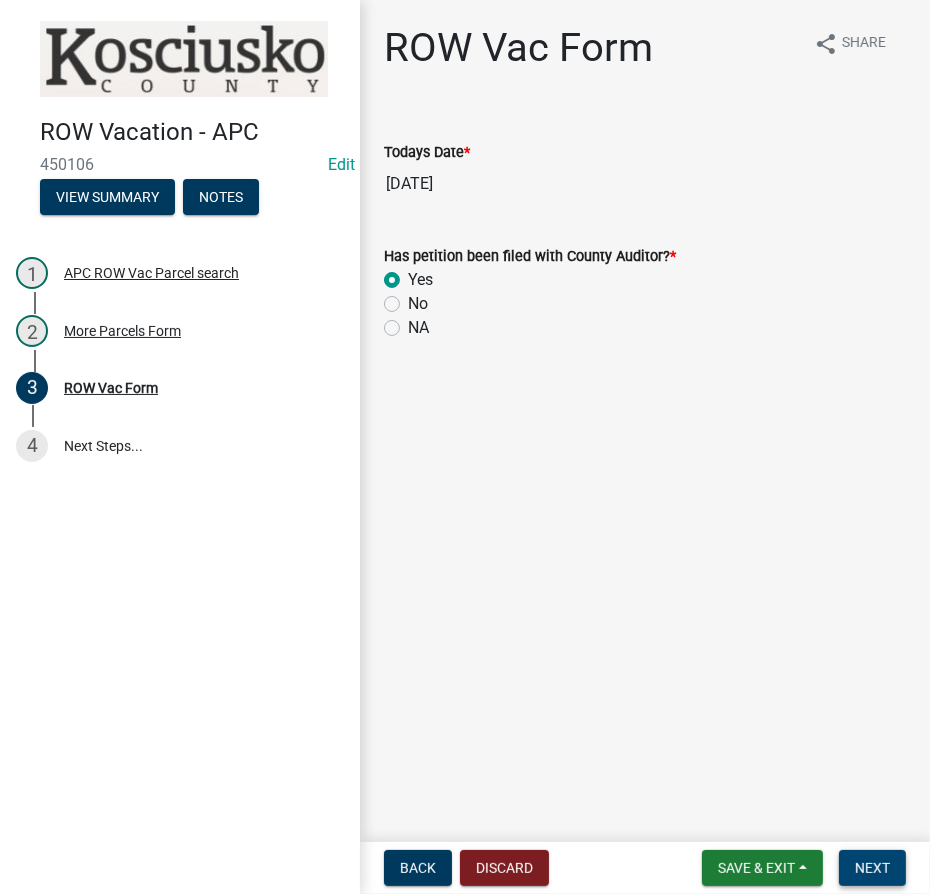 click on "Next" at bounding box center [872, 868] 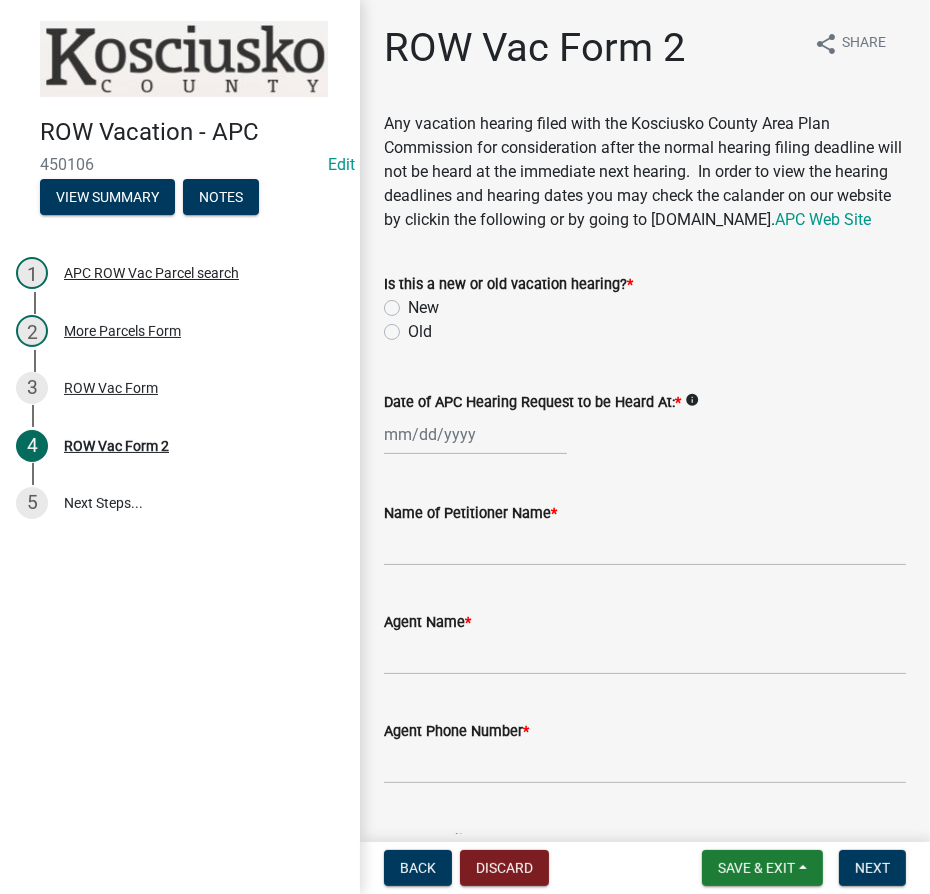 click on "Old" 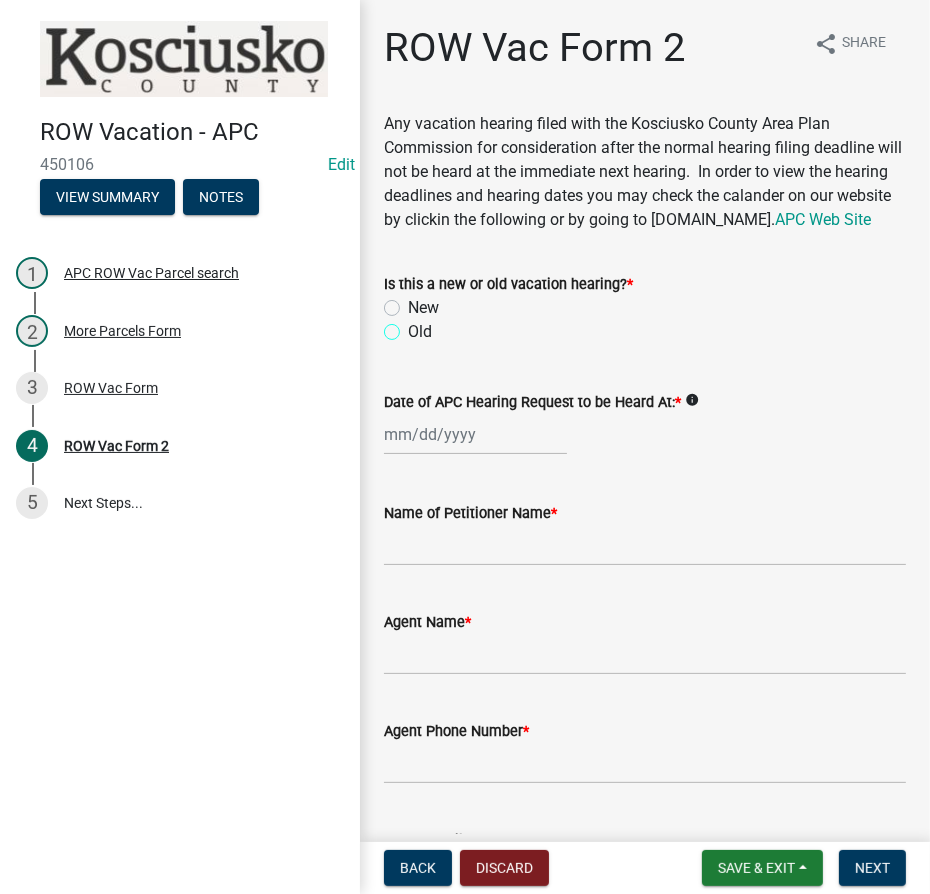 click on "Old" at bounding box center [414, 326] 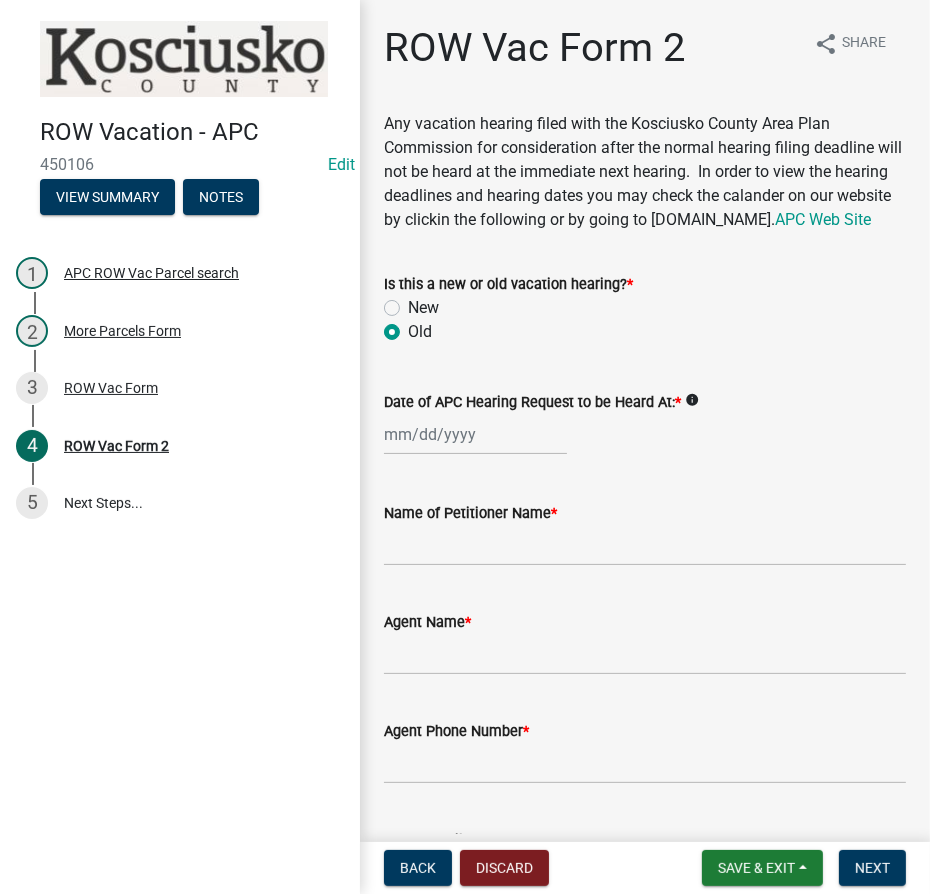 radio on "true" 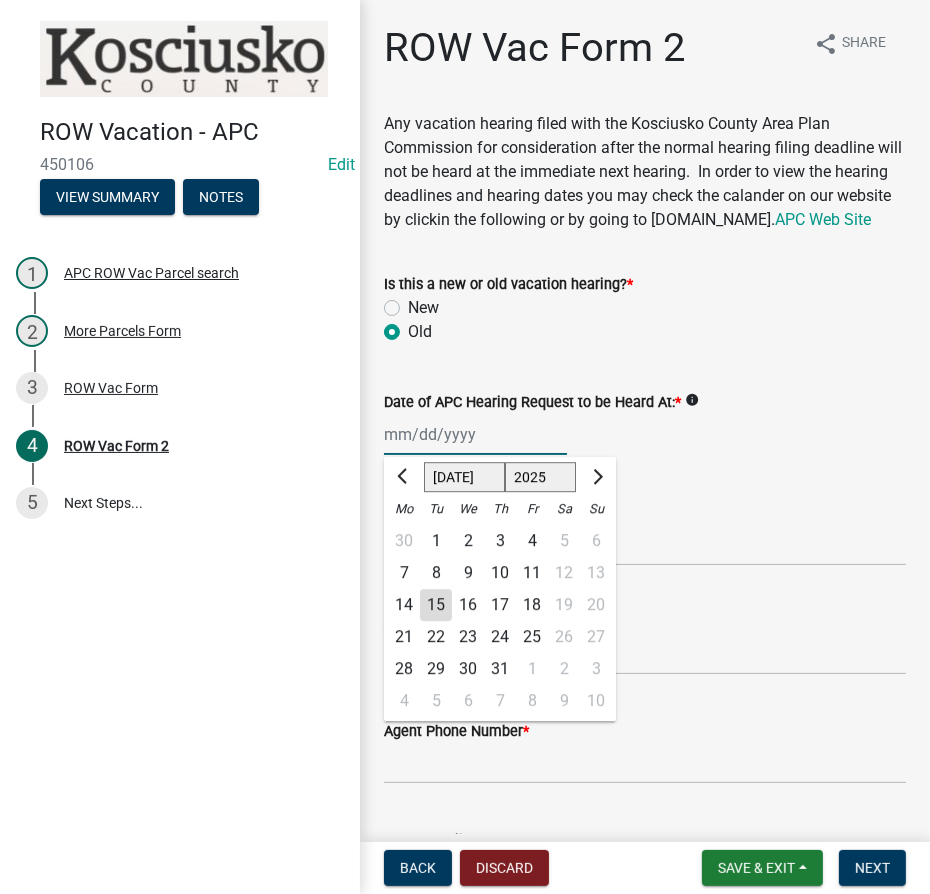 type on "[DATE]" 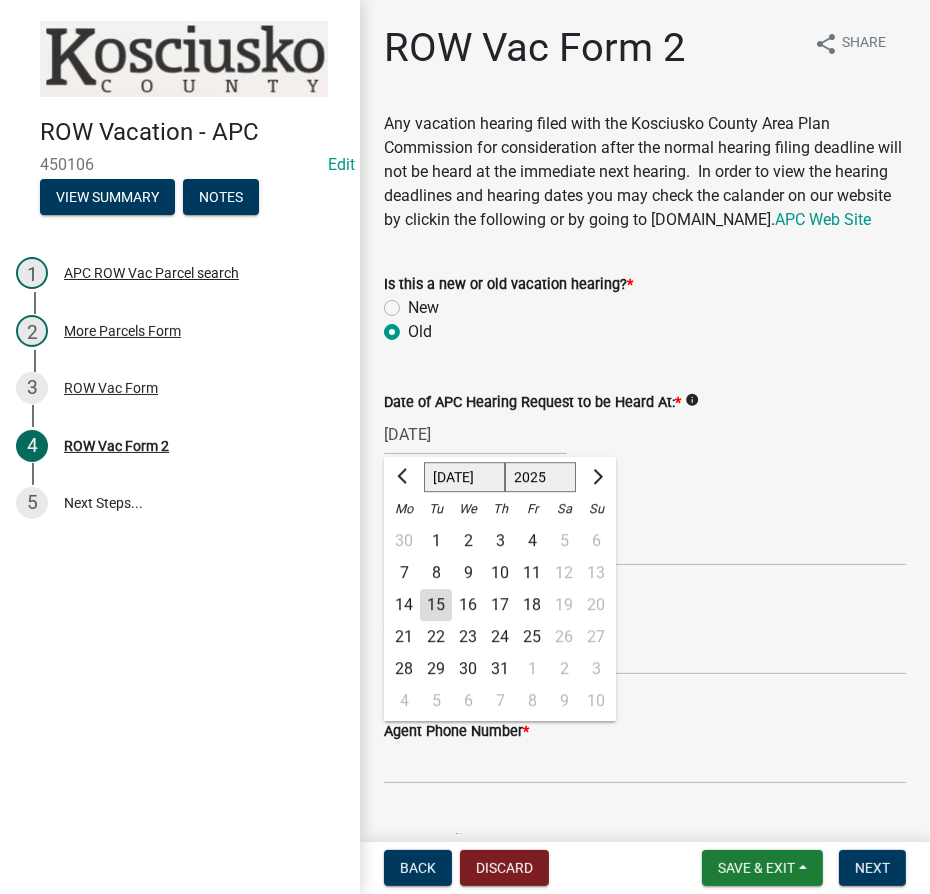 click on "1525 1526 1527 1528 1529 1530 1531 1532 1533 1534 1535 1536 1537 1538 1539 1540 1541 1542 1543 1544 1545 1546 1547 1548 1549 1550 1551 1552 1553 1554 1555 1556 1557 1558 1559 1560 1561 1562 1563 1564 1565 1566 1567 1568 1569 1570 1571 1572 1573 1574 1575 1576 1577 1578 1579 1580 1581 1582 1583 1584 1585 1586 1587 1588 1589 1590 1591 1592 1593 1594 1595 1596 1597 1598 1599 1600 1601 1602 1603 1604 1605 1606 1607 1608 1609 1610 1611 1612 1613 1614 1615 1616 1617 1618 1619 1620 1621 1622 1623 1624 1625 1626 1627 1628 1629 1630 1631 1632 1633 1634 1635 1636 1637 1638 1639 1640 1641 1642 1643 1644 1645 1646 1647 1648 1649 1650 1651 1652 1653 1654 1655 1656 1657 1658 1659 1660 1661 1662 1663 1664 1665 1666 1667 1668 1669 1670 1671 1672 1673 1674 1675 1676 1677 1678 1679 1680 1681 1682 1683 1684 1685 1686 1687 1688 1689 1690 1691 1692 1693 1694 1695 1696 1697 1698 1699 1700 1701 1702 1703 1704 1705 1706 1707 1708 1709 1710 1711 1712 1713 1714 1715 1716 1717 1718 1719 1720 1721 1722 1723 1724 1725 1726 1727 1728 1729" 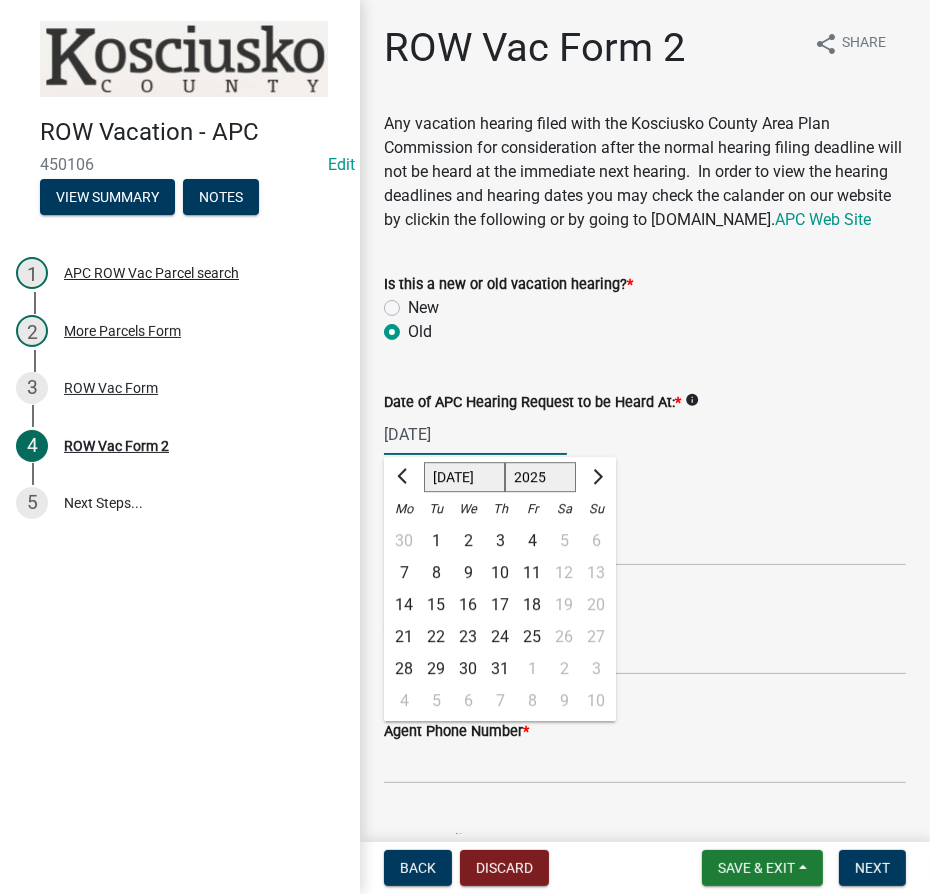 select on "2001" 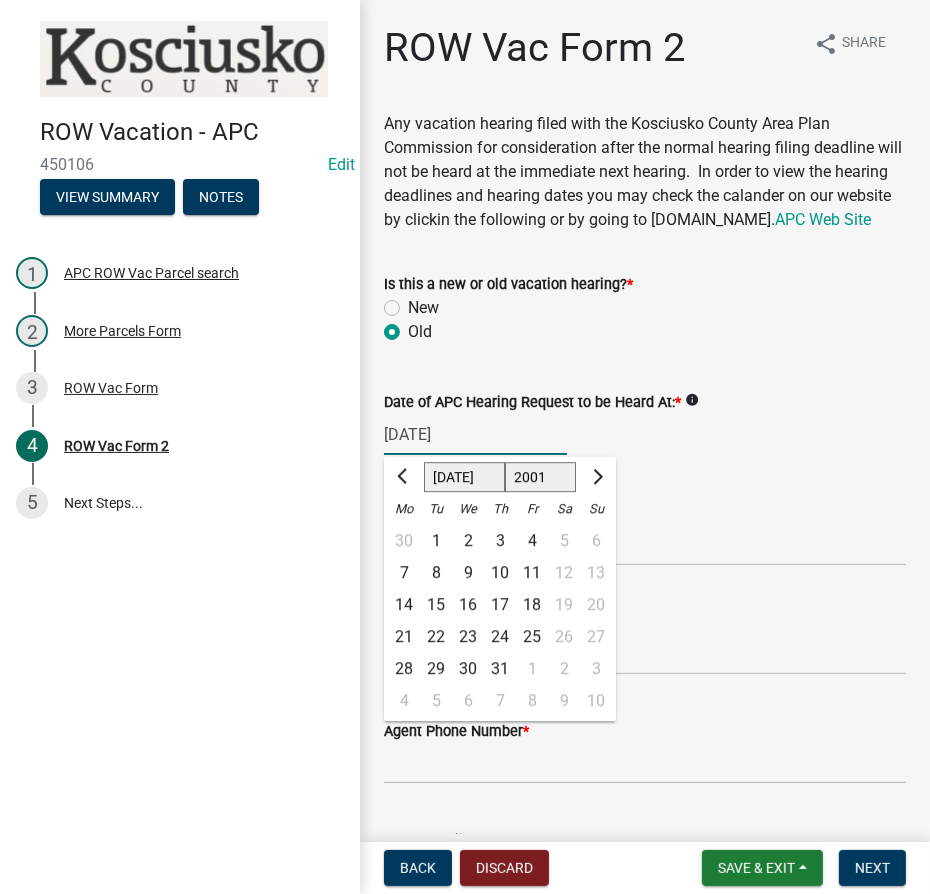 click on "1525 1526 1527 1528 1529 1530 1531 1532 1533 1534 1535 1536 1537 1538 1539 1540 1541 1542 1543 1544 1545 1546 1547 1548 1549 1550 1551 1552 1553 1554 1555 1556 1557 1558 1559 1560 1561 1562 1563 1564 1565 1566 1567 1568 1569 1570 1571 1572 1573 1574 1575 1576 1577 1578 1579 1580 1581 1582 1583 1584 1585 1586 1587 1588 1589 1590 1591 1592 1593 1594 1595 1596 1597 1598 1599 1600 1601 1602 1603 1604 1605 1606 1607 1608 1609 1610 1611 1612 1613 1614 1615 1616 1617 1618 1619 1620 1621 1622 1623 1624 1625 1626 1627 1628 1629 1630 1631 1632 1633 1634 1635 1636 1637 1638 1639 1640 1641 1642 1643 1644 1645 1646 1647 1648 1649 1650 1651 1652 1653 1654 1655 1656 1657 1658 1659 1660 1661 1662 1663 1664 1665 1666 1667 1668 1669 1670 1671 1672 1673 1674 1675 1676 1677 1678 1679 1680 1681 1682 1683 1684 1685 1686 1687 1688 1689 1690 1691 1692 1693 1694 1695 1696 1697 1698 1699 1700 1701 1702 1703 1704 1705 1706 1707 1708 1709 1710 1711 1712 1713 1714 1715 1716 1717 1718 1719 1720 1721 1722 1723 1724 1725 1726 1727 1728 1729" 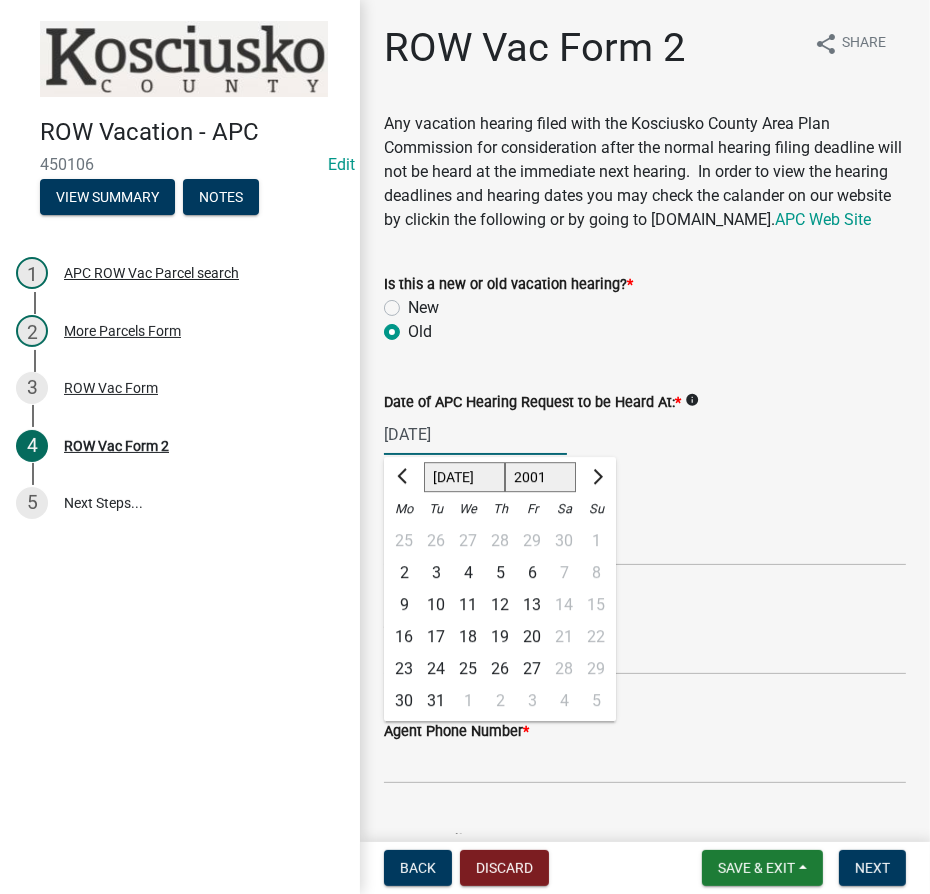 click on "Jan Feb Mar Apr May Jun [DATE] Aug Sep Oct Nov Dec" 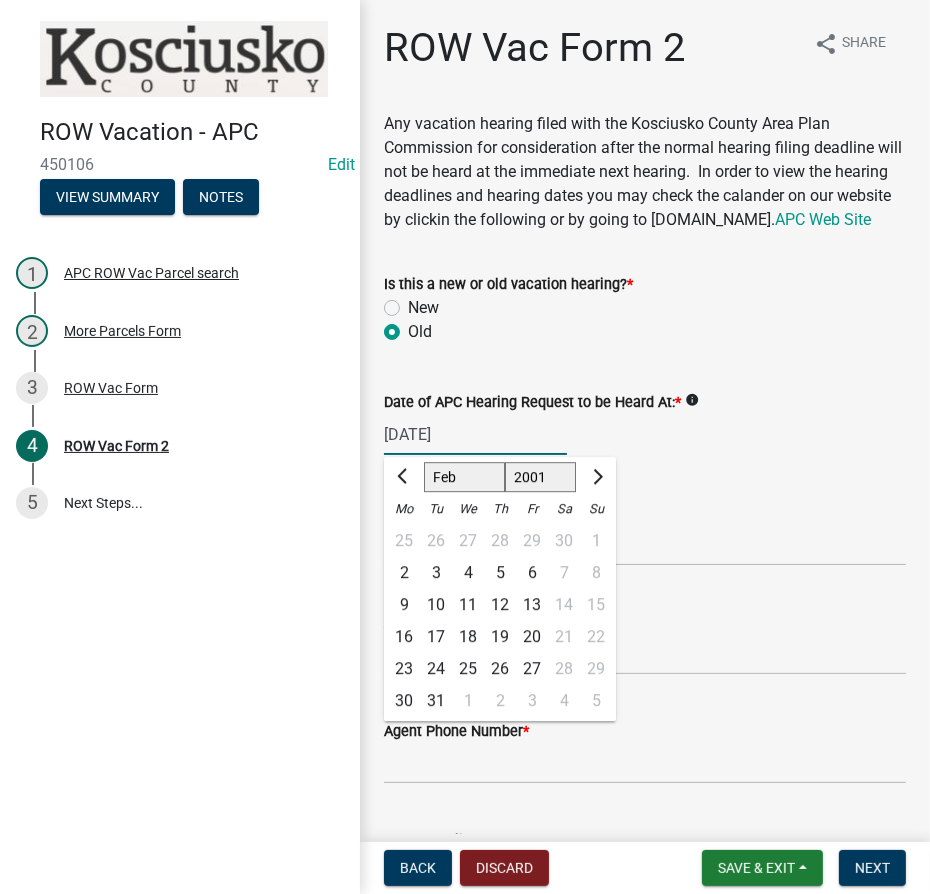 click on "Jan Feb Mar Apr May Jun [DATE] Aug Sep Oct Nov Dec" 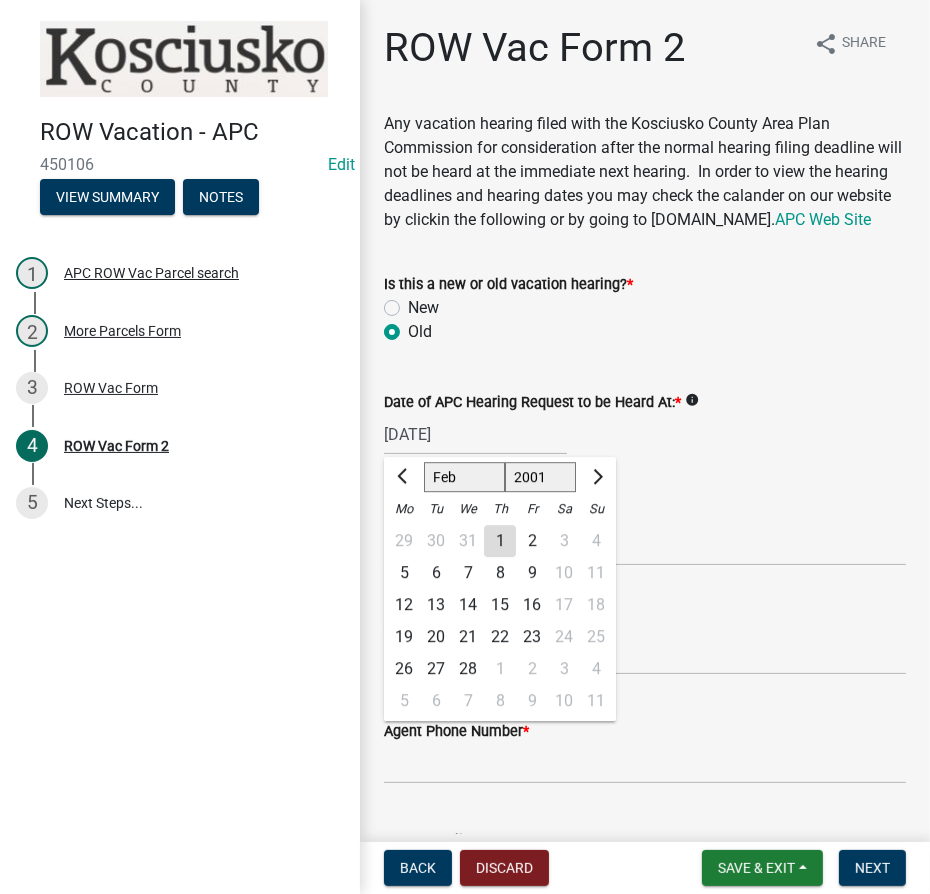click on "27" 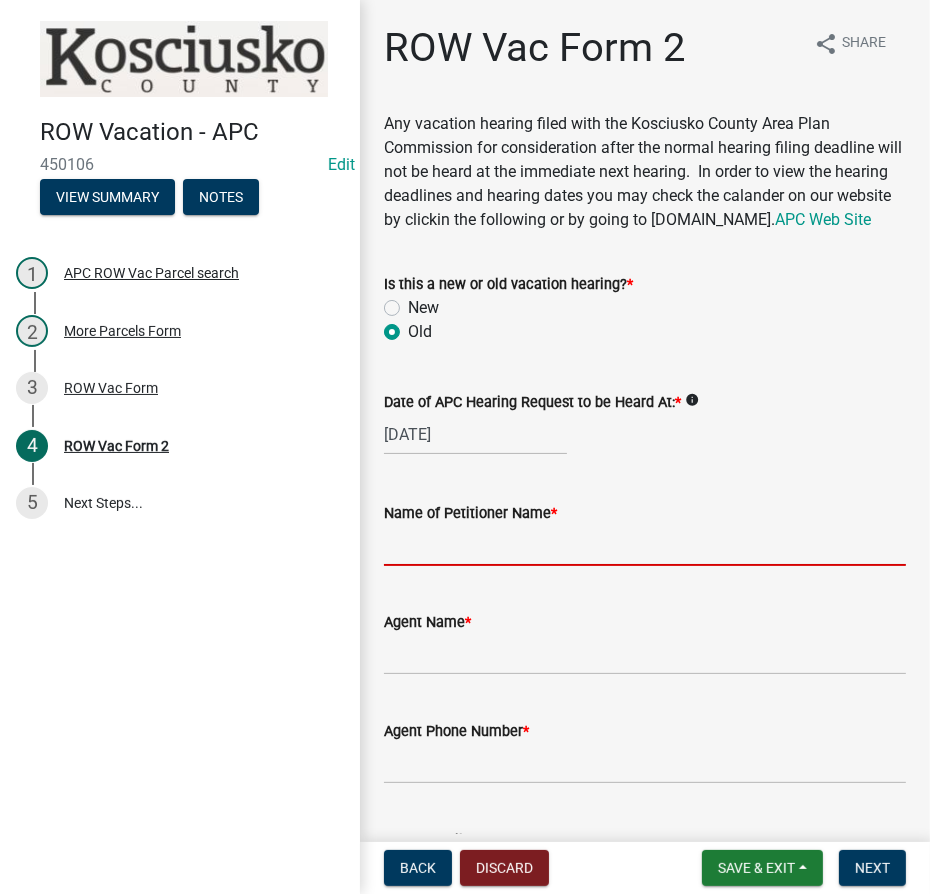 click on "Name of Petitioner Name  *" at bounding box center (645, 545) 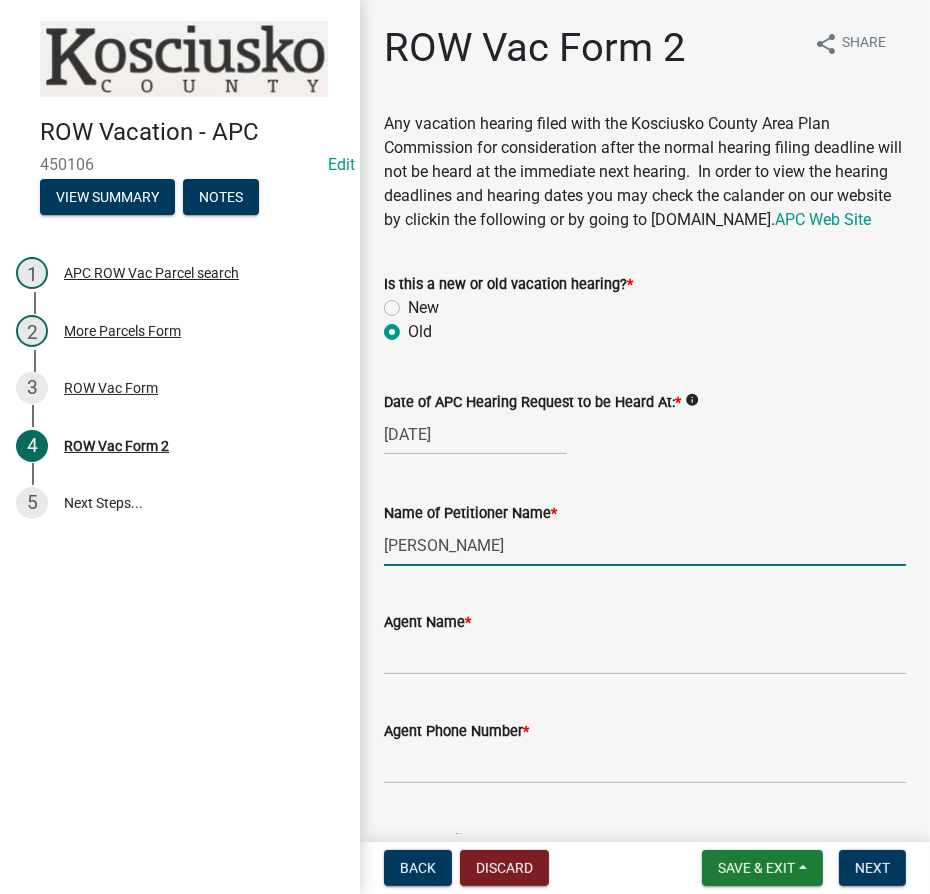 type on "[PERSON_NAME]" 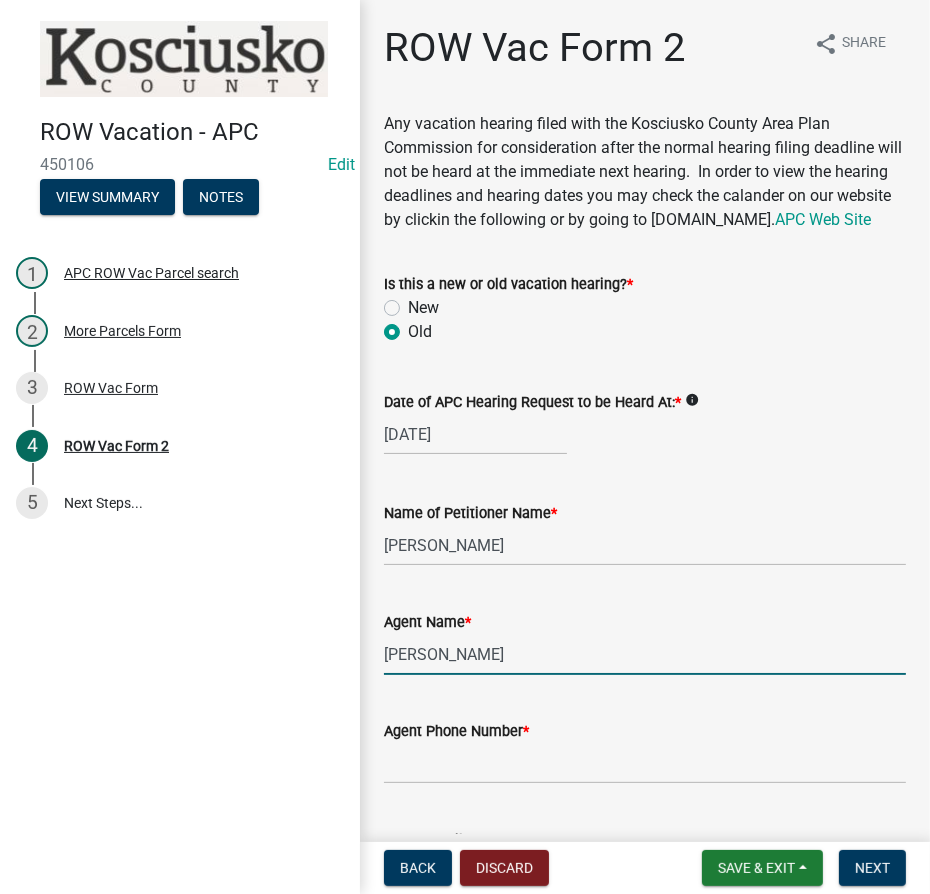 type on "[PERSON_NAME]" 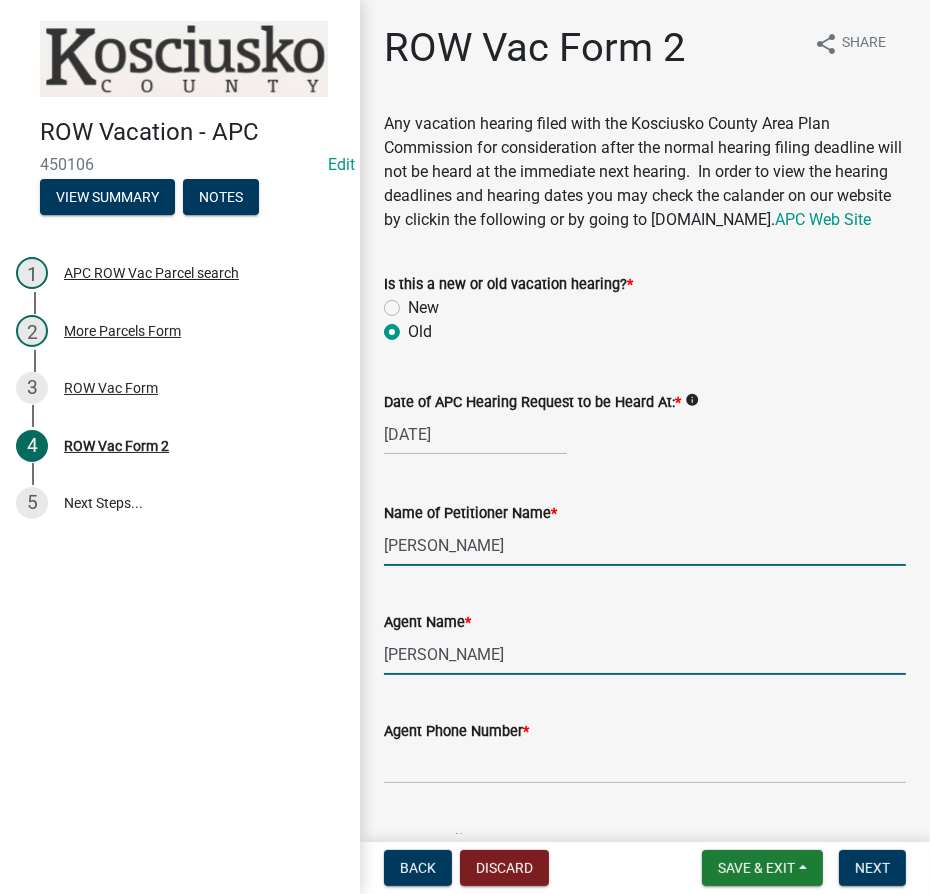 click on "[PERSON_NAME]" at bounding box center (645, 545) 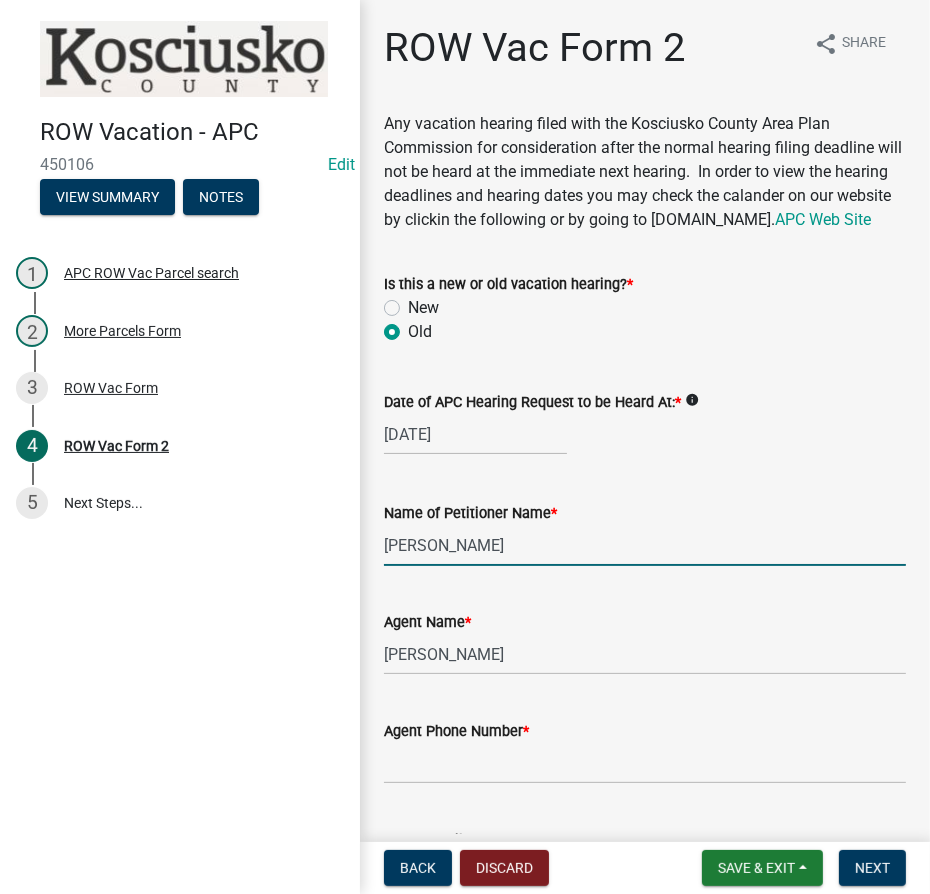 type on "[PERSON_NAME]" 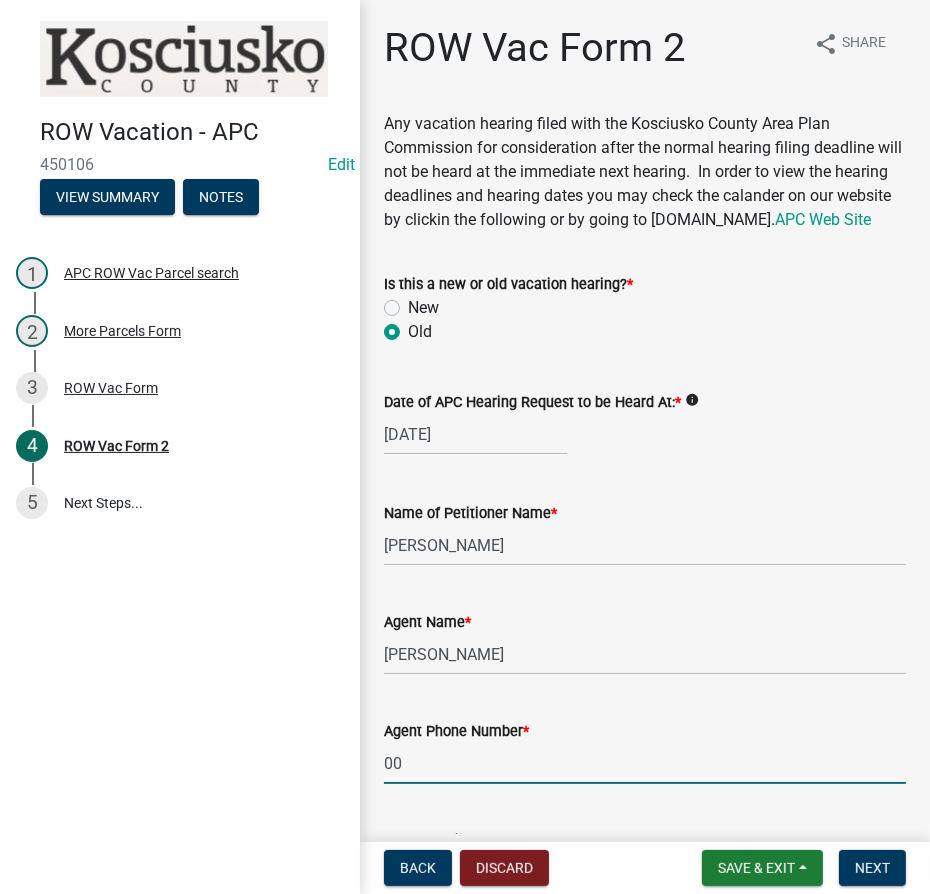 type on "000-000-0000" 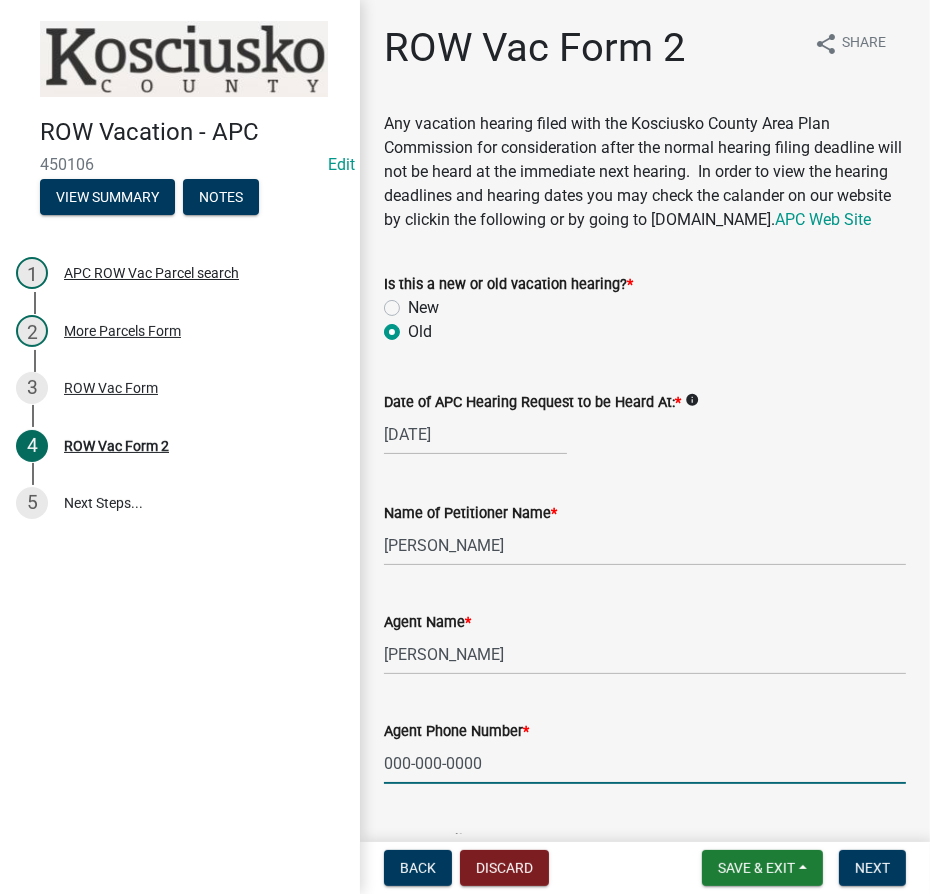 scroll, scrollTop: 479, scrollLeft: 0, axis: vertical 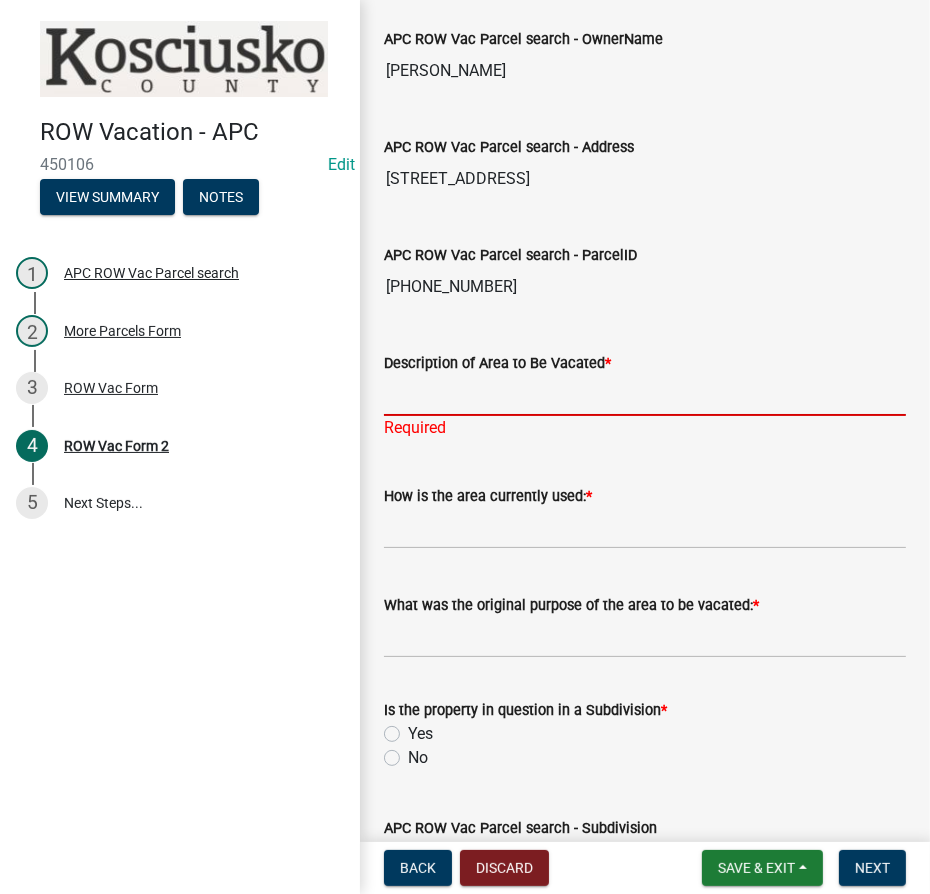 click on "Description of Area to Be Vacated  *" at bounding box center [645, 395] 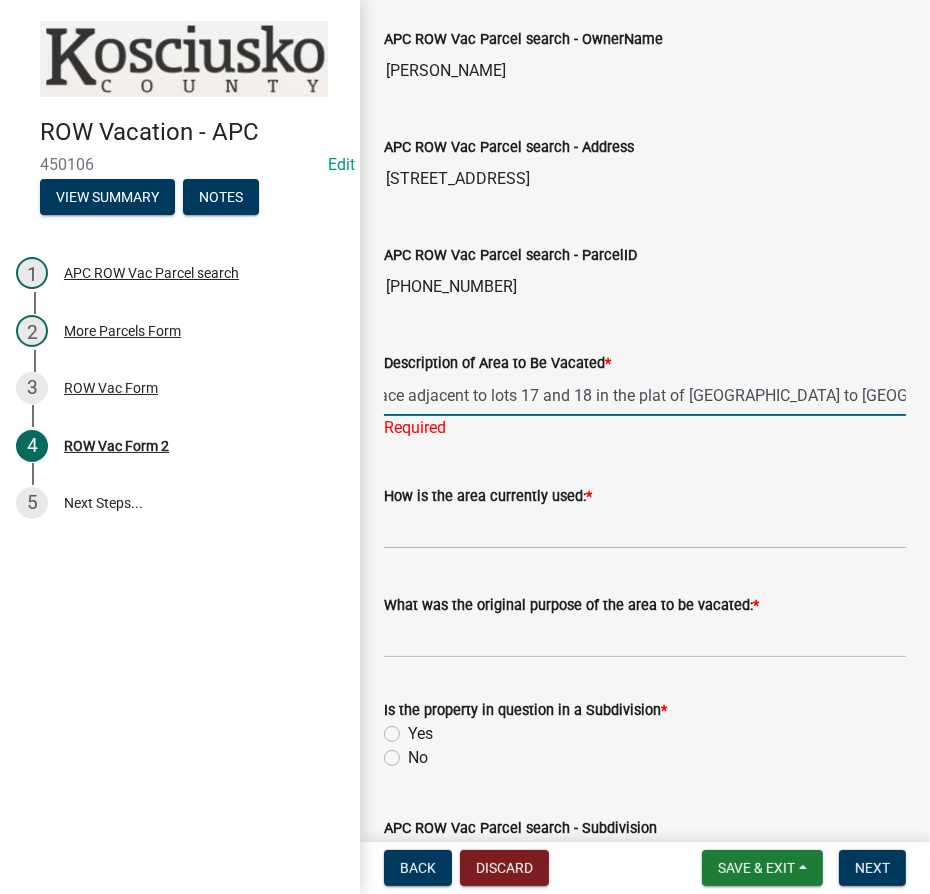 scroll, scrollTop: 0, scrollLeft: 271, axis: horizontal 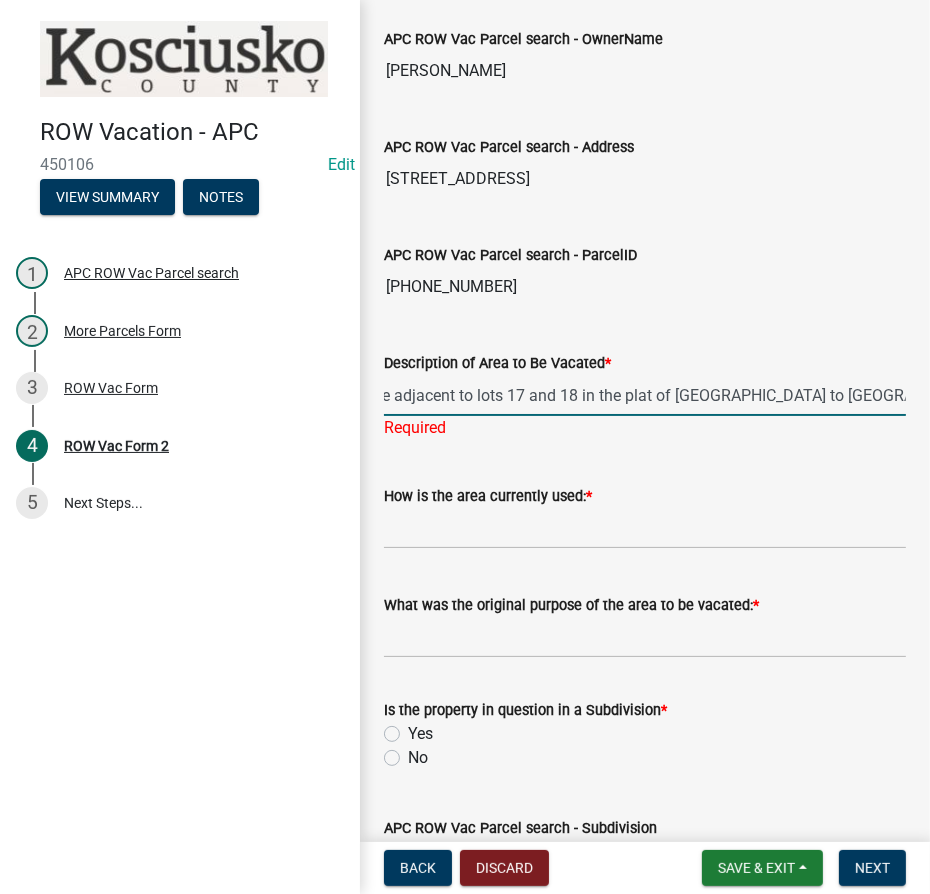 type on "60'x20' part of the public parking space adjacent to lots 17 and 18 in the plat of [GEOGRAPHIC_DATA] to [GEOGRAPHIC_DATA]" 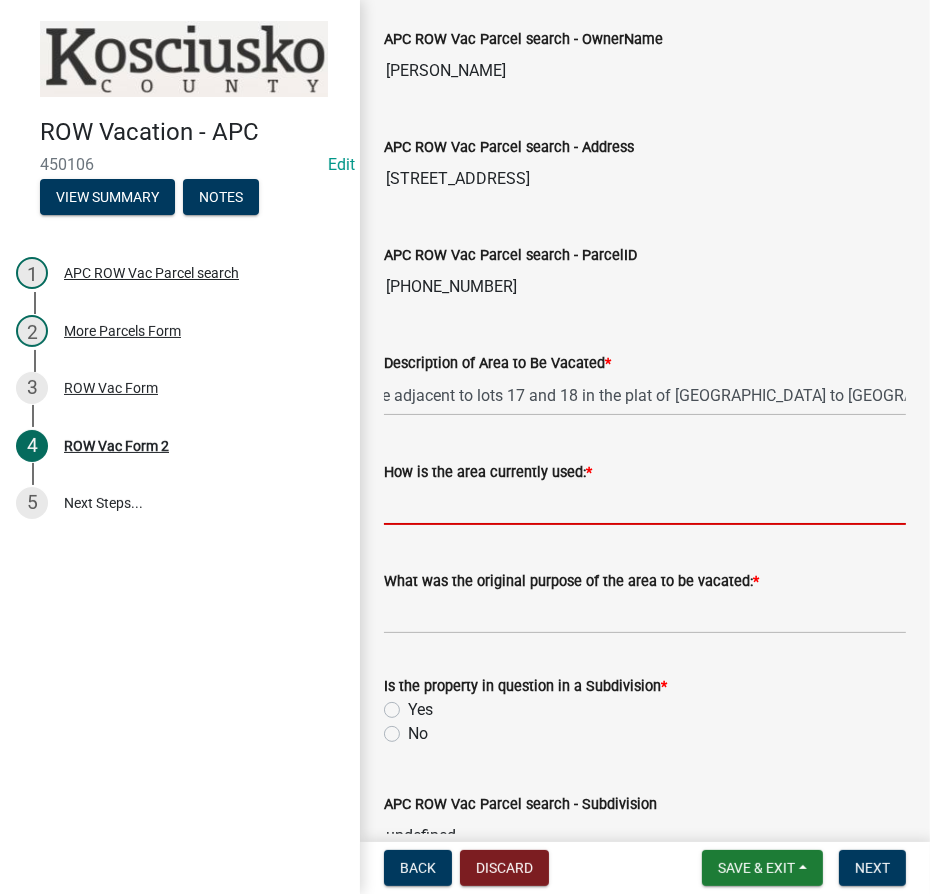 scroll, scrollTop: 0, scrollLeft: 0, axis: both 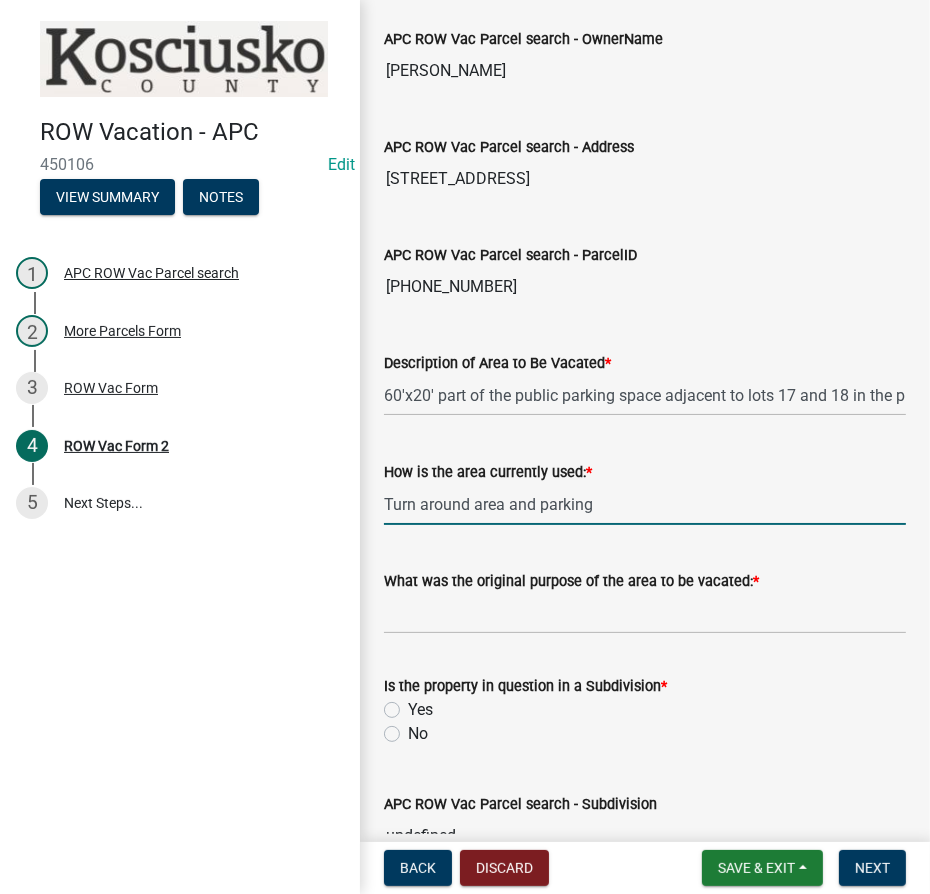 type on "Turn around area and parking" 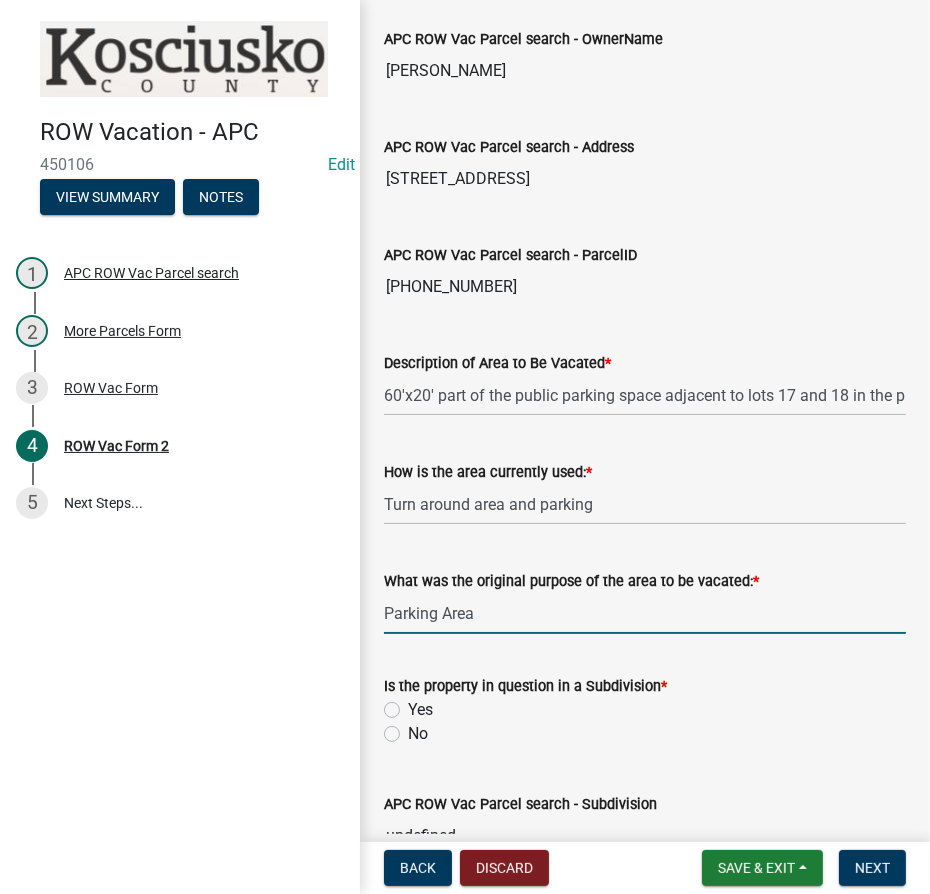 type on "Parking Area" 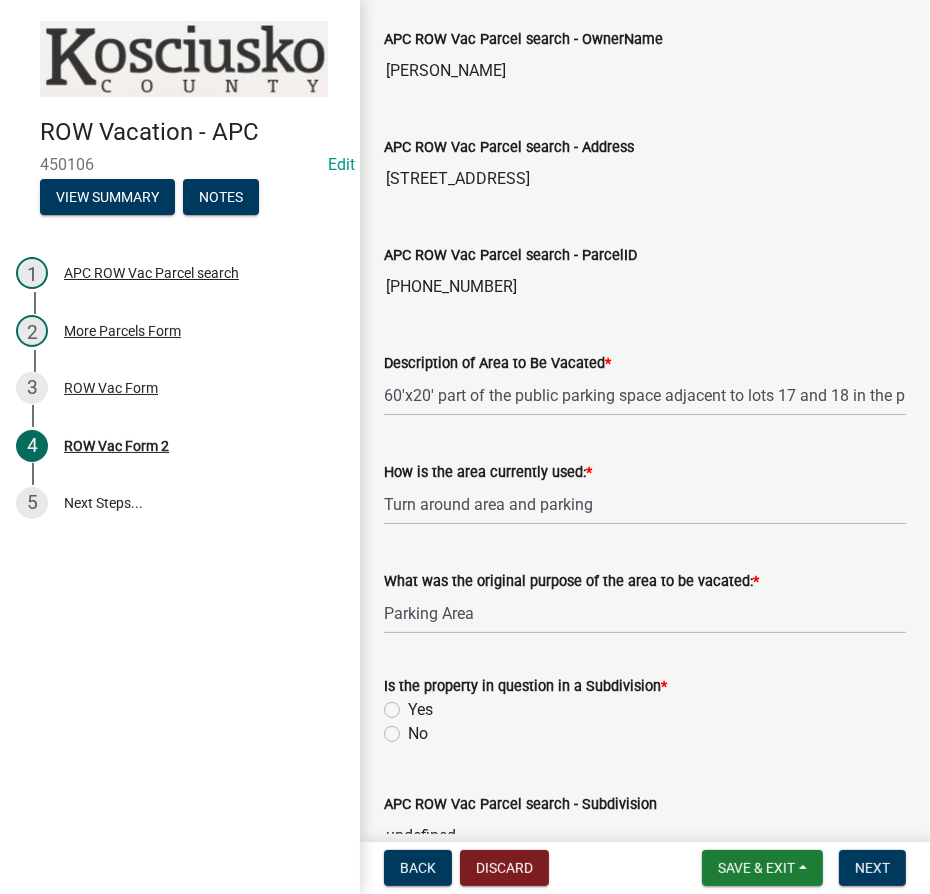 click on "Yes" 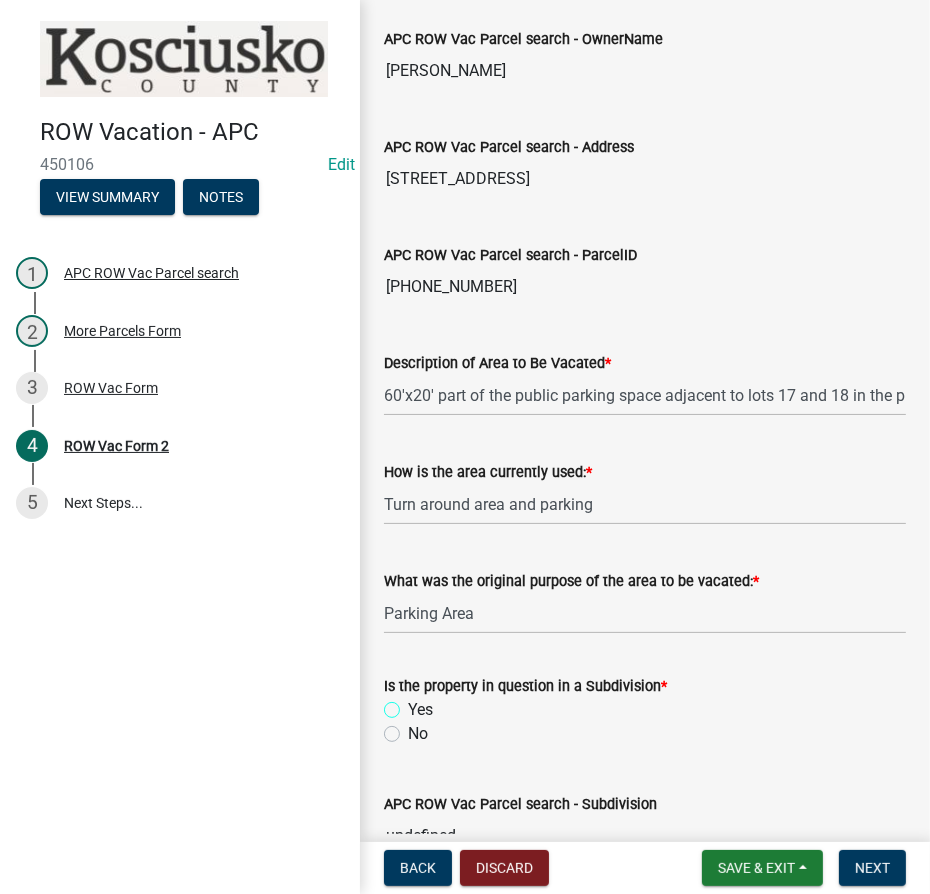 click on "Yes" at bounding box center (414, 704) 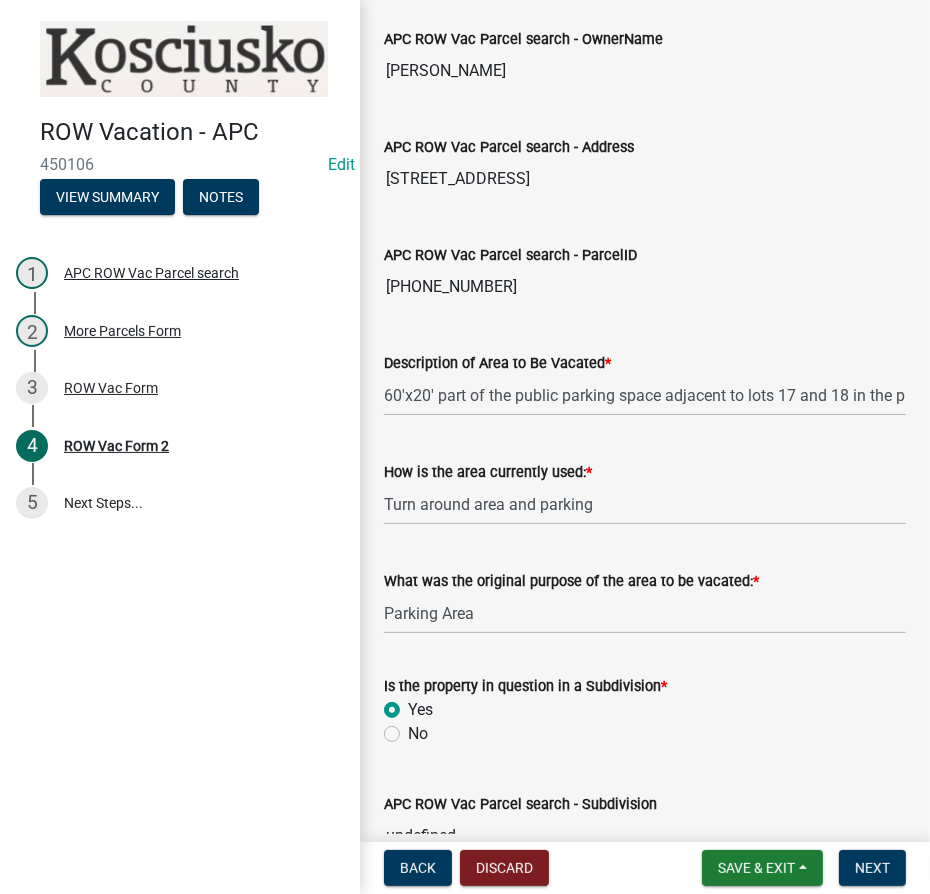 radio on "true" 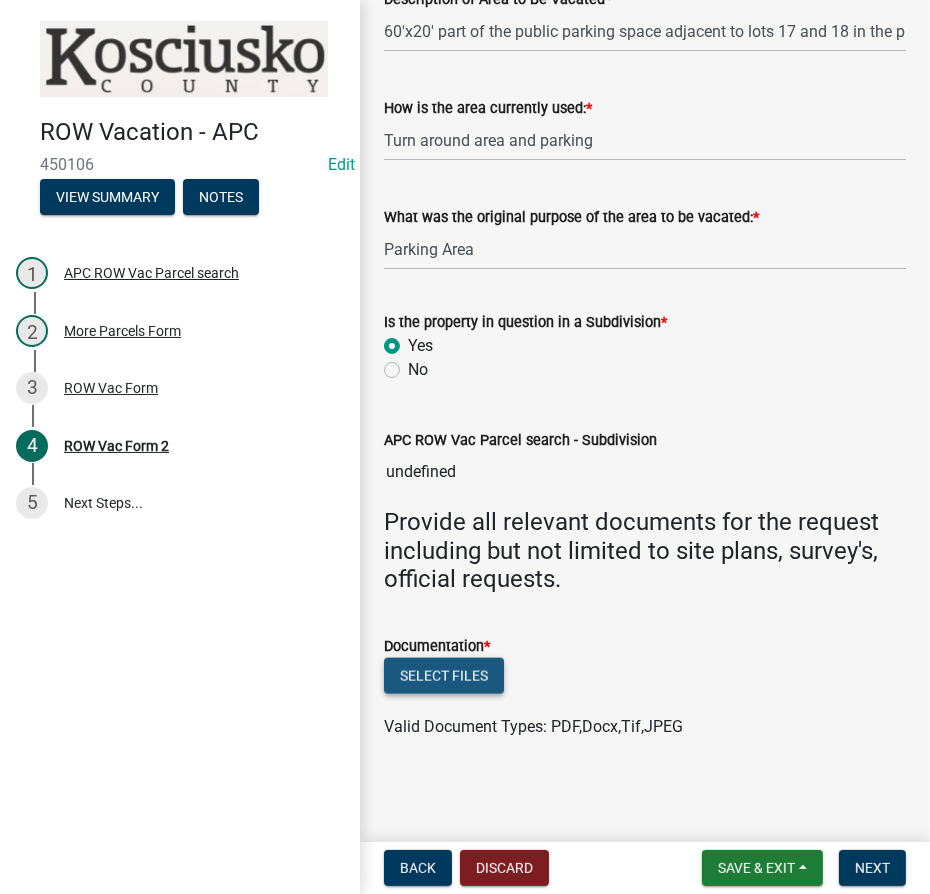click on "Select files" 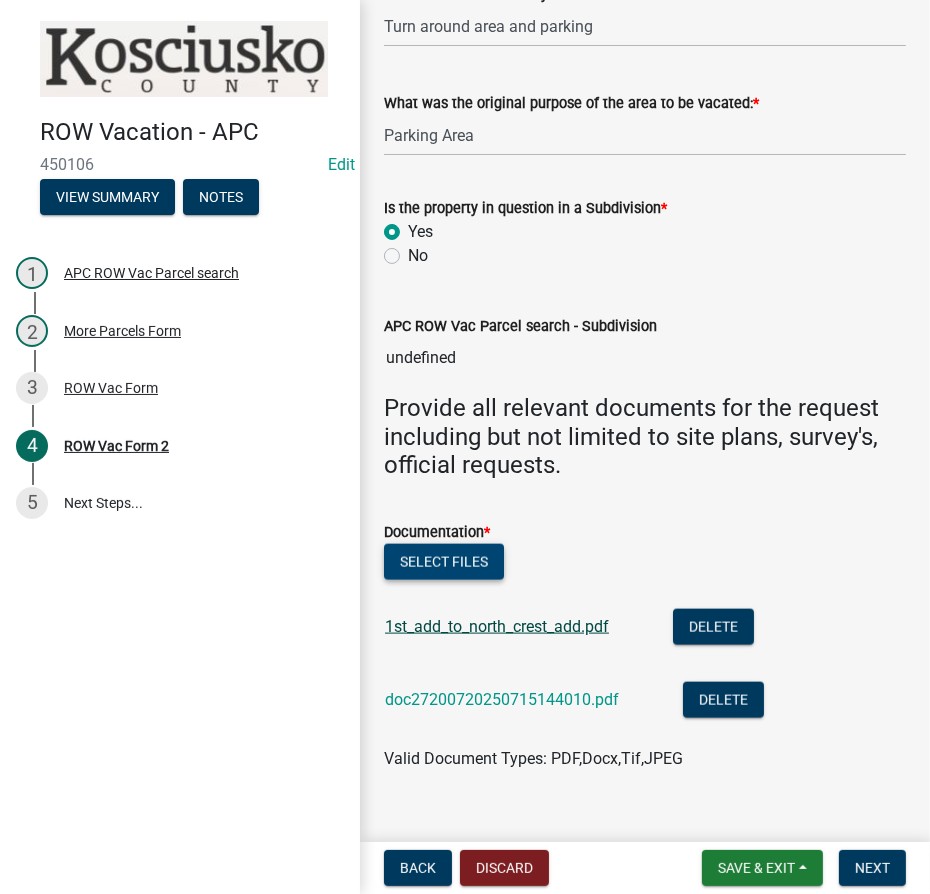 scroll, scrollTop: 1488, scrollLeft: 0, axis: vertical 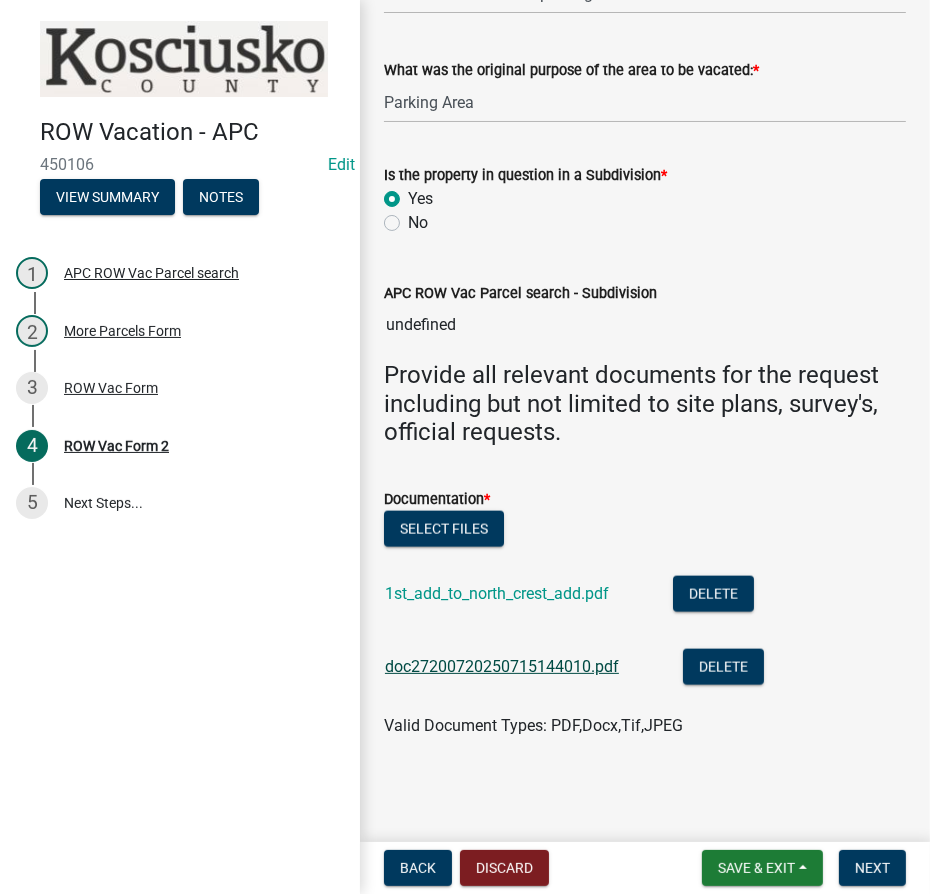 click on "doc27200720250715144010.pdf" 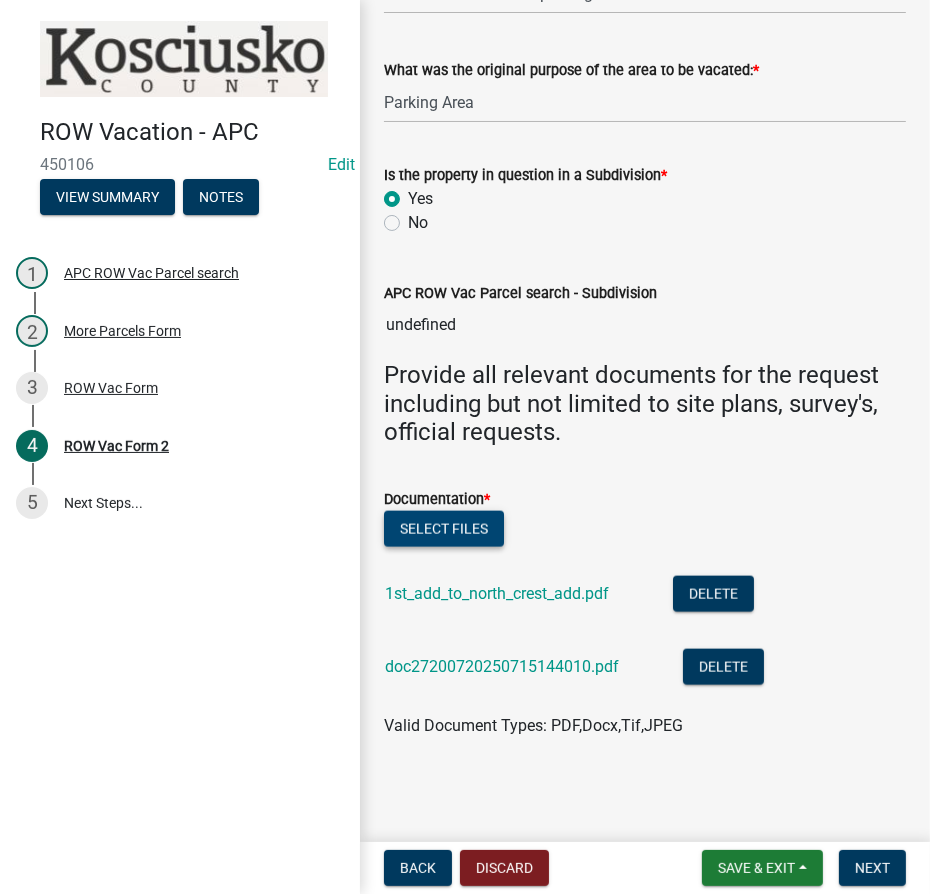 click on "Select files" 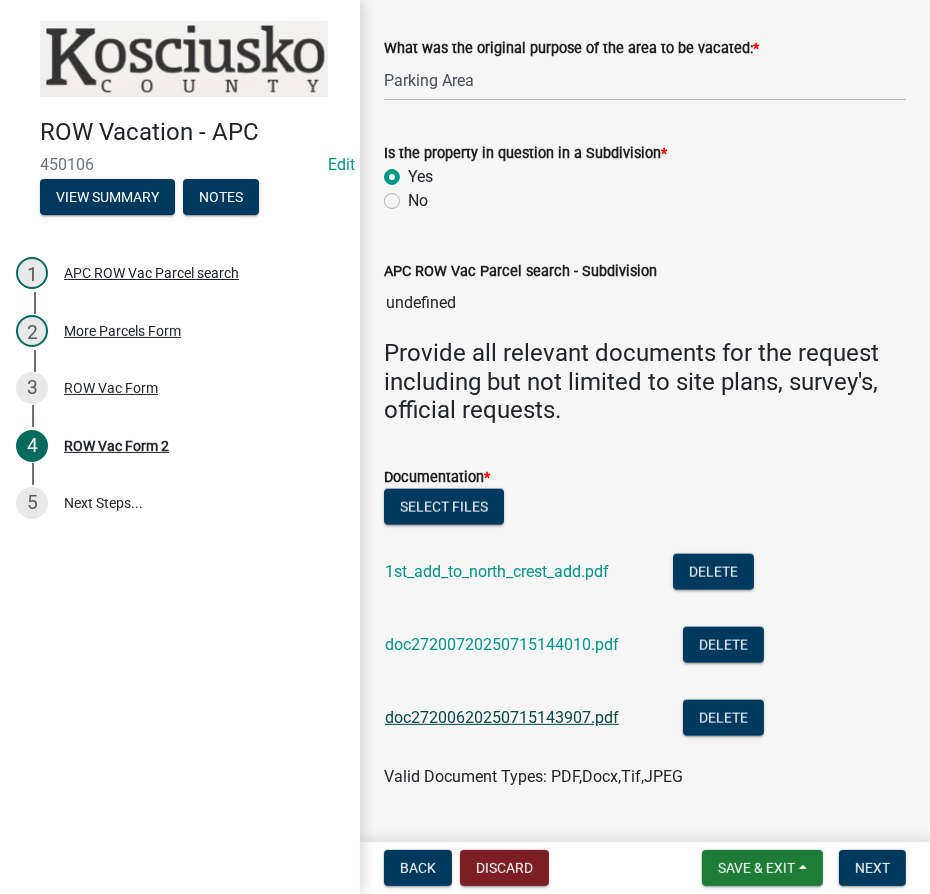 click on "doc27200620250715143907.pdf" 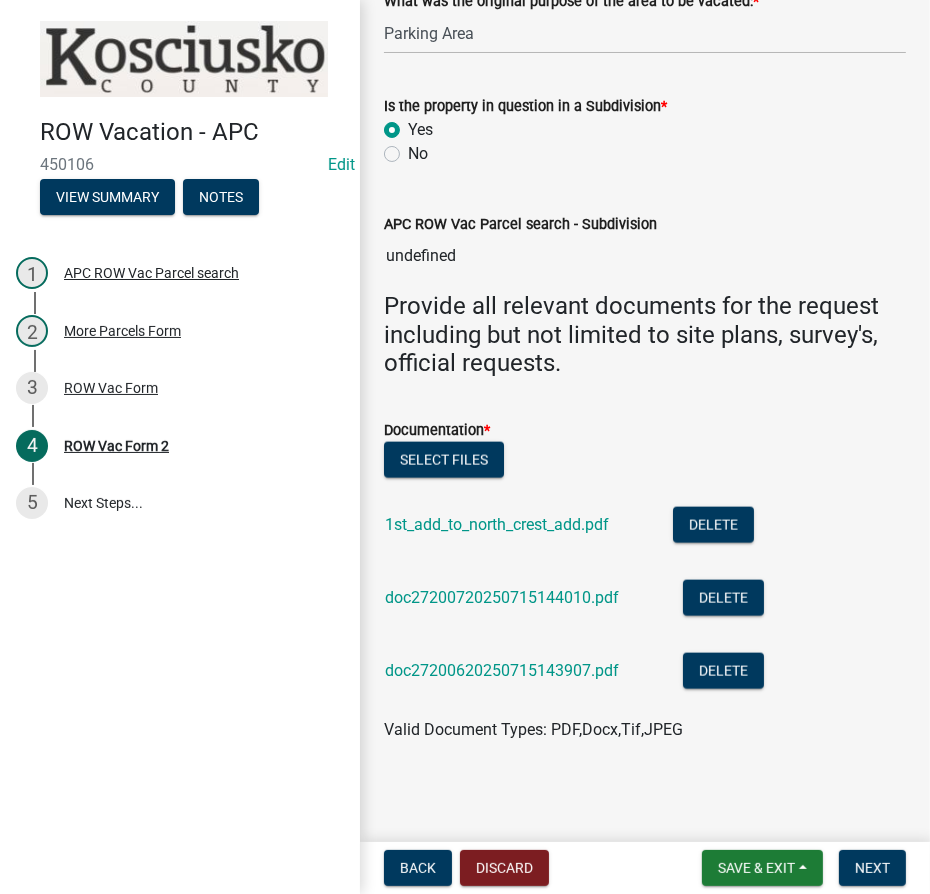 scroll, scrollTop: 1560, scrollLeft: 0, axis: vertical 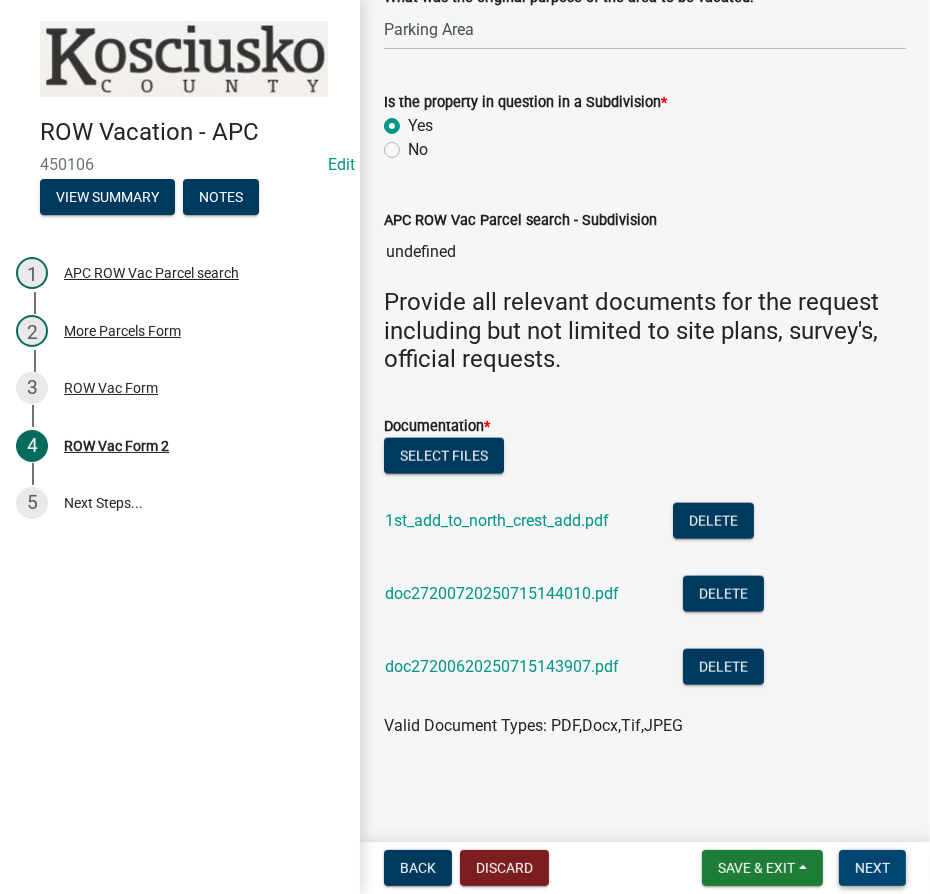 click on "Next" at bounding box center [872, 868] 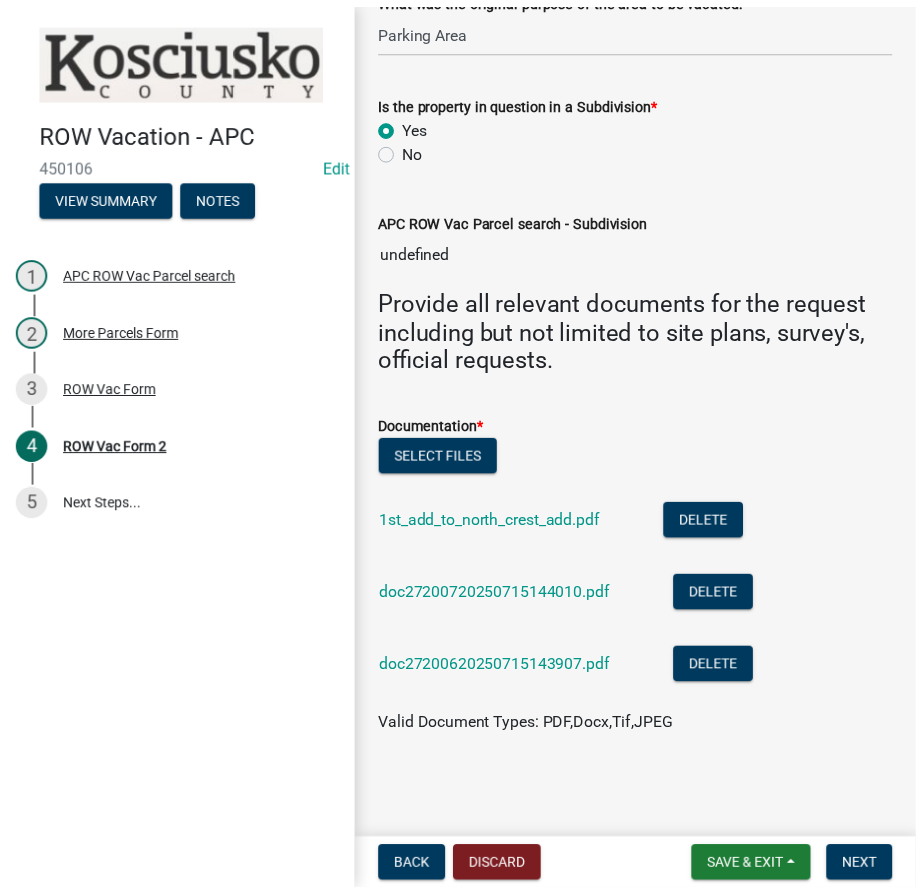scroll, scrollTop: 0, scrollLeft: 0, axis: both 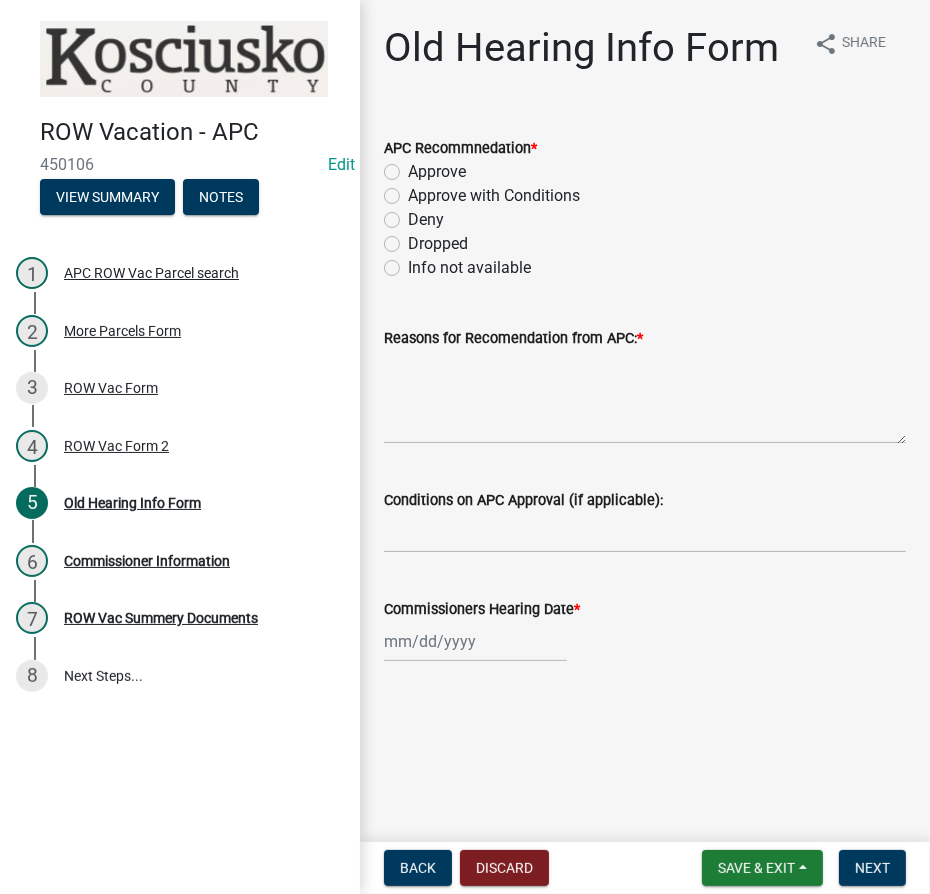 click on "Approve with Conditions" 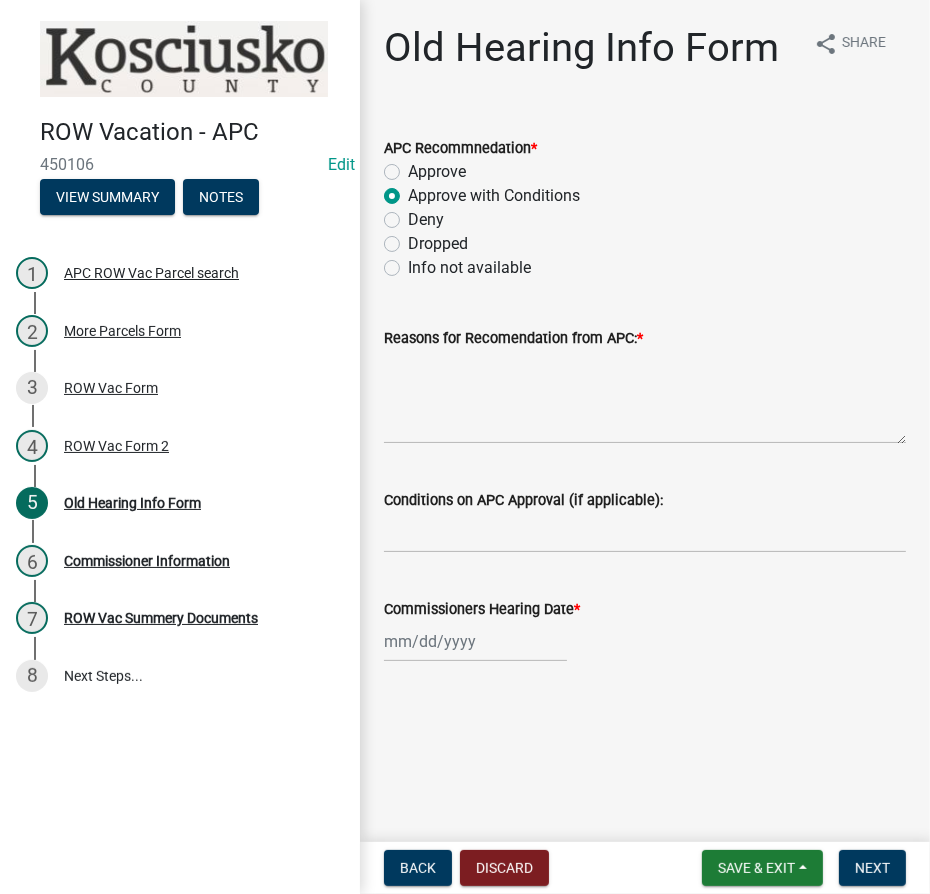 radio on "true" 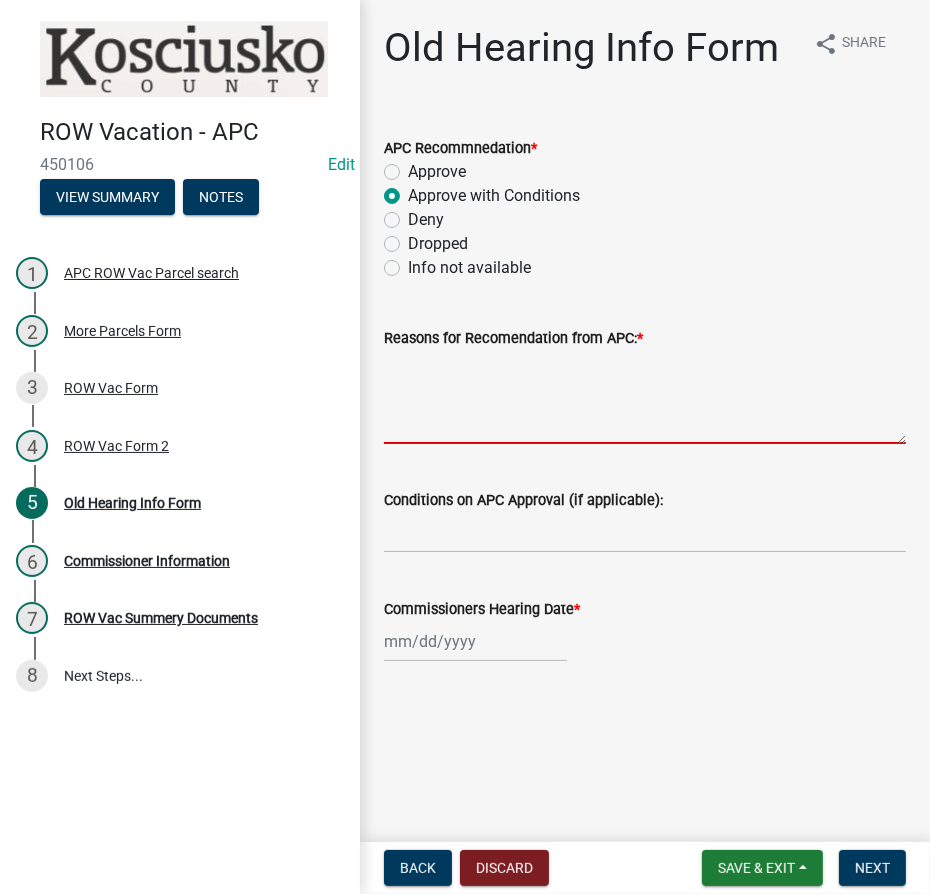 drag, startPoint x: 418, startPoint y: 355, endPoint x: 424, endPoint y: 366, distance: 12.529964 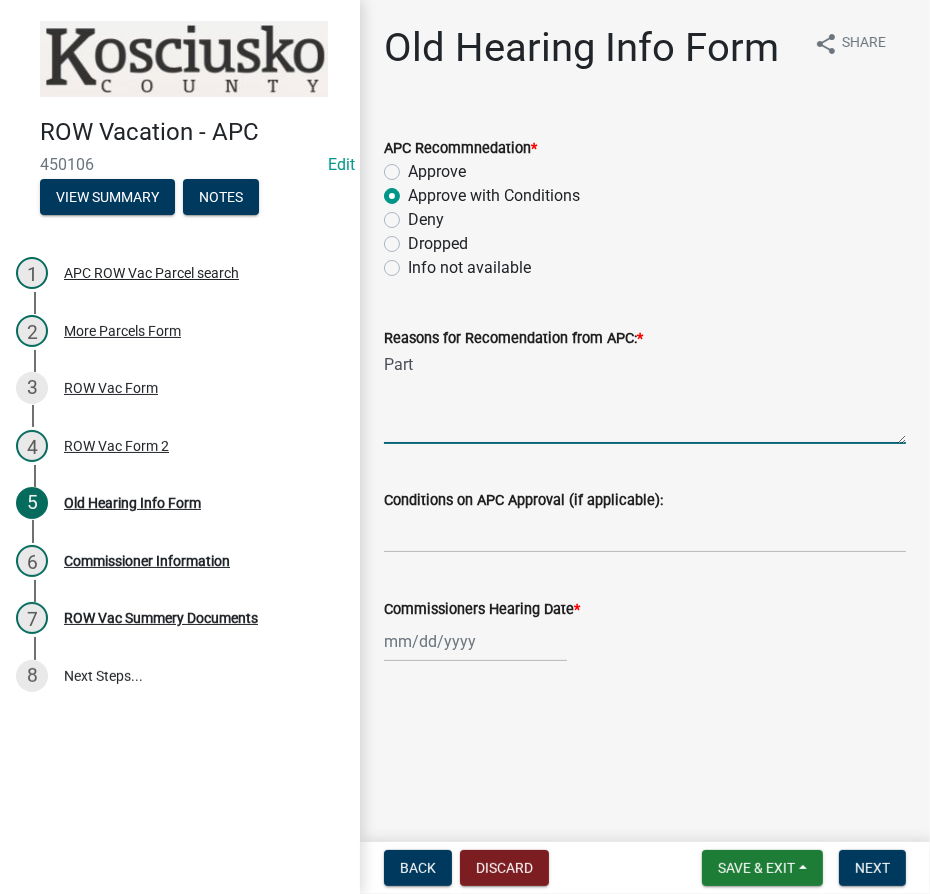 type on "Part" 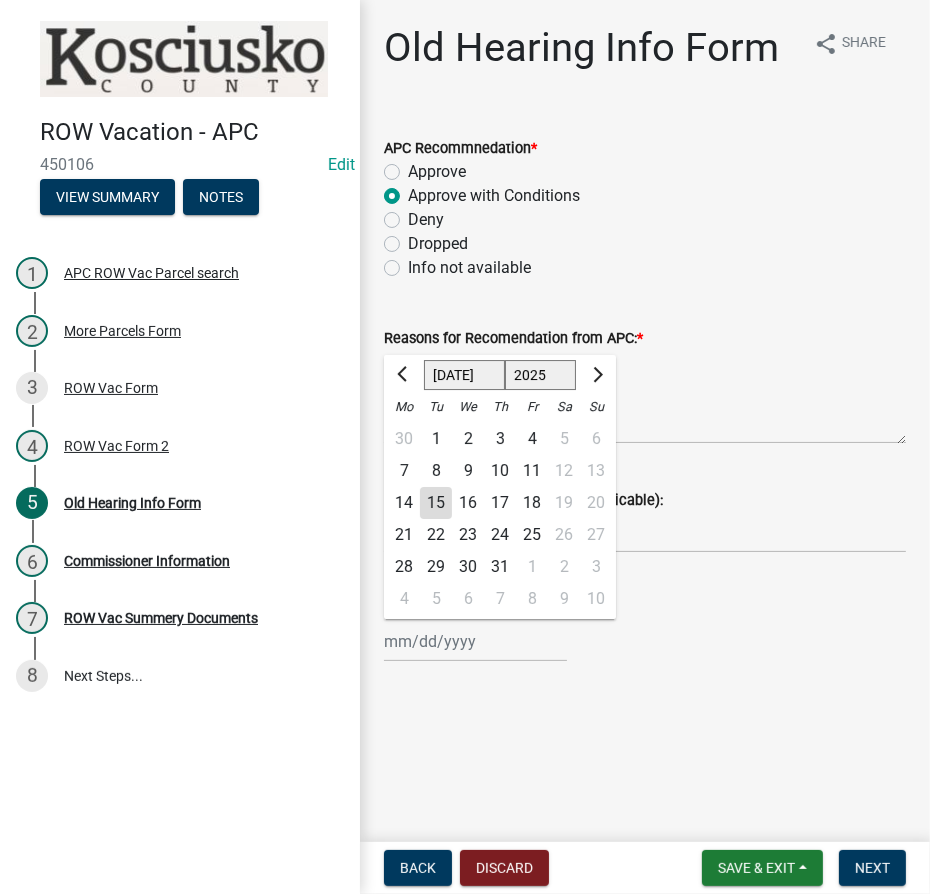 click on "1525 1526 1527 1528 1529 1530 1531 1532 1533 1534 1535 1536 1537 1538 1539 1540 1541 1542 1543 1544 1545 1546 1547 1548 1549 1550 1551 1552 1553 1554 1555 1556 1557 1558 1559 1560 1561 1562 1563 1564 1565 1566 1567 1568 1569 1570 1571 1572 1573 1574 1575 1576 1577 1578 1579 1580 1581 1582 1583 1584 1585 1586 1587 1588 1589 1590 1591 1592 1593 1594 1595 1596 1597 1598 1599 1600 1601 1602 1603 1604 1605 1606 1607 1608 1609 1610 1611 1612 1613 1614 1615 1616 1617 1618 1619 1620 1621 1622 1623 1624 1625 1626 1627 1628 1629 1630 1631 1632 1633 1634 1635 1636 1637 1638 1639 1640 1641 1642 1643 1644 1645 1646 1647 1648 1649 1650 1651 1652 1653 1654 1655 1656 1657 1658 1659 1660 1661 1662 1663 1664 1665 1666 1667 1668 1669 1670 1671 1672 1673 1674 1675 1676 1677 1678 1679 1680 1681 1682 1683 1684 1685 1686 1687 1688 1689 1690 1691 1692 1693 1694 1695 1696 1697 1698 1699 1700 1701 1702 1703 1704 1705 1706 1707 1708 1709 1710 1711 1712 1713 1714 1715 1716 1717 1718 1719 1720 1721 1722 1723 1724 1725 1726 1727 1728 1729" 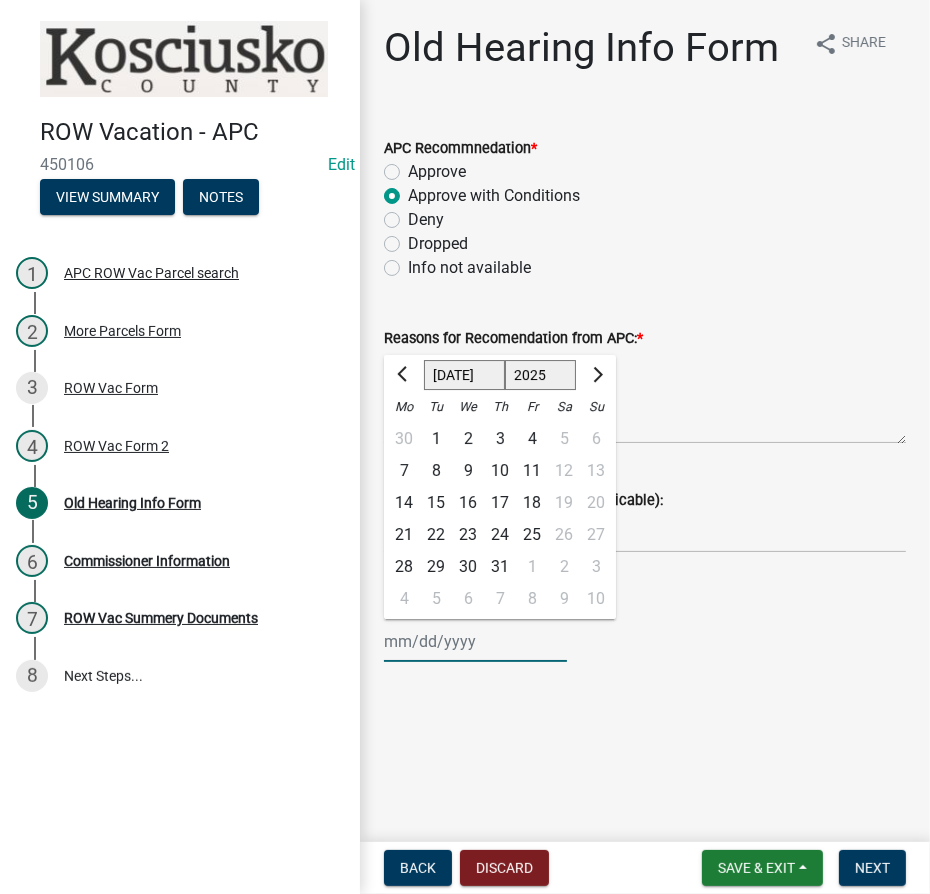 select on "2001" 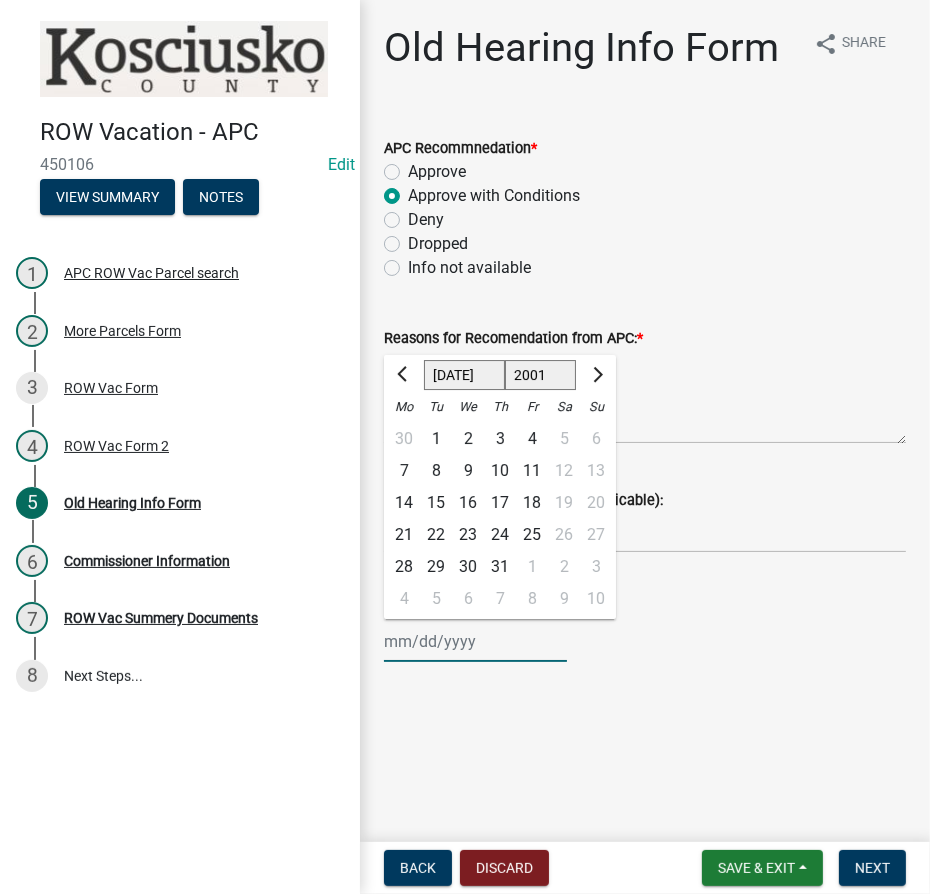 click on "1525 1526 1527 1528 1529 1530 1531 1532 1533 1534 1535 1536 1537 1538 1539 1540 1541 1542 1543 1544 1545 1546 1547 1548 1549 1550 1551 1552 1553 1554 1555 1556 1557 1558 1559 1560 1561 1562 1563 1564 1565 1566 1567 1568 1569 1570 1571 1572 1573 1574 1575 1576 1577 1578 1579 1580 1581 1582 1583 1584 1585 1586 1587 1588 1589 1590 1591 1592 1593 1594 1595 1596 1597 1598 1599 1600 1601 1602 1603 1604 1605 1606 1607 1608 1609 1610 1611 1612 1613 1614 1615 1616 1617 1618 1619 1620 1621 1622 1623 1624 1625 1626 1627 1628 1629 1630 1631 1632 1633 1634 1635 1636 1637 1638 1639 1640 1641 1642 1643 1644 1645 1646 1647 1648 1649 1650 1651 1652 1653 1654 1655 1656 1657 1658 1659 1660 1661 1662 1663 1664 1665 1666 1667 1668 1669 1670 1671 1672 1673 1674 1675 1676 1677 1678 1679 1680 1681 1682 1683 1684 1685 1686 1687 1688 1689 1690 1691 1692 1693 1694 1695 1696 1697 1698 1699 1700 1701 1702 1703 1704 1705 1706 1707 1708 1709 1710 1711 1712 1713 1714 1715 1716 1717 1718 1719 1720 1721 1722 1723 1724 1725 1726 1727 1728 1729" 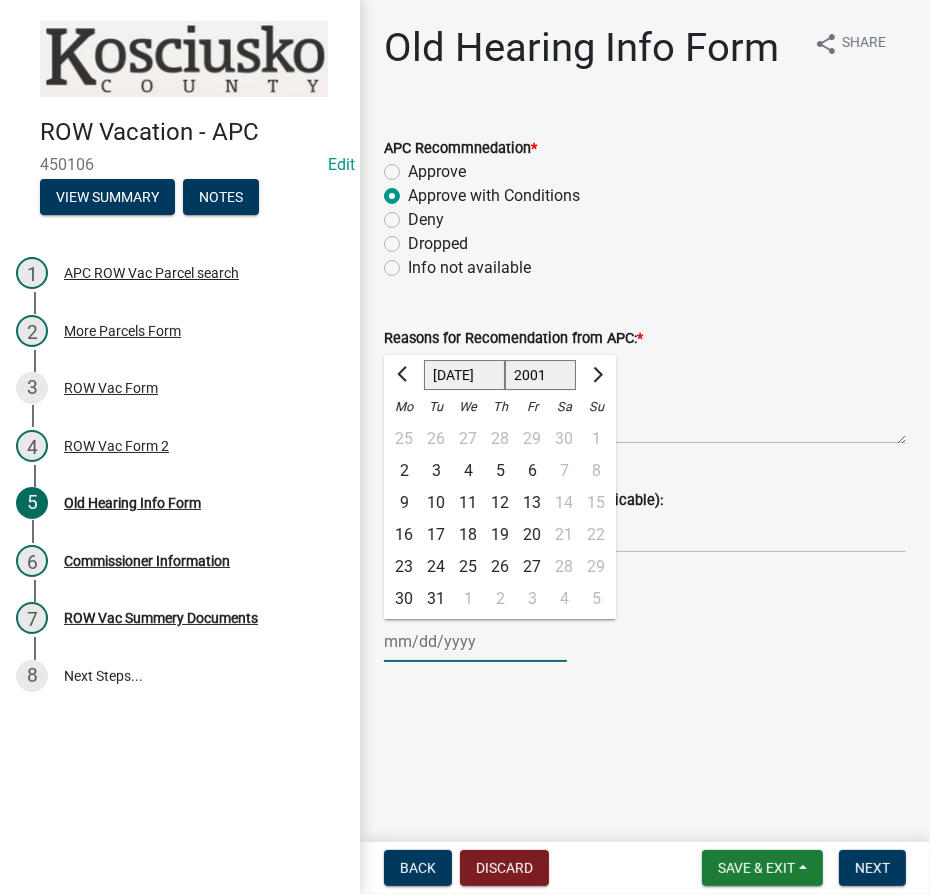 click on "Jan Feb Mar Apr May Jun [DATE] Aug Sep Oct Nov Dec" 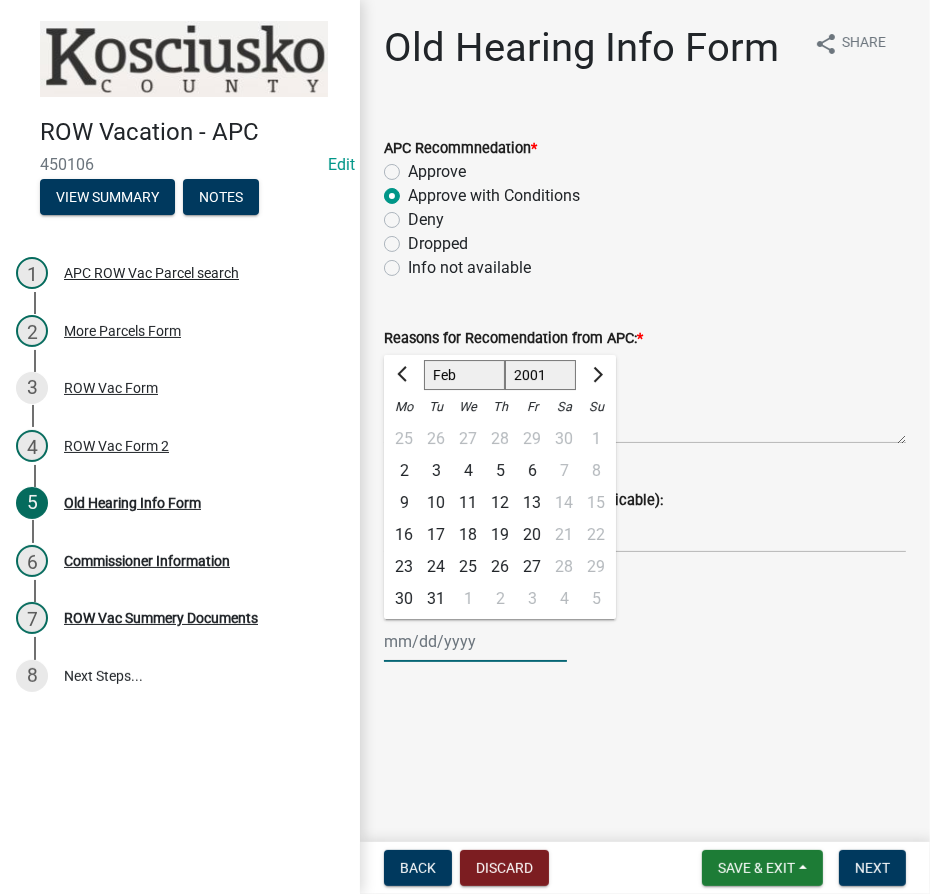 click on "Jan Feb Mar Apr May Jun [DATE] Aug Sep Oct Nov Dec" 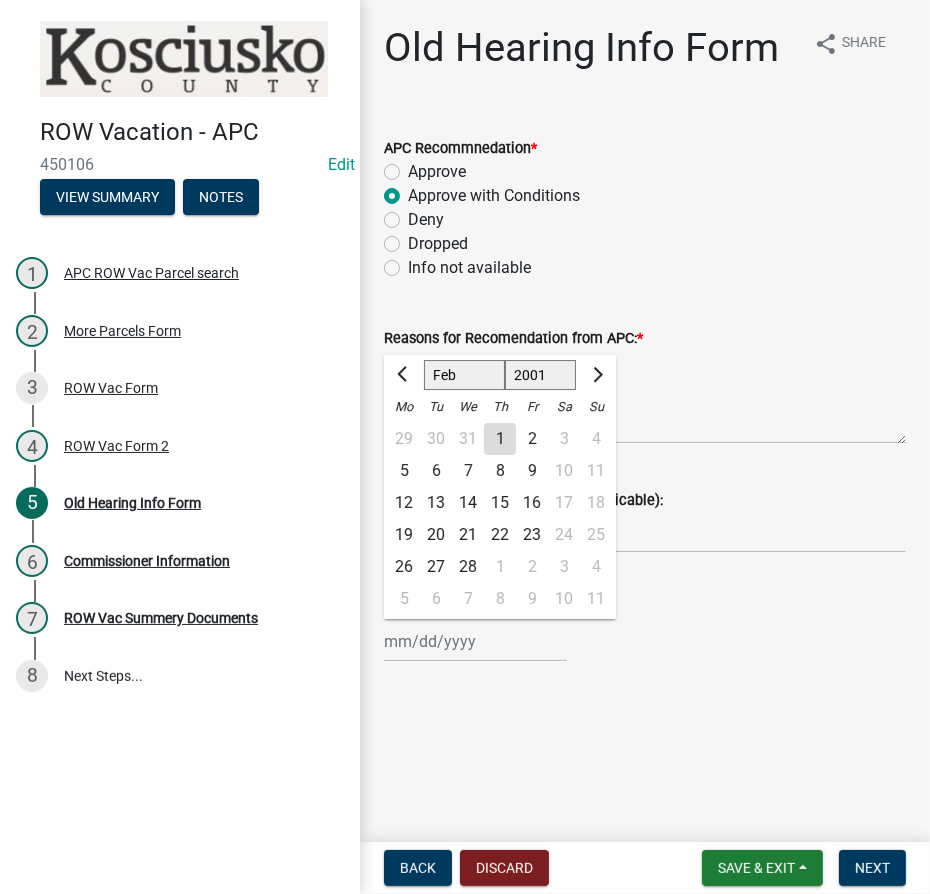 click on "27" 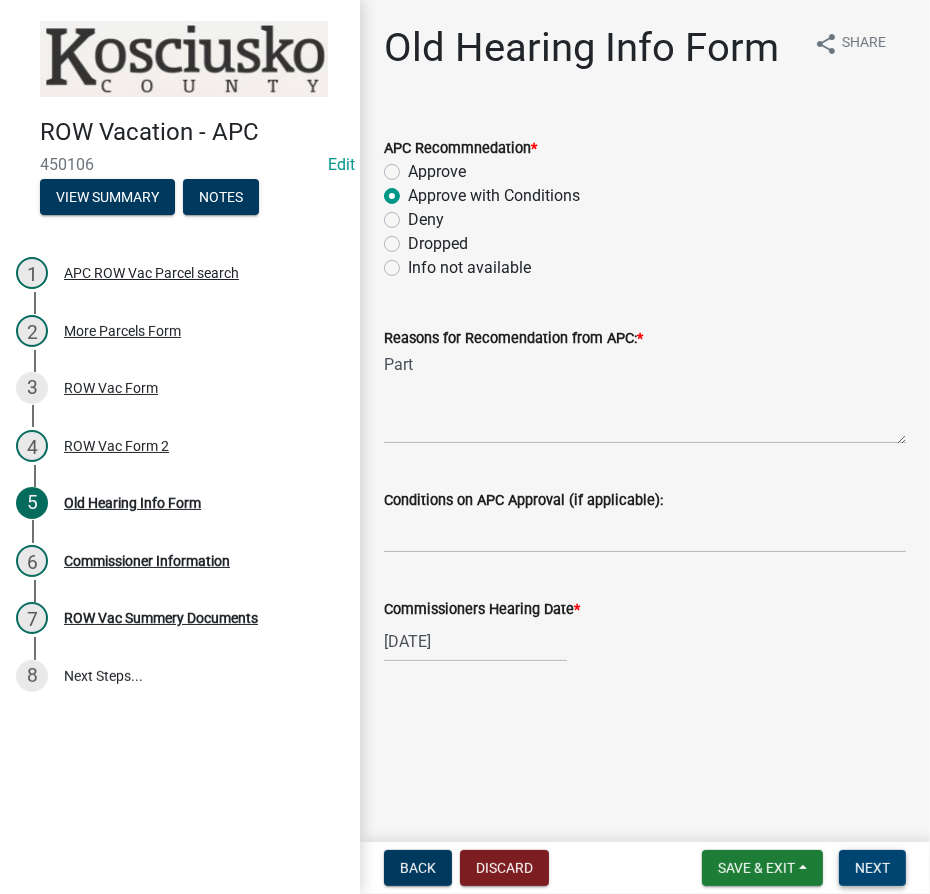 click on "Next" at bounding box center [872, 868] 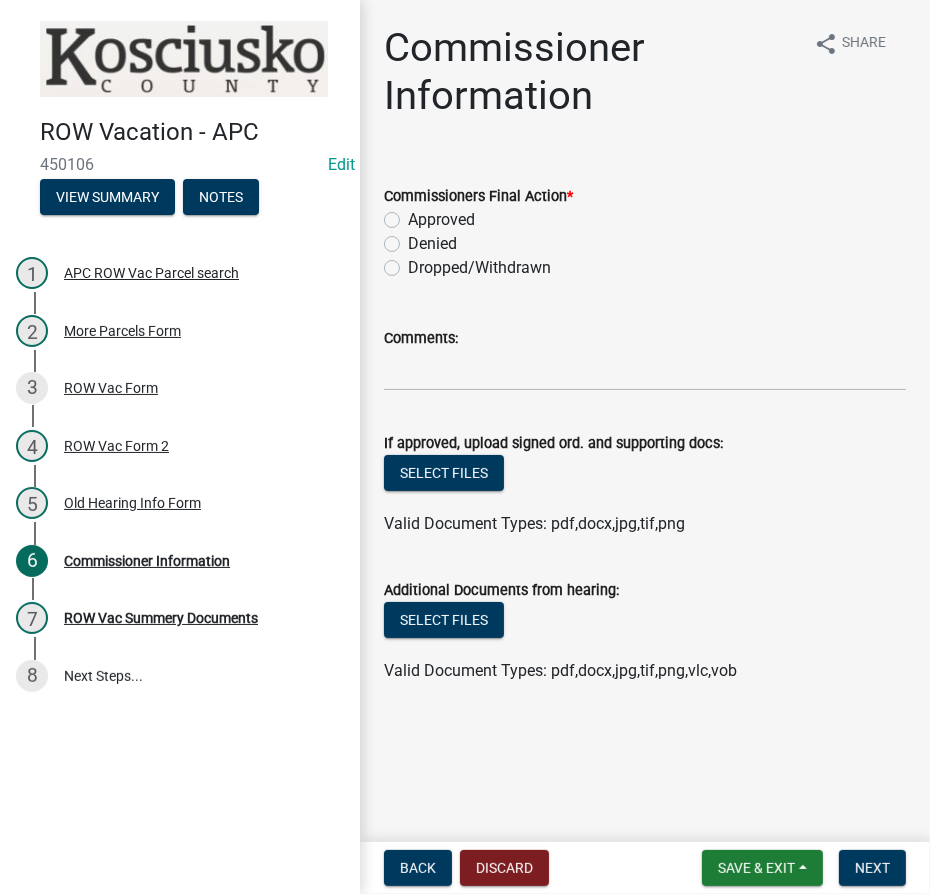 click on "Approved" 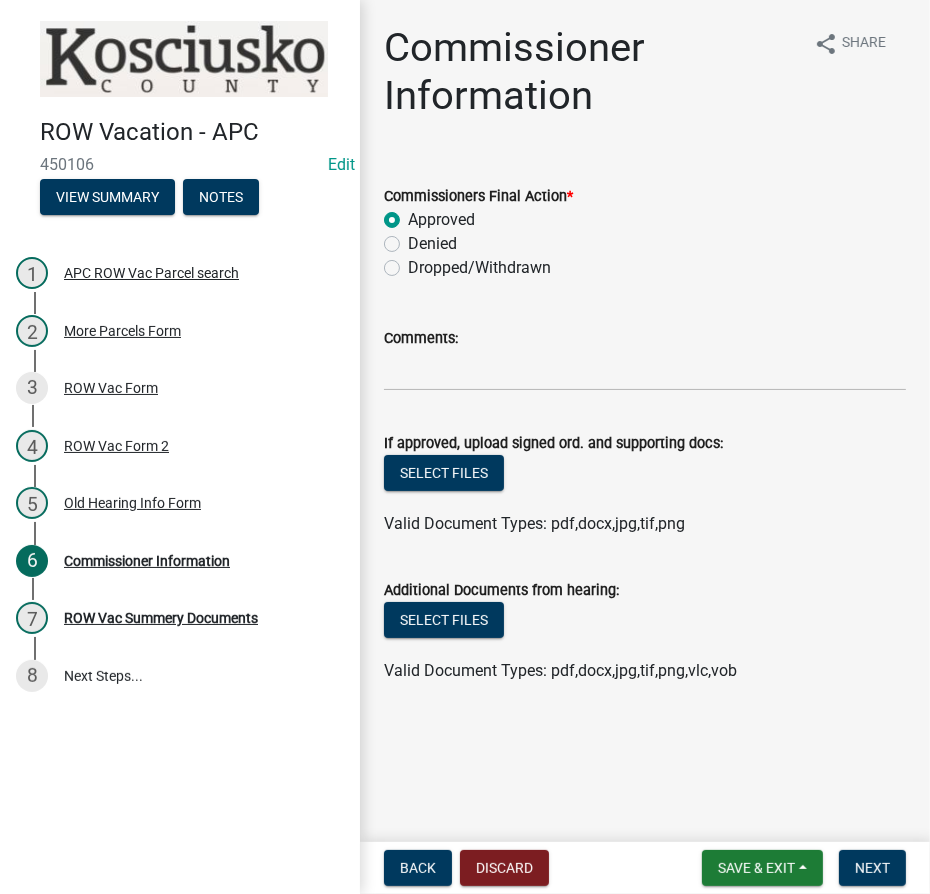 radio on "true" 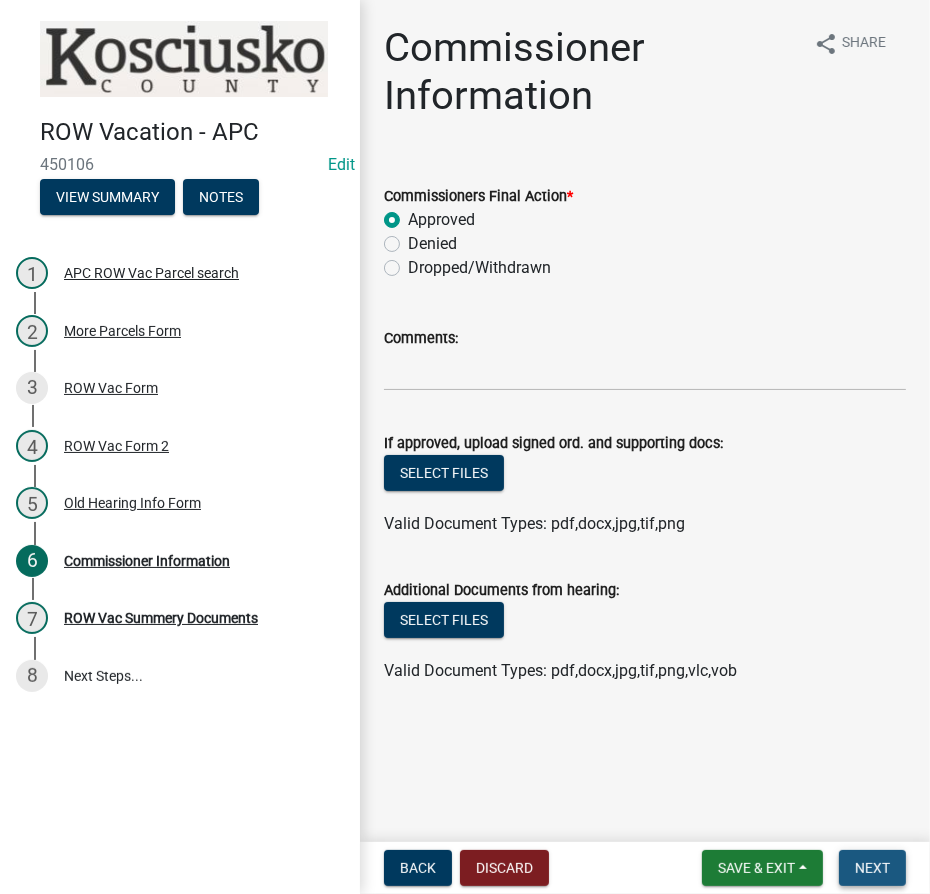 click on "Next" at bounding box center (872, 868) 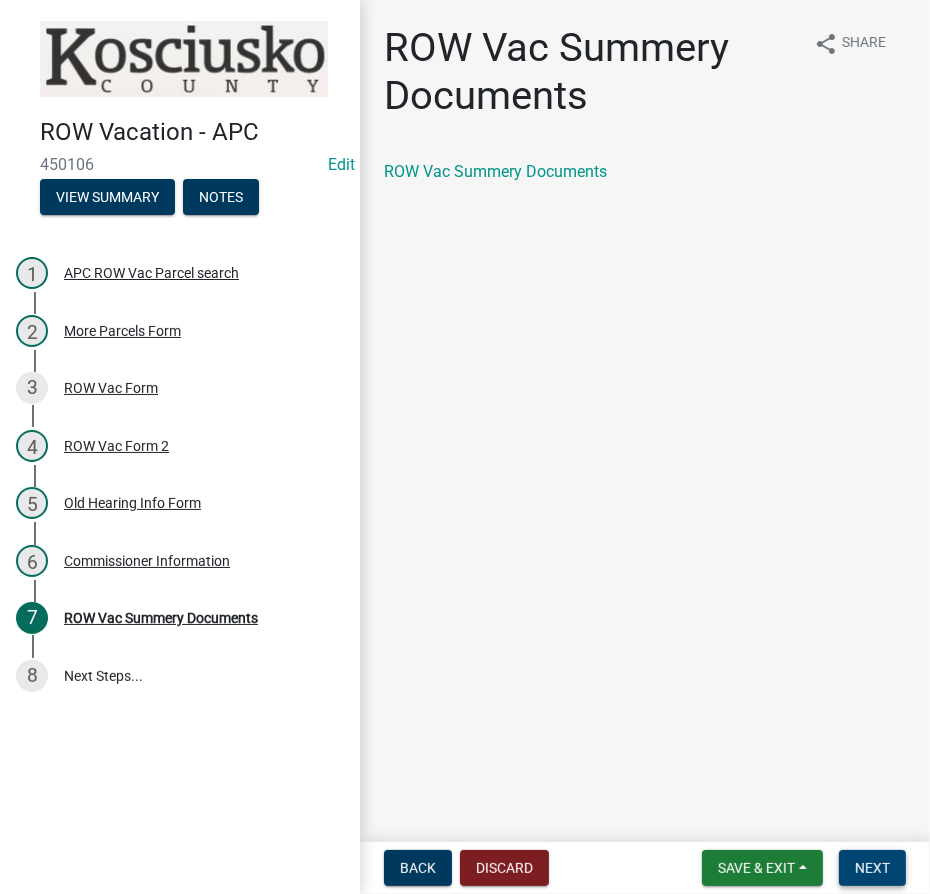 click on "Next" at bounding box center [872, 868] 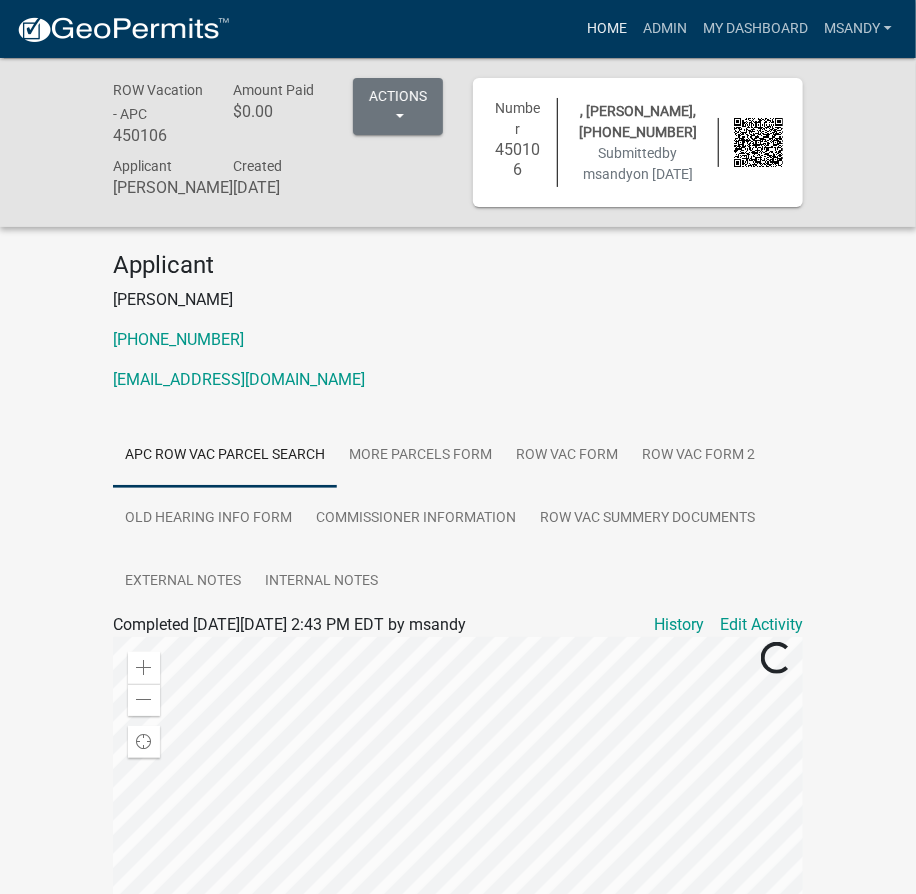 click on "Home" at bounding box center (607, 29) 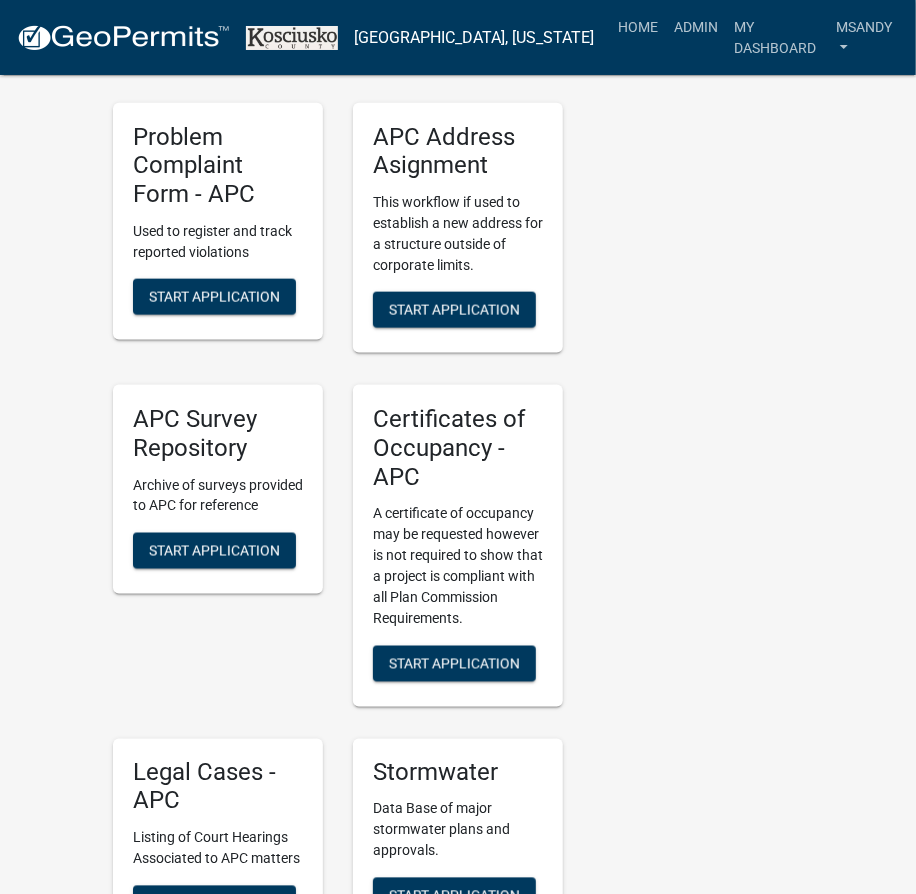 scroll, scrollTop: 5818, scrollLeft: 0, axis: vertical 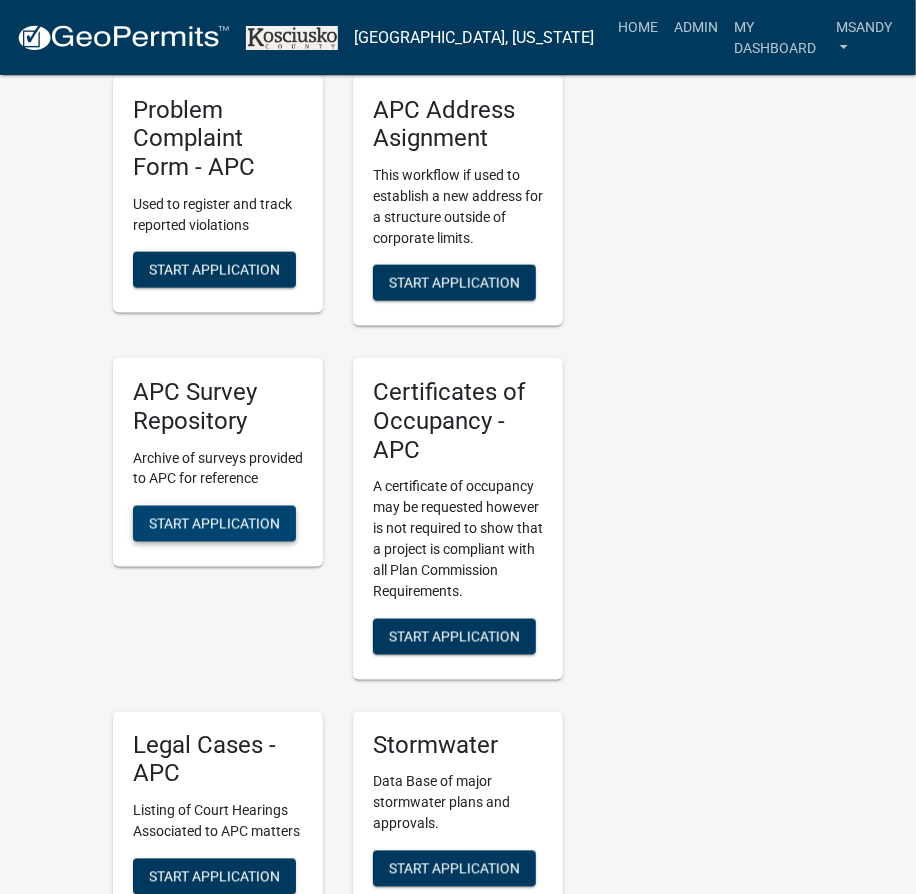click on "Start Application" at bounding box center (214, 523) 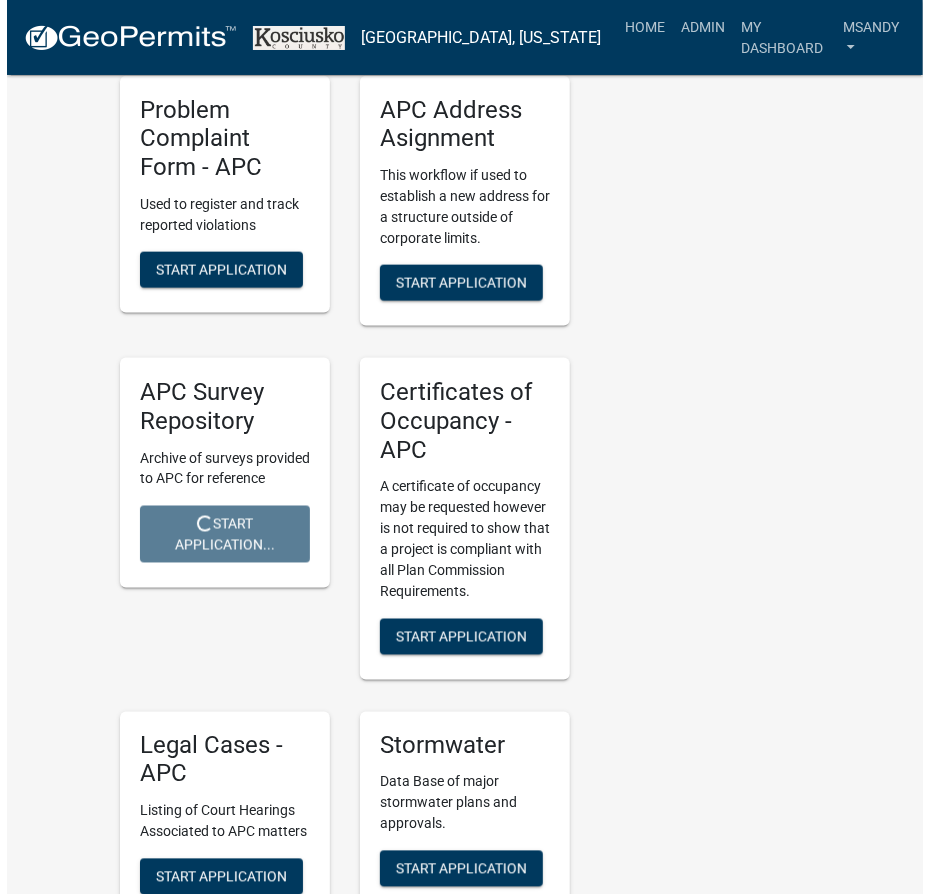 scroll, scrollTop: 0, scrollLeft: 0, axis: both 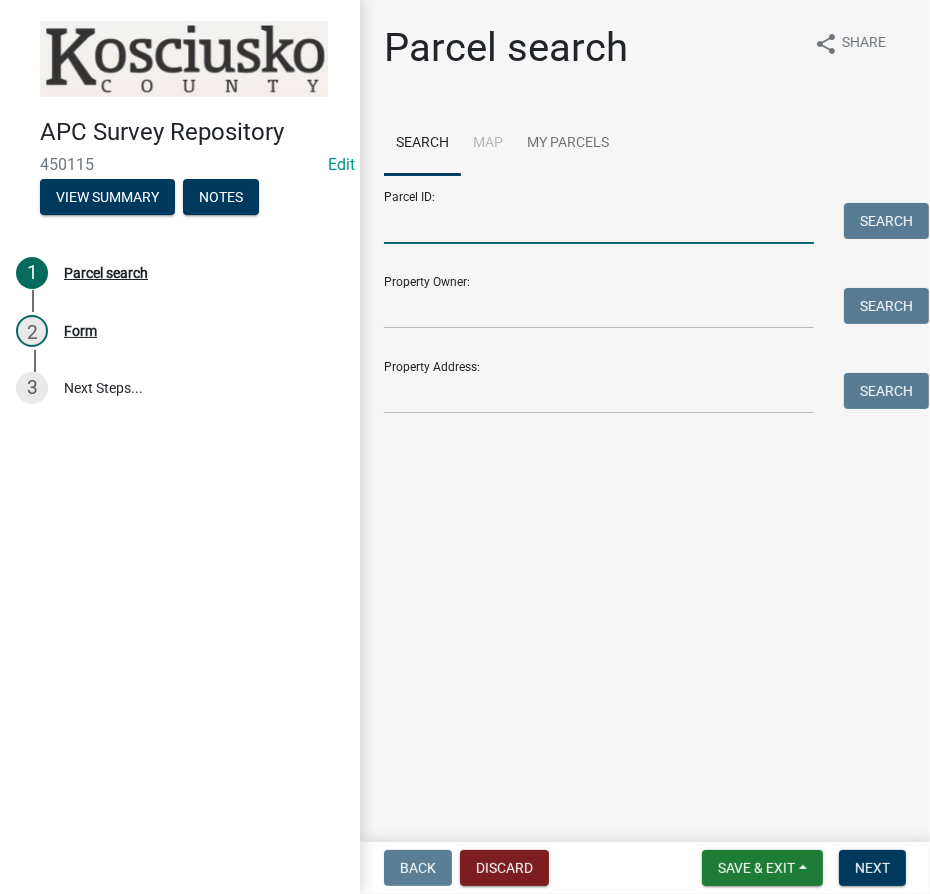 click on "Parcel ID:" at bounding box center (599, 223) 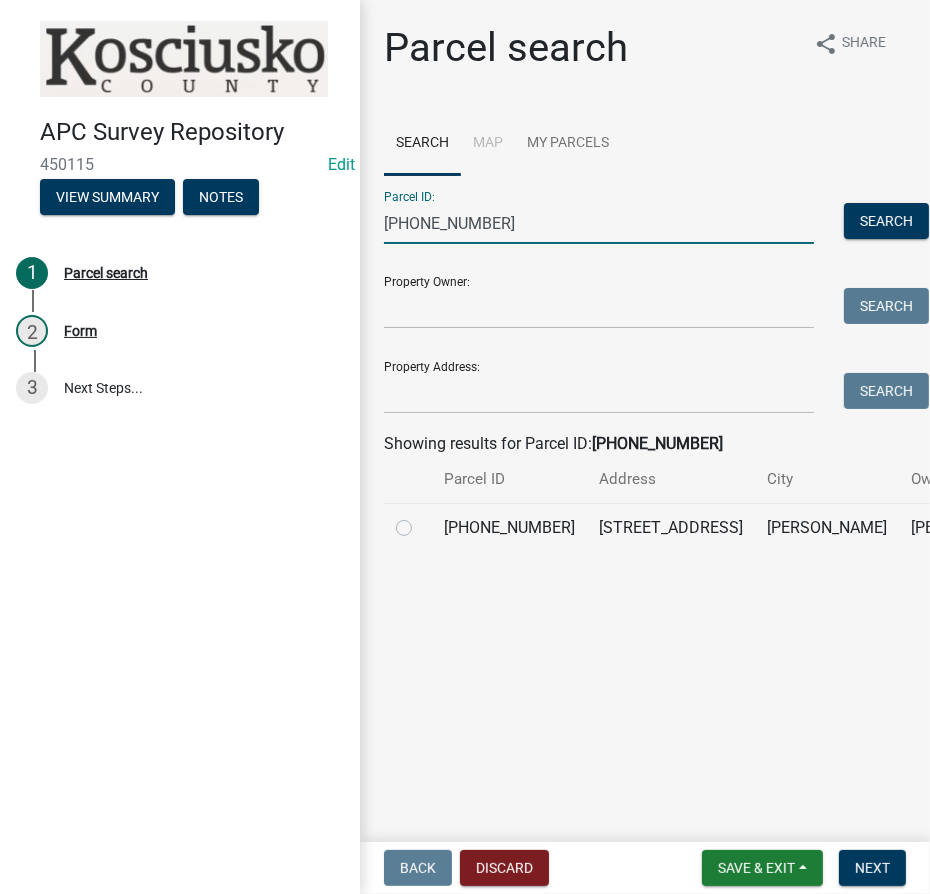 type on "[PHONE_NUMBER]" 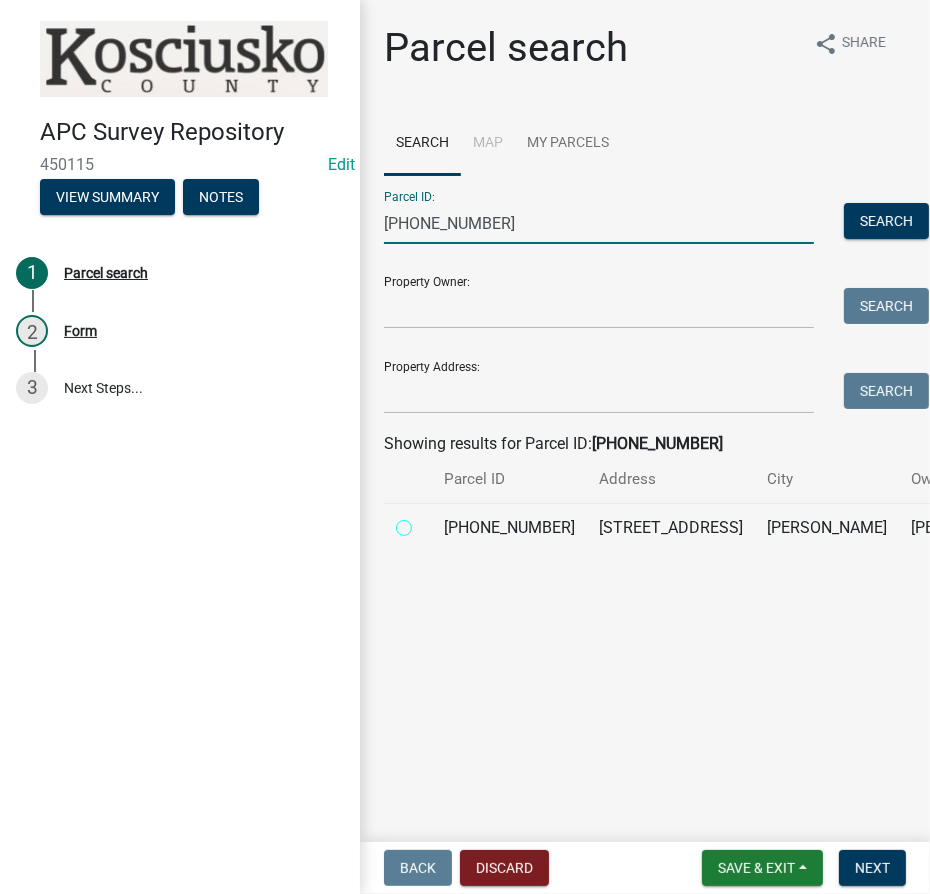 click at bounding box center (426, 522) 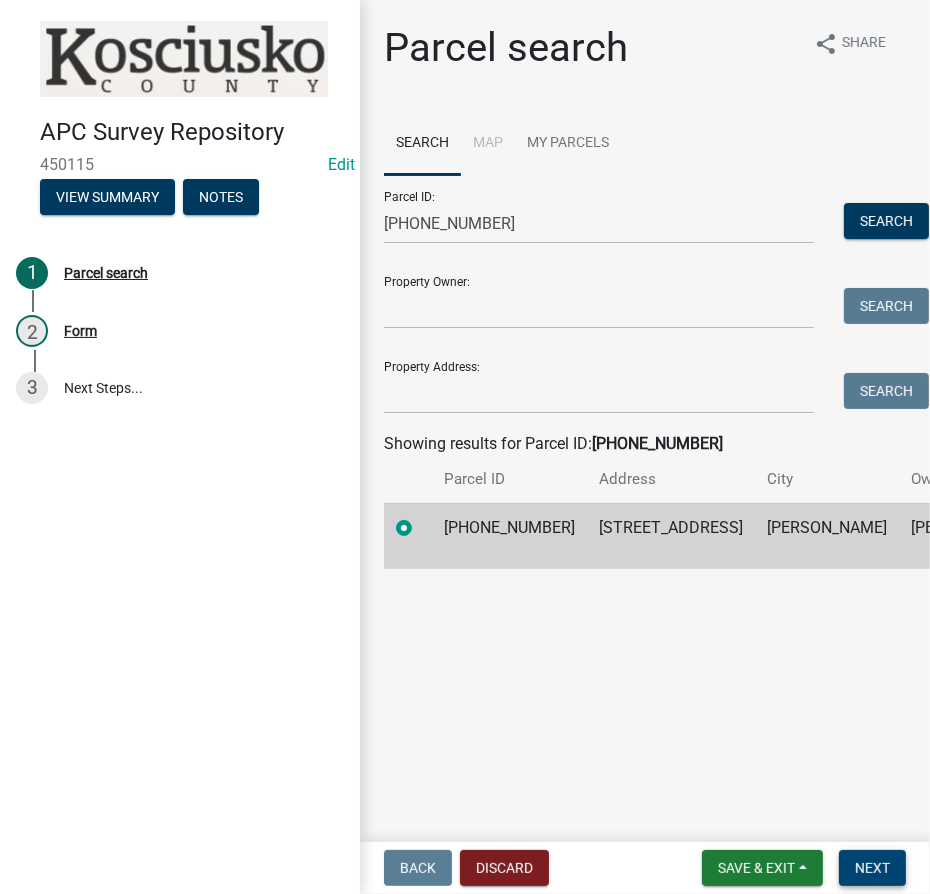 click on "Next" at bounding box center [872, 868] 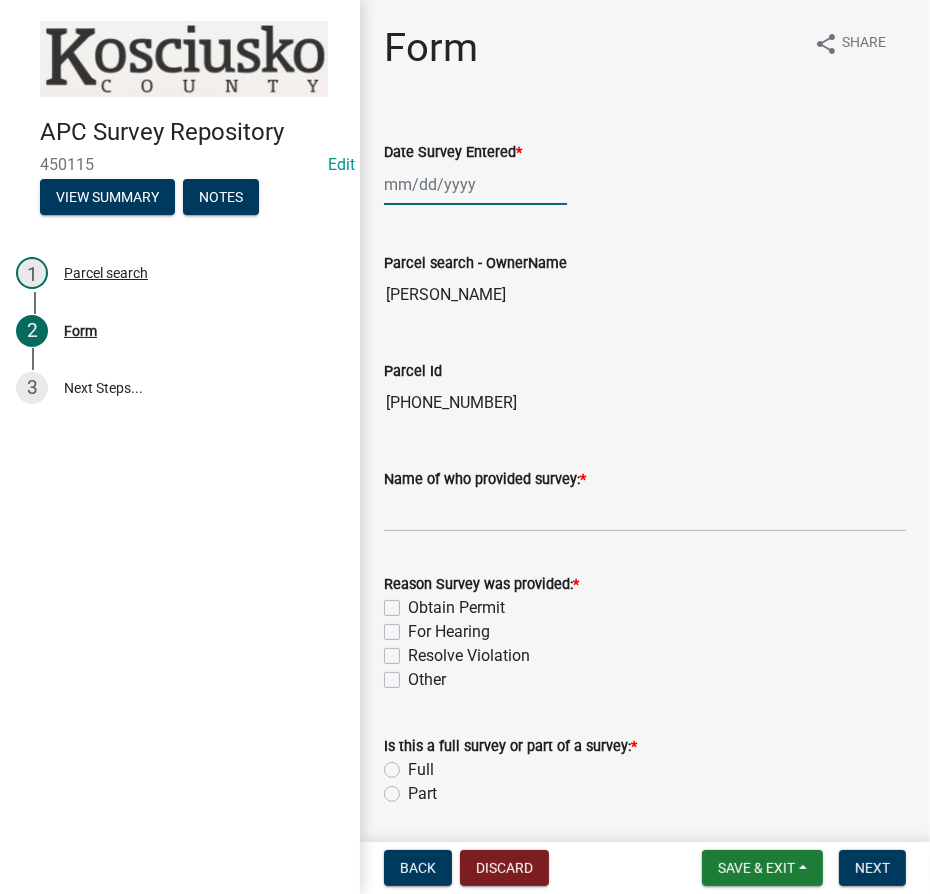 click 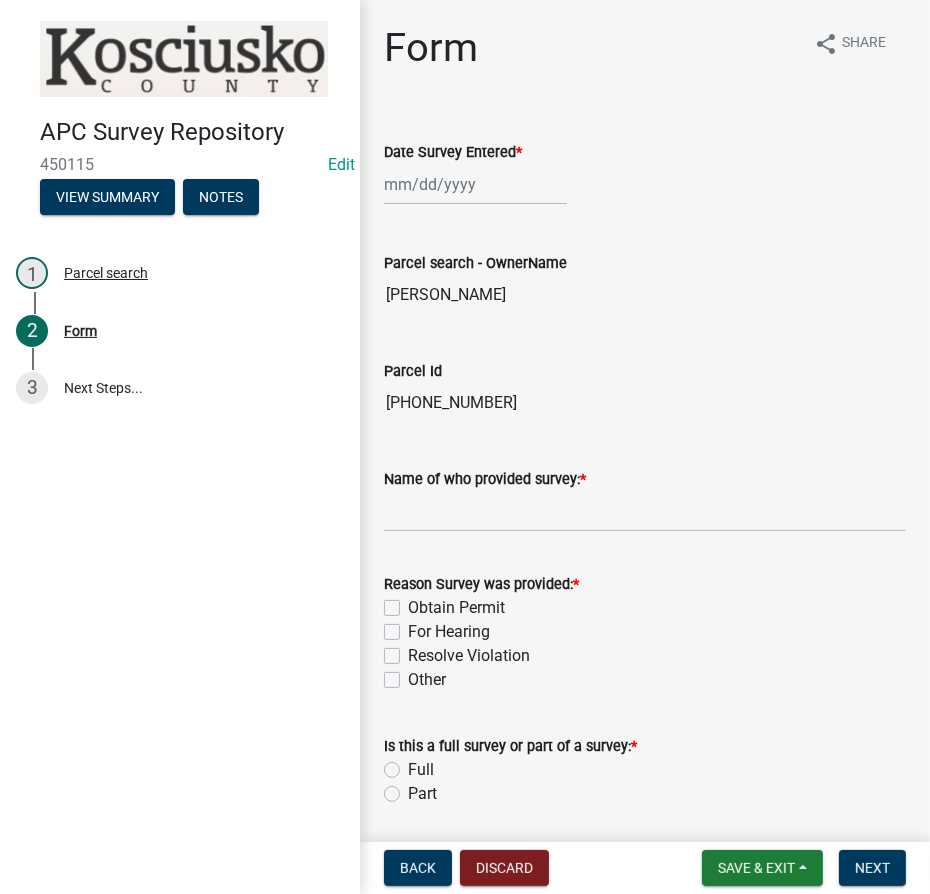 select on "7" 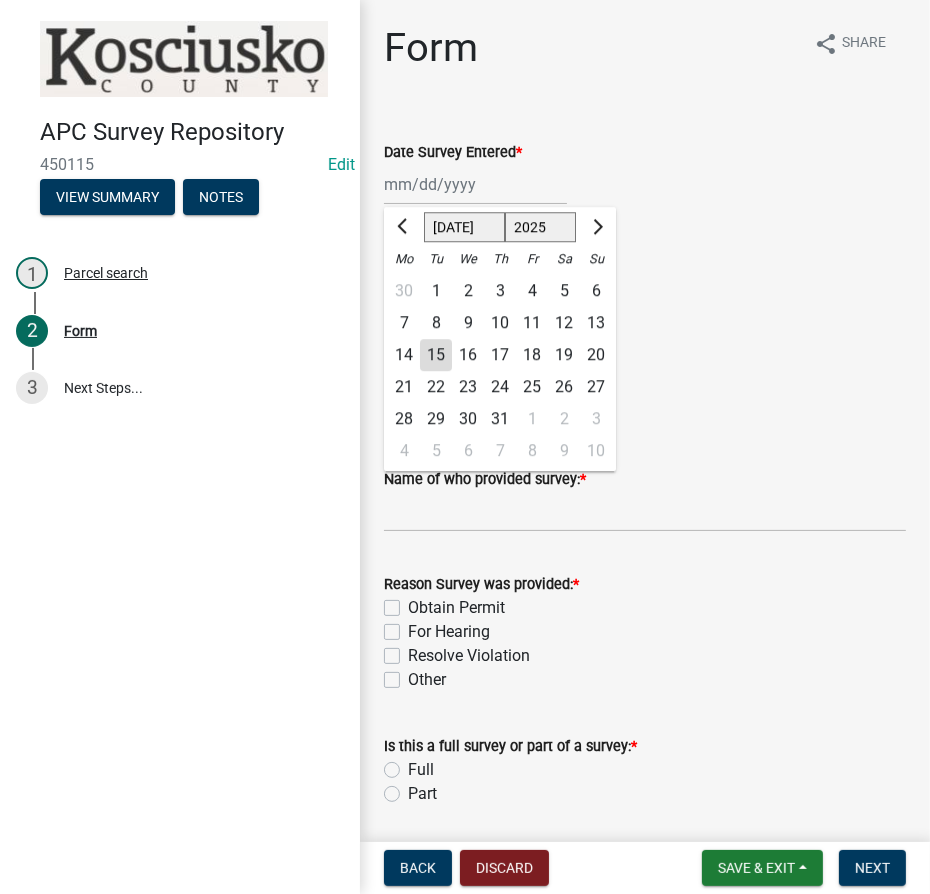 click on "15" 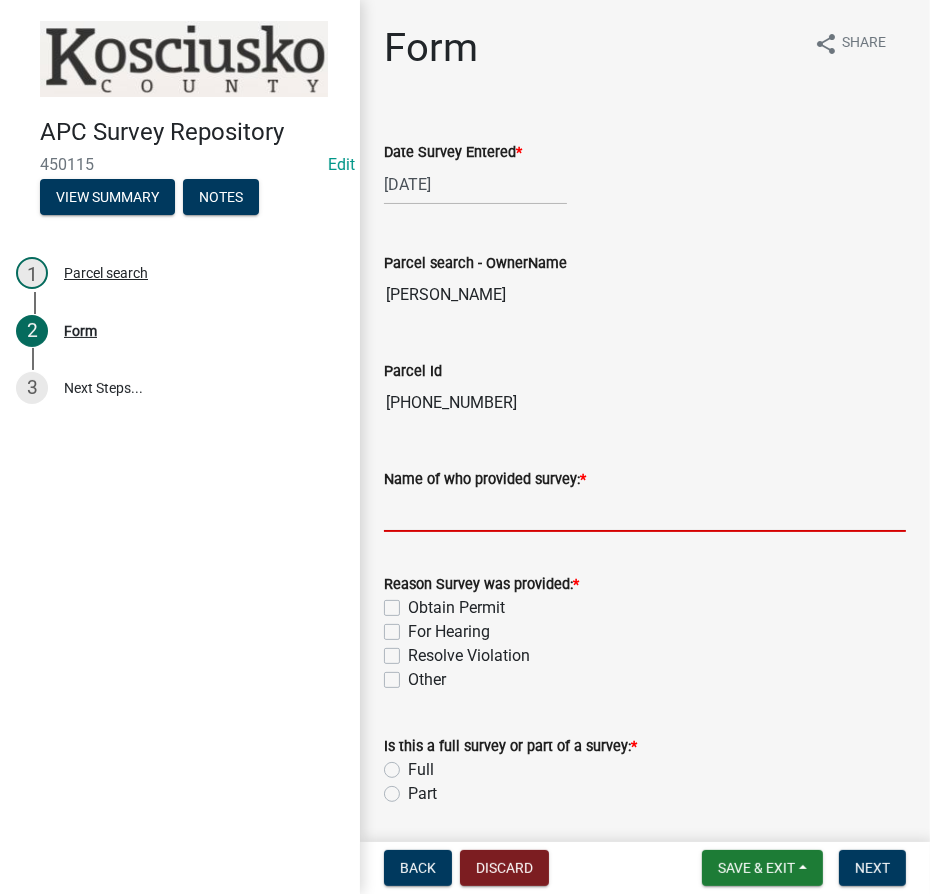 click on "Name of who provided survey:  *" at bounding box center [645, 511] 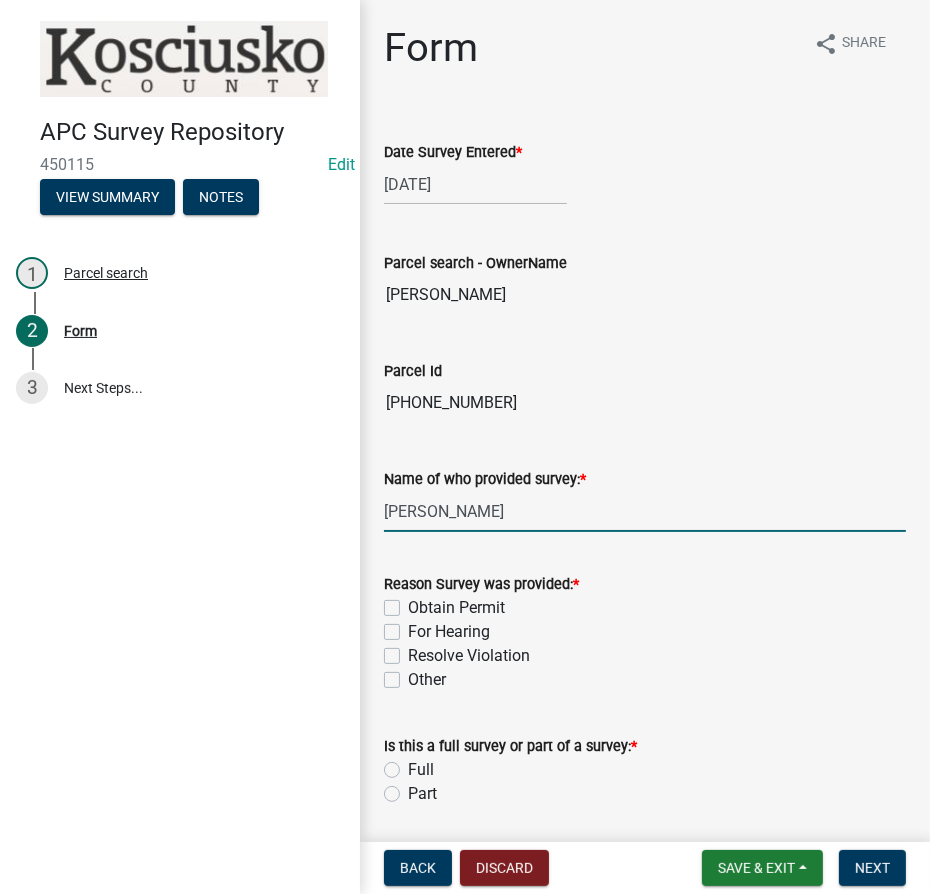 type on "[PERSON_NAME]" 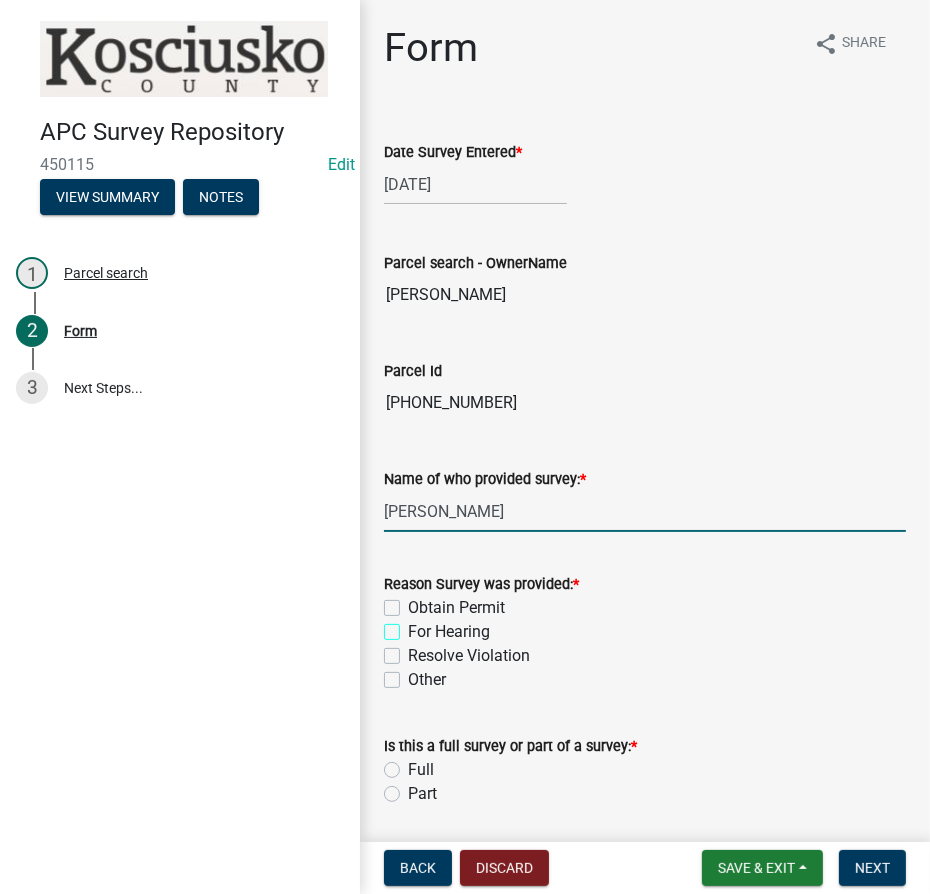checkbox on "true" 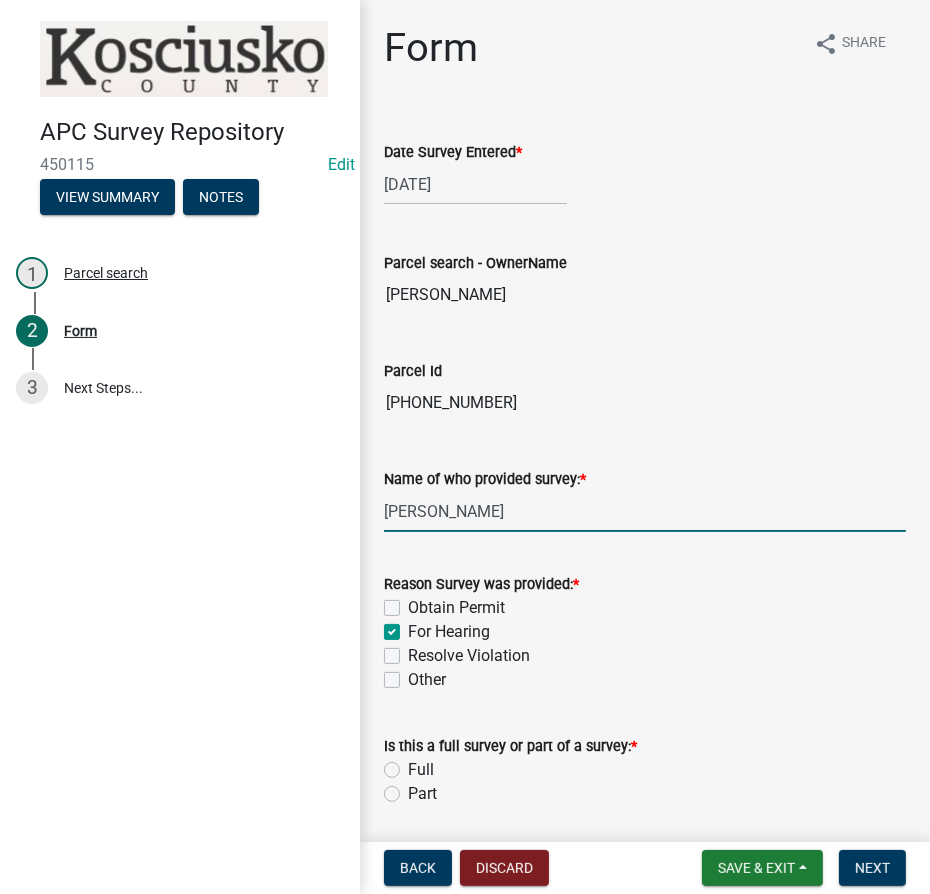 checkbox on "false" 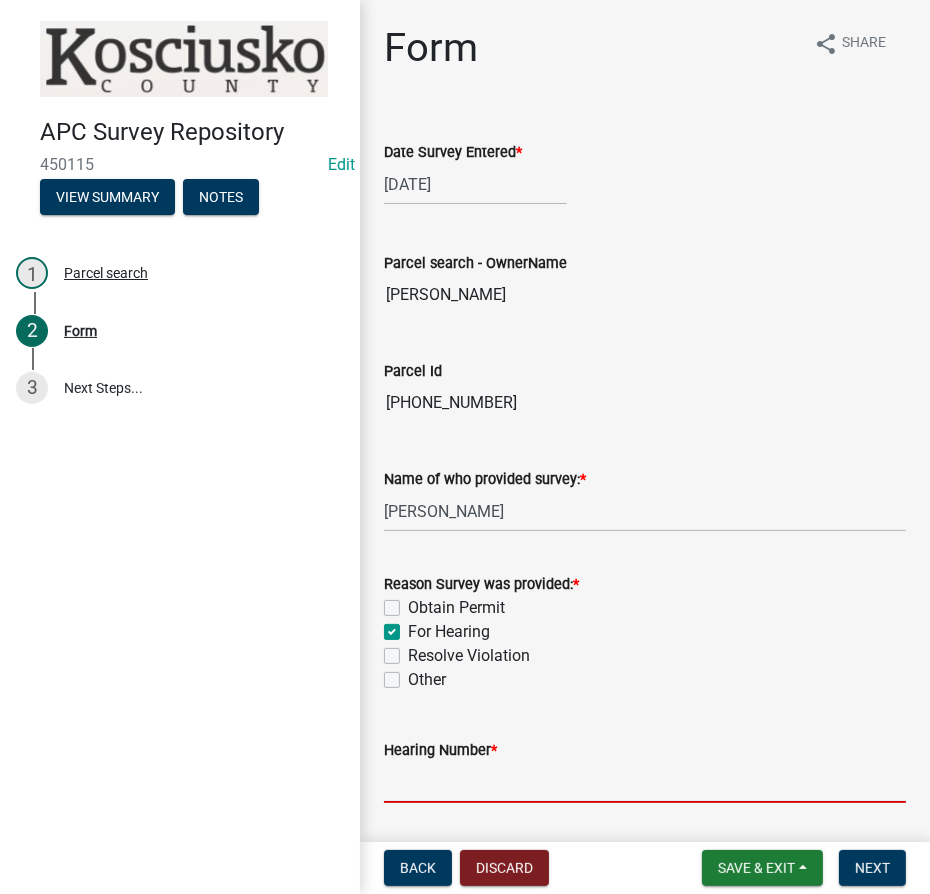 drag, startPoint x: 465, startPoint y: 783, endPoint x: 445, endPoint y: 770, distance: 23.853722 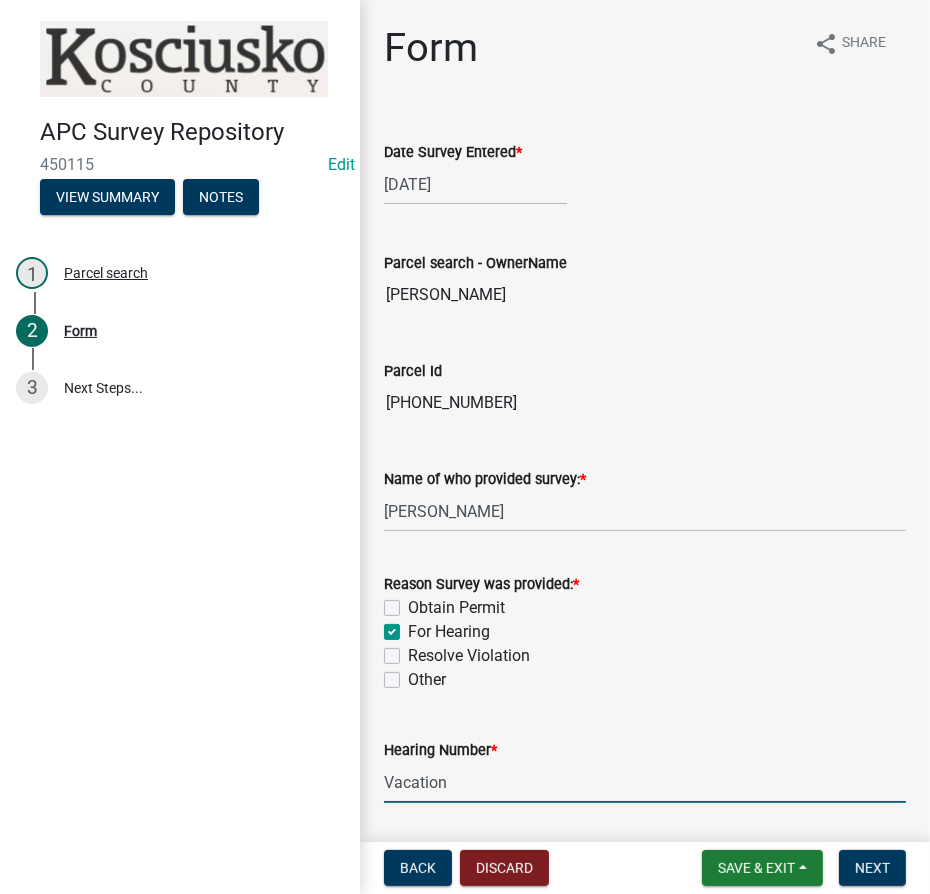 type on "Vacation" 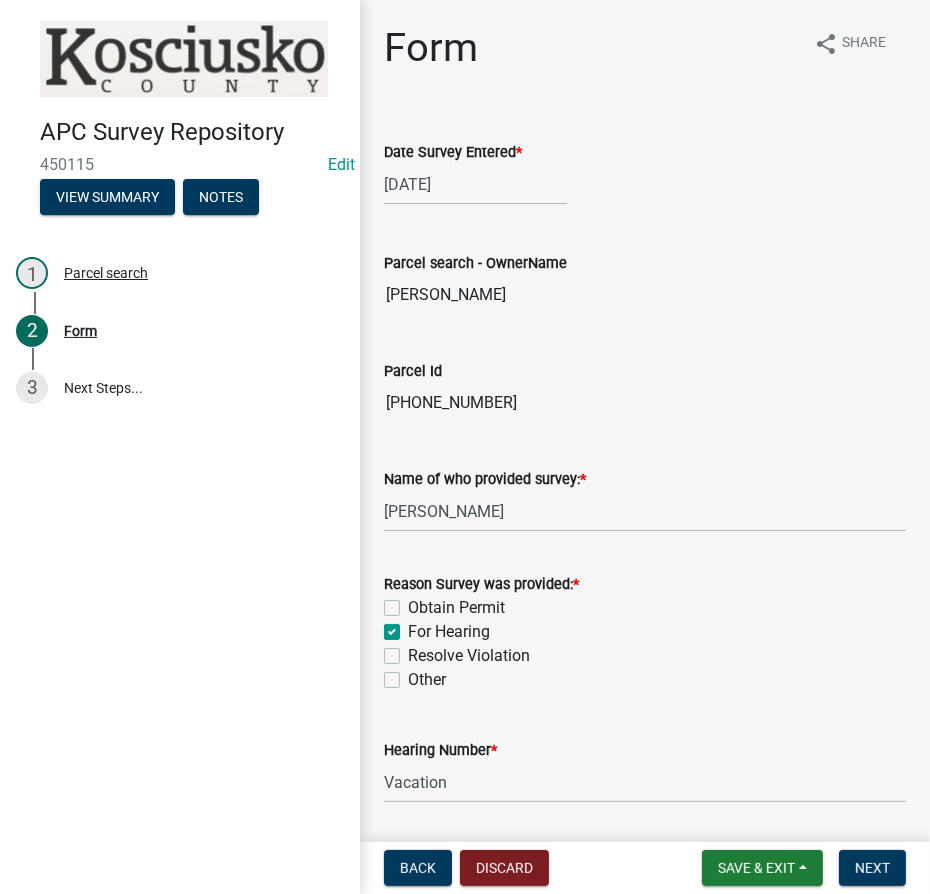 scroll, scrollTop: 455, scrollLeft: 0, axis: vertical 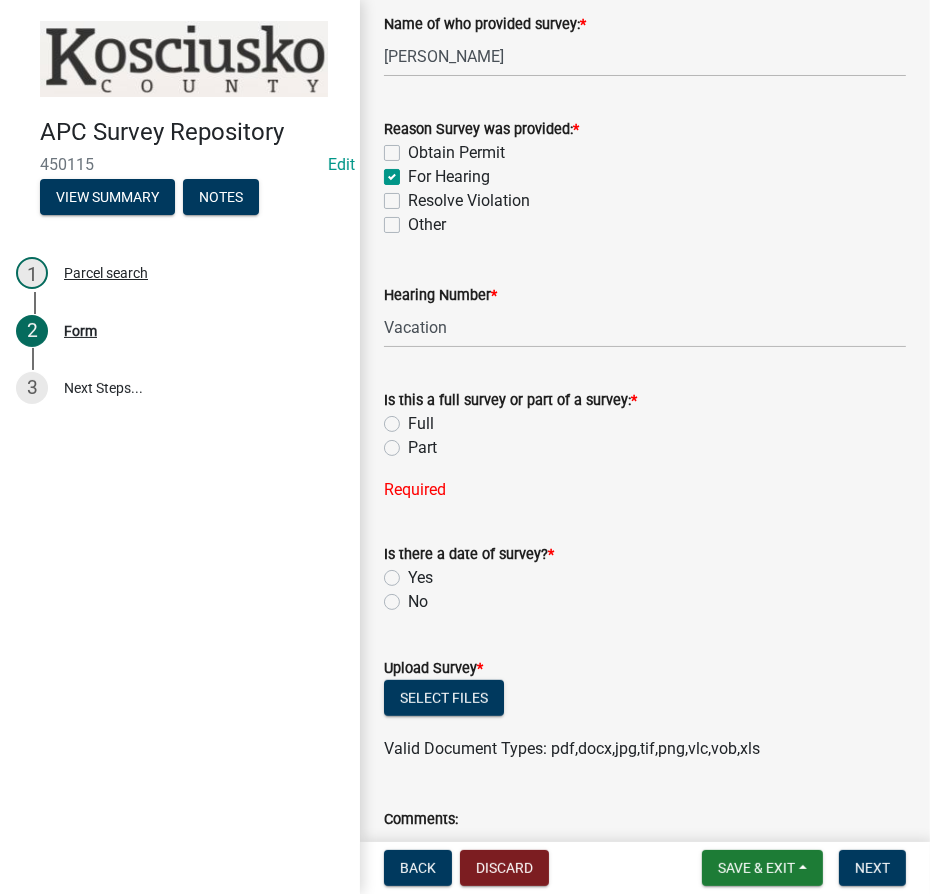 click on "Part" 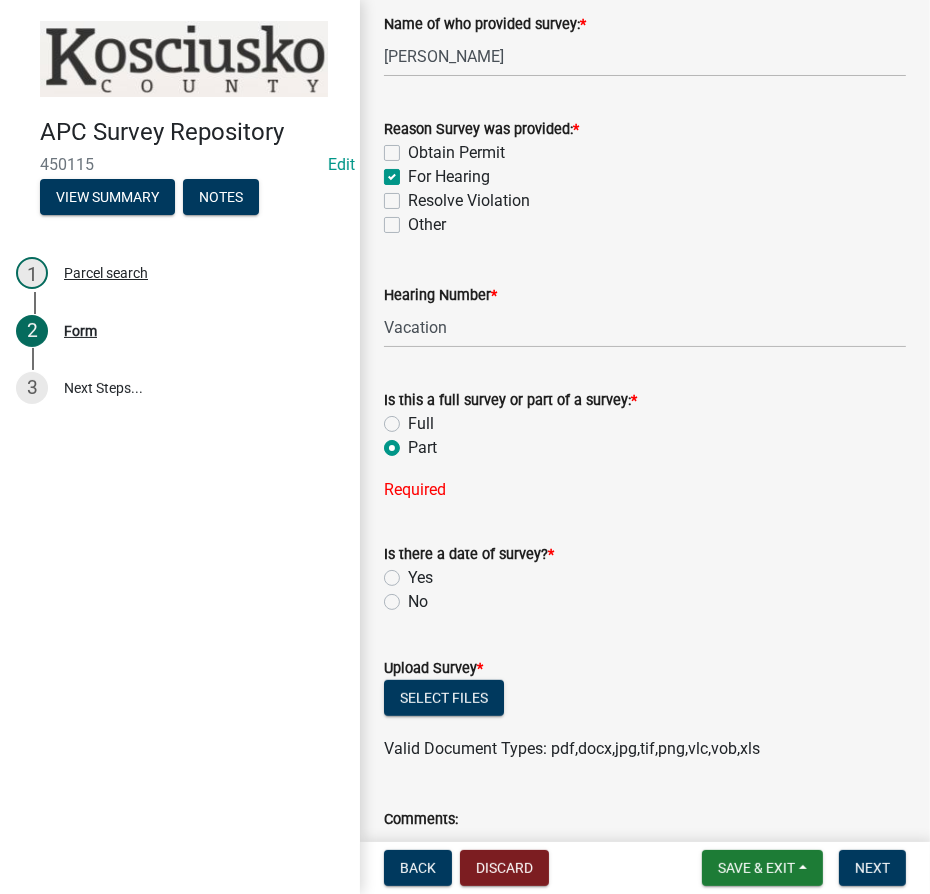 radio on "true" 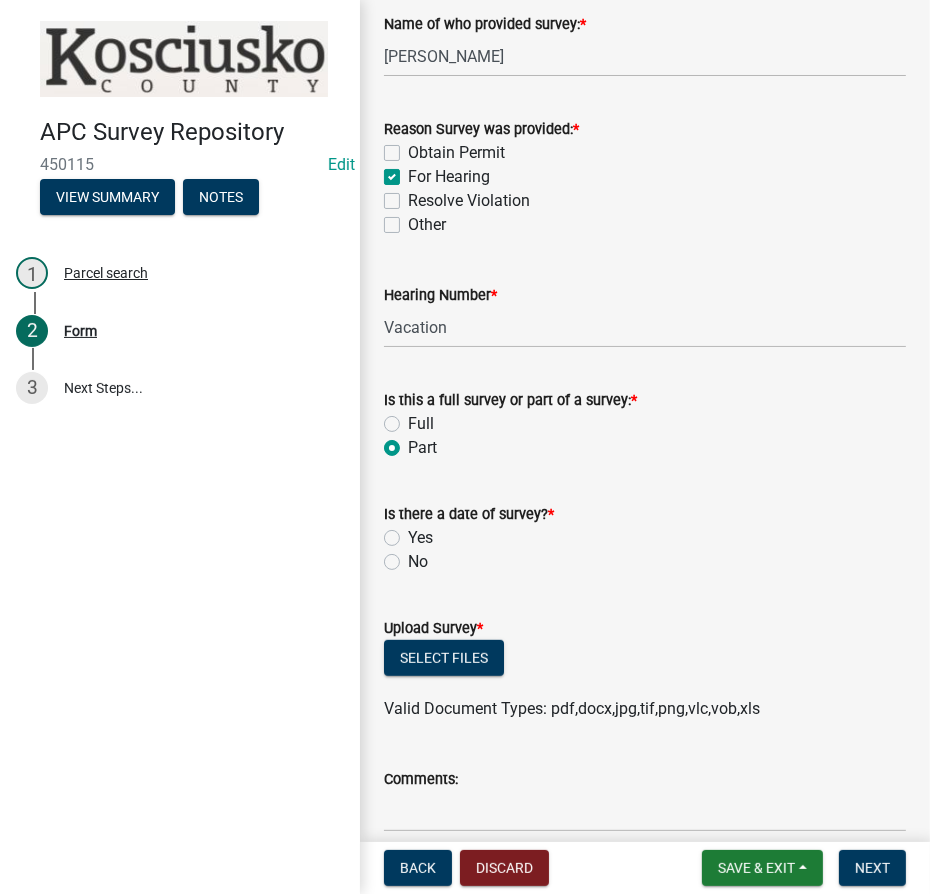 click on "No" 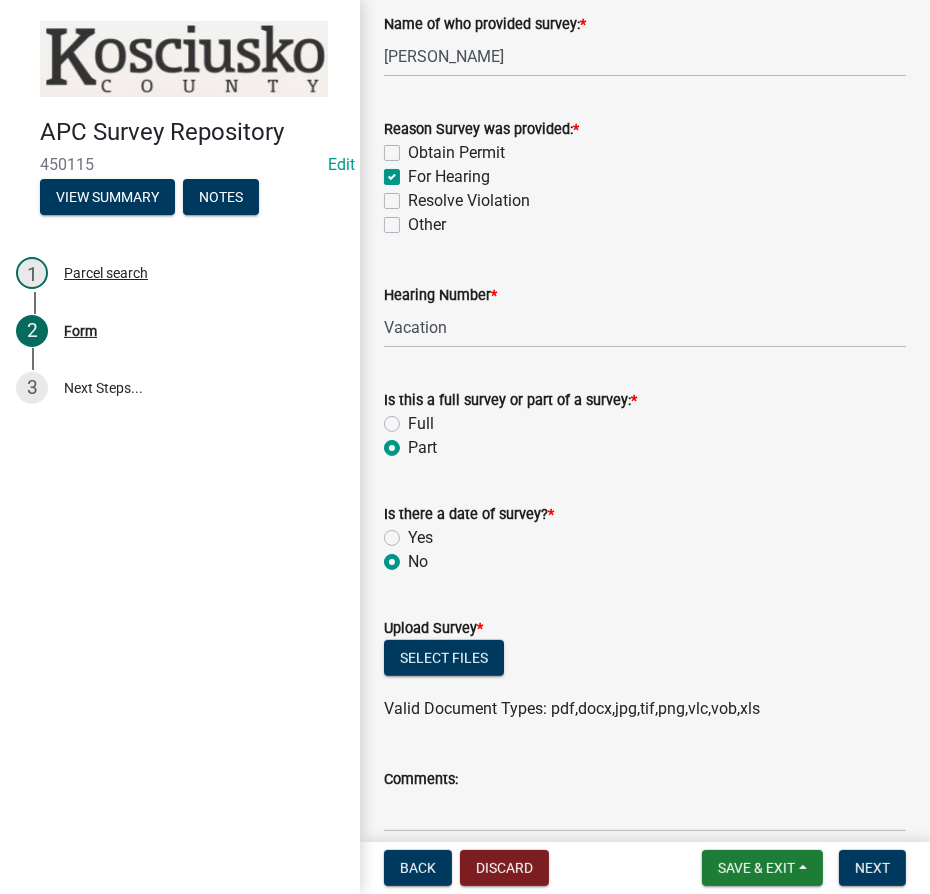 radio on "true" 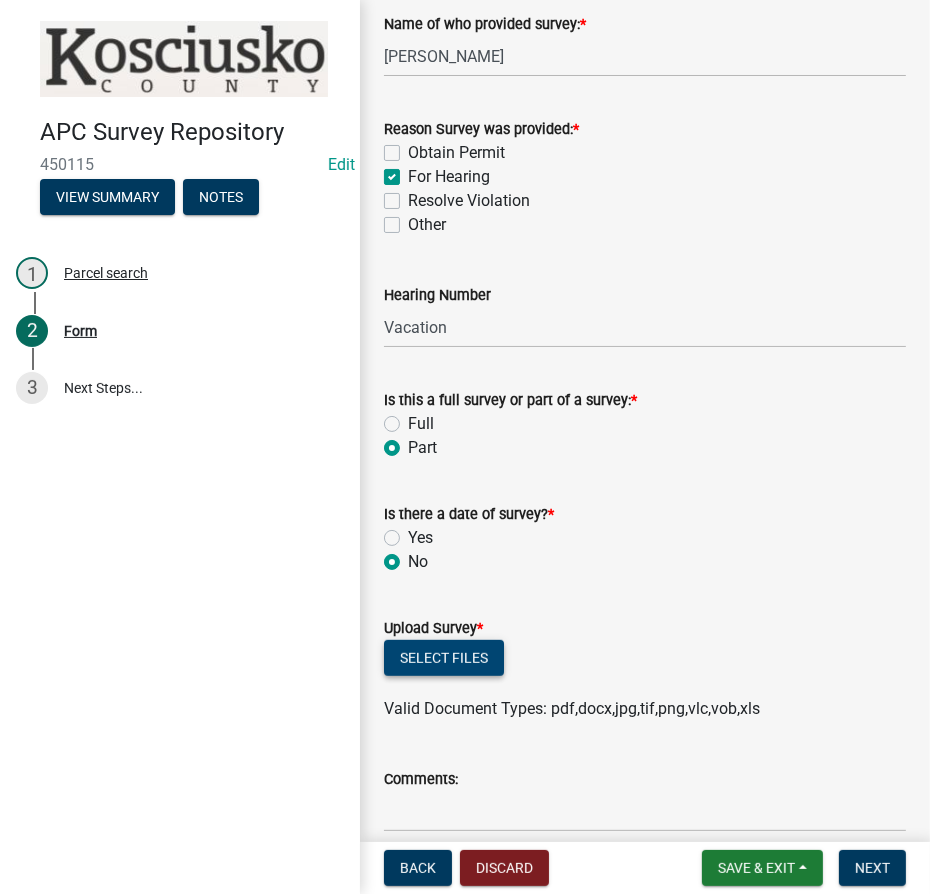 click on "Select files" 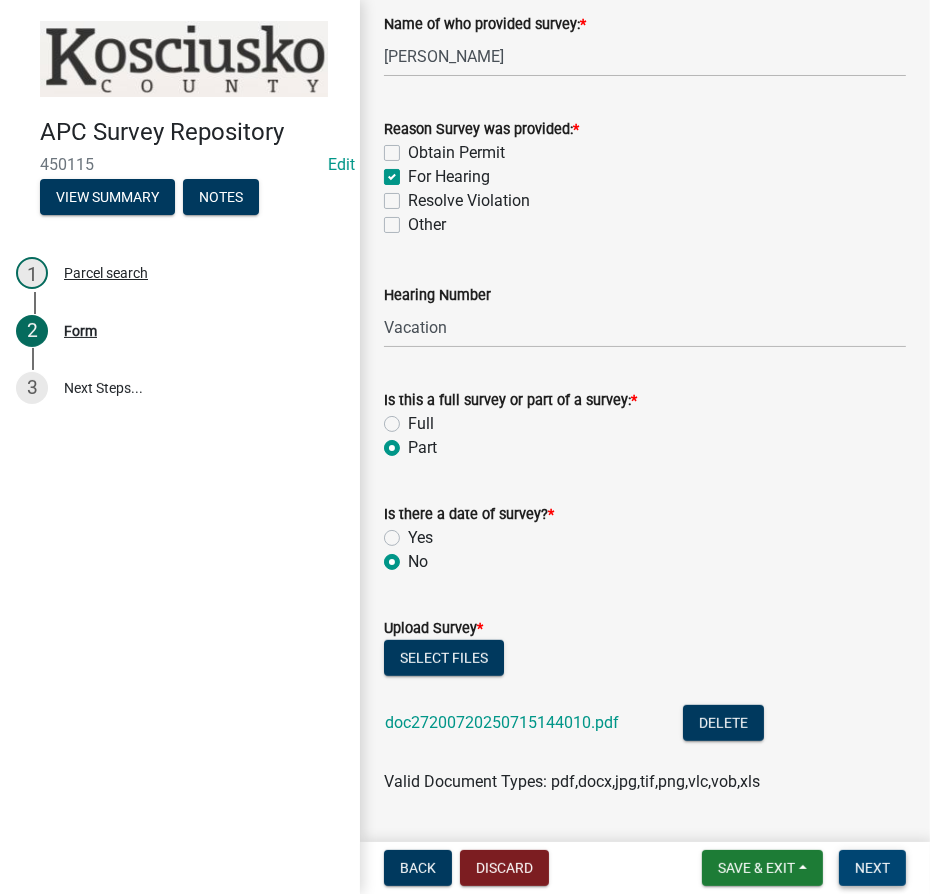 click on "Next" at bounding box center (872, 868) 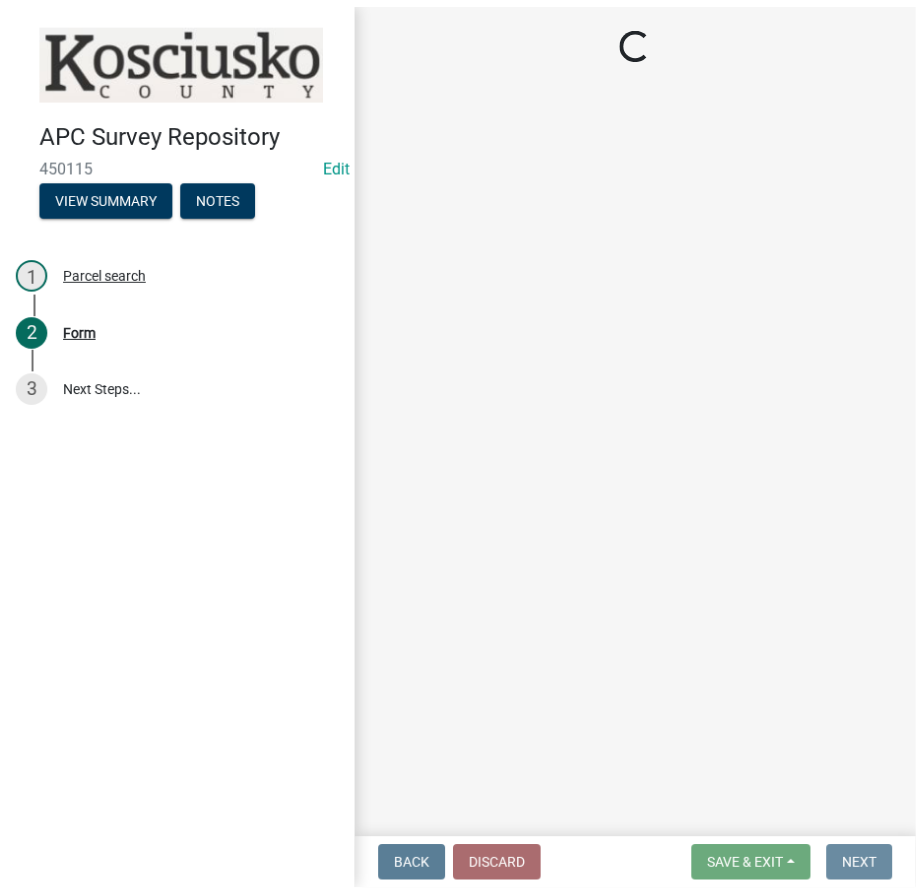 scroll, scrollTop: 0, scrollLeft: 0, axis: both 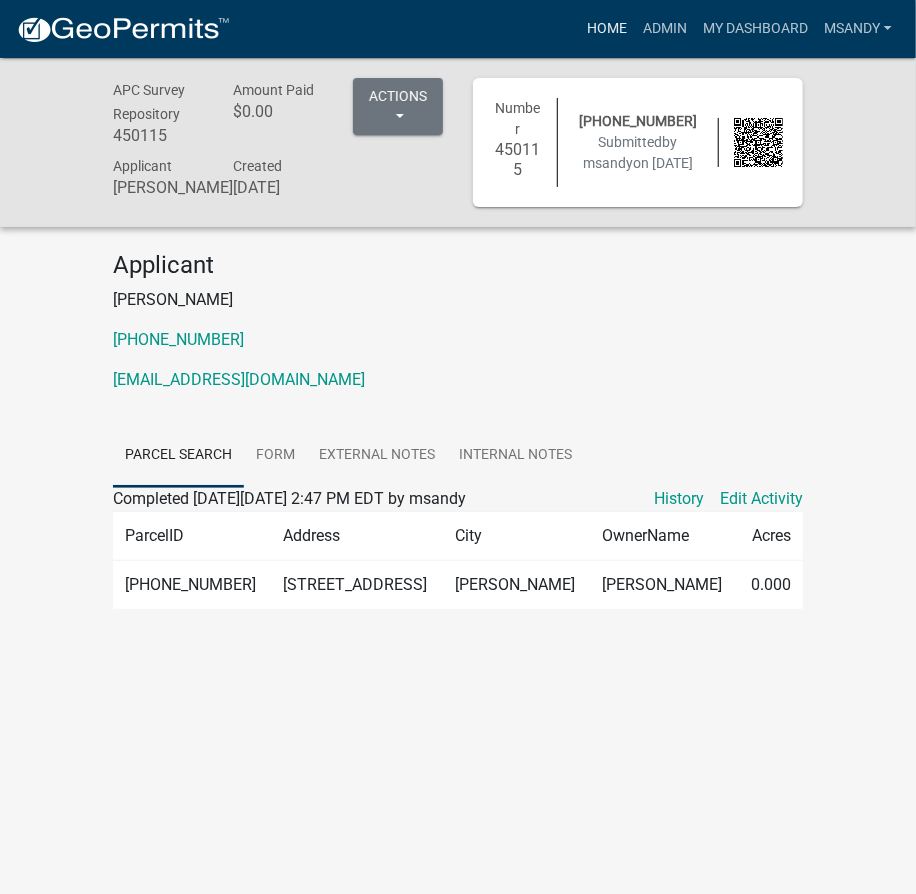 click on "Home" at bounding box center (607, 29) 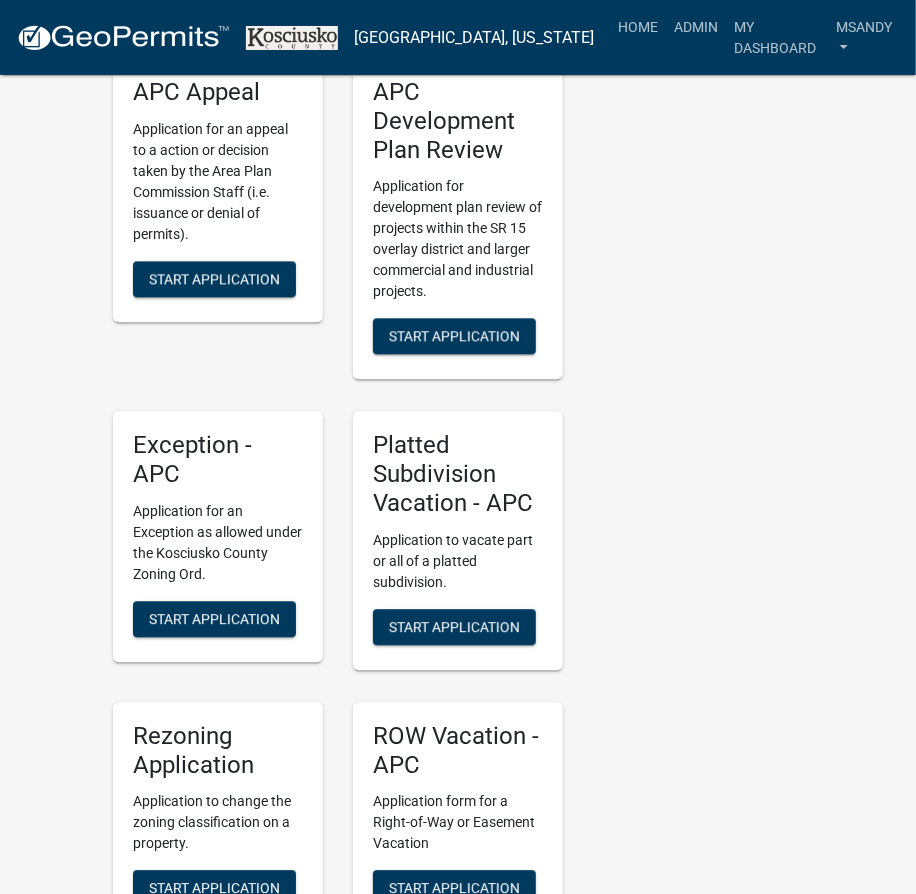 scroll, scrollTop: 4272, scrollLeft: 0, axis: vertical 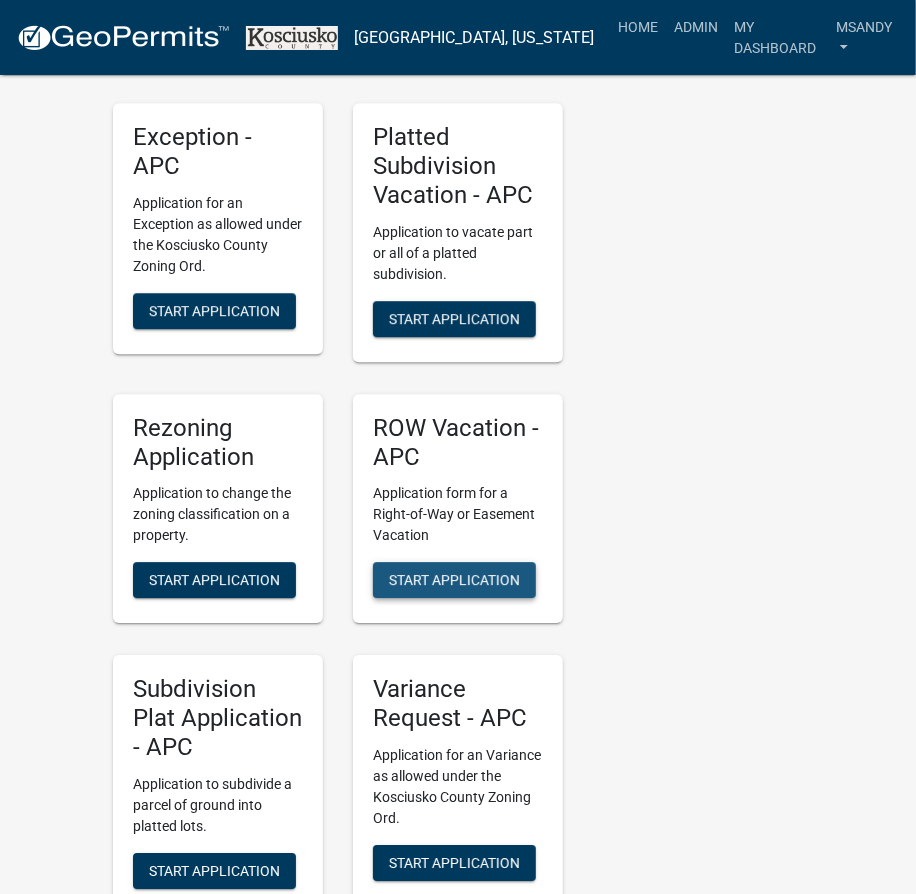 click on "Start Application" at bounding box center (454, 580) 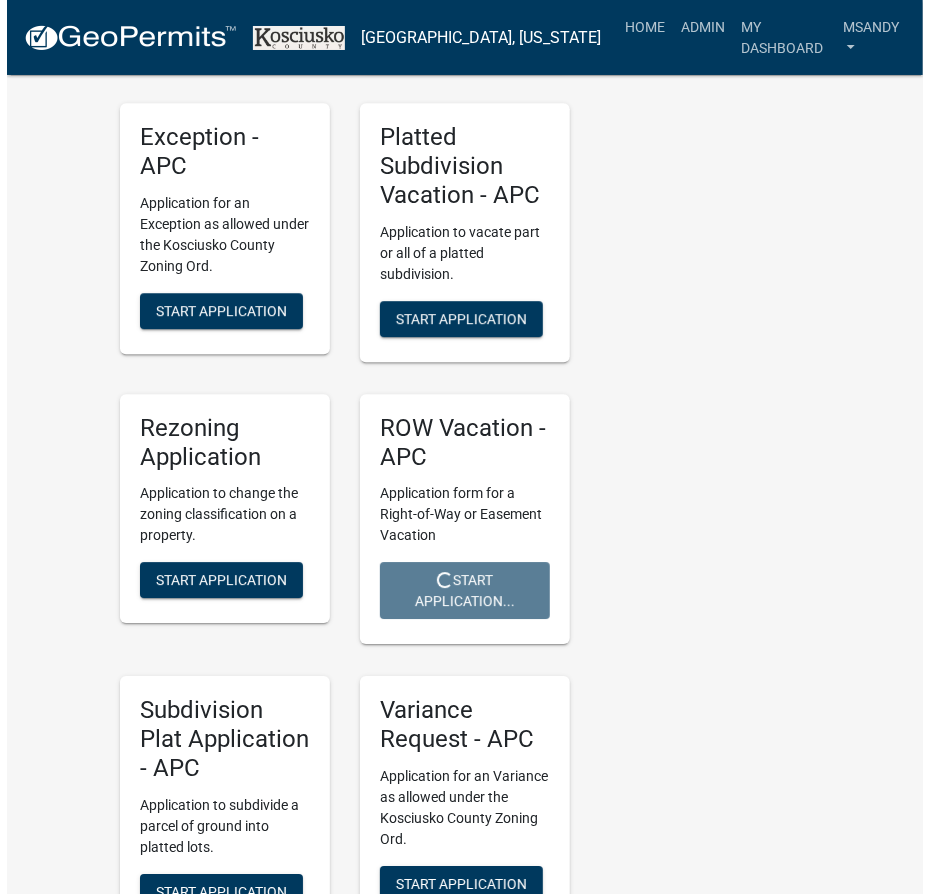 scroll, scrollTop: 0, scrollLeft: 0, axis: both 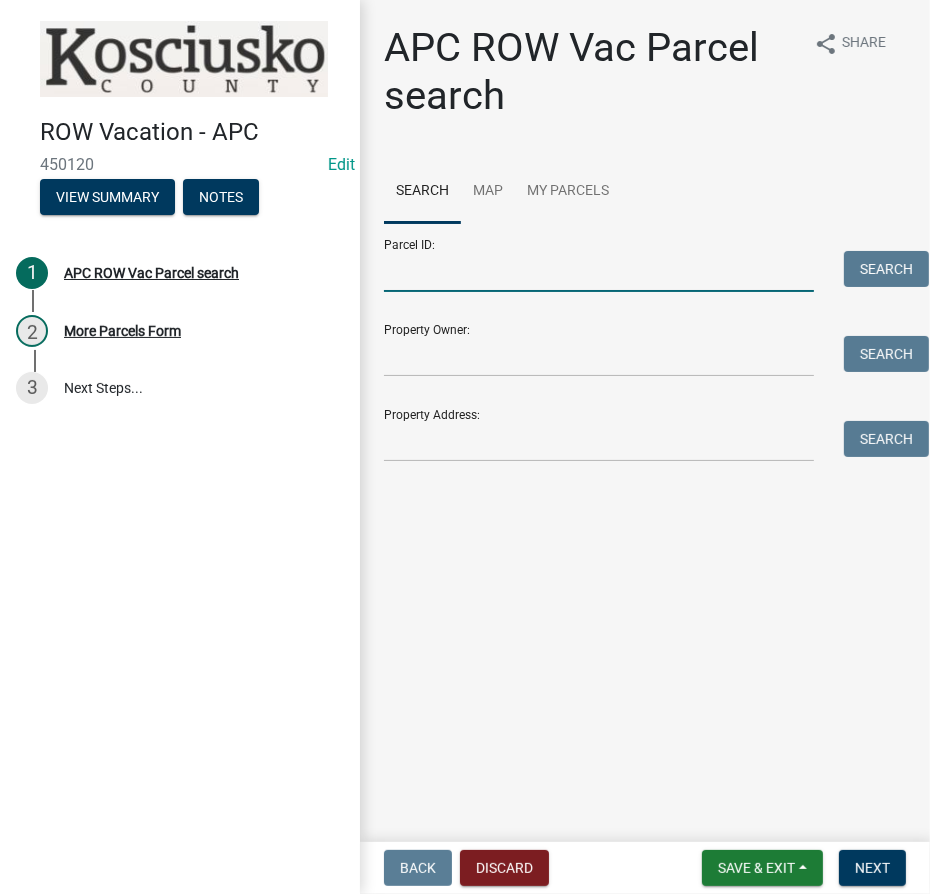 click on "Parcel ID:" at bounding box center [599, 271] 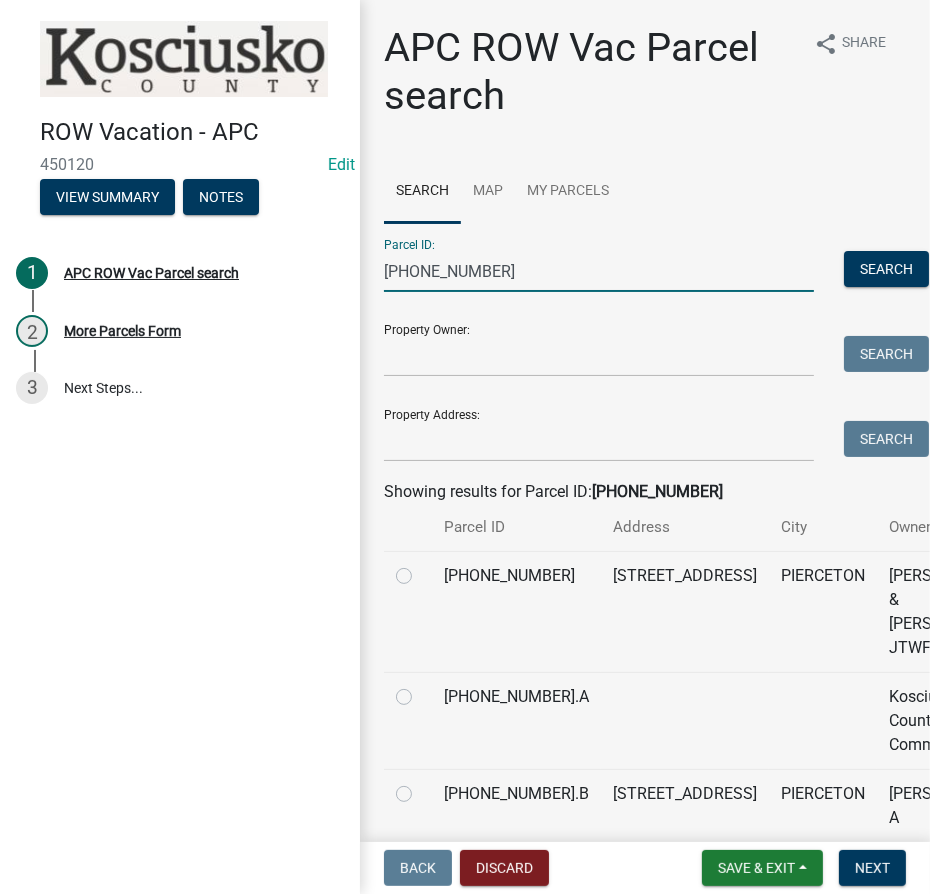 type on "[PHONE_NUMBER]" 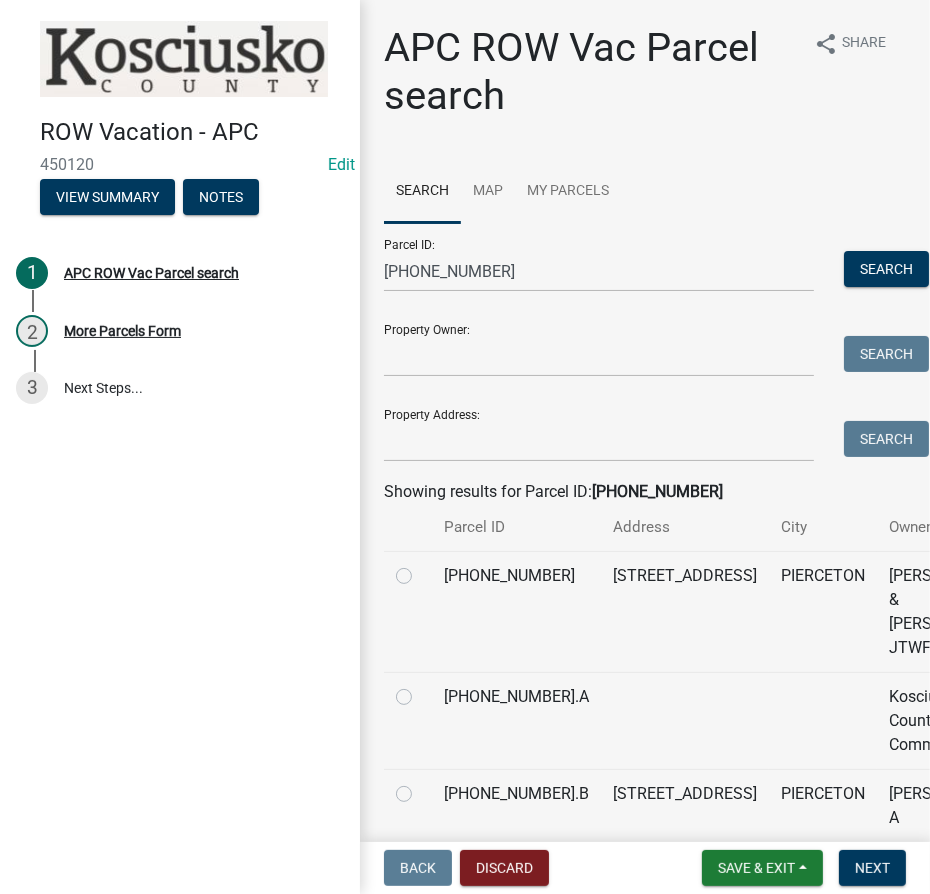 click 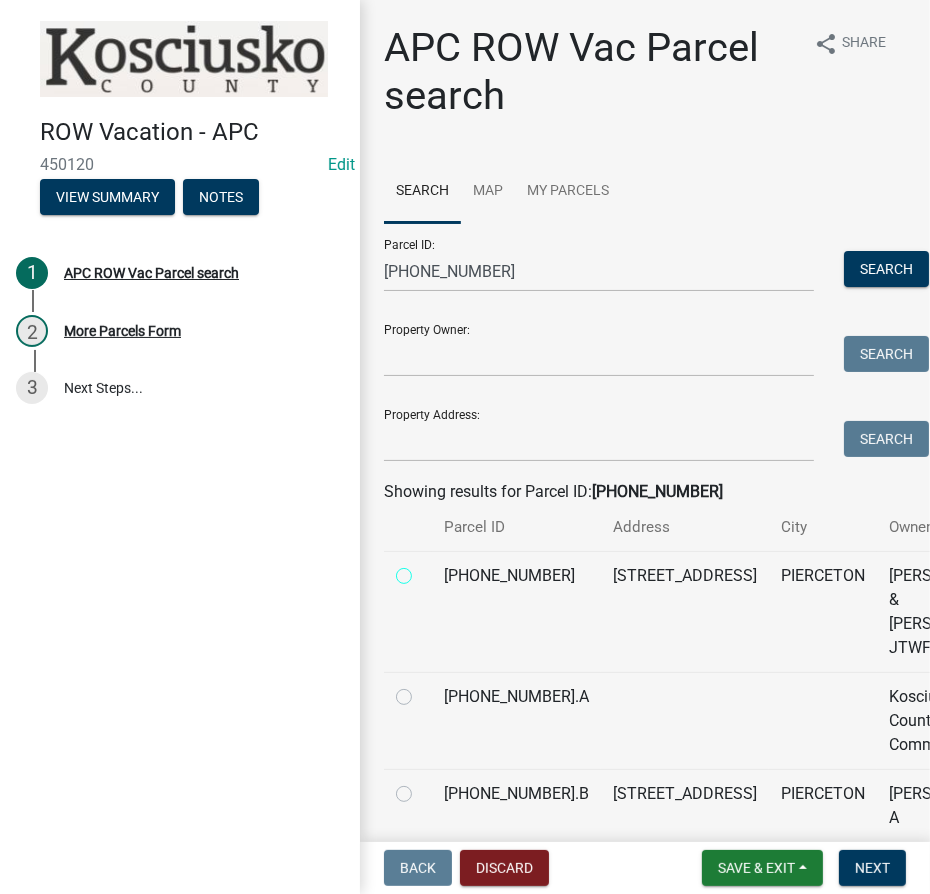 radio on "true" 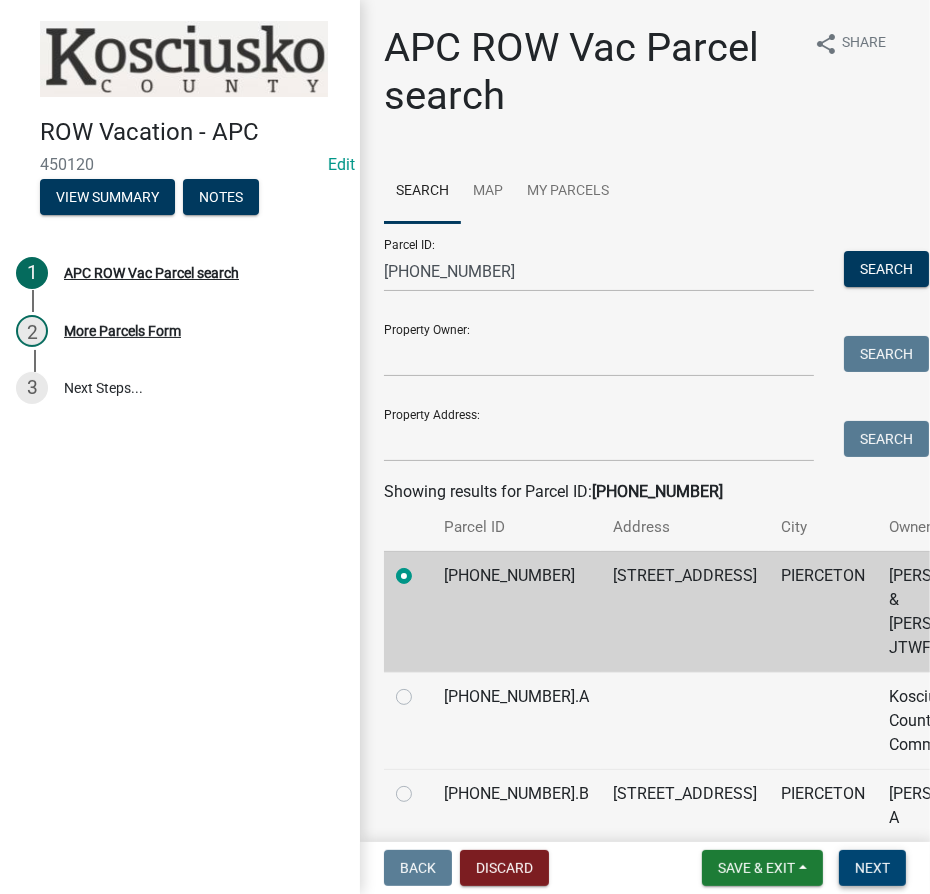 click on "Next" at bounding box center (872, 868) 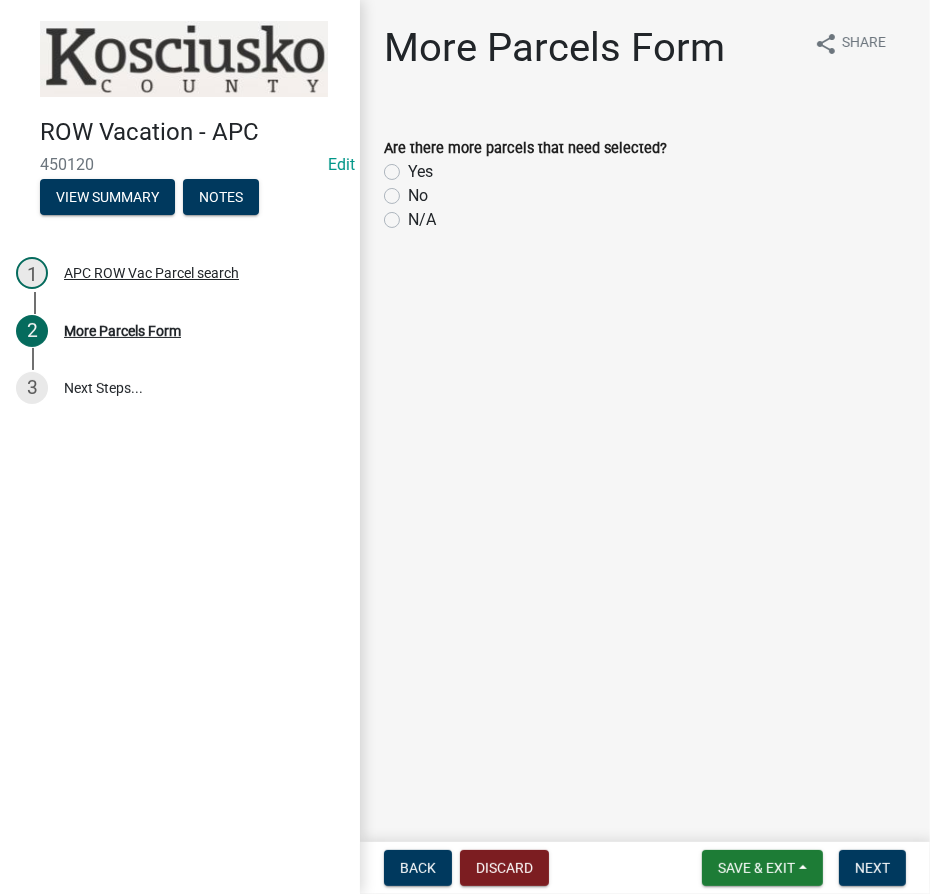 click on "No" 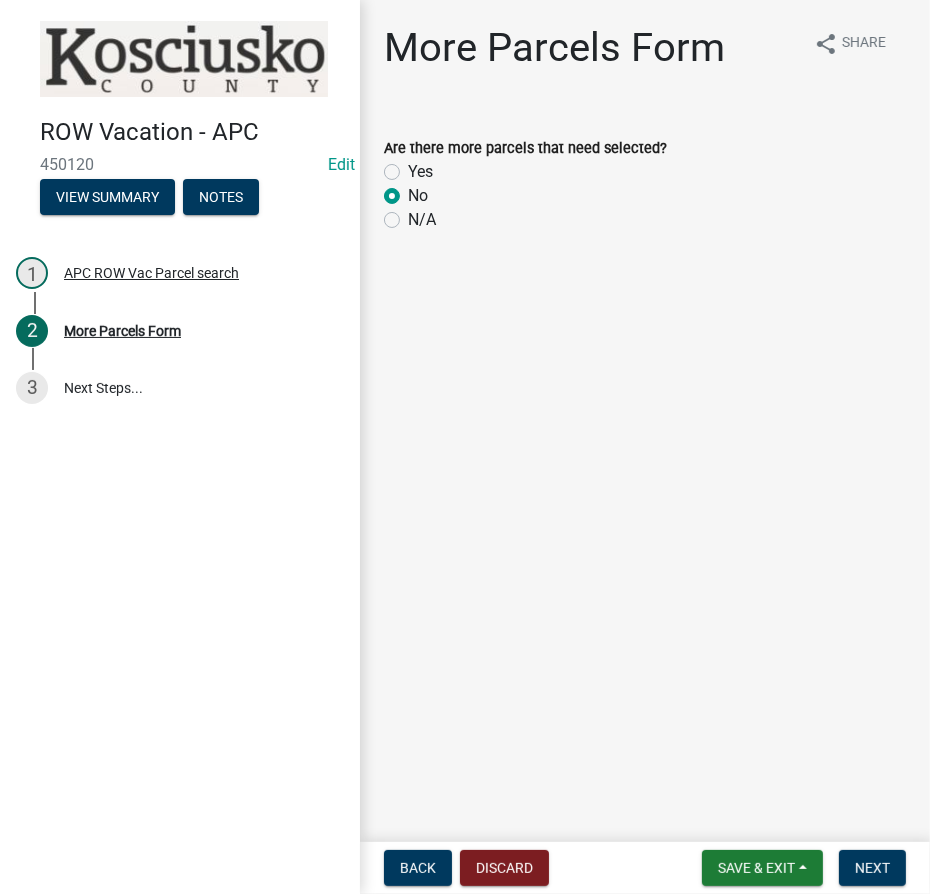 radio on "true" 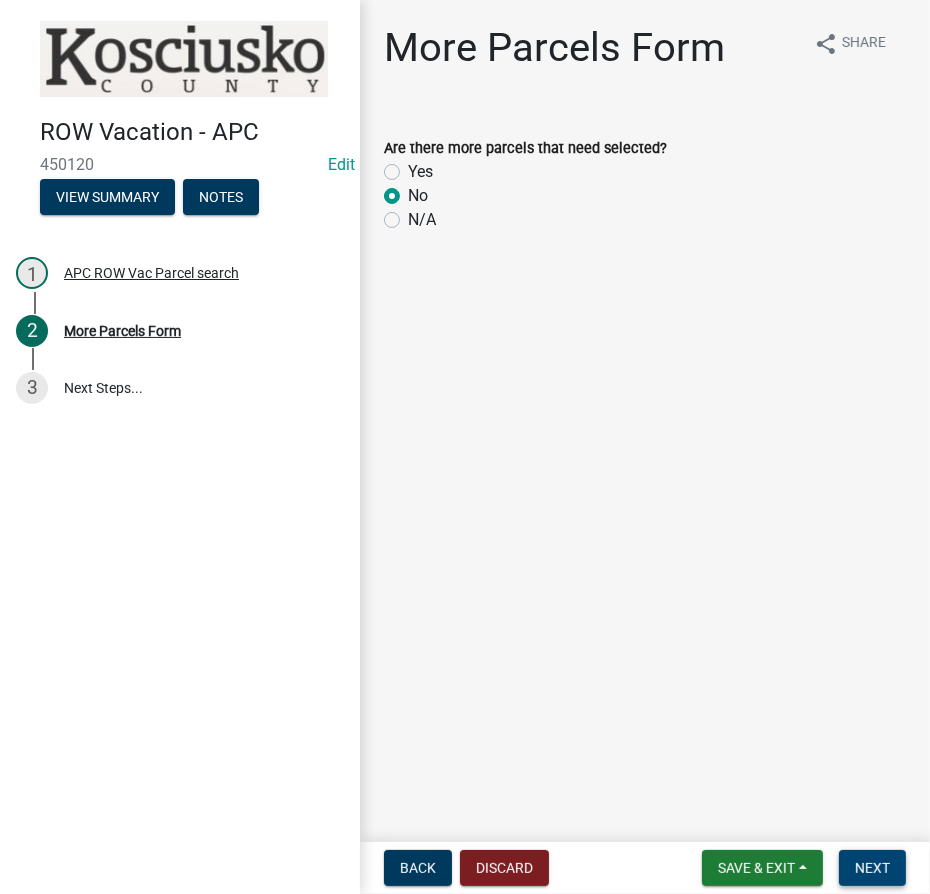 click on "Next" at bounding box center (872, 868) 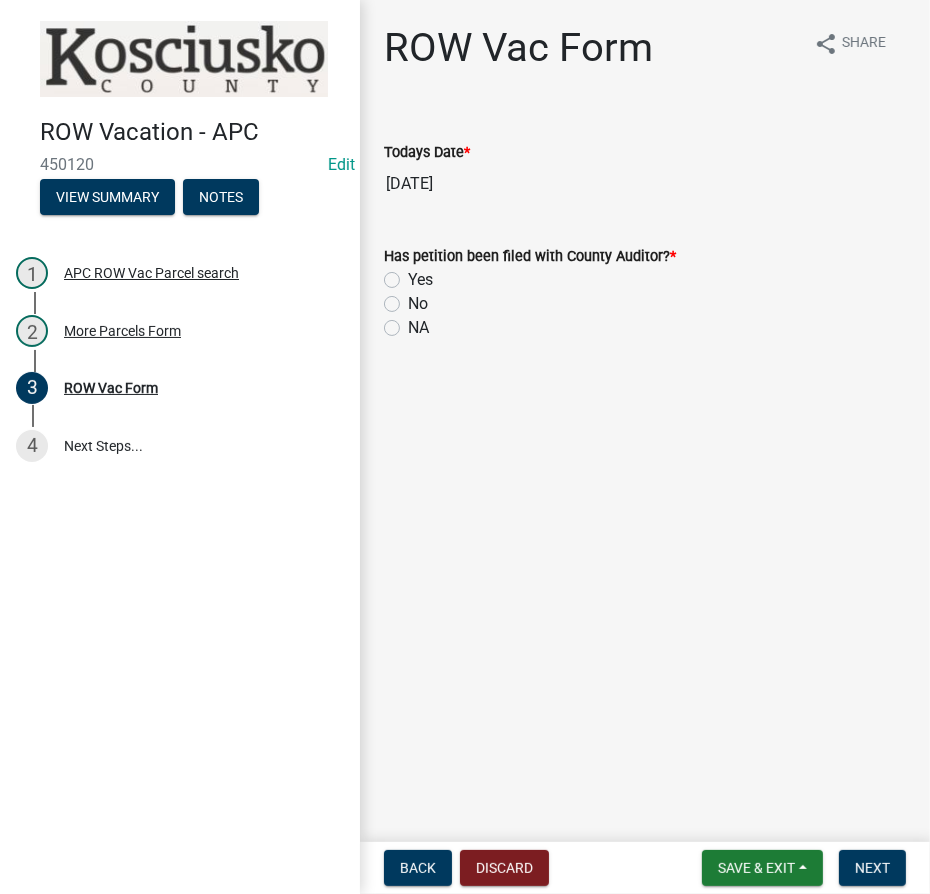 click on "NA" 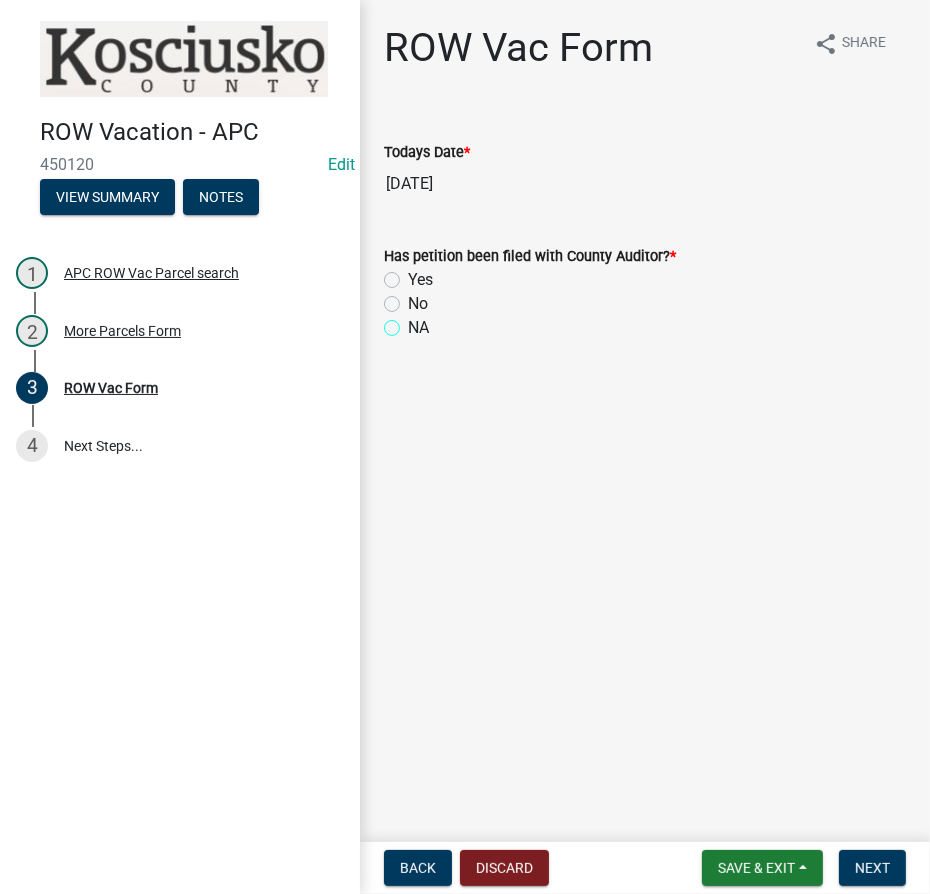 click on "NA" at bounding box center [414, 322] 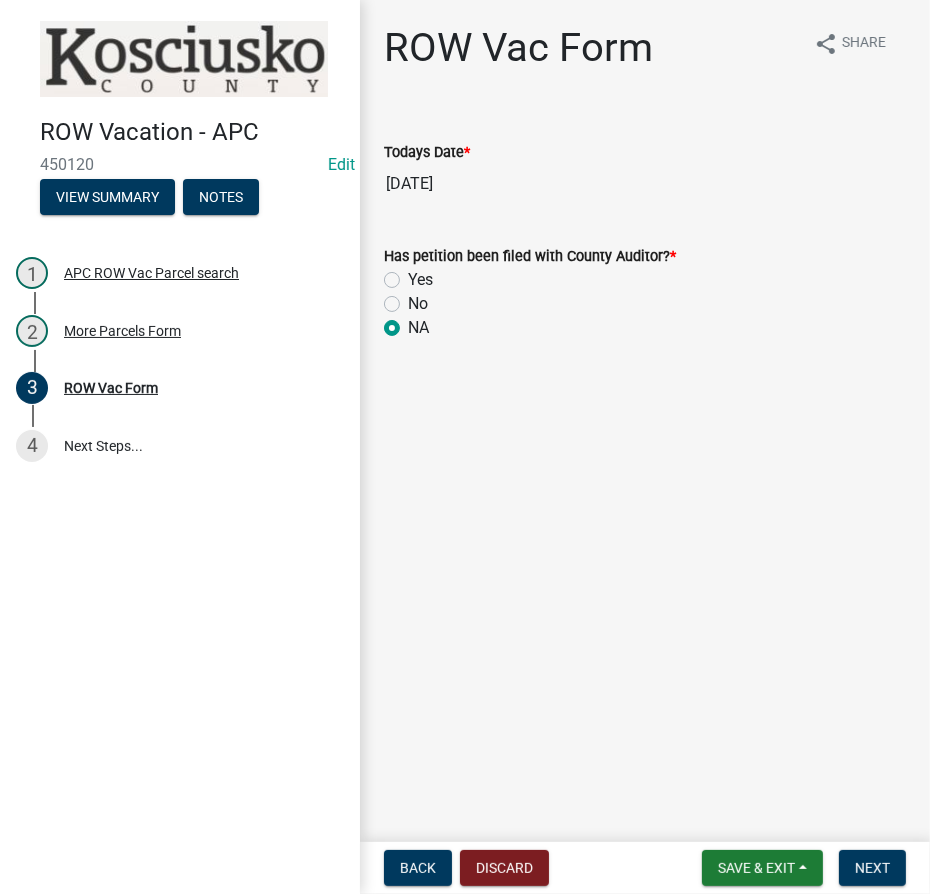radio on "true" 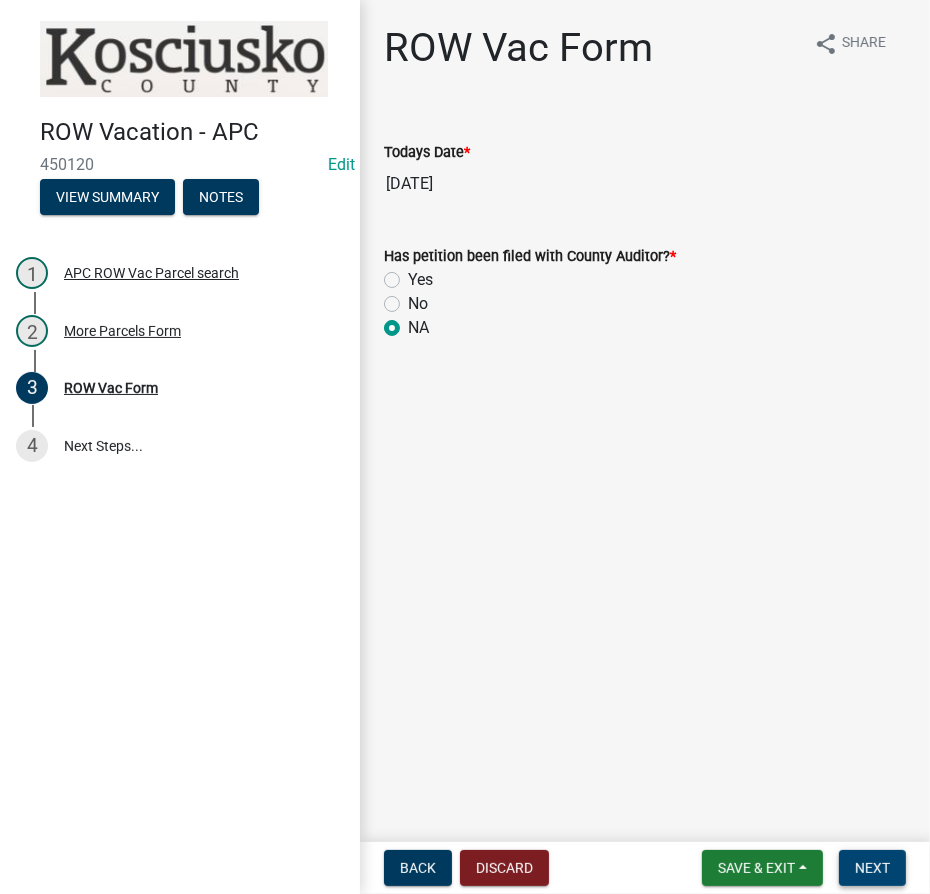 click on "Next" at bounding box center [872, 868] 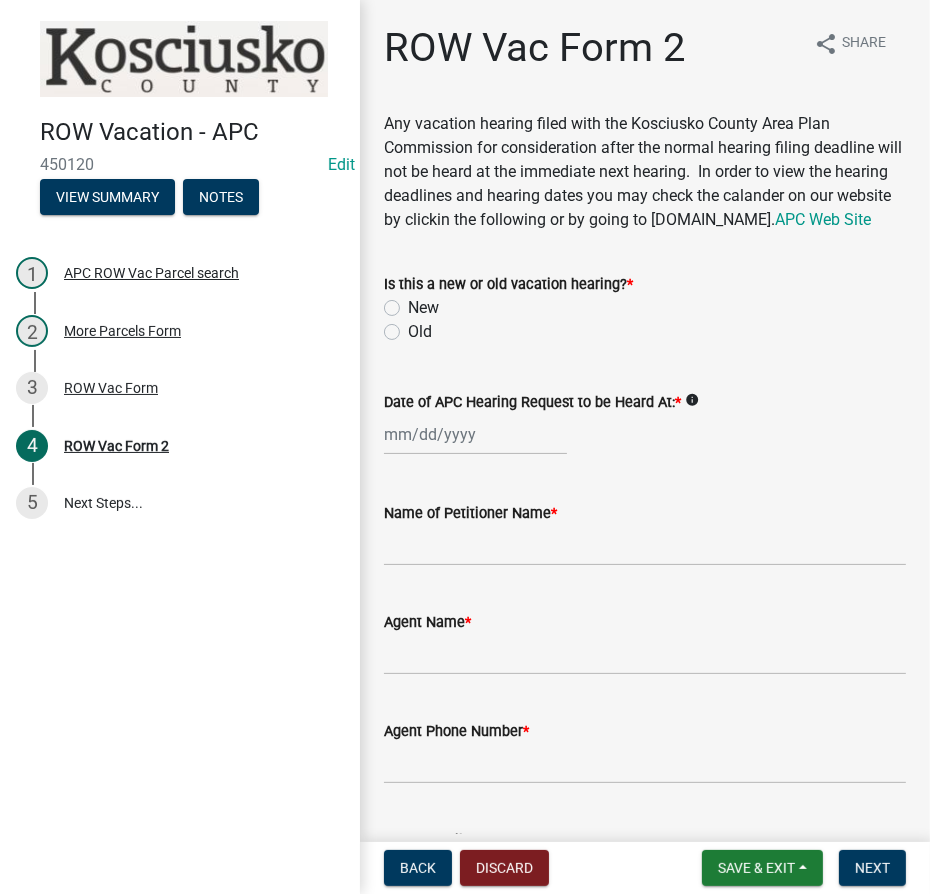 click on "Old" 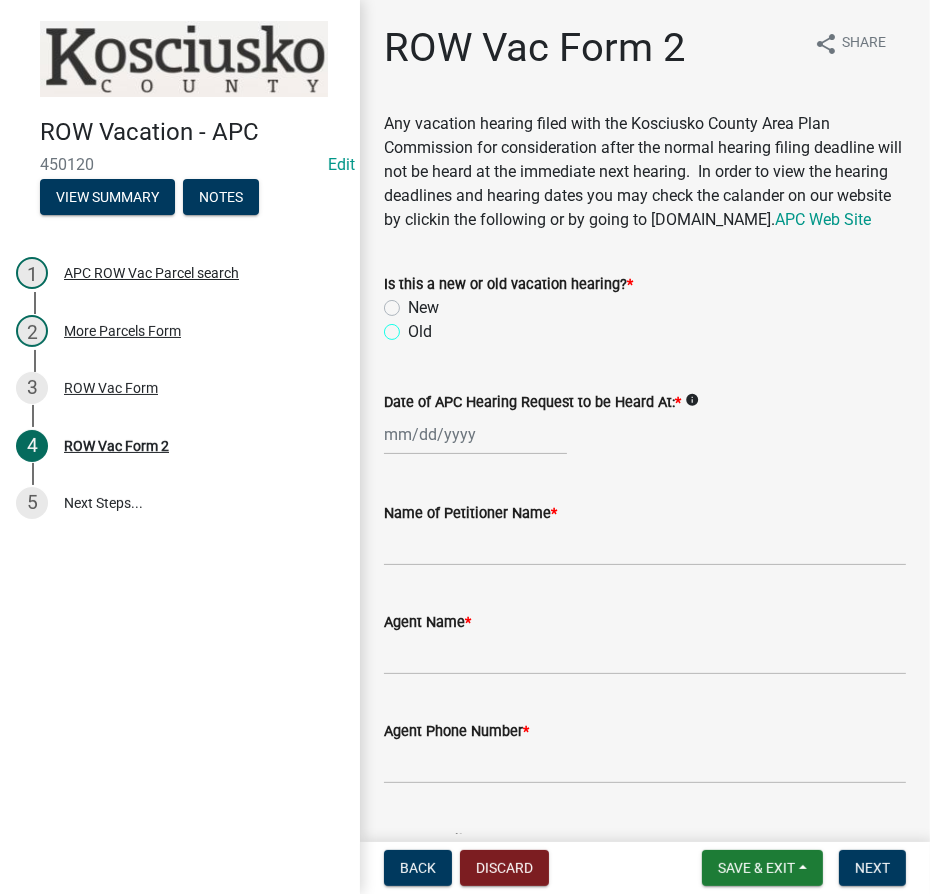 click on "Old" at bounding box center [414, 326] 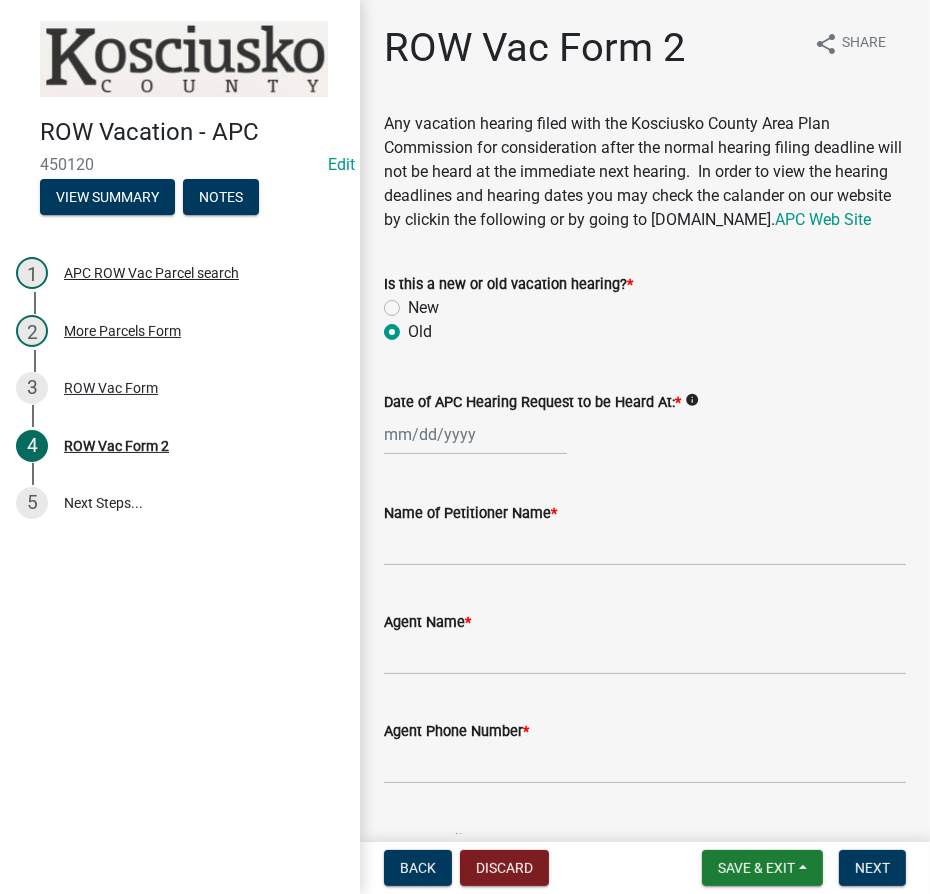 radio on "true" 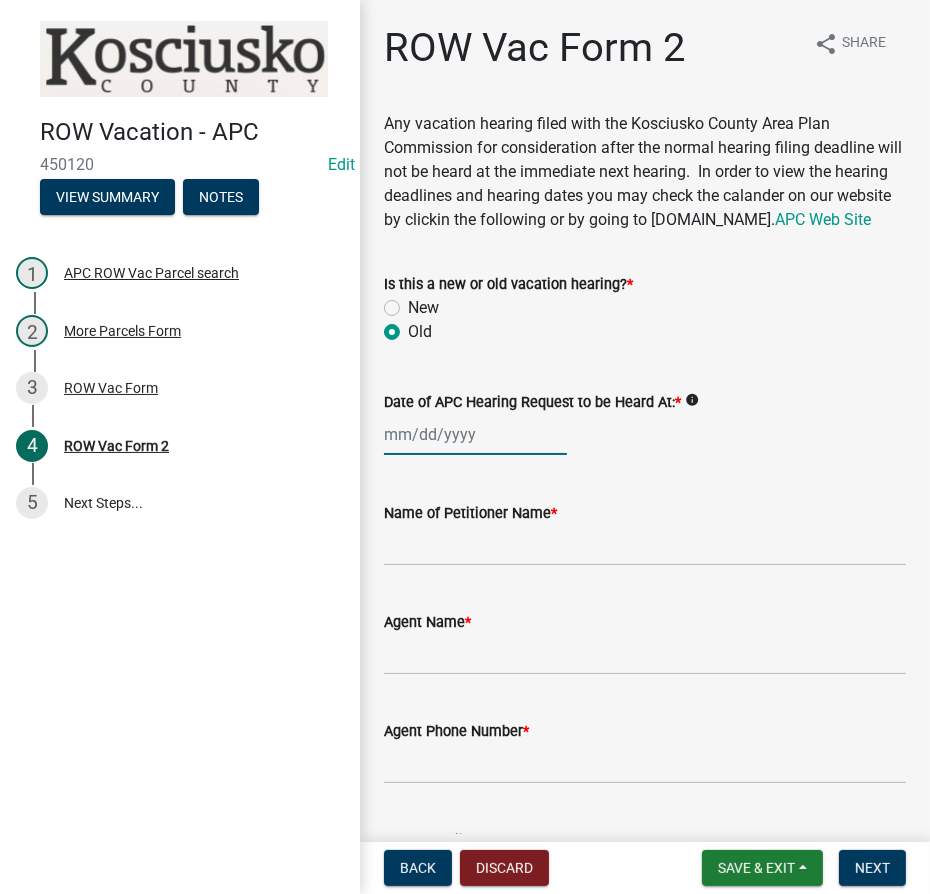 click 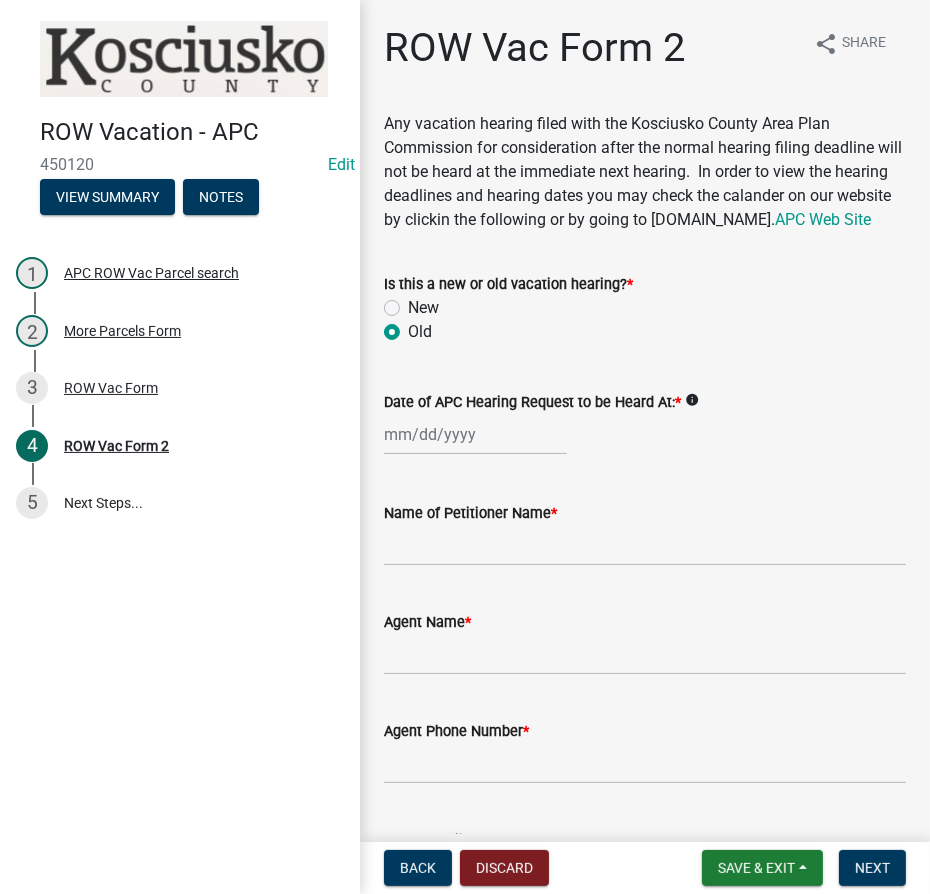 select on "7" 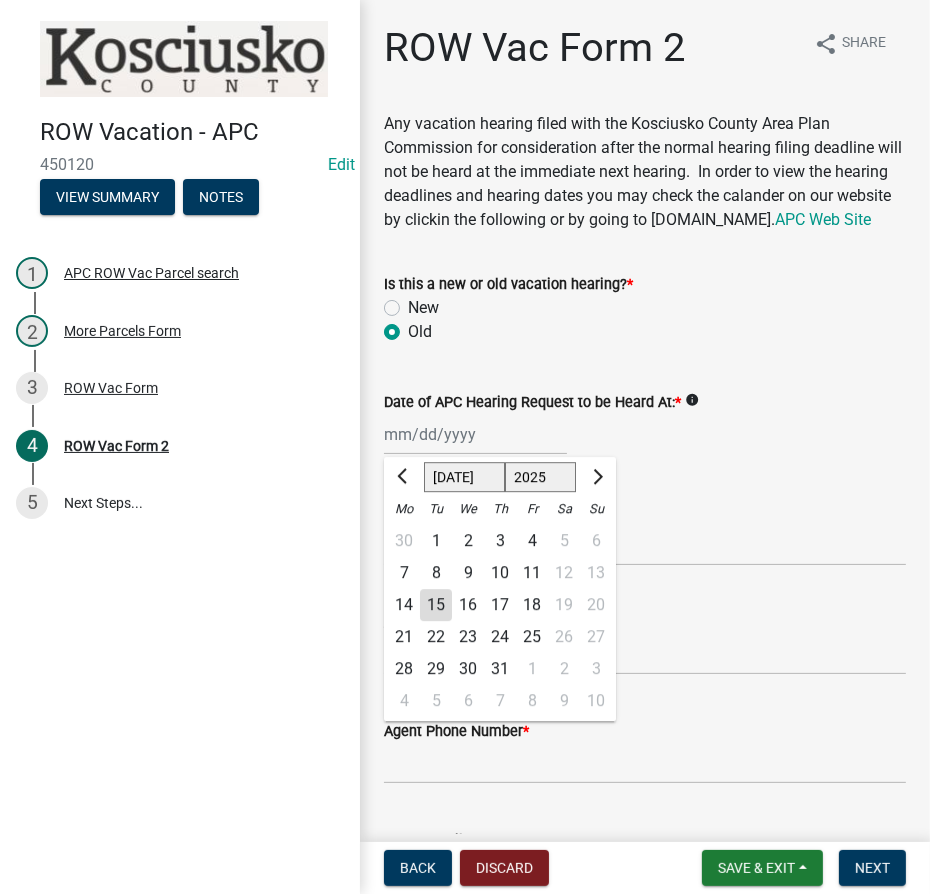 click on "1525 1526 1527 1528 1529 1530 1531 1532 1533 1534 1535 1536 1537 1538 1539 1540 1541 1542 1543 1544 1545 1546 1547 1548 1549 1550 1551 1552 1553 1554 1555 1556 1557 1558 1559 1560 1561 1562 1563 1564 1565 1566 1567 1568 1569 1570 1571 1572 1573 1574 1575 1576 1577 1578 1579 1580 1581 1582 1583 1584 1585 1586 1587 1588 1589 1590 1591 1592 1593 1594 1595 1596 1597 1598 1599 1600 1601 1602 1603 1604 1605 1606 1607 1608 1609 1610 1611 1612 1613 1614 1615 1616 1617 1618 1619 1620 1621 1622 1623 1624 1625 1626 1627 1628 1629 1630 1631 1632 1633 1634 1635 1636 1637 1638 1639 1640 1641 1642 1643 1644 1645 1646 1647 1648 1649 1650 1651 1652 1653 1654 1655 1656 1657 1658 1659 1660 1661 1662 1663 1664 1665 1666 1667 1668 1669 1670 1671 1672 1673 1674 1675 1676 1677 1678 1679 1680 1681 1682 1683 1684 1685 1686 1687 1688 1689 1690 1691 1692 1693 1694 1695 1696 1697 1698 1699 1700 1701 1702 1703 1704 1705 1706 1707 1708 1709 1710 1711 1712 1713 1714 1715 1716 1717 1718 1719 1720 1721 1722 1723 1724 1725 1726 1727 1728 1729" 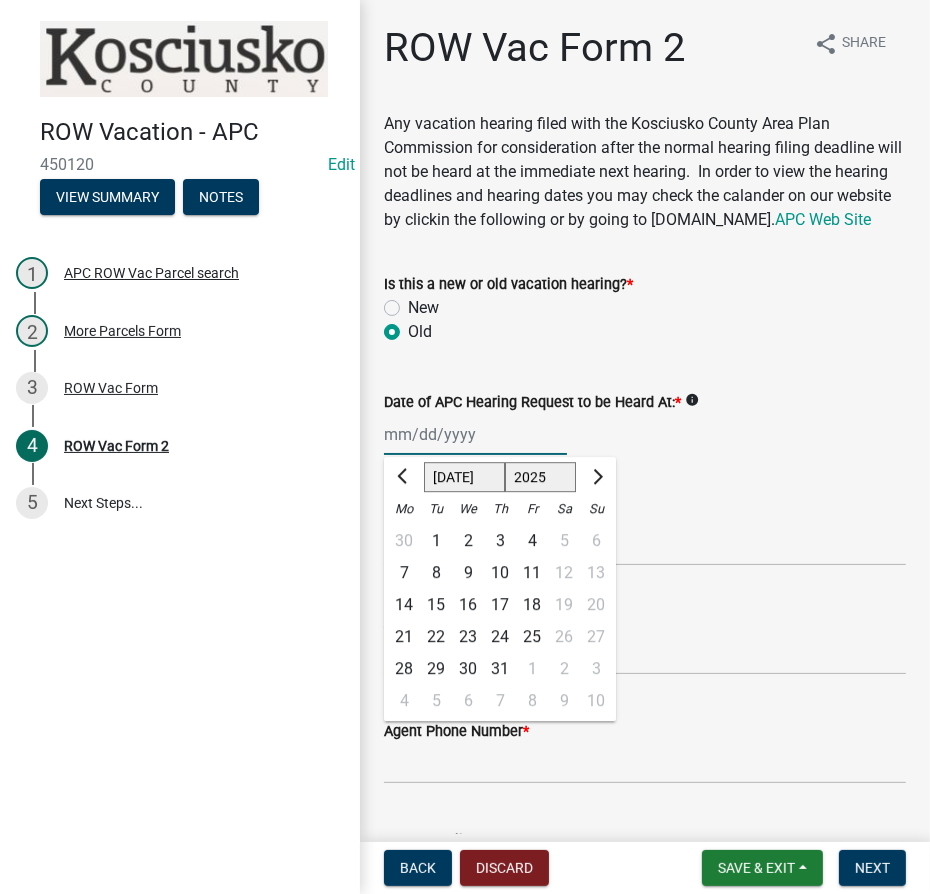 select on "1999" 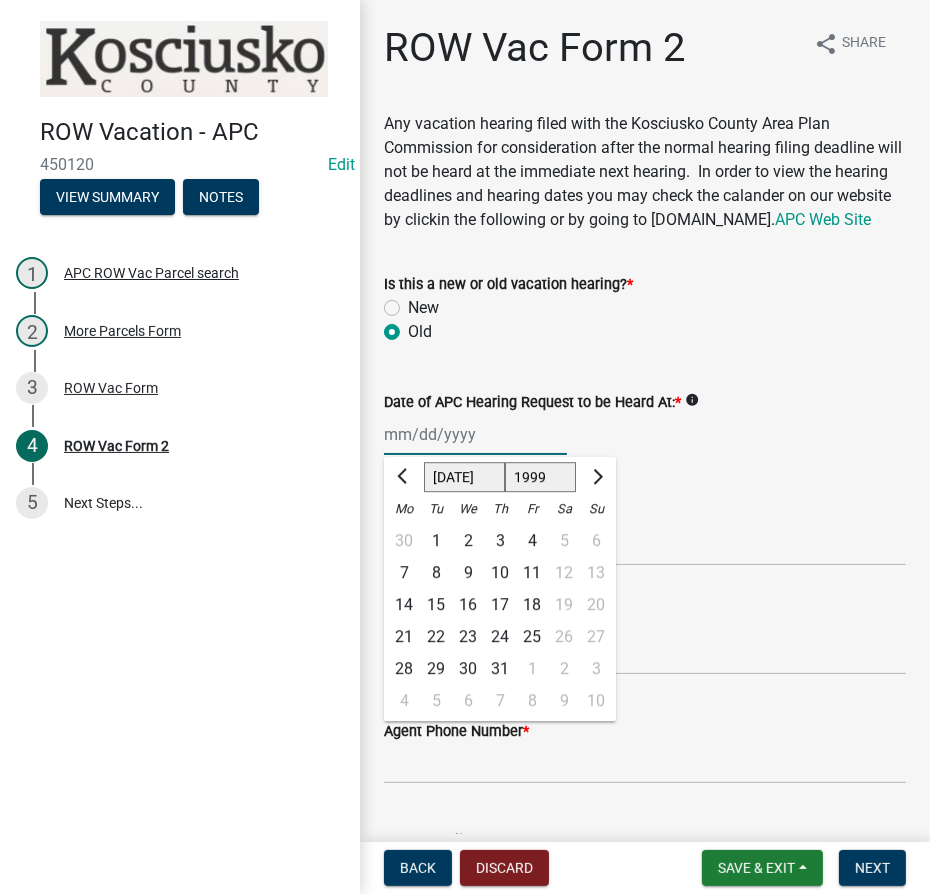click on "1525 1526 1527 1528 1529 1530 1531 1532 1533 1534 1535 1536 1537 1538 1539 1540 1541 1542 1543 1544 1545 1546 1547 1548 1549 1550 1551 1552 1553 1554 1555 1556 1557 1558 1559 1560 1561 1562 1563 1564 1565 1566 1567 1568 1569 1570 1571 1572 1573 1574 1575 1576 1577 1578 1579 1580 1581 1582 1583 1584 1585 1586 1587 1588 1589 1590 1591 1592 1593 1594 1595 1596 1597 1598 1599 1600 1601 1602 1603 1604 1605 1606 1607 1608 1609 1610 1611 1612 1613 1614 1615 1616 1617 1618 1619 1620 1621 1622 1623 1624 1625 1626 1627 1628 1629 1630 1631 1632 1633 1634 1635 1636 1637 1638 1639 1640 1641 1642 1643 1644 1645 1646 1647 1648 1649 1650 1651 1652 1653 1654 1655 1656 1657 1658 1659 1660 1661 1662 1663 1664 1665 1666 1667 1668 1669 1670 1671 1672 1673 1674 1675 1676 1677 1678 1679 1680 1681 1682 1683 1684 1685 1686 1687 1688 1689 1690 1691 1692 1693 1694 1695 1696 1697 1698 1699 1700 1701 1702 1703 1704 1705 1706 1707 1708 1709 1710 1711 1712 1713 1714 1715 1716 1717 1718 1719 1720 1721 1722 1723 1724 1725 1726 1727 1728 1729" 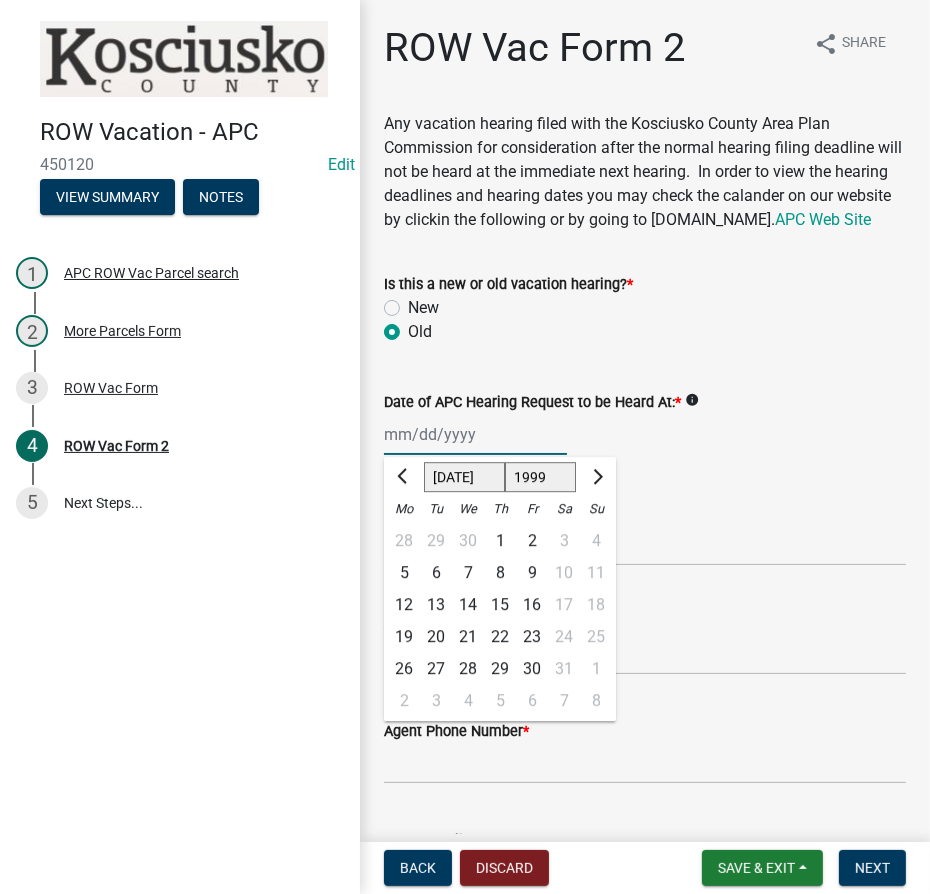 click on "Jan Feb Mar Apr May Jun [DATE] Aug Sep Oct Nov Dec" 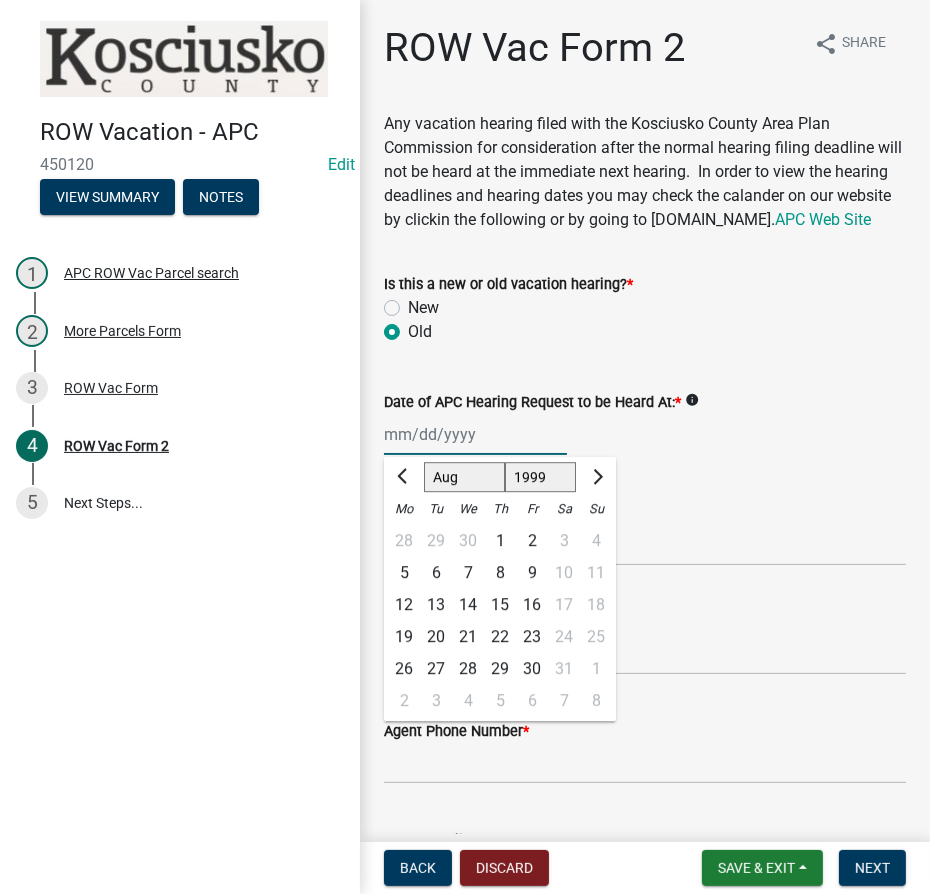 click on "Jan Feb Mar Apr May Jun [DATE] Aug Sep Oct Nov Dec" 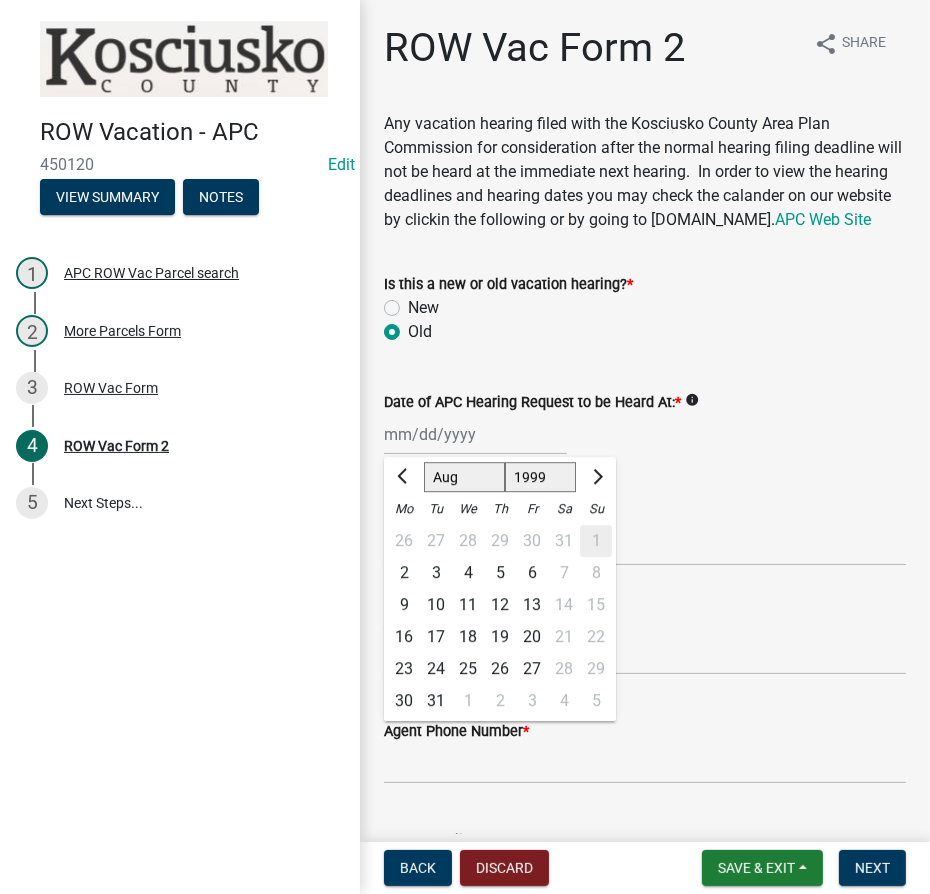 click on "31" 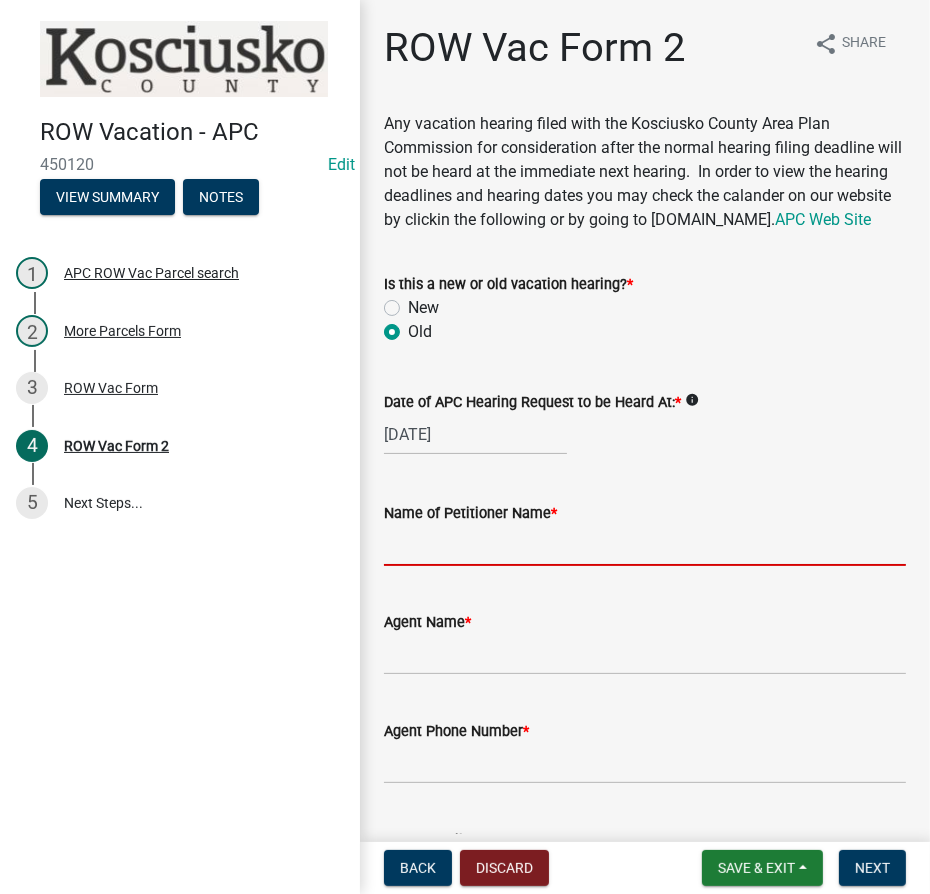 click on "Name of Petitioner Name  *" at bounding box center (645, 545) 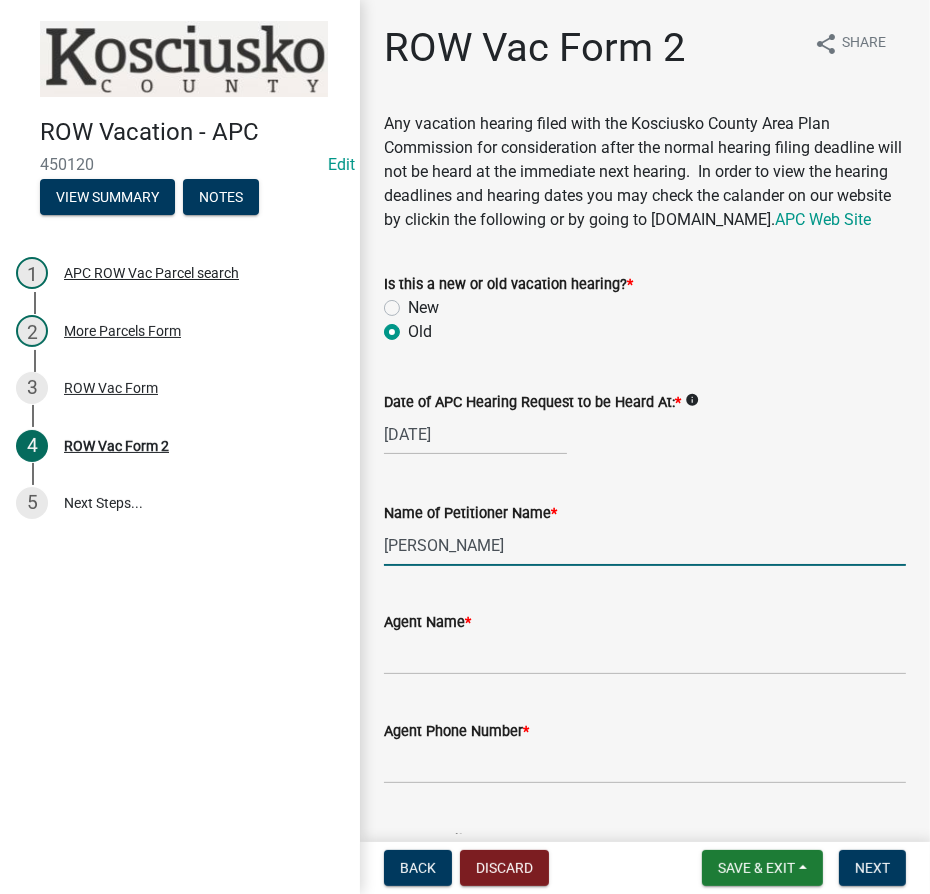 type on "[PERSON_NAME]" 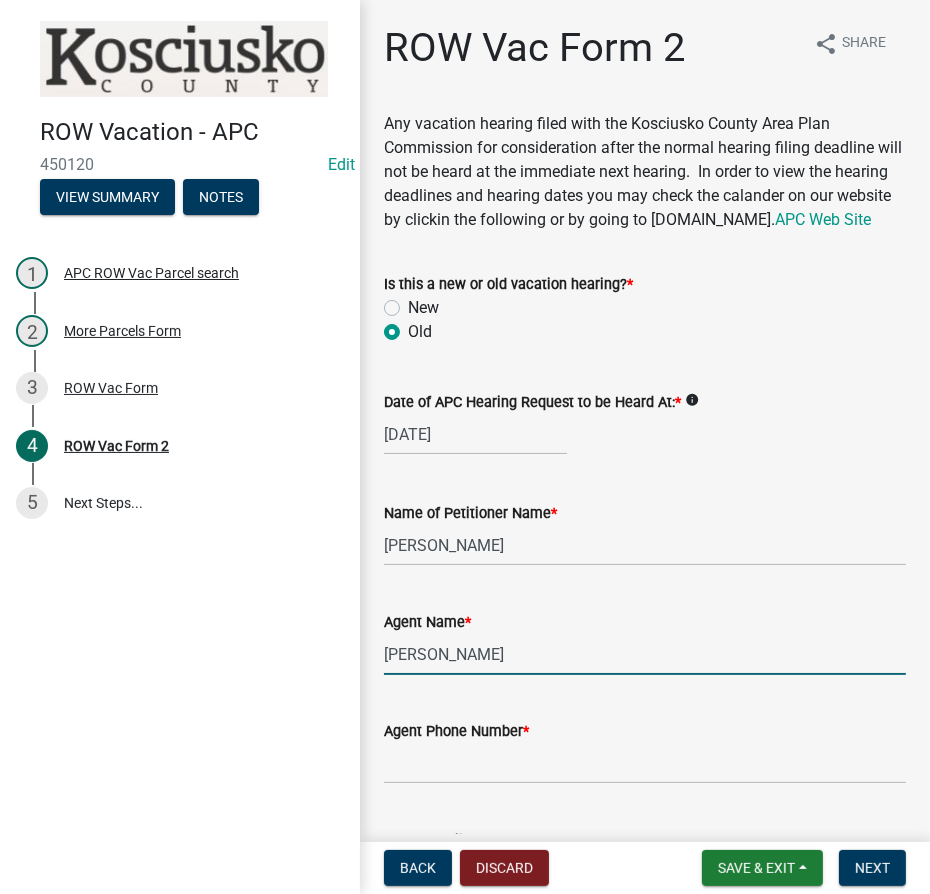 type on "[PERSON_NAME]" 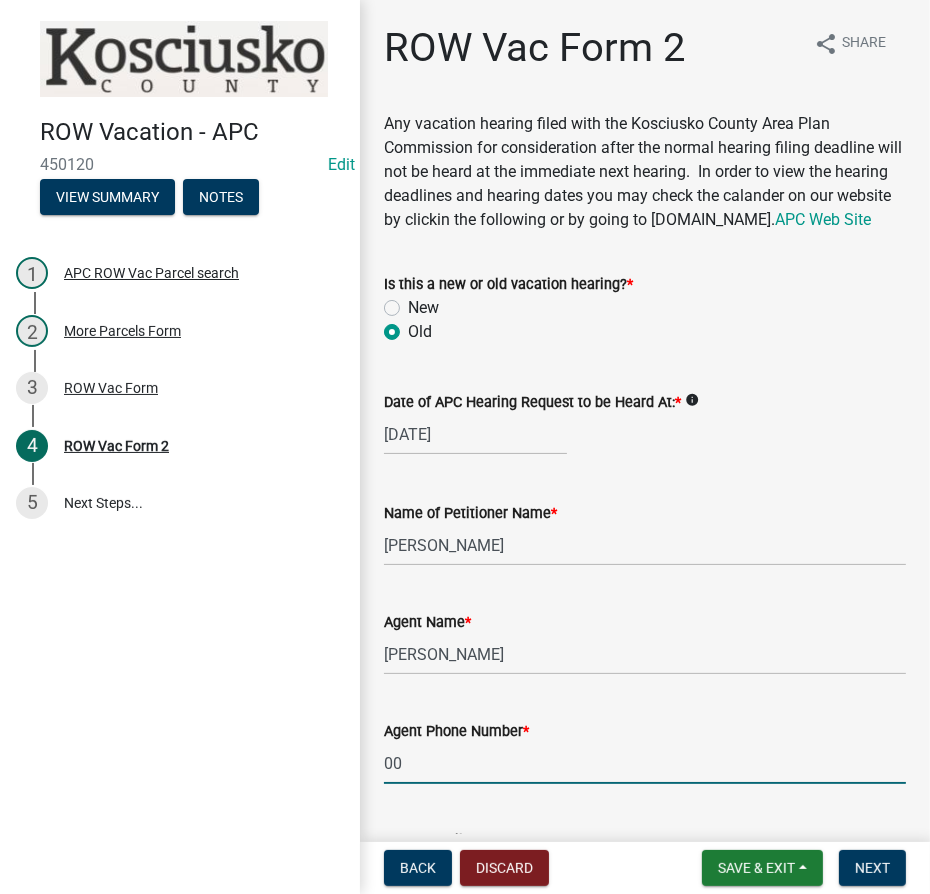 type on "000-000-0000" 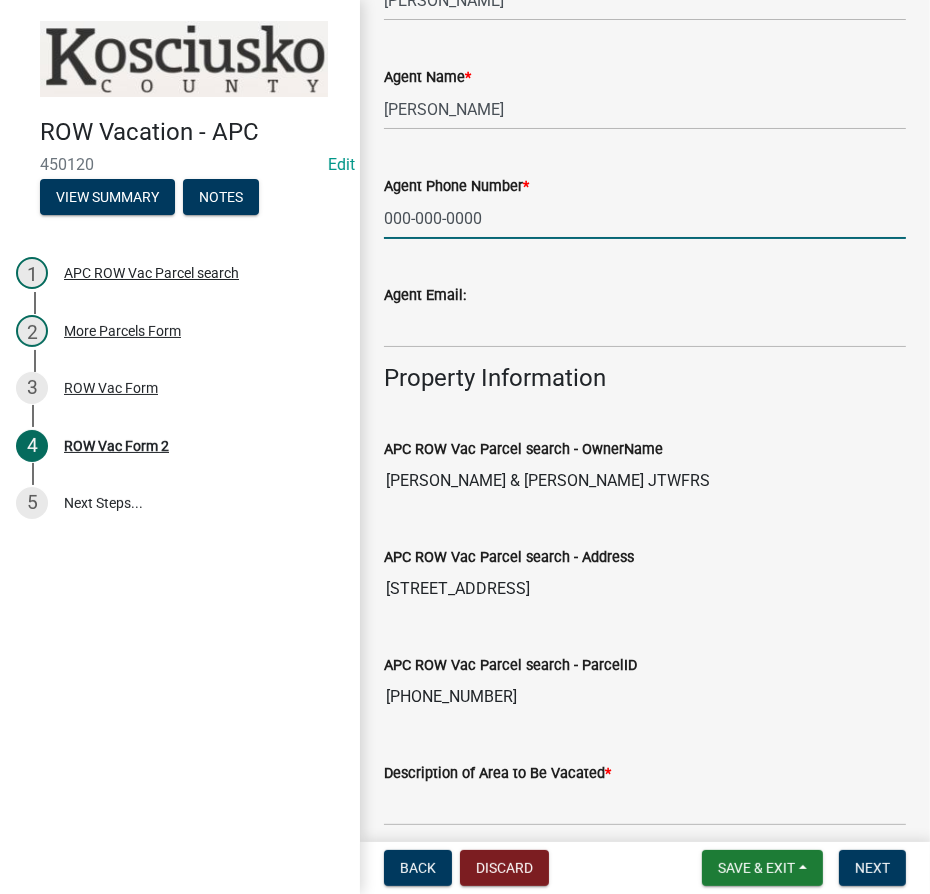 scroll, scrollTop: 1000, scrollLeft: 0, axis: vertical 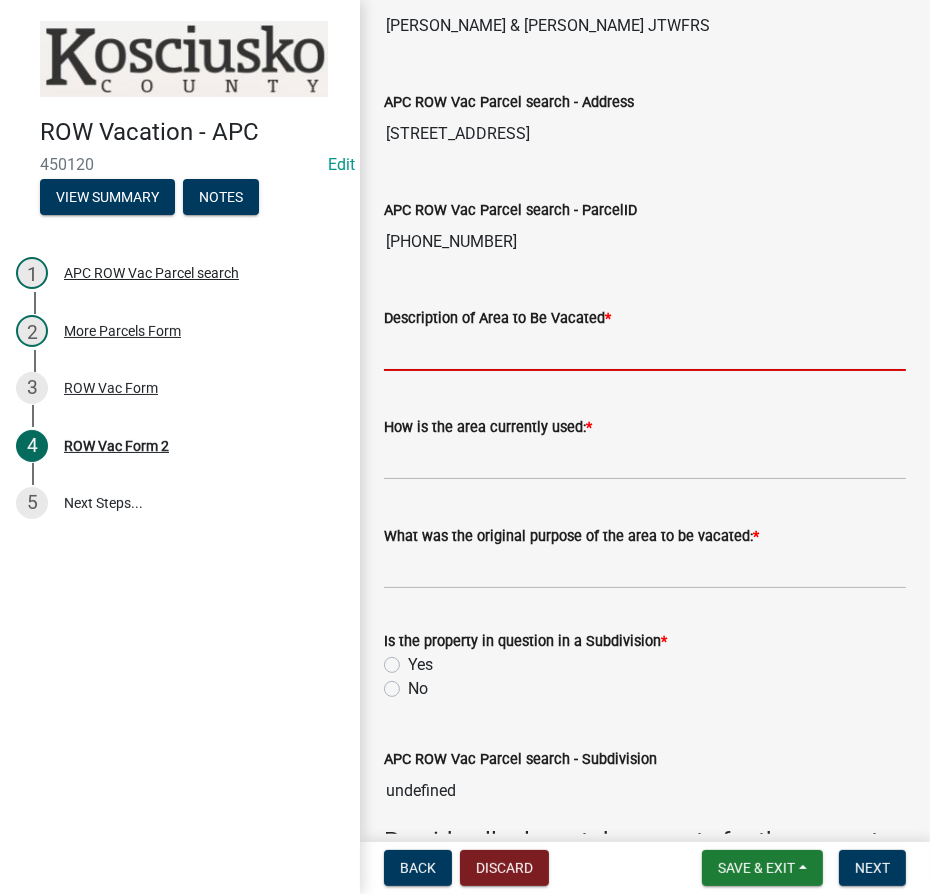 click on "Description of Area to Be Vacated  *" at bounding box center [645, 350] 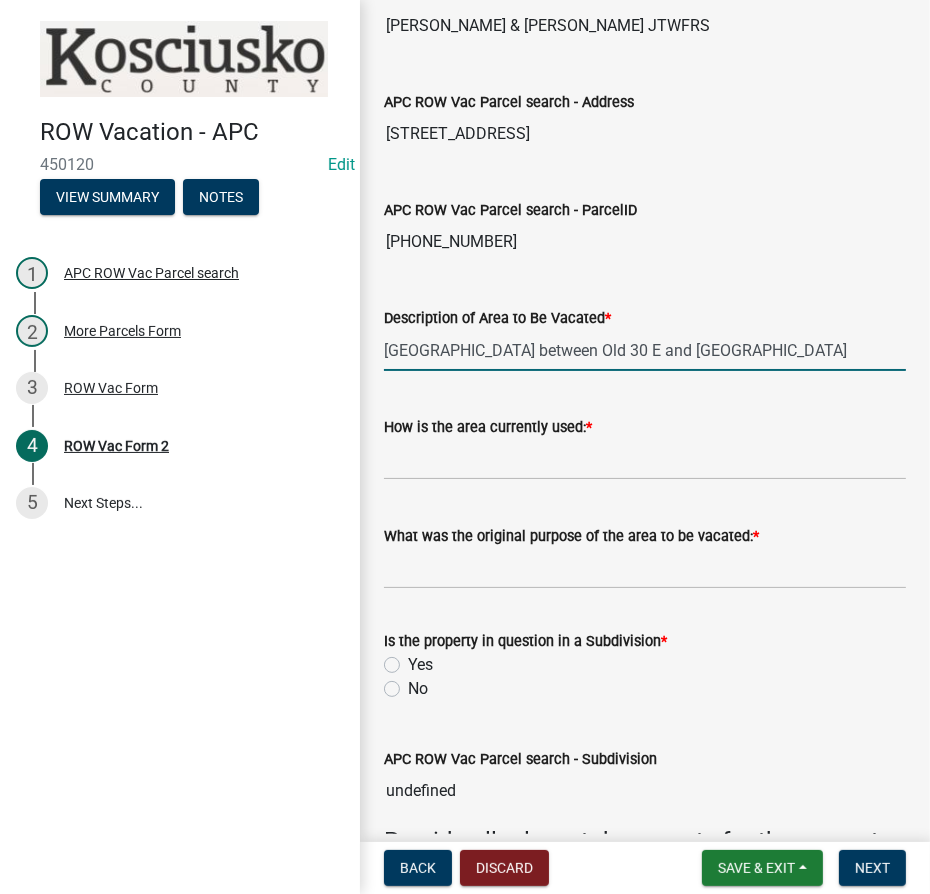 type on "[GEOGRAPHIC_DATA] between Old 30 E and [GEOGRAPHIC_DATA]" 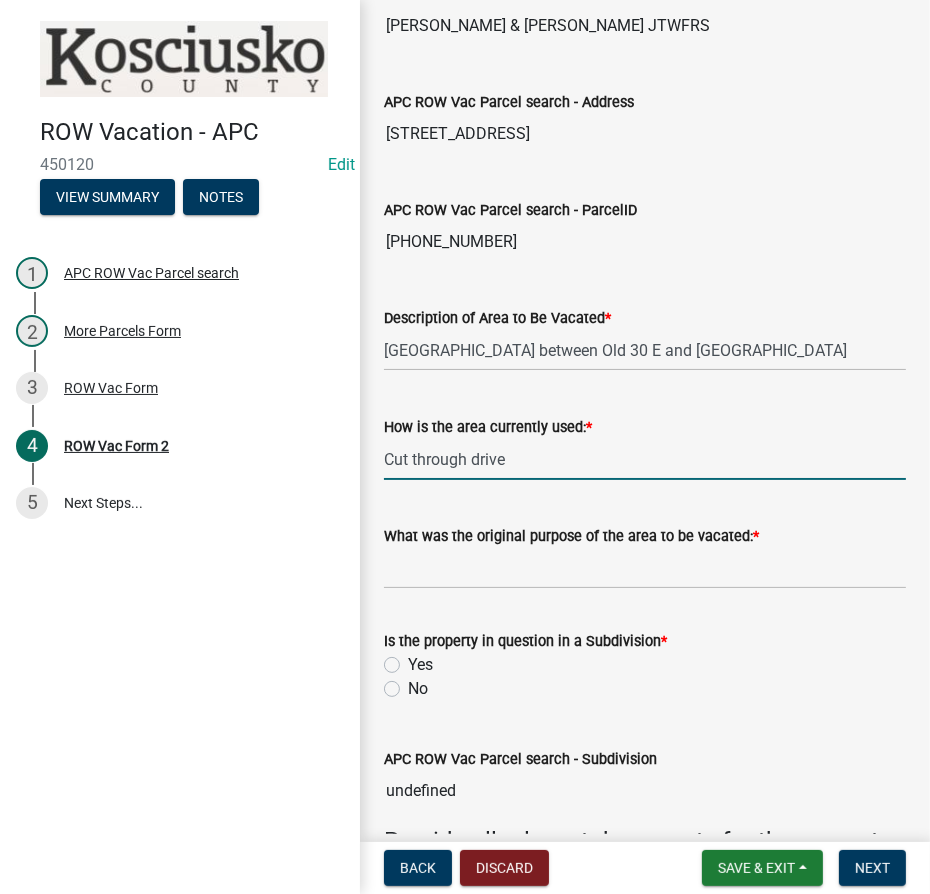 type on "Cut through drive" 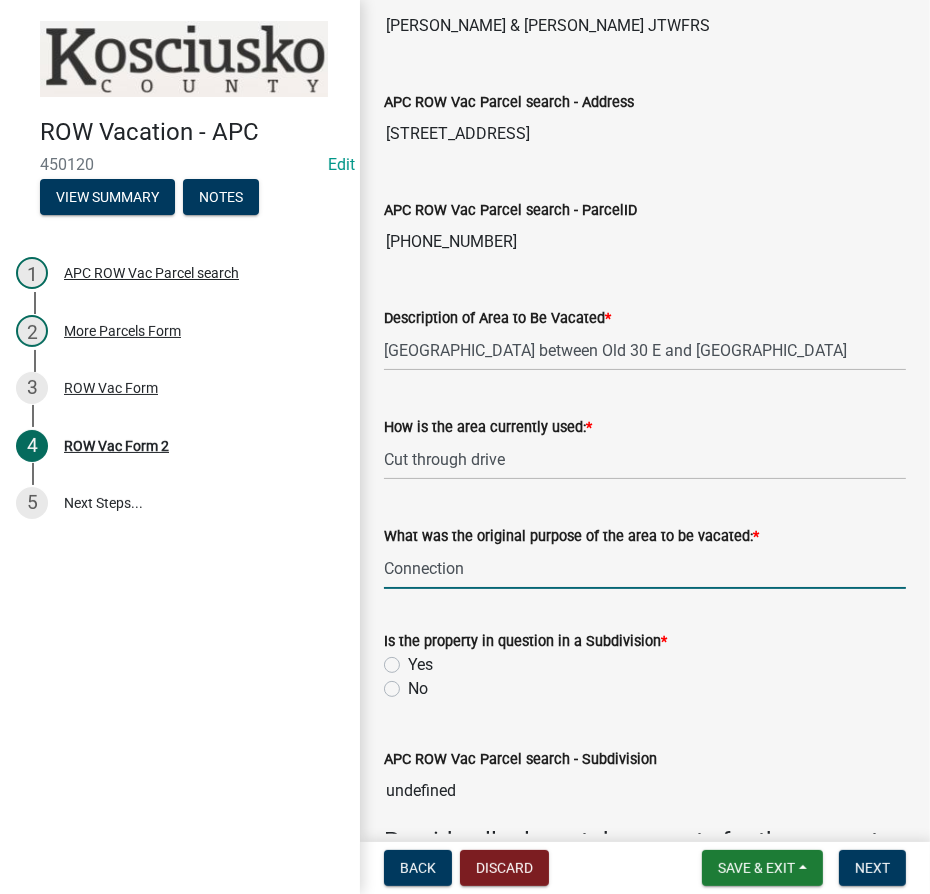 type on "Connection btw roads" 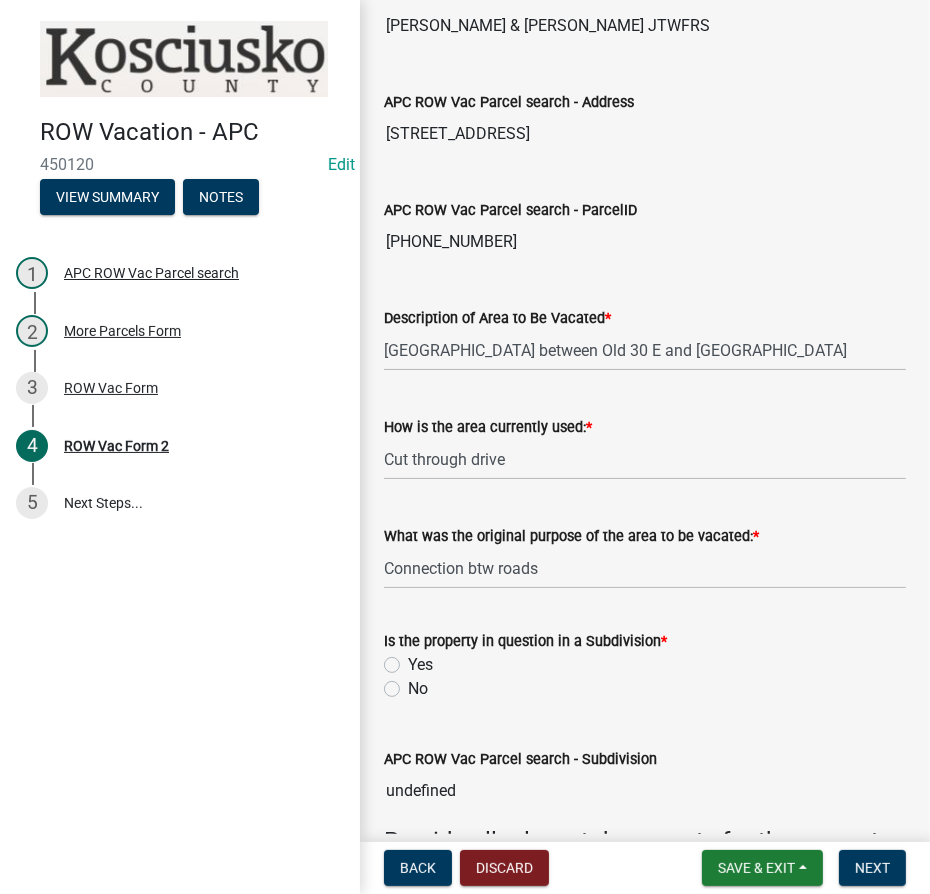 click on "No" 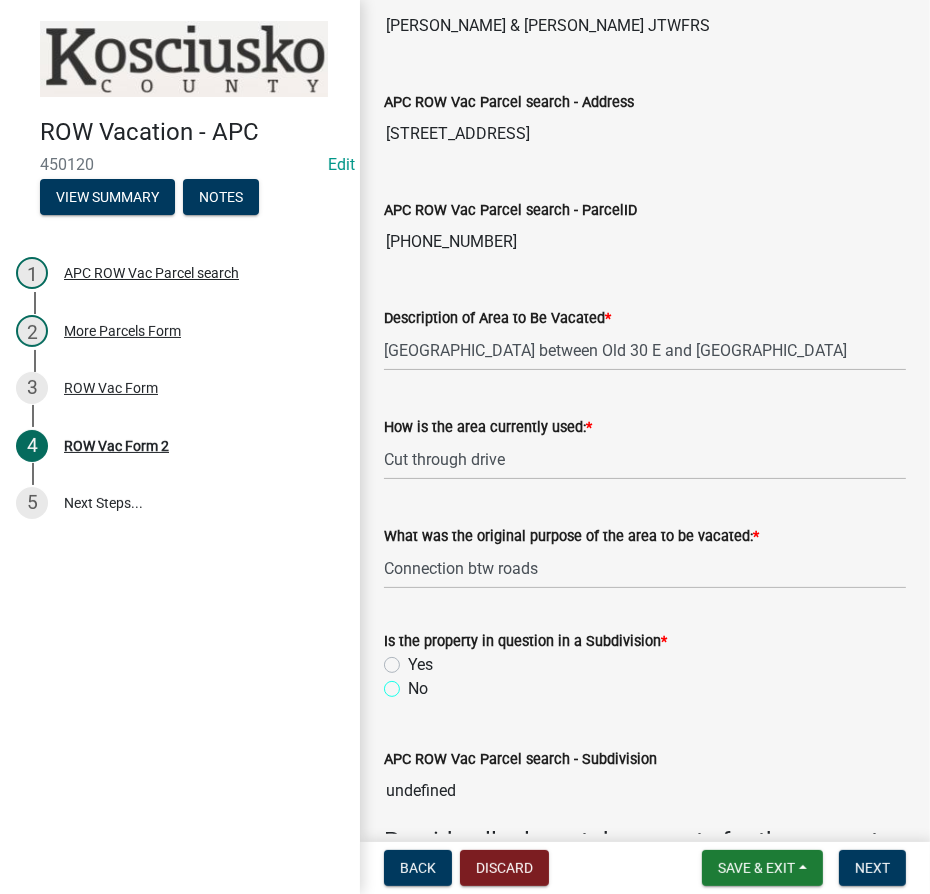 click on "No" at bounding box center (414, 683) 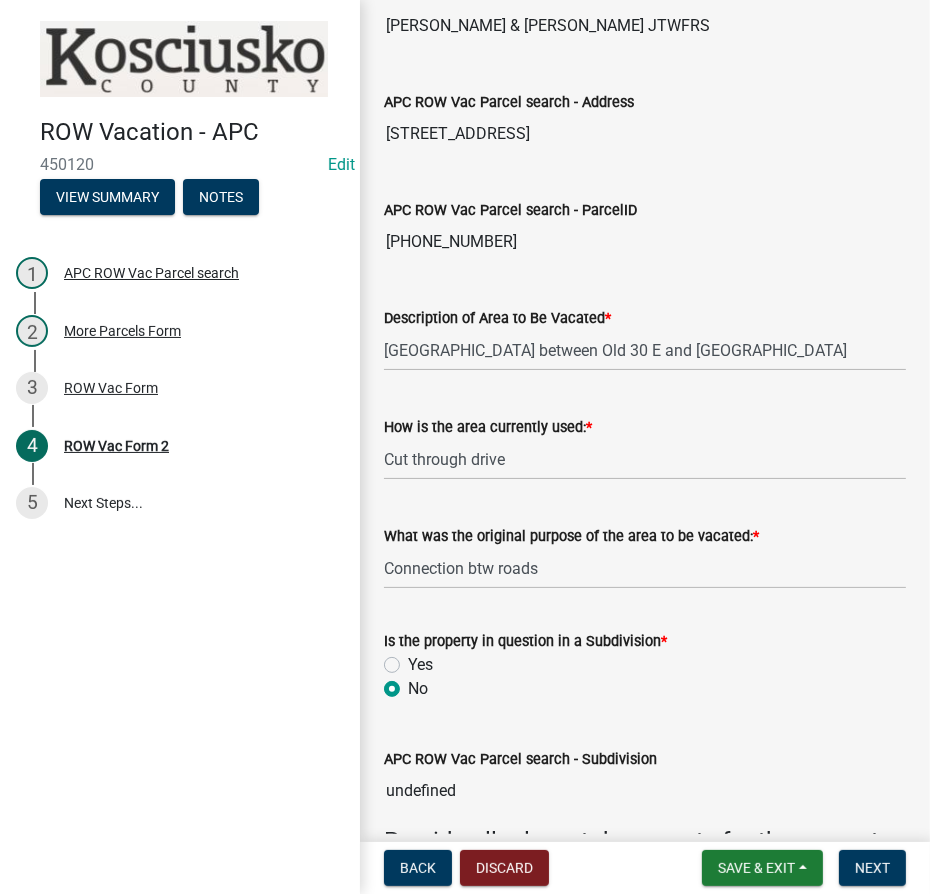radio on "true" 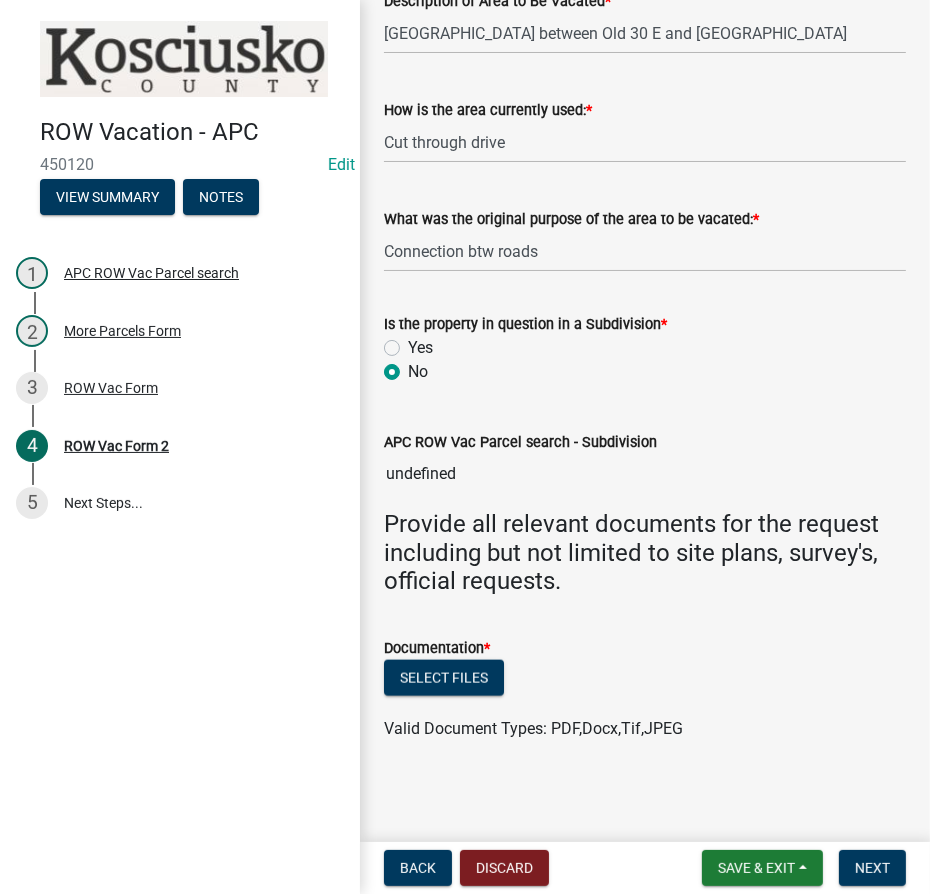 scroll, scrollTop: 1341, scrollLeft: 0, axis: vertical 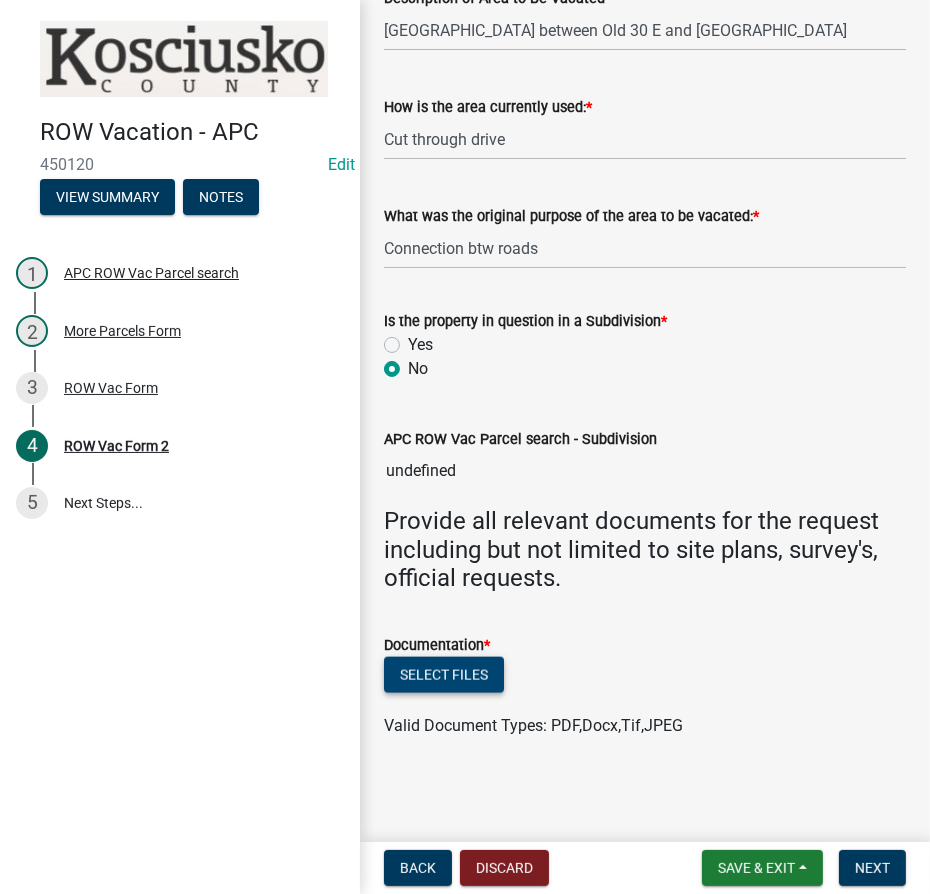click on "Select files" 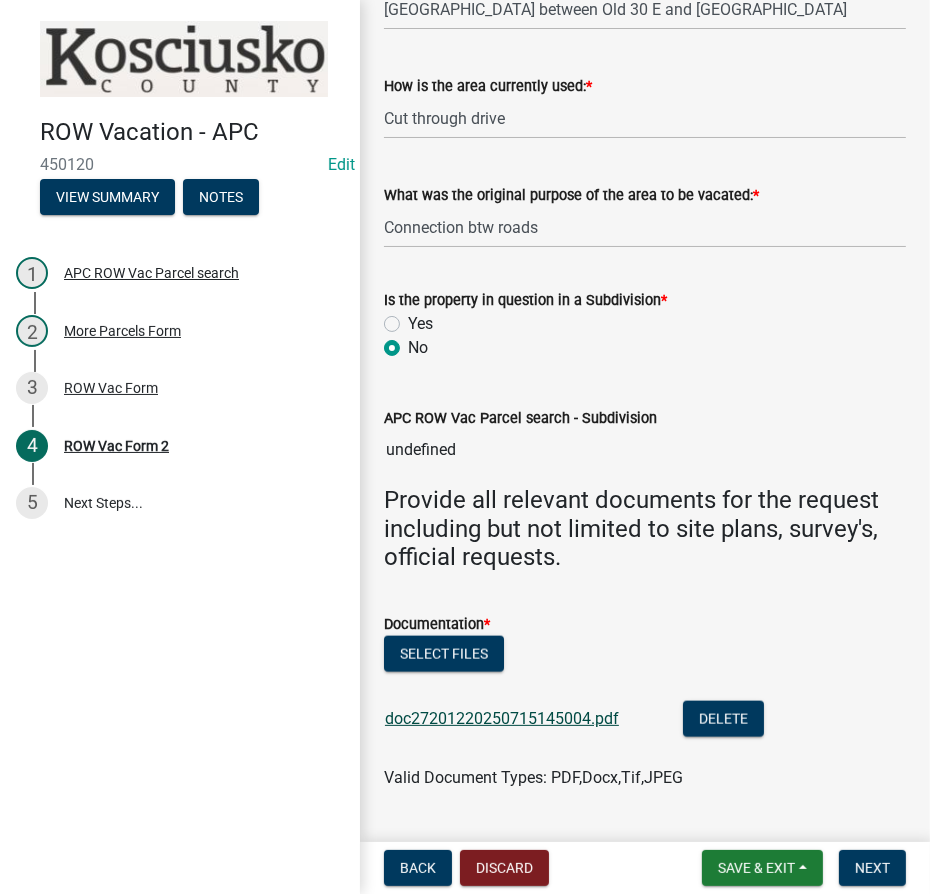 click on "doc27201220250715145004.pdf" 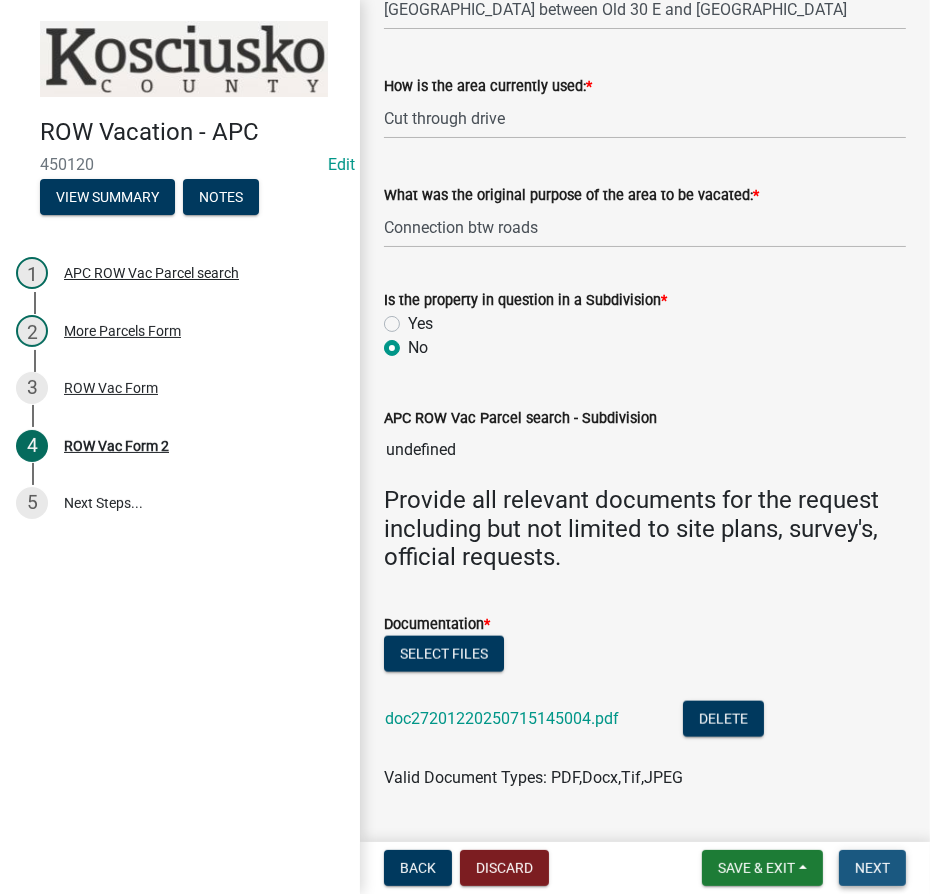 click on "Next" at bounding box center (872, 868) 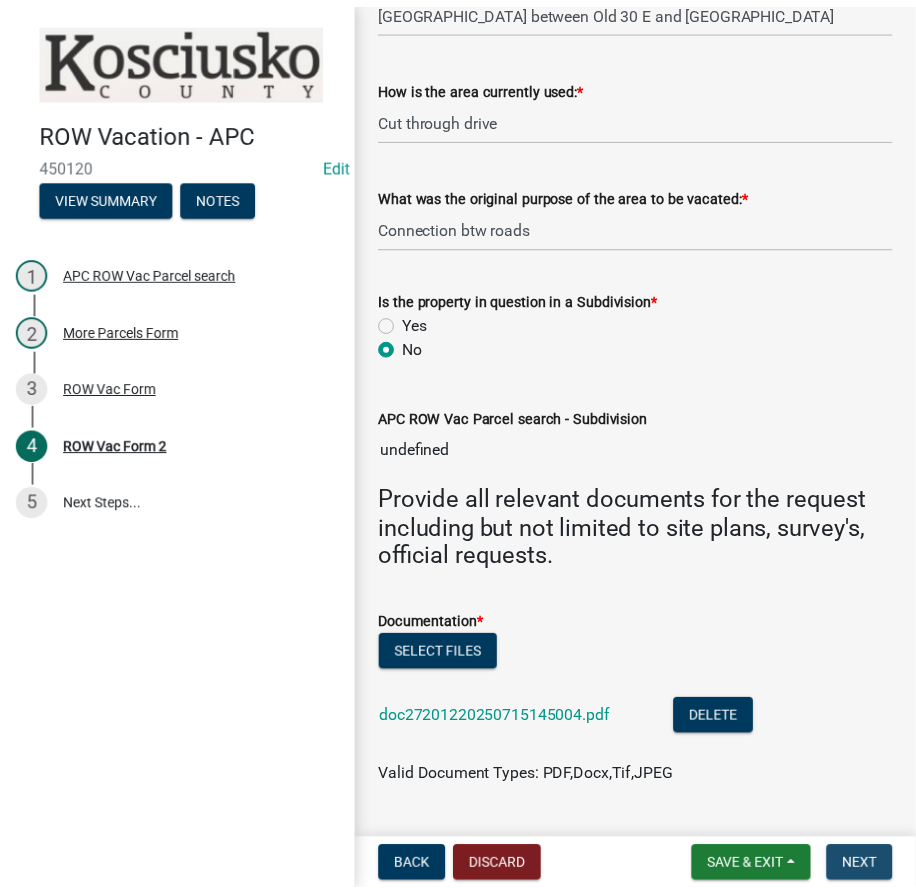 scroll, scrollTop: 0, scrollLeft: 0, axis: both 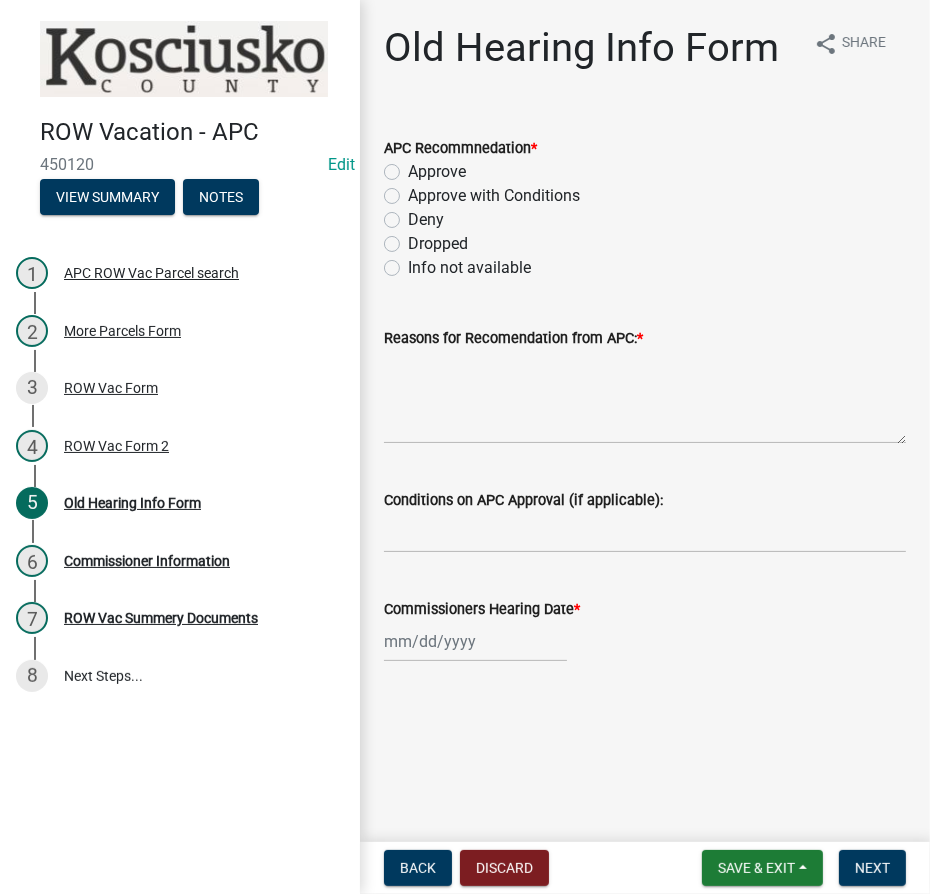 click on "Approve" 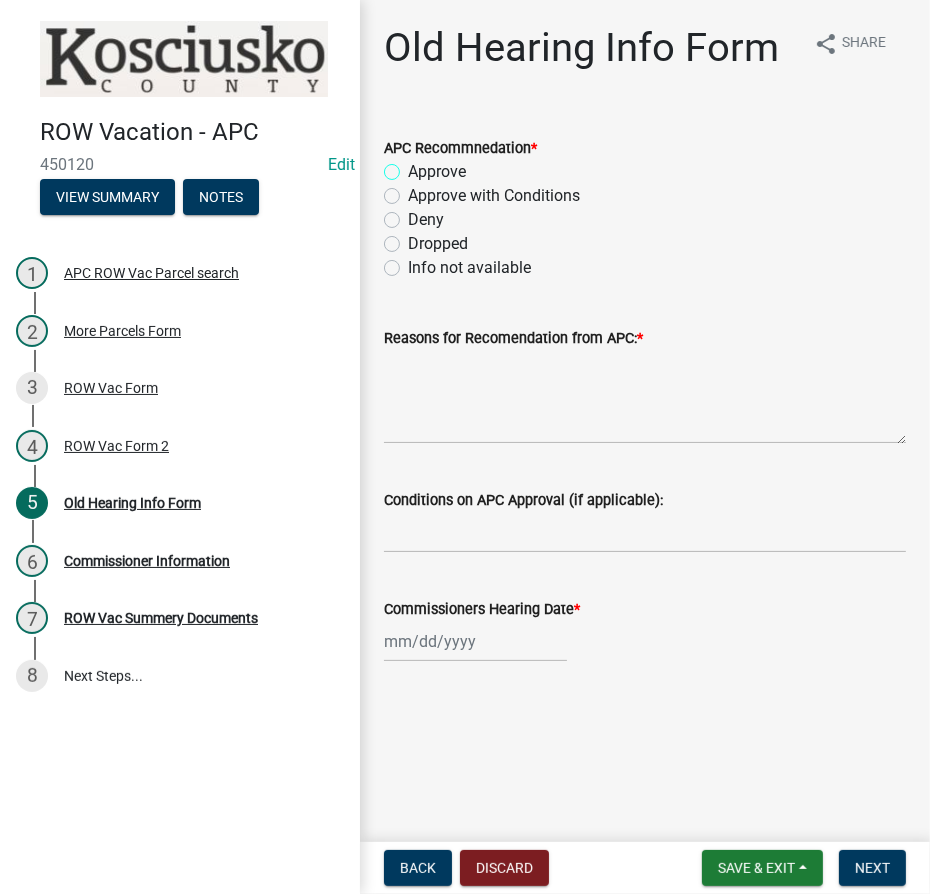 click on "Approve" at bounding box center (414, 166) 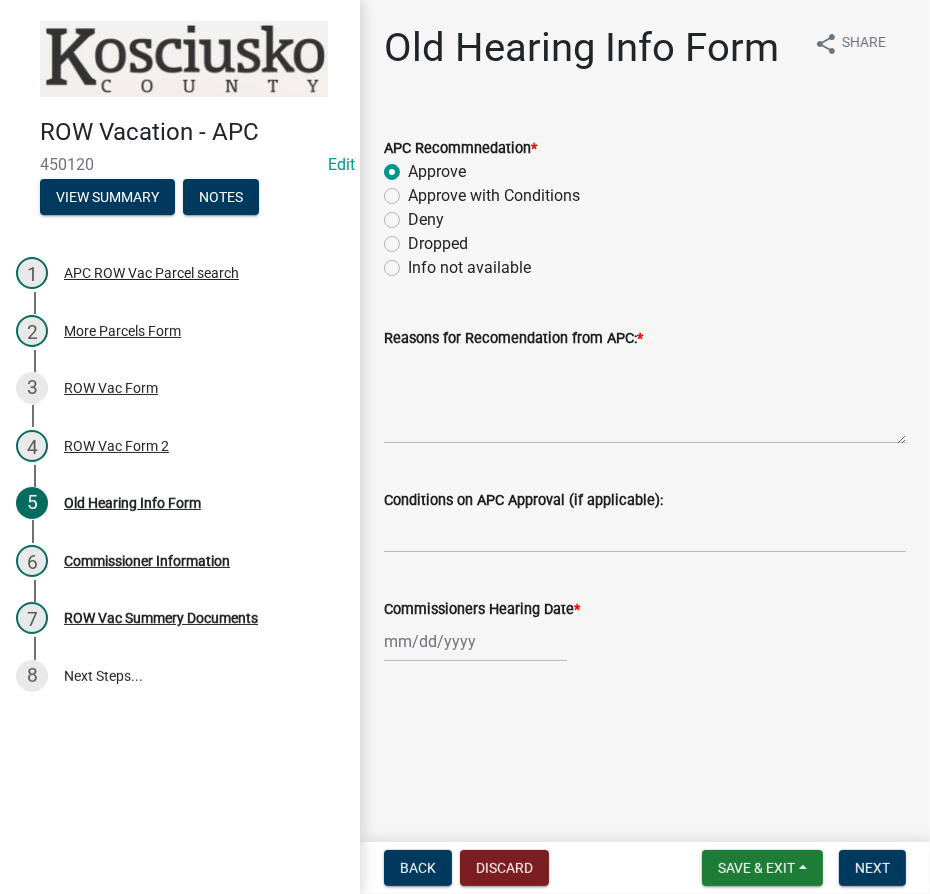 radio on "true" 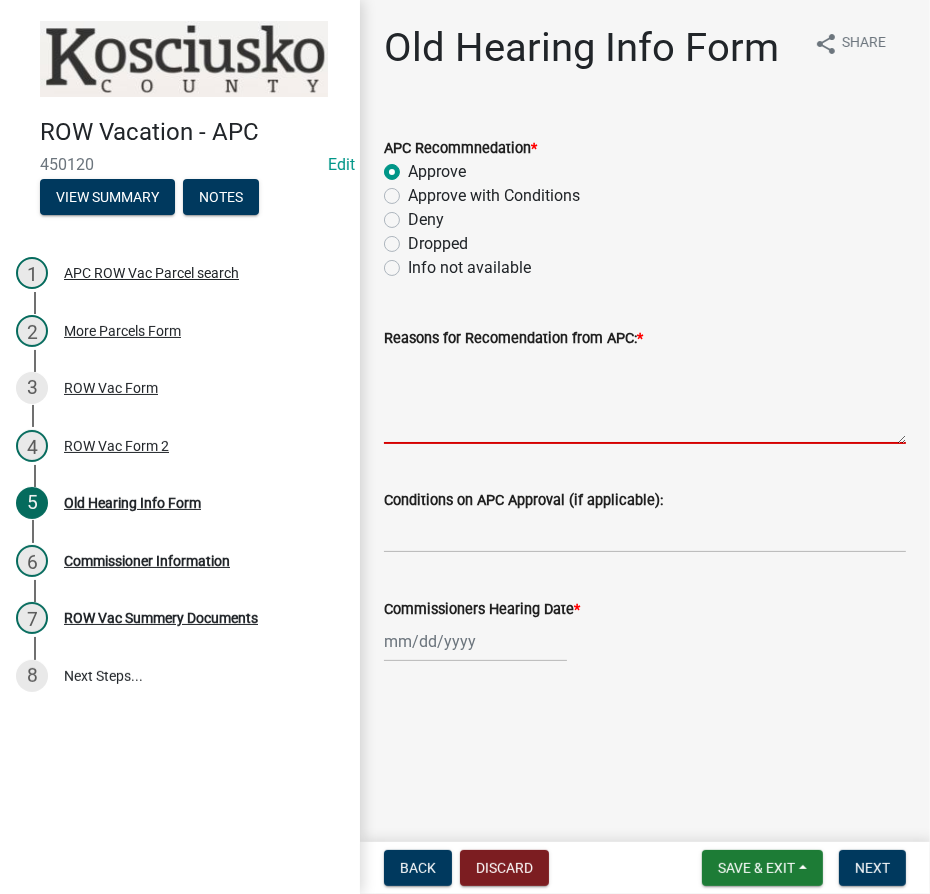 click on "Reasons for Recomendation from APC:  *" at bounding box center [645, 397] 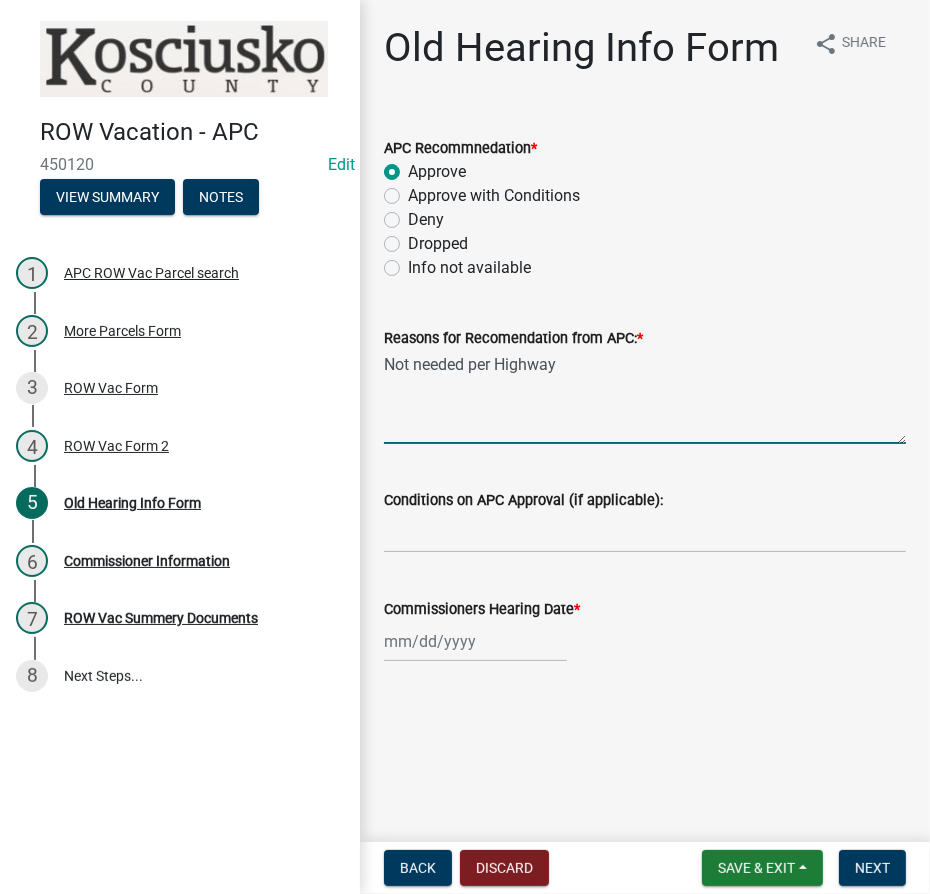 type on "Not needed per Highway" 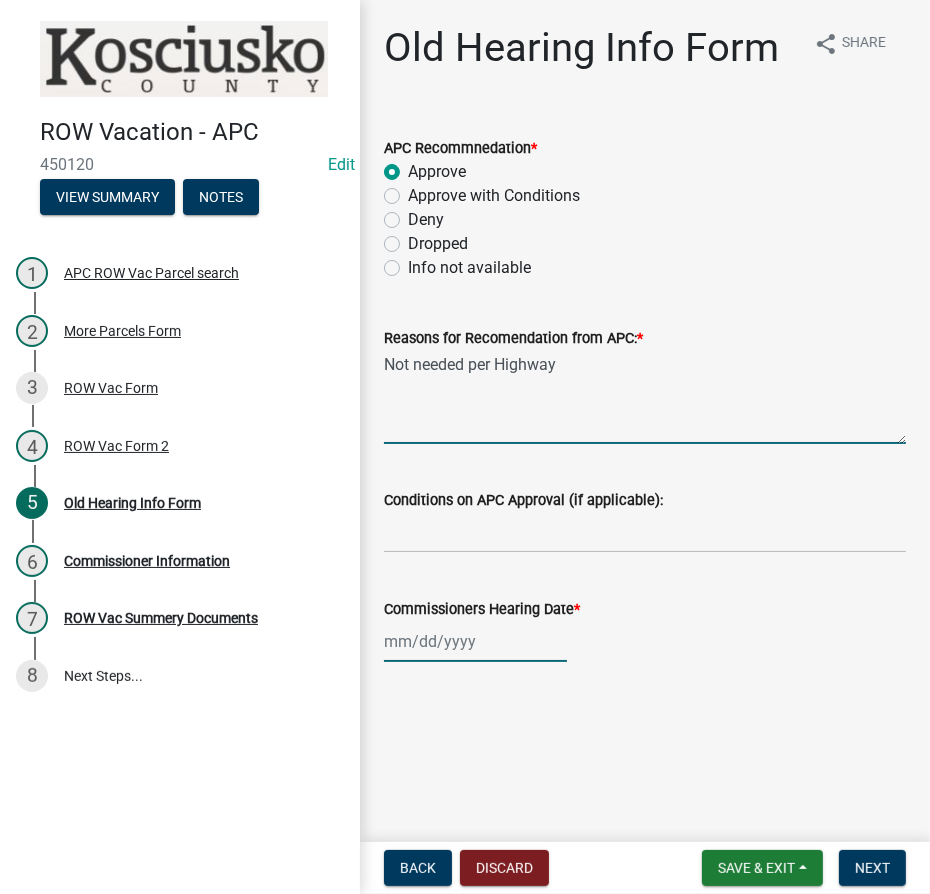 click 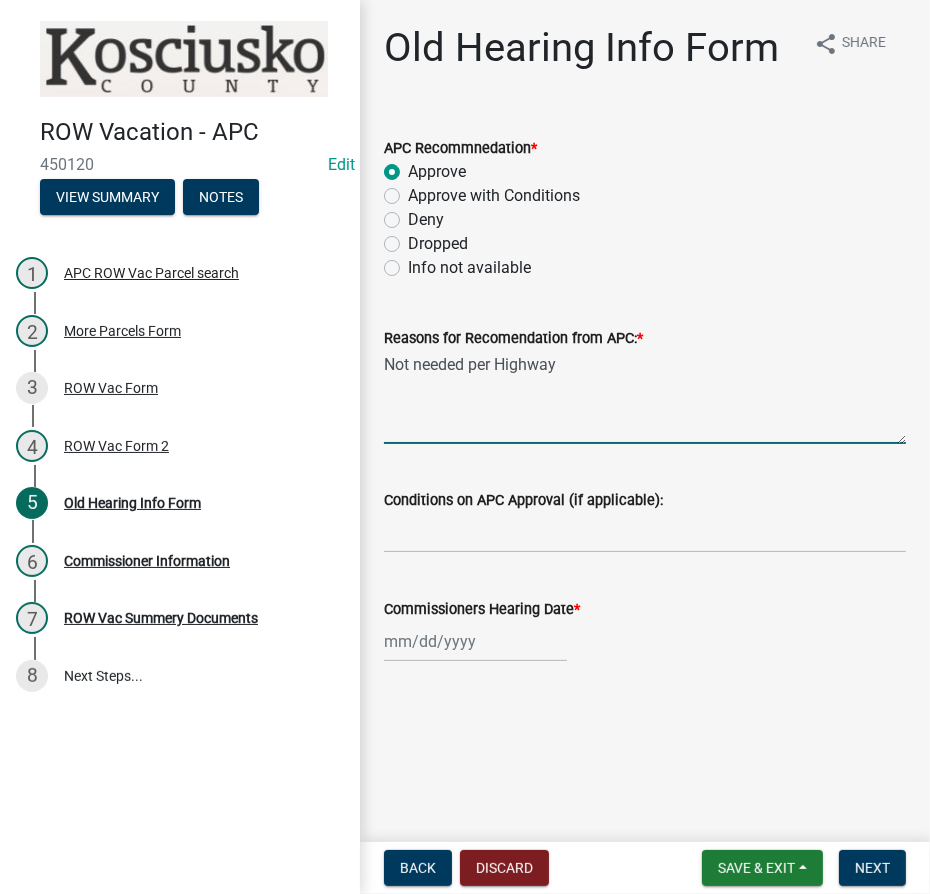select on "7" 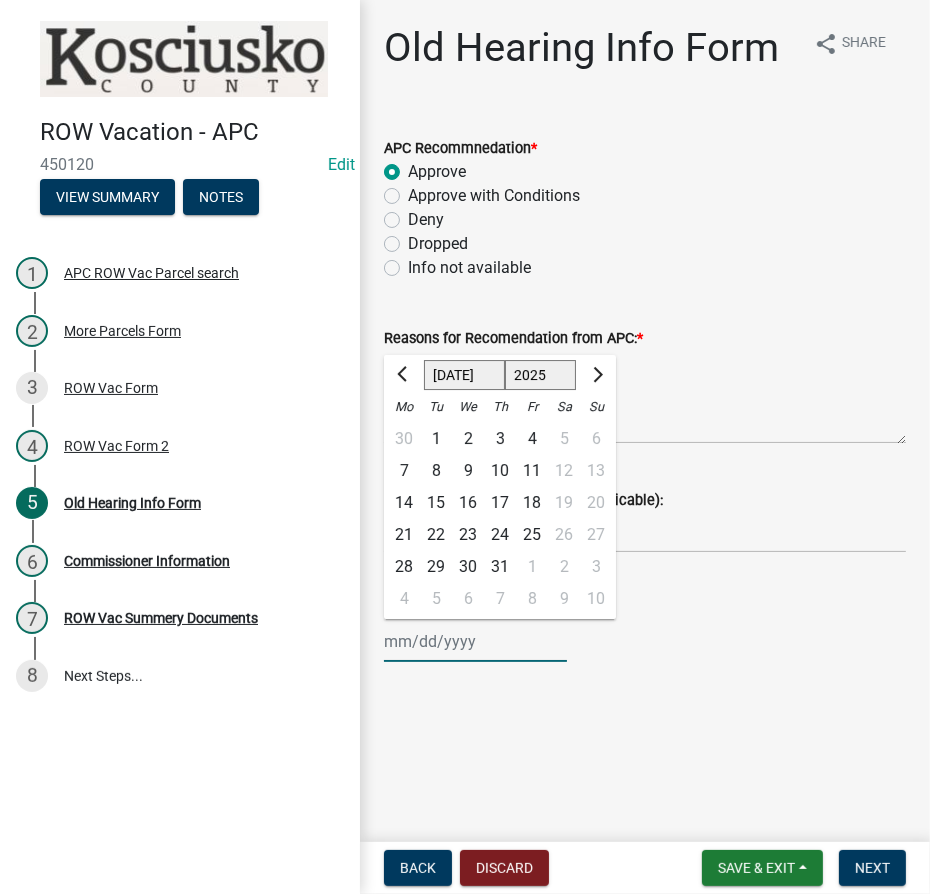 click on "1525 1526 1527 1528 1529 1530 1531 1532 1533 1534 1535 1536 1537 1538 1539 1540 1541 1542 1543 1544 1545 1546 1547 1548 1549 1550 1551 1552 1553 1554 1555 1556 1557 1558 1559 1560 1561 1562 1563 1564 1565 1566 1567 1568 1569 1570 1571 1572 1573 1574 1575 1576 1577 1578 1579 1580 1581 1582 1583 1584 1585 1586 1587 1588 1589 1590 1591 1592 1593 1594 1595 1596 1597 1598 1599 1600 1601 1602 1603 1604 1605 1606 1607 1608 1609 1610 1611 1612 1613 1614 1615 1616 1617 1618 1619 1620 1621 1622 1623 1624 1625 1626 1627 1628 1629 1630 1631 1632 1633 1634 1635 1636 1637 1638 1639 1640 1641 1642 1643 1644 1645 1646 1647 1648 1649 1650 1651 1652 1653 1654 1655 1656 1657 1658 1659 1660 1661 1662 1663 1664 1665 1666 1667 1668 1669 1670 1671 1672 1673 1674 1675 1676 1677 1678 1679 1680 1681 1682 1683 1684 1685 1686 1687 1688 1689 1690 1691 1692 1693 1694 1695 1696 1697 1698 1699 1700 1701 1702 1703 1704 1705 1706 1707 1708 1709 1710 1711 1712 1713 1714 1715 1716 1717 1718 1719 1720 1721 1722 1723 1724 1725 1726 1727 1728 1729" 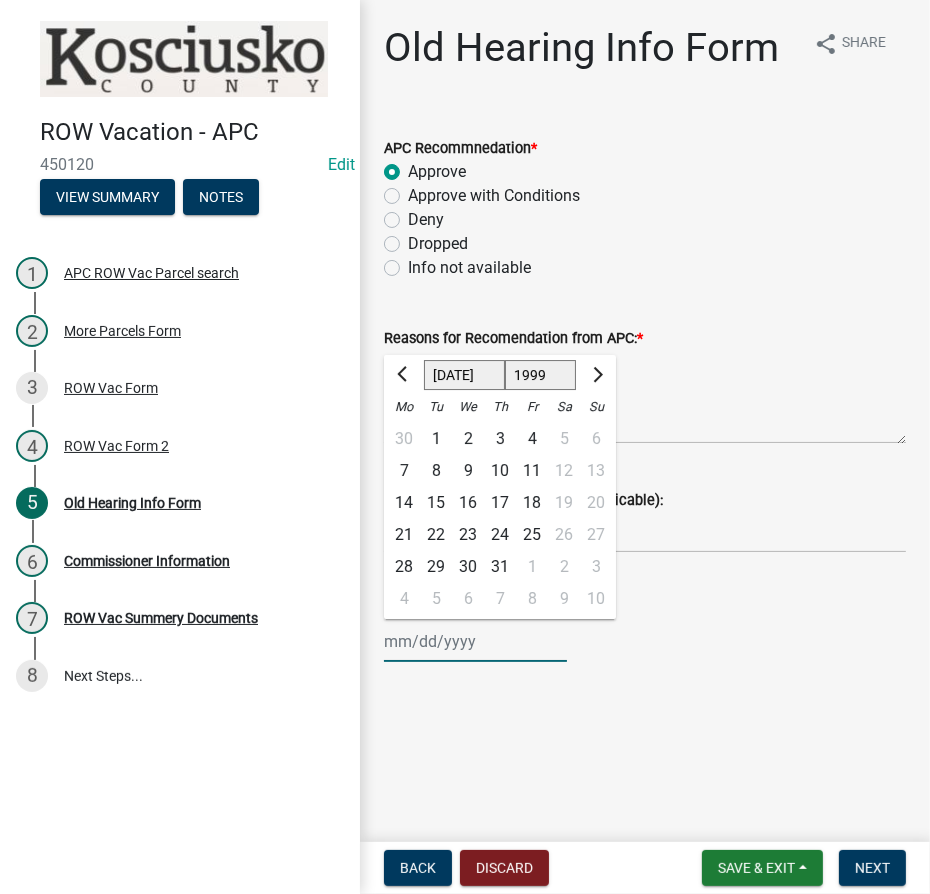 click on "1525 1526 1527 1528 1529 1530 1531 1532 1533 1534 1535 1536 1537 1538 1539 1540 1541 1542 1543 1544 1545 1546 1547 1548 1549 1550 1551 1552 1553 1554 1555 1556 1557 1558 1559 1560 1561 1562 1563 1564 1565 1566 1567 1568 1569 1570 1571 1572 1573 1574 1575 1576 1577 1578 1579 1580 1581 1582 1583 1584 1585 1586 1587 1588 1589 1590 1591 1592 1593 1594 1595 1596 1597 1598 1599 1600 1601 1602 1603 1604 1605 1606 1607 1608 1609 1610 1611 1612 1613 1614 1615 1616 1617 1618 1619 1620 1621 1622 1623 1624 1625 1626 1627 1628 1629 1630 1631 1632 1633 1634 1635 1636 1637 1638 1639 1640 1641 1642 1643 1644 1645 1646 1647 1648 1649 1650 1651 1652 1653 1654 1655 1656 1657 1658 1659 1660 1661 1662 1663 1664 1665 1666 1667 1668 1669 1670 1671 1672 1673 1674 1675 1676 1677 1678 1679 1680 1681 1682 1683 1684 1685 1686 1687 1688 1689 1690 1691 1692 1693 1694 1695 1696 1697 1698 1699 1700 1701 1702 1703 1704 1705 1706 1707 1708 1709 1710 1711 1712 1713 1714 1715 1716 1717 1718 1719 1720 1721 1722 1723 1724 1725 1726 1727 1728 1729" 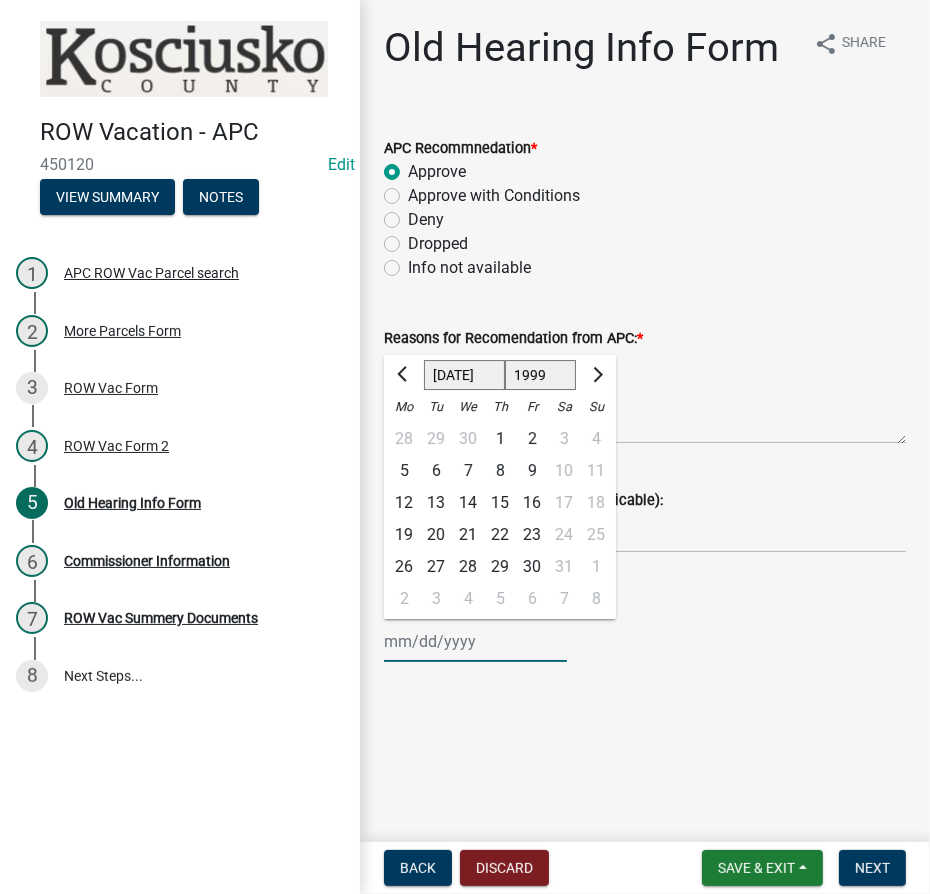 drag, startPoint x: 451, startPoint y: 364, endPoint x: 451, endPoint y: 380, distance: 16 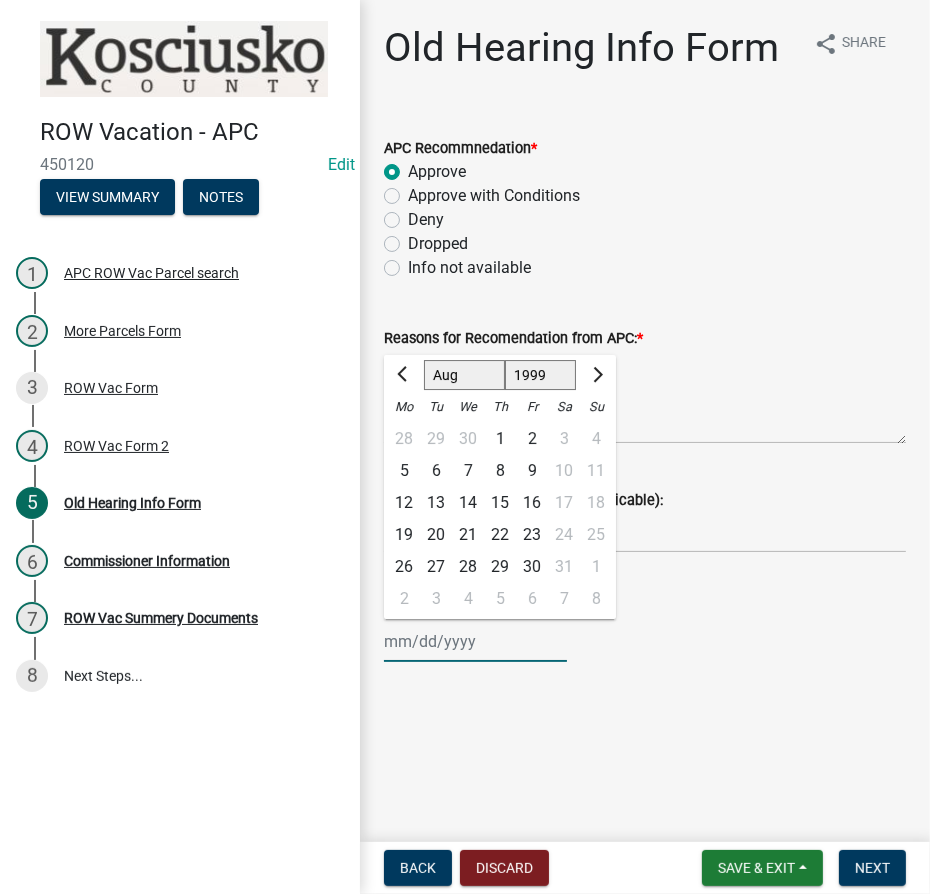 click on "Jan Feb Mar Apr May Jun [DATE] Aug Sep Oct Nov Dec" 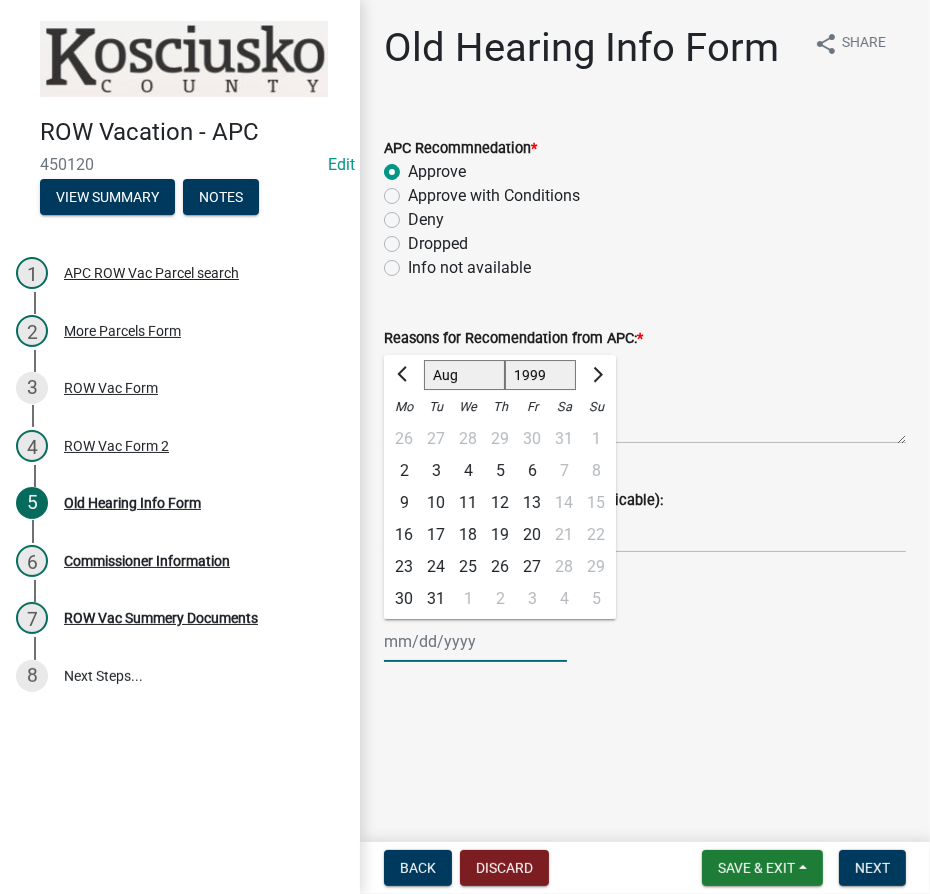 click on "31" 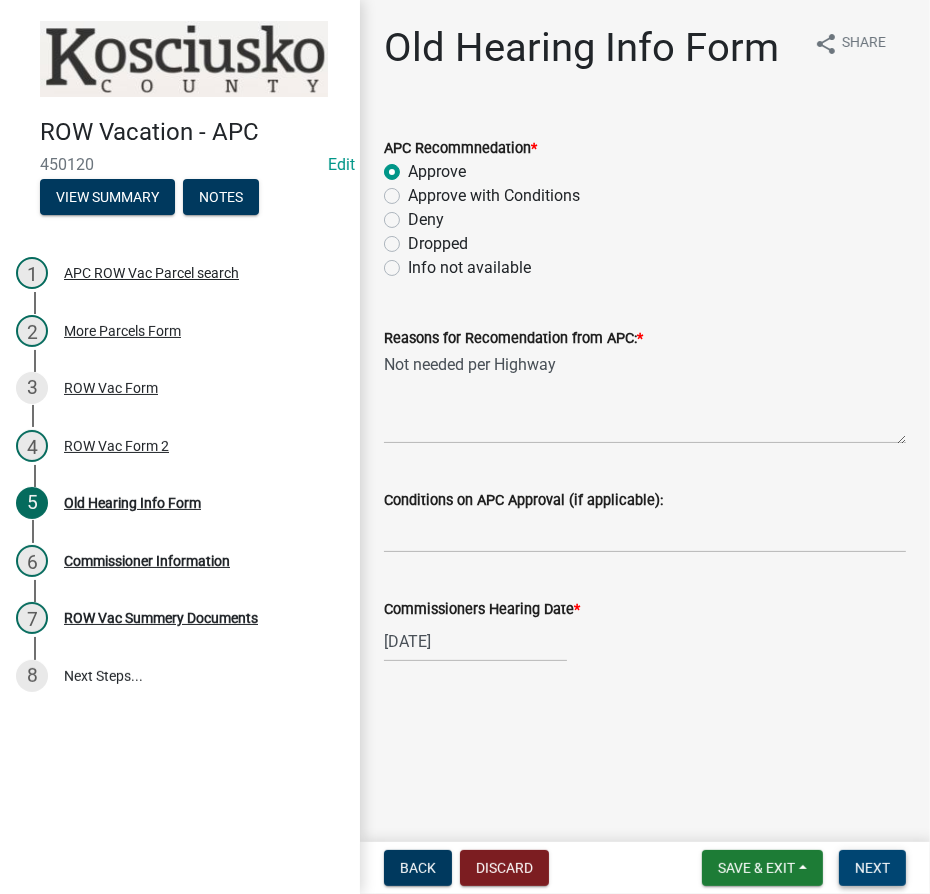 click on "Next" at bounding box center (872, 868) 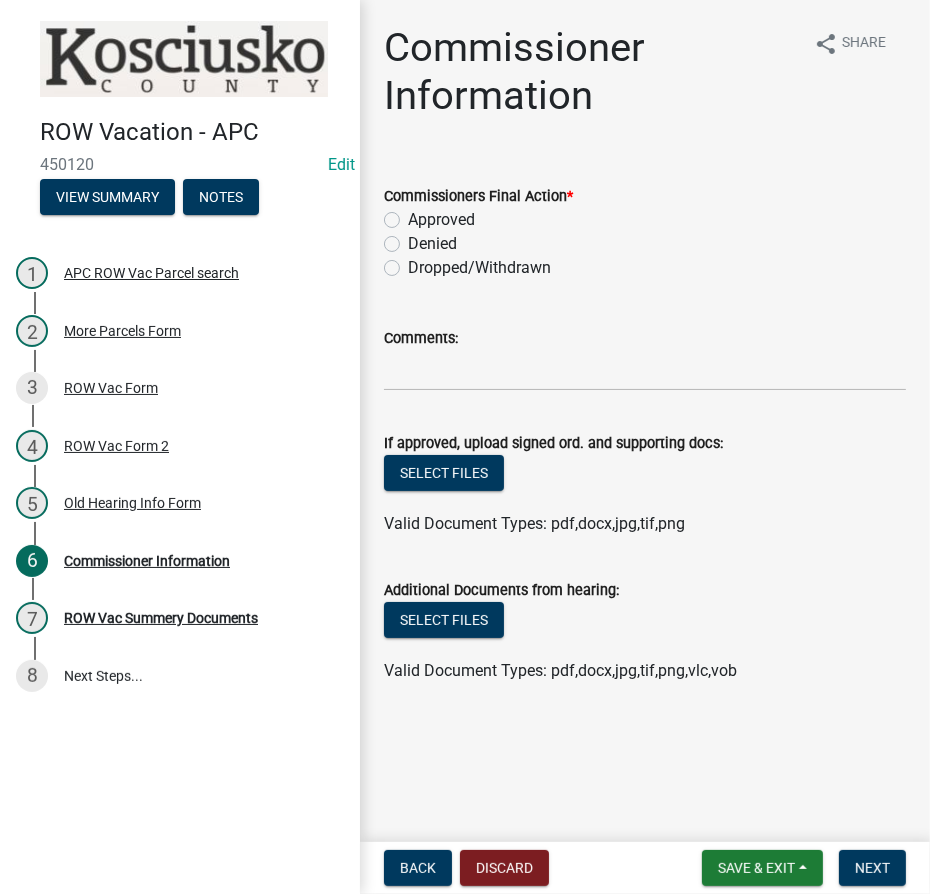 click on "Approved" 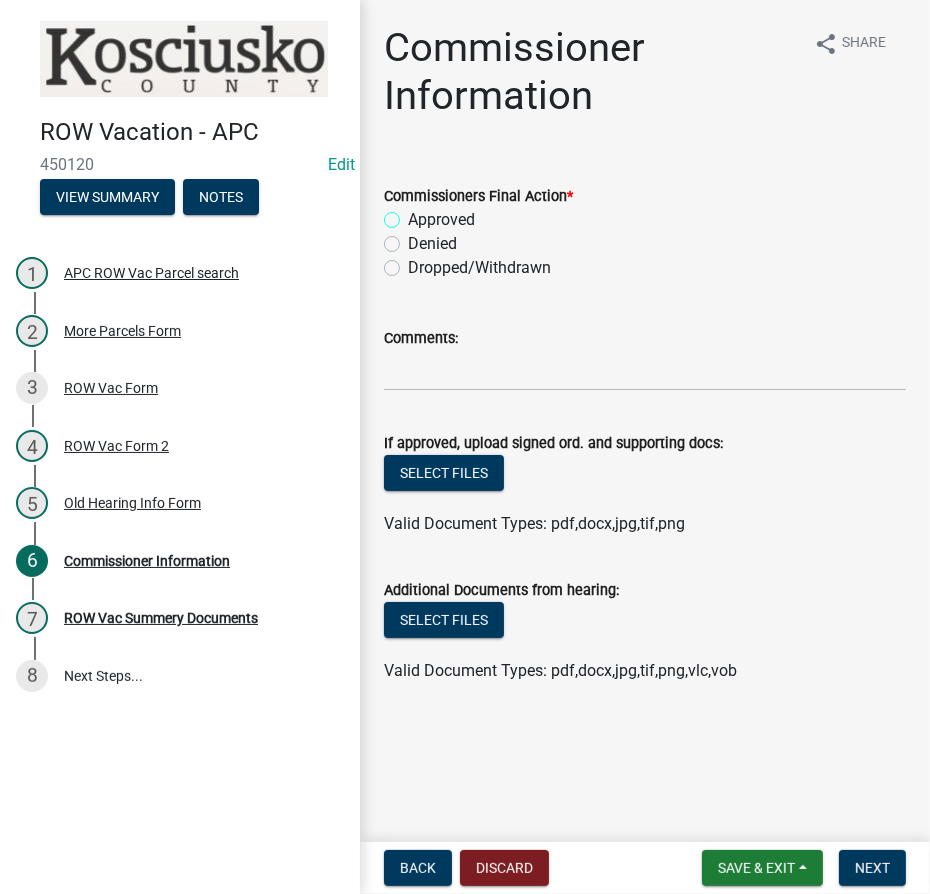 click on "Approved" at bounding box center [414, 214] 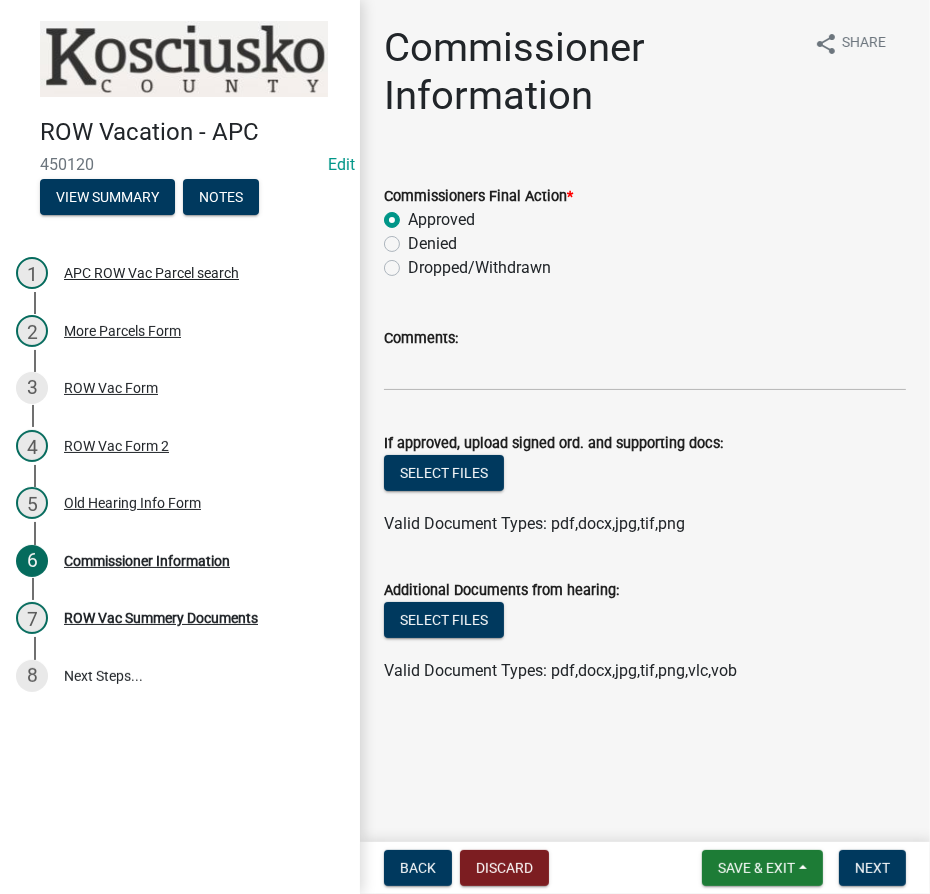 radio on "true" 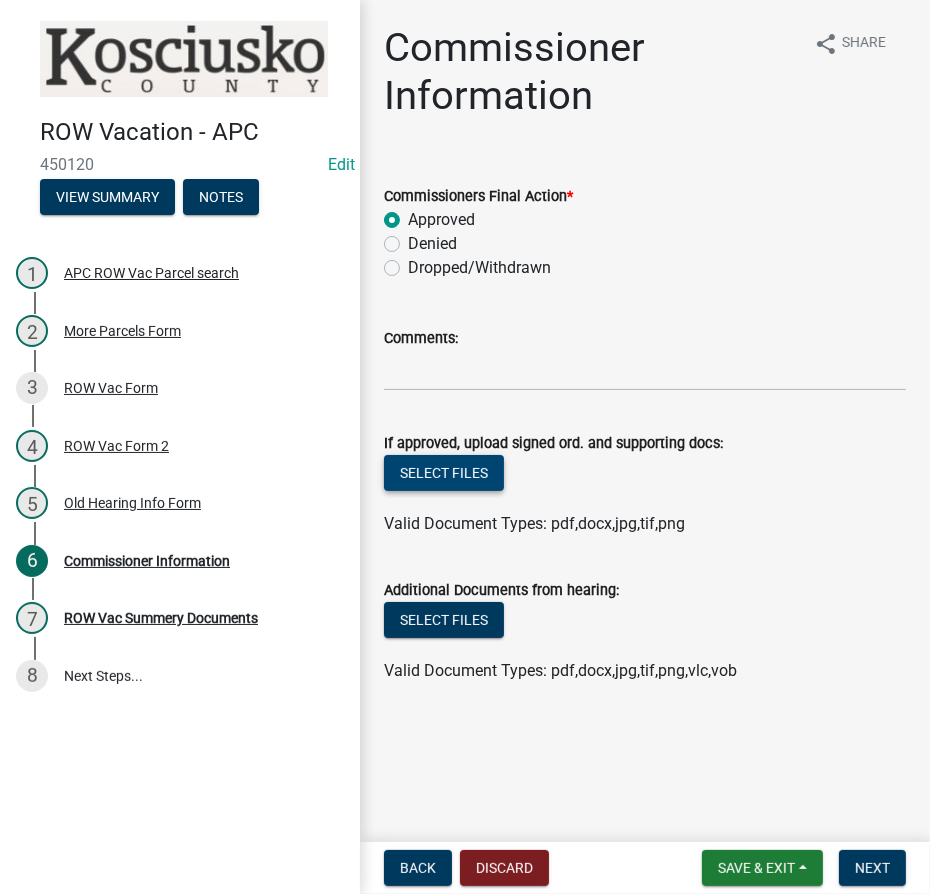 click on "Select files" 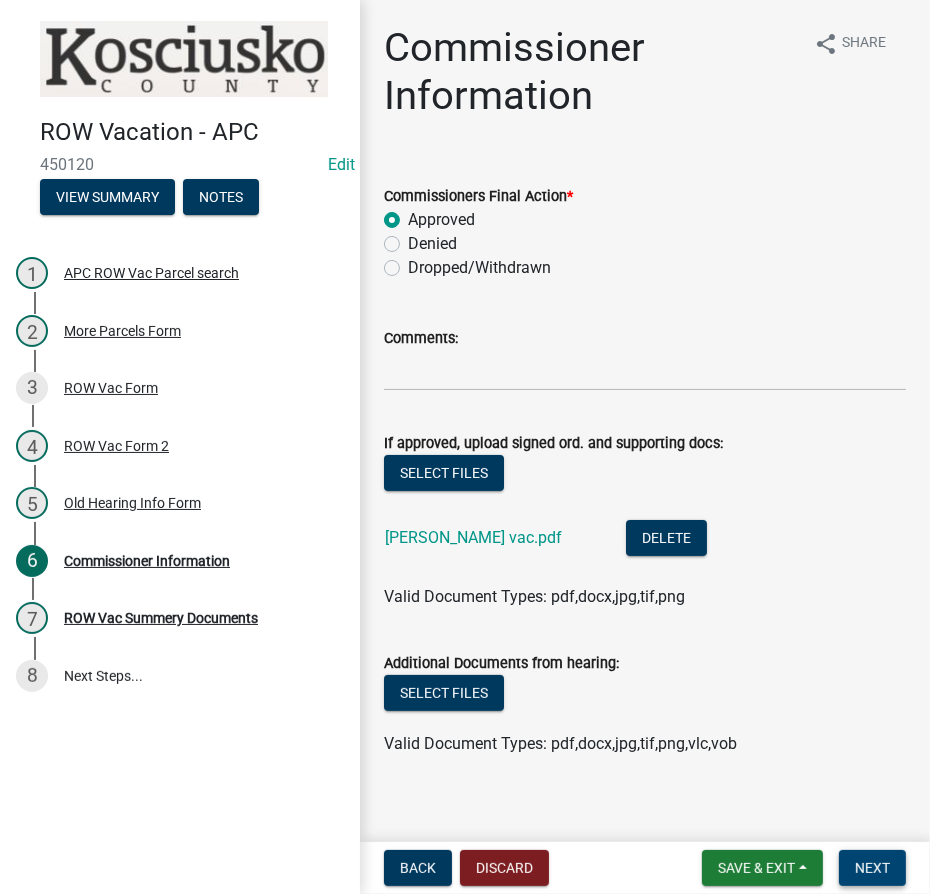 click on "Next" at bounding box center [872, 868] 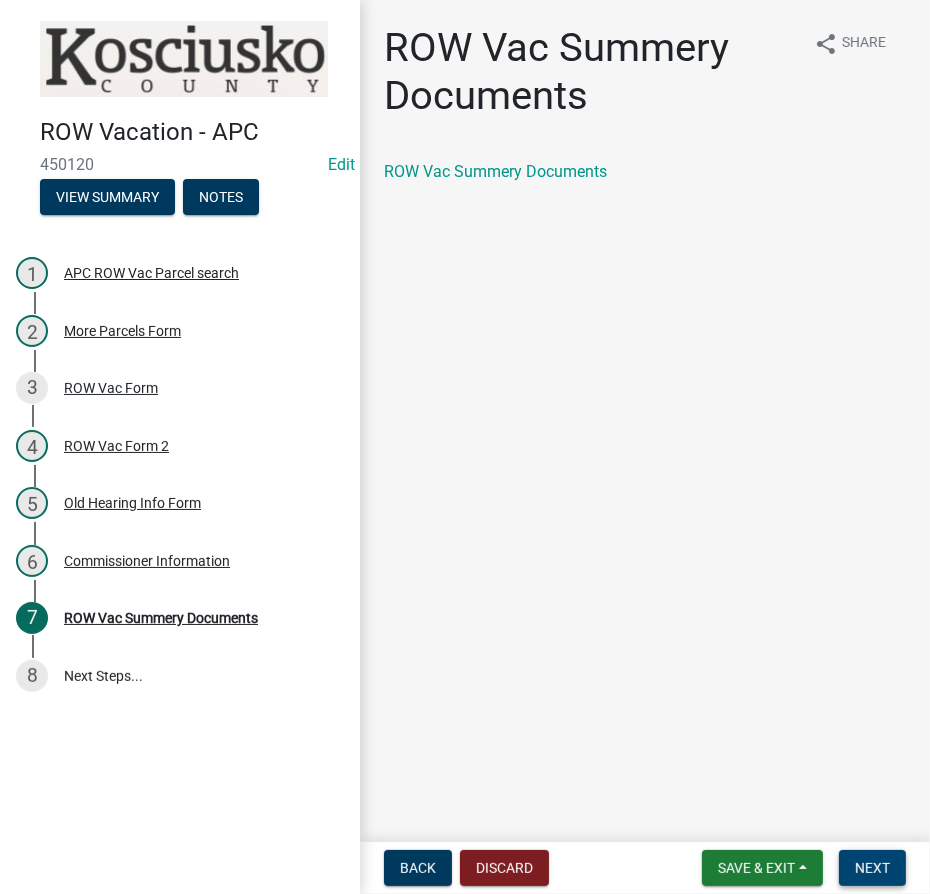 click on "Next" at bounding box center [872, 868] 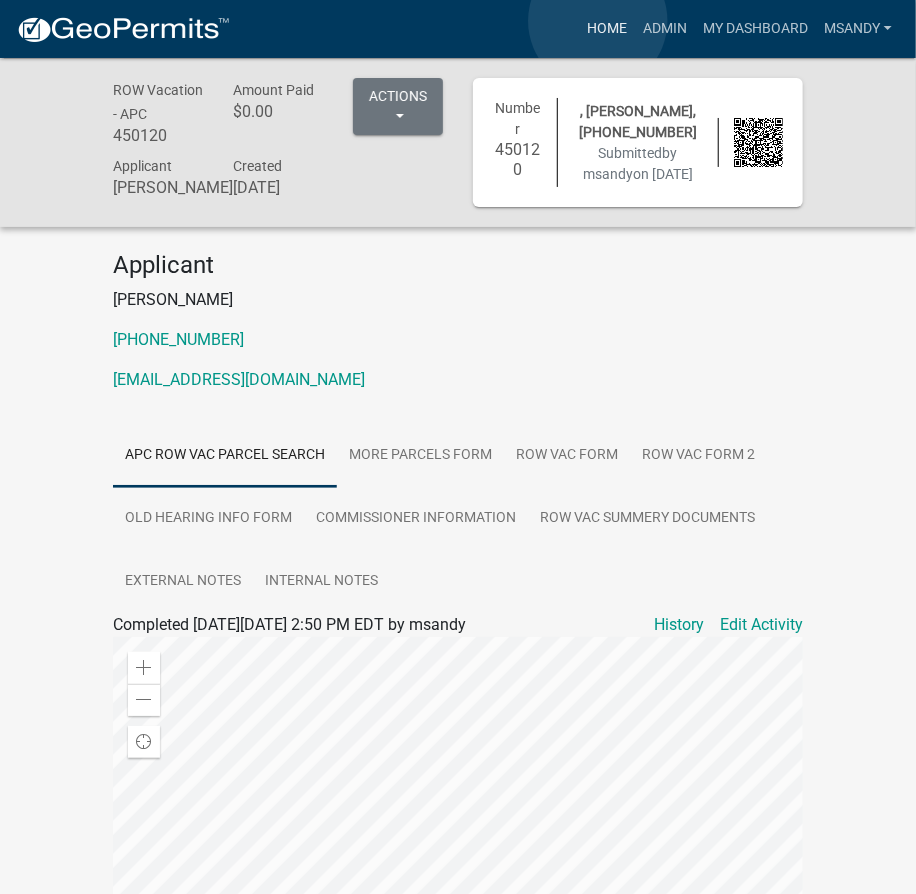 click on "Home" at bounding box center (607, 29) 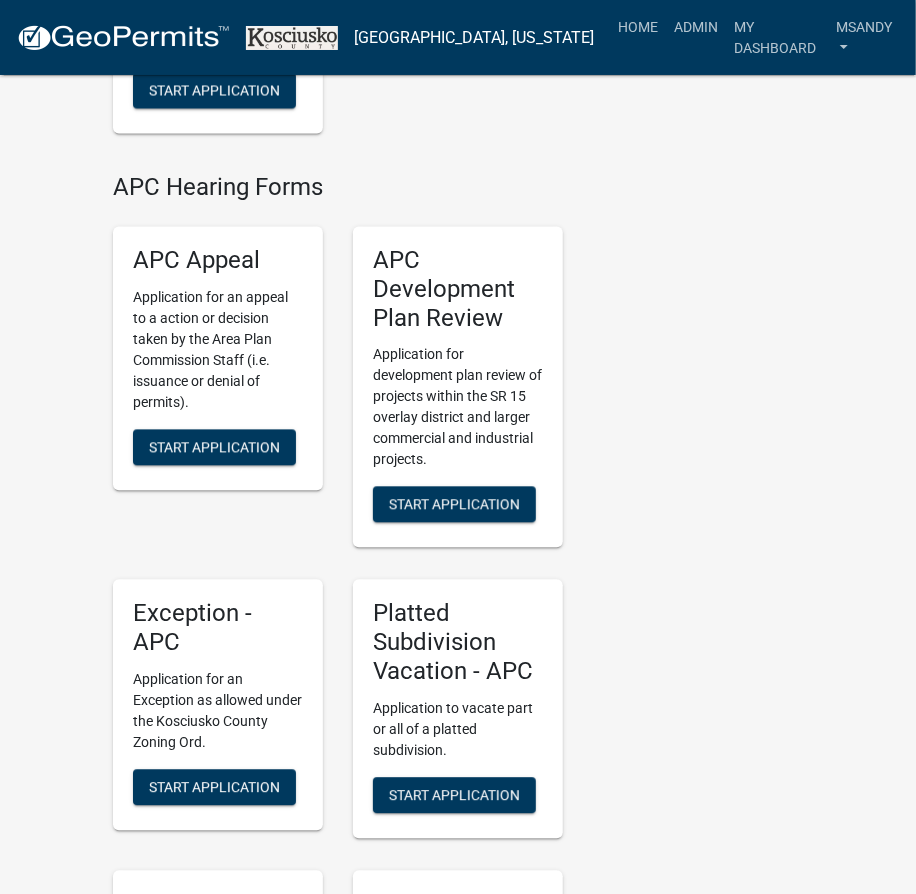 scroll, scrollTop: 4000, scrollLeft: 0, axis: vertical 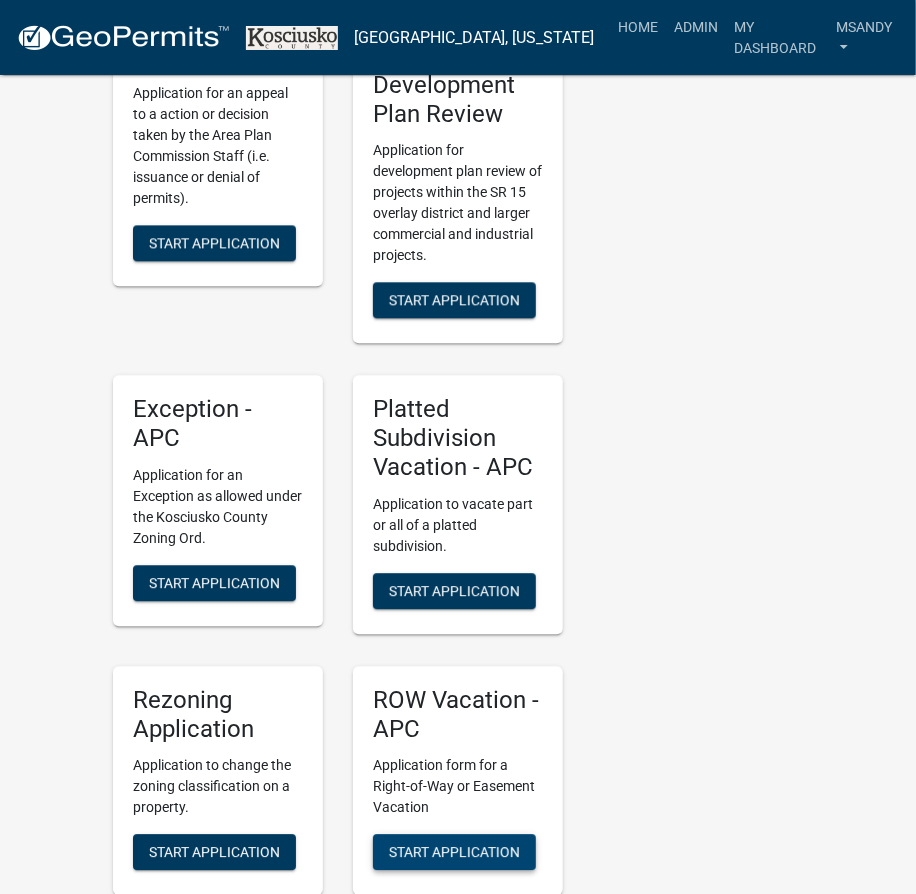 click on "Start Application" at bounding box center [454, 852] 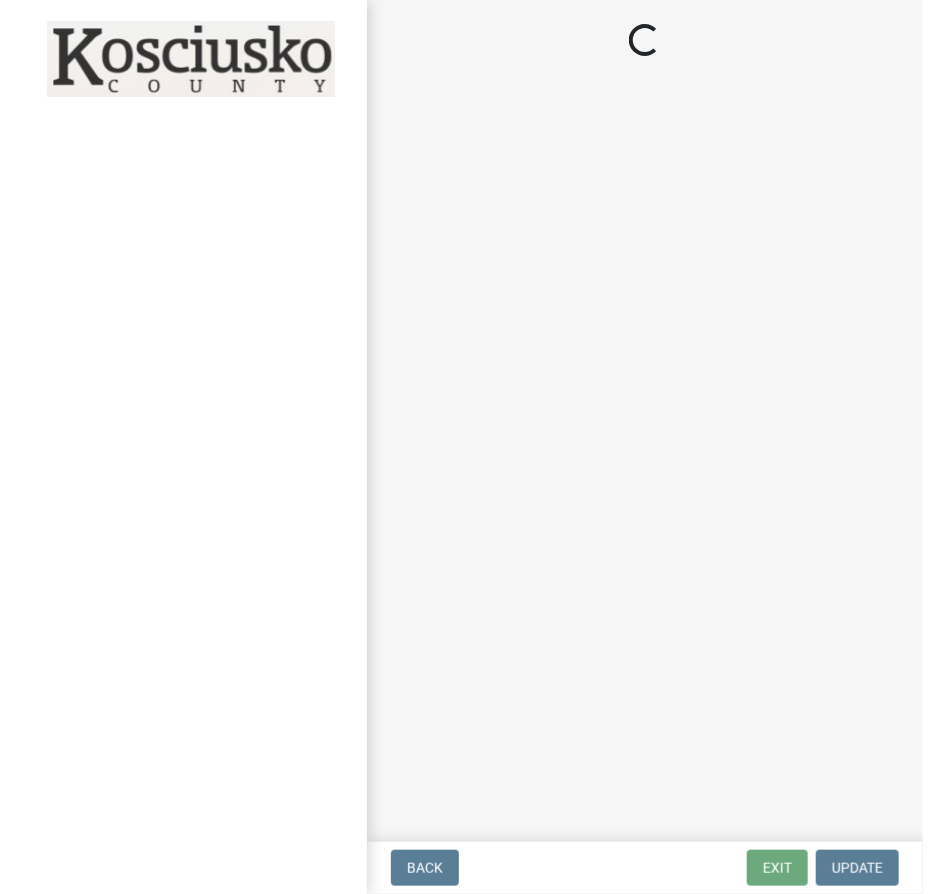 scroll, scrollTop: 0, scrollLeft: 0, axis: both 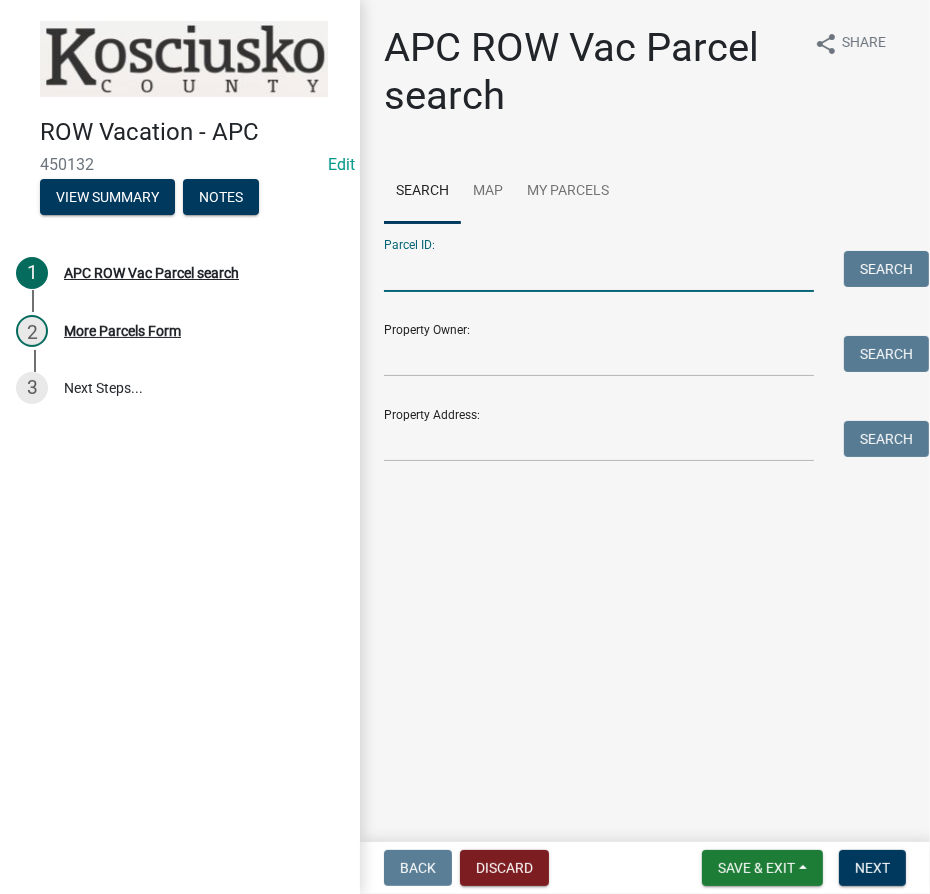 click on "Parcel ID:" at bounding box center [599, 271] 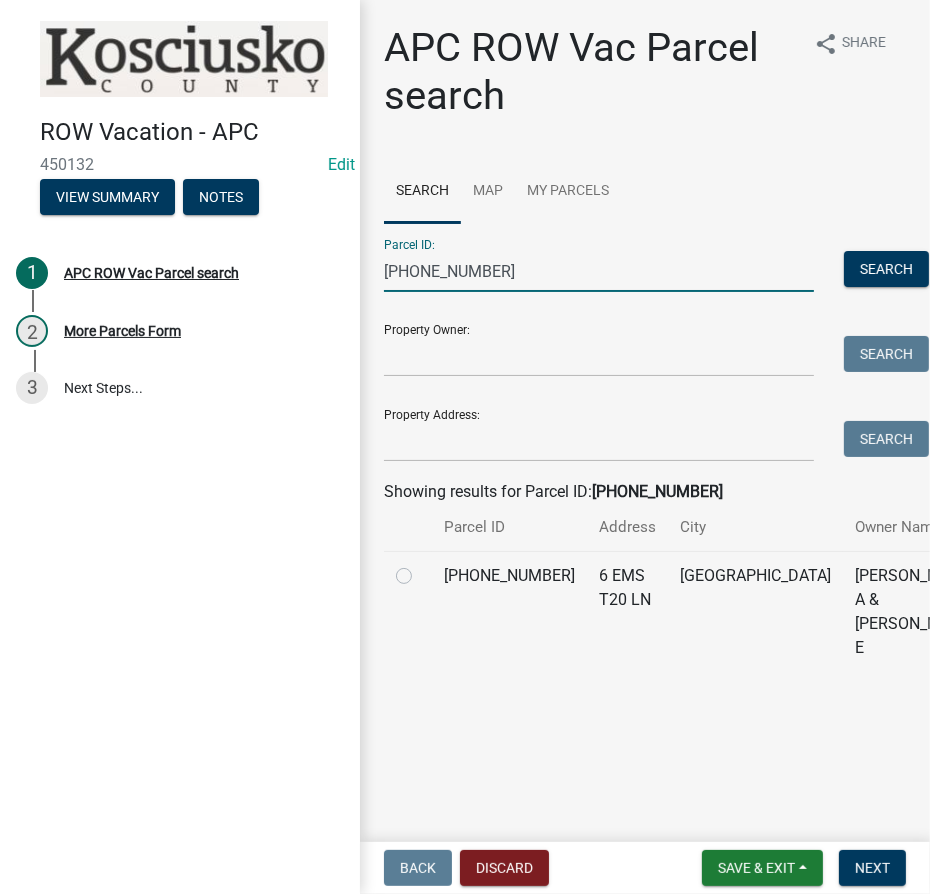 type on "[PHONE_NUMBER]" 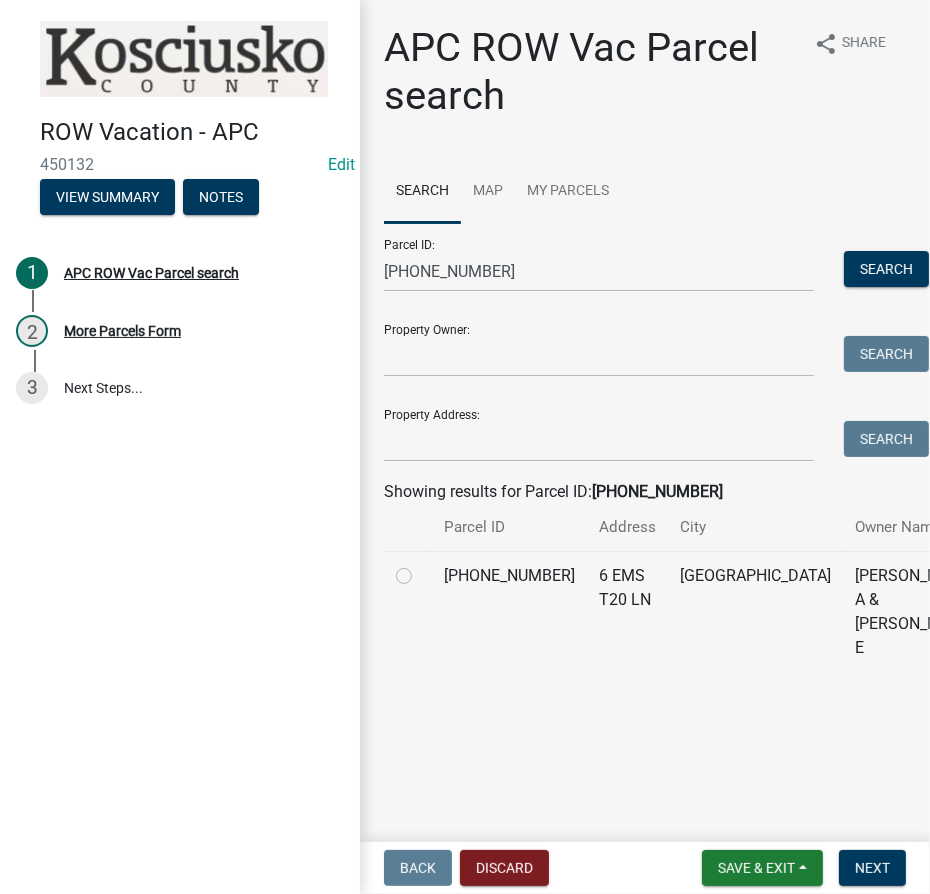 click 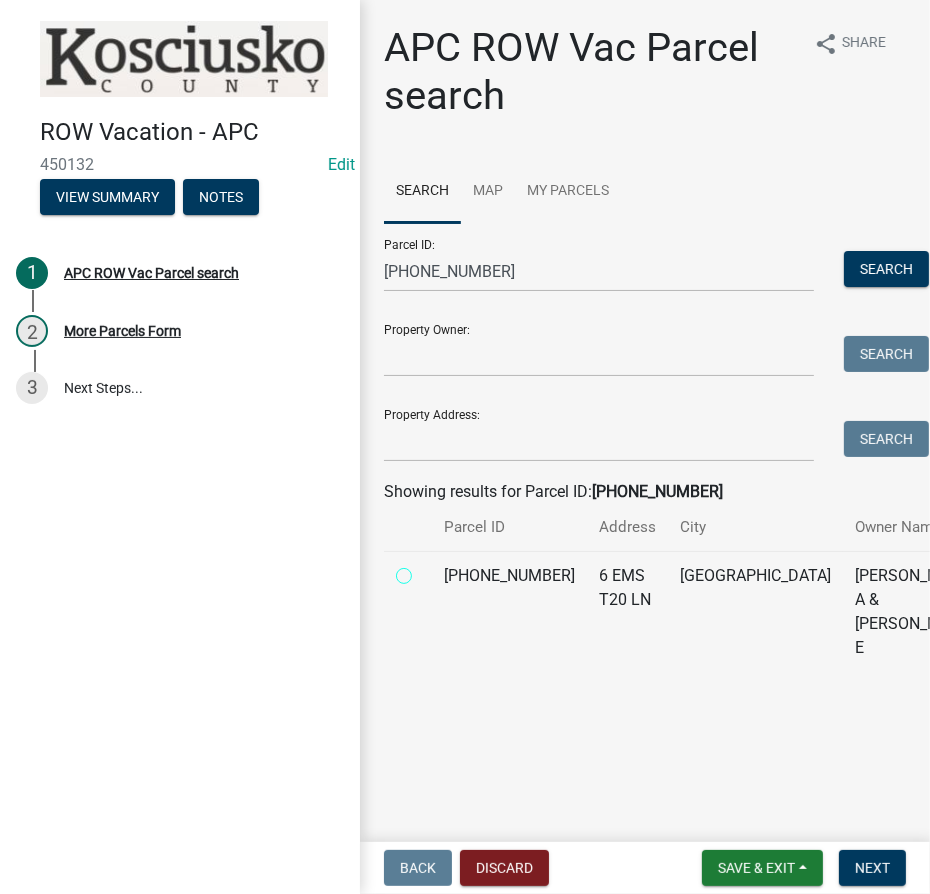 radio on "true" 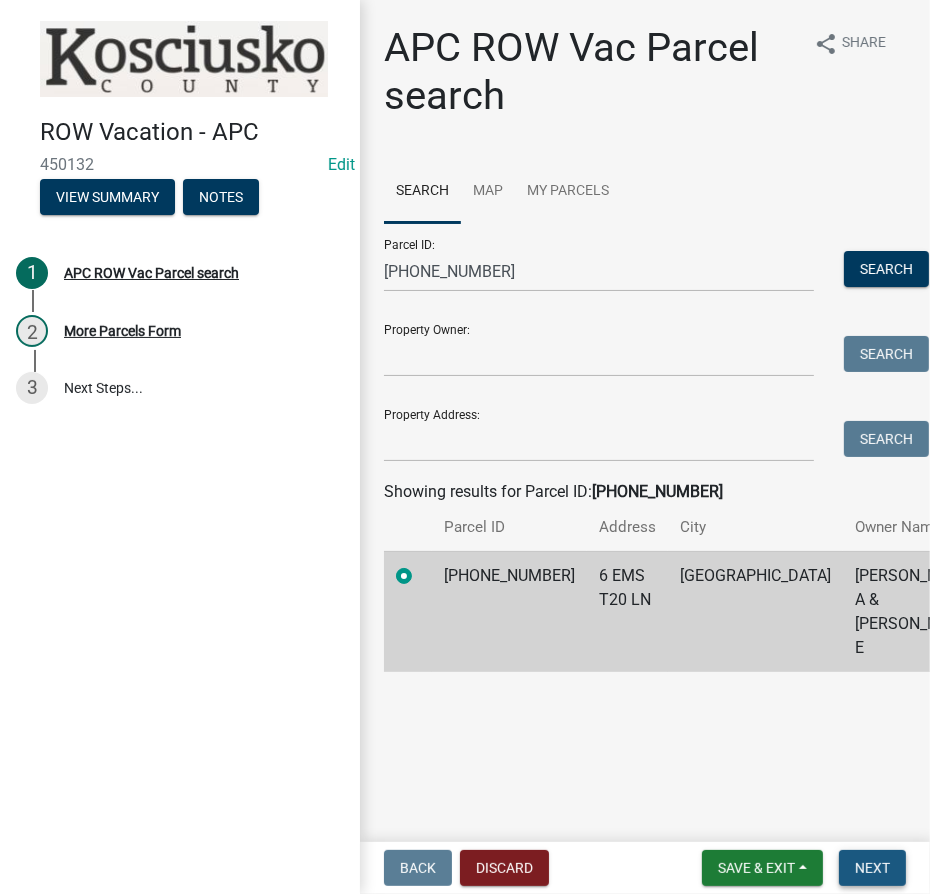 click on "Next" at bounding box center [872, 868] 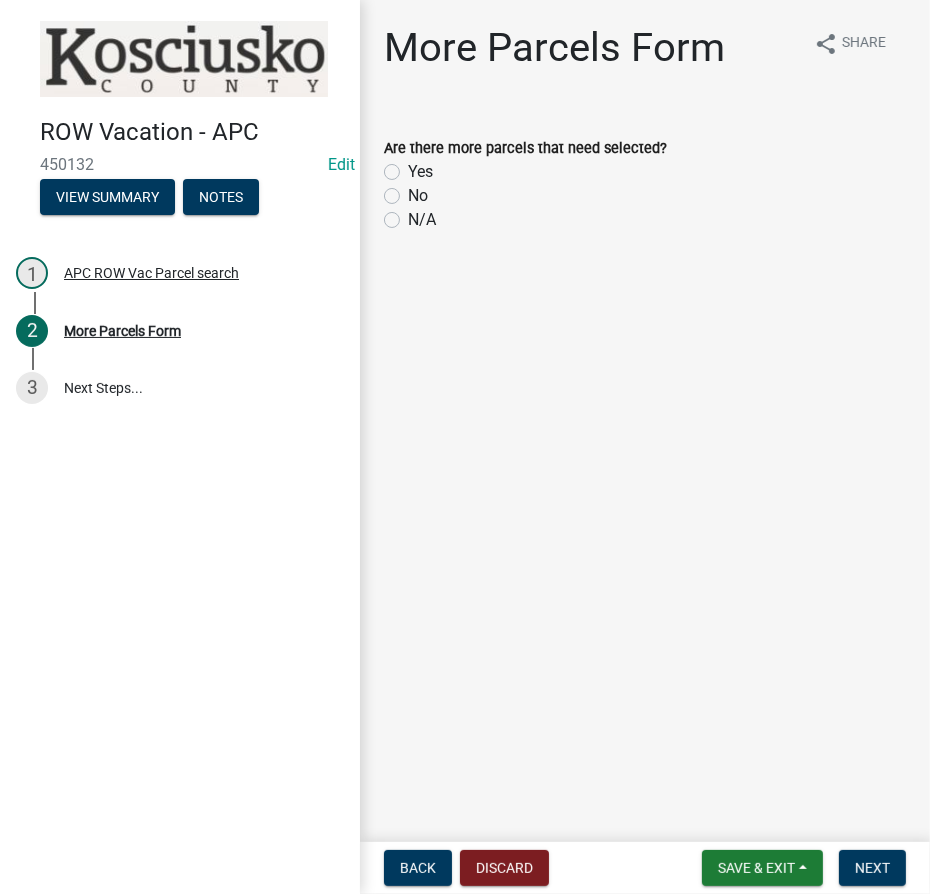 click on "No" 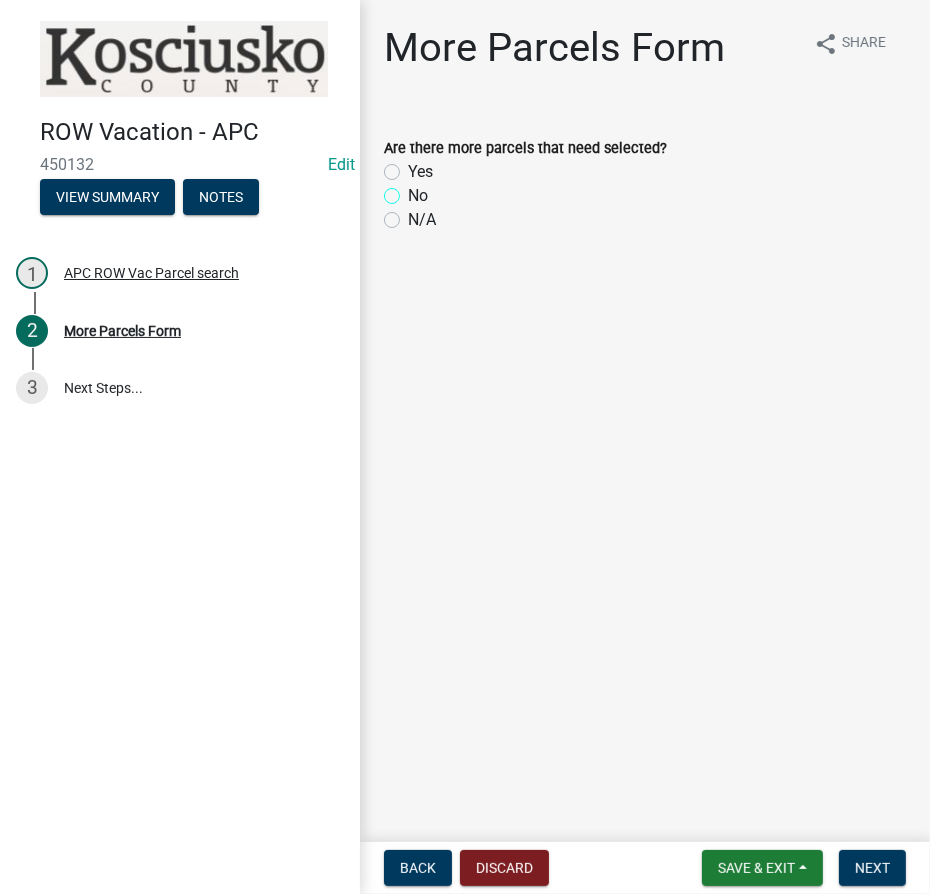 click on "No" at bounding box center [414, 190] 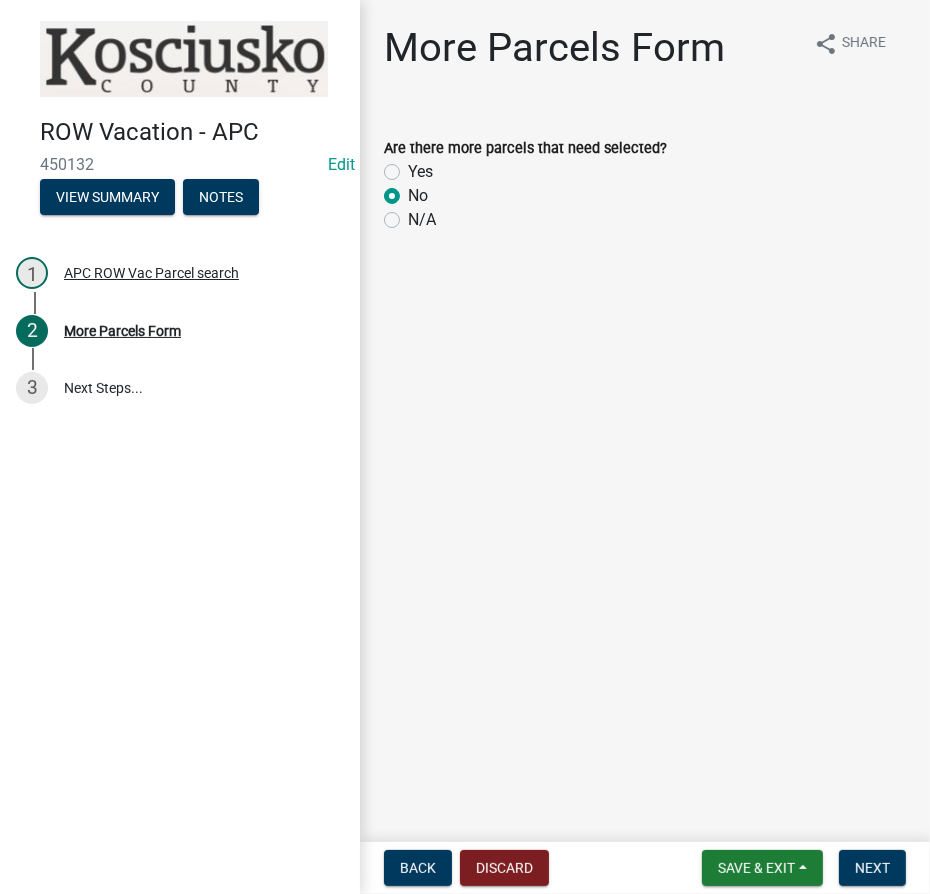 radio on "true" 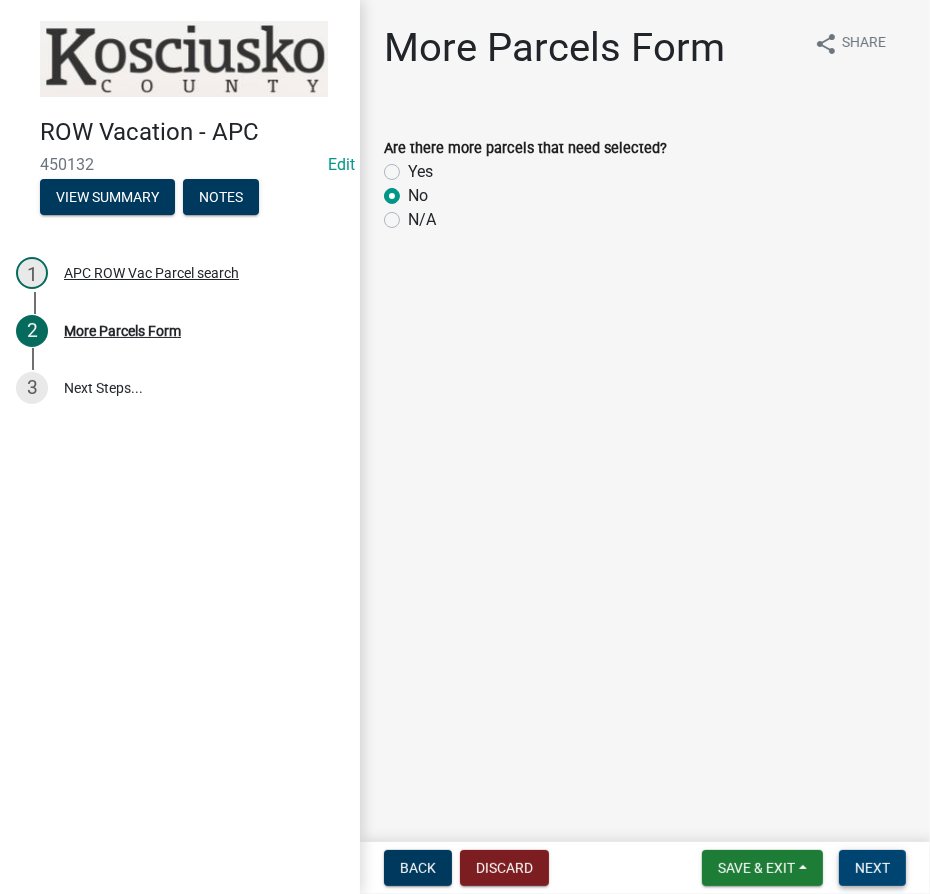 click on "Next" at bounding box center [872, 868] 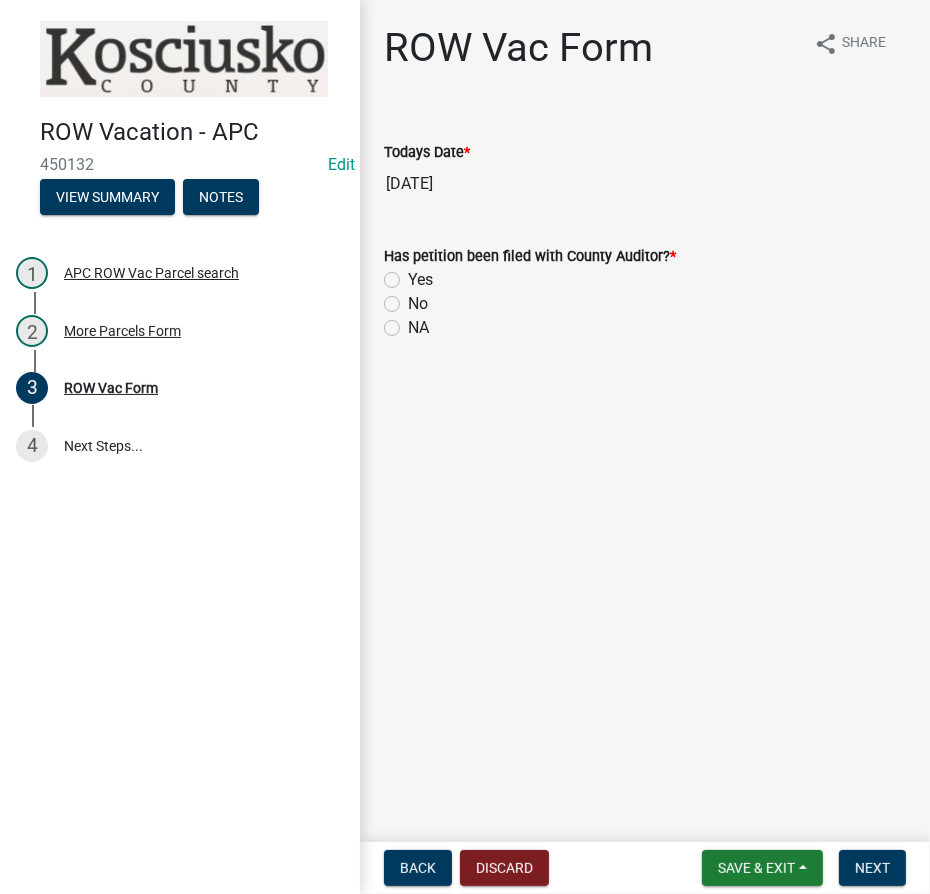 click on "NA" 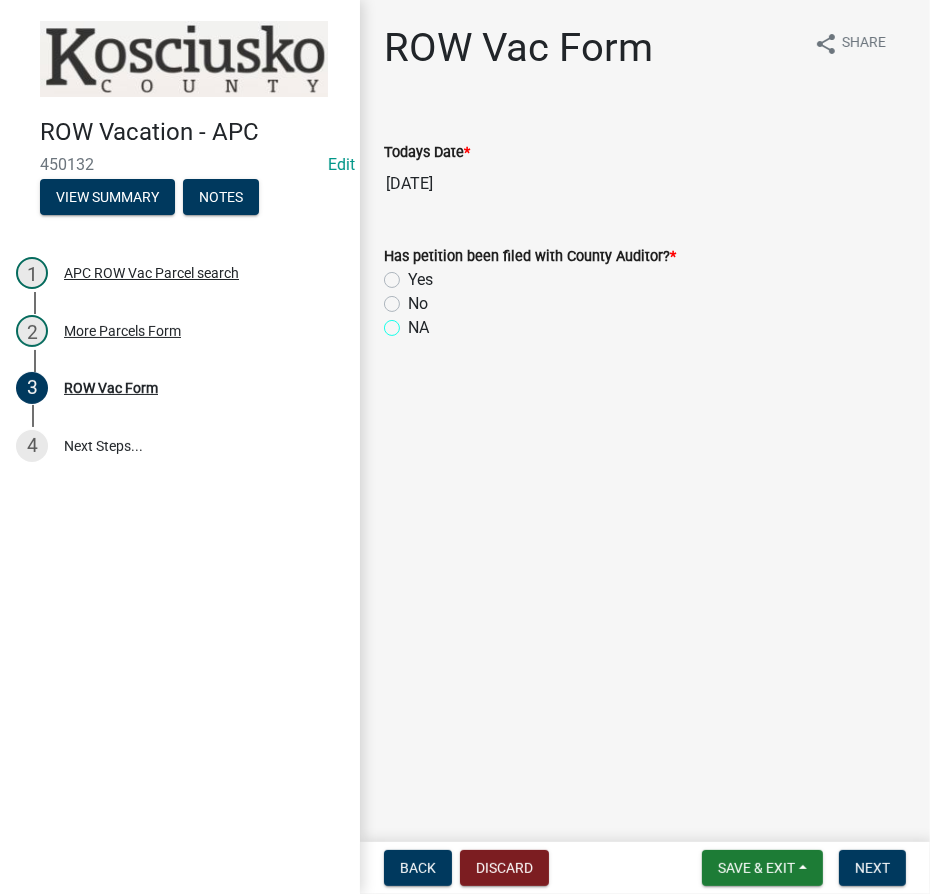 click on "NA" at bounding box center [414, 322] 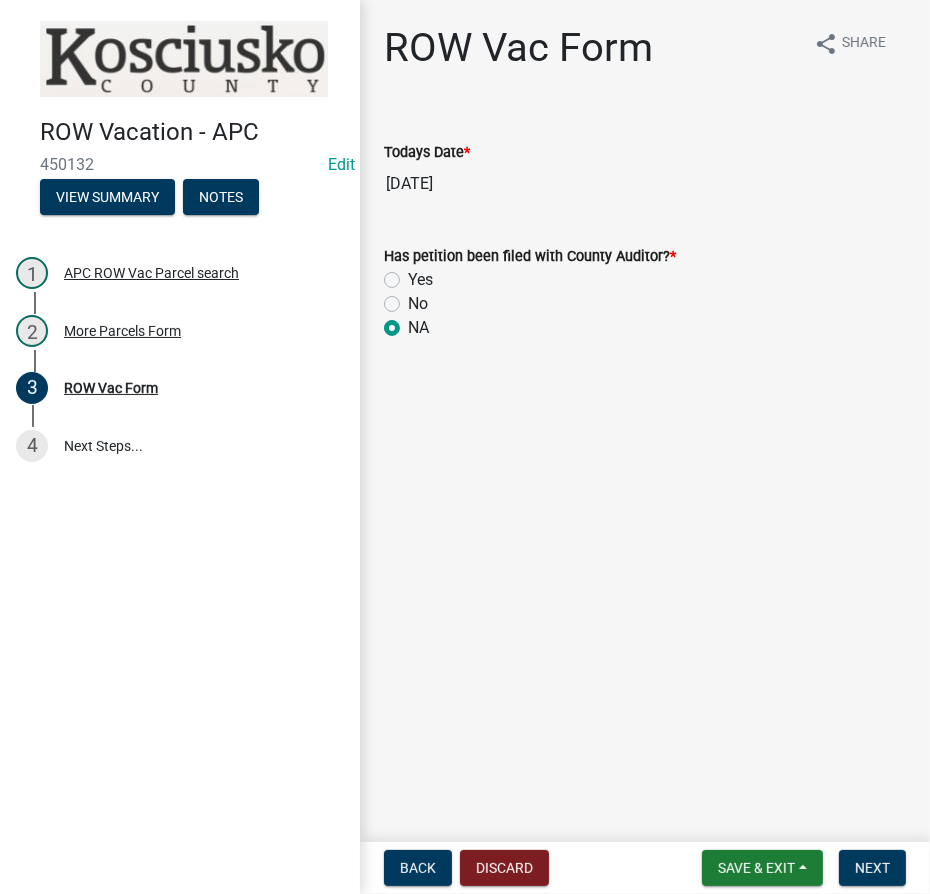 radio on "true" 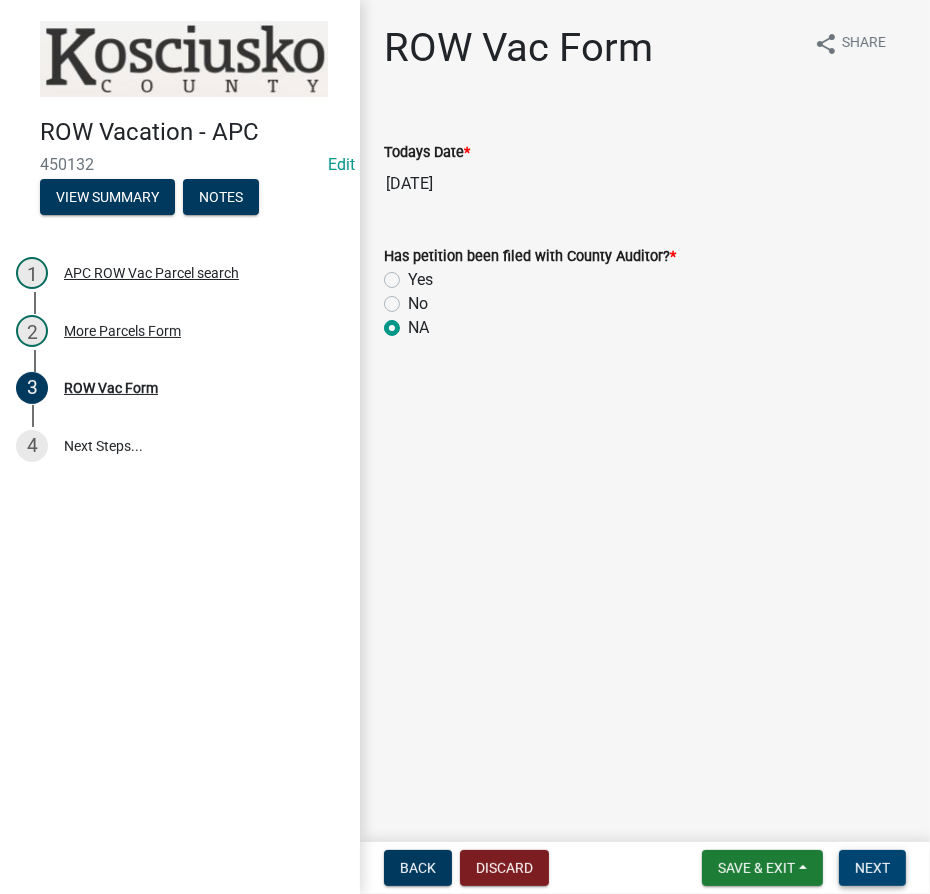 click on "Next" at bounding box center (872, 868) 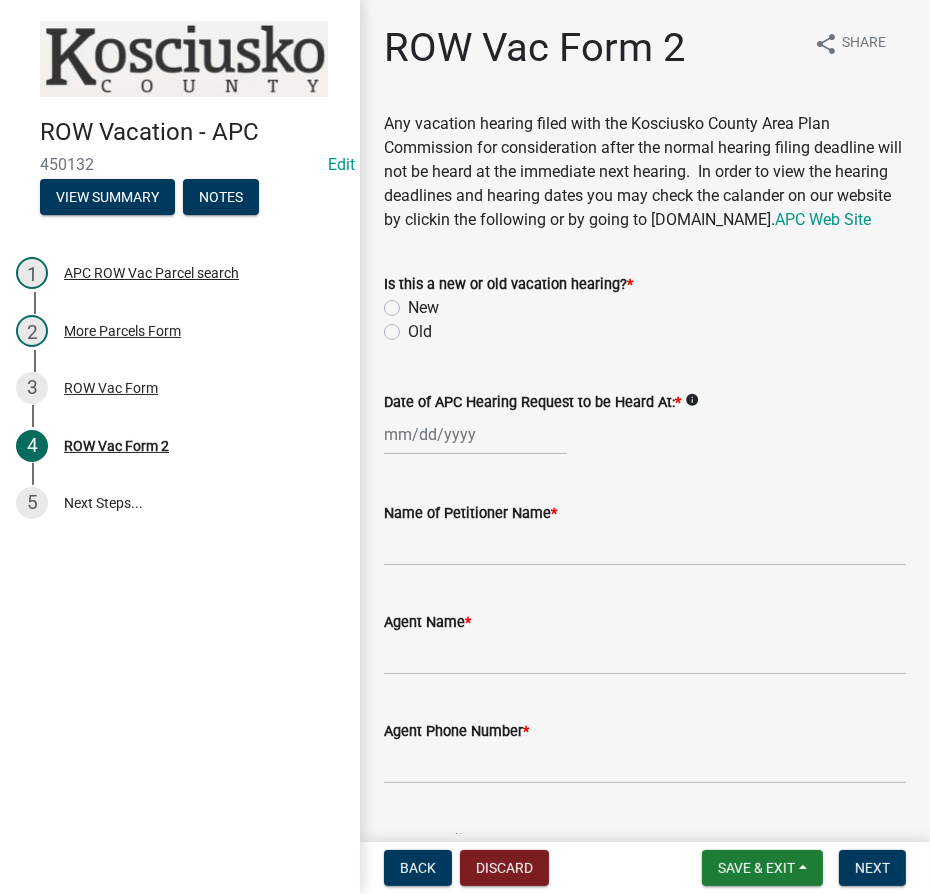 click on "Old" 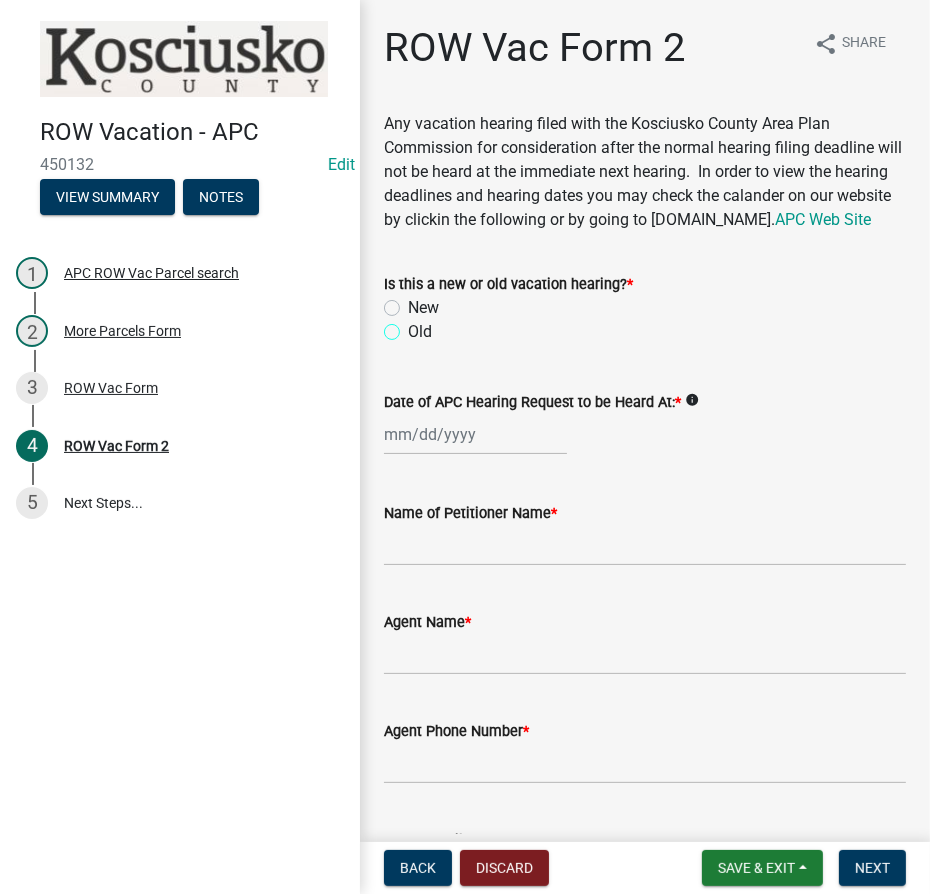 click on "Old" at bounding box center (414, 326) 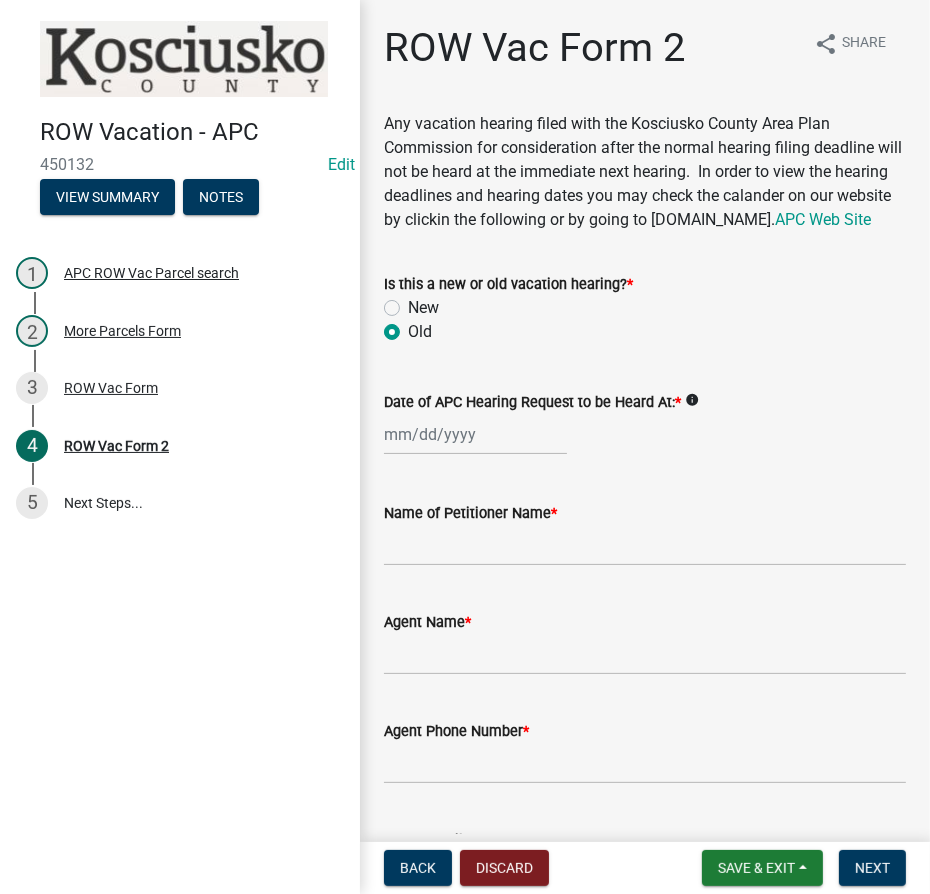 radio on "true" 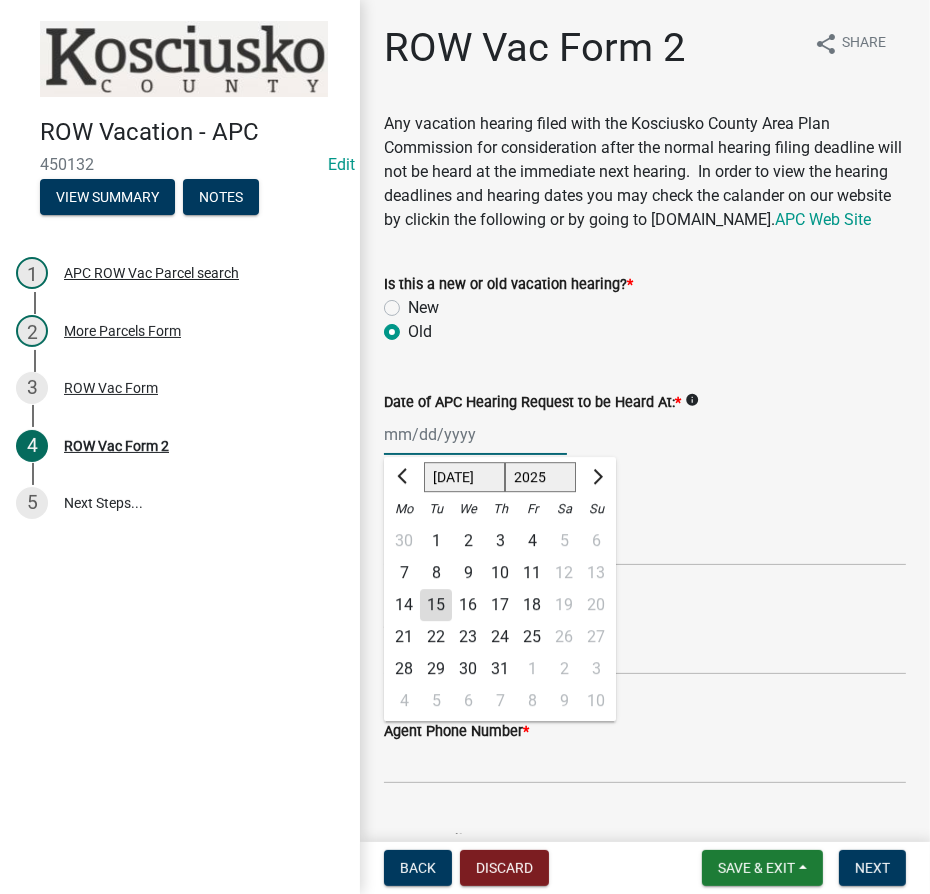 type on "[DATE]" 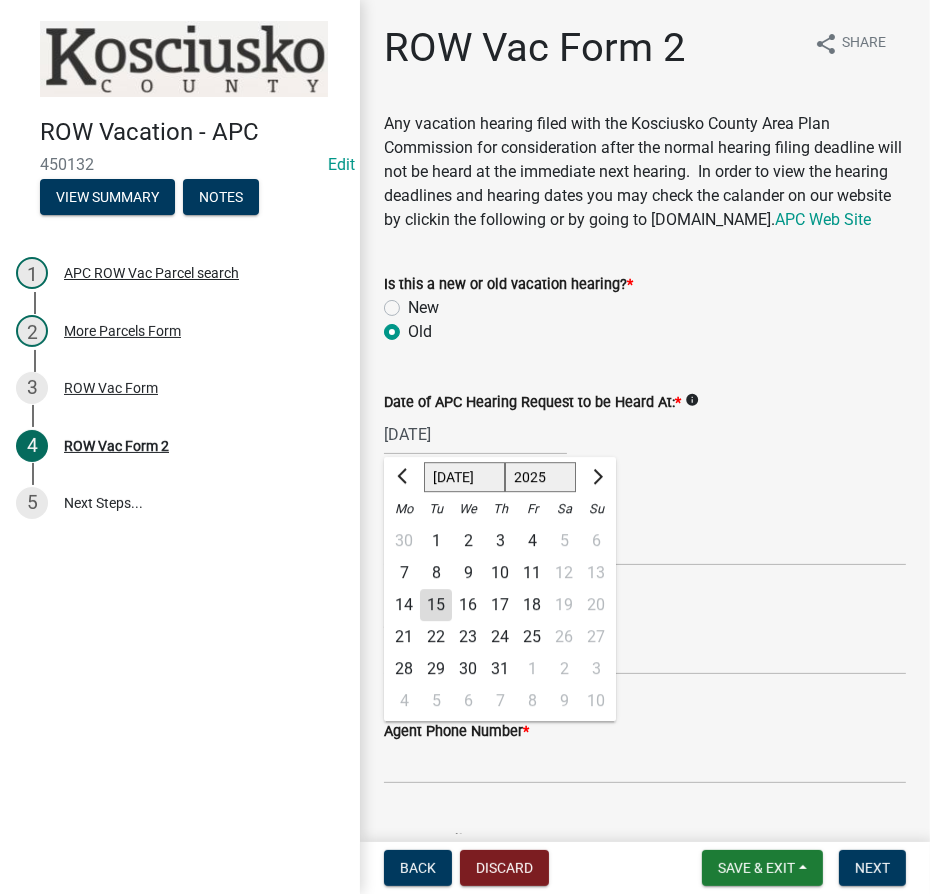 click on "1525 1526 1527 1528 1529 1530 1531 1532 1533 1534 1535 1536 1537 1538 1539 1540 1541 1542 1543 1544 1545 1546 1547 1548 1549 1550 1551 1552 1553 1554 1555 1556 1557 1558 1559 1560 1561 1562 1563 1564 1565 1566 1567 1568 1569 1570 1571 1572 1573 1574 1575 1576 1577 1578 1579 1580 1581 1582 1583 1584 1585 1586 1587 1588 1589 1590 1591 1592 1593 1594 1595 1596 1597 1598 1599 1600 1601 1602 1603 1604 1605 1606 1607 1608 1609 1610 1611 1612 1613 1614 1615 1616 1617 1618 1619 1620 1621 1622 1623 1624 1625 1626 1627 1628 1629 1630 1631 1632 1633 1634 1635 1636 1637 1638 1639 1640 1641 1642 1643 1644 1645 1646 1647 1648 1649 1650 1651 1652 1653 1654 1655 1656 1657 1658 1659 1660 1661 1662 1663 1664 1665 1666 1667 1668 1669 1670 1671 1672 1673 1674 1675 1676 1677 1678 1679 1680 1681 1682 1683 1684 1685 1686 1687 1688 1689 1690 1691 1692 1693 1694 1695 1696 1697 1698 1699 1700 1701 1702 1703 1704 1705 1706 1707 1708 1709 1710 1711 1712 1713 1714 1715 1716 1717 1718 1719 1720 1721 1722 1723 1724 1725 1726 1727 1728 1729" 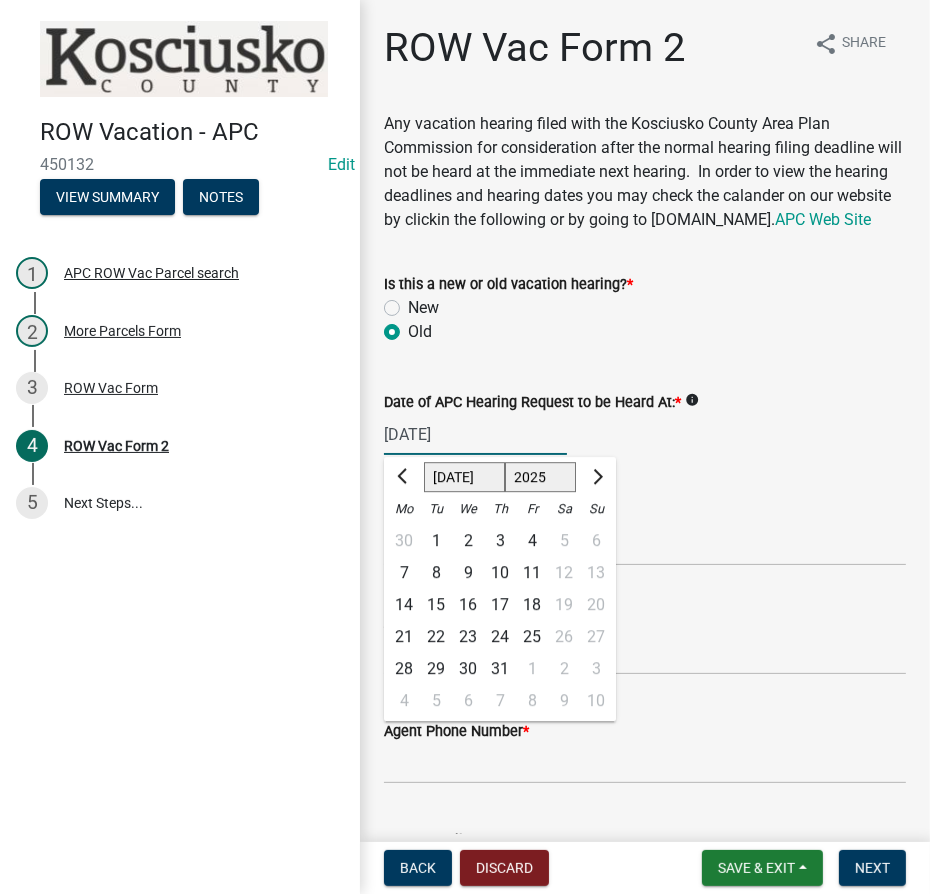 select on "1985" 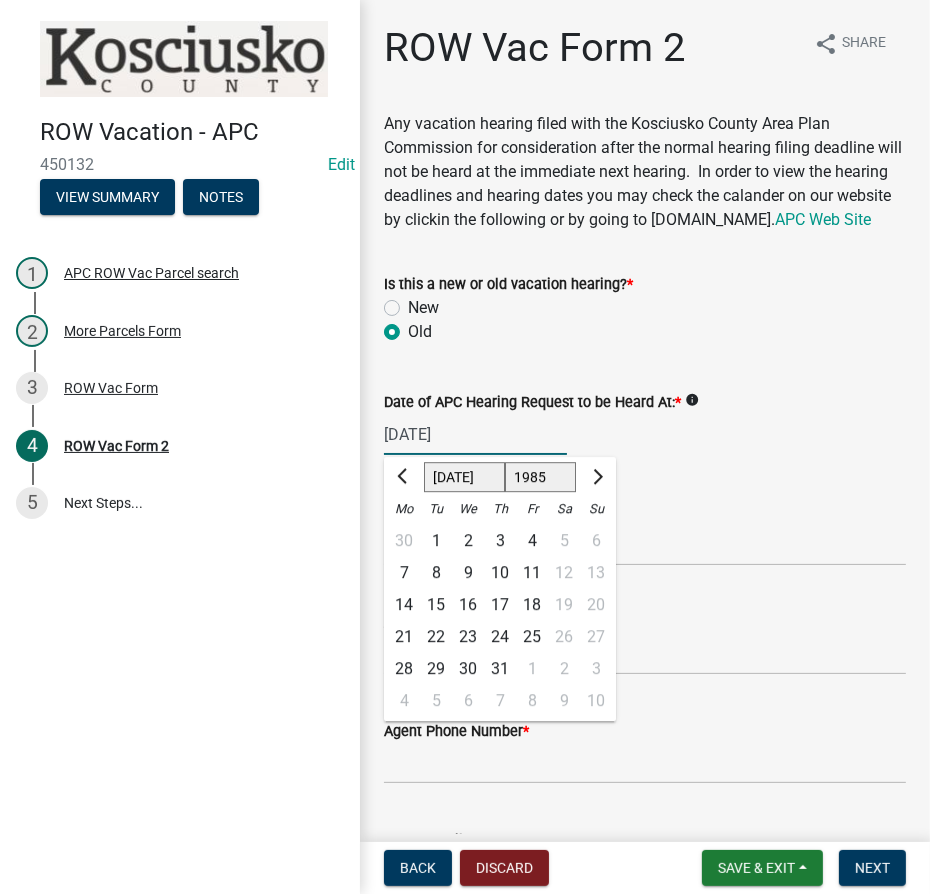 click on "1525 1526 1527 1528 1529 1530 1531 1532 1533 1534 1535 1536 1537 1538 1539 1540 1541 1542 1543 1544 1545 1546 1547 1548 1549 1550 1551 1552 1553 1554 1555 1556 1557 1558 1559 1560 1561 1562 1563 1564 1565 1566 1567 1568 1569 1570 1571 1572 1573 1574 1575 1576 1577 1578 1579 1580 1581 1582 1583 1584 1585 1586 1587 1588 1589 1590 1591 1592 1593 1594 1595 1596 1597 1598 1599 1600 1601 1602 1603 1604 1605 1606 1607 1608 1609 1610 1611 1612 1613 1614 1615 1616 1617 1618 1619 1620 1621 1622 1623 1624 1625 1626 1627 1628 1629 1630 1631 1632 1633 1634 1635 1636 1637 1638 1639 1640 1641 1642 1643 1644 1645 1646 1647 1648 1649 1650 1651 1652 1653 1654 1655 1656 1657 1658 1659 1660 1661 1662 1663 1664 1665 1666 1667 1668 1669 1670 1671 1672 1673 1674 1675 1676 1677 1678 1679 1680 1681 1682 1683 1684 1685 1686 1687 1688 1689 1690 1691 1692 1693 1694 1695 1696 1697 1698 1699 1700 1701 1702 1703 1704 1705 1706 1707 1708 1709 1710 1711 1712 1713 1714 1715 1716 1717 1718 1719 1720 1721 1722 1723 1724 1725 1726 1727 1728 1729" 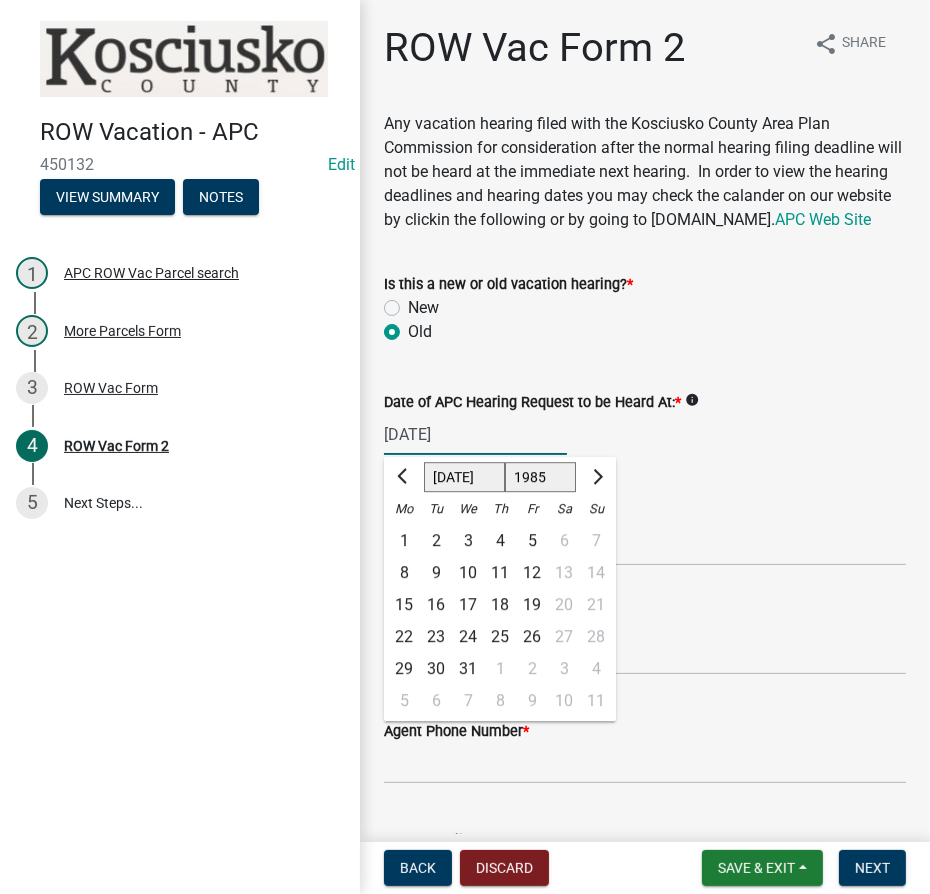 click on "Jan Feb Mar Apr May Jun [DATE] Aug Sep Oct Nov Dec" 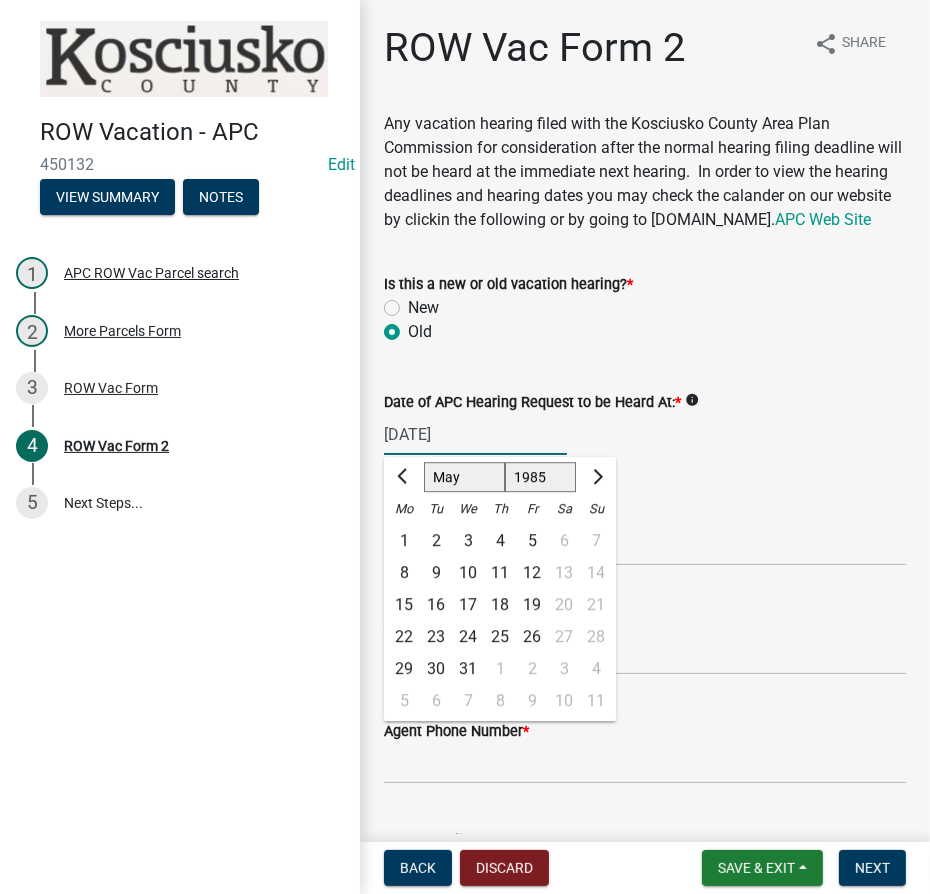 click on "Jan Feb Mar Apr May Jun [DATE] Aug Sep Oct Nov Dec" 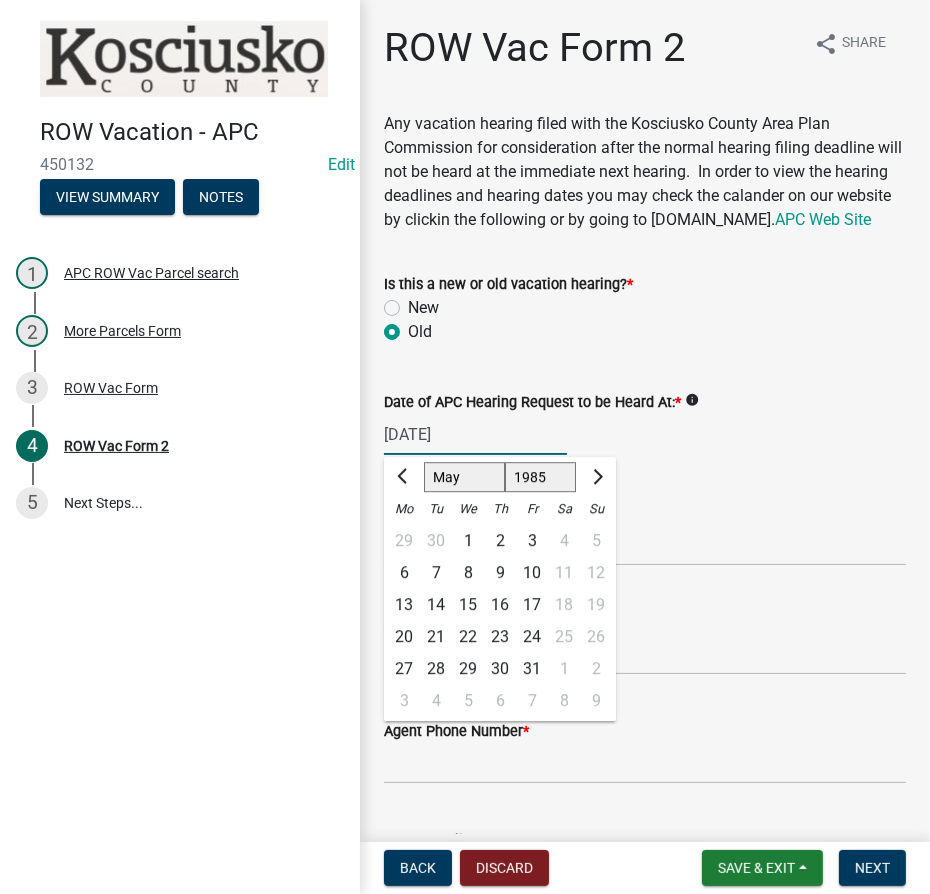 click on "7" 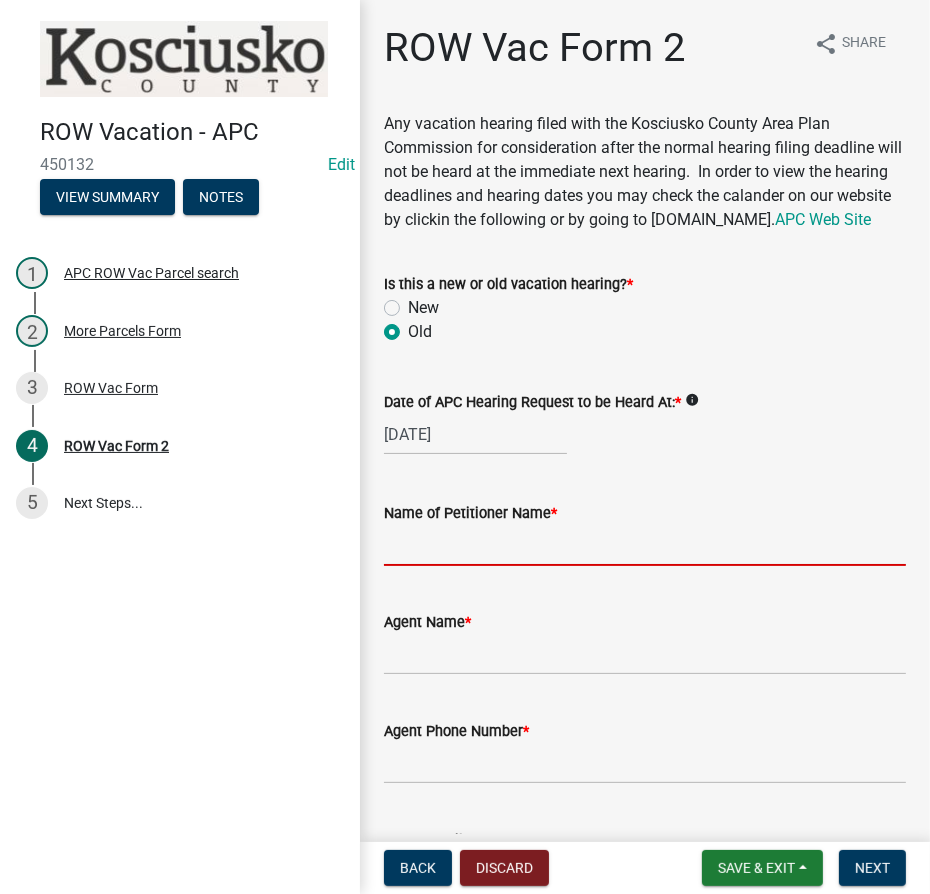 click on "Name of Petitioner Name  *" at bounding box center [645, 545] 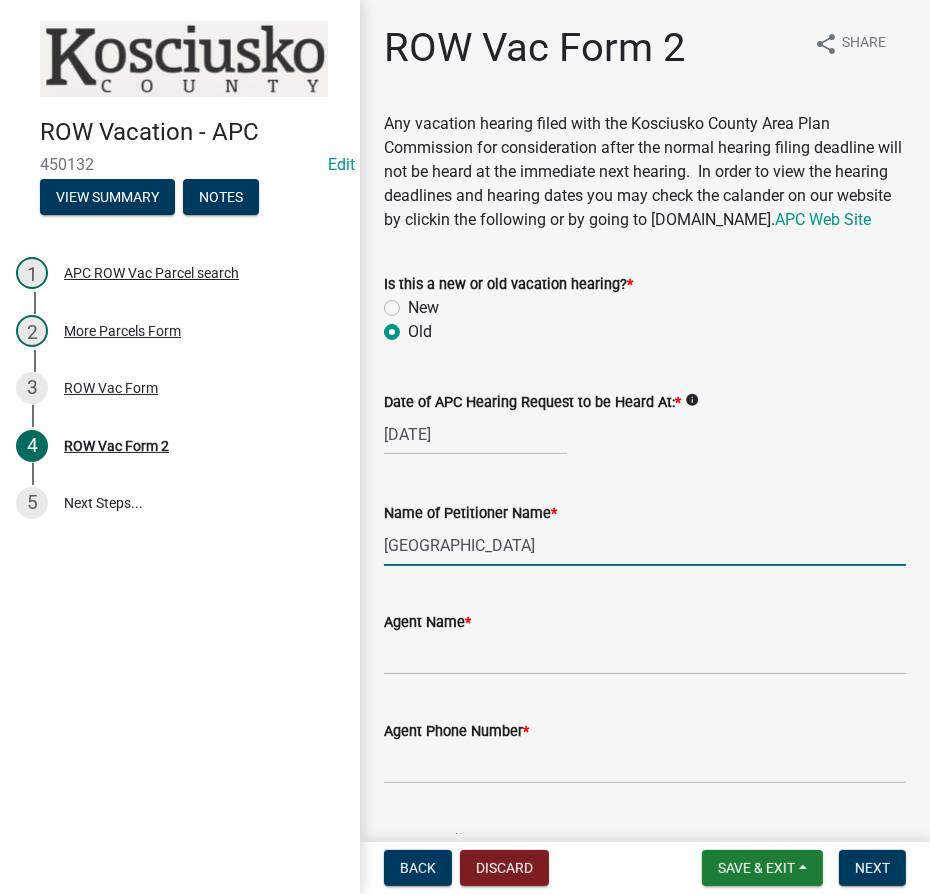 type on "[GEOGRAPHIC_DATA]" 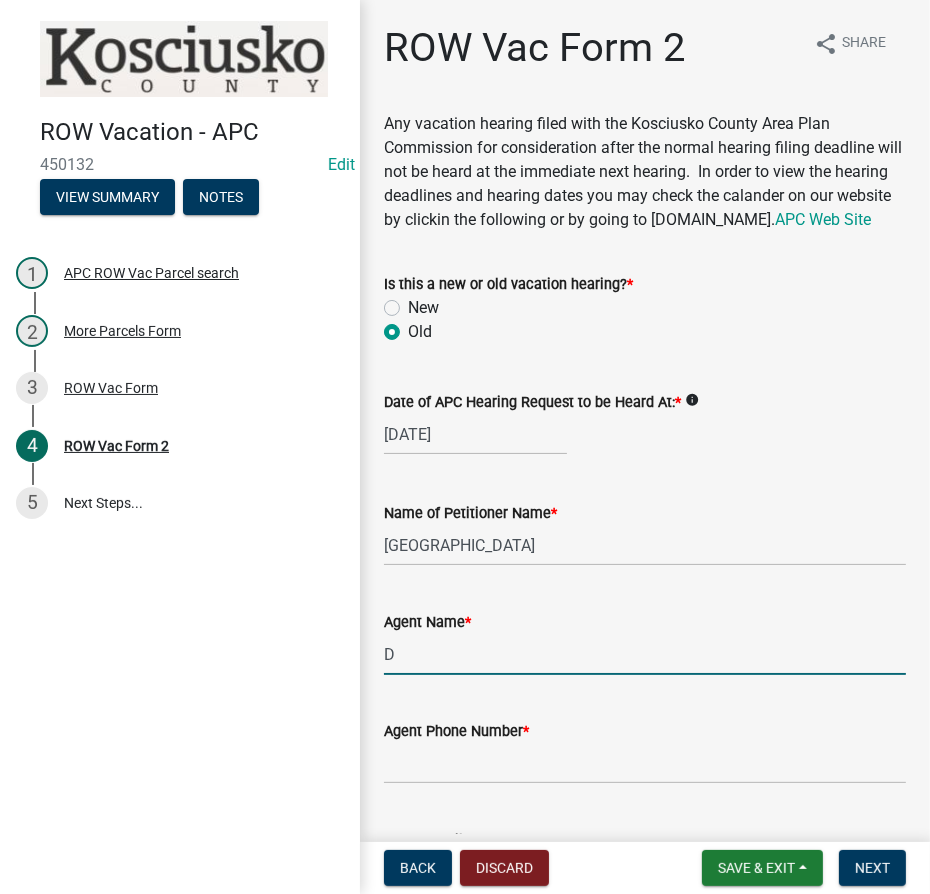 type on "[PERSON_NAME]" 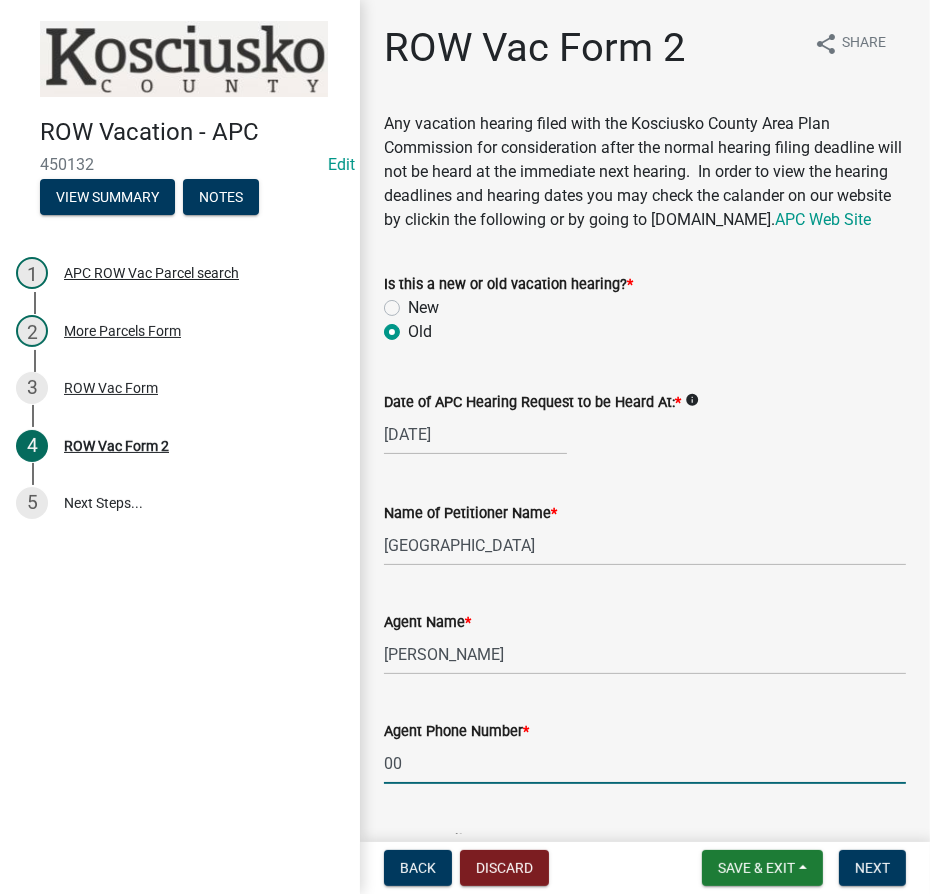 type on "000-000-0000" 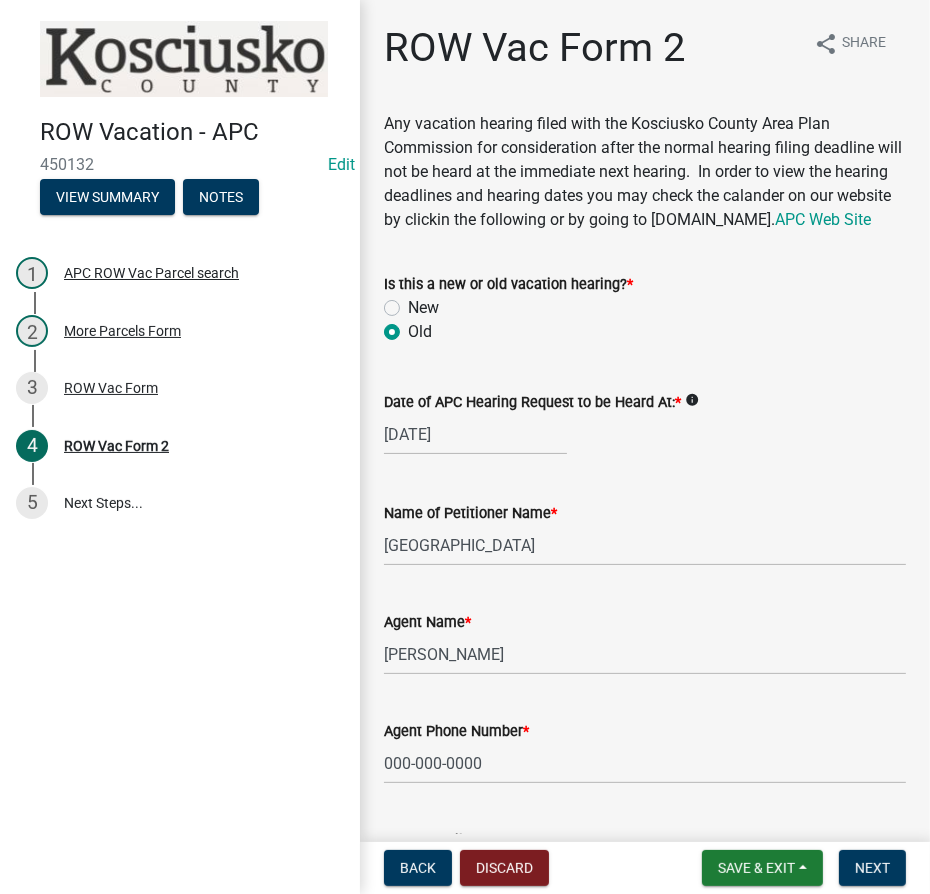scroll, scrollTop: 479, scrollLeft: 0, axis: vertical 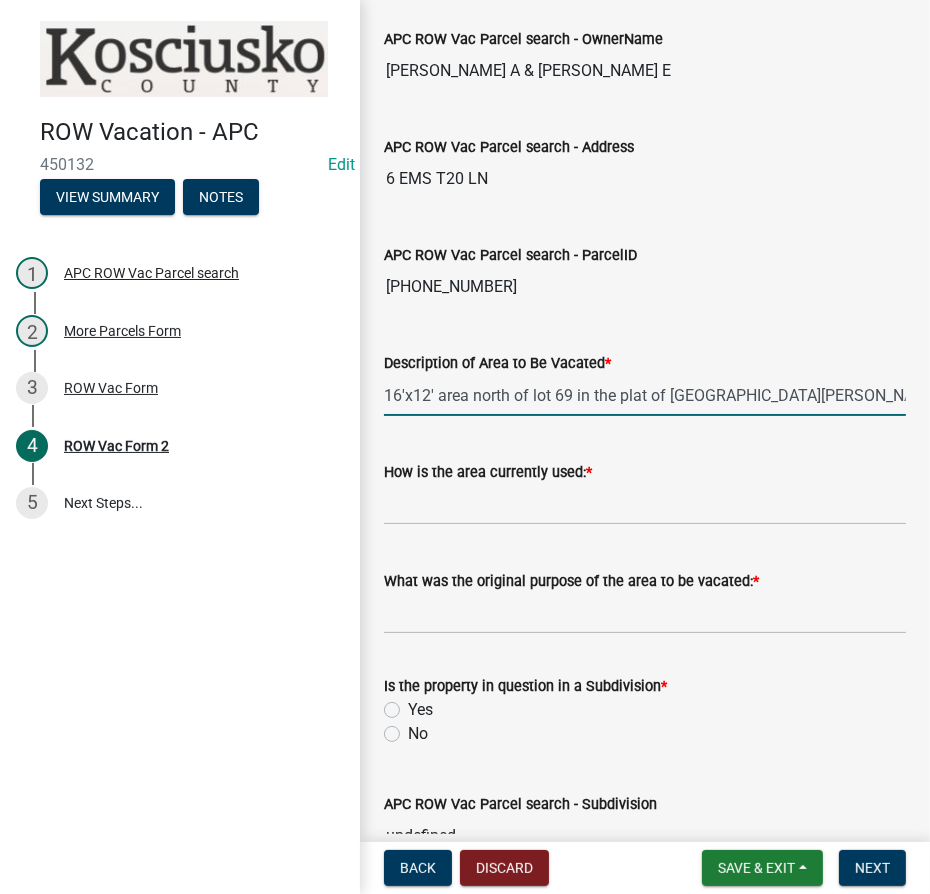 type on "16'x12' area north of lot 69 in the plat of [GEOGRAPHIC_DATA][PERSON_NAME]" 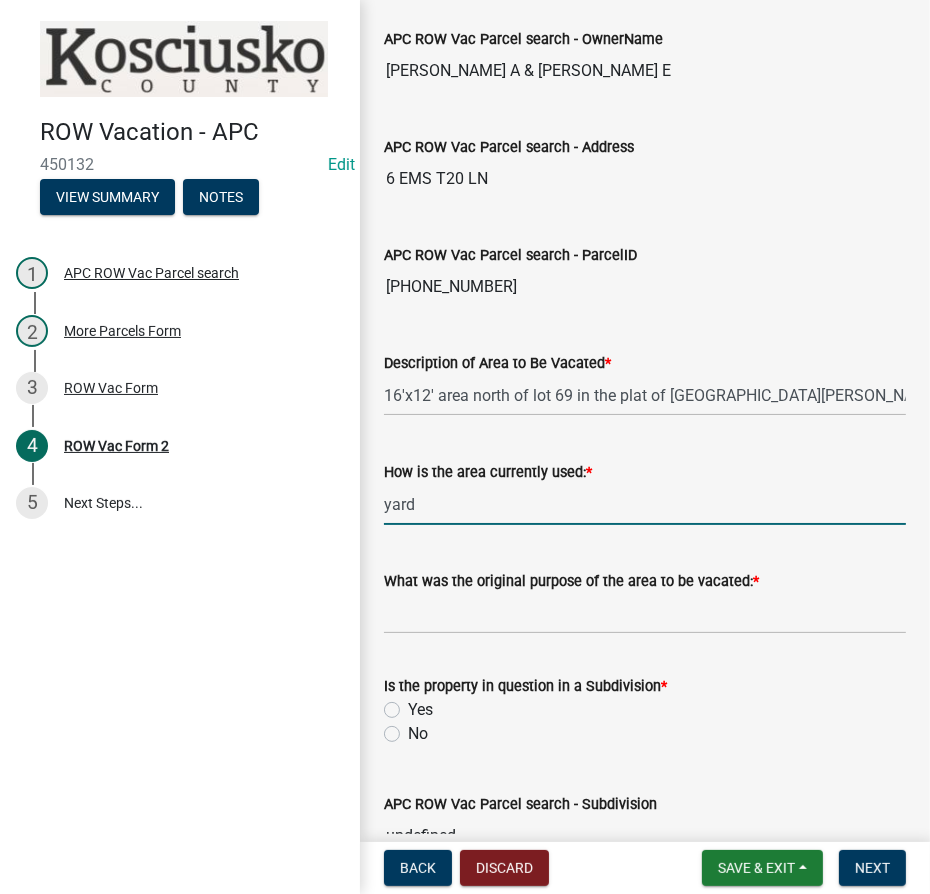 type on "yard" 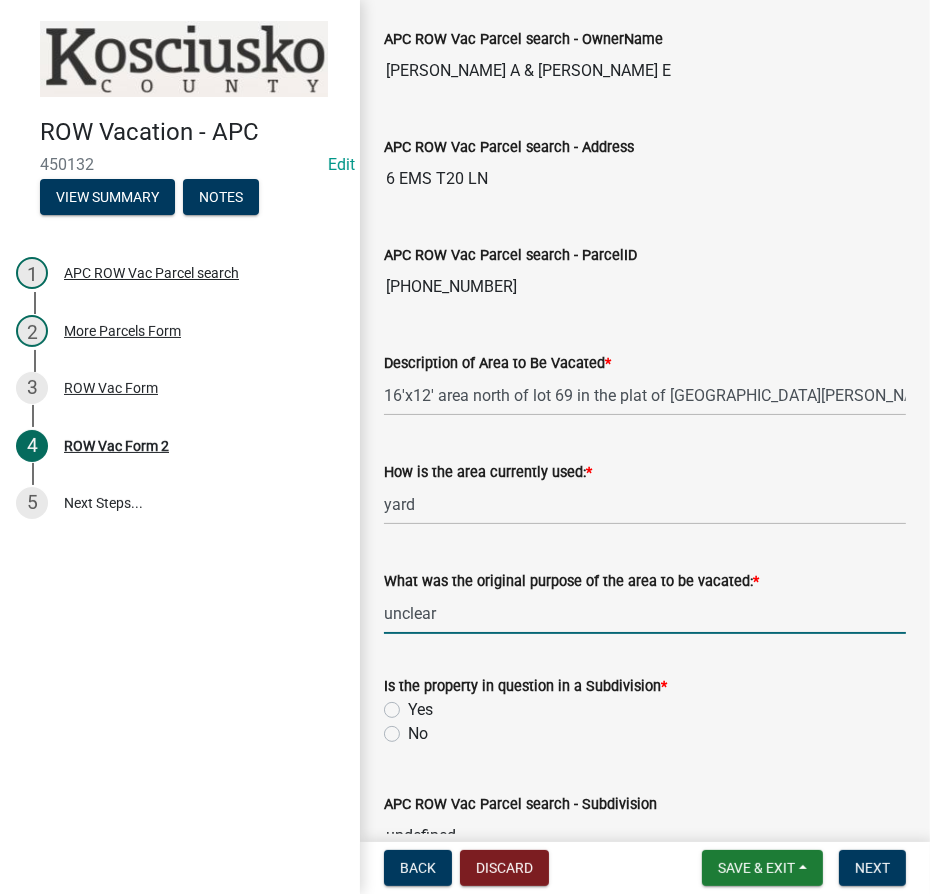 type on "unclear" 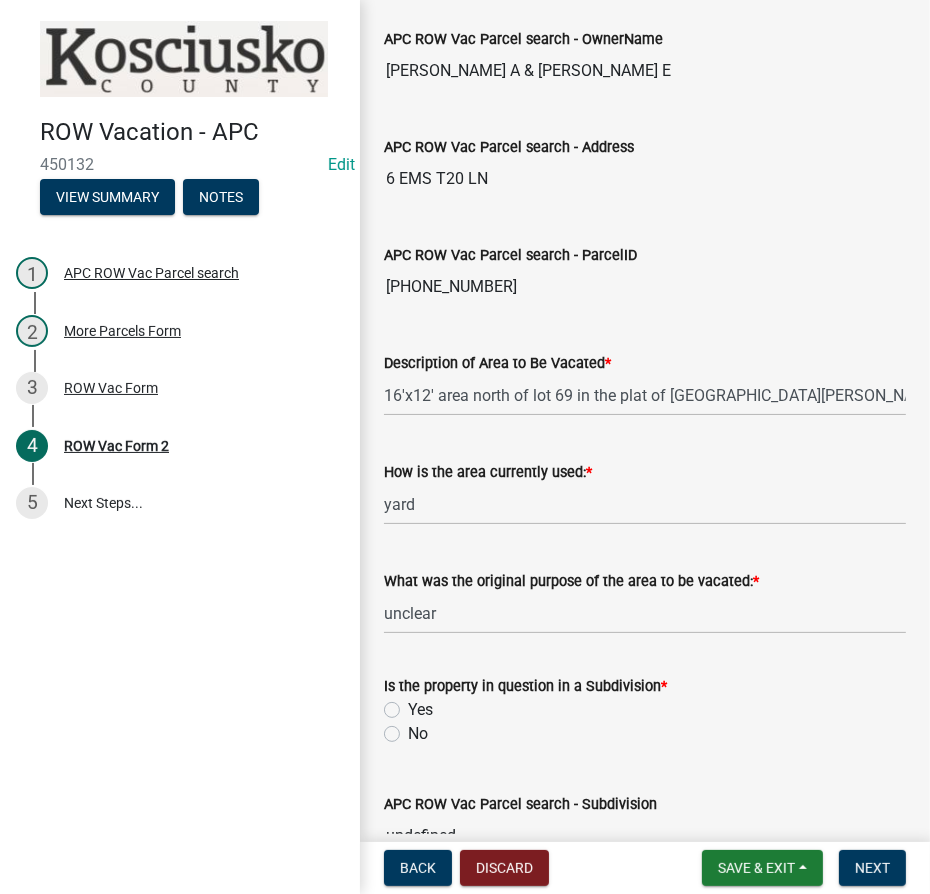 click on "Yes" 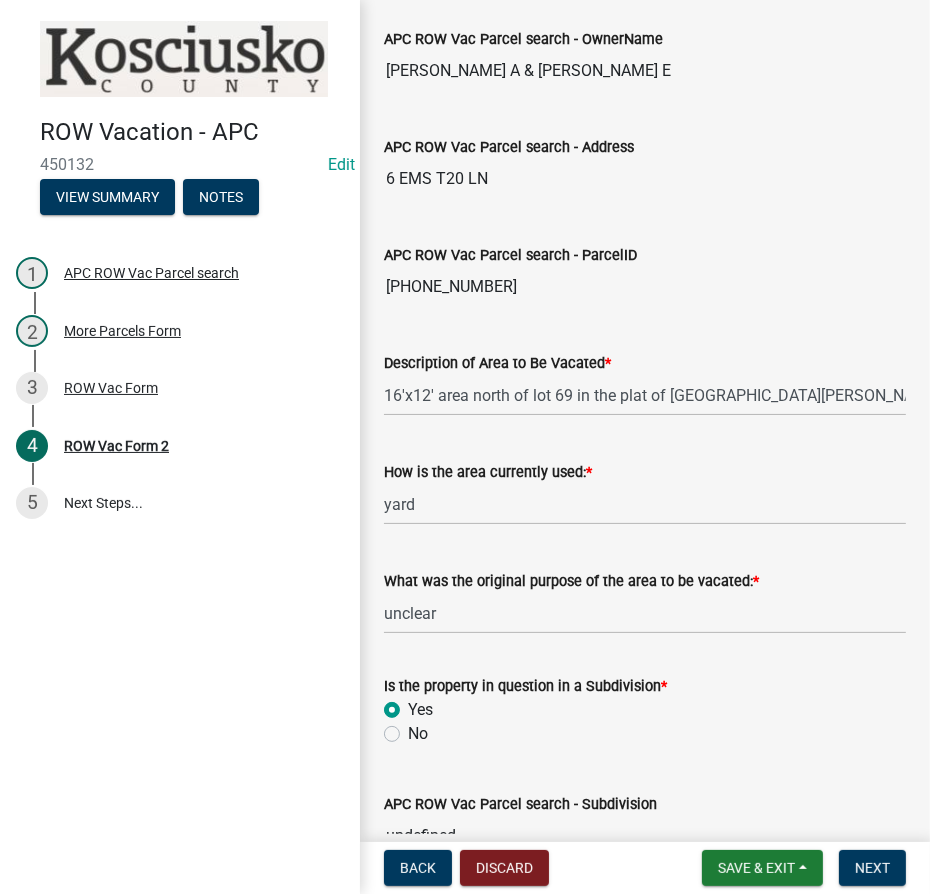 radio on "true" 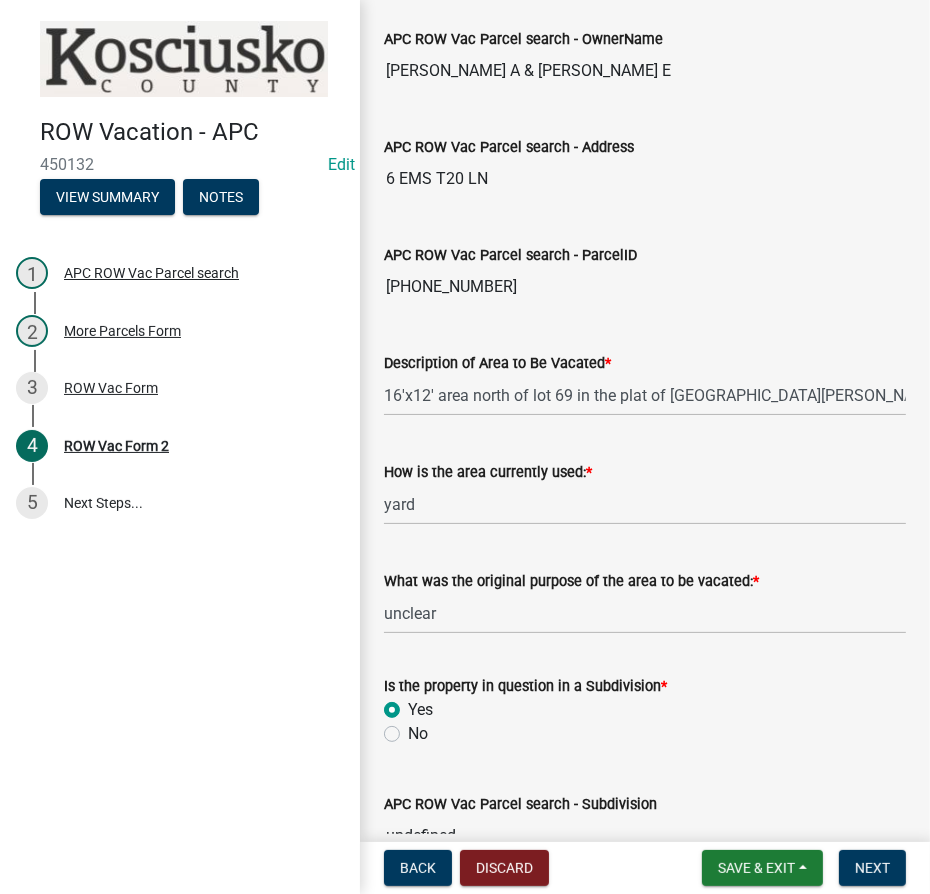 scroll, scrollTop: 1228, scrollLeft: 0, axis: vertical 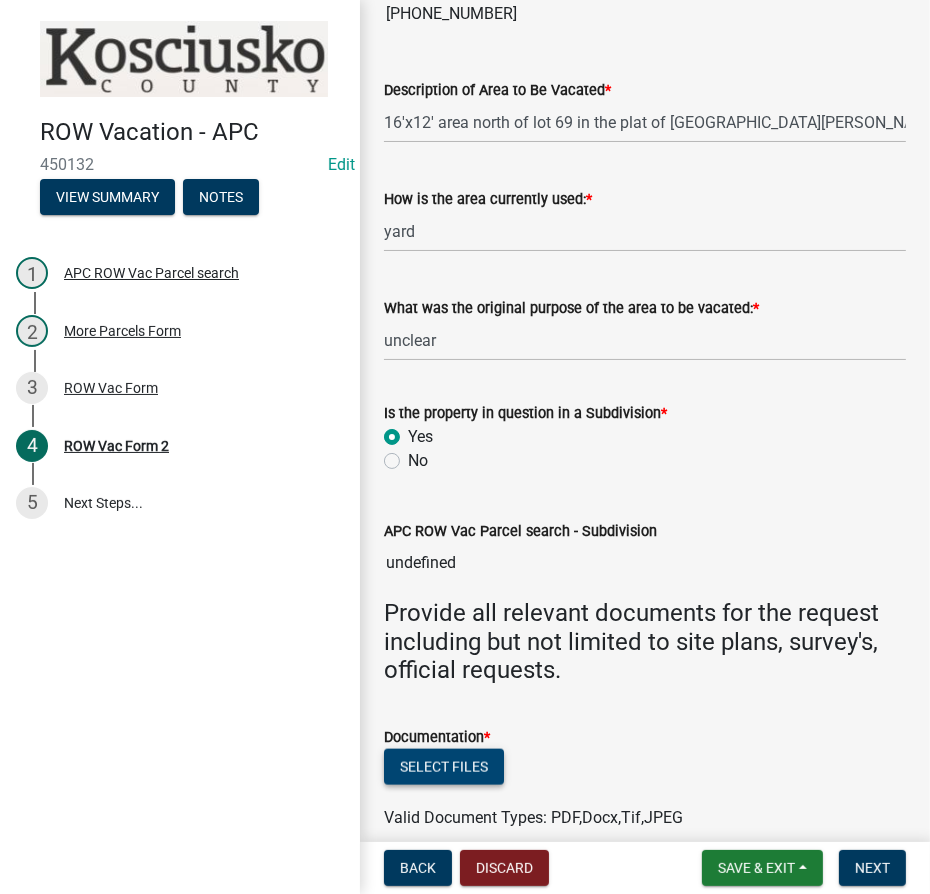 click on "Select files" 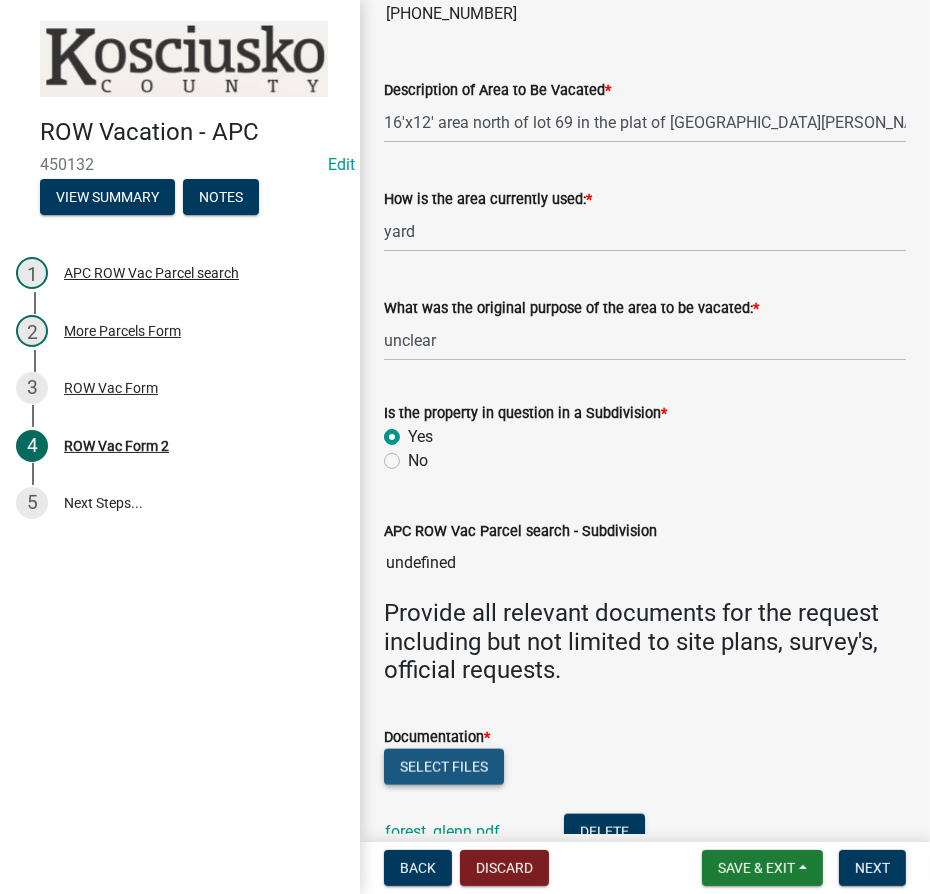 click on "Select files" 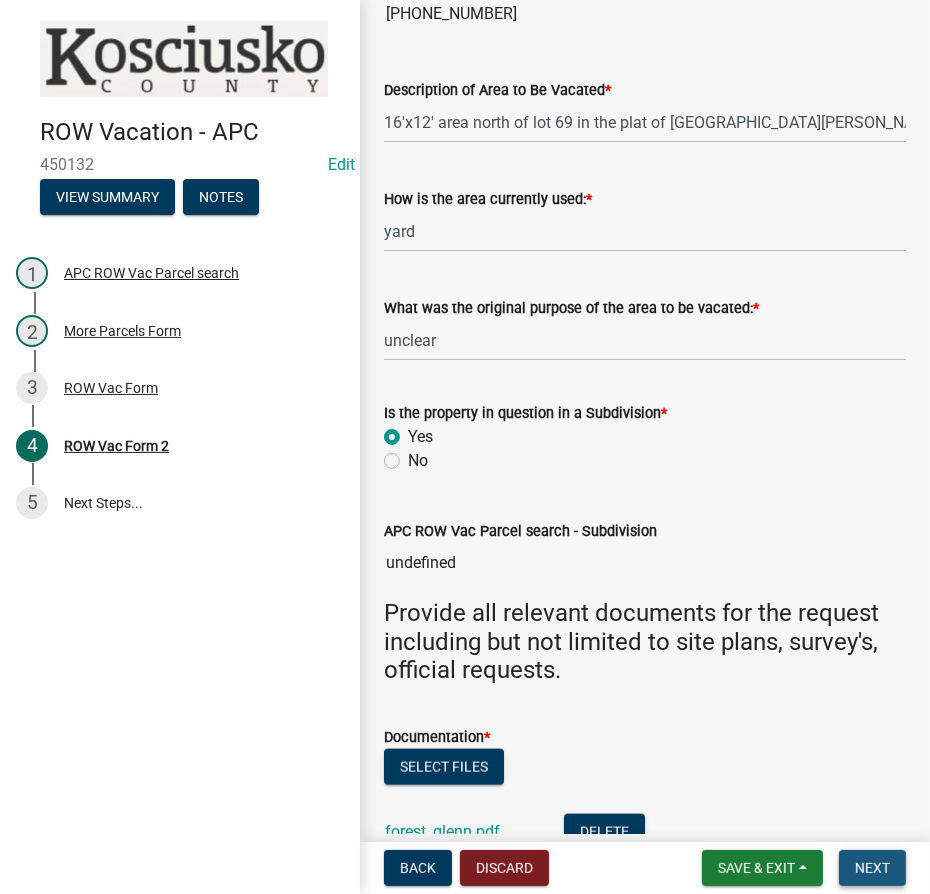 click on "Next" at bounding box center [872, 868] 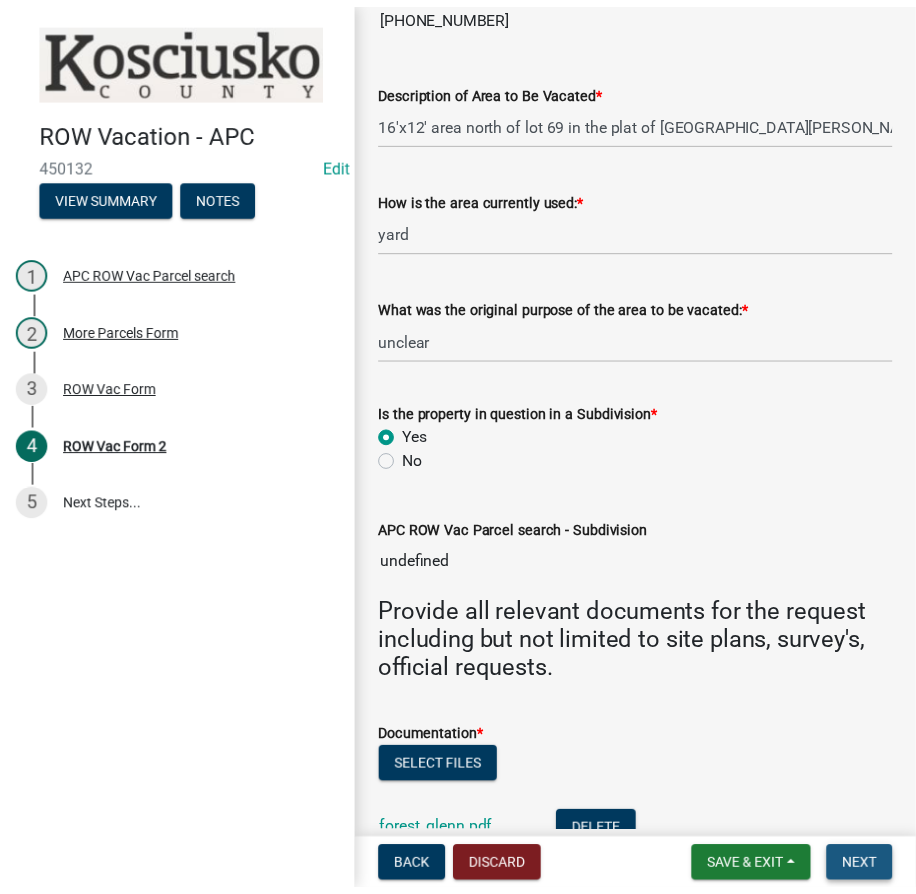 scroll, scrollTop: 0, scrollLeft: 0, axis: both 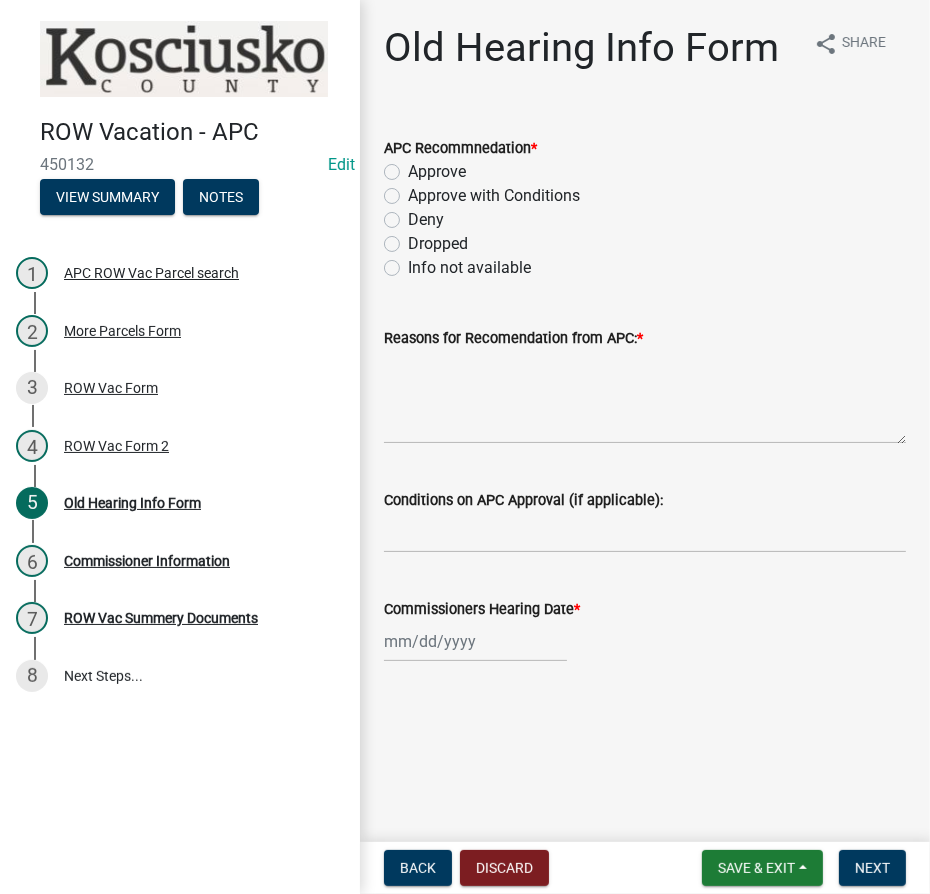 click on "Approve" 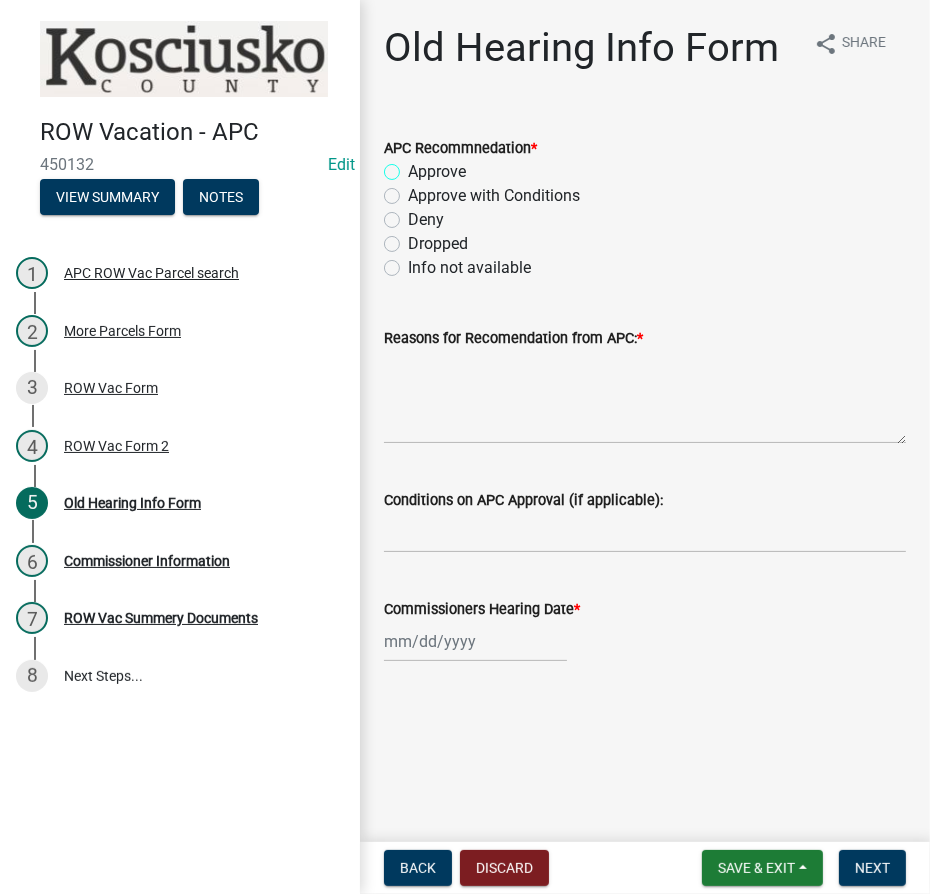 click on "Approve" at bounding box center (414, 166) 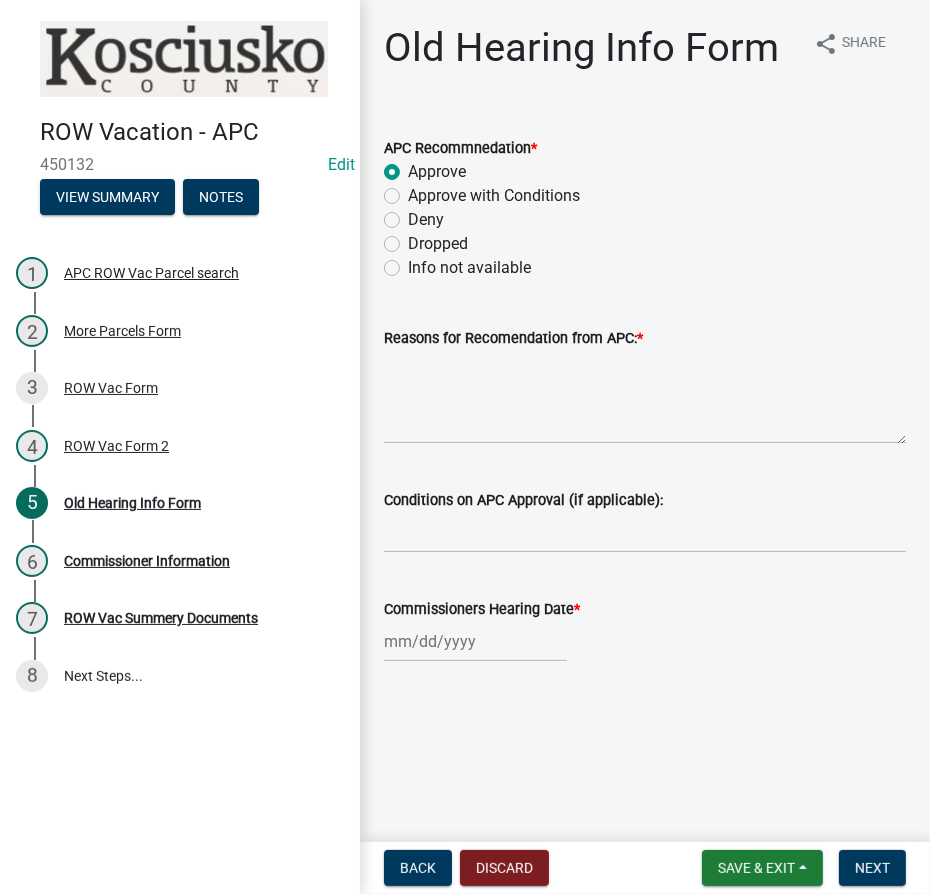 radio on "true" 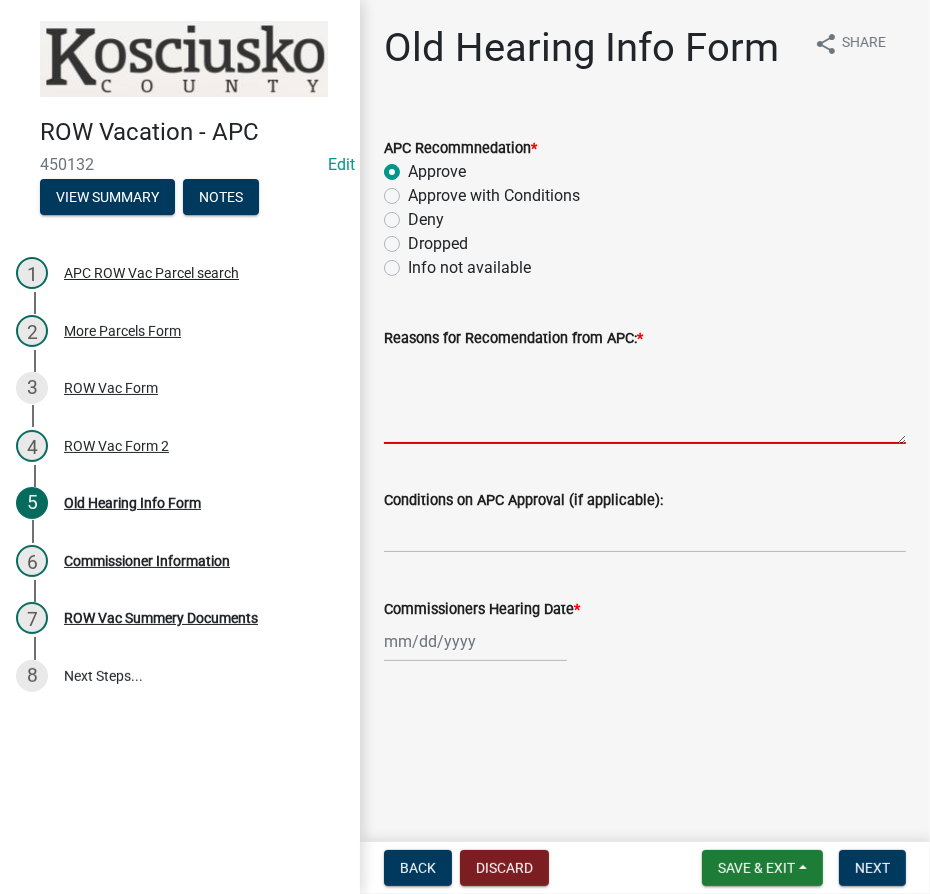 click on "Reasons for Recomendation from APC:  *" at bounding box center [645, 397] 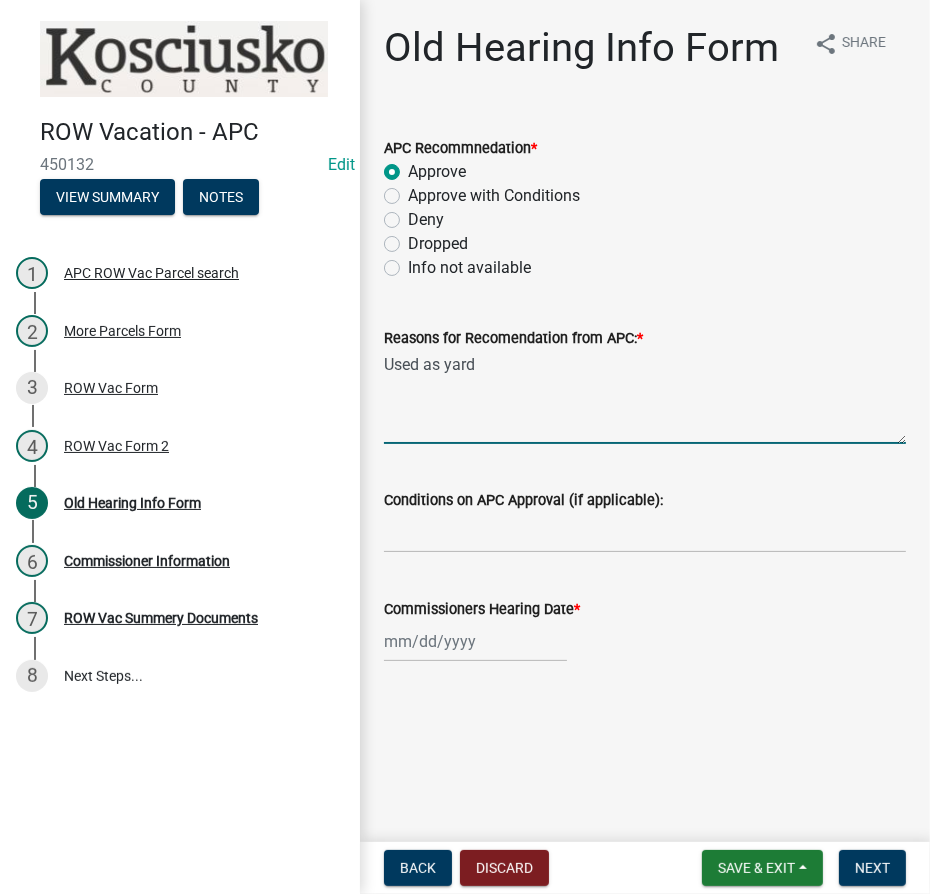type on "Used as yard" 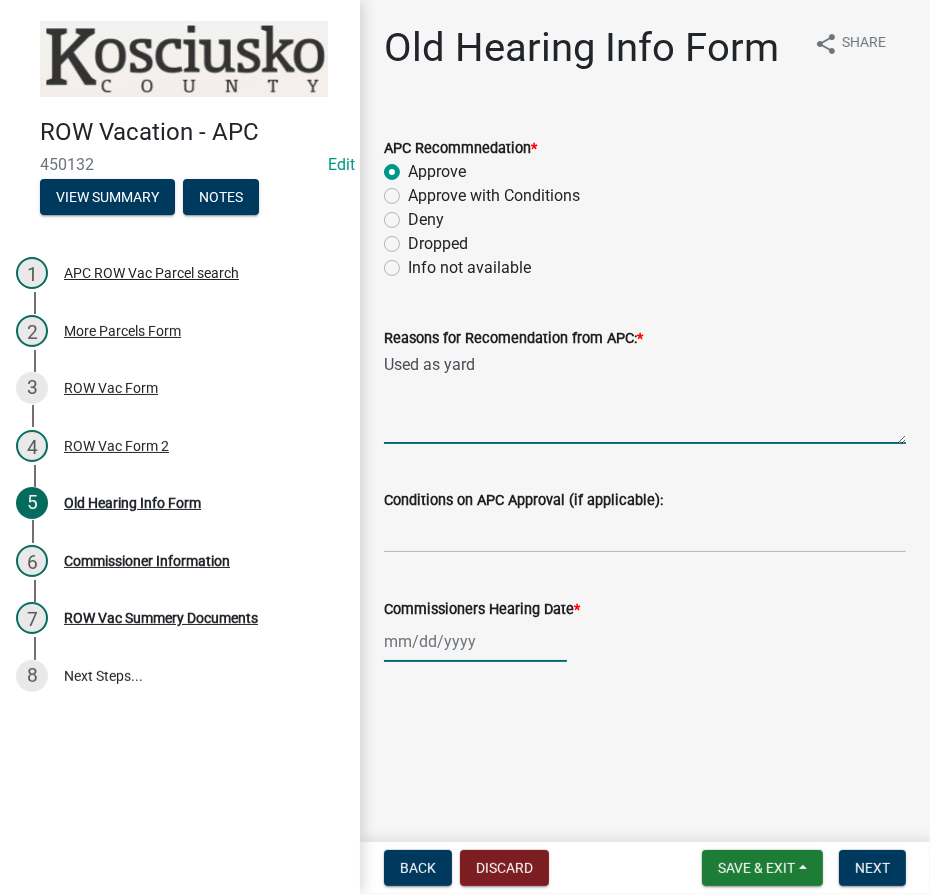 click 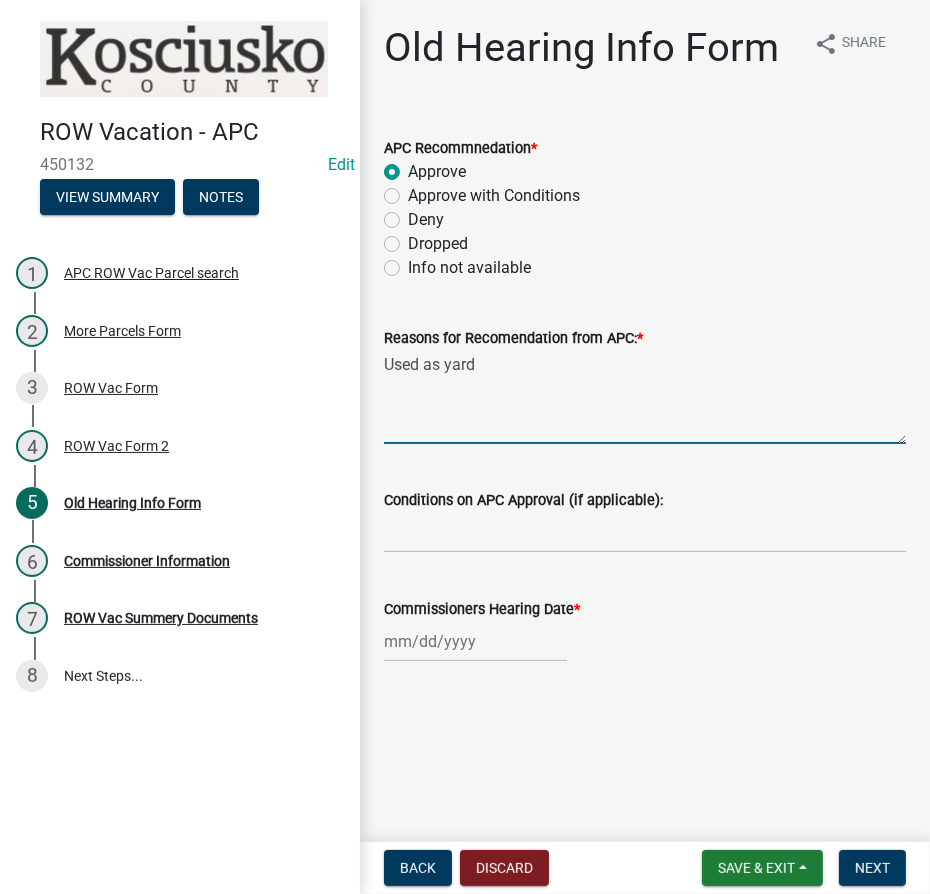 select on "7" 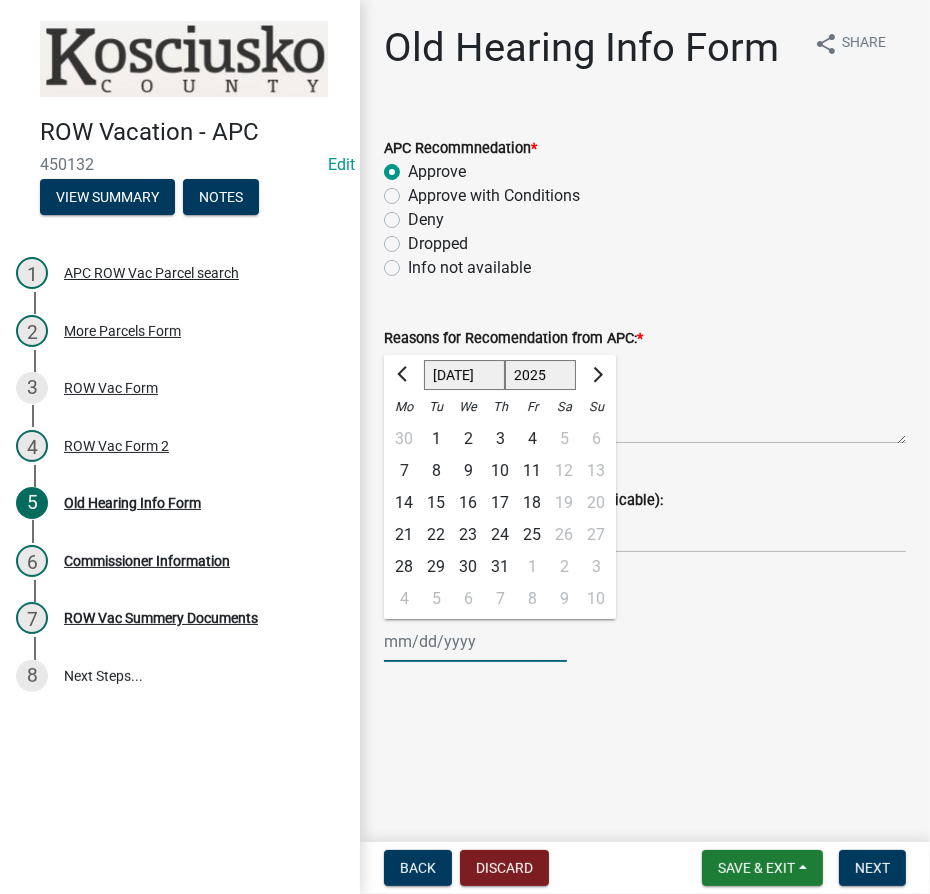 click on "1525 1526 1527 1528 1529 1530 1531 1532 1533 1534 1535 1536 1537 1538 1539 1540 1541 1542 1543 1544 1545 1546 1547 1548 1549 1550 1551 1552 1553 1554 1555 1556 1557 1558 1559 1560 1561 1562 1563 1564 1565 1566 1567 1568 1569 1570 1571 1572 1573 1574 1575 1576 1577 1578 1579 1580 1581 1582 1583 1584 1585 1586 1587 1588 1589 1590 1591 1592 1593 1594 1595 1596 1597 1598 1599 1600 1601 1602 1603 1604 1605 1606 1607 1608 1609 1610 1611 1612 1613 1614 1615 1616 1617 1618 1619 1620 1621 1622 1623 1624 1625 1626 1627 1628 1629 1630 1631 1632 1633 1634 1635 1636 1637 1638 1639 1640 1641 1642 1643 1644 1645 1646 1647 1648 1649 1650 1651 1652 1653 1654 1655 1656 1657 1658 1659 1660 1661 1662 1663 1664 1665 1666 1667 1668 1669 1670 1671 1672 1673 1674 1675 1676 1677 1678 1679 1680 1681 1682 1683 1684 1685 1686 1687 1688 1689 1690 1691 1692 1693 1694 1695 1696 1697 1698 1699 1700 1701 1702 1703 1704 1705 1706 1707 1708 1709 1710 1711 1712 1713 1714 1715 1716 1717 1718 1719 1720 1721 1722 1723 1724 1725 1726 1727 1728 1729" 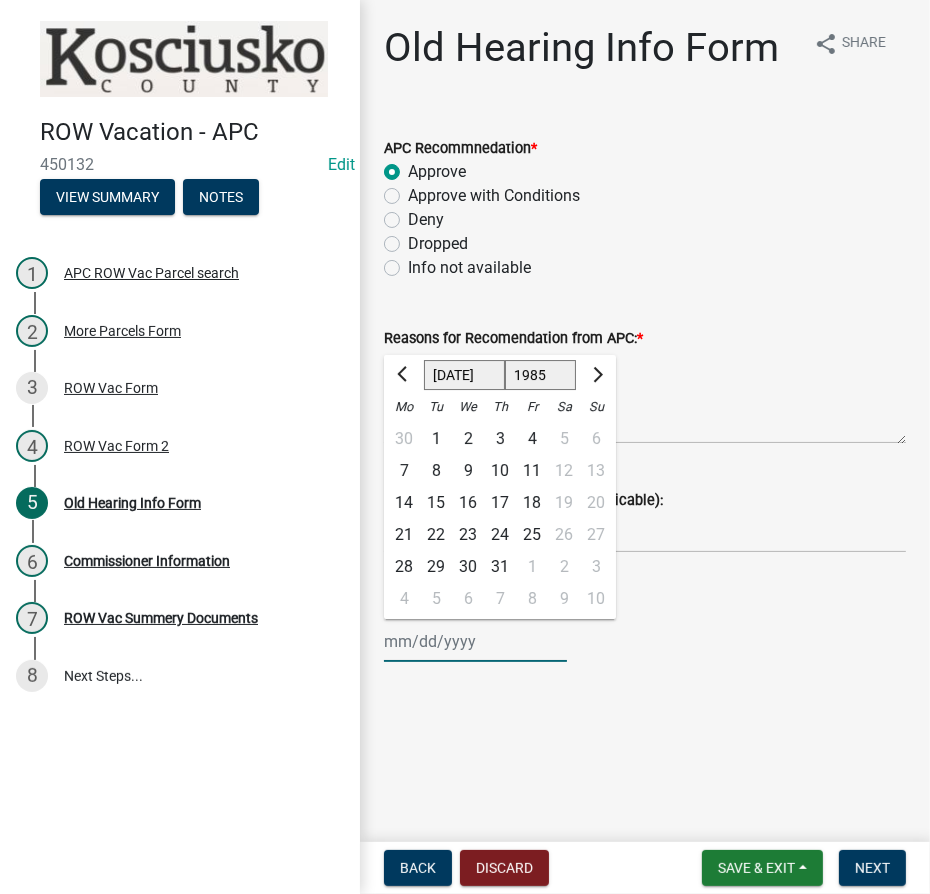 click on "1525 1526 1527 1528 1529 1530 1531 1532 1533 1534 1535 1536 1537 1538 1539 1540 1541 1542 1543 1544 1545 1546 1547 1548 1549 1550 1551 1552 1553 1554 1555 1556 1557 1558 1559 1560 1561 1562 1563 1564 1565 1566 1567 1568 1569 1570 1571 1572 1573 1574 1575 1576 1577 1578 1579 1580 1581 1582 1583 1584 1585 1586 1587 1588 1589 1590 1591 1592 1593 1594 1595 1596 1597 1598 1599 1600 1601 1602 1603 1604 1605 1606 1607 1608 1609 1610 1611 1612 1613 1614 1615 1616 1617 1618 1619 1620 1621 1622 1623 1624 1625 1626 1627 1628 1629 1630 1631 1632 1633 1634 1635 1636 1637 1638 1639 1640 1641 1642 1643 1644 1645 1646 1647 1648 1649 1650 1651 1652 1653 1654 1655 1656 1657 1658 1659 1660 1661 1662 1663 1664 1665 1666 1667 1668 1669 1670 1671 1672 1673 1674 1675 1676 1677 1678 1679 1680 1681 1682 1683 1684 1685 1686 1687 1688 1689 1690 1691 1692 1693 1694 1695 1696 1697 1698 1699 1700 1701 1702 1703 1704 1705 1706 1707 1708 1709 1710 1711 1712 1713 1714 1715 1716 1717 1718 1719 1720 1721 1722 1723 1724 1725 1726 1727 1728 1729" 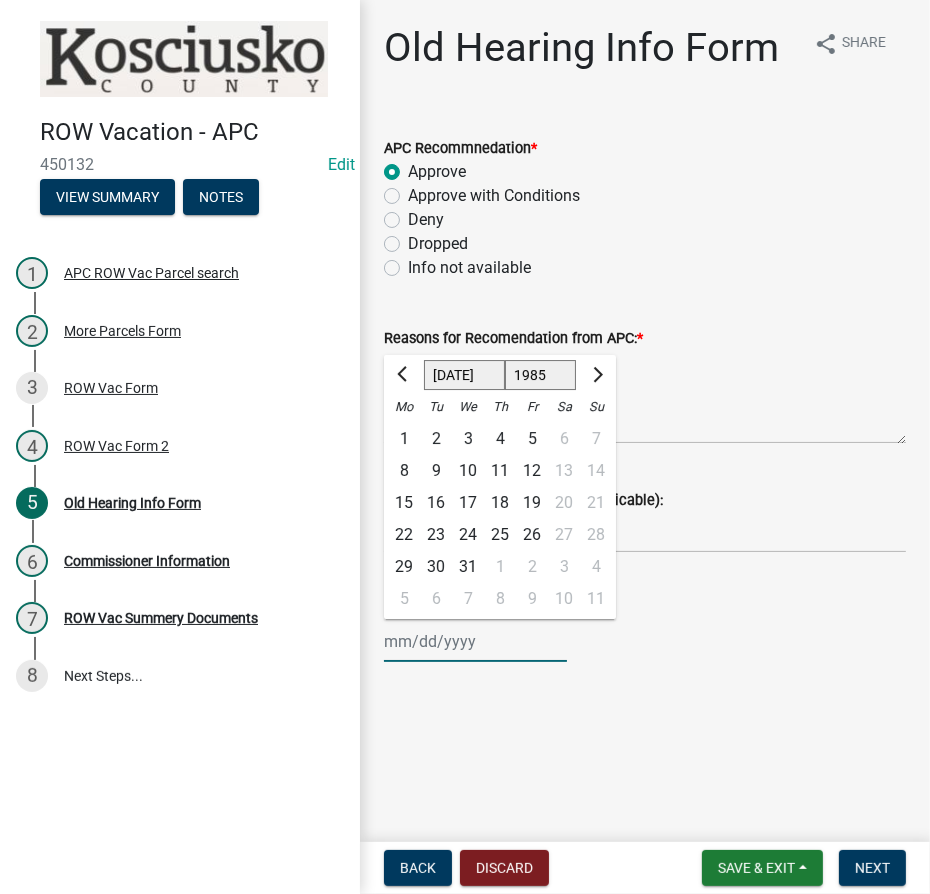 click on "Jan Feb Mar Apr May Jun [DATE] Aug Sep Oct Nov Dec" 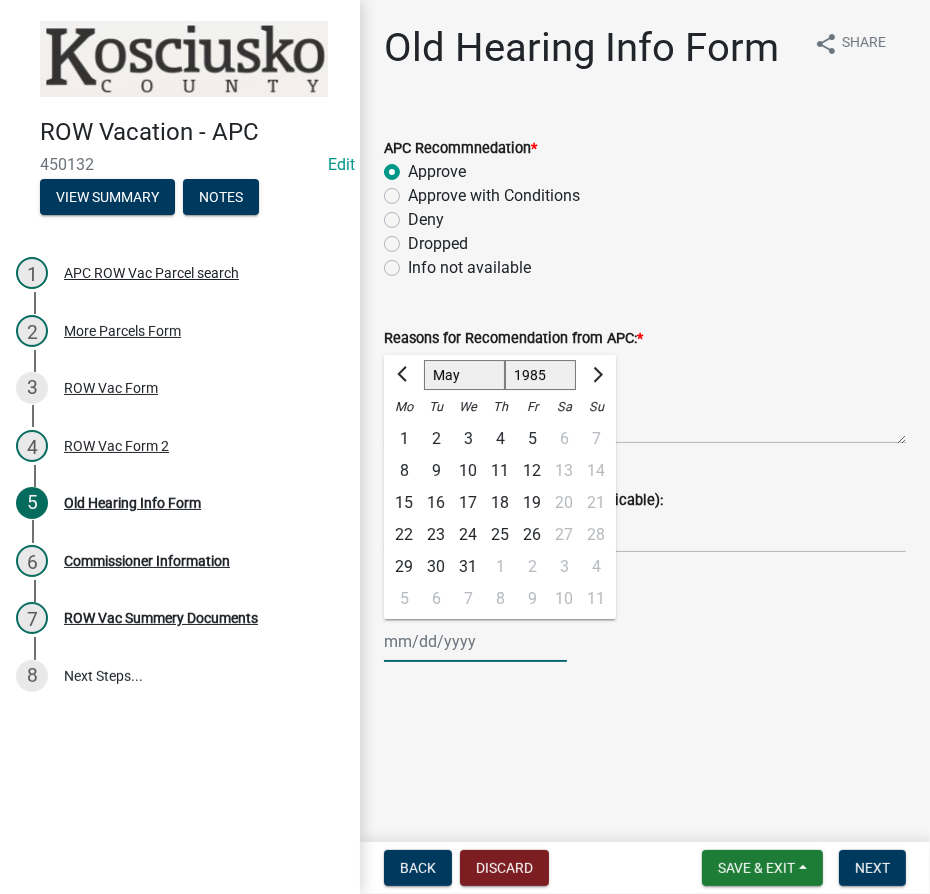click on "Jan Feb Mar Apr May Jun [DATE] Aug Sep Oct Nov Dec" 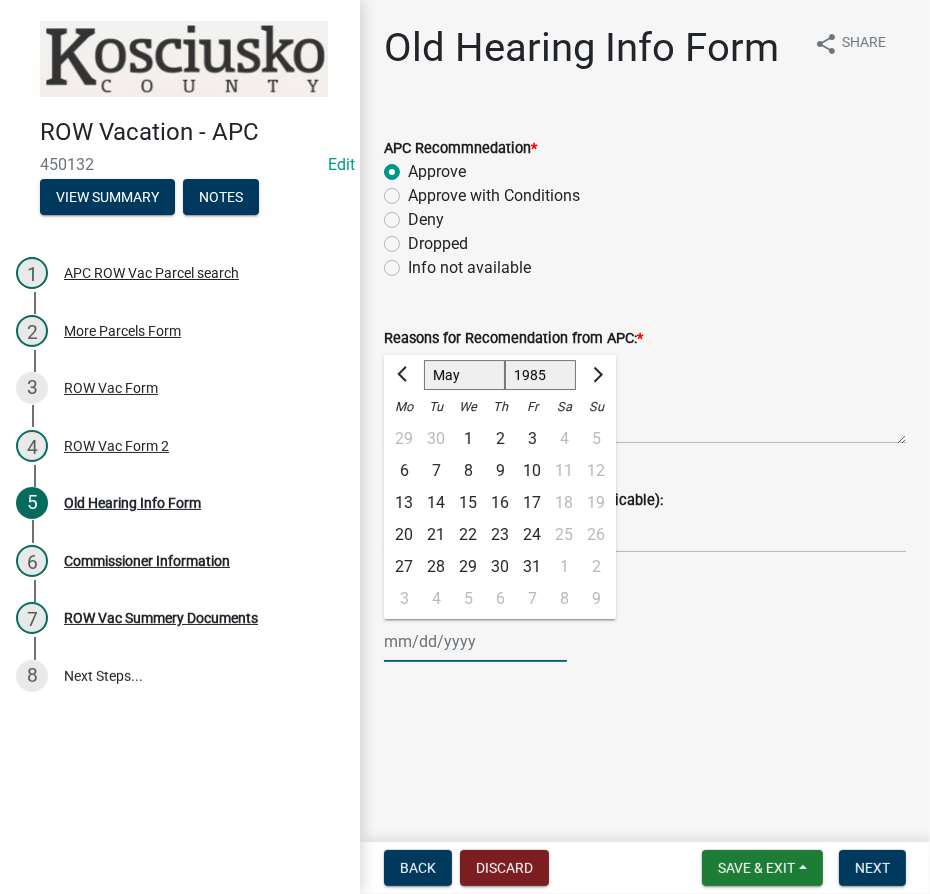 click on "7" 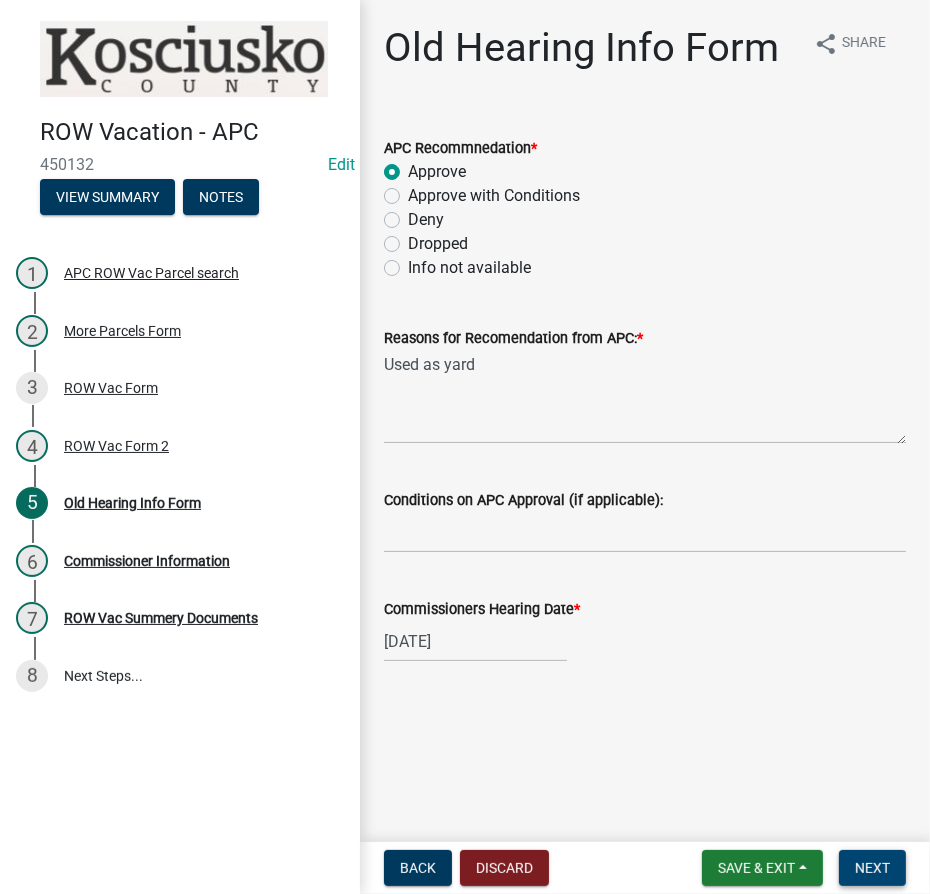 click on "Next" at bounding box center [872, 868] 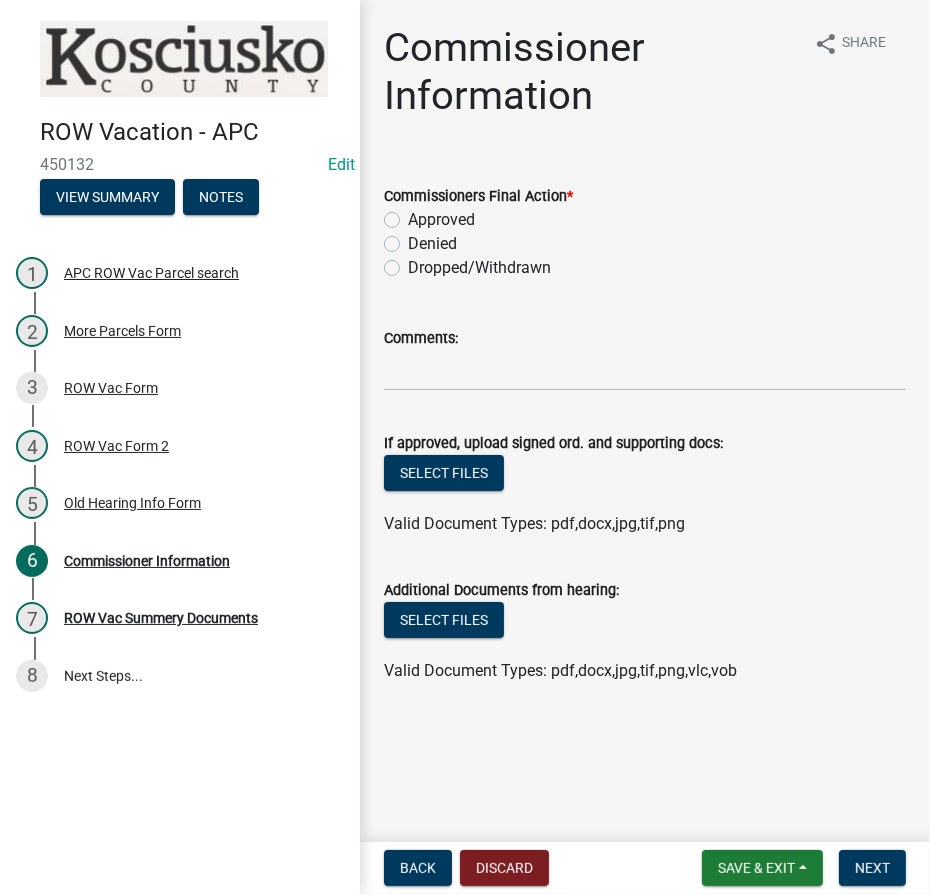 click on "Approved" 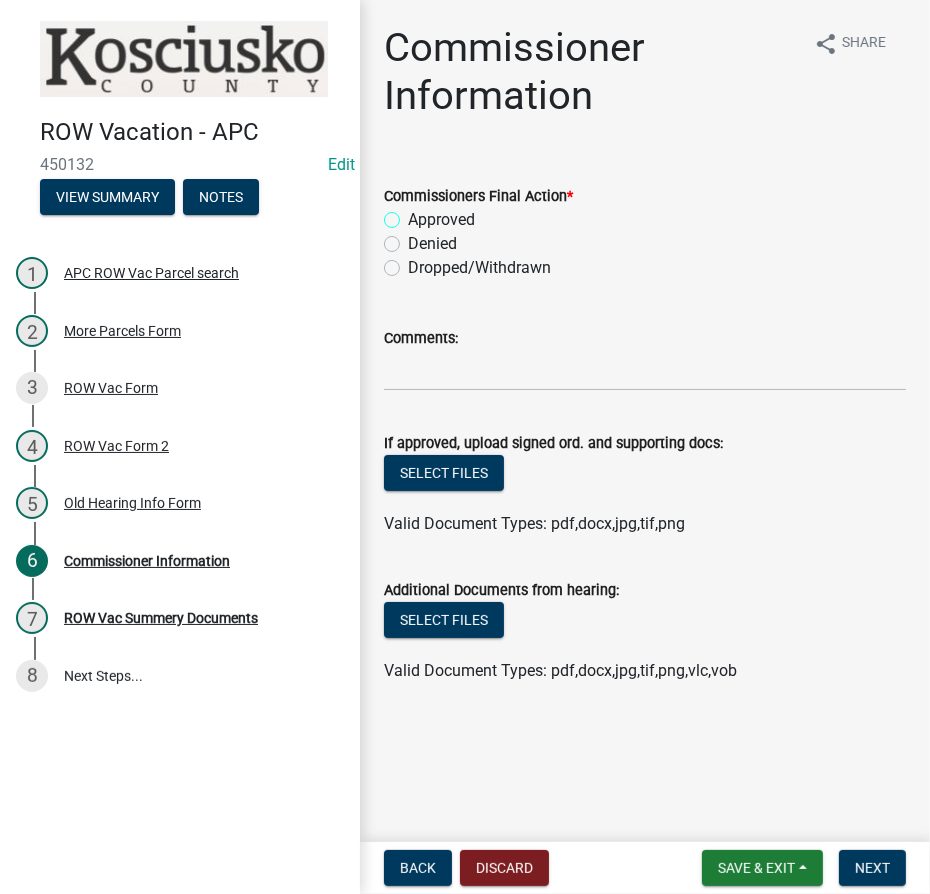 click on "Approved" at bounding box center (414, 214) 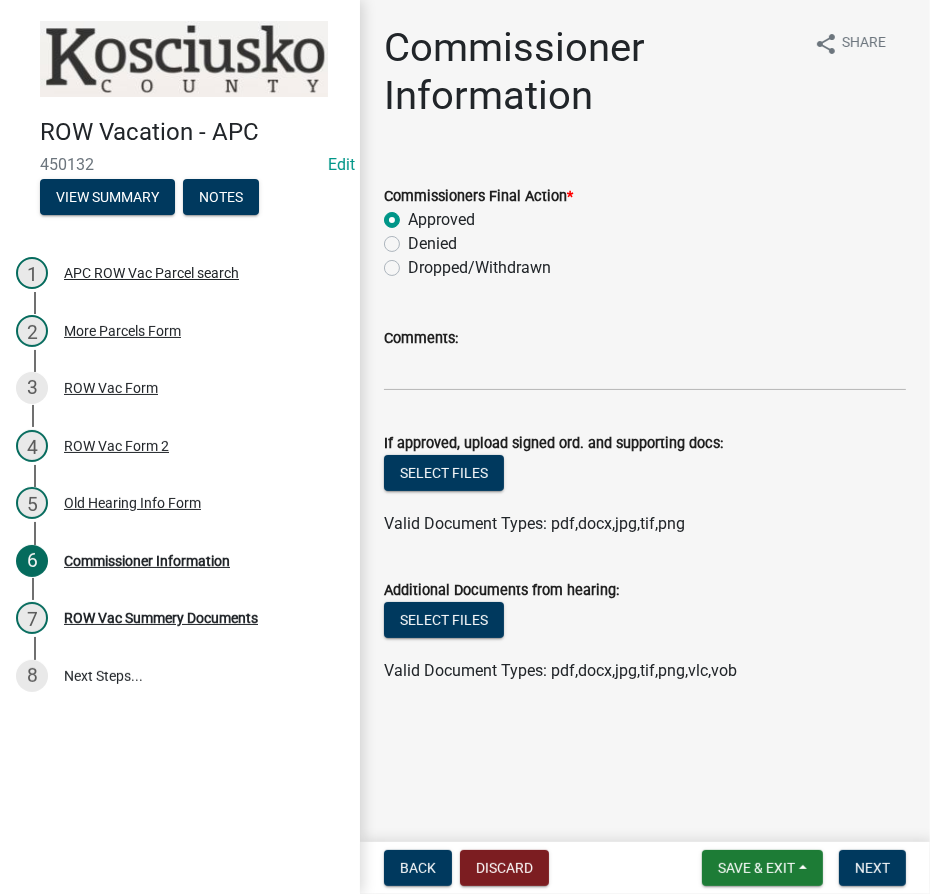 radio on "true" 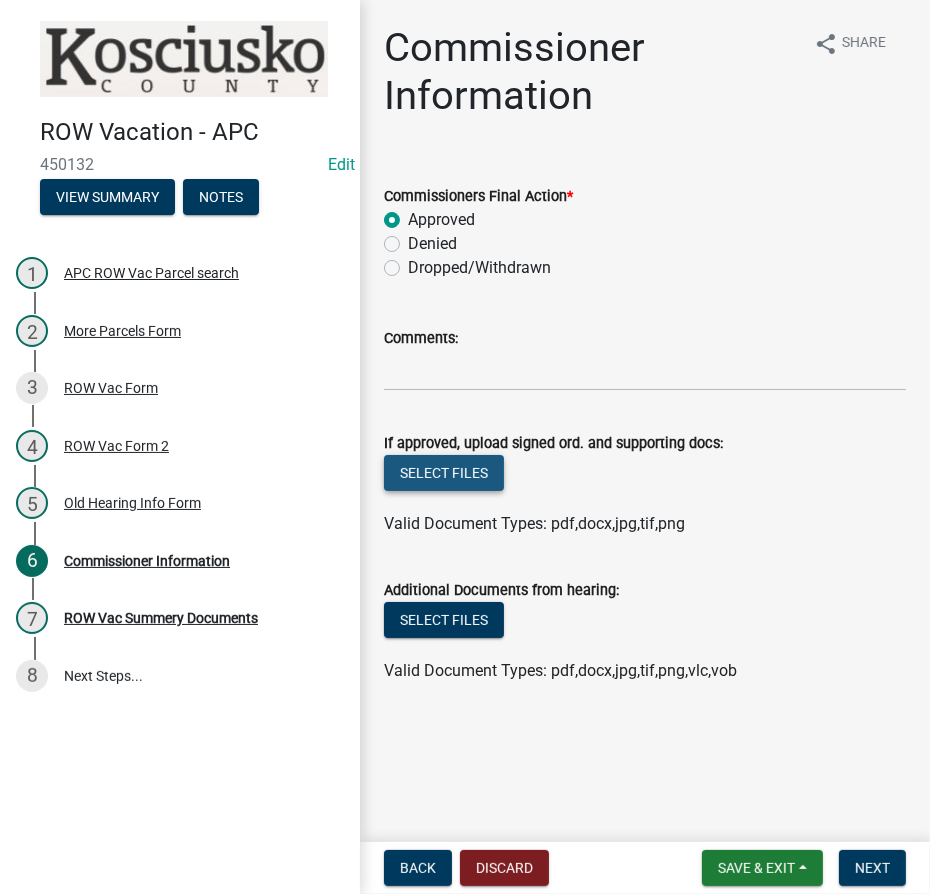 click on "Select files" 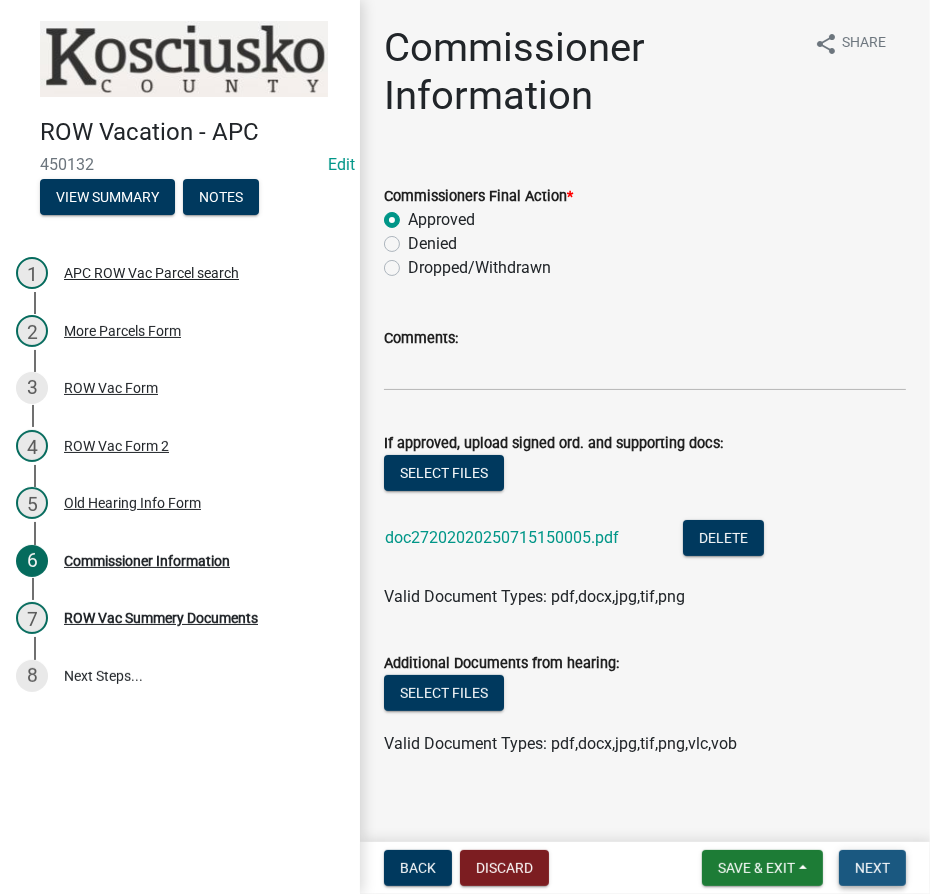 click on "Next" at bounding box center [872, 868] 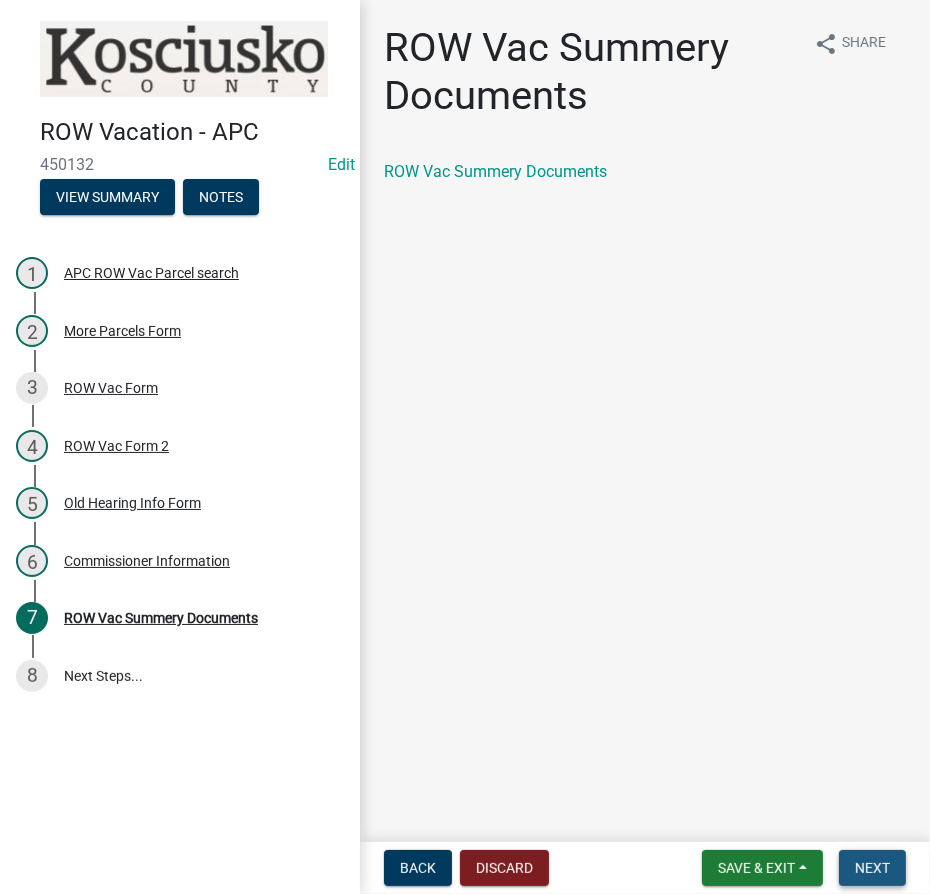 click on "Next" at bounding box center (872, 868) 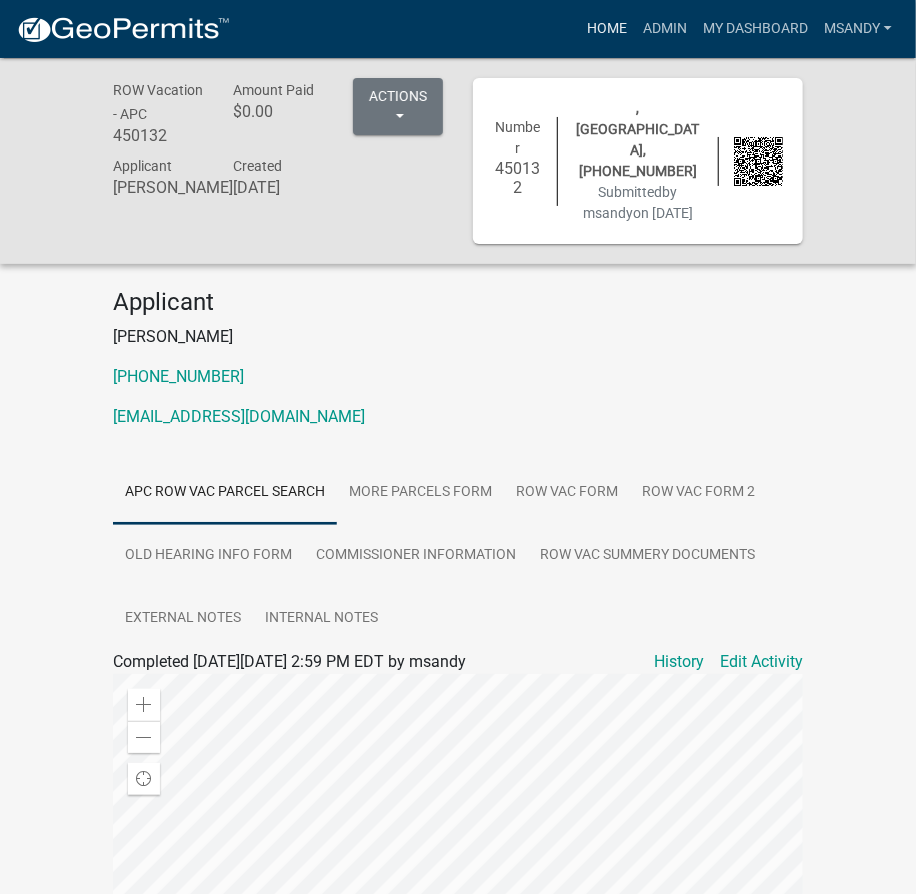 click on "Home" at bounding box center [607, 29] 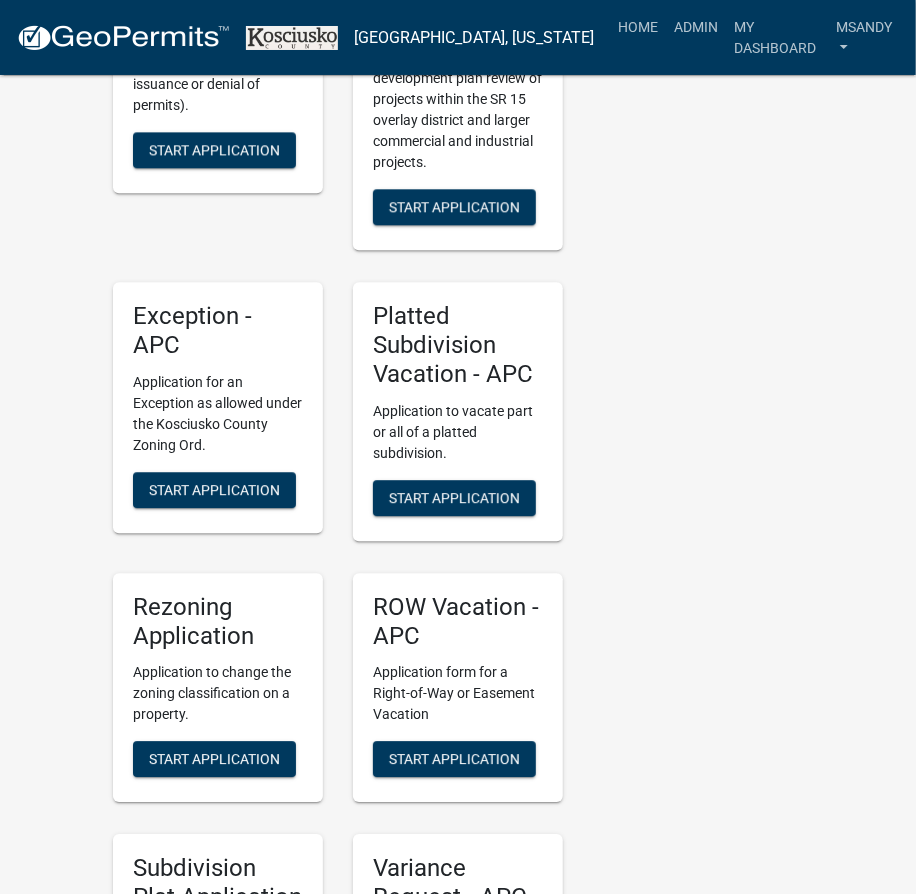 scroll, scrollTop: 4181, scrollLeft: 0, axis: vertical 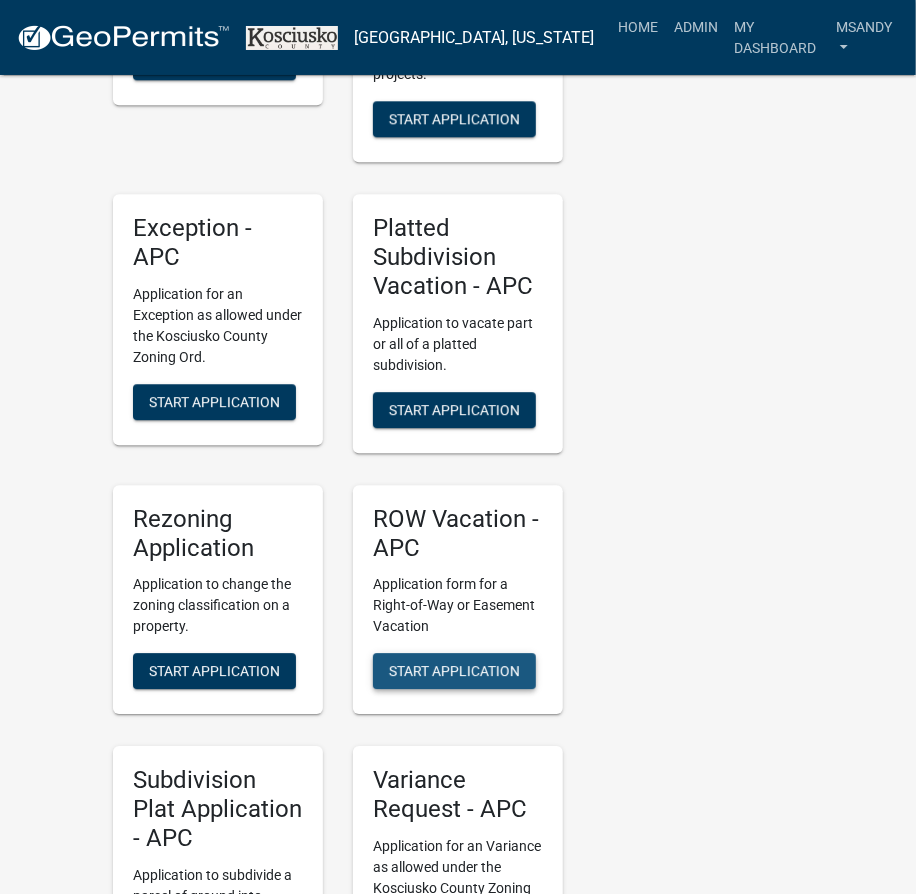 click on "Start Application" at bounding box center [454, 671] 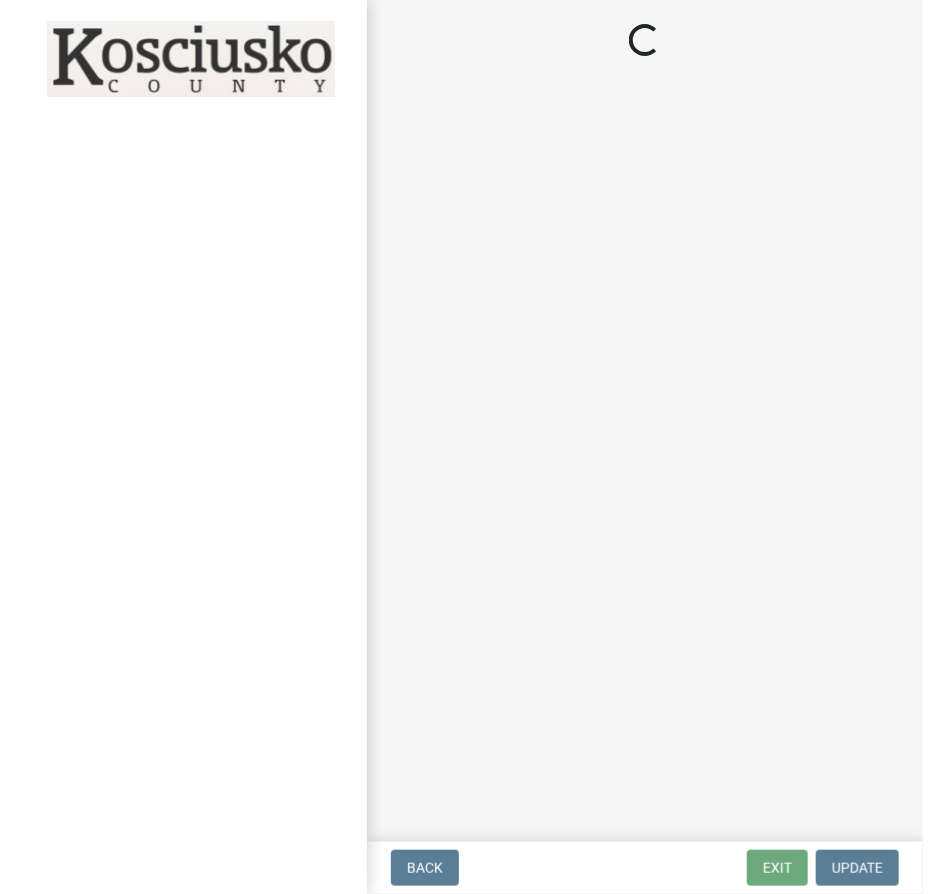 scroll, scrollTop: 0, scrollLeft: 0, axis: both 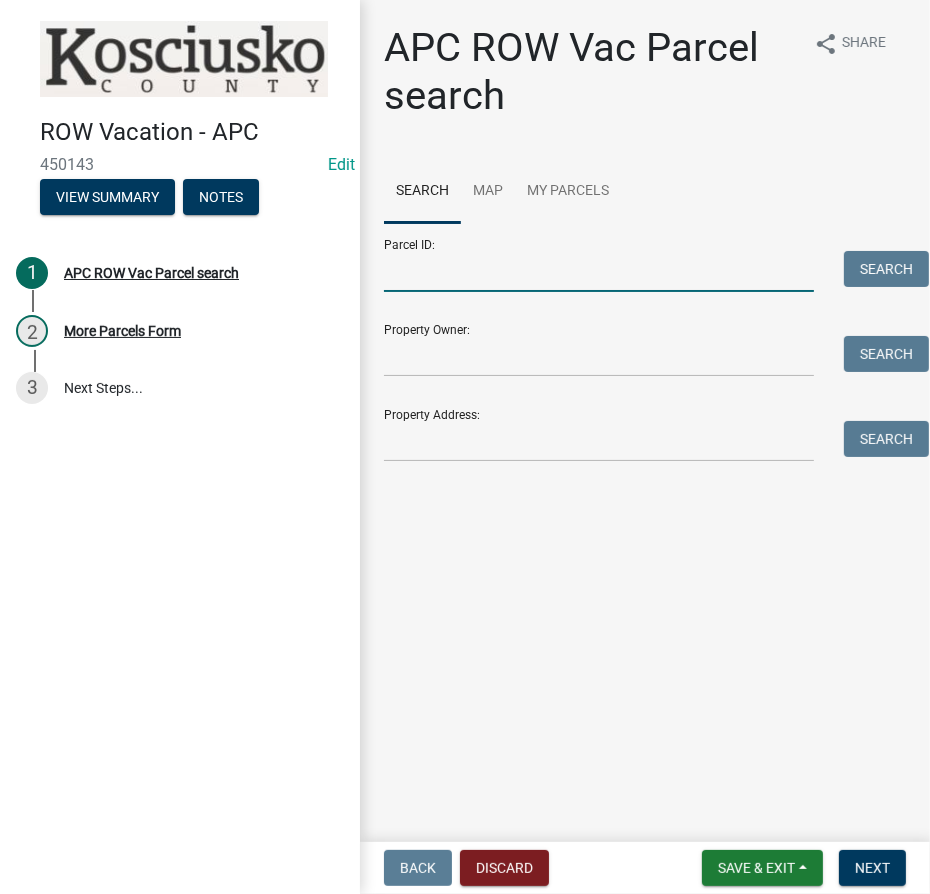 click on "Parcel ID:" at bounding box center (599, 271) 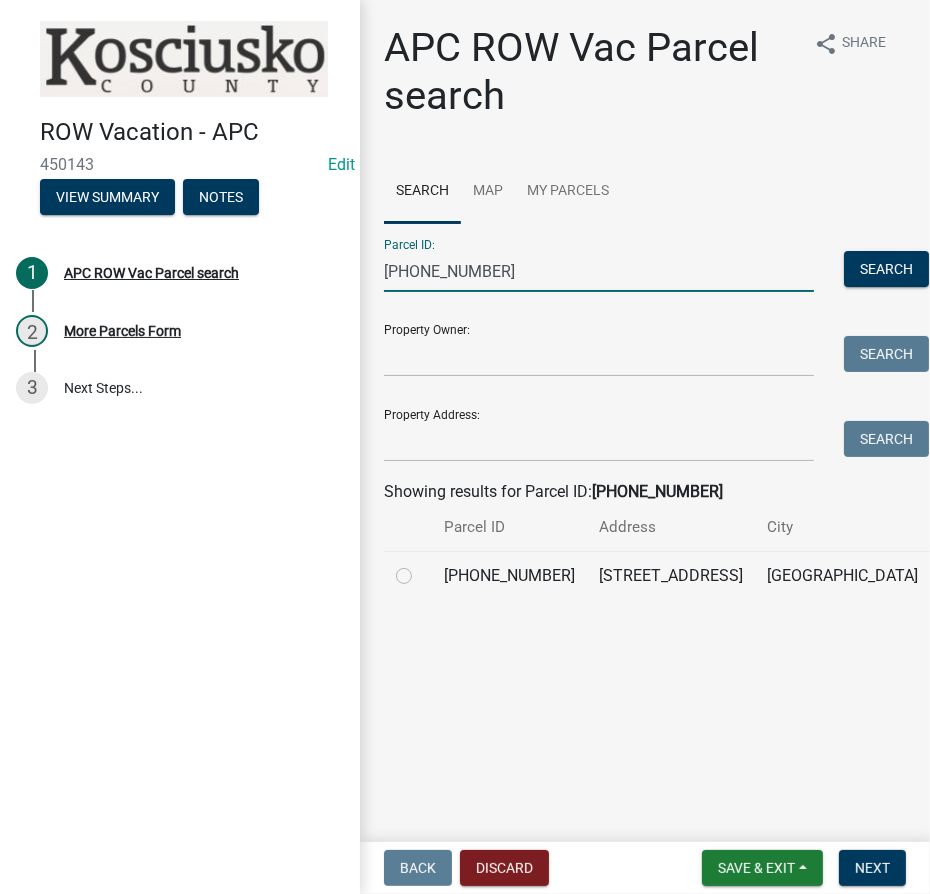 type on "[PHONE_NUMBER]" 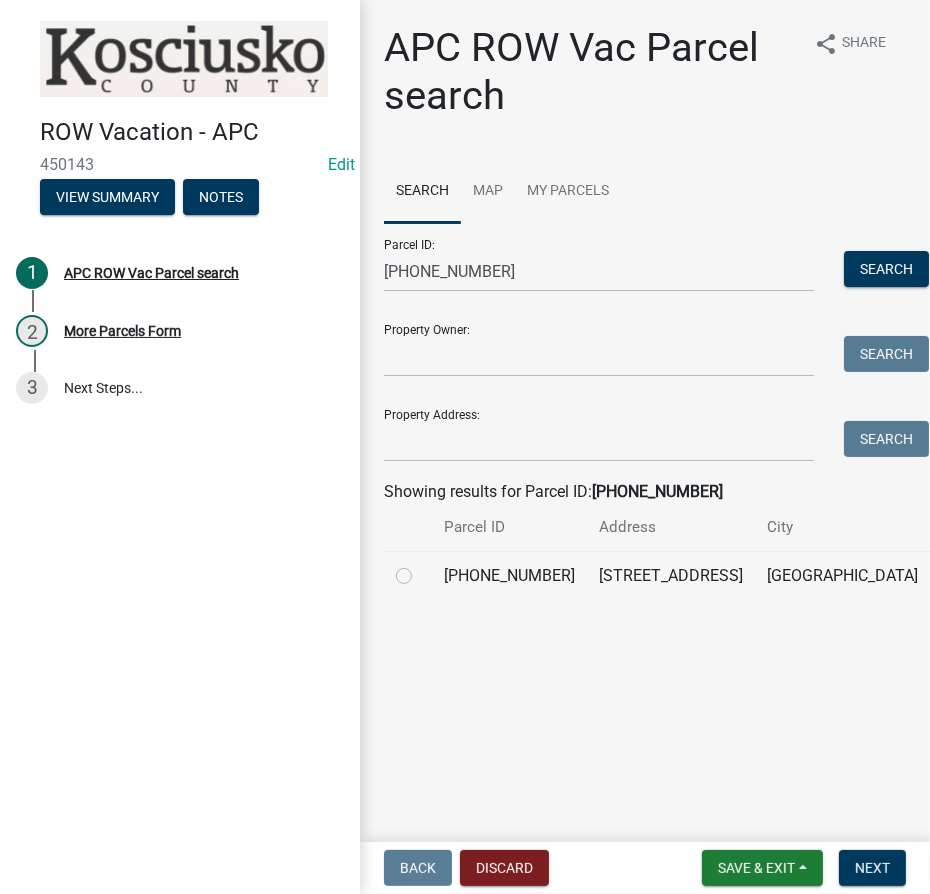 click 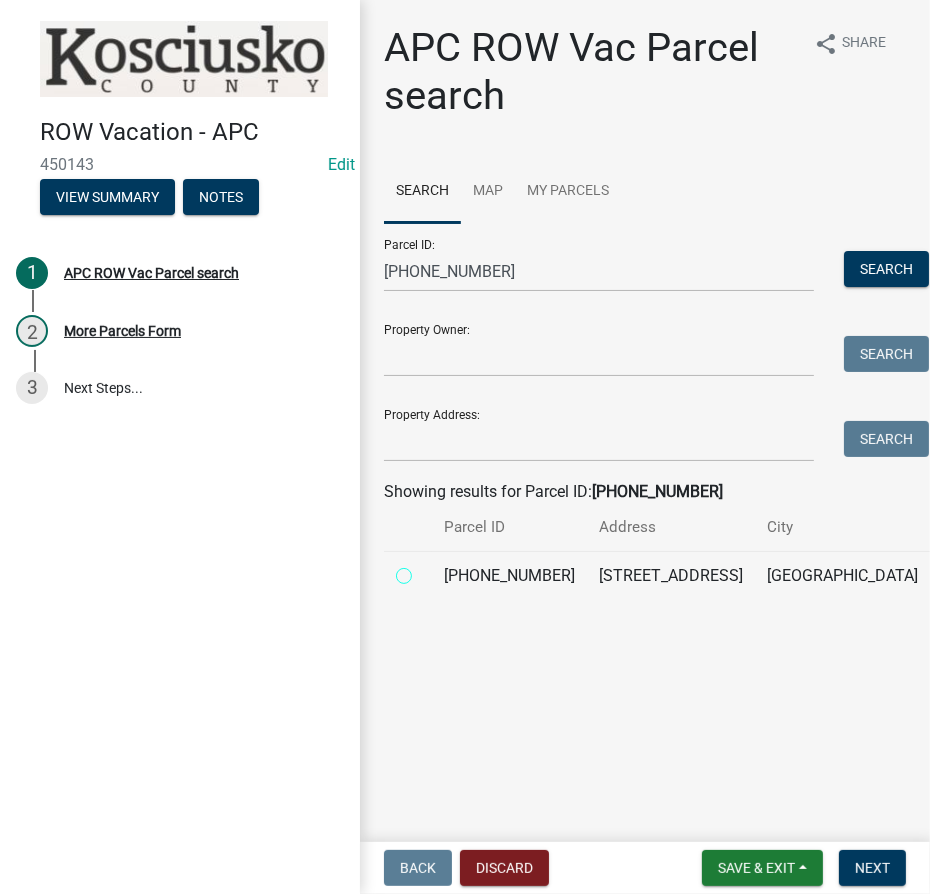 click at bounding box center (426, 570) 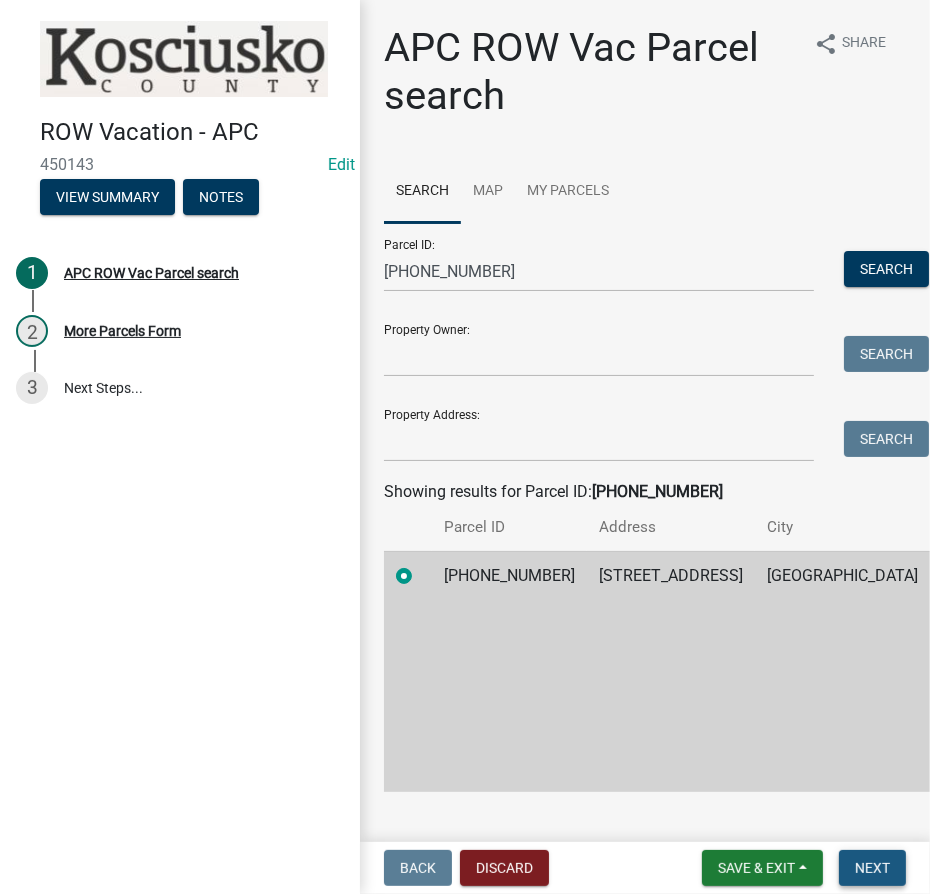 click on "Next" at bounding box center [872, 868] 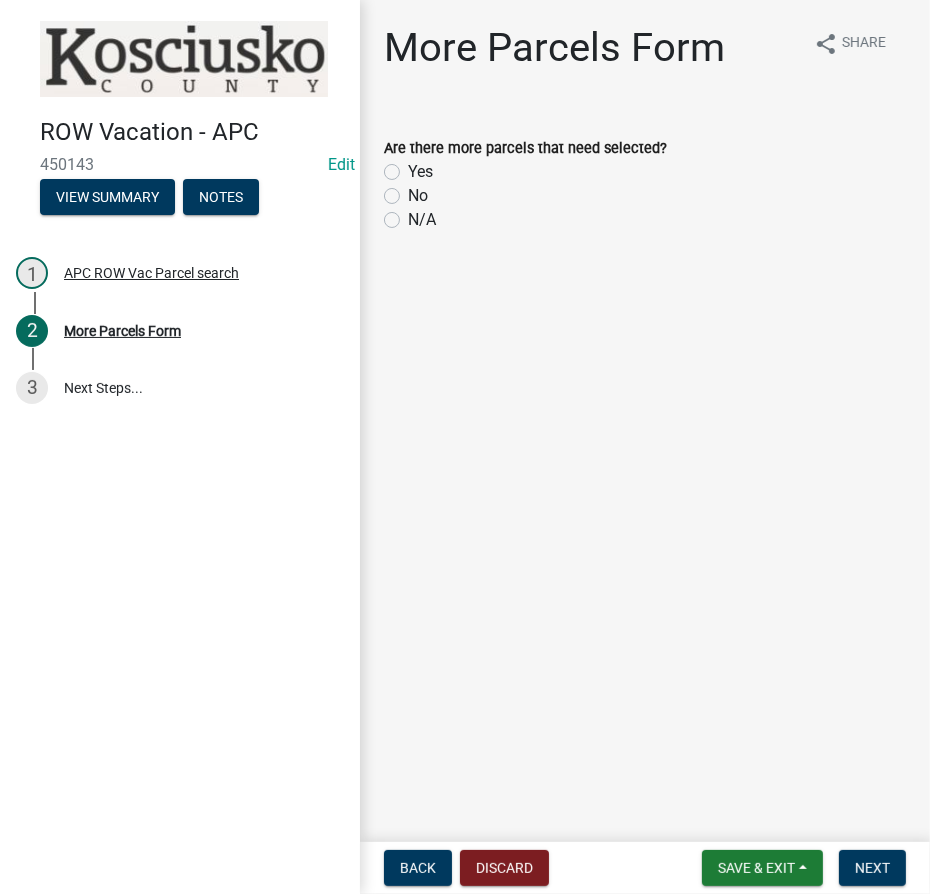 click on "No" 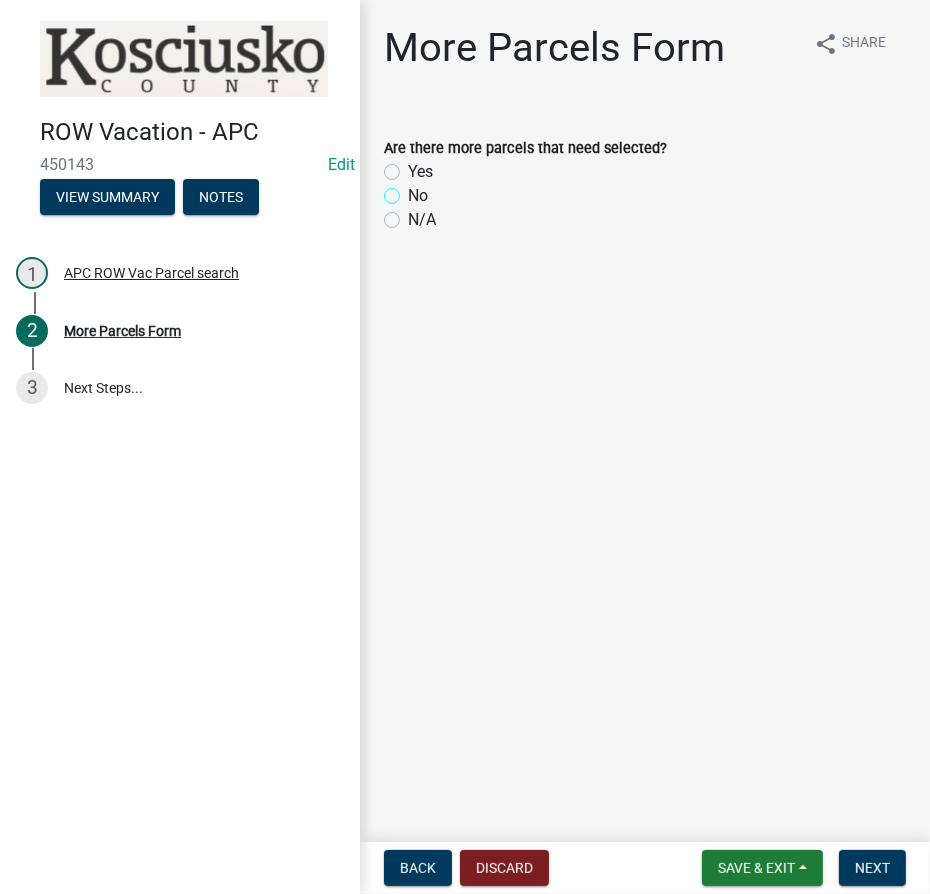 click on "No" at bounding box center (414, 190) 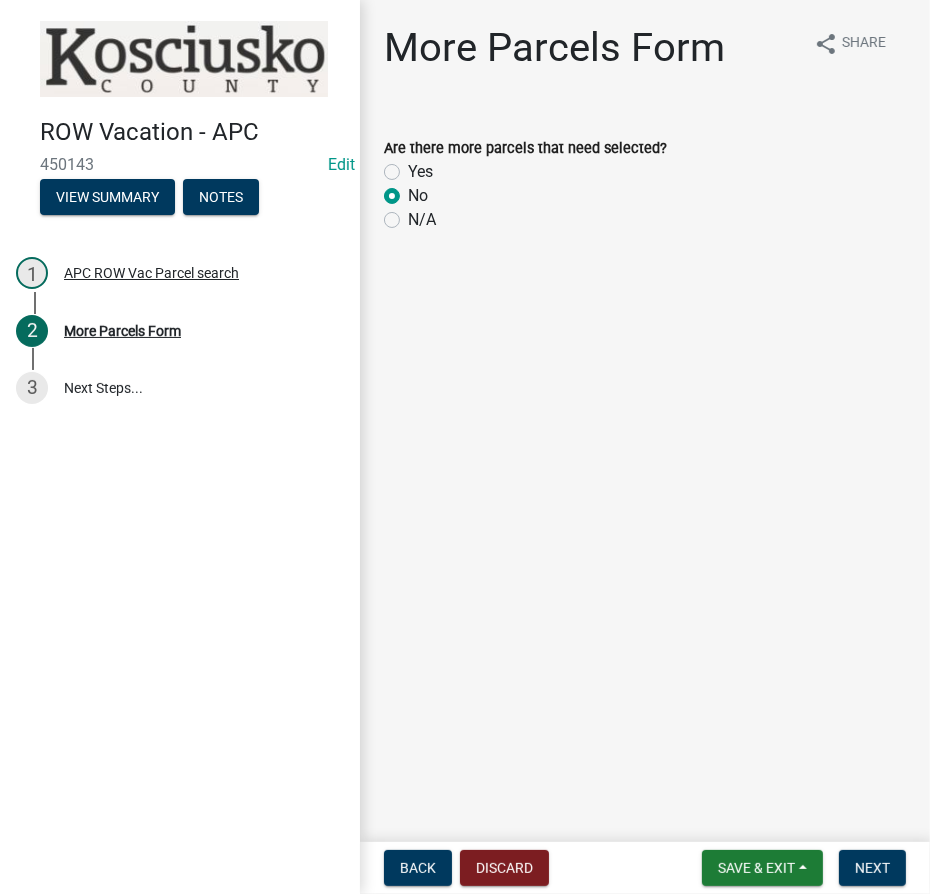 radio on "true" 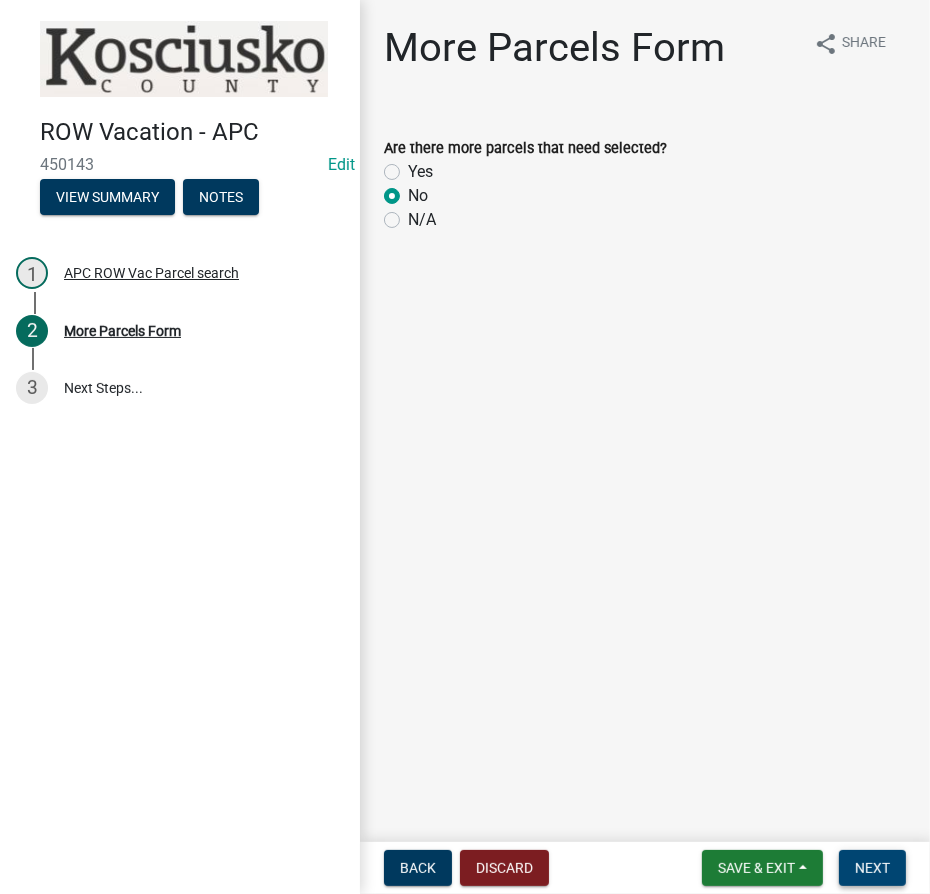 click on "Next" at bounding box center (872, 868) 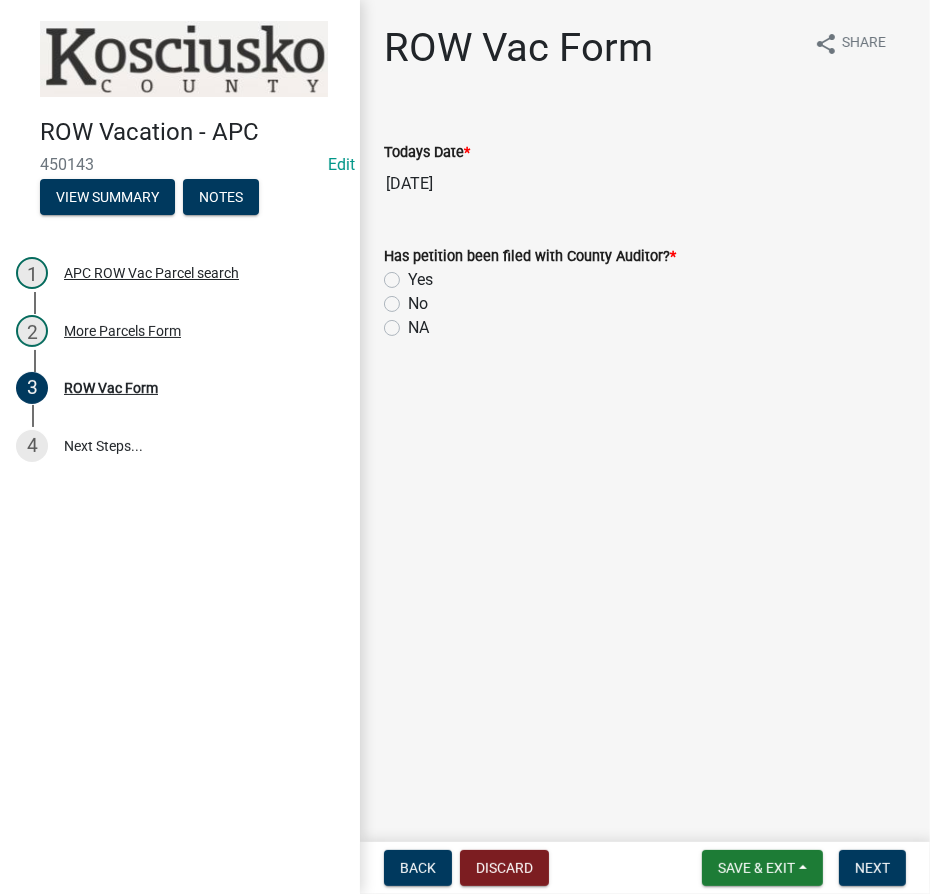 click on "NA" 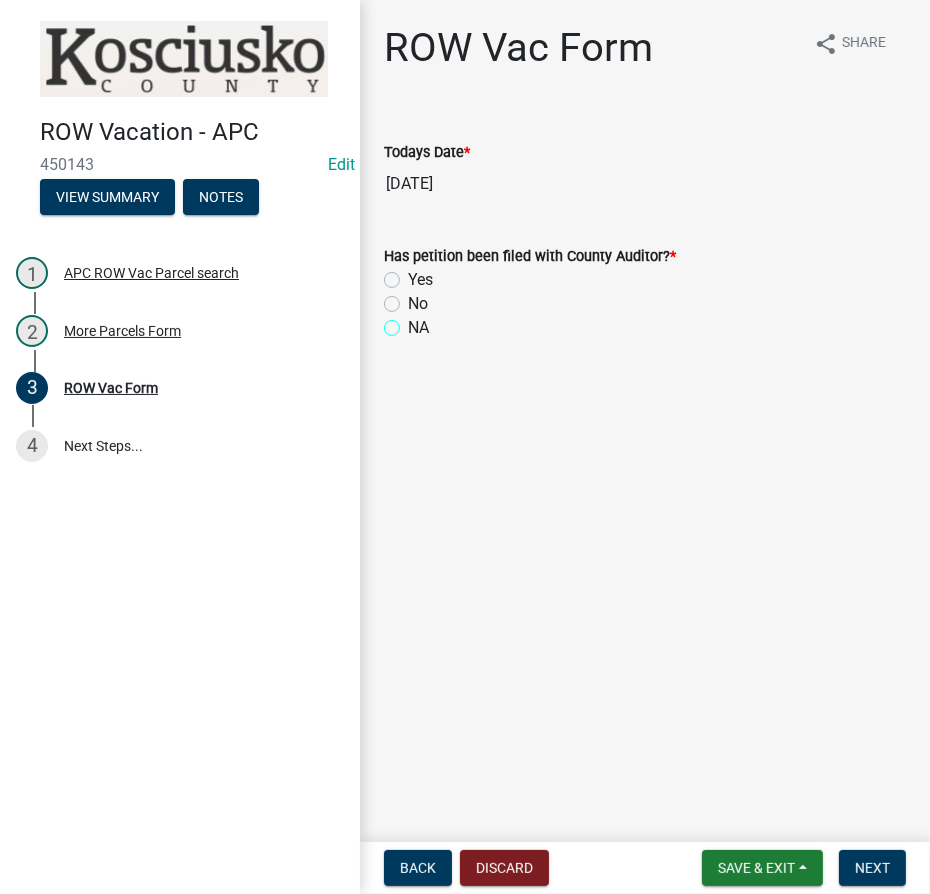 click on "NA" at bounding box center (414, 322) 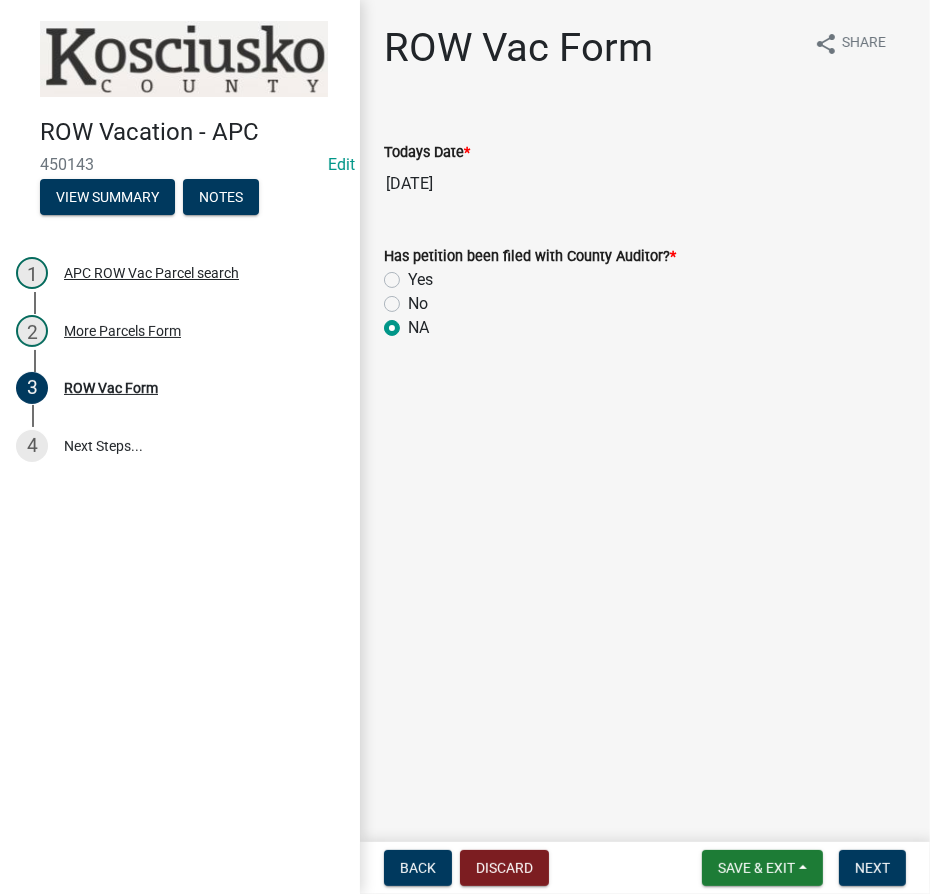 radio on "true" 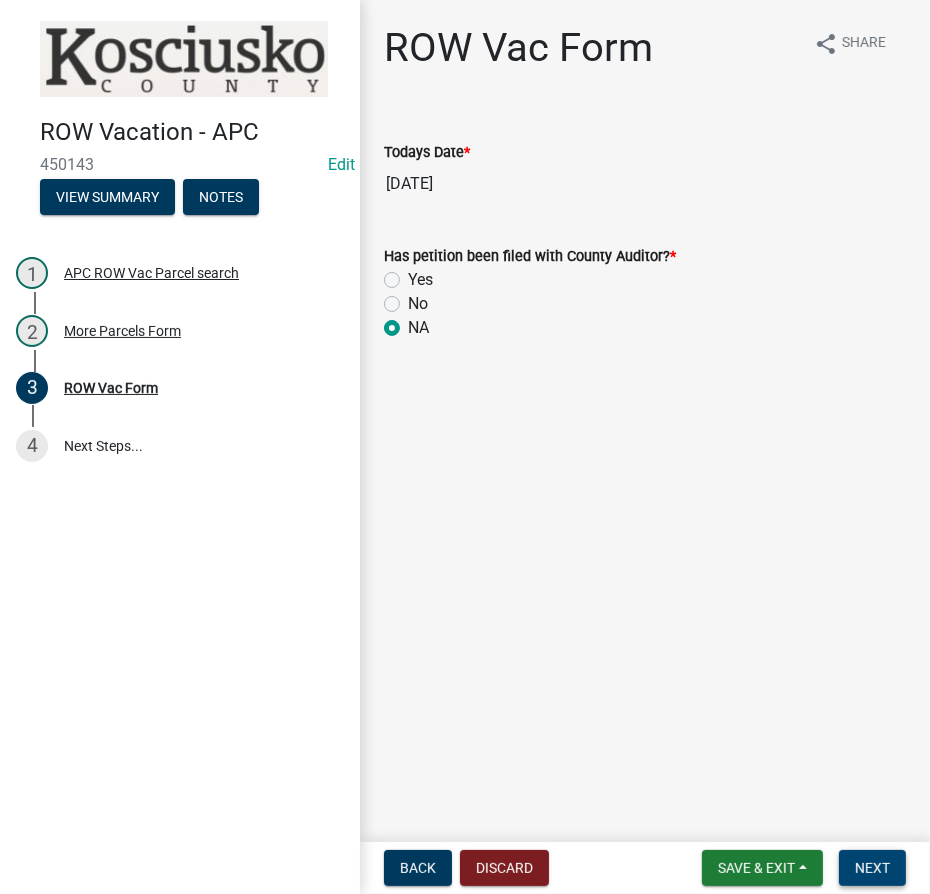 click on "Next" at bounding box center (872, 868) 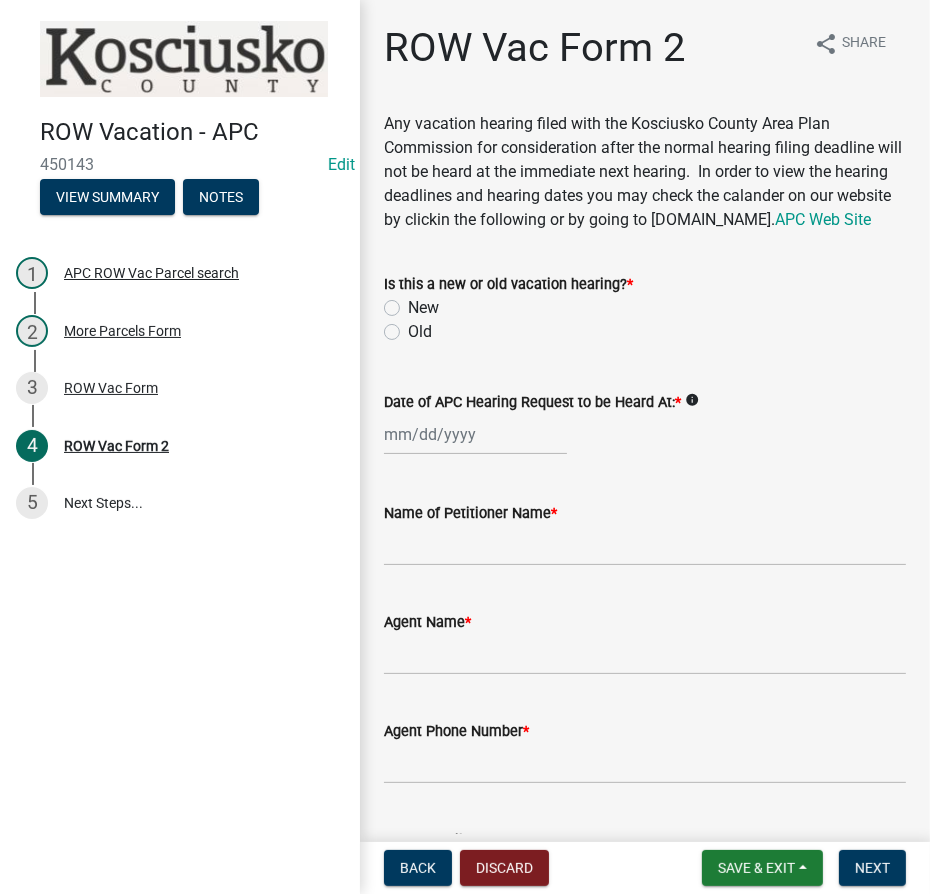 click on "Old" 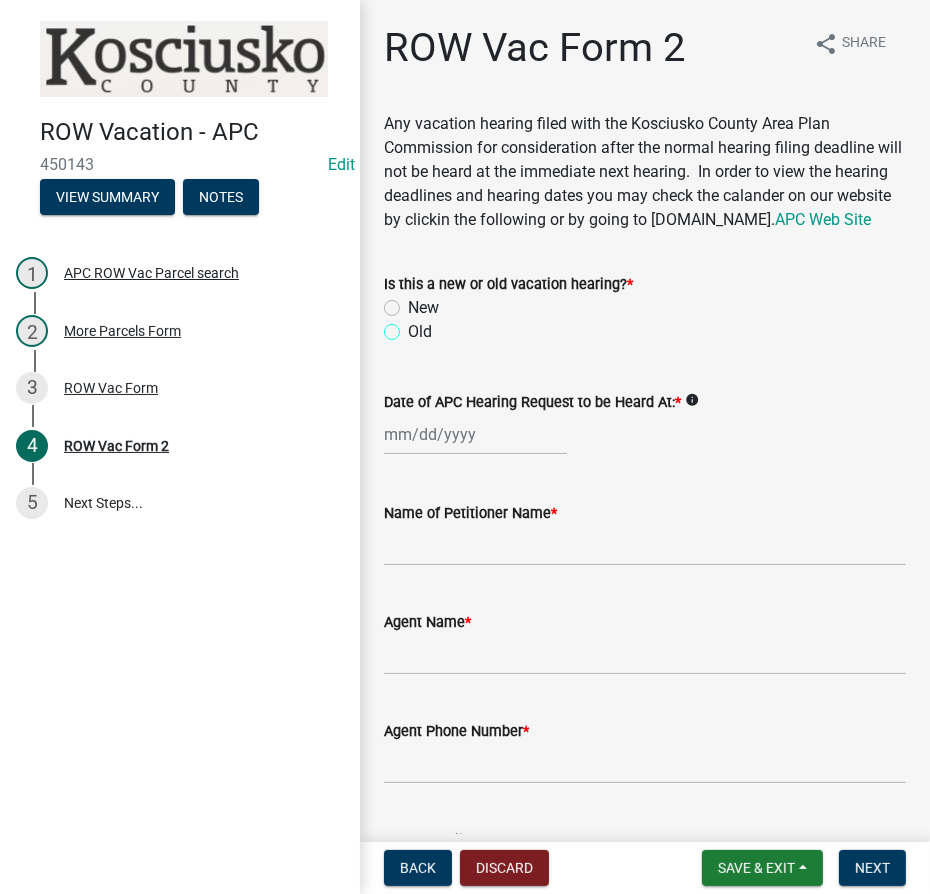 click on "Old" at bounding box center (414, 326) 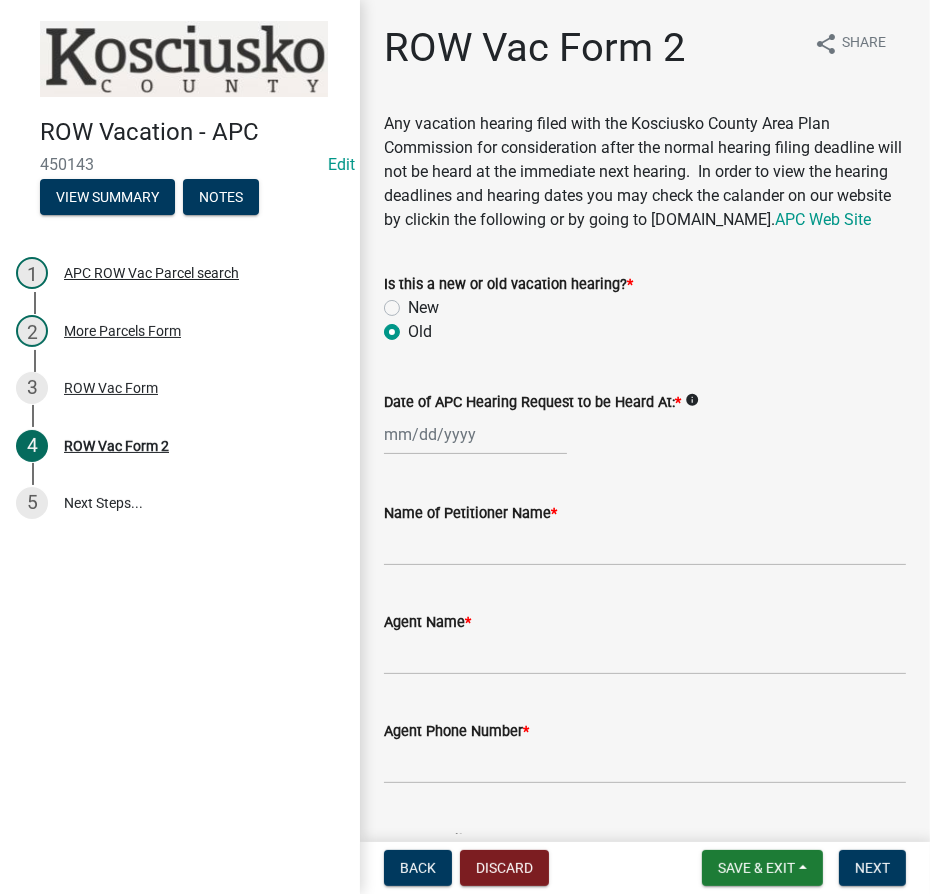 radio on "true" 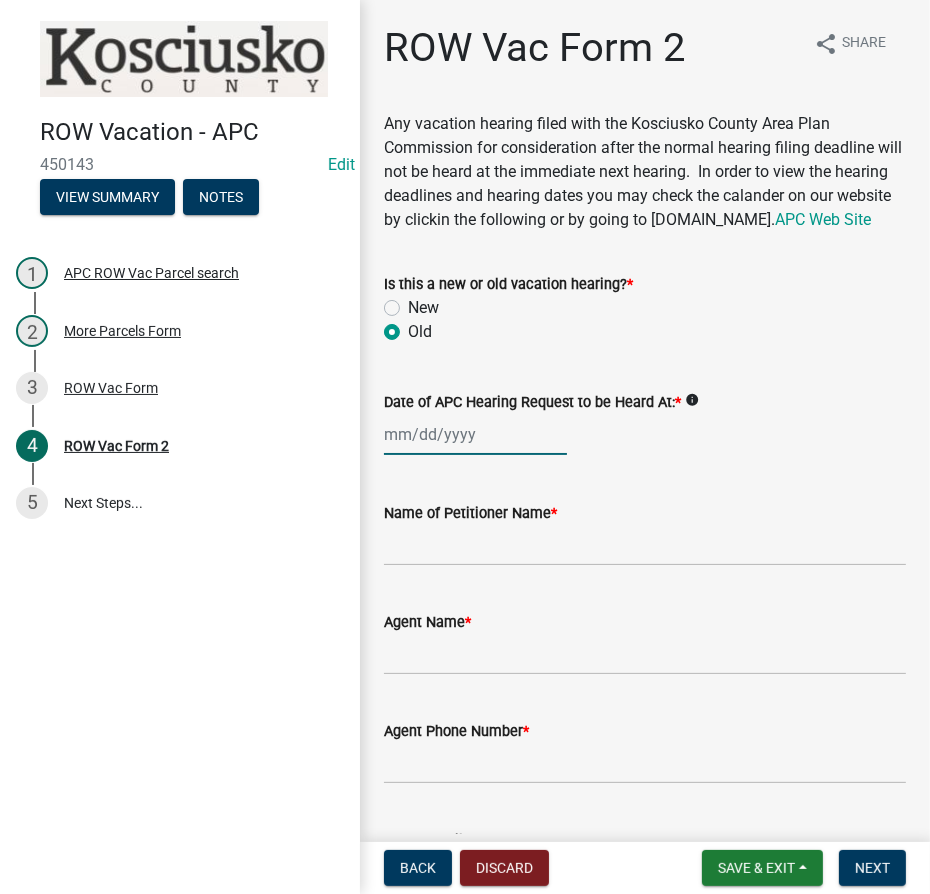 click 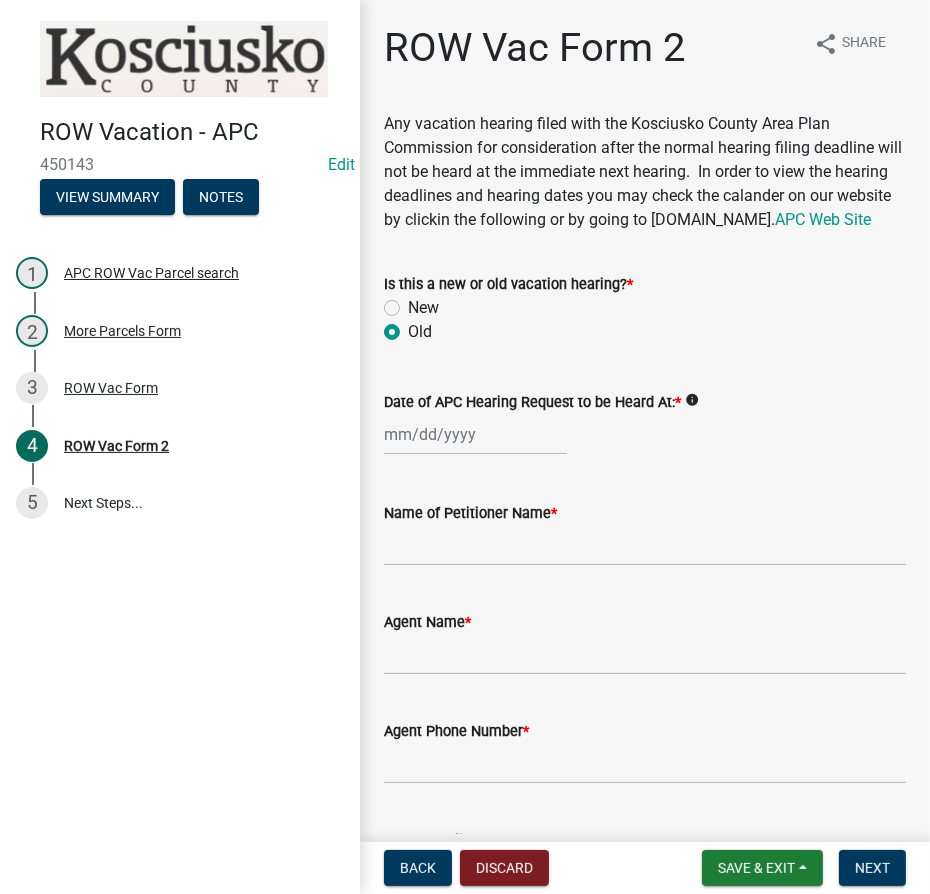 select on "7" 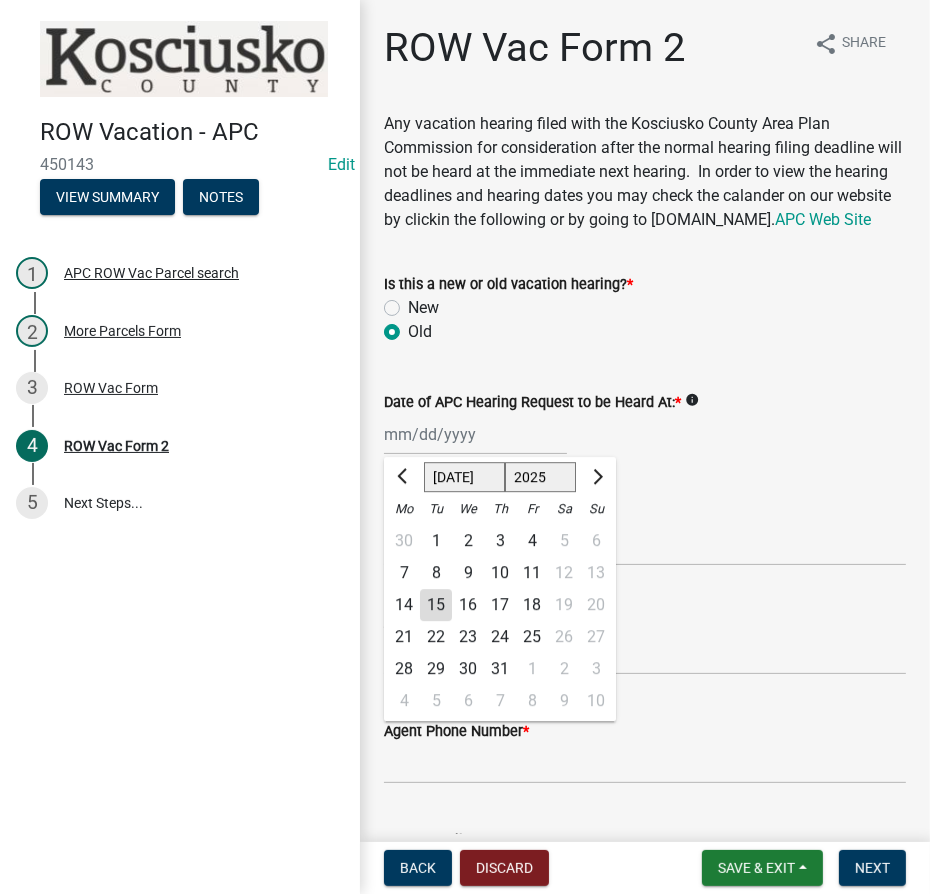 click on "1525 1526 1527 1528 1529 1530 1531 1532 1533 1534 1535 1536 1537 1538 1539 1540 1541 1542 1543 1544 1545 1546 1547 1548 1549 1550 1551 1552 1553 1554 1555 1556 1557 1558 1559 1560 1561 1562 1563 1564 1565 1566 1567 1568 1569 1570 1571 1572 1573 1574 1575 1576 1577 1578 1579 1580 1581 1582 1583 1584 1585 1586 1587 1588 1589 1590 1591 1592 1593 1594 1595 1596 1597 1598 1599 1600 1601 1602 1603 1604 1605 1606 1607 1608 1609 1610 1611 1612 1613 1614 1615 1616 1617 1618 1619 1620 1621 1622 1623 1624 1625 1626 1627 1628 1629 1630 1631 1632 1633 1634 1635 1636 1637 1638 1639 1640 1641 1642 1643 1644 1645 1646 1647 1648 1649 1650 1651 1652 1653 1654 1655 1656 1657 1658 1659 1660 1661 1662 1663 1664 1665 1666 1667 1668 1669 1670 1671 1672 1673 1674 1675 1676 1677 1678 1679 1680 1681 1682 1683 1684 1685 1686 1687 1688 1689 1690 1691 1692 1693 1694 1695 1696 1697 1698 1699 1700 1701 1702 1703 1704 1705 1706 1707 1708 1709 1710 1711 1712 1713 1714 1715 1716 1717 1718 1719 1720 1721 1722 1723 1724 1725 1726 1727 1728 1729" 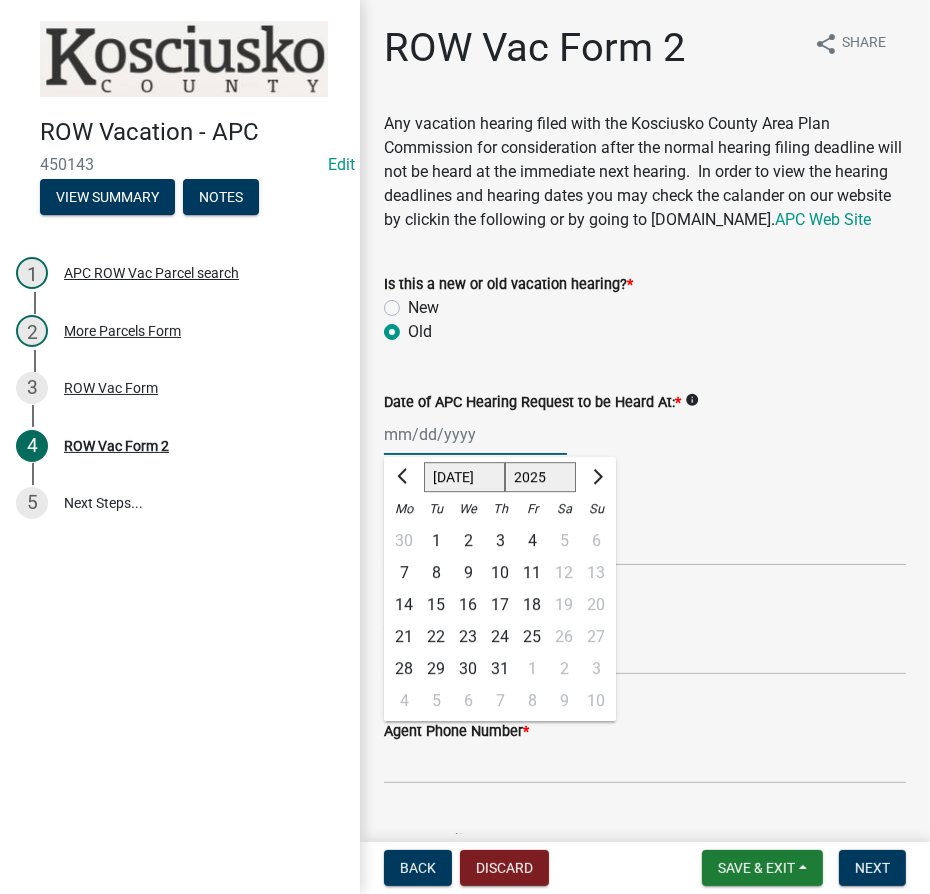 select on "1994" 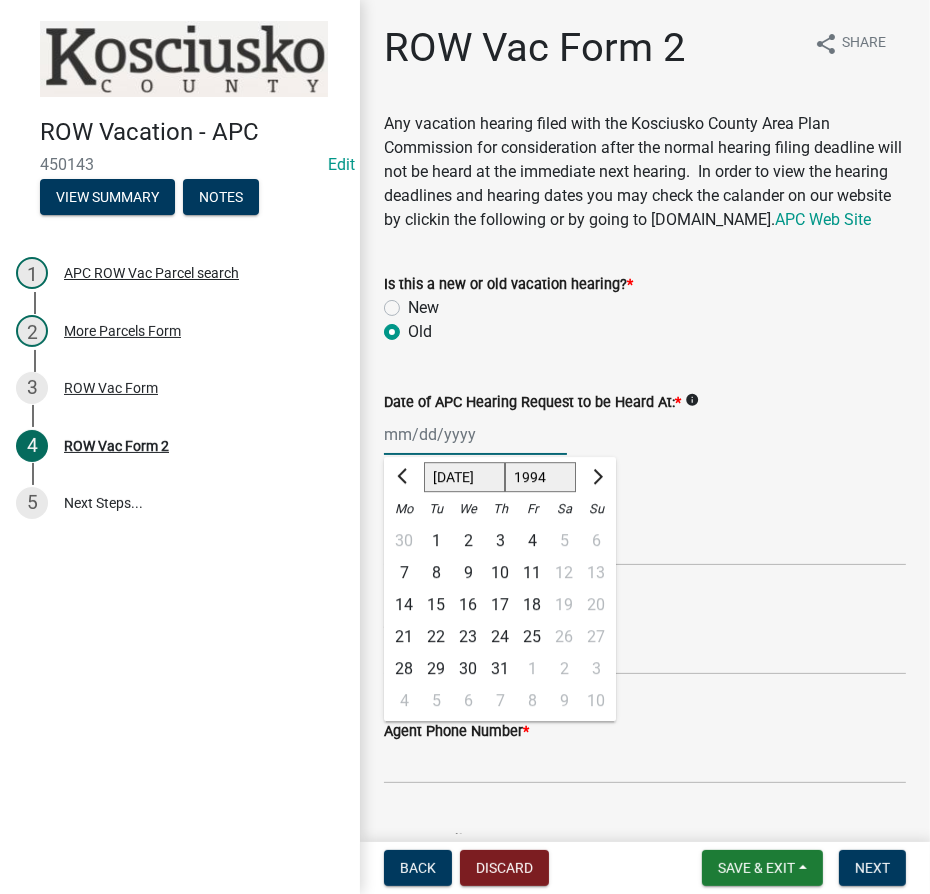 click on "1525 1526 1527 1528 1529 1530 1531 1532 1533 1534 1535 1536 1537 1538 1539 1540 1541 1542 1543 1544 1545 1546 1547 1548 1549 1550 1551 1552 1553 1554 1555 1556 1557 1558 1559 1560 1561 1562 1563 1564 1565 1566 1567 1568 1569 1570 1571 1572 1573 1574 1575 1576 1577 1578 1579 1580 1581 1582 1583 1584 1585 1586 1587 1588 1589 1590 1591 1592 1593 1594 1595 1596 1597 1598 1599 1600 1601 1602 1603 1604 1605 1606 1607 1608 1609 1610 1611 1612 1613 1614 1615 1616 1617 1618 1619 1620 1621 1622 1623 1624 1625 1626 1627 1628 1629 1630 1631 1632 1633 1634 1635 1636 1637 1638 1639 1640 1641 1642 1643 1644 1645 1646 1647 1648 1649 1650 1651 1652 1653 1654 1655 1656 1657 1658 1659 1660 1661 1662 1663 1664 1665 1666 1667 1668 1669 1670 1671 1672 1673 1674 1675 1676 1677 1678 1679 1680 1681 1682 1683 1684 1685 1686 1687 1688 1689 1690 1691 1692 1693 1694 1695 1696 1697 1698 1699 1700 1701 1702 1703 1704 1705 1706 1707 1708 1709 1710 1711 1712 1713 1714 1715 1716 1717 1718 1719 1720 1721 1722 1723 1724 1725 1726 1727 1728 1729" 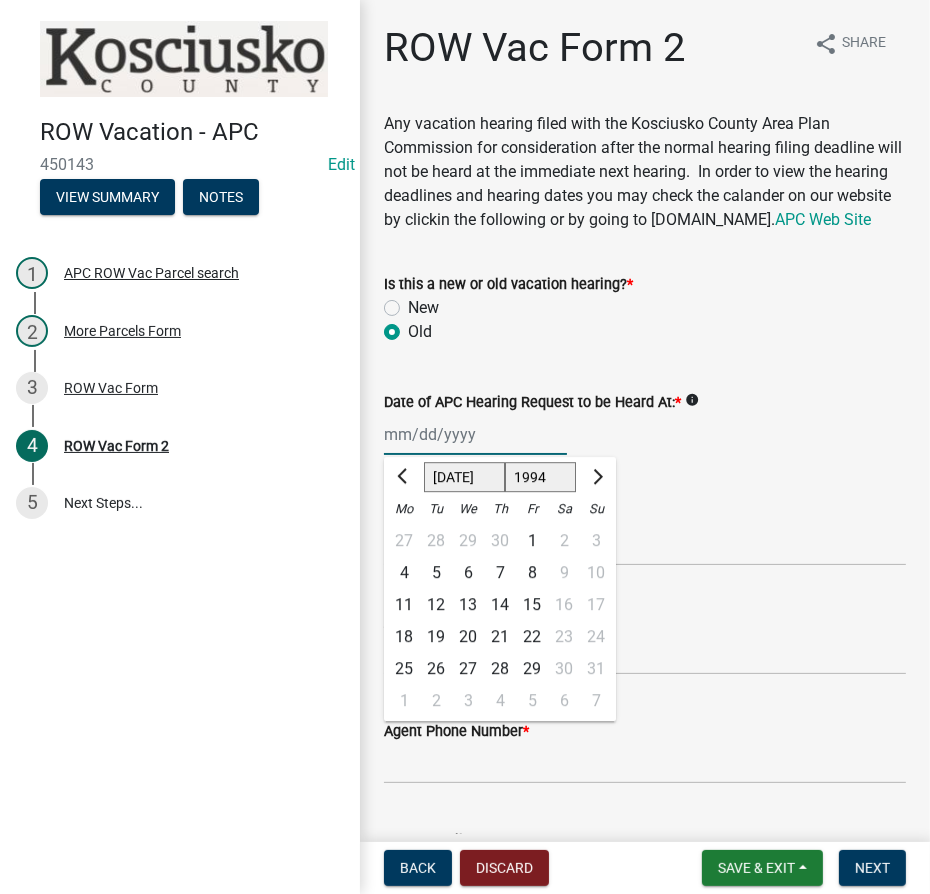 click on "Jan Feb Mar Apr May Jun [DATE] Aug Sep Oct Nov Dec" 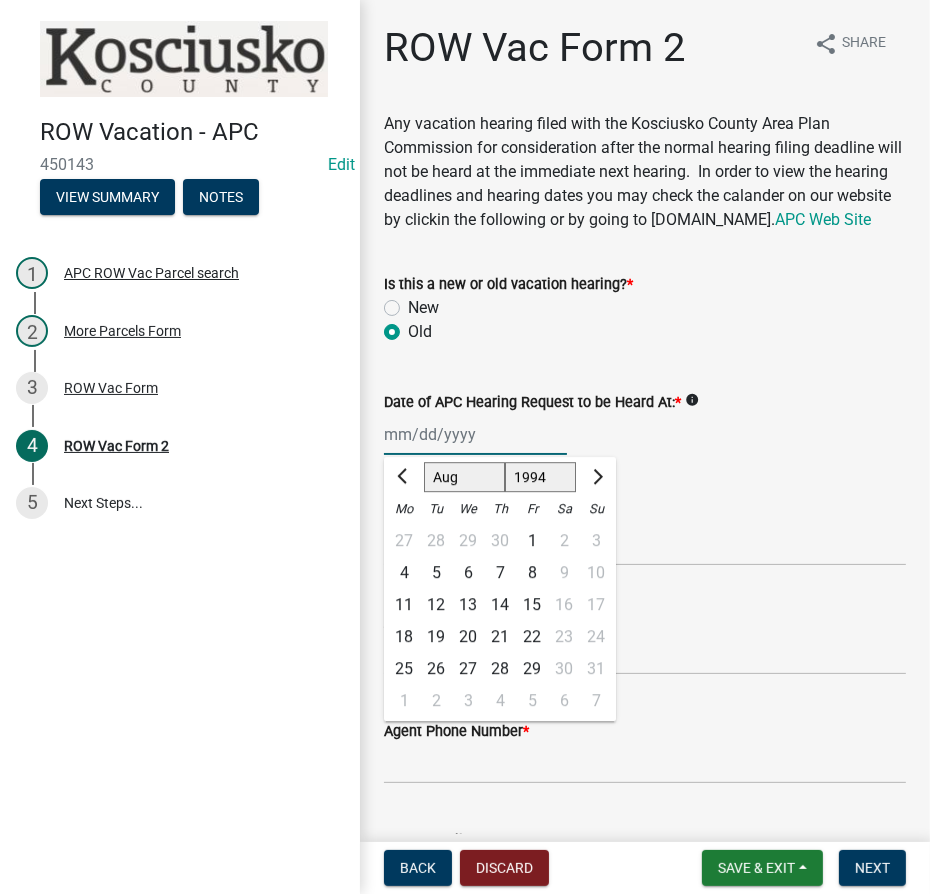 click on "Jan Feb Mar Apr May Jun [DATE] Aug Sep Oct Nov Dec" 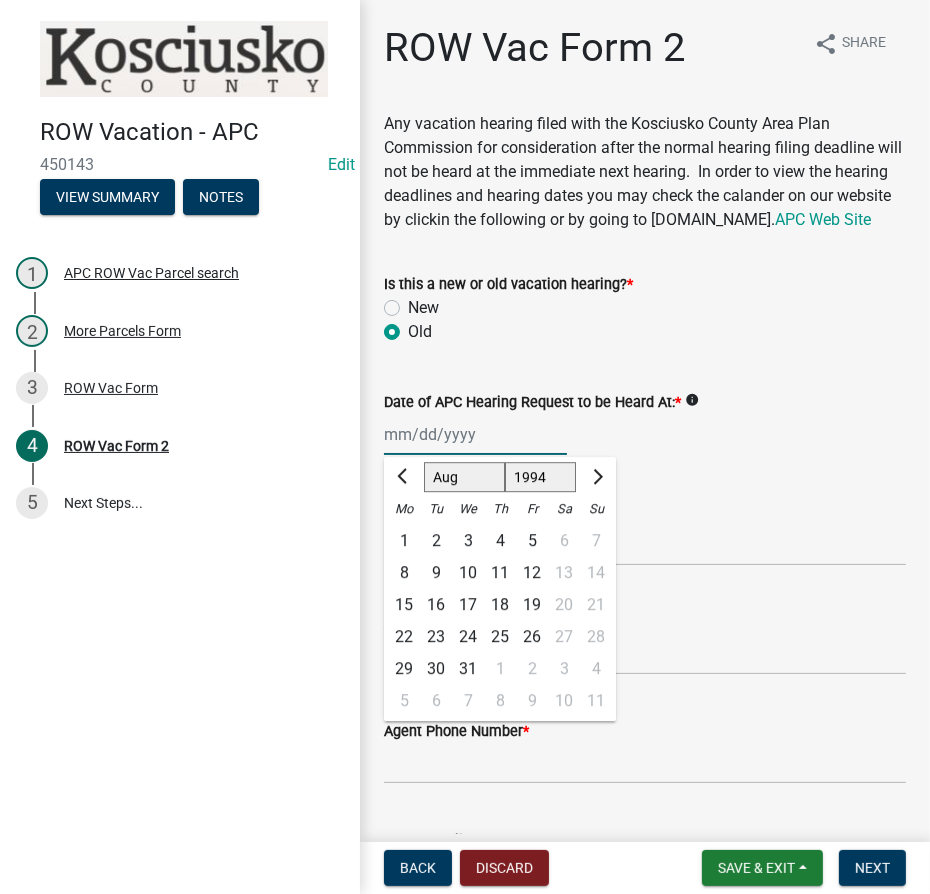 click on "9" 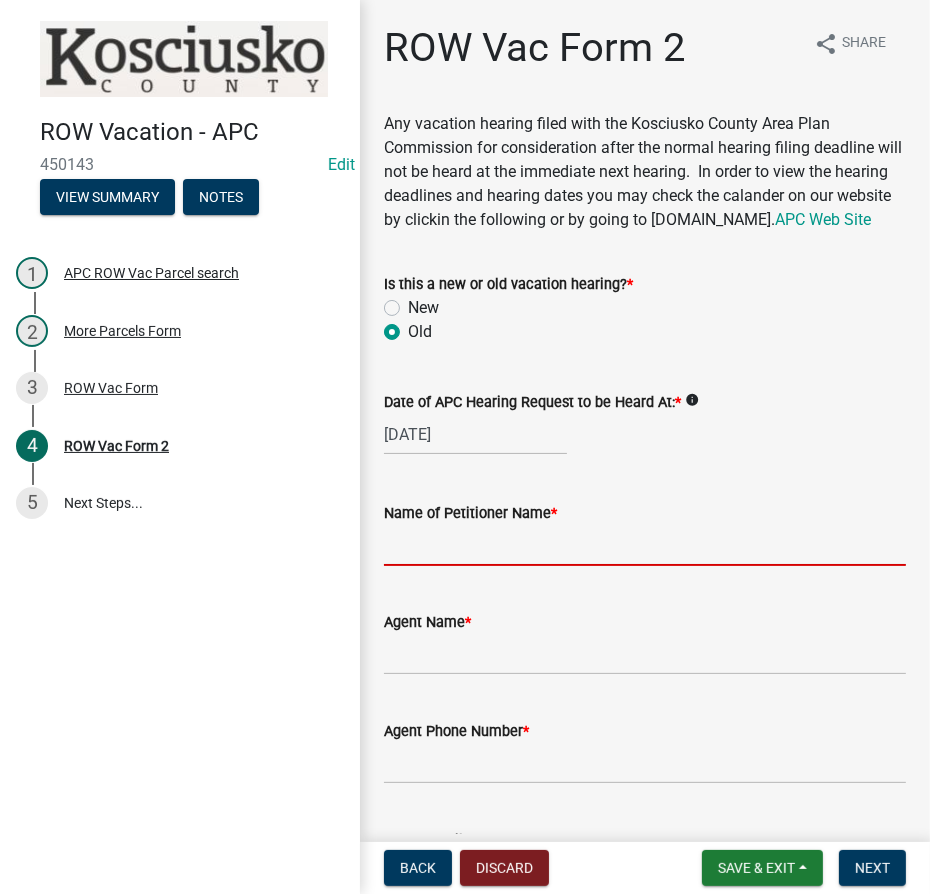 click on "Name of Petitioner Name  *" at bounding box center [645, 545] 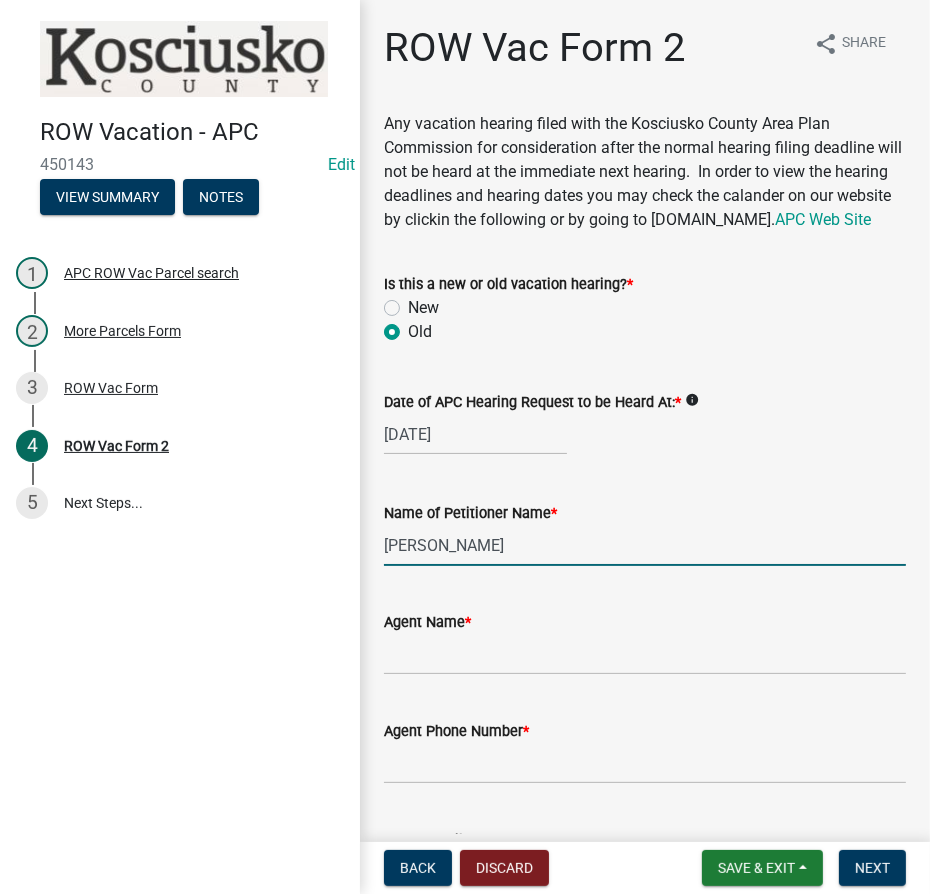 type on "[PERSON_NAME]" 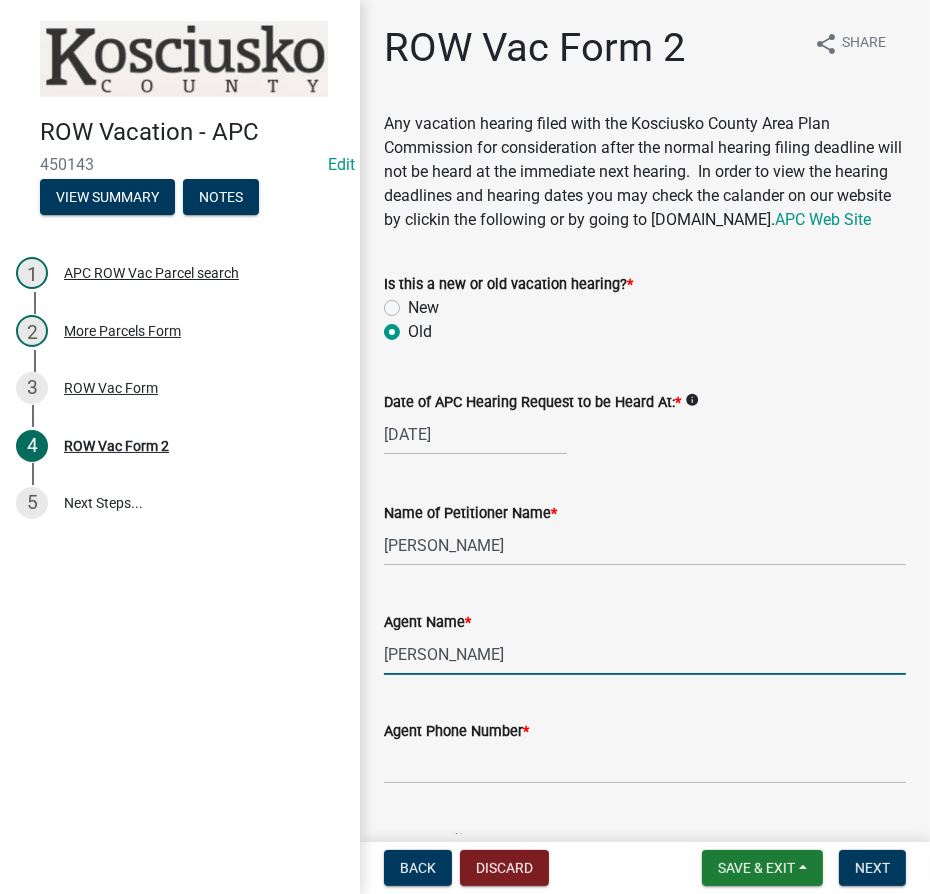 type on "[PERSON_NAME]" 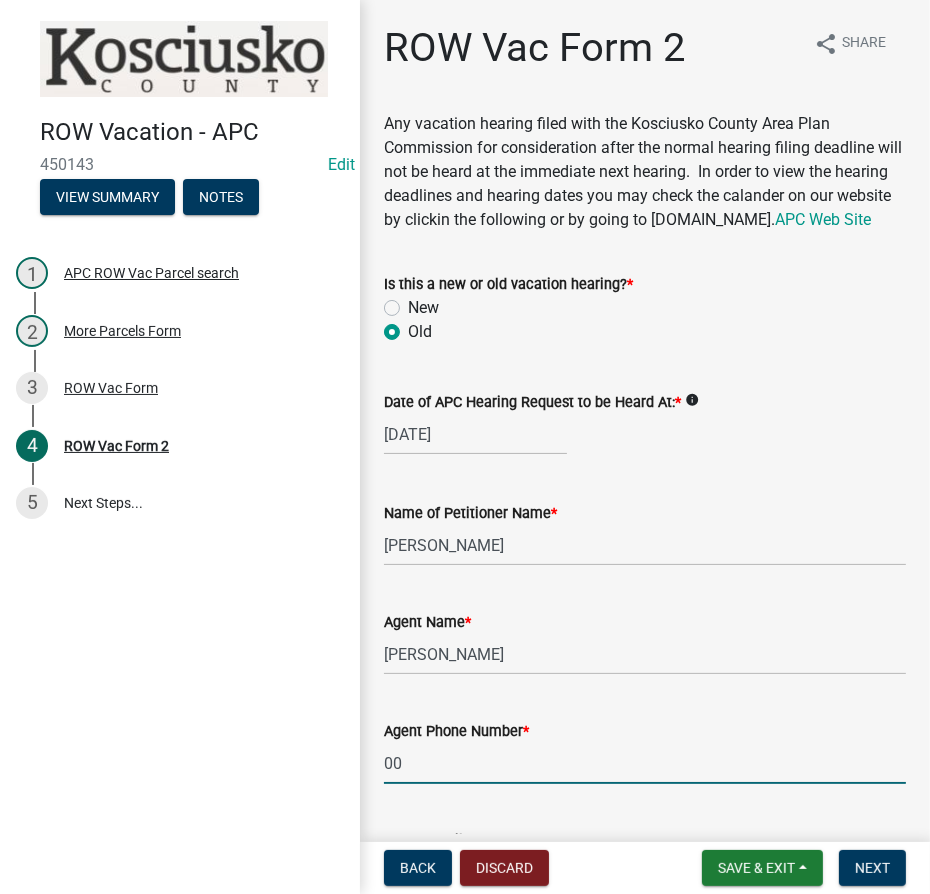 type on "000-000-0000" 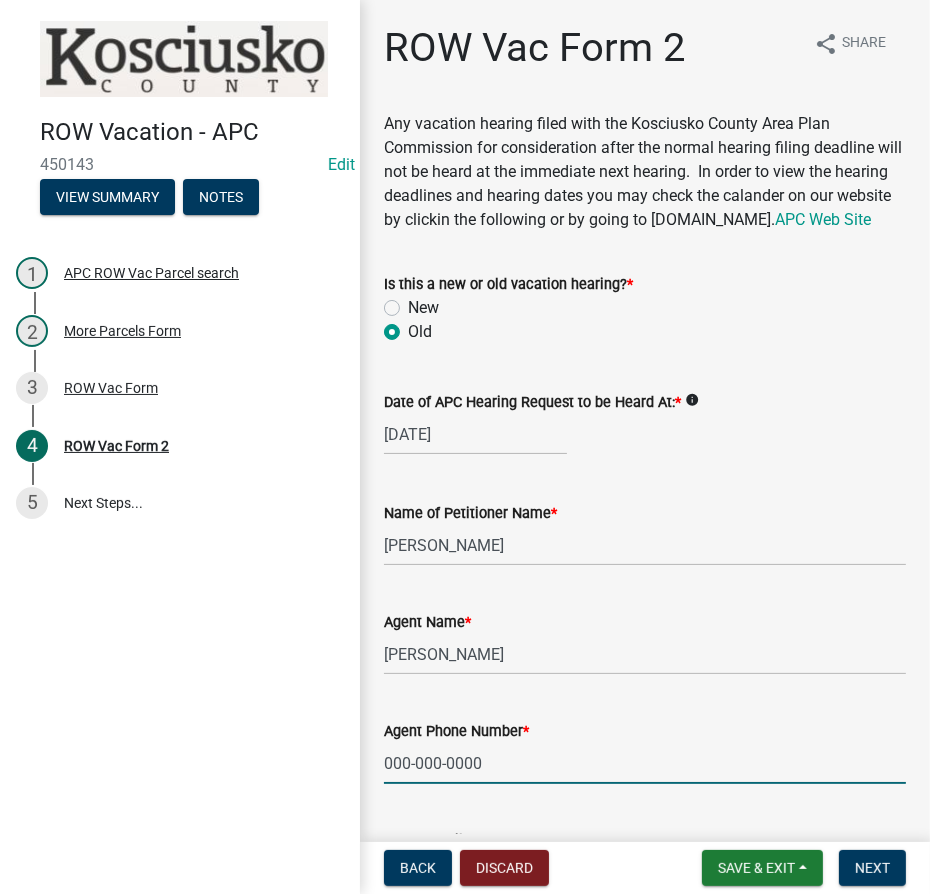 scroll, scrollTop: 479, scrollLeft: 0, axis: vertical 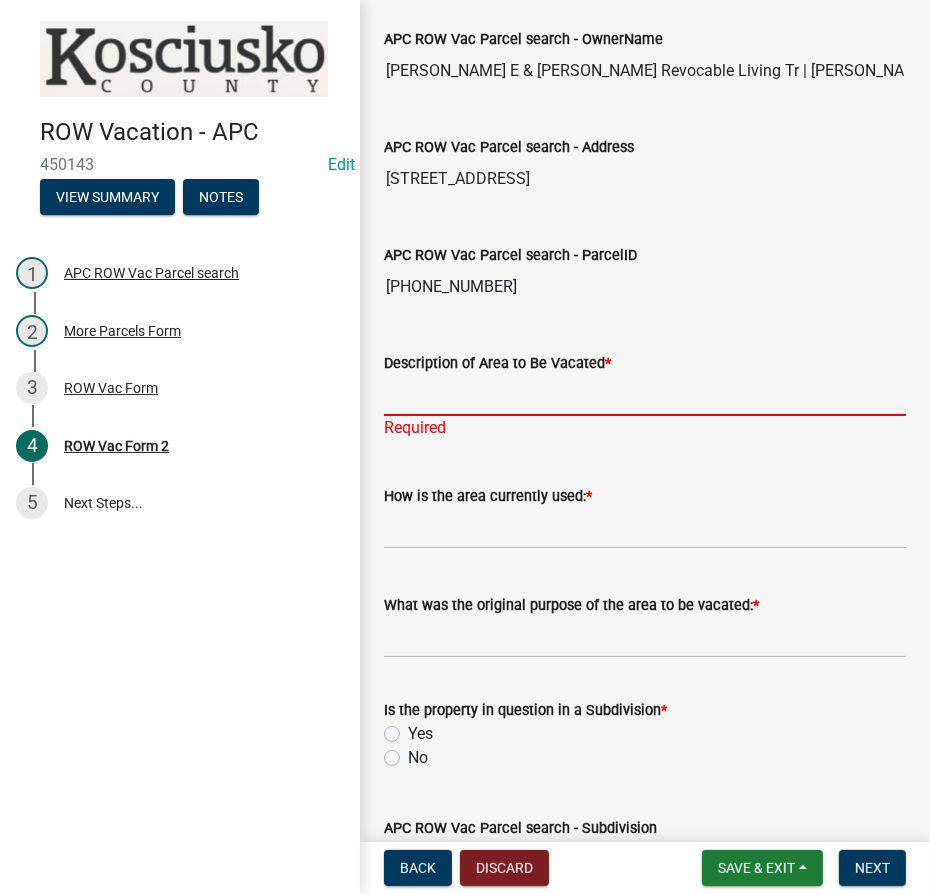 click on "Description of Area to Be Vacated  *" at bounding box center [645, 395] 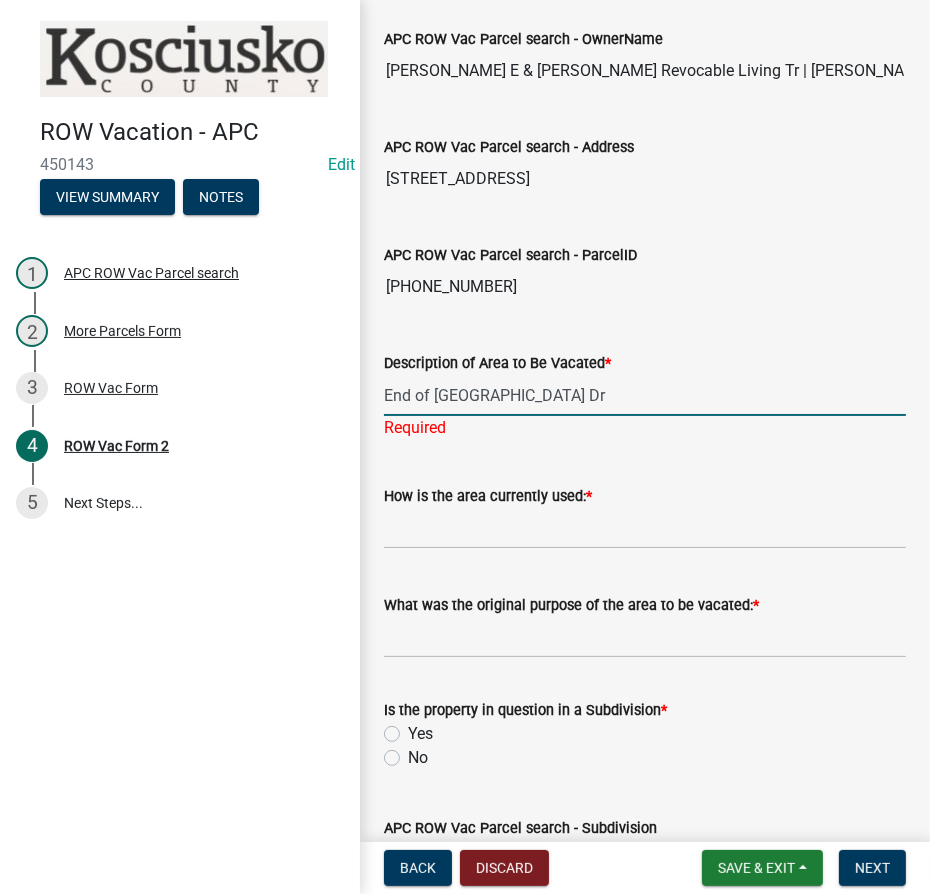 type on "End of [GEOGRAPHIC_DATA] Dr" 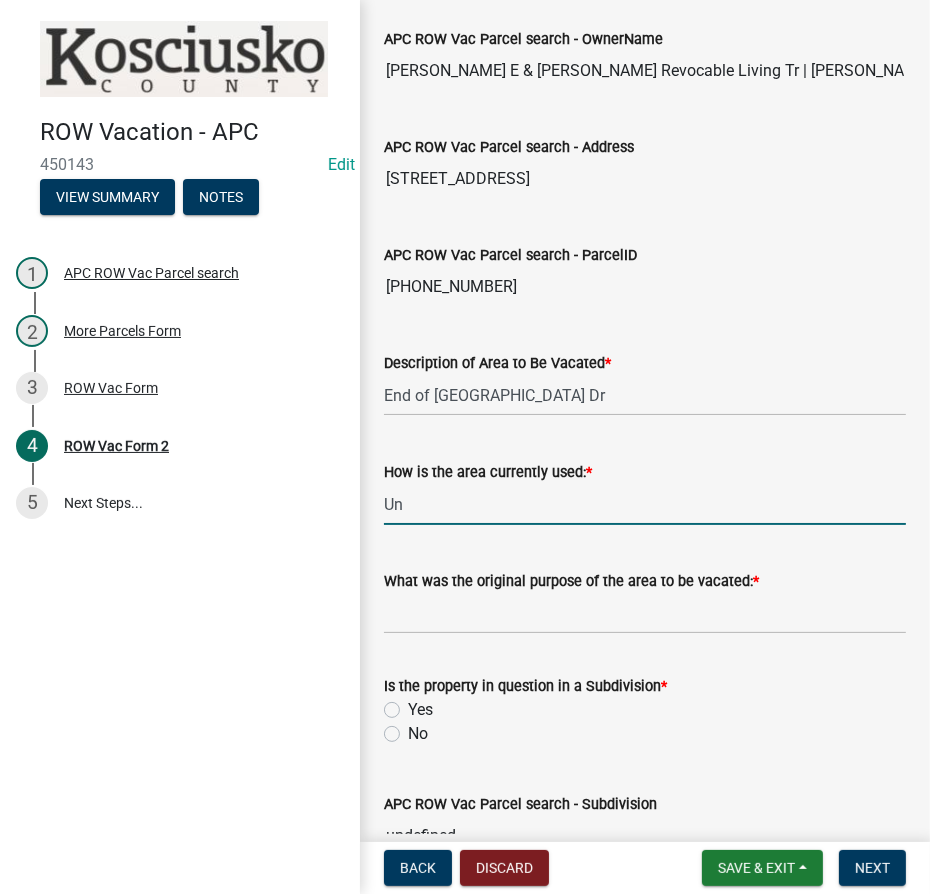 type on "Unknown" 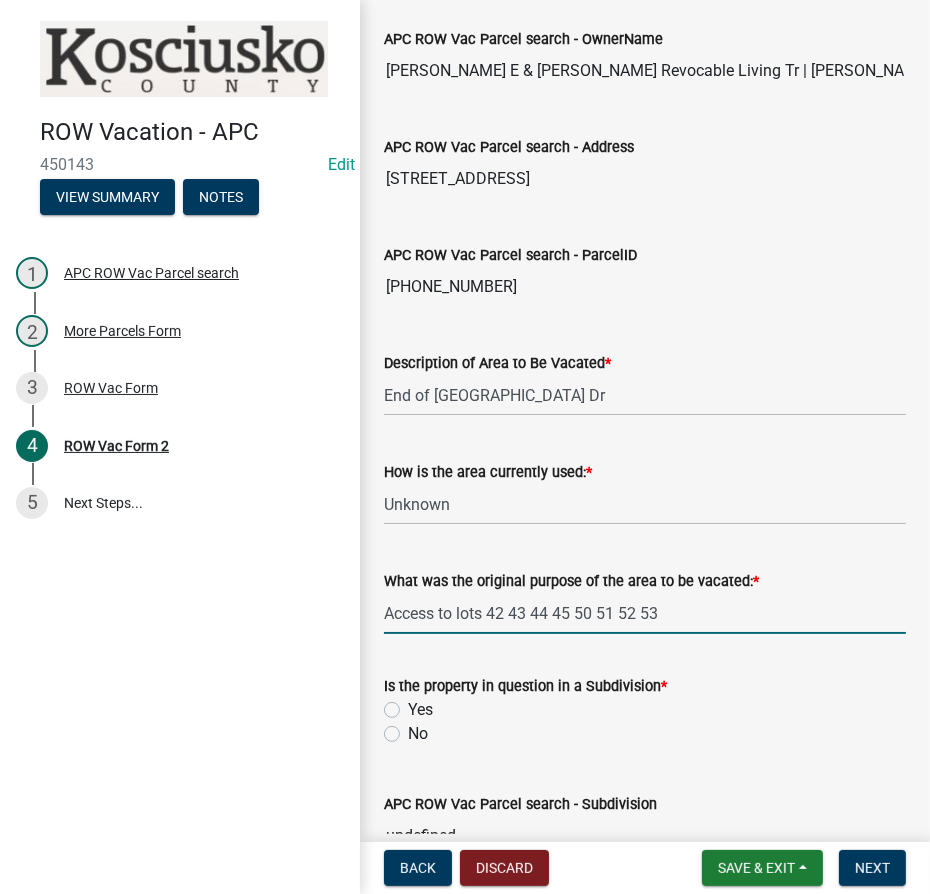 type 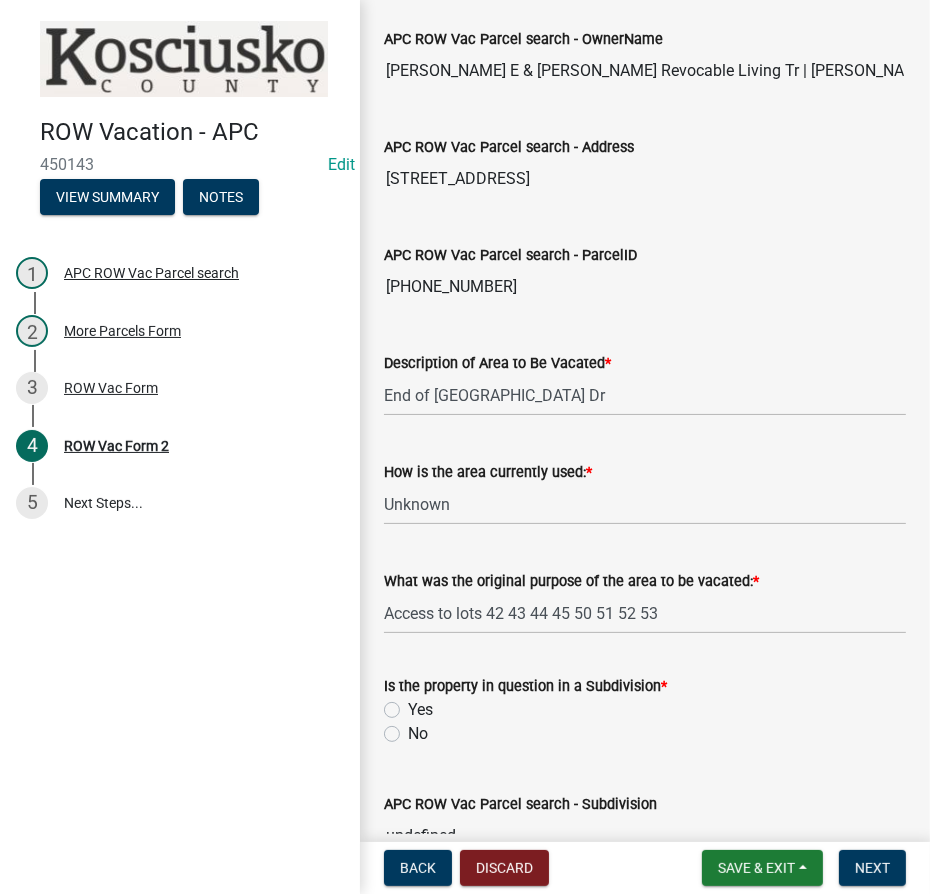 click on "Yes" 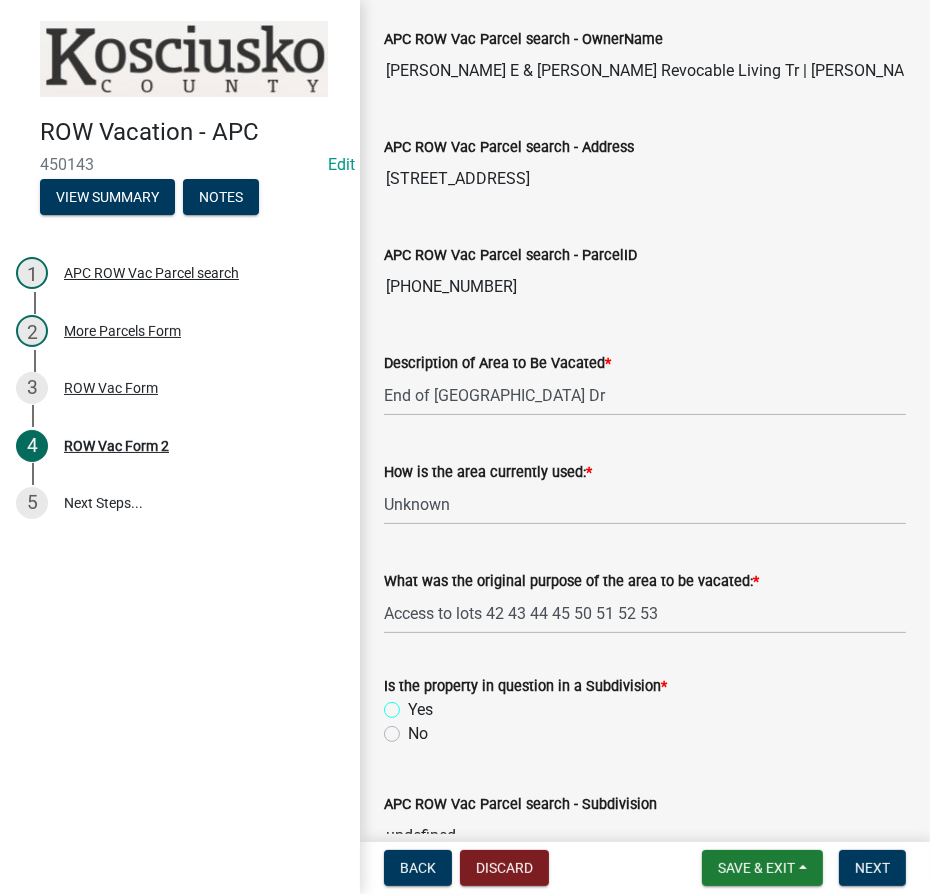 click on "Yes" at bounding box center (414, 704) 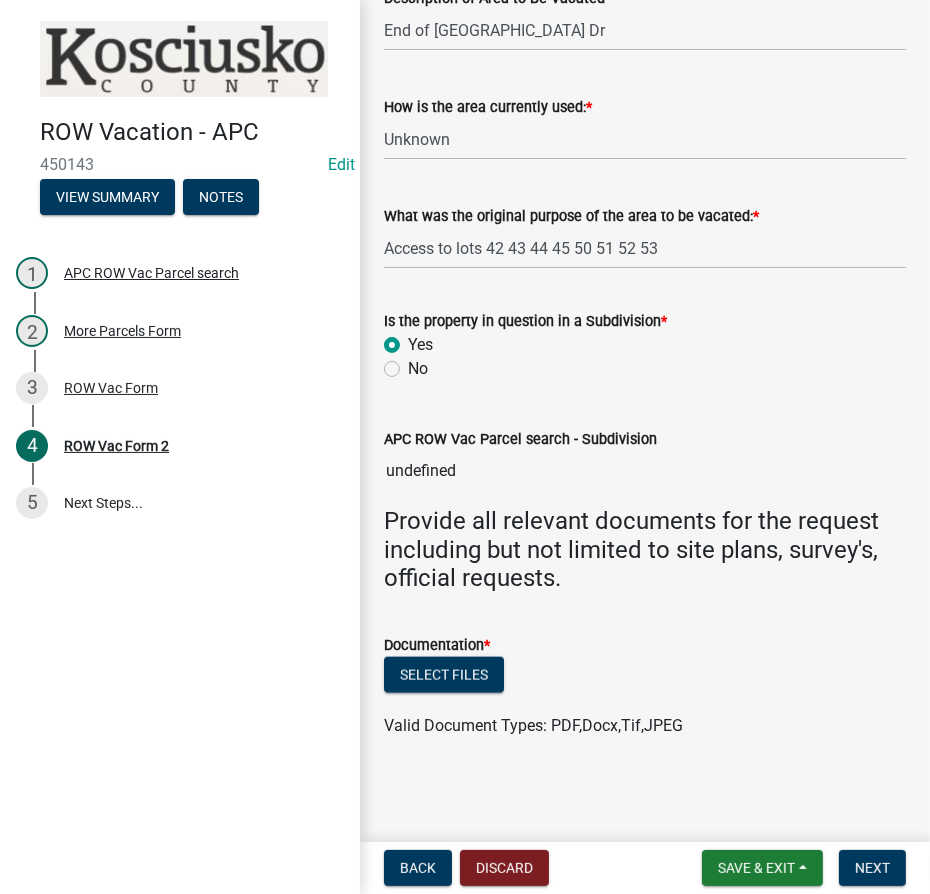 scroll, scrollTop: 1341, scrollLeft: 0, axis: vertical 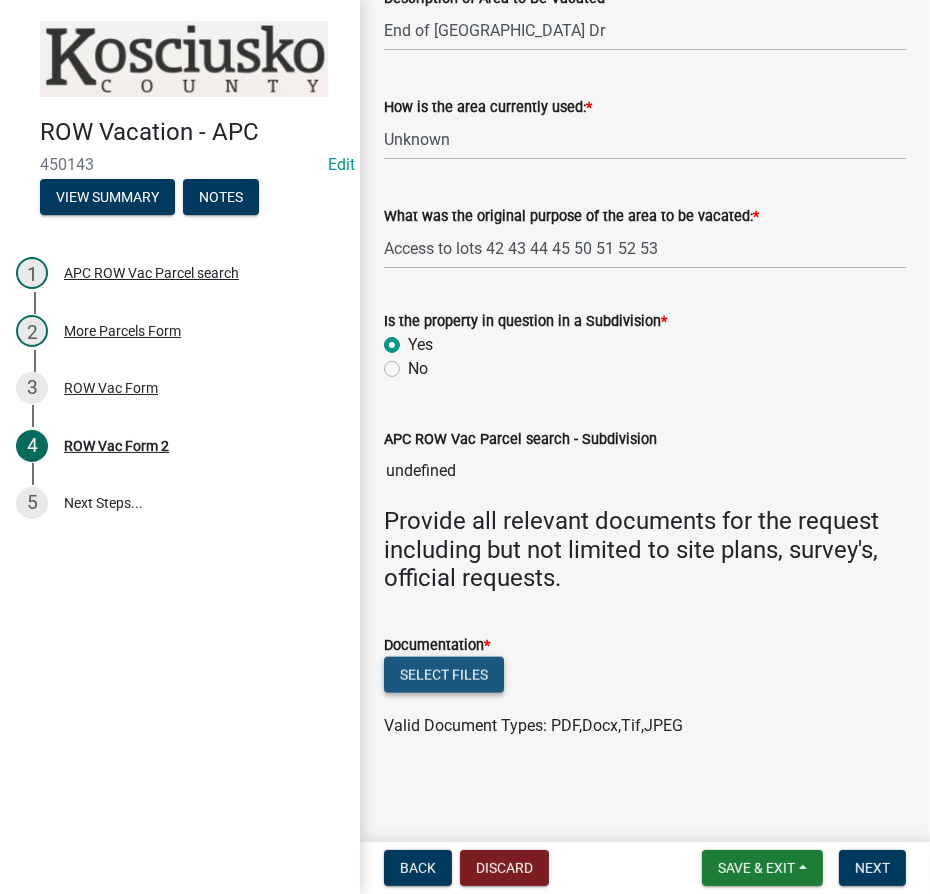 click on "Select files" 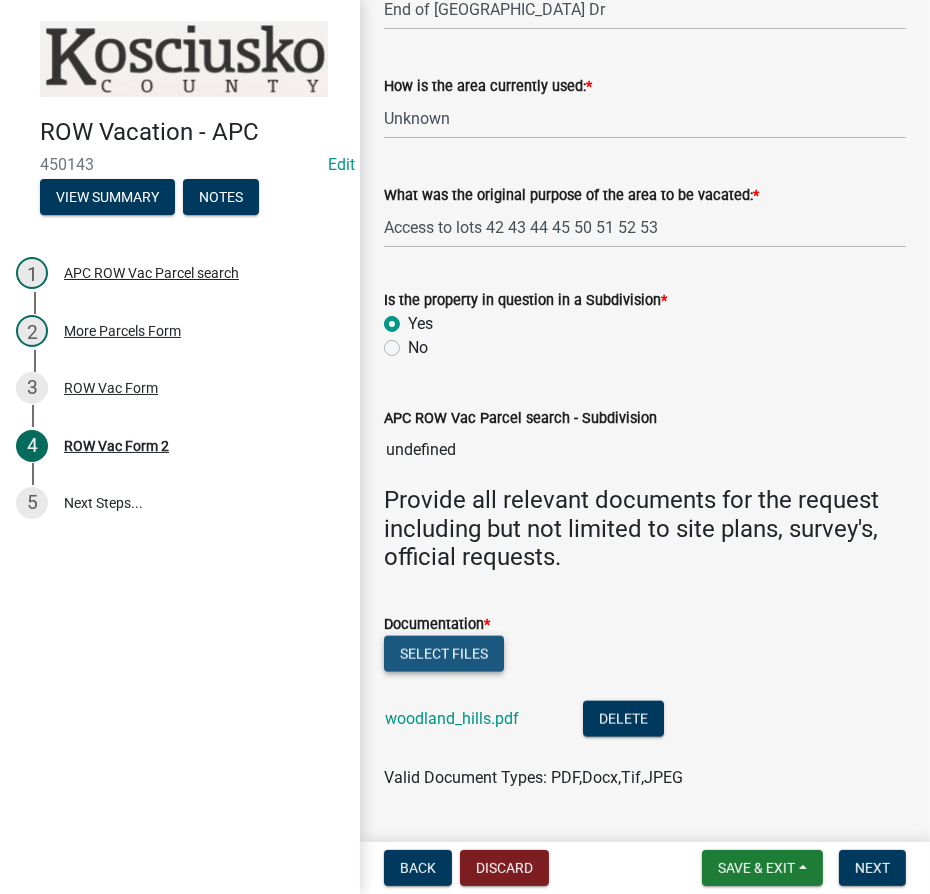 click on "Select files" 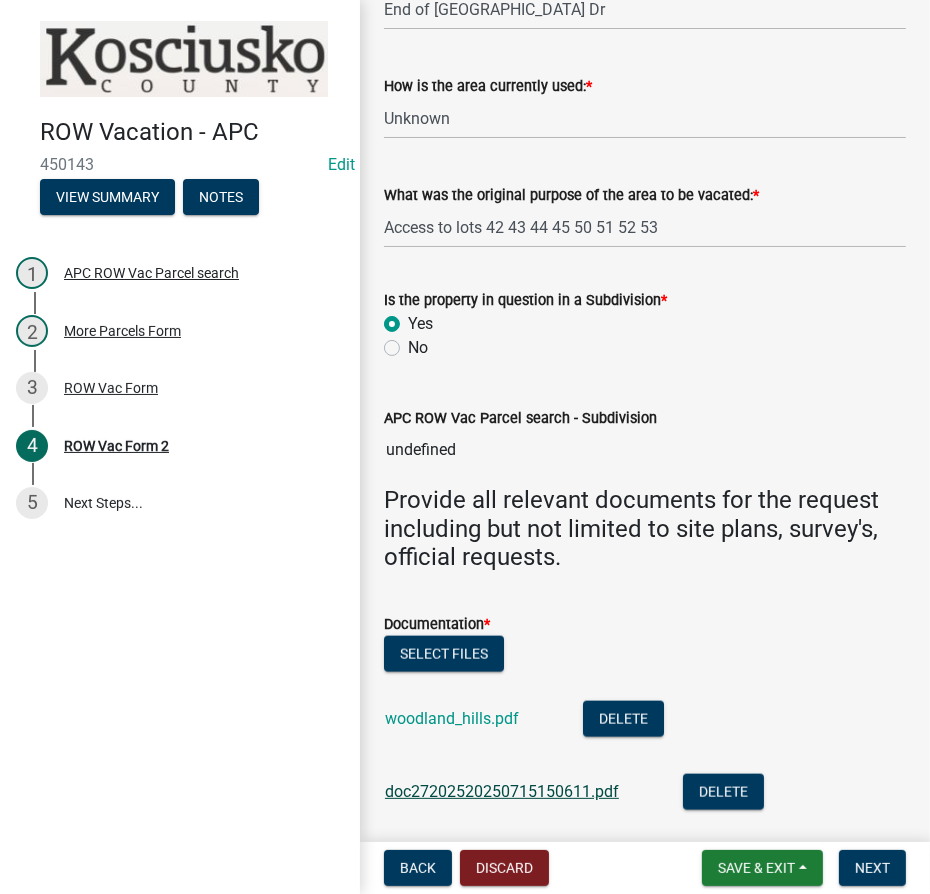 click on "doc27202520250715150611.pdf" 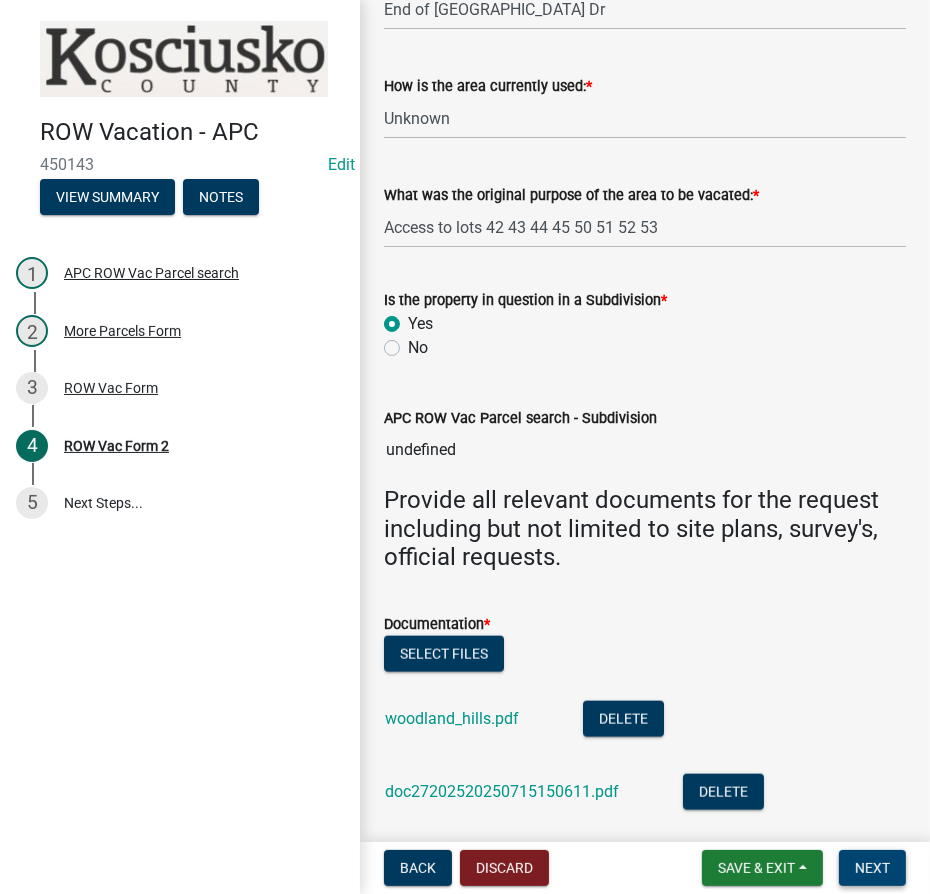 click on "Next" at bounding box center (872, 868) 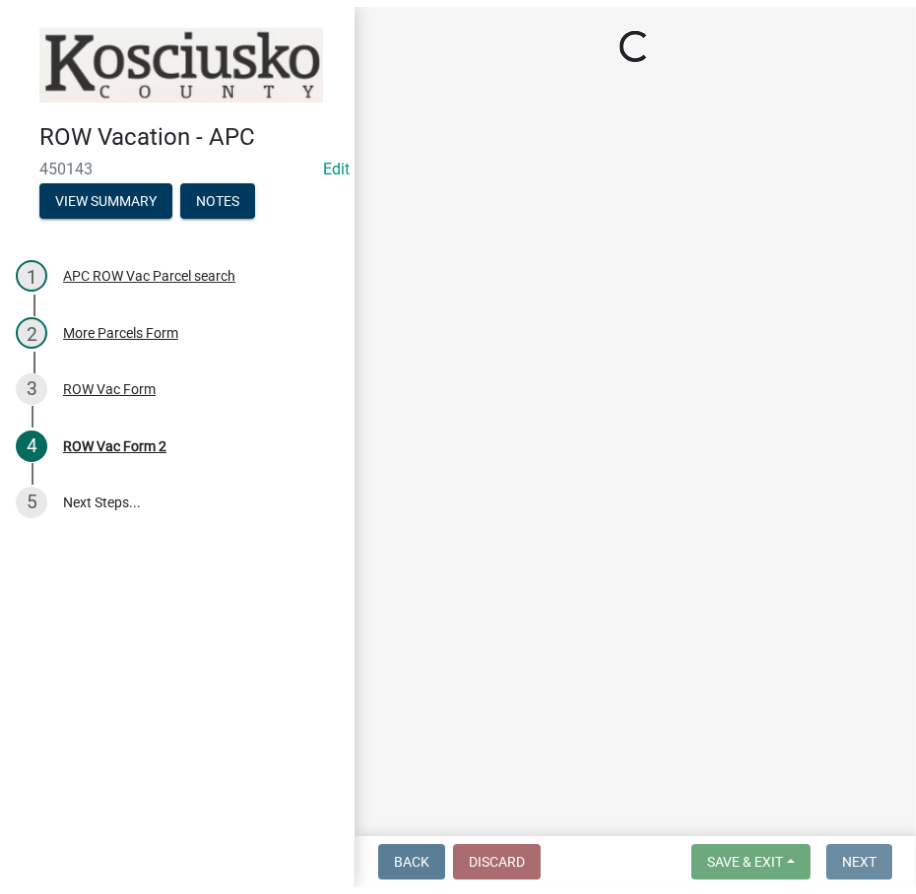 scroll, scrollTop: 0, scrollLeft: 0, axis: both 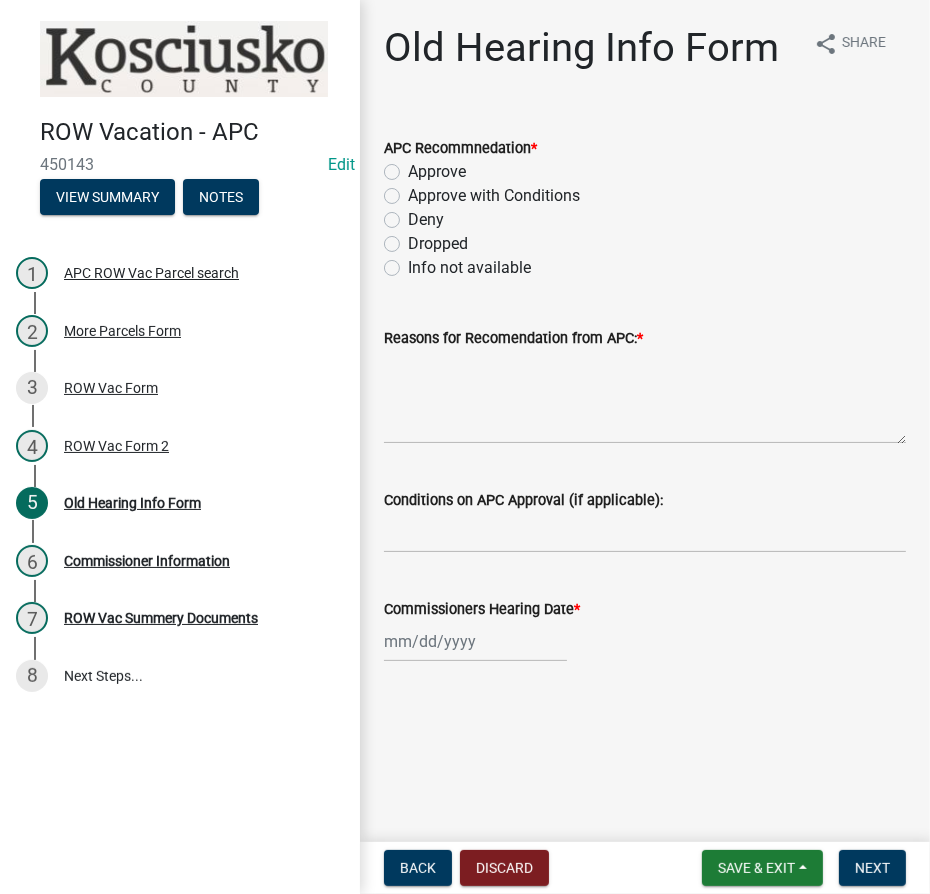 click on "Approve" 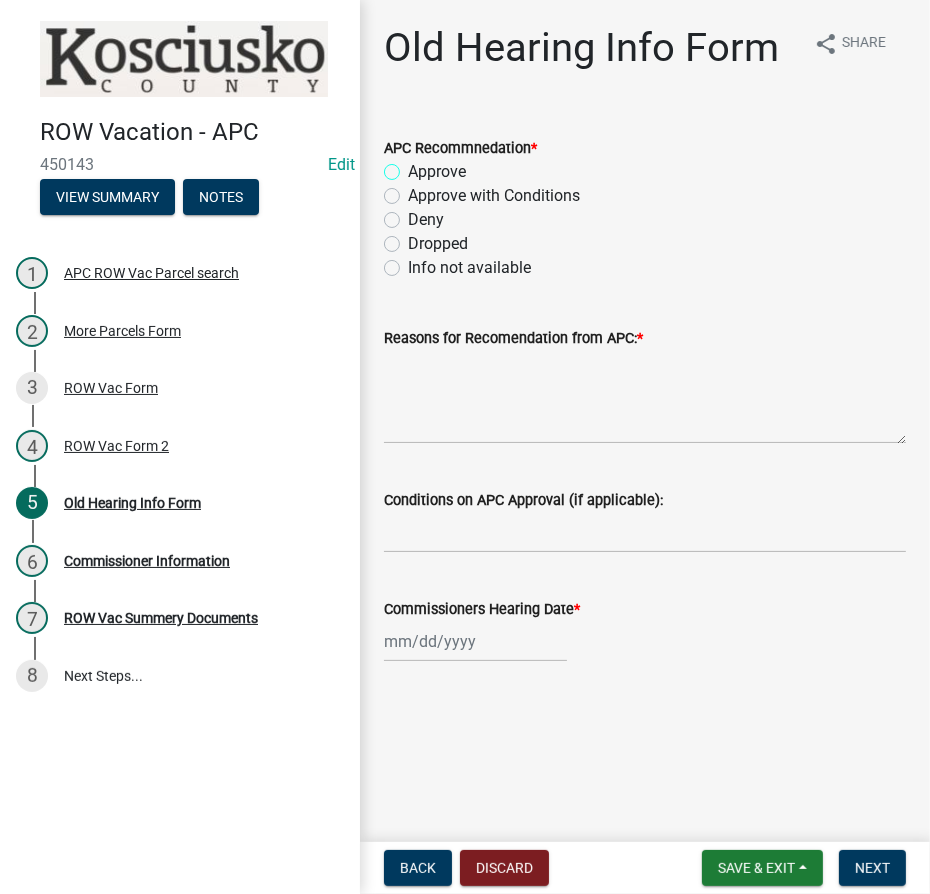 click on "Approve" at bounding box center [414, 166] 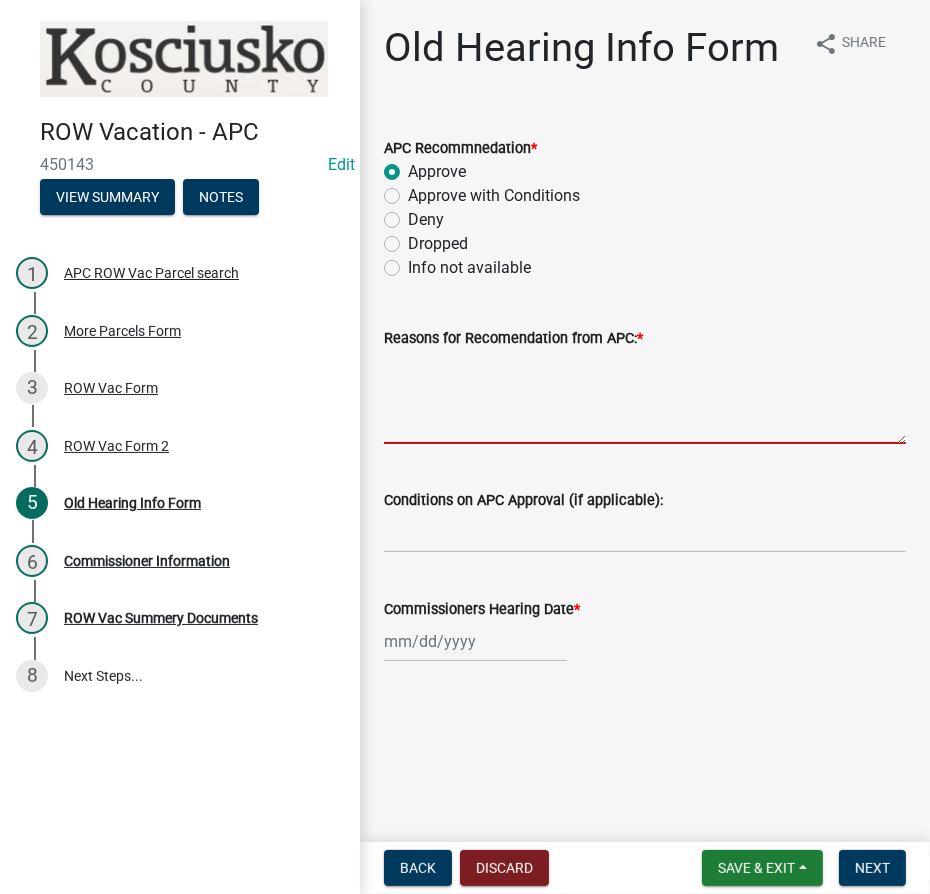 click on "Reasons for Recomendation from APC:  *" at bounding box center (645, 397) 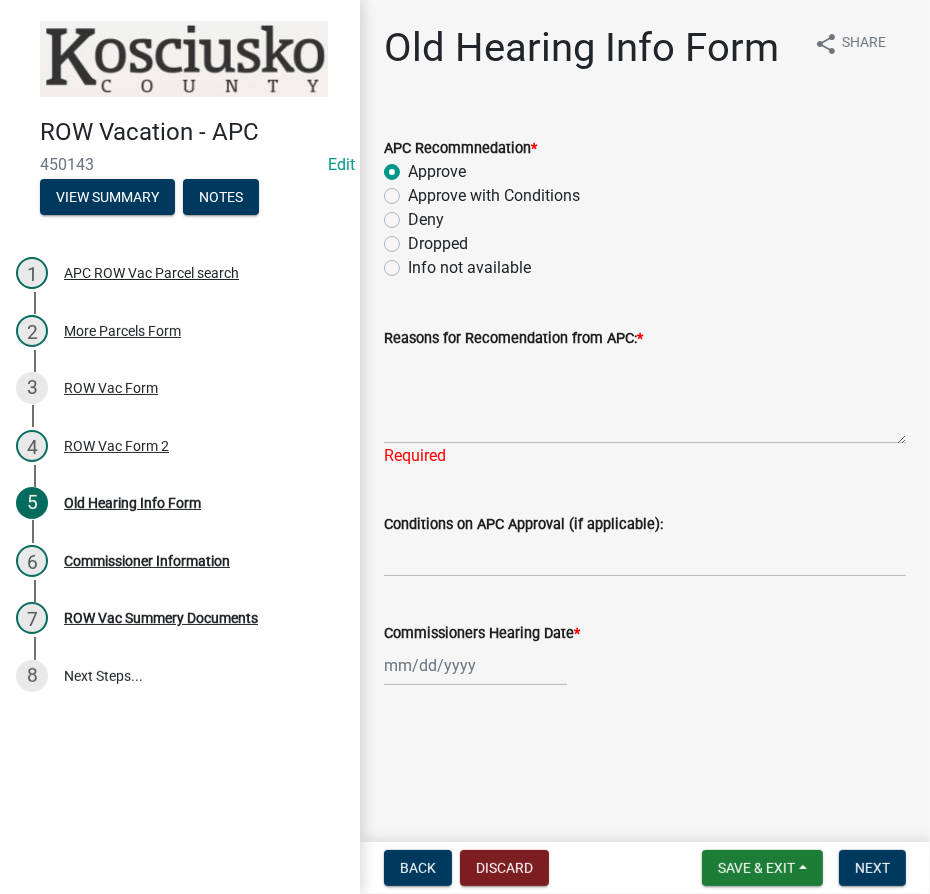 drag, startPoint x: 386, startPoint y: 259, endPoint x: 390, endPoint y: 269, distance: 10.770329 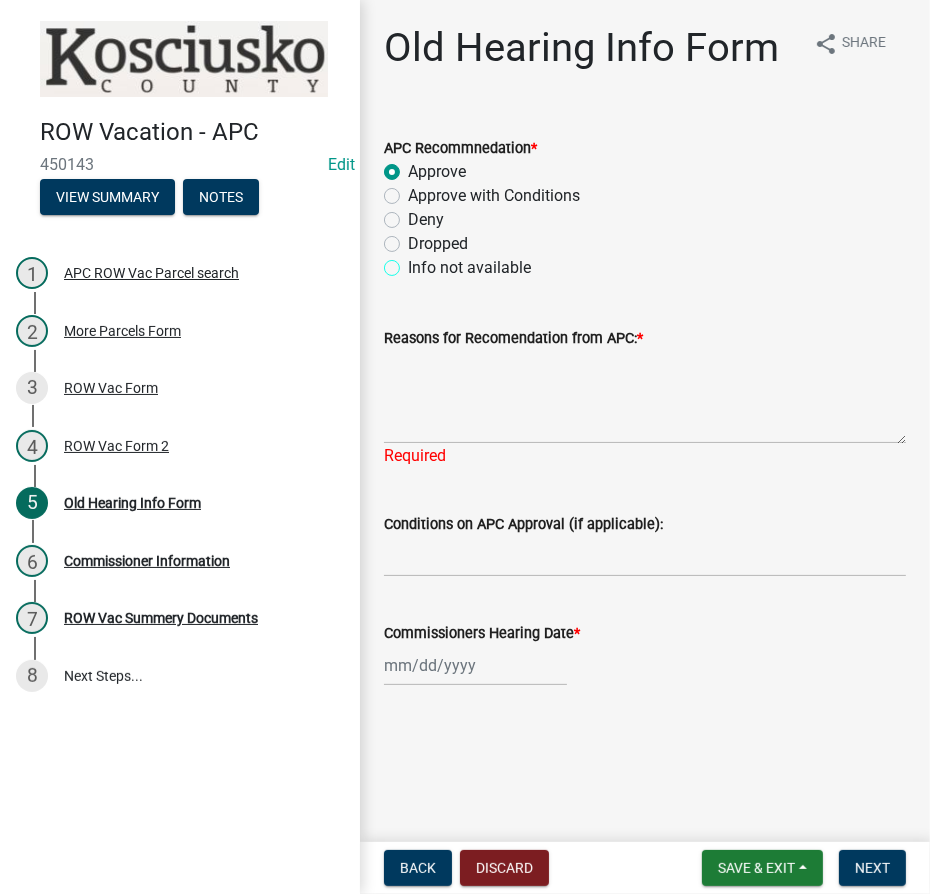 click on "Info not available" at bounding box center [414, 262] 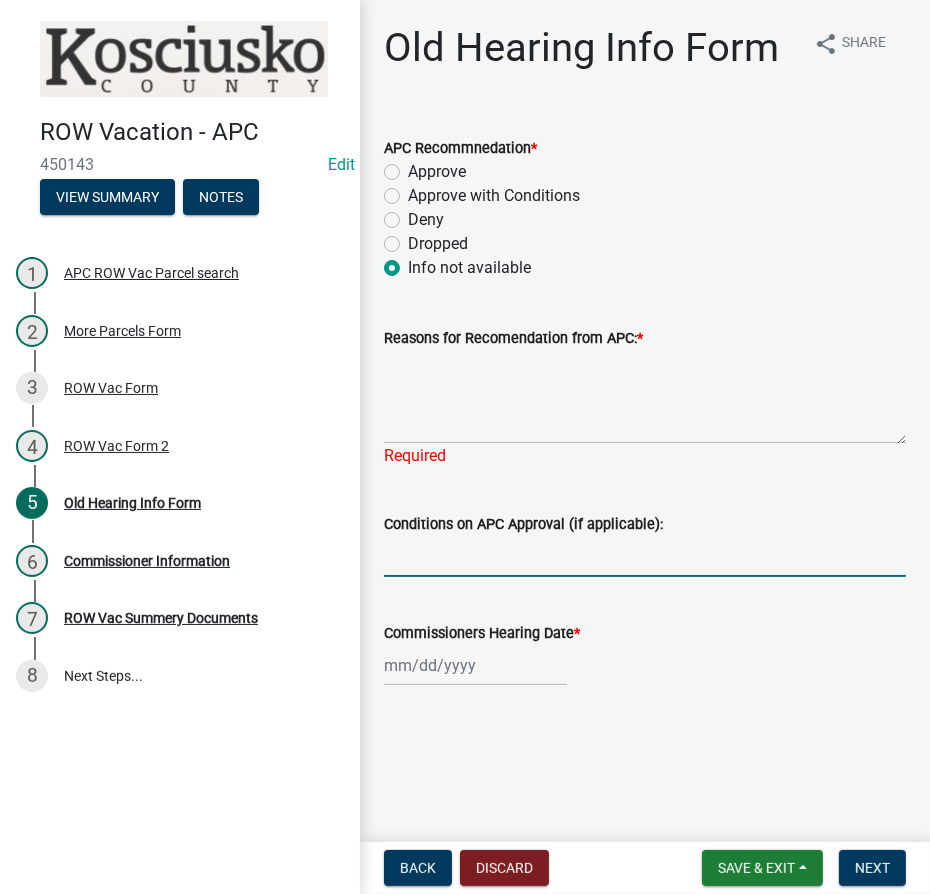 click on "Conditions on APC Approval (if applicable):" at bounding box center (645, 556) 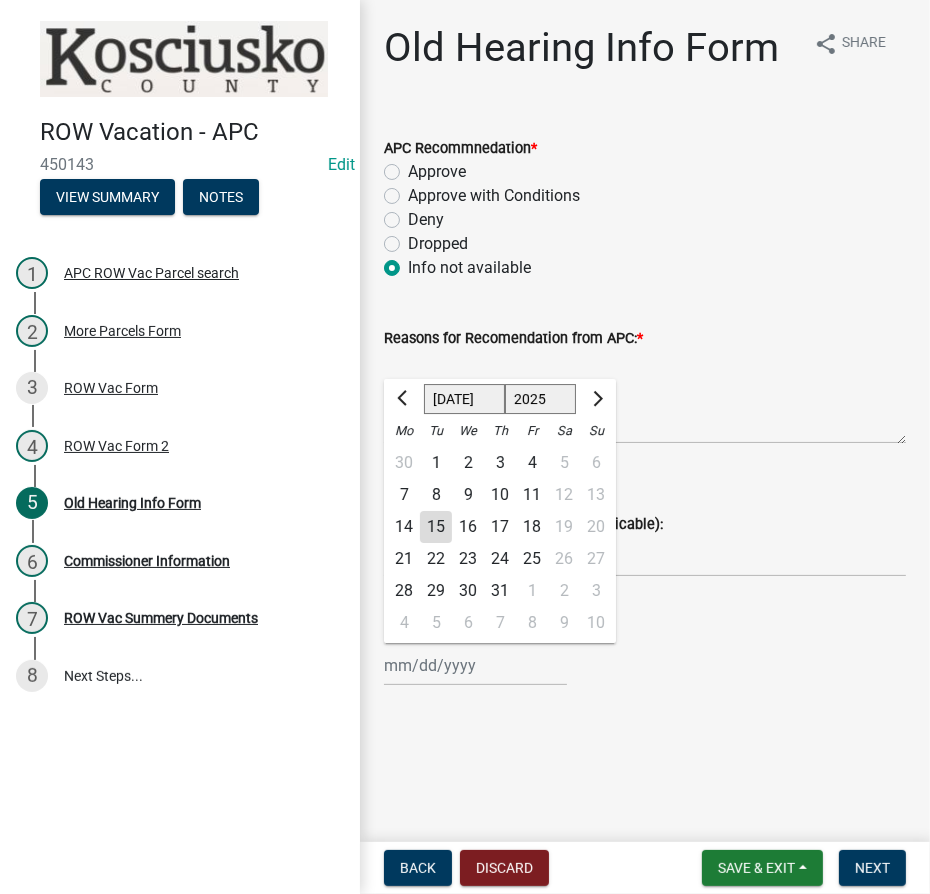 click on "1525 1526 1527 1528 1529 1530 1531 1532 1533 1534 1535 1536 1537 1538 1539 1540 1541 1542 1543 1544 1545 1546 1547 1548 1549 1550 1551 1552 1553 1554 1555 1556 1557 1558 1559 1560 1561 1562 1563 1564 1565 1566 1567 1568 1569 1570 1571 1572 1573 1574 1575 1576 1577 1578 1579 1580 1581 1582 1583 1584 1585 1586 1587 1588 1589 1590 1591 1592 1593 1594 1595 1596 1597 1598 1599 1600 1601 1602 1603 1604 1605 1606 1607 1608 1609 1610 1611 1612 1613 1614 1615 1616 1617 1618 1619 1620 1621 1622 1623 1624 1625 1626 1627 1628 1629 1630 1631 1632 1633 1634 1635 1636 1637 1638 1639 1640 1641 1642 1643 1644 1645 1646 1647 1648 1649 1650 1651 1652 1653 1654 1655 1656 1657 1658 1659 1660 1661 1662 1663 1664 1665 1666 1667 1668 1669 1670 1671 1672 1673 1674 1675 1676 1677 1678 1679 1680 1681 1682 1683 1684 1685 1686 1687 1688 1689 1690 1691 1692 1693 1694 1695 1696 1697 1698 1699 1700 1701 1702 1703 1704 1705 1706 1707 1708 1709 1710 1711 1712 1713 1714 1715 1716 1717 1718 1719 1720 1721 1722 1723 1724 1725 1726 1727 1728 1729" 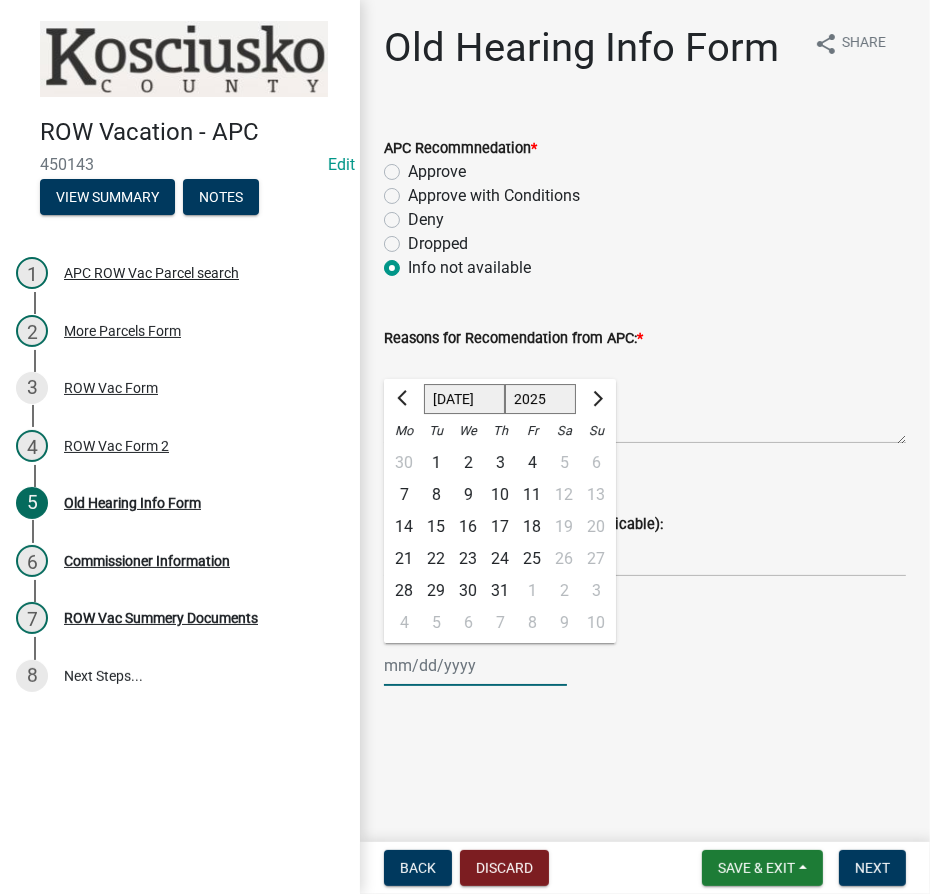 click on "1525 1526 1527 1528 1529 1530 1531 1532 1533 1534 1535 1536 1537 1538 1539 1540 1541 1542 1543 1544 1545 1546 1547 1548 1549 1550 1551 1552 1553 1554 1555 1556 1557 1558 1559 1560 1561 1562 1563 1564 1565 1566 1567 1568 1569 1570 1571 1572 1573 1574 1575 1576 1577 1578 1579 1580 1581 1582 1583 1584 1585 1586 1587 1588 1589 1590 1591 1592 1593 1594 1595 1596 1597 1598 1599 1600 1601 1602 1603 1604 1605 1606 1607 1608 1609 1610 1611 1612 1613 1614 1615 1616 1617 1618 1619 1620 1621 1622 1623 1624 1625 1626 1627 1628 1629 1630 1631 1632 1633 1634 1635 1636 1637 1638 1639 1640 1641 1642 1643 1644 1645 1646 1647 1648 1649 1650 1651 1652 1653 1654 1655 1656 1657 1658 1659 1660 1661 1662 1663 1664 1665 1666 1667 1668 1669 1670 1671 1672 1673 1674 1675 1676 1677 1678 1679 1680 1681 1682 1683 1684 1685 1686 1687 1688 1689 1690 1691 1692 1693 1694 1695 1696 1697 1698 1699 1700 1701 1702 1703 1704 1705 1706 1707 1708 1709 1710 1711 1712 1713 1714 1715 1716 1717 1718 1719 1720 1721 1722 1723 1724 1725 1726 1727 1728 1729" 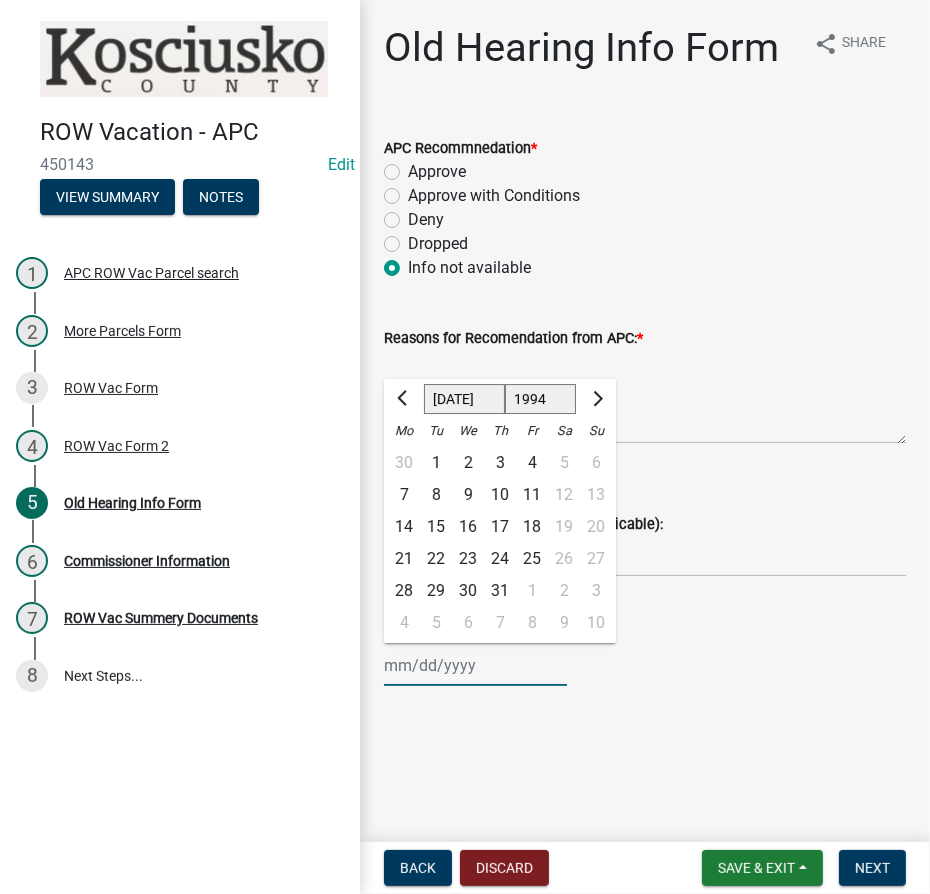 click on "1525 1526 1527 1528 1529 1530 1531 1532 1533 1534 1535 1536 1537 1538 1539 1540 1541 1542 1543 1544 1545 1546 1547 1548 1549 1550 1551 1552 1553 1554 1555 1556 1557 1558 1559 1560 1561 1562 1563 1564 1565 1566 1567 1568 1569 1570 1571 1572 1573 1574 1575 1576 1577 1578 1579 1580 1581 1582 1583 1584 1585 1586 1587 1588 1589 1590 1591 1592 1593 1594 1595 1596 1597 1598 1599 1600 1601 1602 1603 1604 1605 1606 1607 1608 1609 1610 1611 1612 1613 1614 1615 1616 1617 1618 1619 1620 1621 1622 1623 1624 1625 1626 1627 1628 1629 1630 1631 1632 1633 1634 1635 1636 1637 1638 1639 1640 1641 1642 1643 1644 1645 1646 1647 1648 1649 1650 1651 1652 1653 1654 1655 1656 1657 1658 1659 1660 1661 1662 1663 1664 1665 1666 1667 1668 1669 1670 1671 1672 1673 1674 1675 1676 1677 1678 1679 1680 1681 1682 1683 1684 1685 1686 1687 1688 1689 1690 1691 1692 1693 1694 1695 1696 1697 1698 1699 1700 1701 1702 1703 1704 1705 1706 1707 1708 1709 1710 1711 1712 1713 1714 1715 1716 1717 1718 1719 1720 1721 1722 1723 1724 1725 1726 1727 1728 1729" 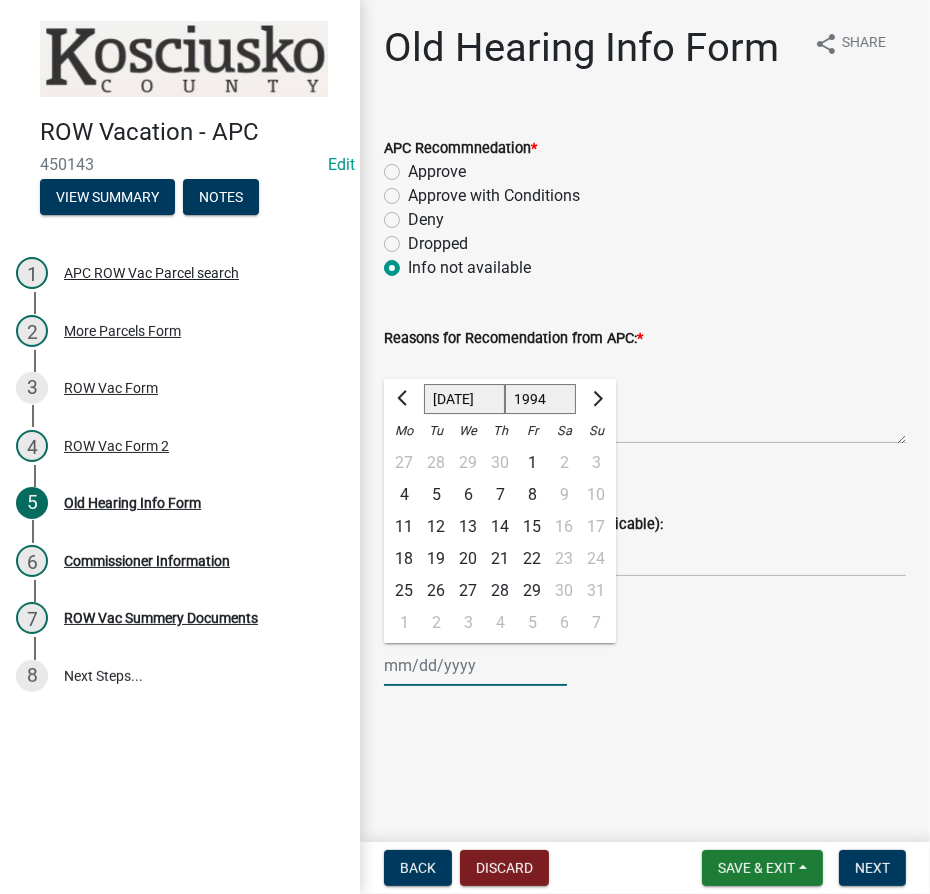 click on "Jan Feb Mar Apr May Jun [DATE] Aug Sep Oct Nov Dec" 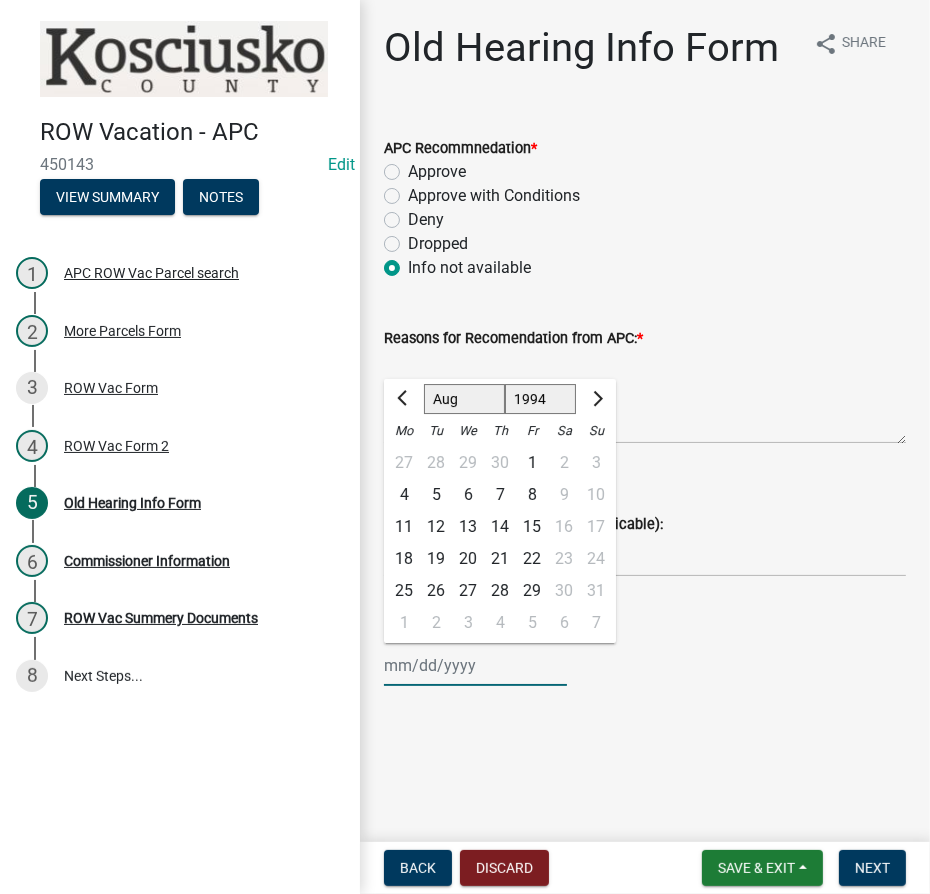 click on "Jan Feb Mar Apr May Jun [DATE] Aug Sep Oct Nov Dec" 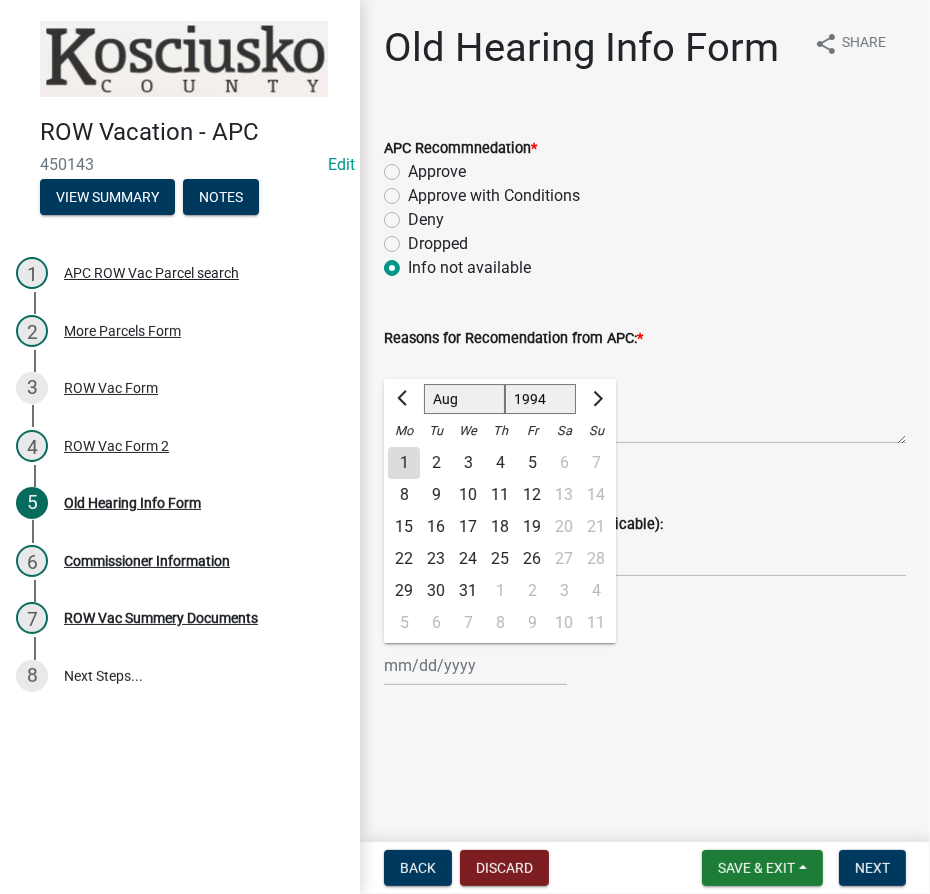 click on "9" 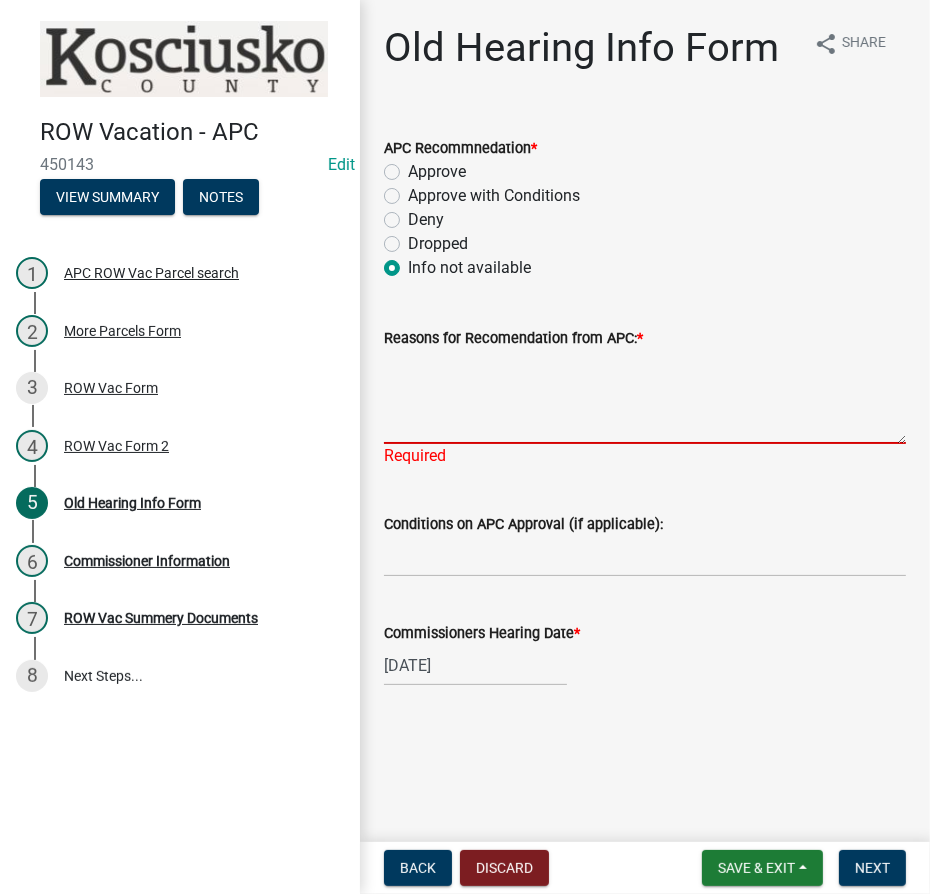 click on "Reasons for Recomendation from APC:  *" at bounding box center (645, 397) 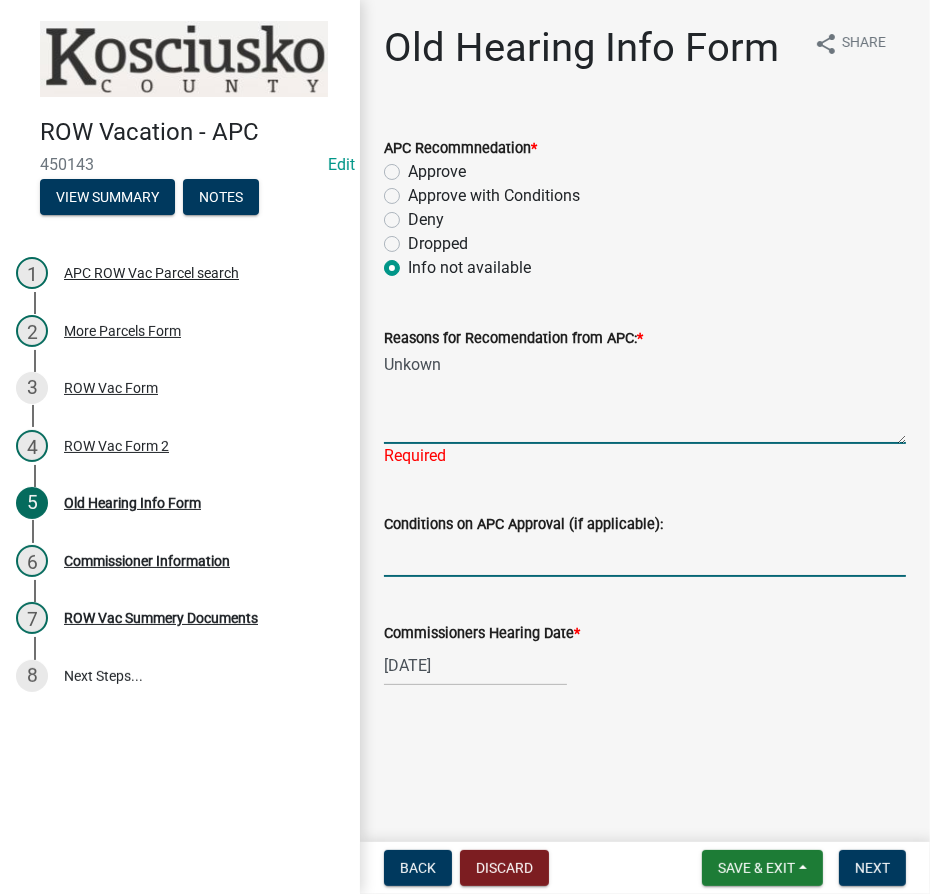 click on "Conditions on APC Approval (if applicable):" 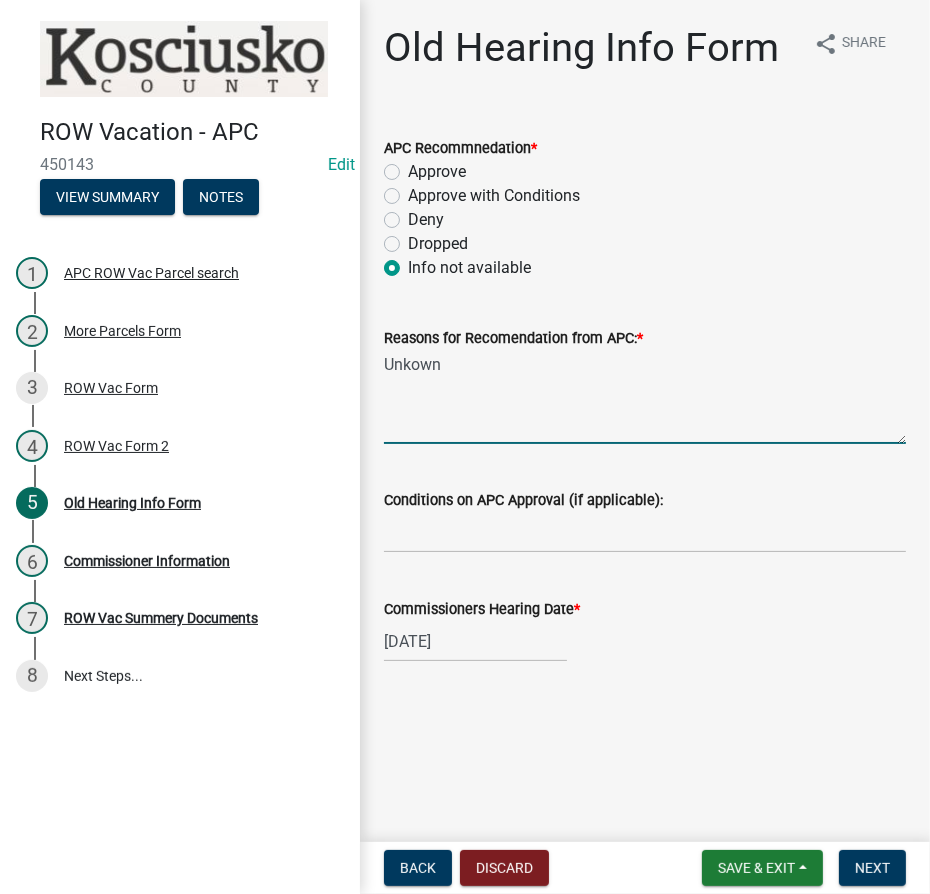 click on "Unkown" at bounding box center (645, 397) 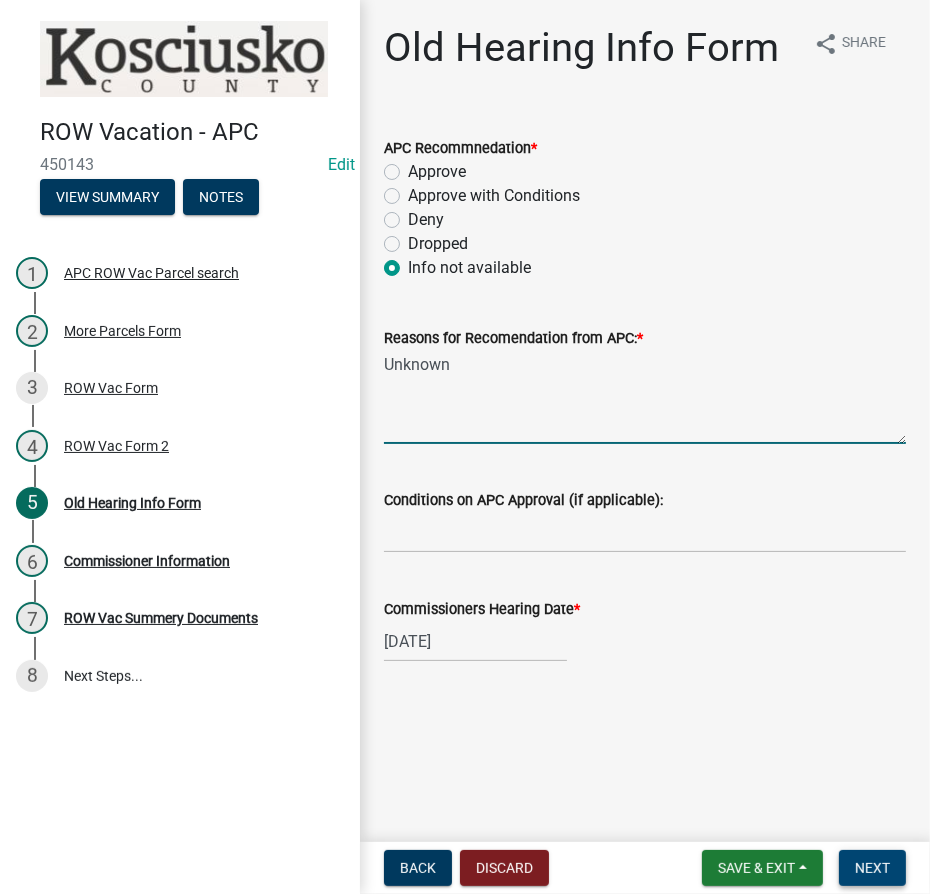 click on "Next" at bounding box center (872, 868) 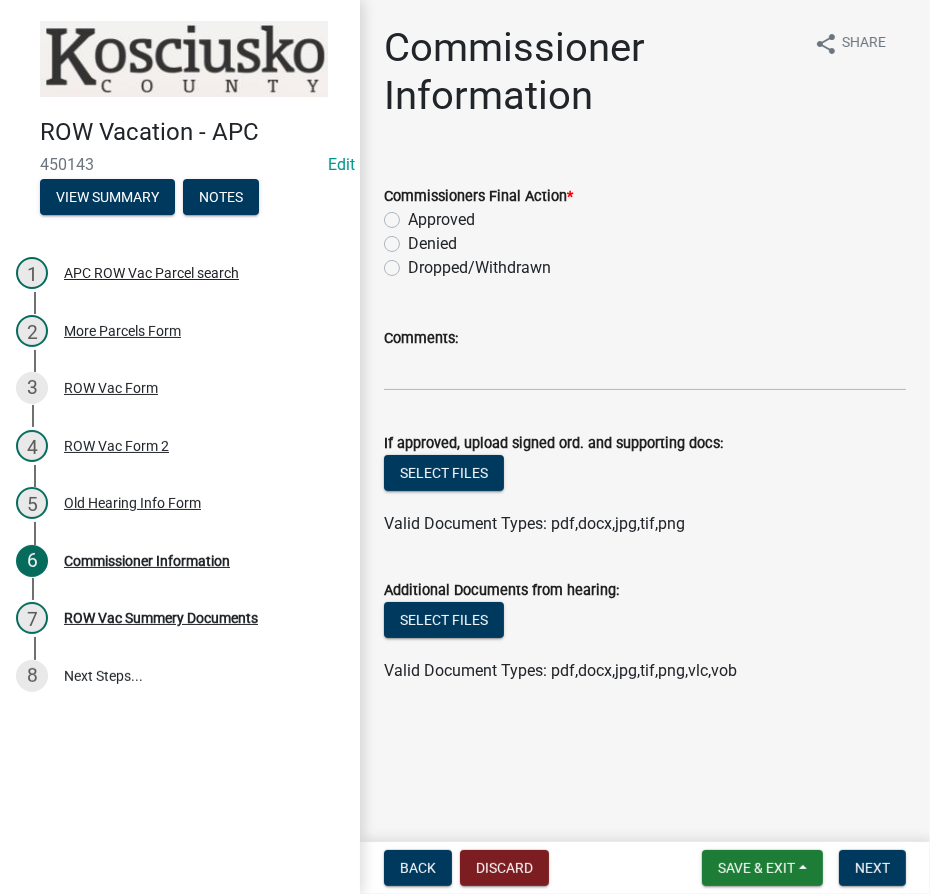click on "Approved" 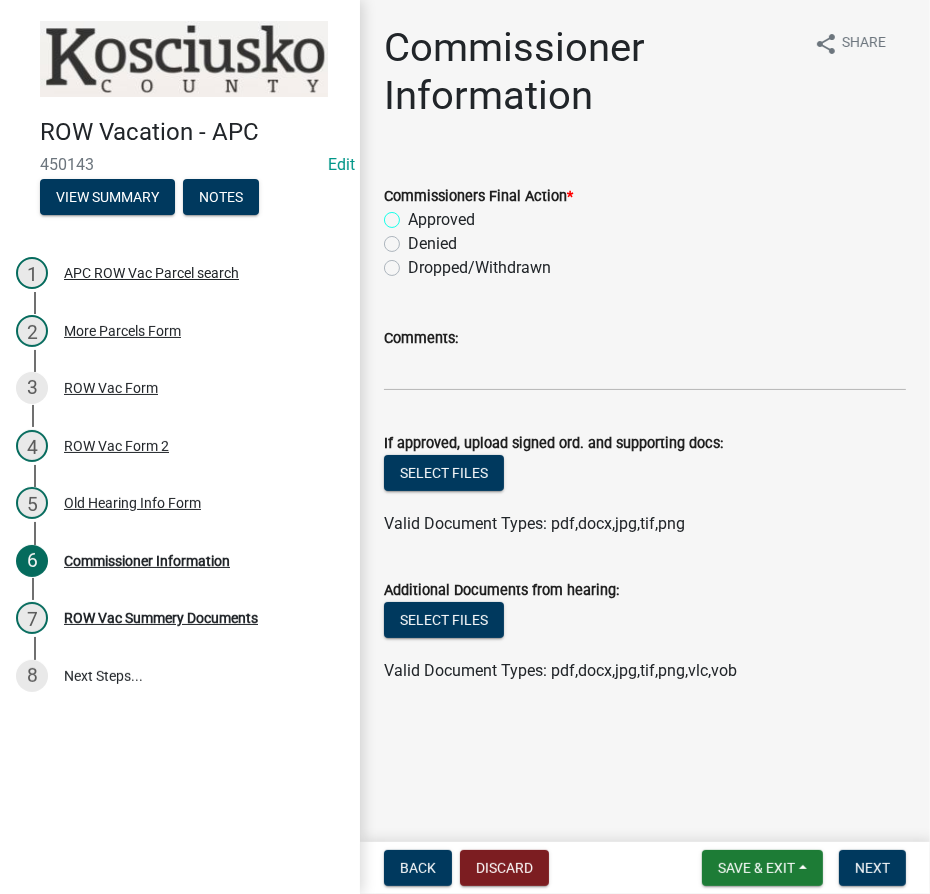 click on "Approved" at bounding box center [414, 214] 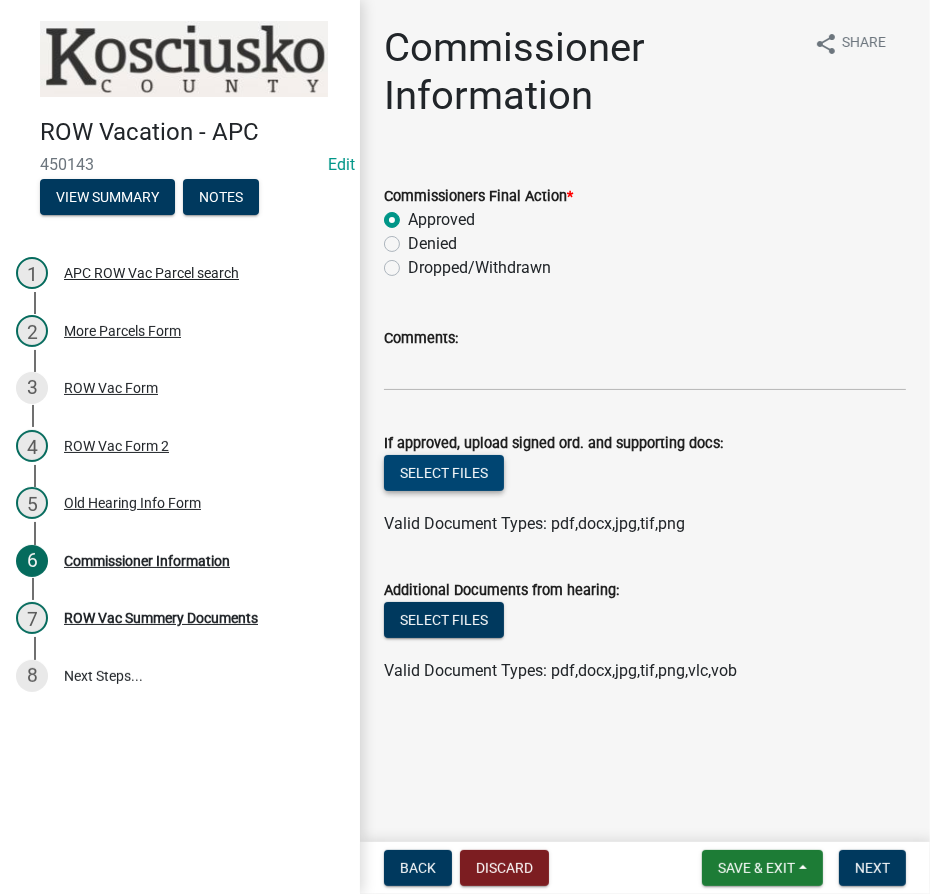 click on "Select files" 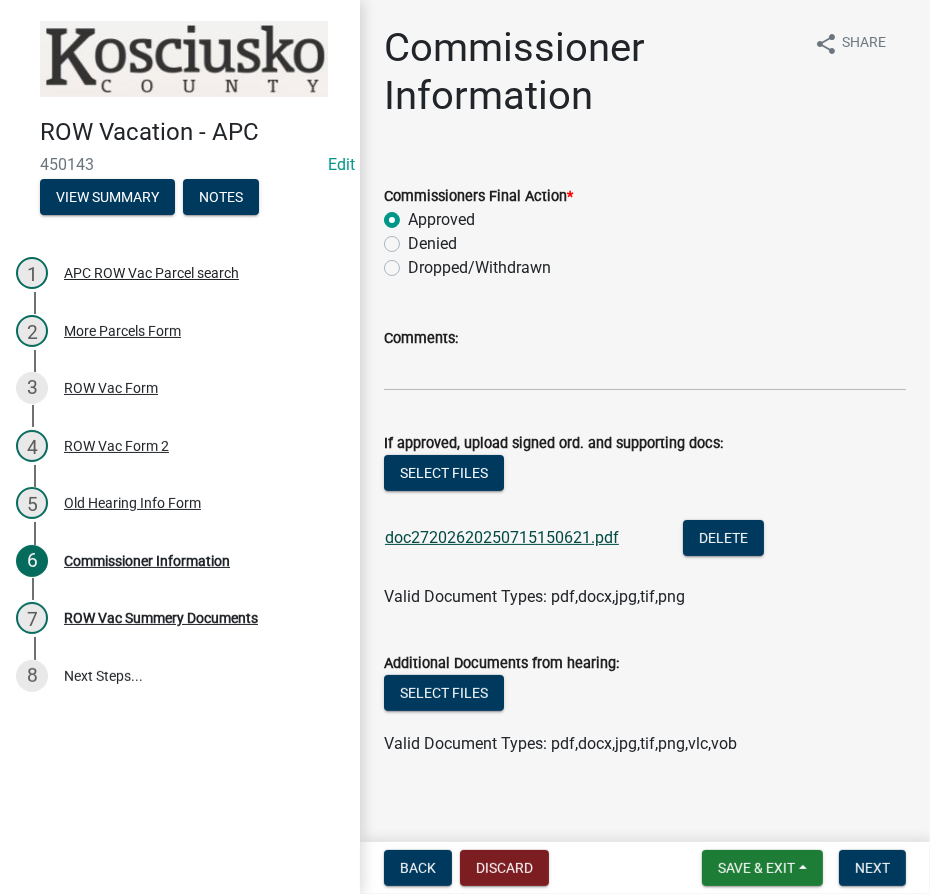 click on "doc27202620250715150621.pdf" 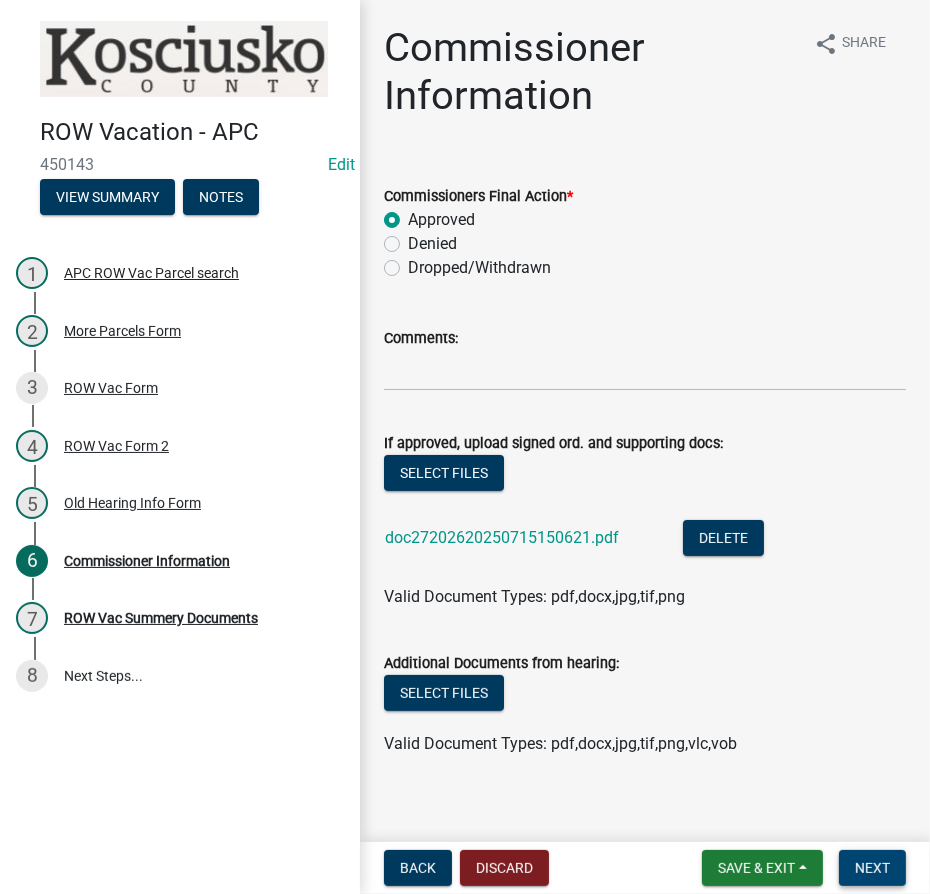click on "Next" at bounding box center (872, 868) 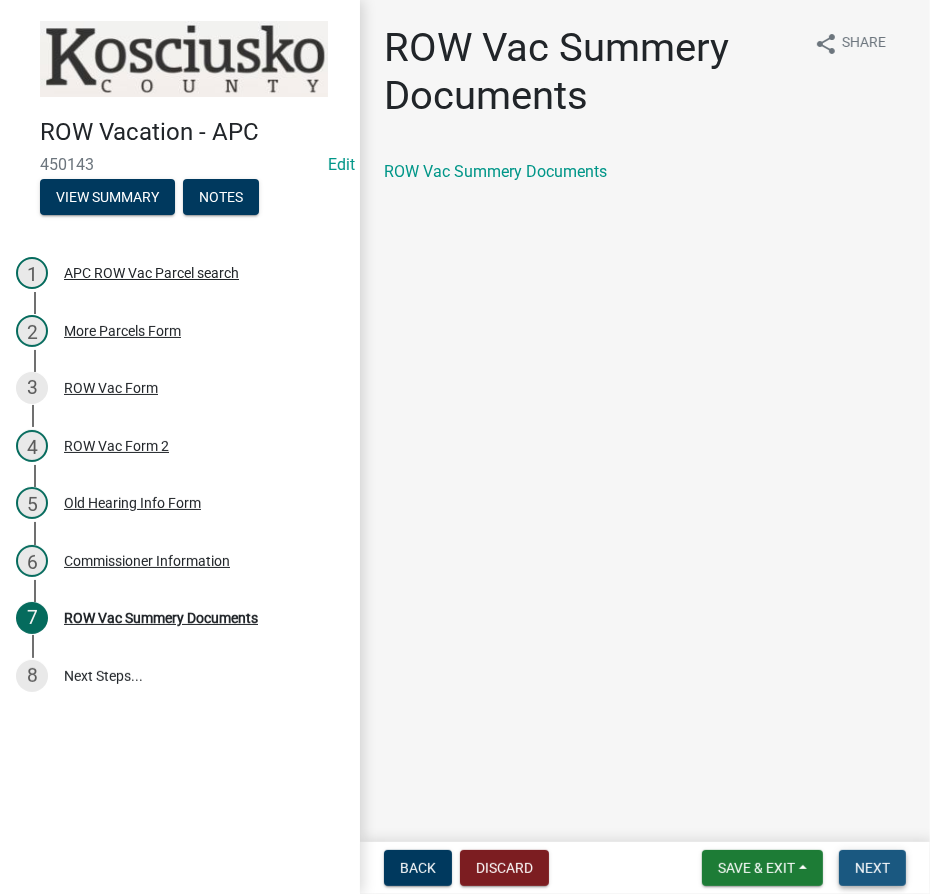 click on "Next" at bounding box center [872, 868] 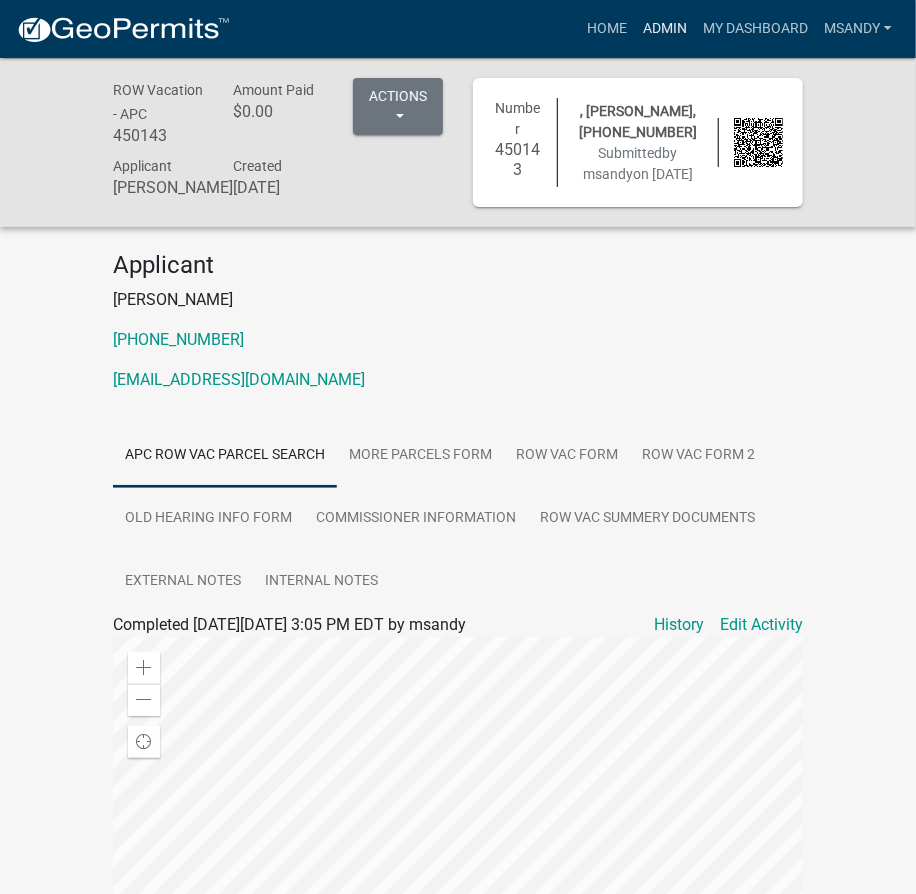 click on "Admin" at bounding box center [665, 29] 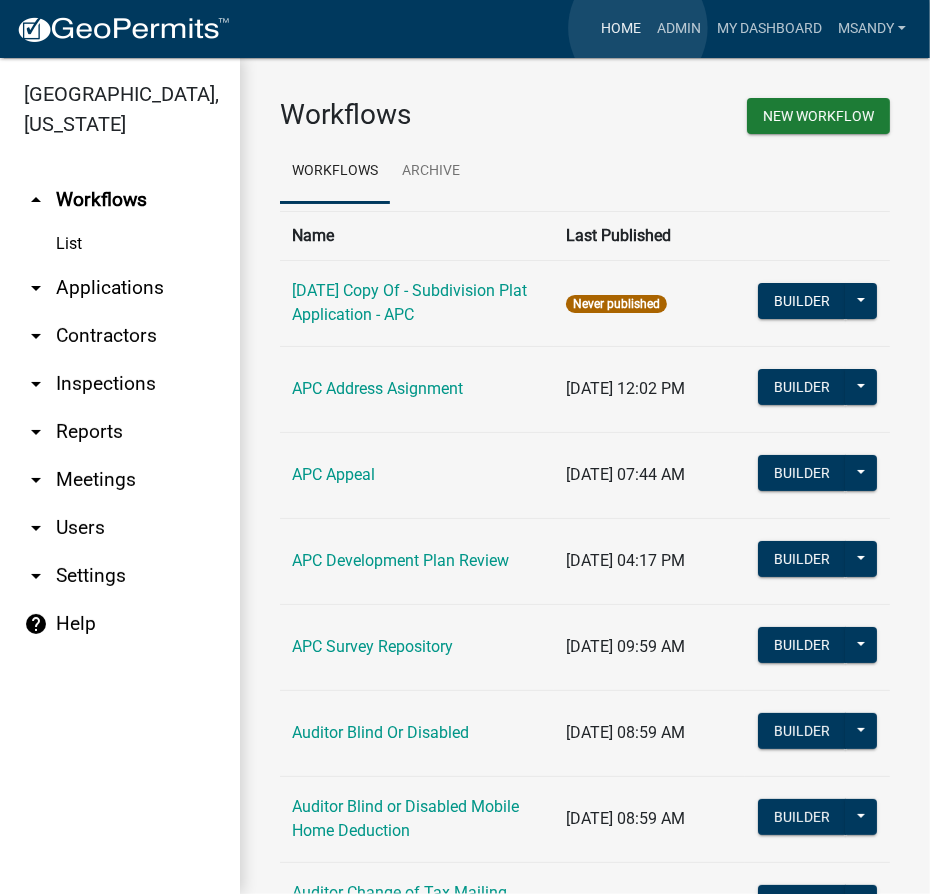 click on "Home" at bounding box center [621, 29] 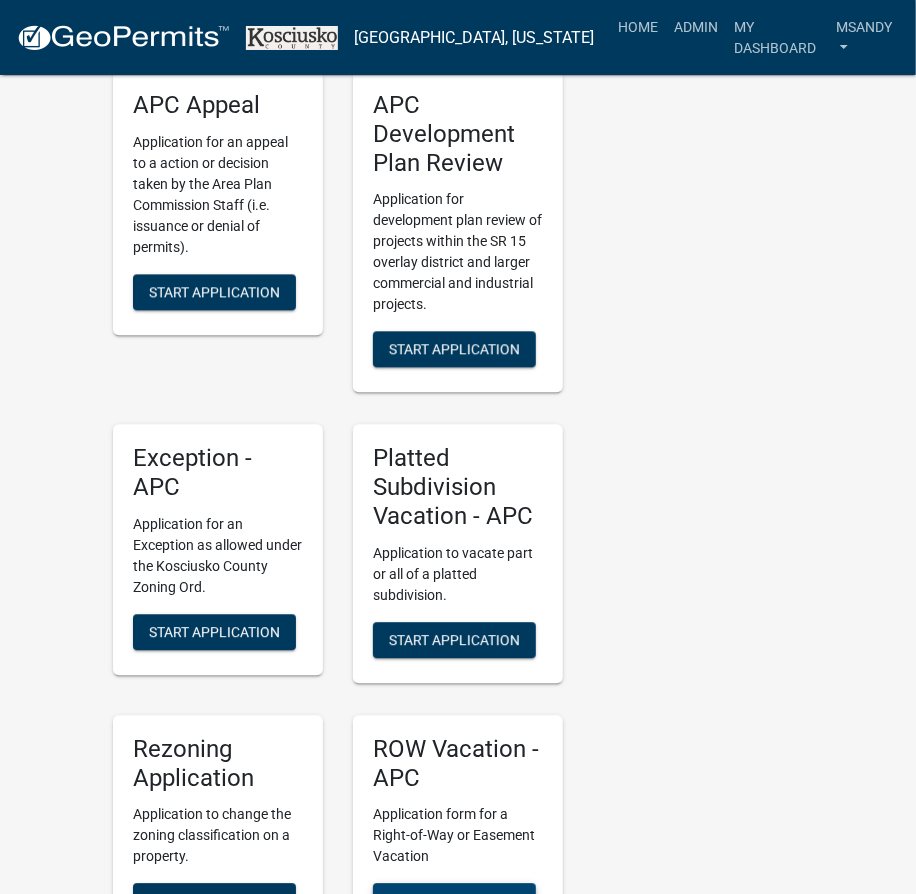 scroll, scrollTop: 4181, scrollLeft: 0, axis: vertical 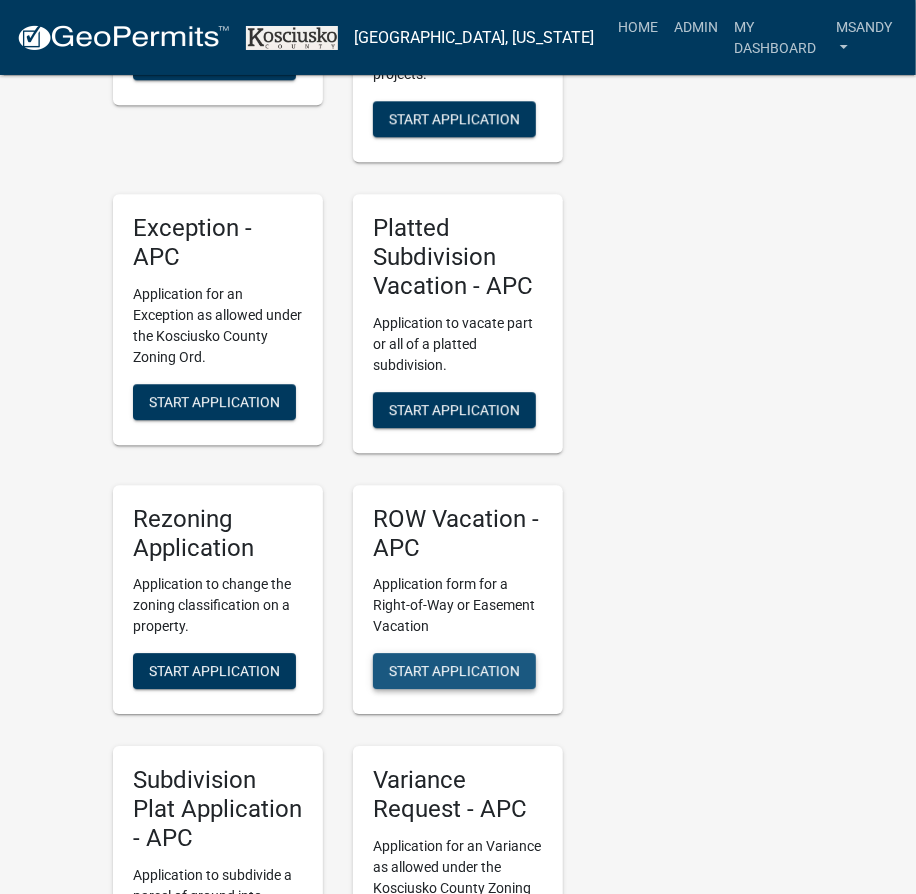 click on "Start Application" at bounding box center [454, 671] 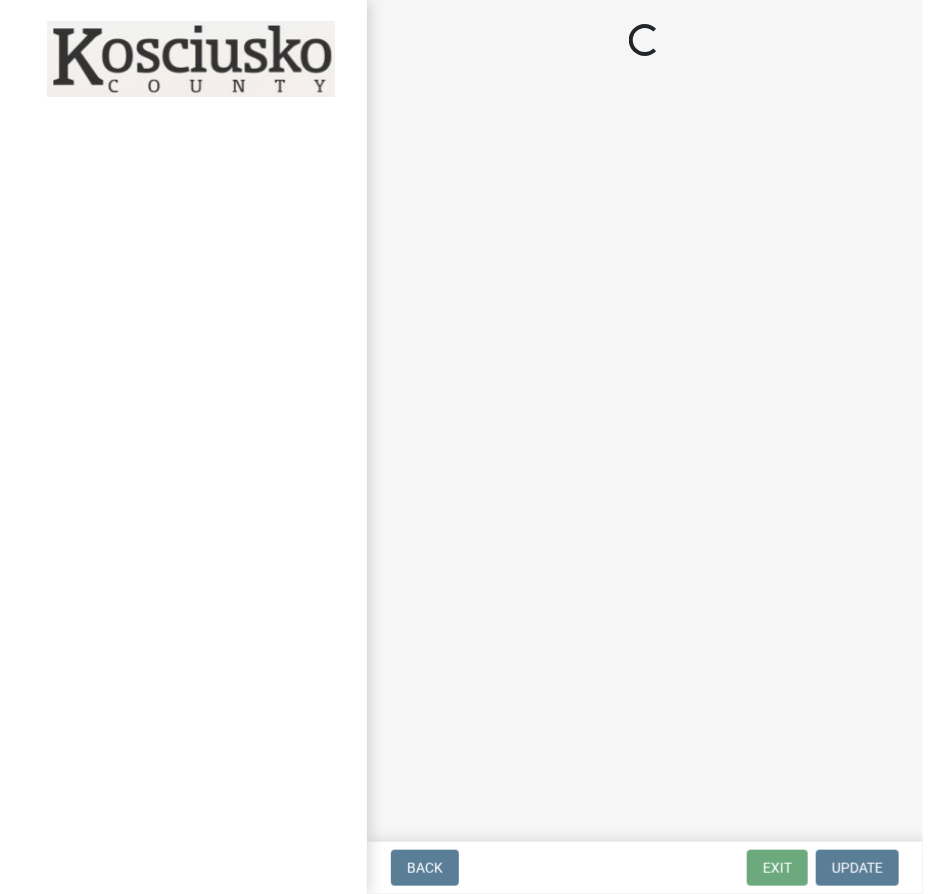 scroll, scrollTop: 0, scrollLeft: 0, axis: both 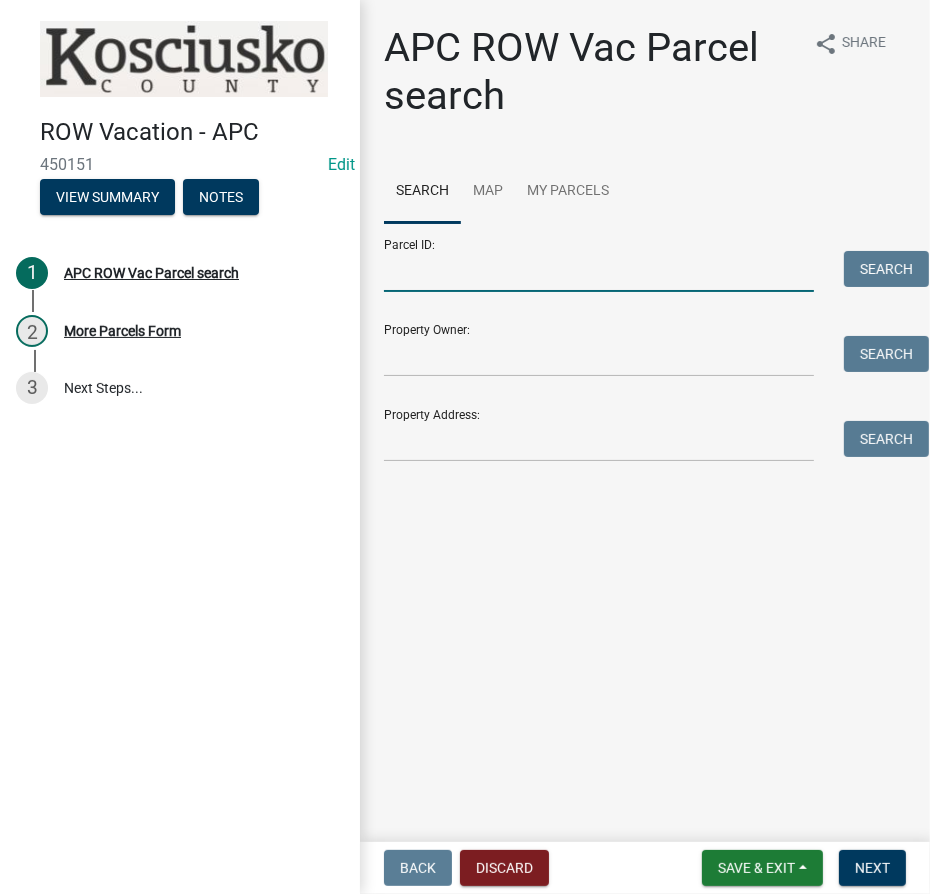 click on "Parcel ID:" at bounding box center (599, 271) 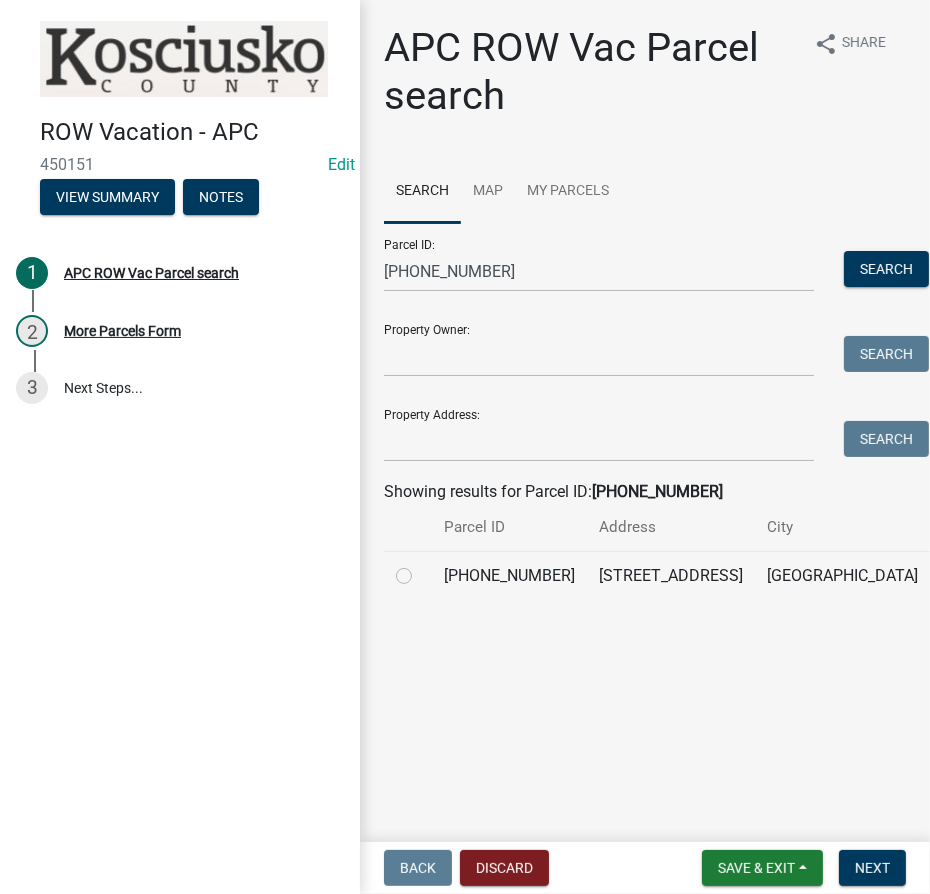 click 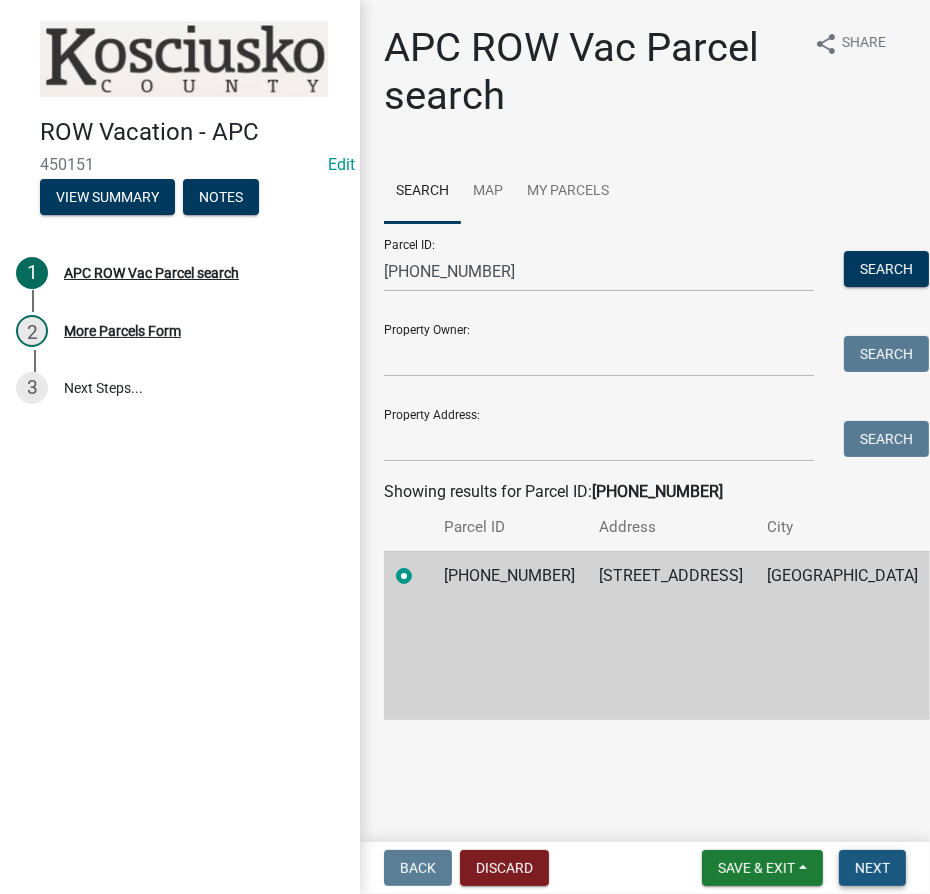 click on "Next" at bounding box center [872, 868] 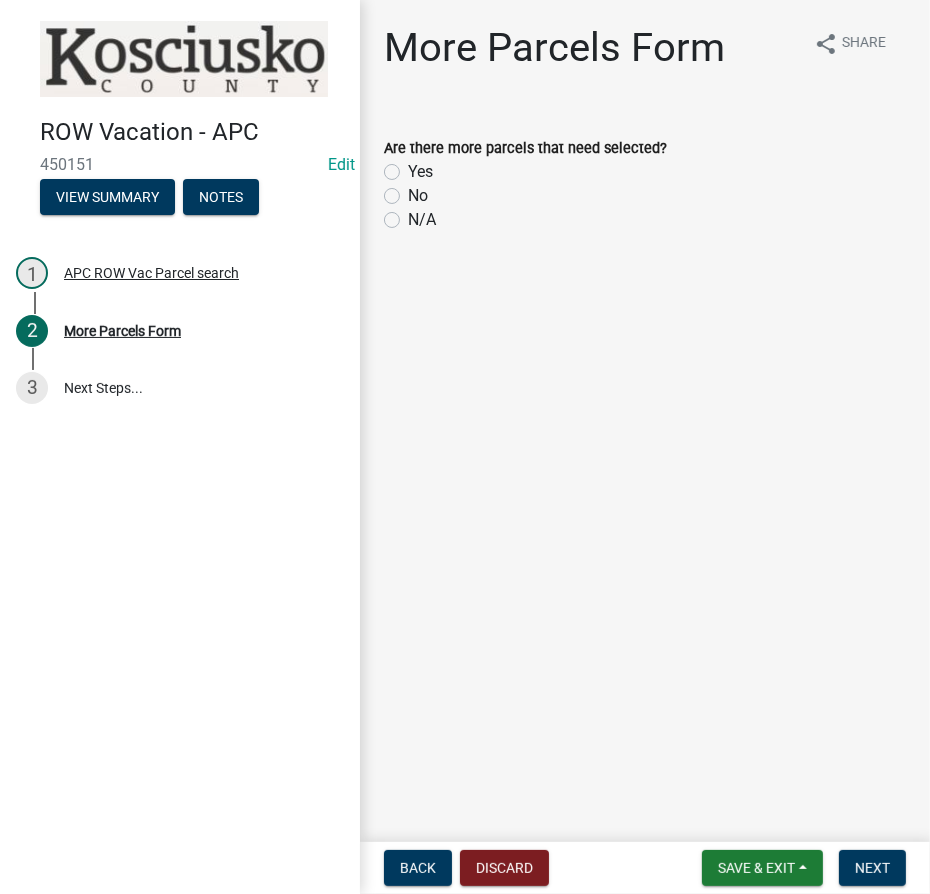 click on "No" 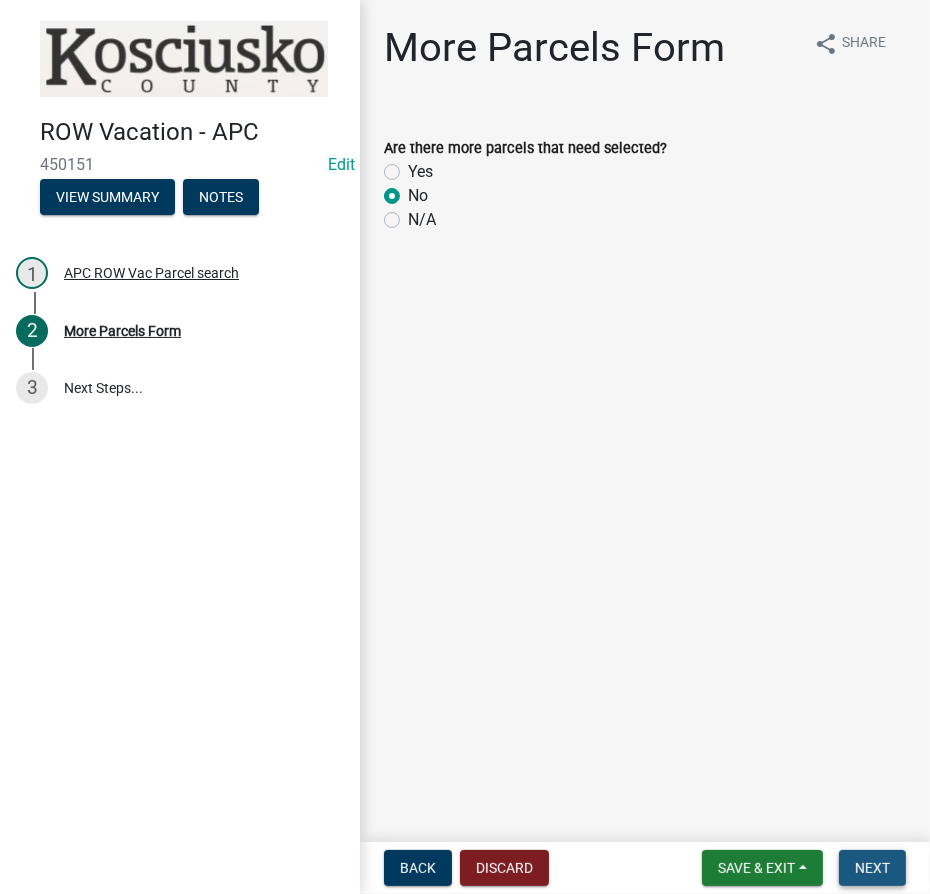 click on "Next" at bounding box center [872, 868] 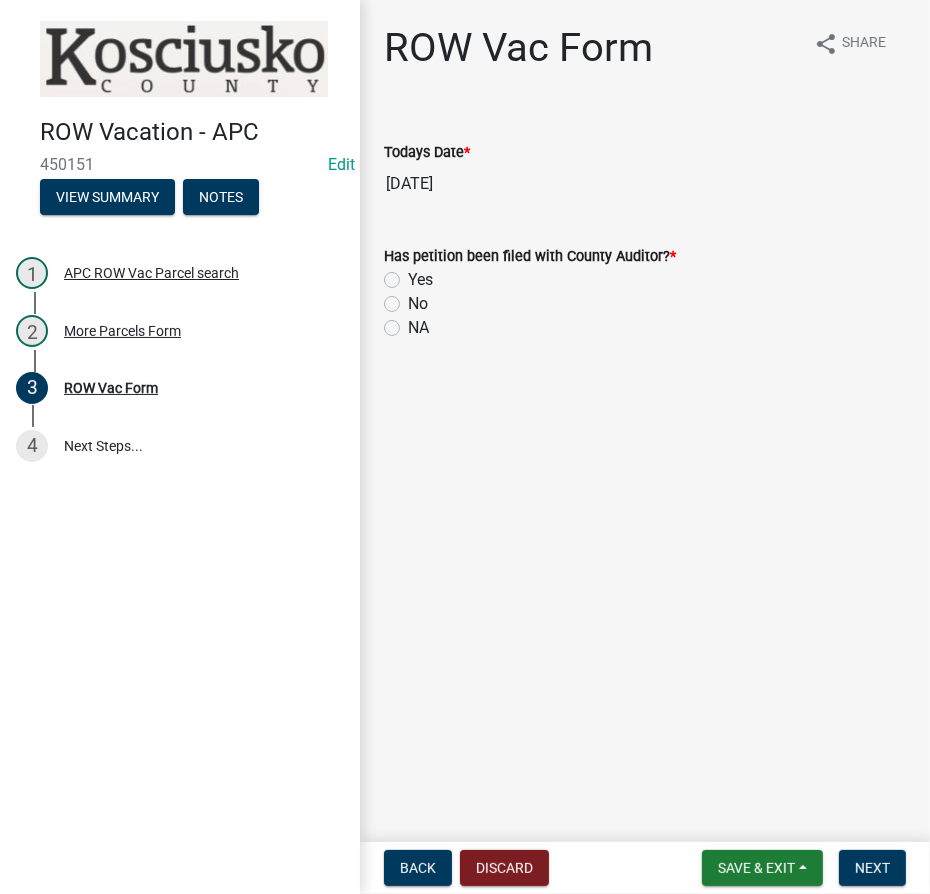 click on "Yes" 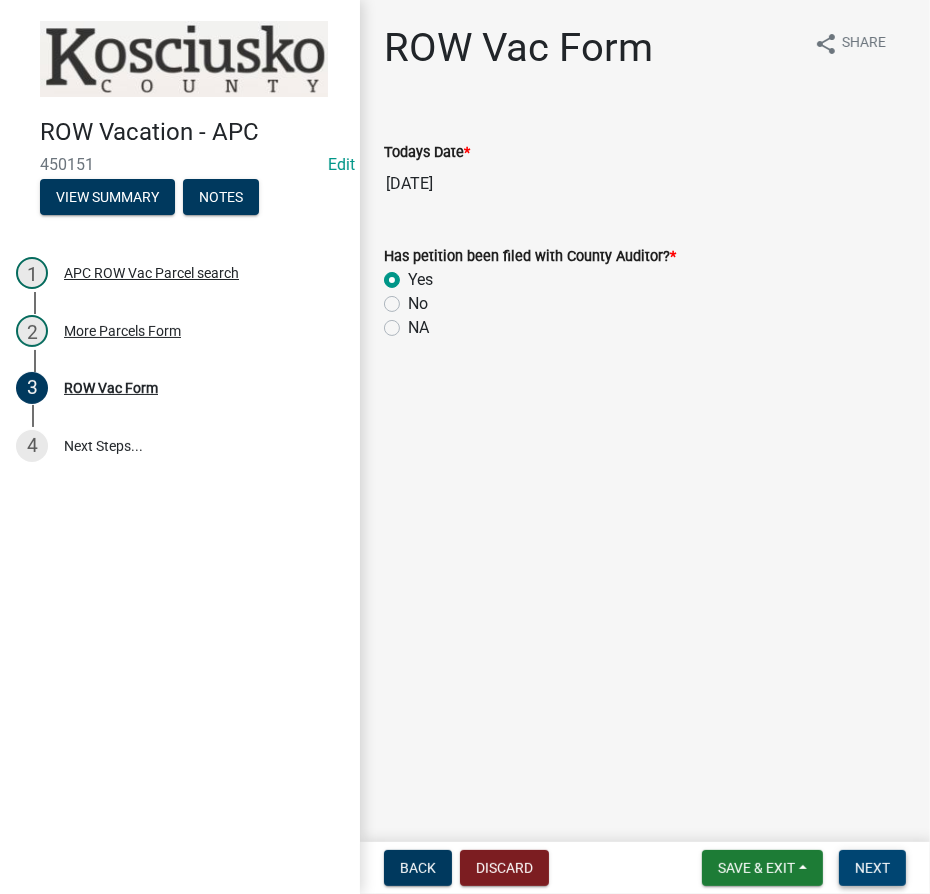 click on "Next" at bounding box center (872, 868) 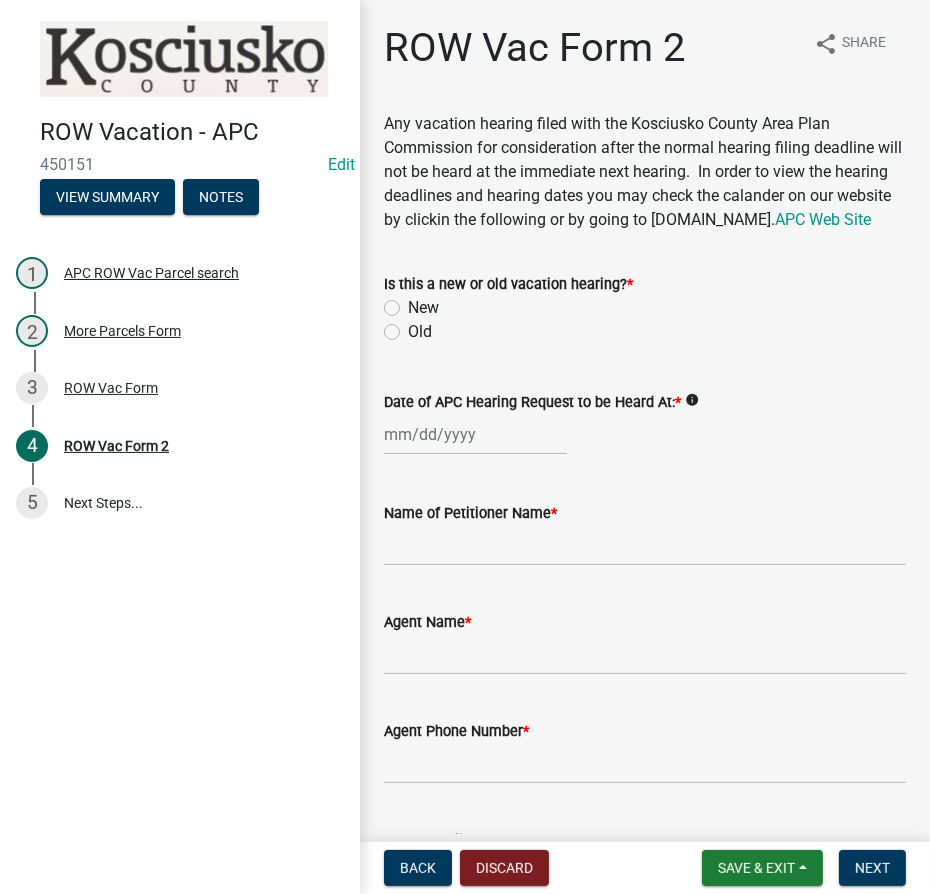 click on "Old" 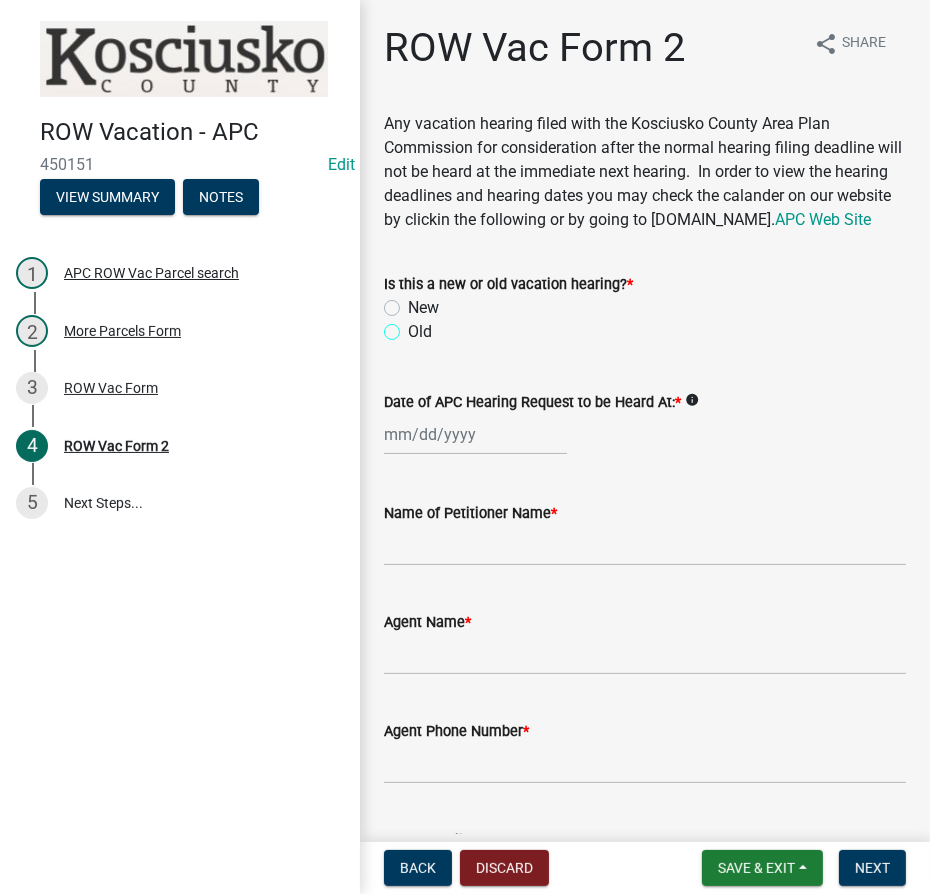 click on "Old" at bounding box center [414, 326] 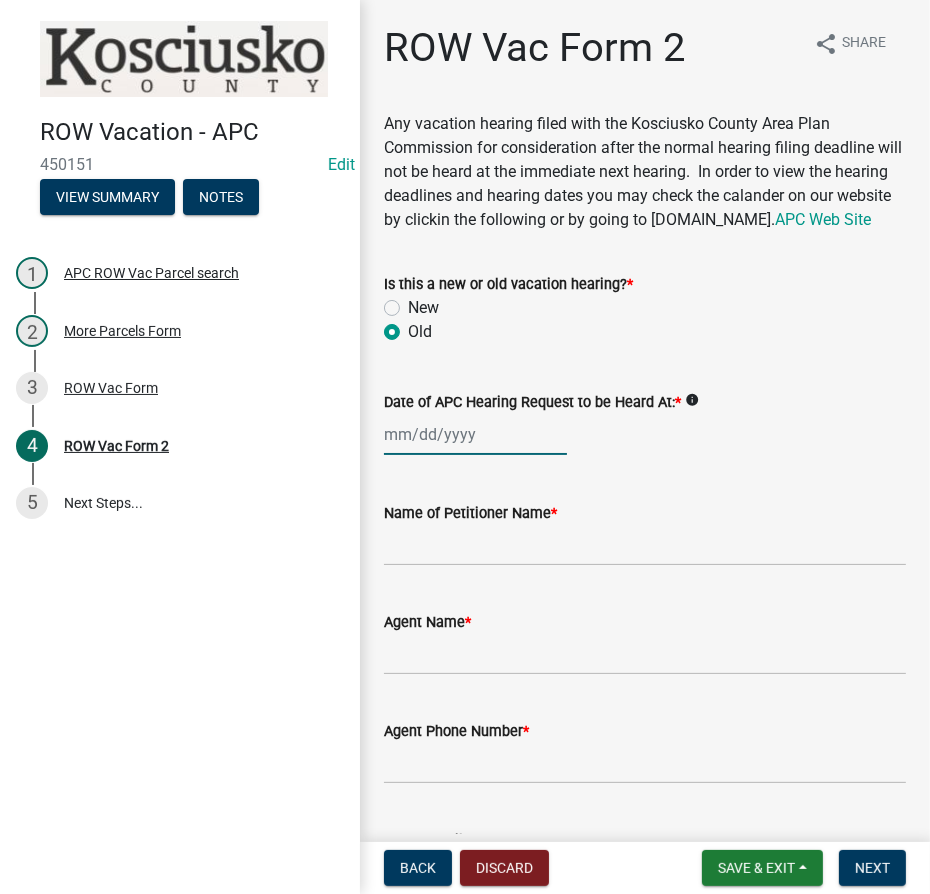 click 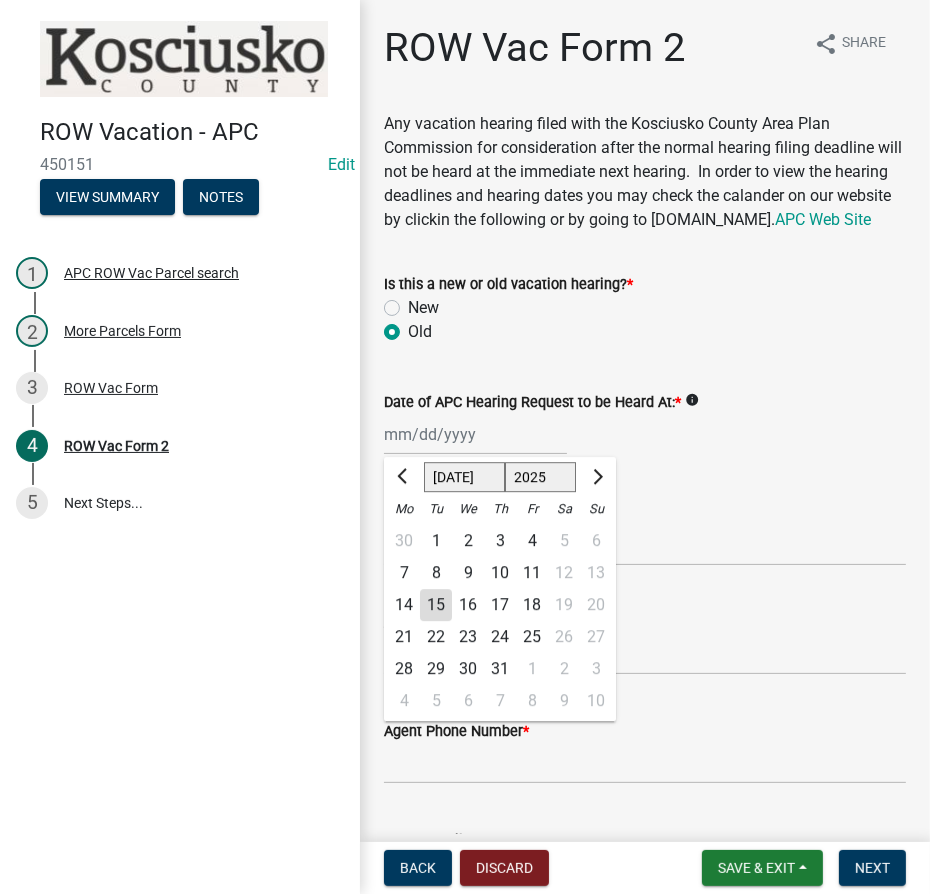 click on "1525 1526 1527 1528 1529 1530 1531 1532 1533 1534 1535 1536 1537 1538 1539 1540 1541 1542 1543 1544 1545 1546 1547 1548 1549 1550 1551 1552 1553 1554 1555 1556 1557 1558 1559 1560 1561 1562 1563 1564 1565 1566 1567 1568 1569 1570 1571 1572 1573 1574 1575 1576 1577 1578 1579 1580 1581 1582 1583 1584 1585 1586 1587 1588 1589 1590 1591 1592 1593 1594 1595 1596 1597 1598 1599 1600 1601 1602 1603 1604 1605 1606 1607 1608 1609 1610 1611 1612 1613 1614 1615 1616 1617 1618 1619 1620 1621 1622 1623 1624 1625 1626 1627 1628 1629 1630 1631 1632 1633 1634 1635 1636 1637 1638 1639 1640 1641 1642 1643 1644 1645 1646 1647 1648 1649 1650 1651 1652 1653 1654 1655 1656 1657 1658 1659 1660 1661 1662 1663 1664 1665 1666 1667 1668 1669 1670 1671 1672 1673 1674 1675 1676 1677 1678 1679 1680 1681 1682 1683 1684 1685 1686 1687 1688 1689 1690 1691 1692 1693 1694 1695 1696 1697 1698 1699 1700 1701 1702 1703 1704 1705 1706 1707 1708 1709 1710 1711 1712 1713 1714 1715 1716 1717 1718 1719 1720 1721 1722 1723 1724 1725 1726 1727 1728 1729" 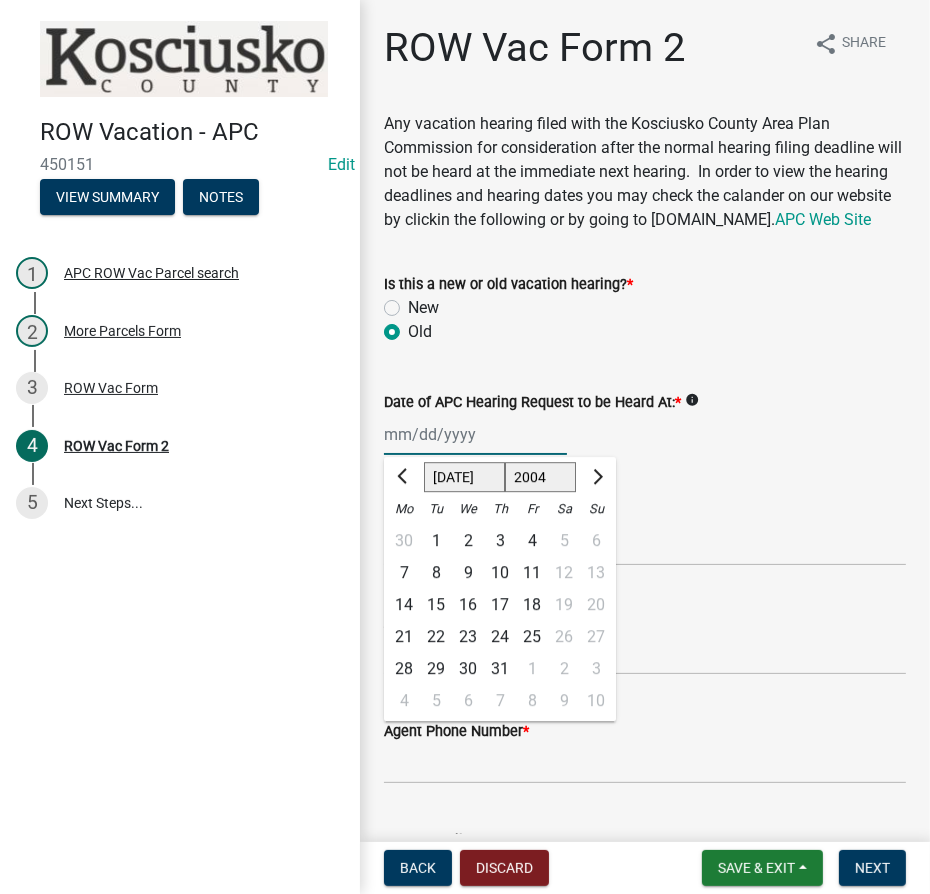 click on "1525 1526 1527 1528 1529 1530 1531 1532 1533 1534 1535 1536 1537 1538 1539 1540 1541 1542 1543 1544 1545 1546 1547 1548 1549 1550 1551 1552 1553 1554 1555 1556 1557 1558 1559 1560 1561 1562 1563 1564 1565 1566 1567 1568 1569 1570 1571 1572 1573 1574 1575 1576 1577 1578 1579 1580 1581 1582 1583 1584 1585 1586 1587 1588 1589 1590 1591 1592 1593 1594 1595 1596 1597 1598 1599 1600 1601 1602 1603 1604 1605 1606 1607 1608 1609 1610 1611 1612 1613 1614 1615 1616 1617 1618 1619 1620 1621 1622 1623 1624 1625 1626 1627 1628 1629 1630 1631 1632 1633 1634 1635 1636 1637 1638 1639 1640 1641 1642 1643 1644 1645 1646 1647 1648 1649 1650 1651 1652 1653 1654 1655 1656 1657 1658 1659 1660 1661 1662 1663 1664 1665 1666 1667 1668 1669 1670 1671 1672 1673 1674 1675 1676 1677 1678 1679 1680 1681 1682 1683 1684 1685 1686 1687 1688 1689 1690 1691 1692 1693 1694 1695 1696 1697 1698 1699 1700 1701 1702 1703 1704 1705 1706 1707 1708 1709 1710 1711 1712 1713 1714 1715 1716 1717 1718 1719 1720 1721 1722 1723 1724 1725 1726 1727 1728 1729" 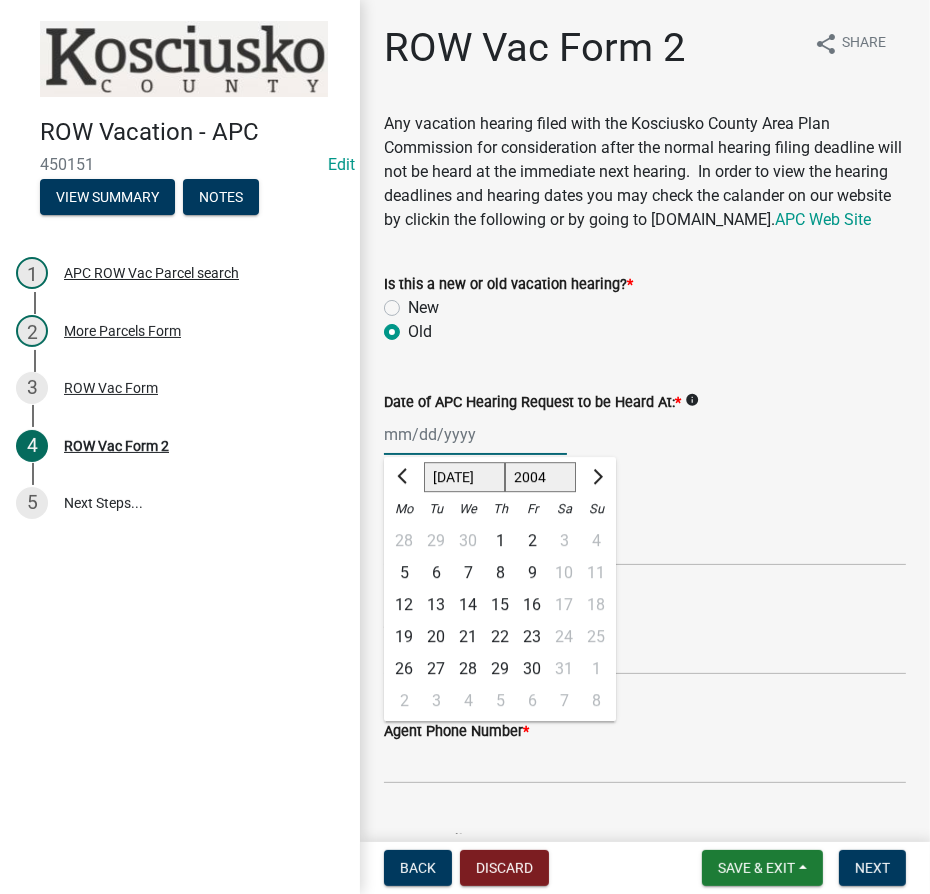 click on "Jan Feb Mar Apr May Jun [DATE] Aug Sep Oct Nov Dec" 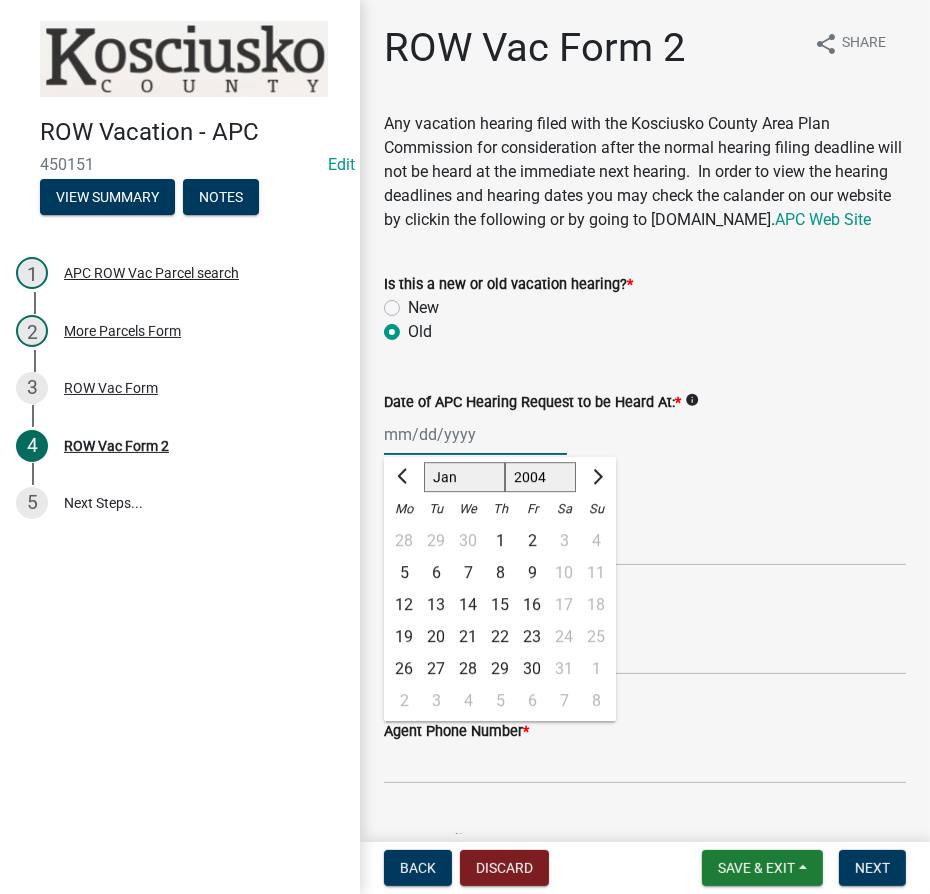 click on "Jan Feb Mar Apr May Jun [DATE] Aug Sep Oct Nov Dec" 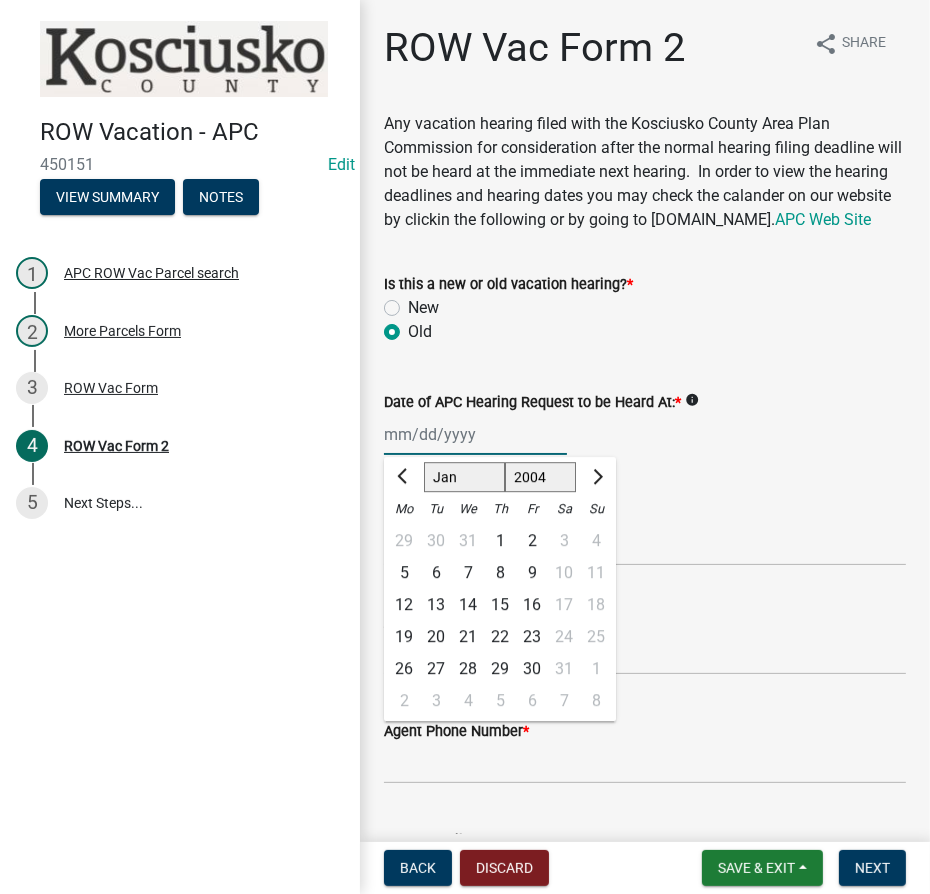 click on "27" 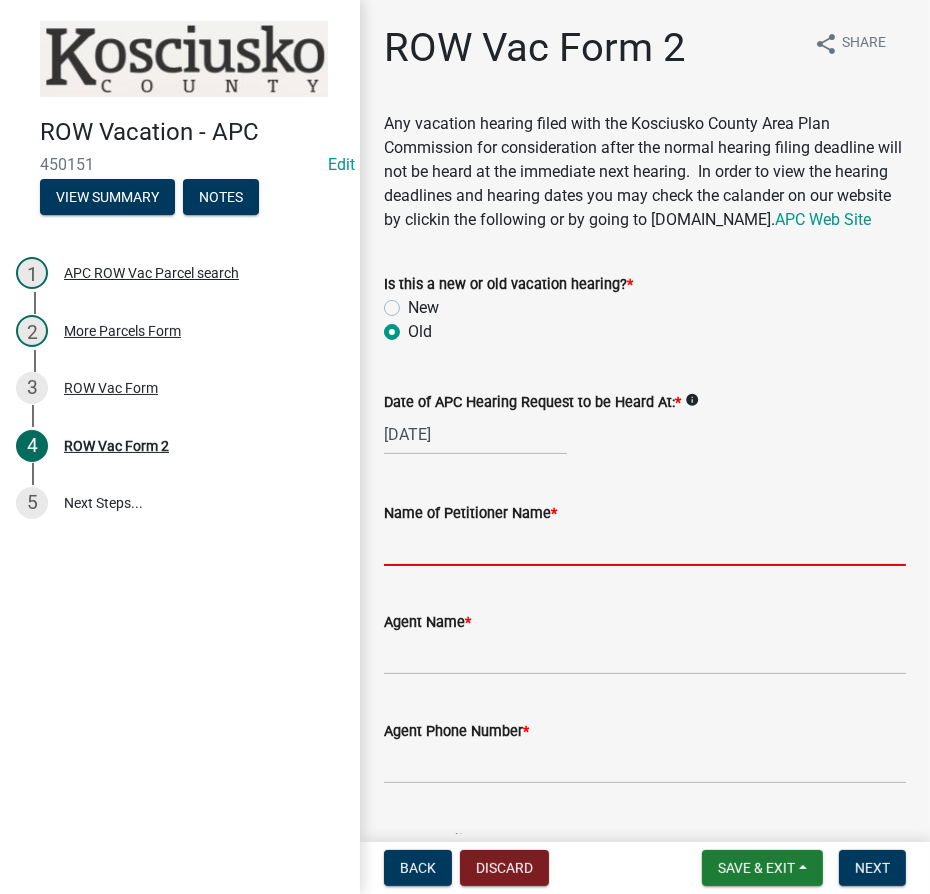 click on "Name of Petitioner Name  *" at bounding box center [645, 545] 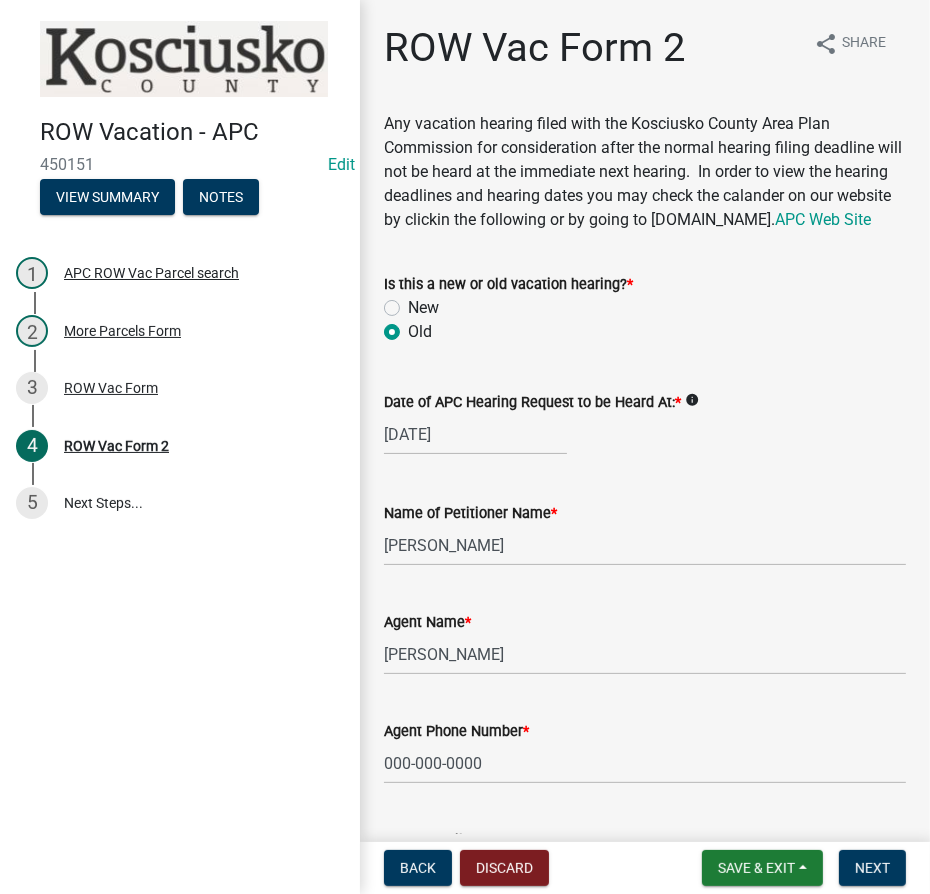 scroll, scrollTop: 479, scrollLeft: 0, axis: vertical 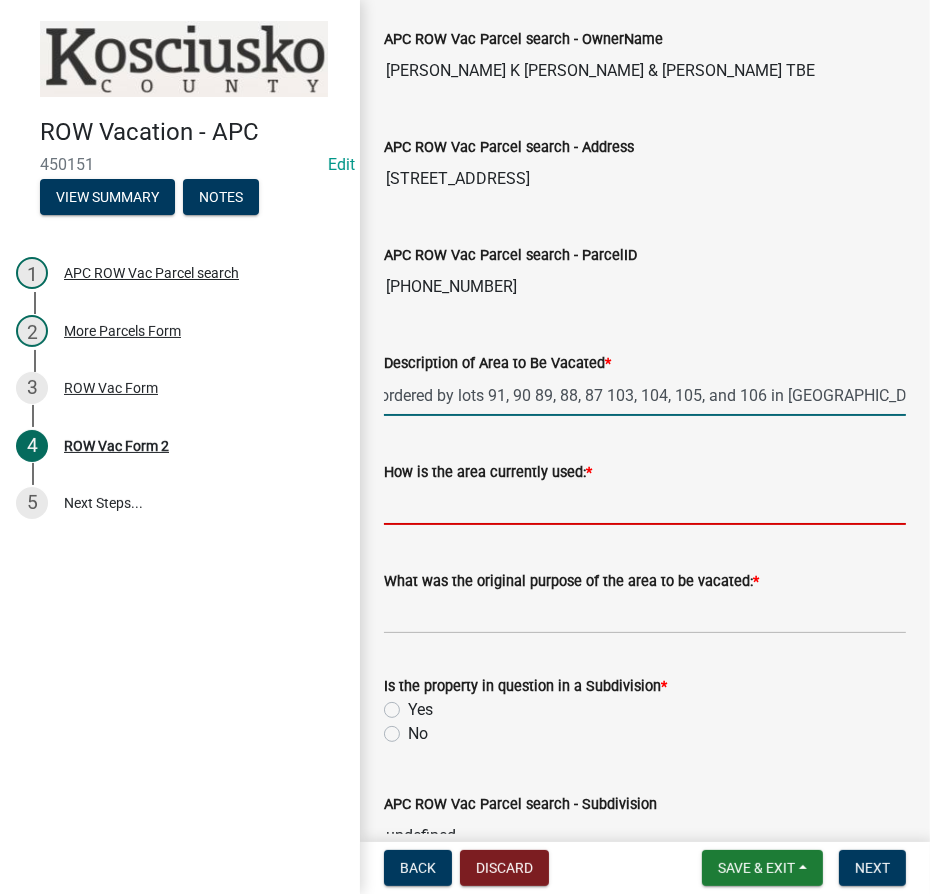 click on "How is the area currently used:  *" at bounding box center [645, 504] 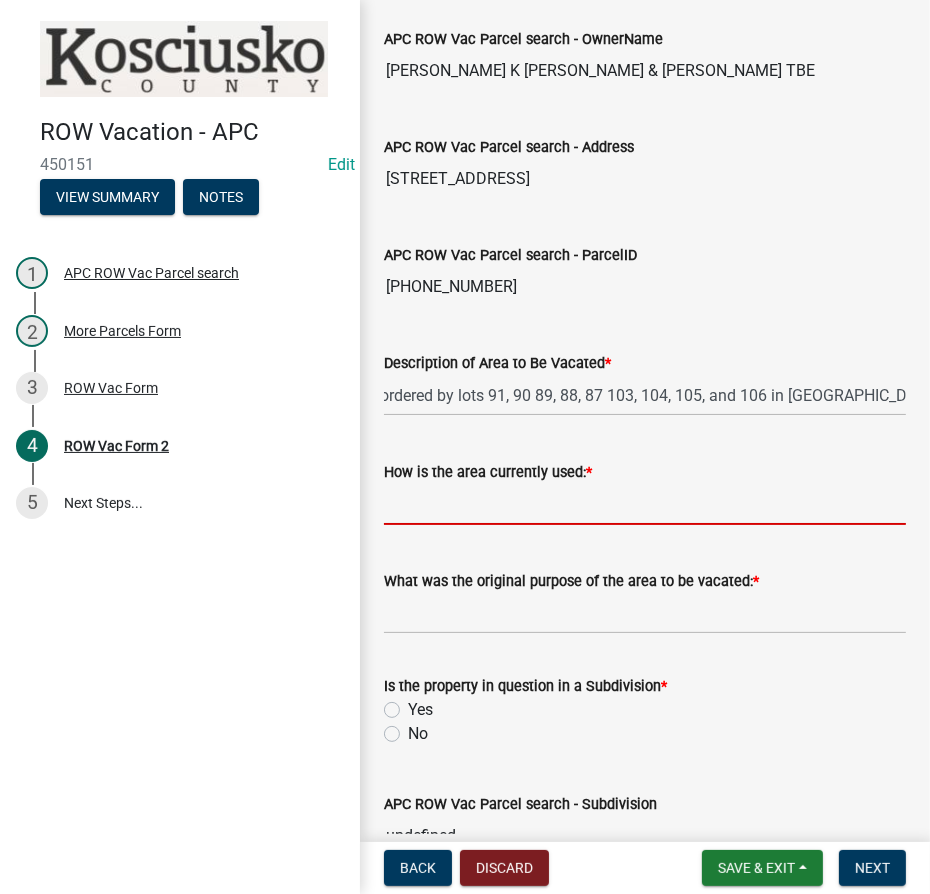 scroll, scrollTop: 0, scrollLeft: 0, axis: both 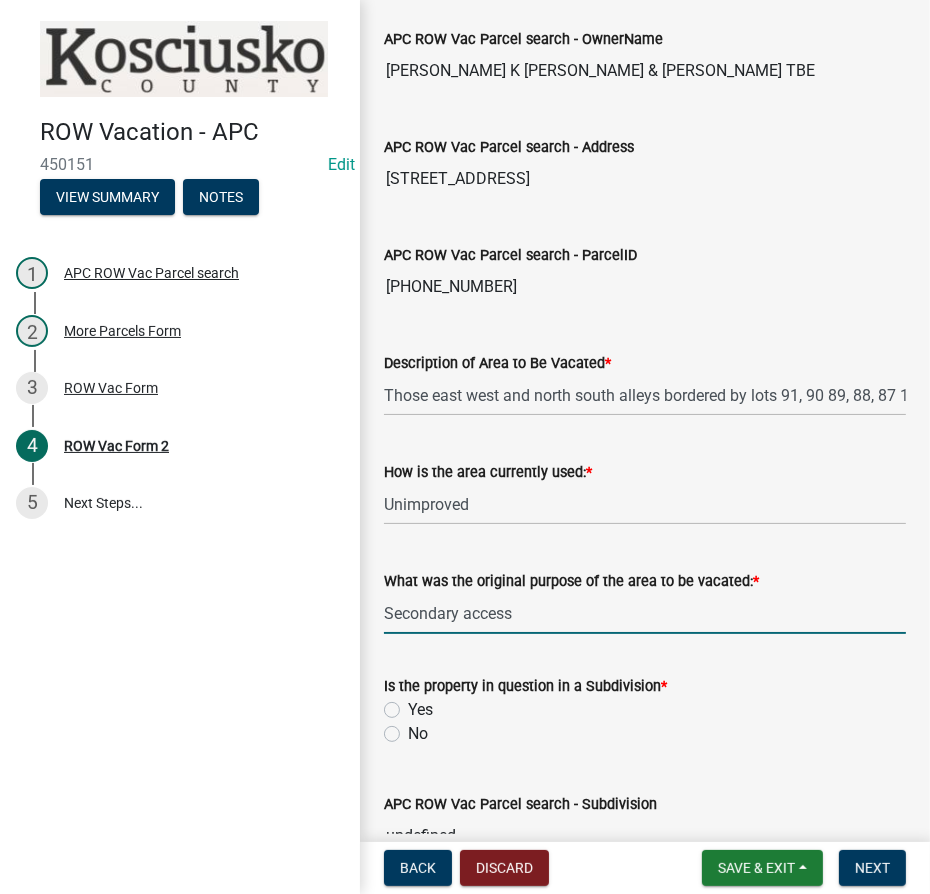 drag, startPoint x: 408, startPoint y: 722, endPoint x: 390, endPoint y: 740, distance: 25.455845 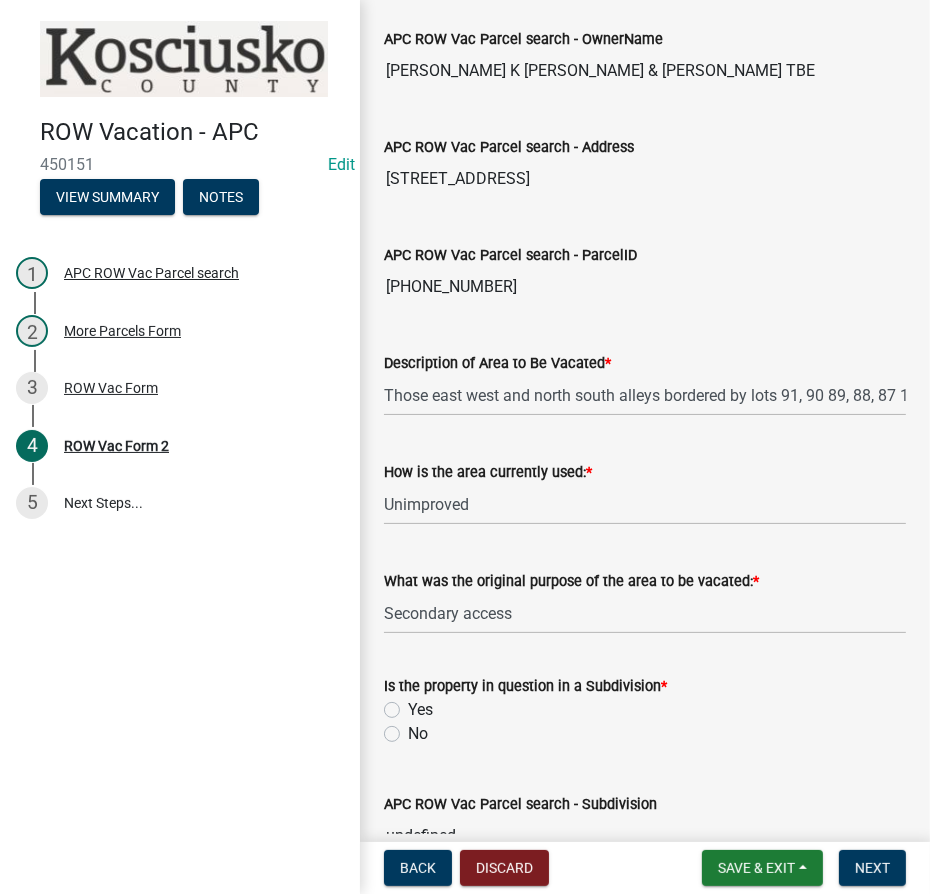 click on "Yes" 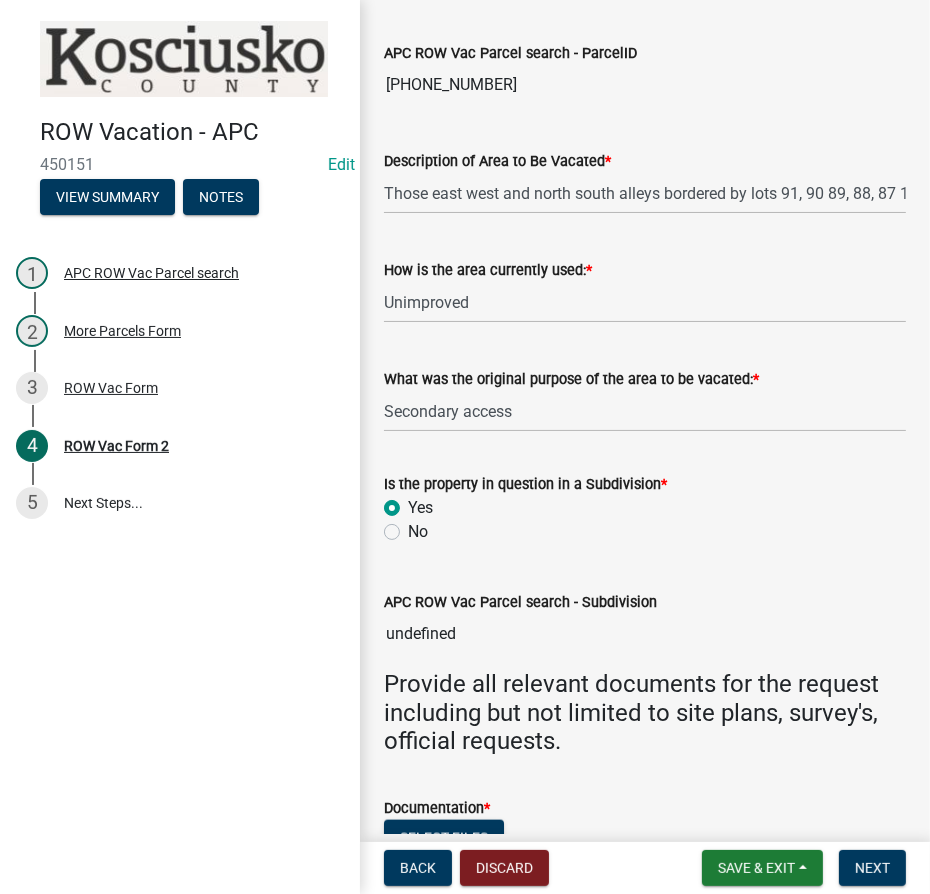 scroll, scrollTop: 1341, scrollLeft: 0, axis: vertical 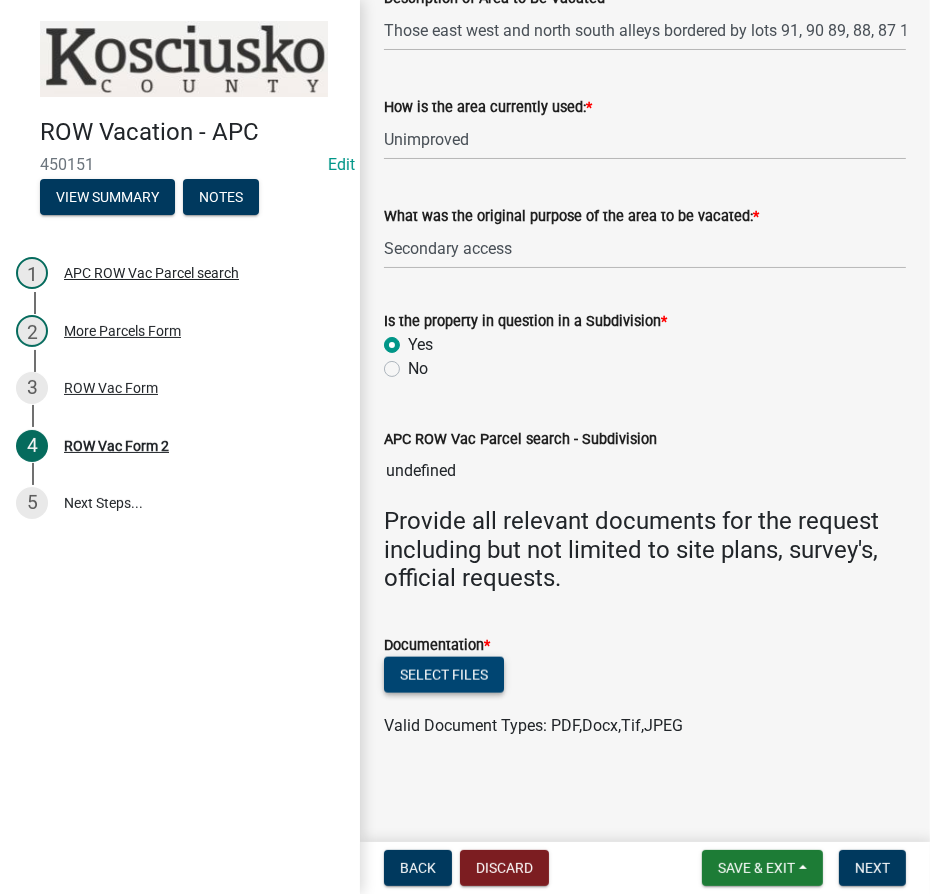 click on "Select files" 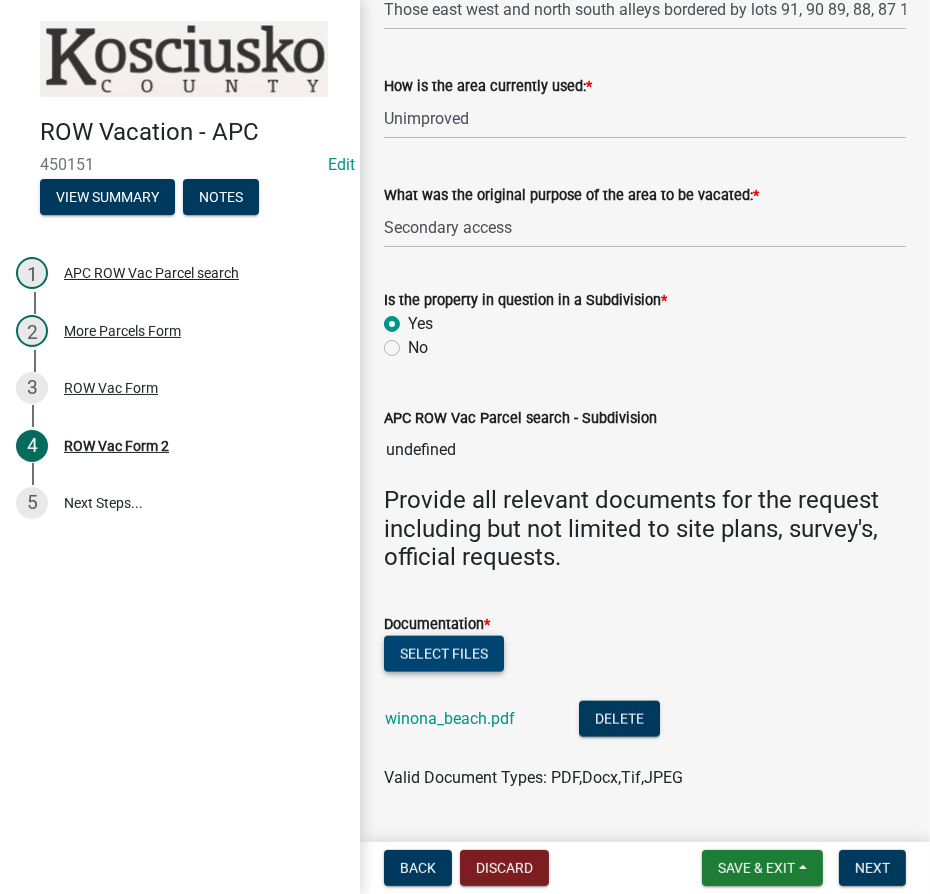 click on "Select files" 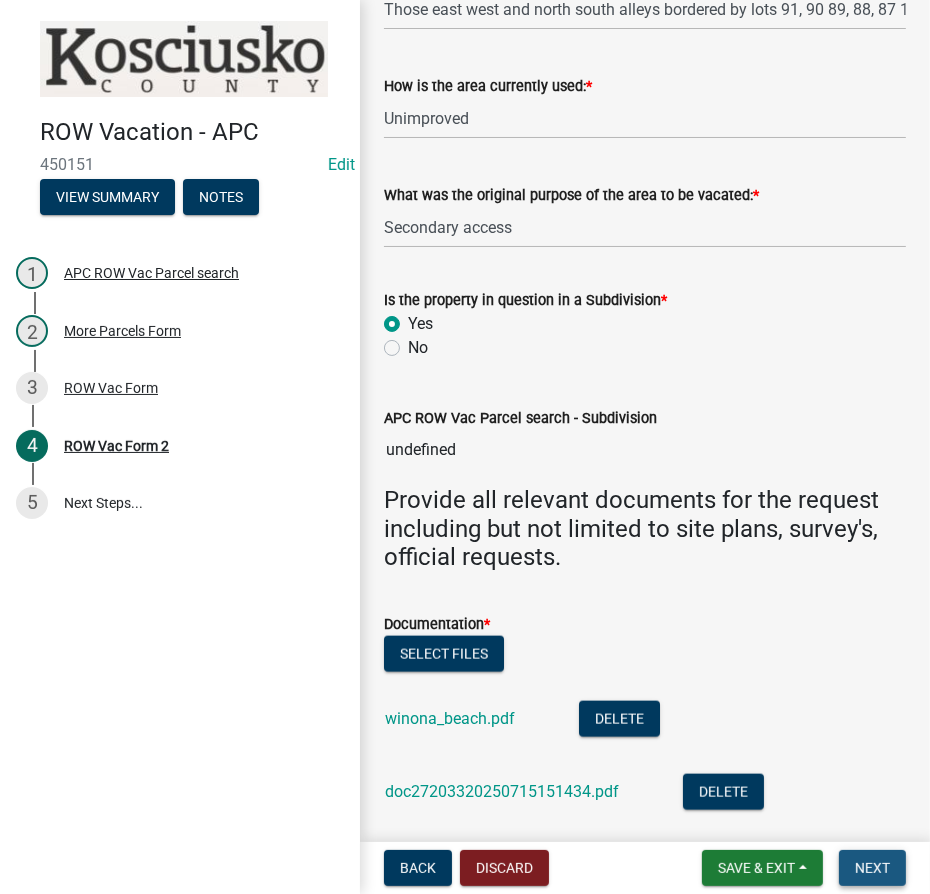 click on "Next" at bounding box center (872, 868) 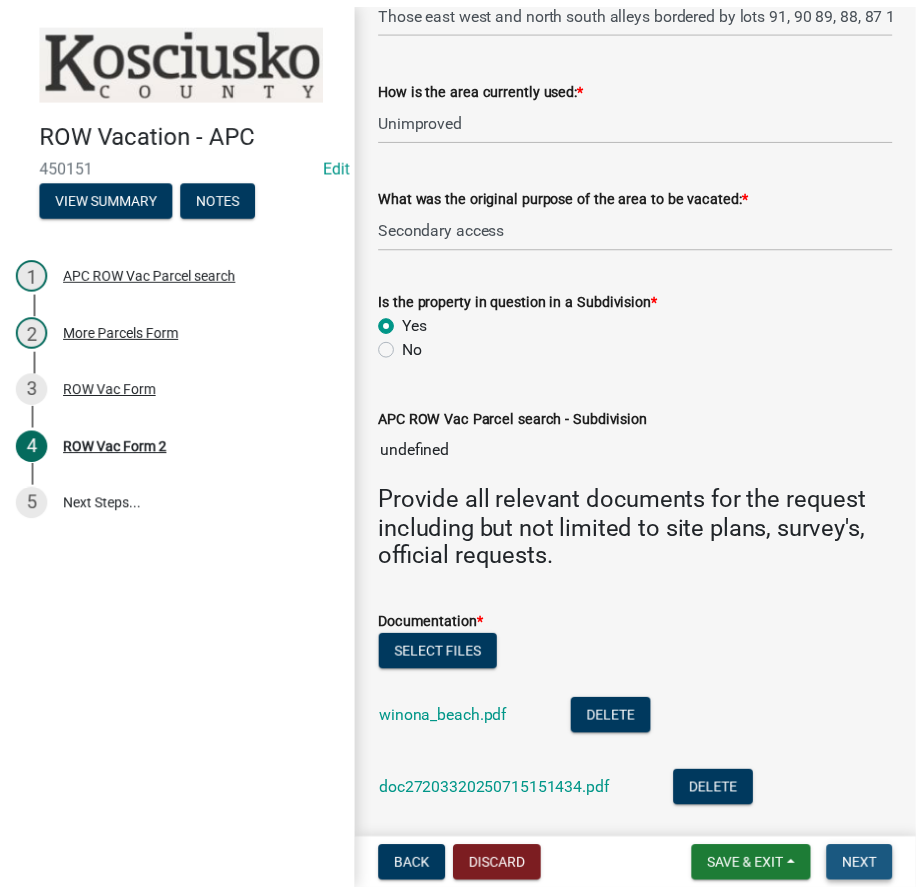scroll, scrollTop: 0, scrollLeft: 0, axis: both 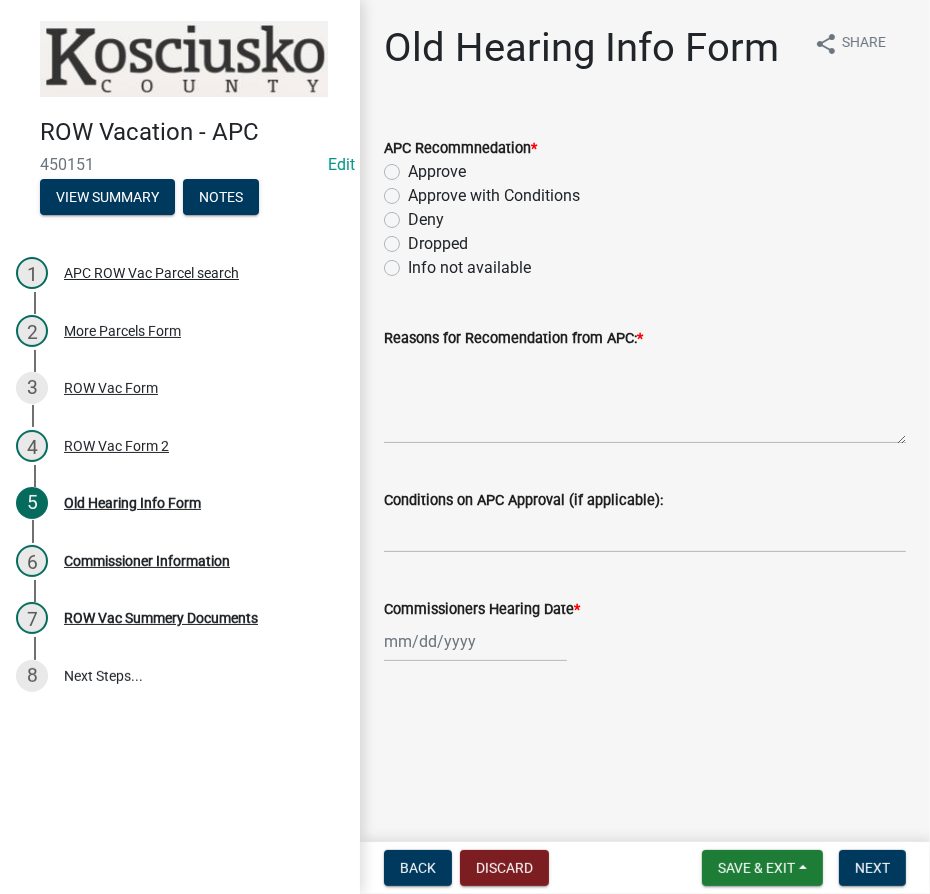 click on "Approve" 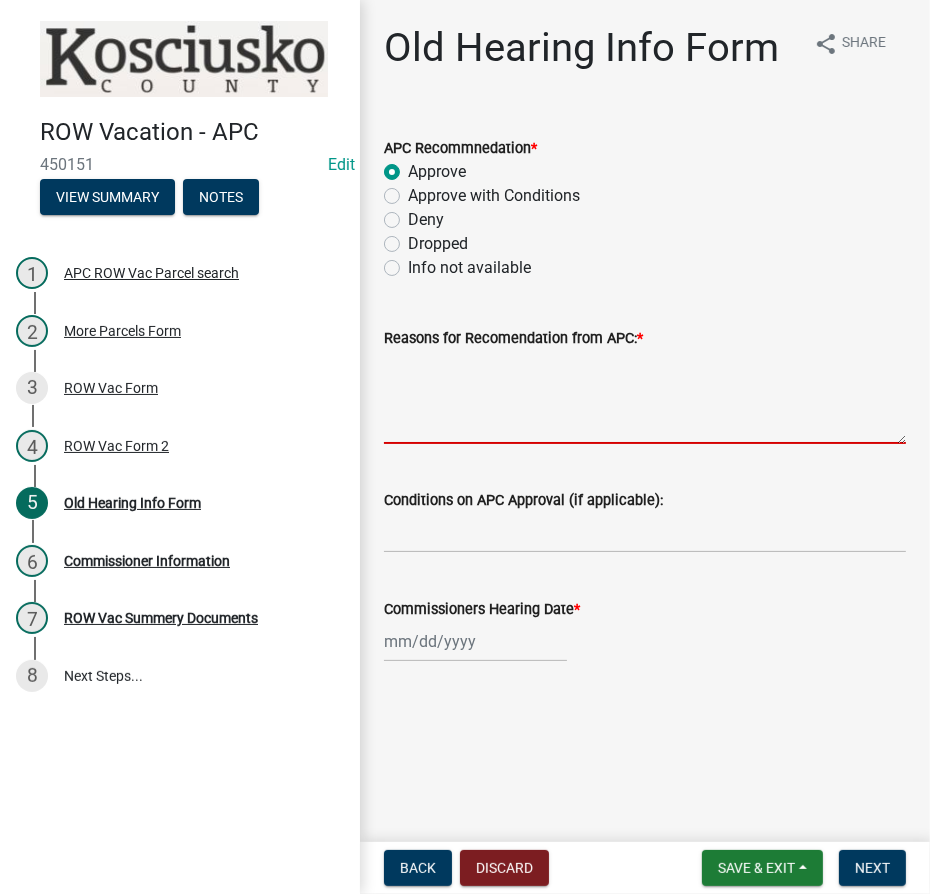click on "Reasons for Recomendation from APC:  *" at bounding box center [645, 397] 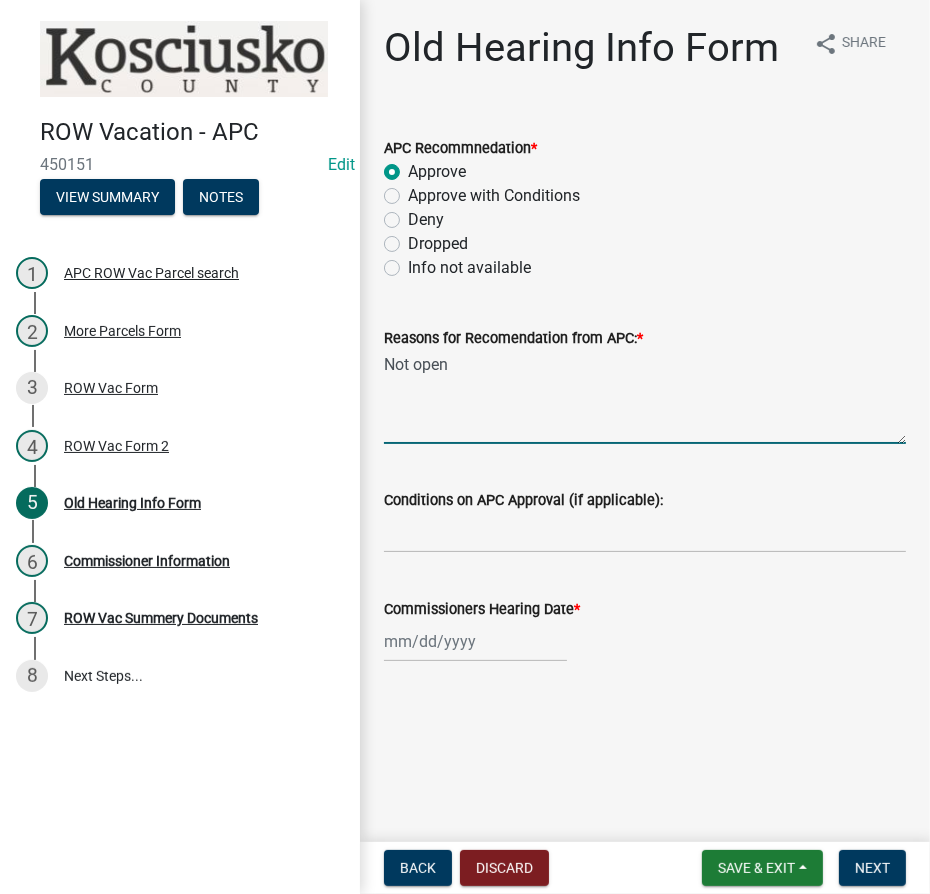 click 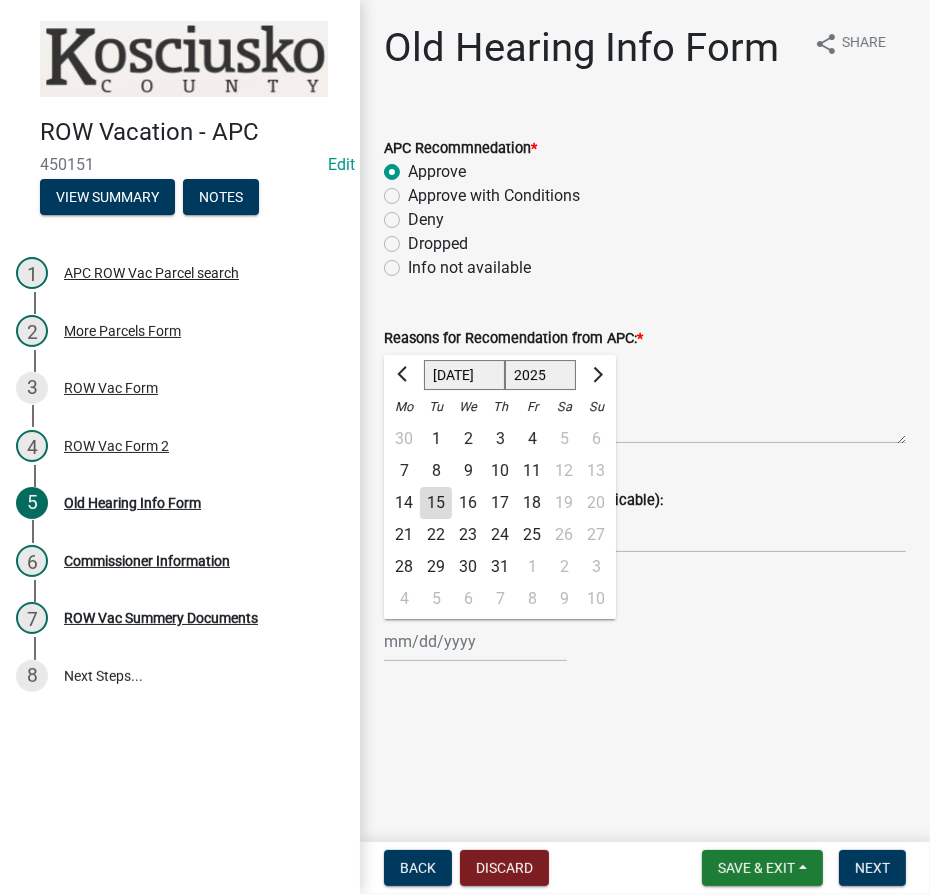 click on "1525 1526 1527 1528 1529 1530 1531 1532 1533 1534 1535 1536 1537 1538 1539 1540 1541 1542 1543 1544 1545 1546 1547 1548 1549 1550 1551 1552 1553 1554 1555 1556 1557 1558 1559 1560 1561 1562 1563 1564 1565 1566 1567 1568 1569 1570 1571 1572 1573 1574 1575 1576 1577 1578 1579 1580 1581 1582 1583 1584 1585 1586 1587 1588 1589 1590 1591 1592 1593 1594 1595 1596 1597 1598 1599 1600 1601 1602 1603 1604 1605 1606 1607 1608 1609 1610 1611 1612 1613 1614 1615 1616 1617 1618 1619 1620 1621 1622 1623 1624 1625 1626 1627 1628 1629 1630 1631 1632 1633 1634 1635 1636 1637 1638 1639 1640 1641 1642 1643 1644 1645 1646 1647 1648 1649 1650 1651 1652 1653 1654 1655 1656 1657 1658 1659 1660 1661 1662 1663 1664 1665 1666 1667 1668 1669 1670 1671 1672 1673 1674 1675 1676 1677 1678 1679 1680 1681 1682 1683 1684 1685 1686 1687 1688 1689 1690 1691 1692 1693 1694 1695 1696 1697 1698 1699 1700 1701 1702 1703 1704 1705 1706 1707 1708 1709 1710 1711 1712 1713 1714 1715 1716 1717 1718 1719 1720 1721 1722 1723 1724 1725 1726 1727 1728 1729" 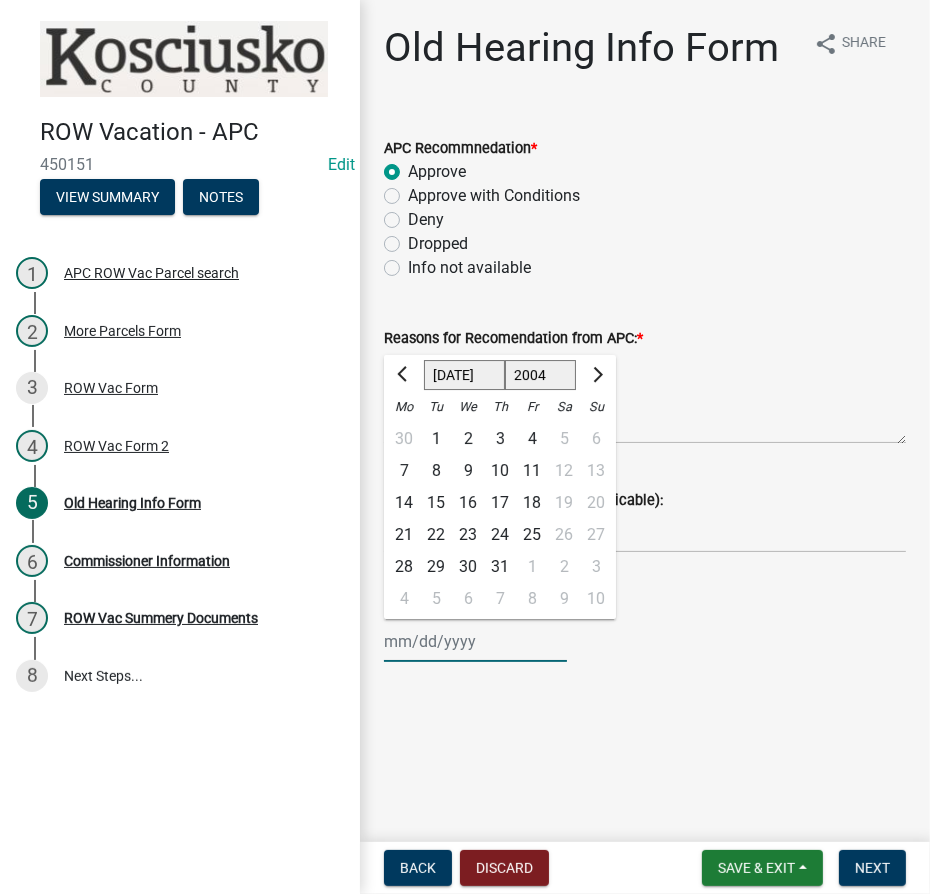 click on "1525 1526 1527 1528 1529 1530 1531 1532 1533 1534 1535 1536 1537 1538 1539 1540 1541 1542 1543 1544 1545 1546 1547 1548 1549 1550 1551 1552 1553 1554 1555 1556 1557 1558 1559 1560 1561 1562 1563 1564 1565 1566 1567 1568 1569 1570 1571 1572 1573 1574 1575 1576 1577 1578 1579 1580 1581 1582 1583 1584 1585 1586 1587 1588 1589 1590 1591 1592 1593 1594 1595 1596 1597 1598 1599 1600 1601 1602 1603 1604 1605 1606 1607 1608 1609 1610 1611 1612 1613 1614 1615 1616 1617 1618 1619 1620 1621 1622 1623 1624 1625 1626 1627 1628 1629 1630 1631 1632 1633 1634 1635 1636 1637 1638 1639 1640 1641 1642 1643 1644 1645 1646 1647 1648 1649 1650 1651 1652 1653 1654 1655 1656 1657 1658 1659 1660 1661 1662 1663 1664 1665 1666 1667 1668 1669 1670 1671 1672 1673 1674 1675 1676 1677 1678 1679 1680 1681 1682 1683 1684 1685 1686 1687 1688 1689 1690 1691 1692 1693 1694 1695 1696 1697 1698 1699 1700 1701 1702 1703 1704 1705 1706 1707 1708 1709 1710 1711 1712 1713 1714 1715 1716 1717 1718 1719 1720 1721 1722 1723 1724 1725 1726 1727 1728 1729" 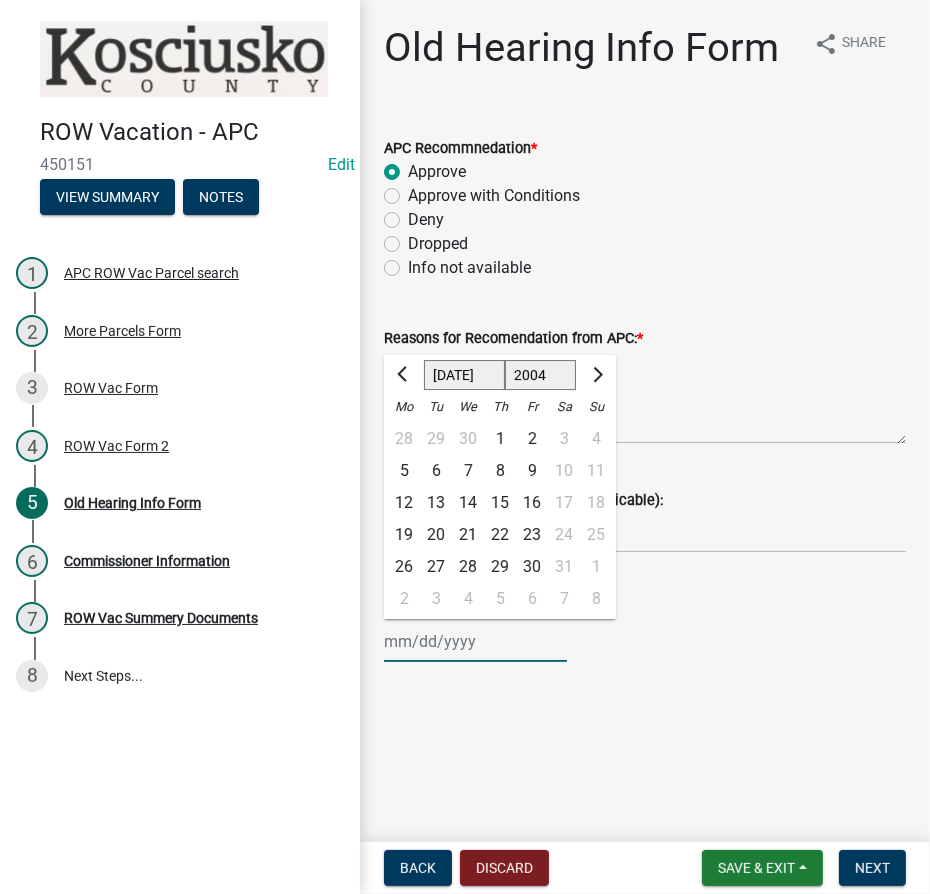 click on "Jan Feb Mar Apr May Jun [DATE] Aug Sep Oct Nov Dec" 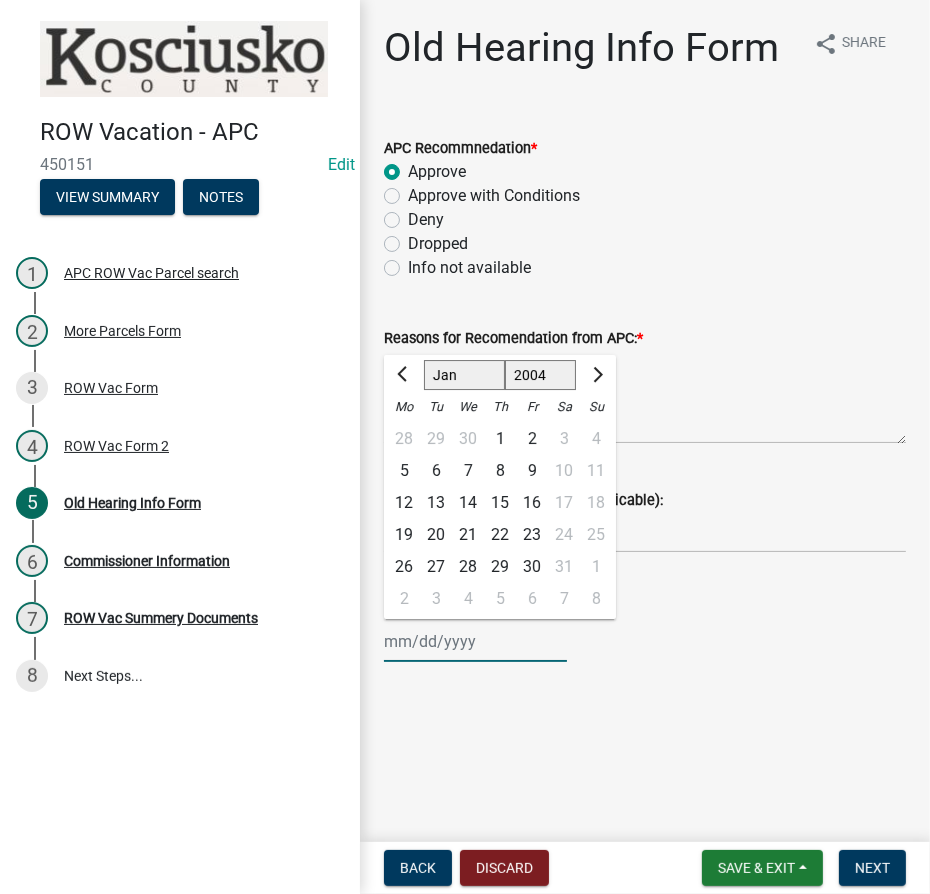 click on "Jan Feb Mar Apr May Jun [DATE] Aug Sep Oct Nov Dec" 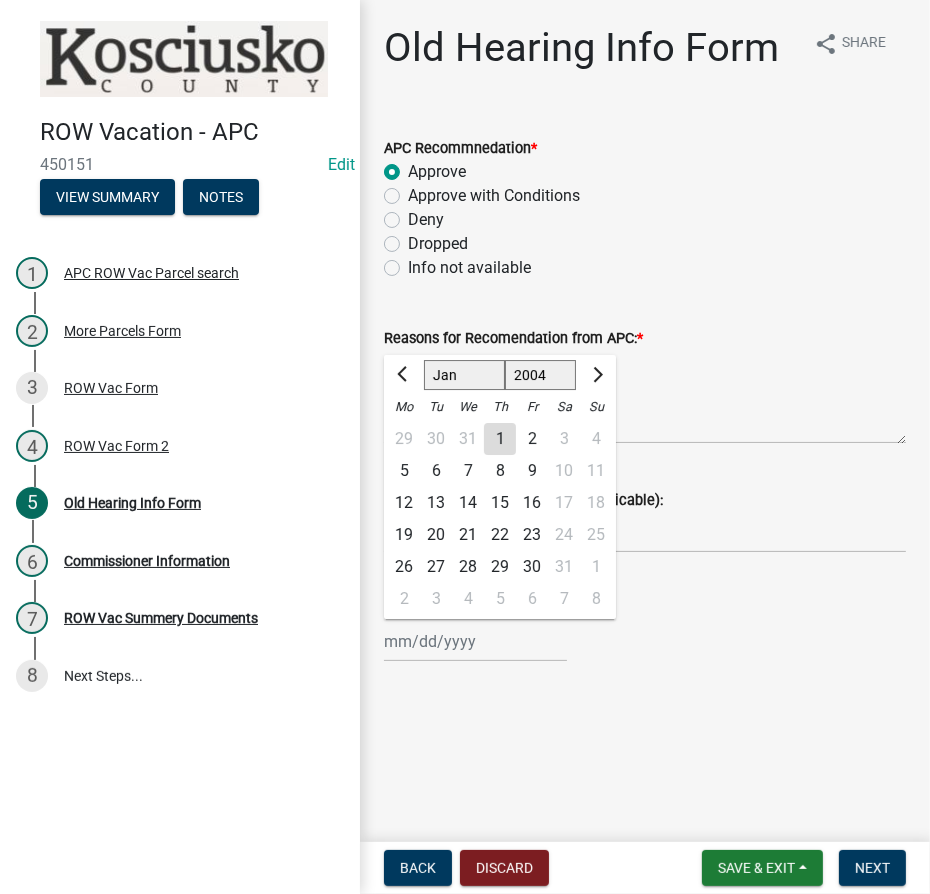 click on "27" 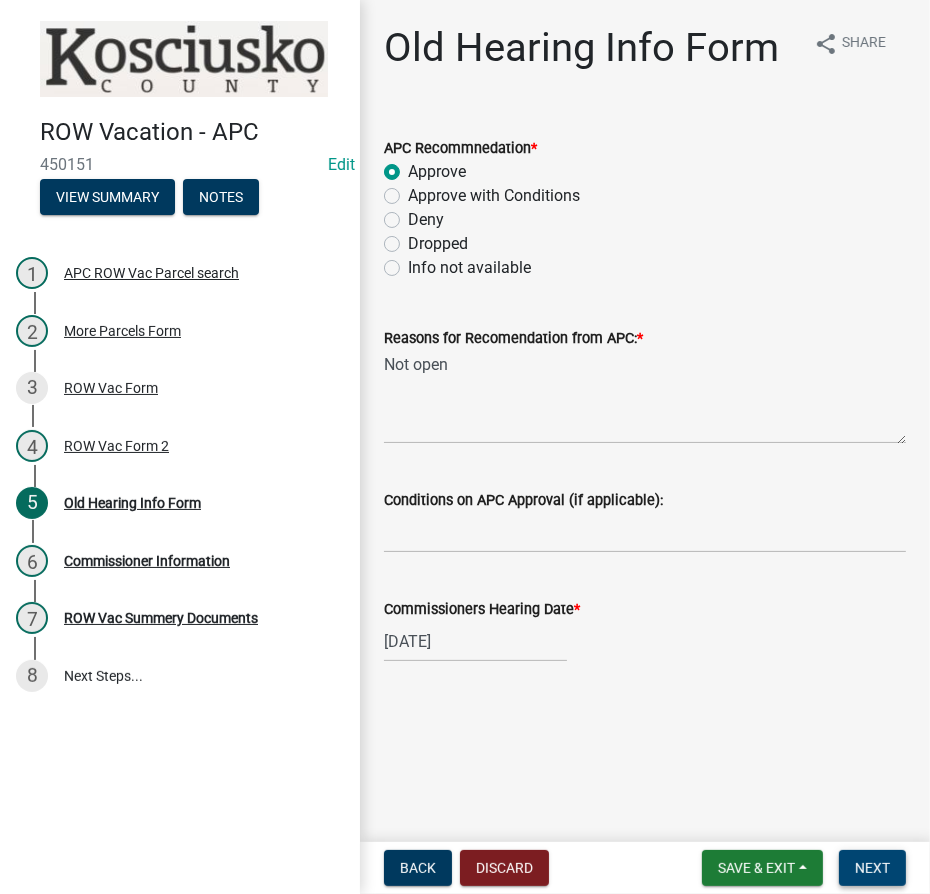 click on "Next" at bounding box center [872, 868] 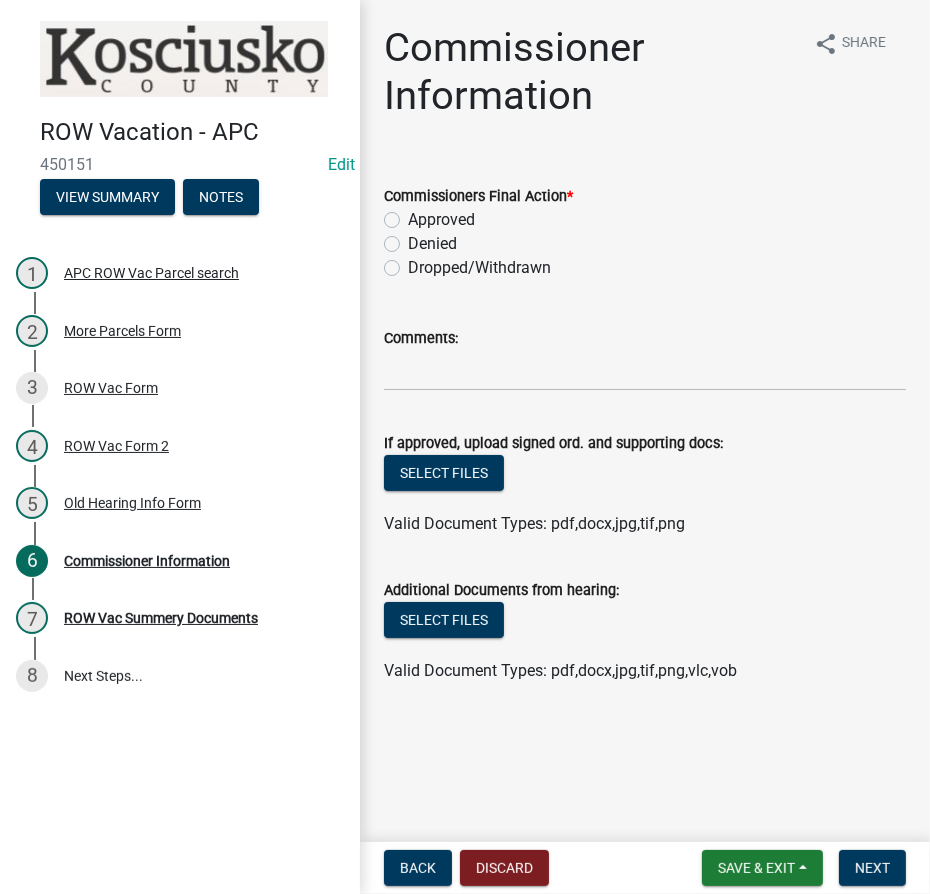 click on "Approved" 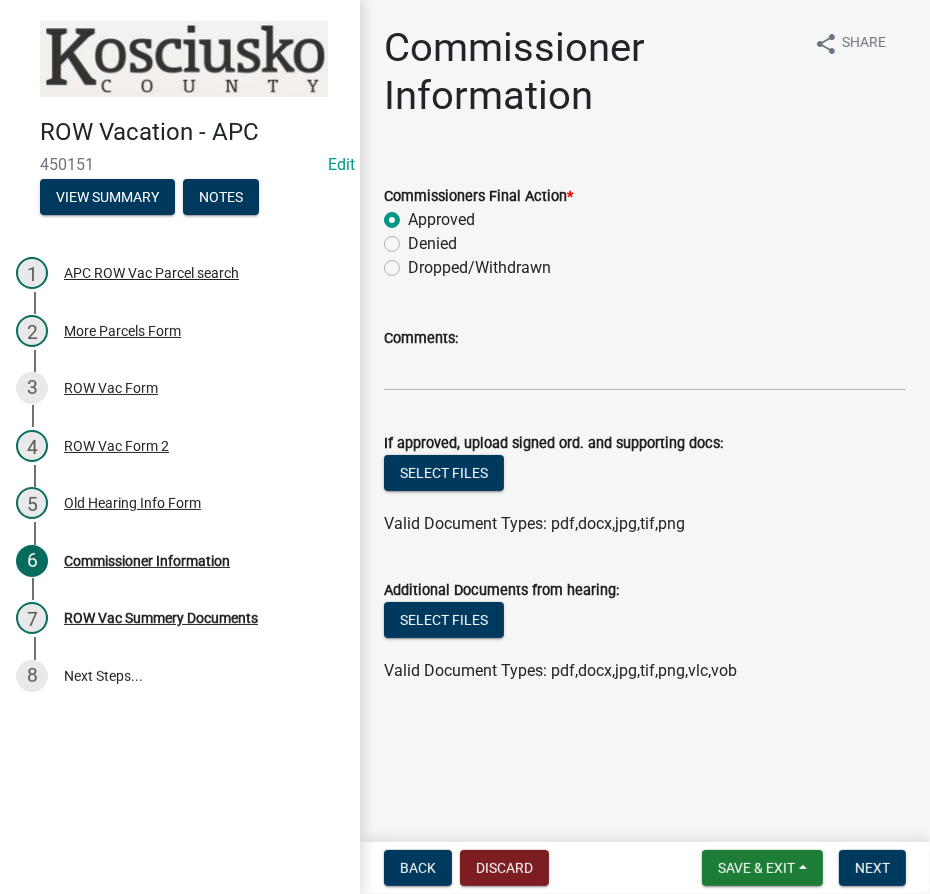 click on "If approved, upload signed ord. and supporting docs:" 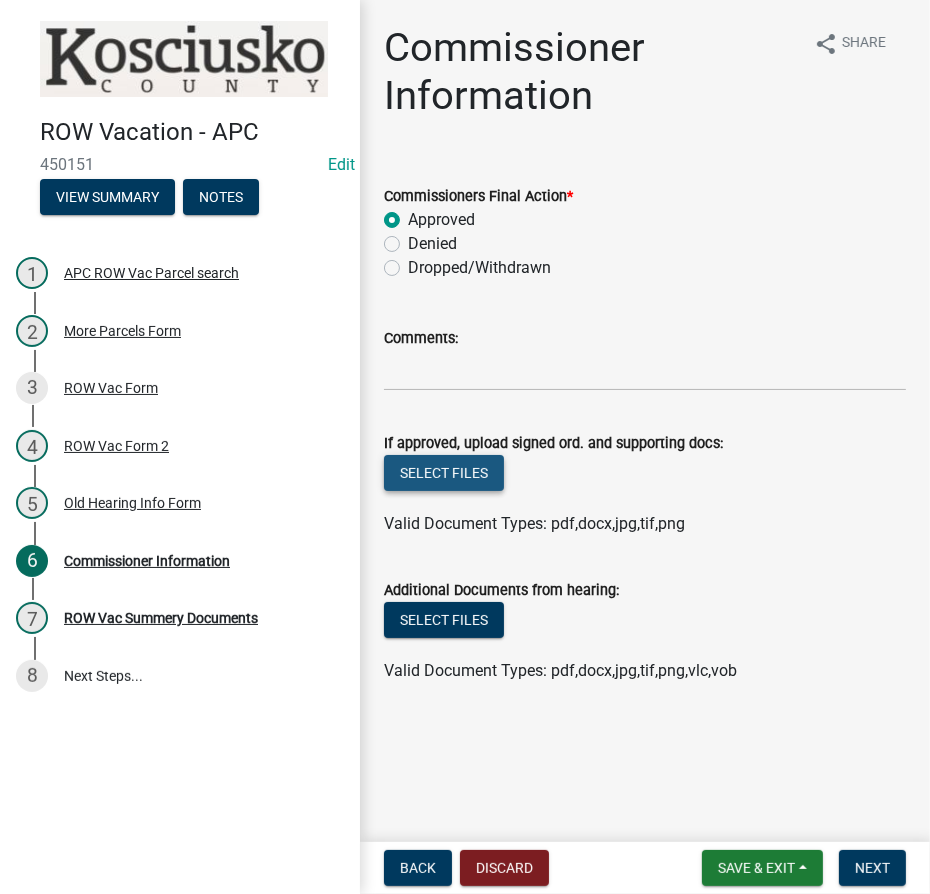 click on "Select files" 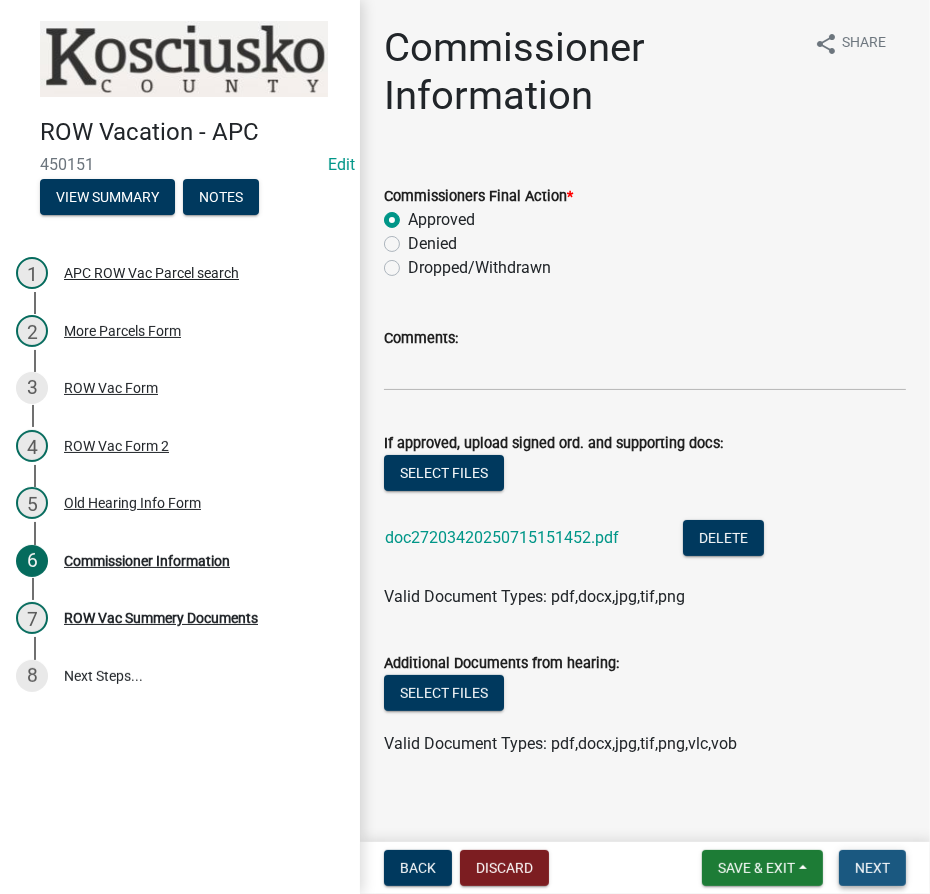 click on "Next" at bounding box center [872, 868] 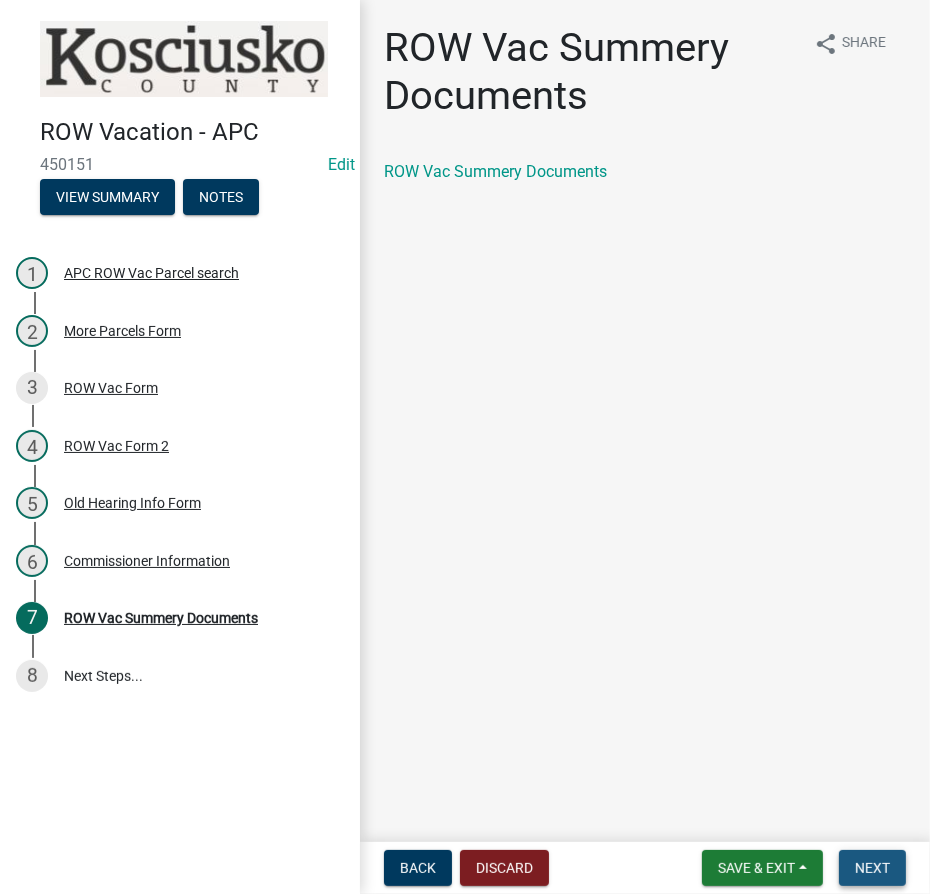 click on "Next" at bounding box center (872, 868) 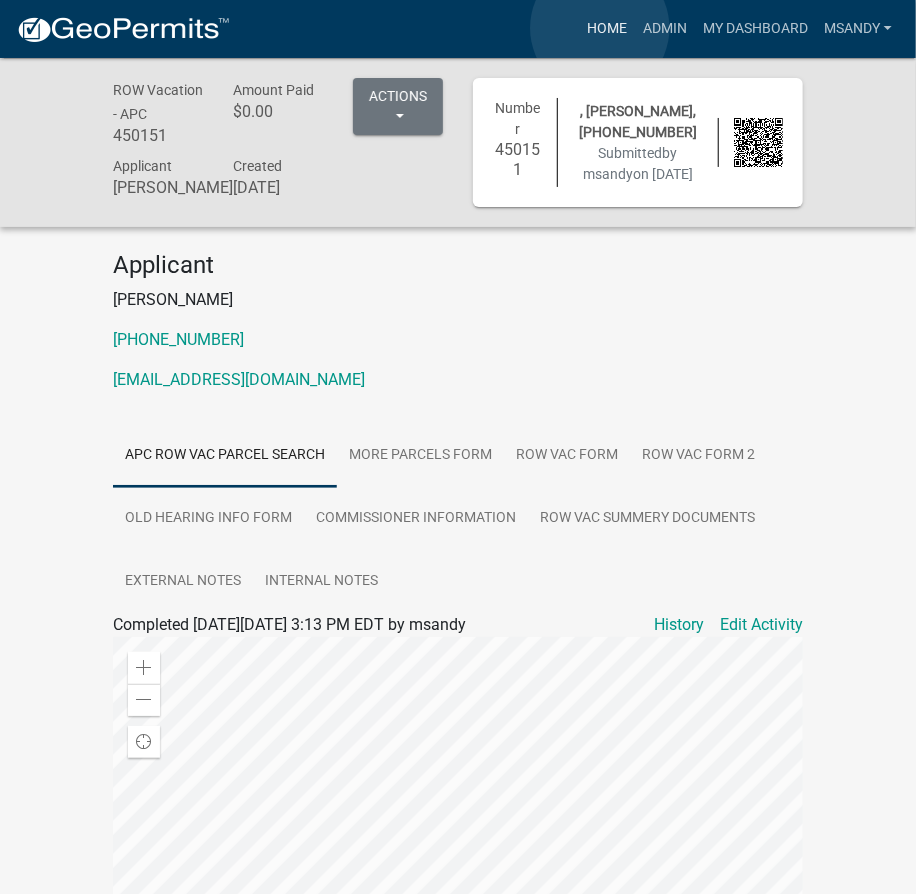 click on "Home" at bounding box center (607, 29) 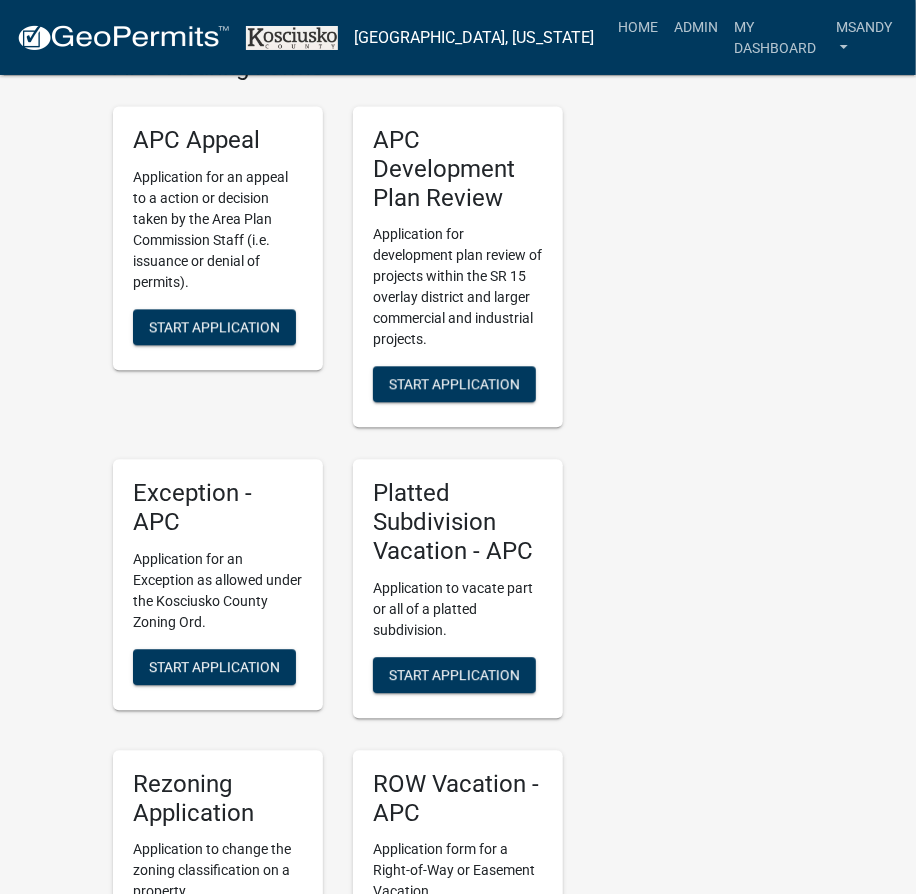 scroll, scrollTop: 4272, scrollLeft: 0, axis: vertical 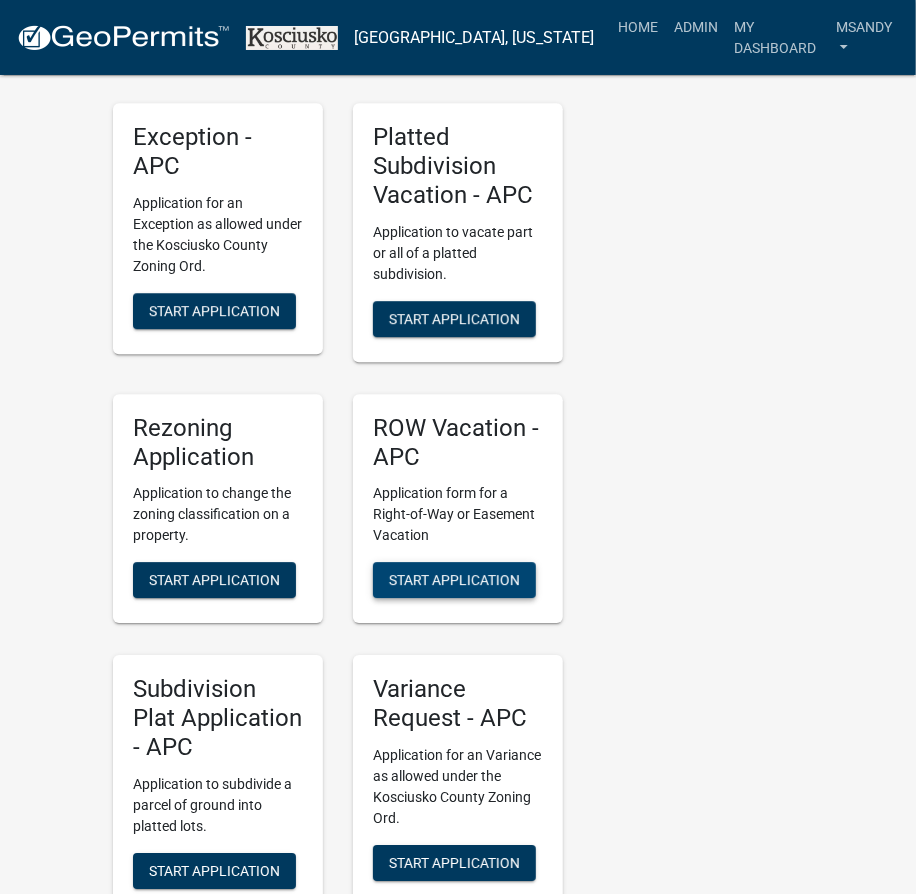 click on "Start Application" at bounding box center (454, 580) 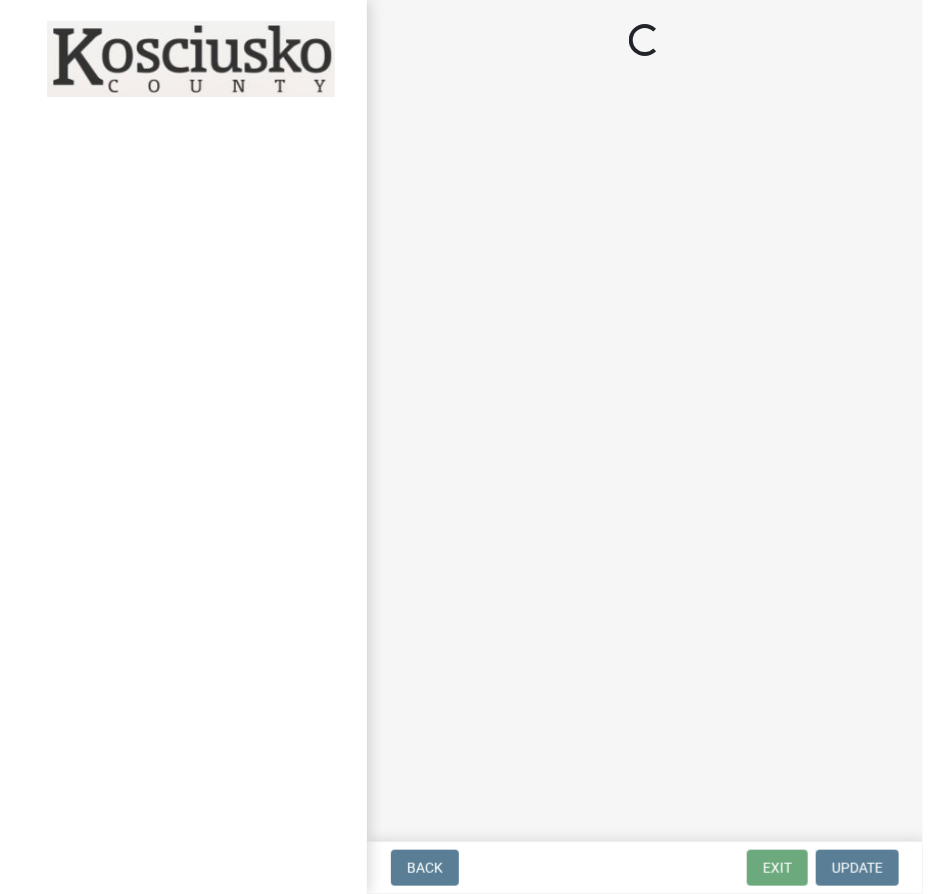 scroll, scrollTop: 0, scrollLeft: 0, axis: both 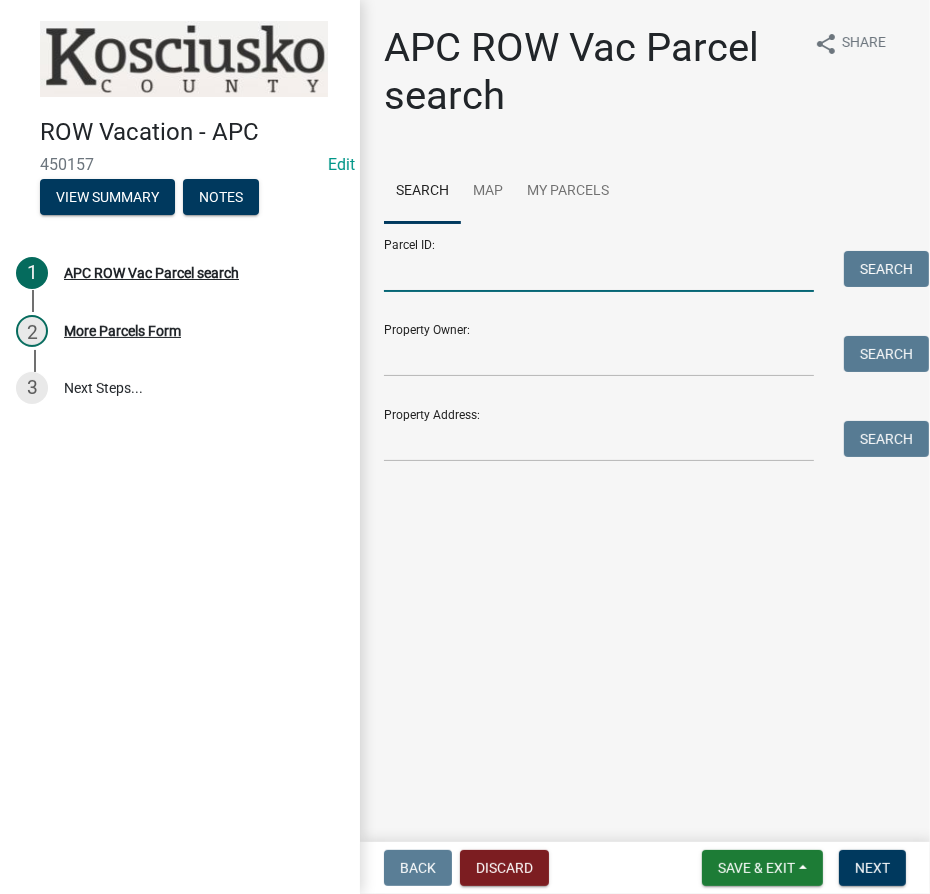click on "Parcel ID:" at bounding box center (599, 271) 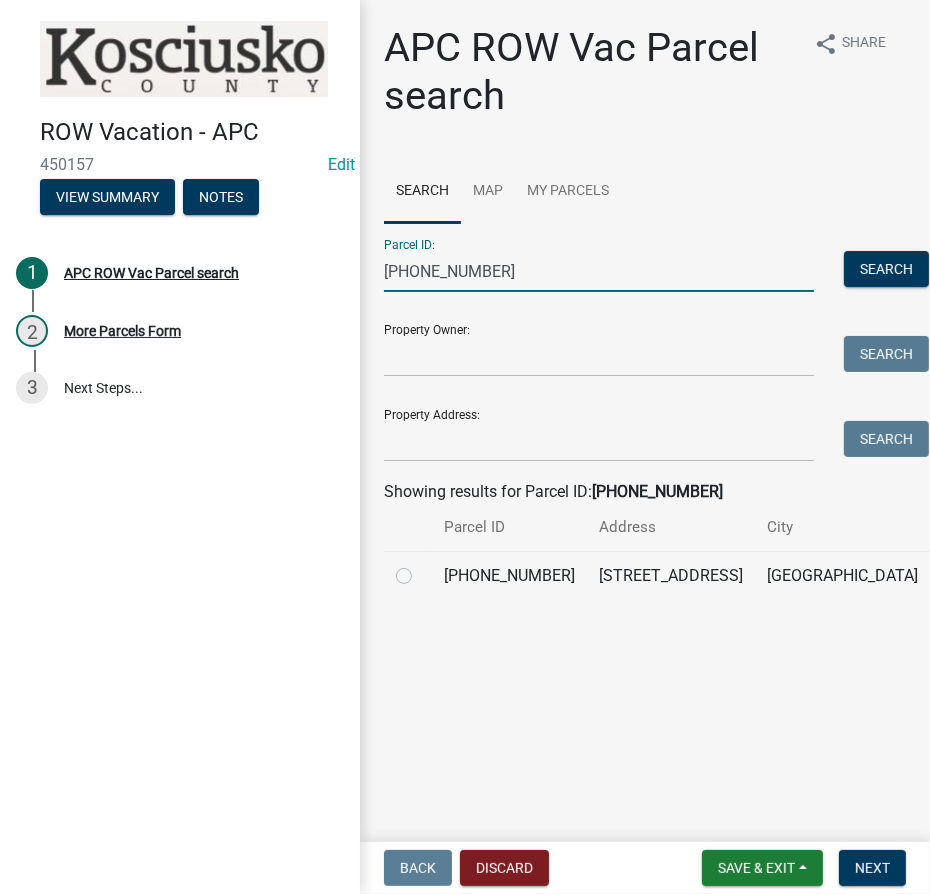 click 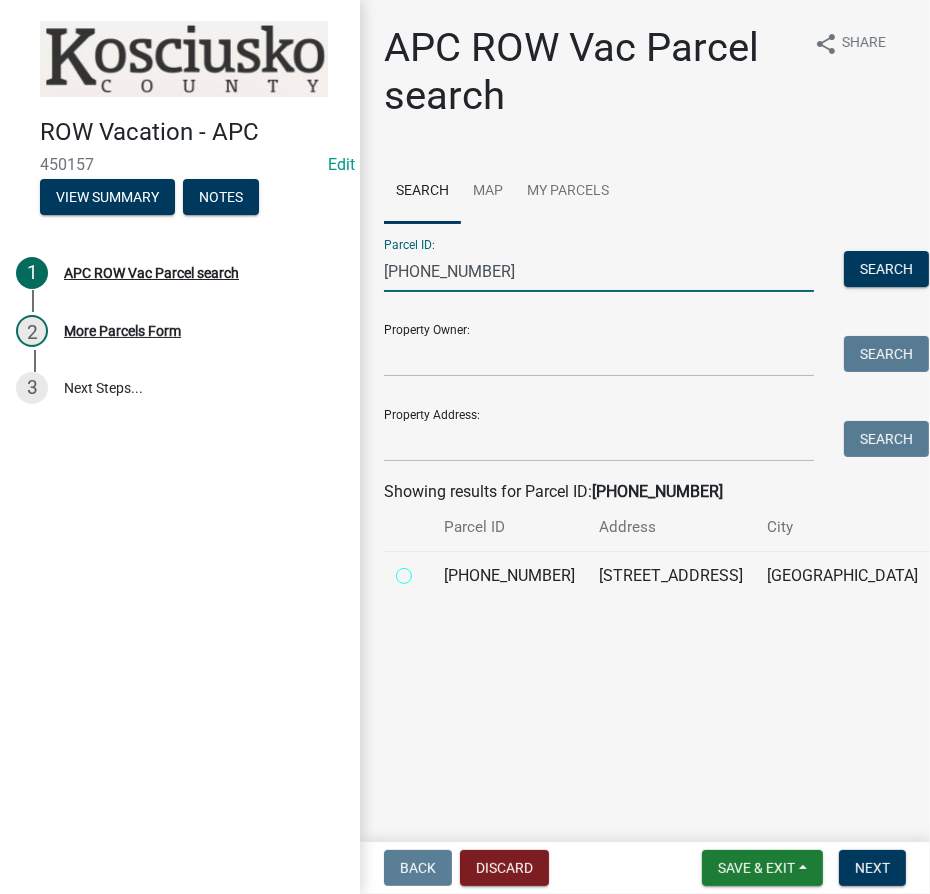 click at bounding box center [426, 570] 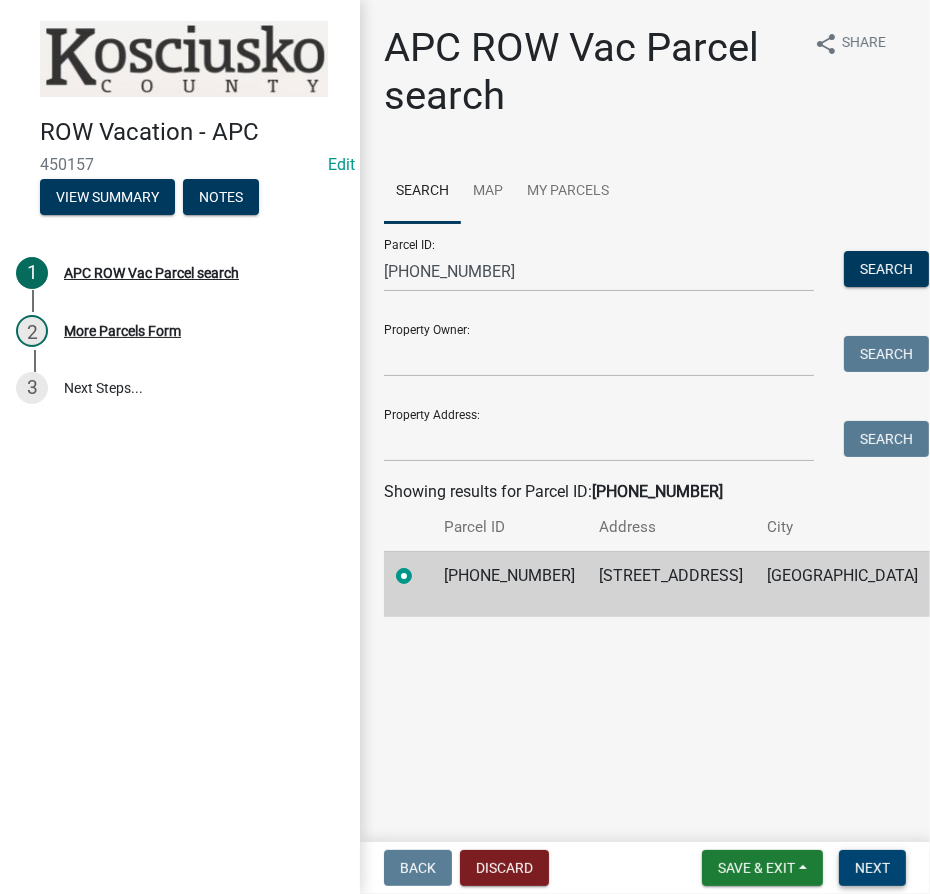 click on "Next" at bounding box center [872, 868] 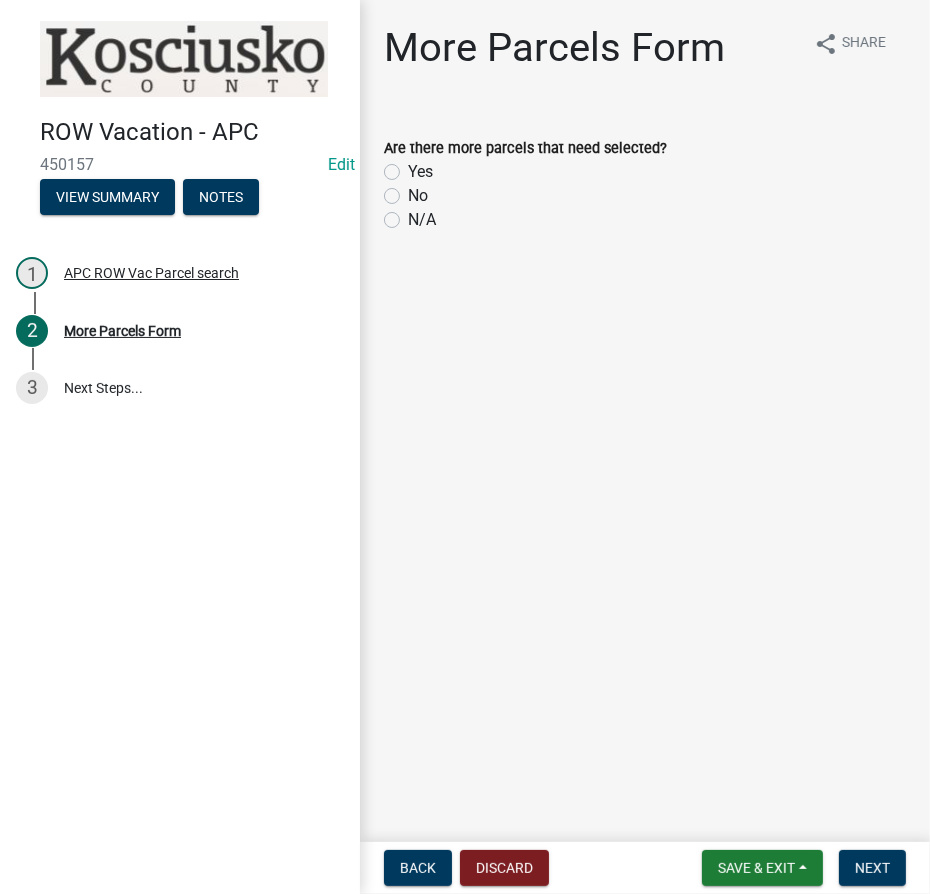 click on "Yes" 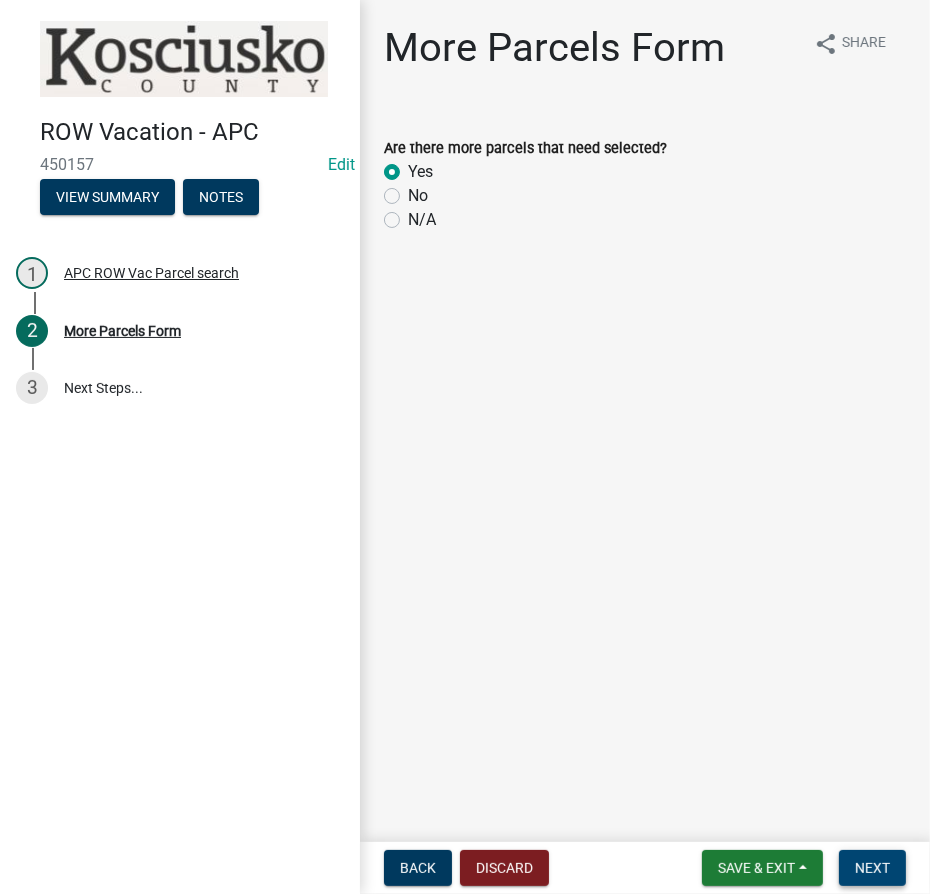 click on "Next" at bounding box center [872, 868] 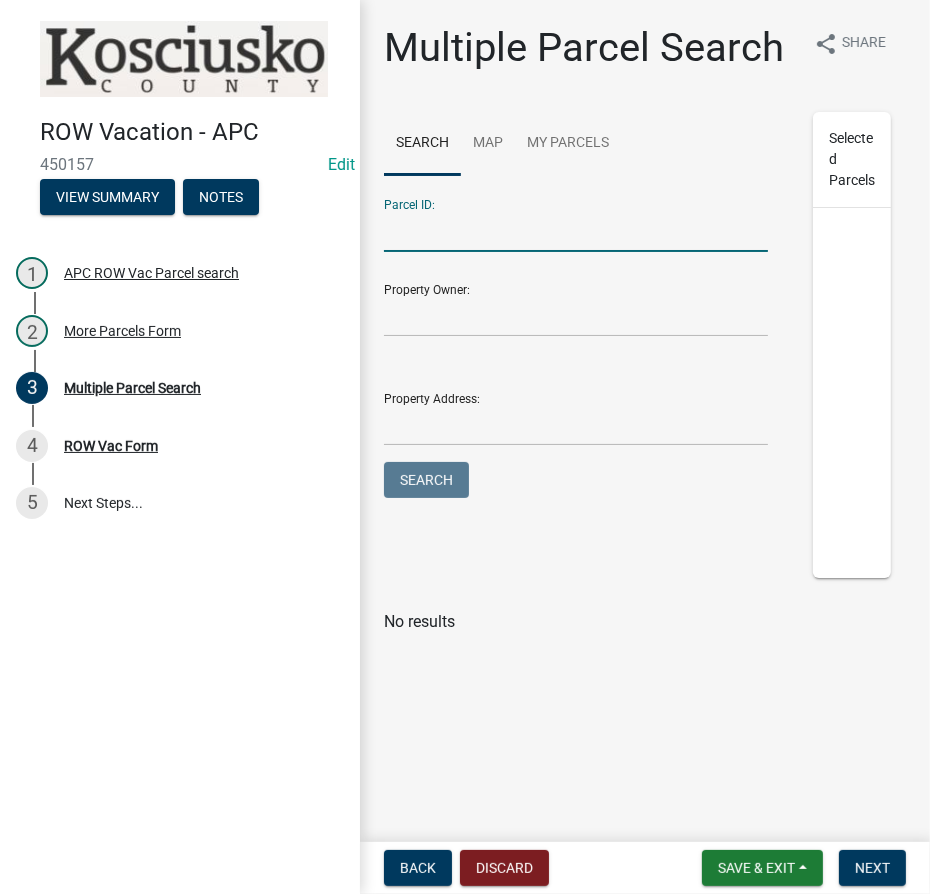 click on "Parcel ID:" at bounding box center [576, 231] 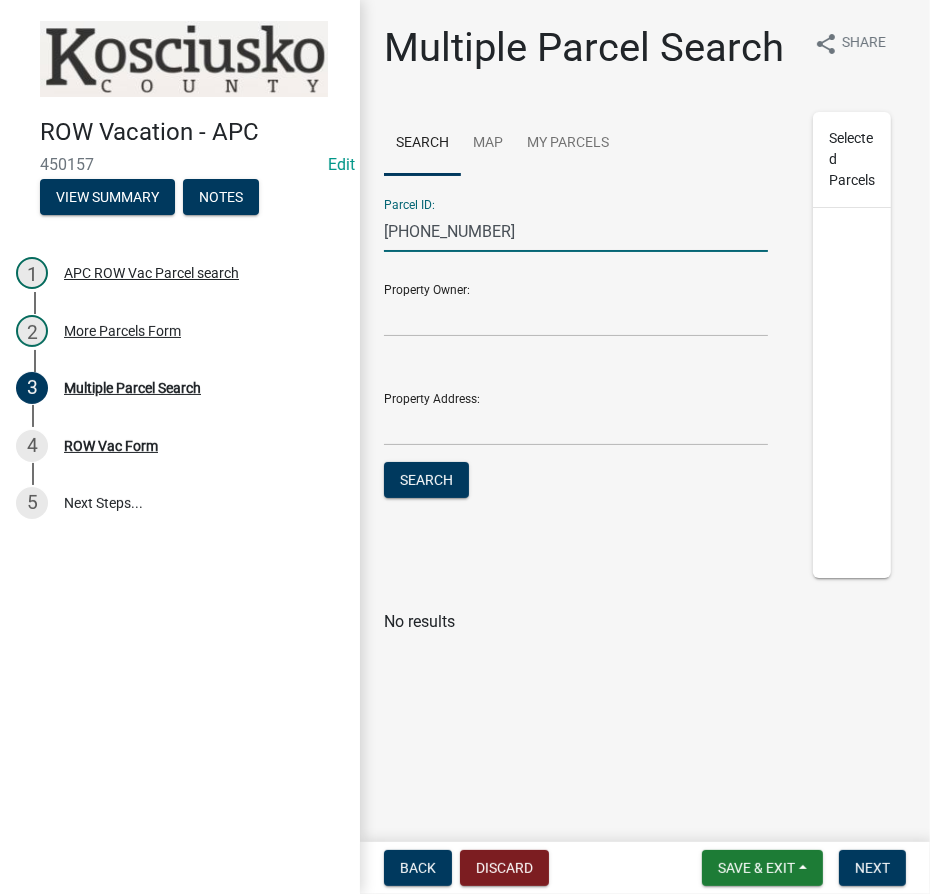 click on "Search" at bounding box center (426, 480) 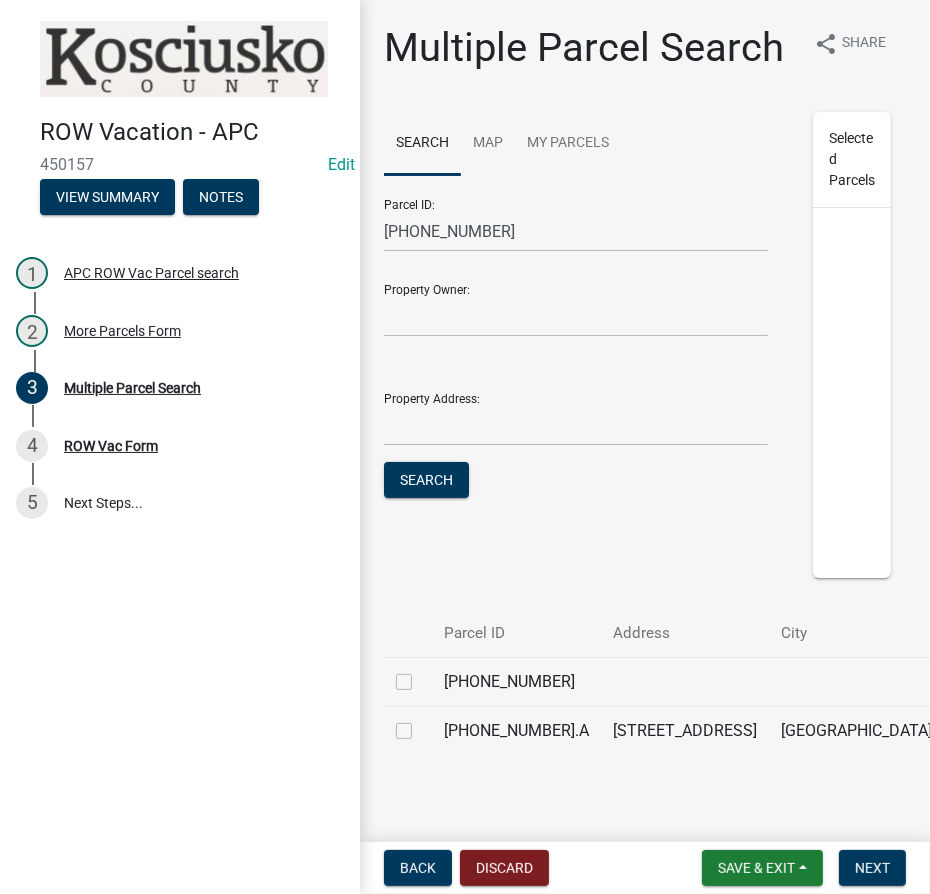 click 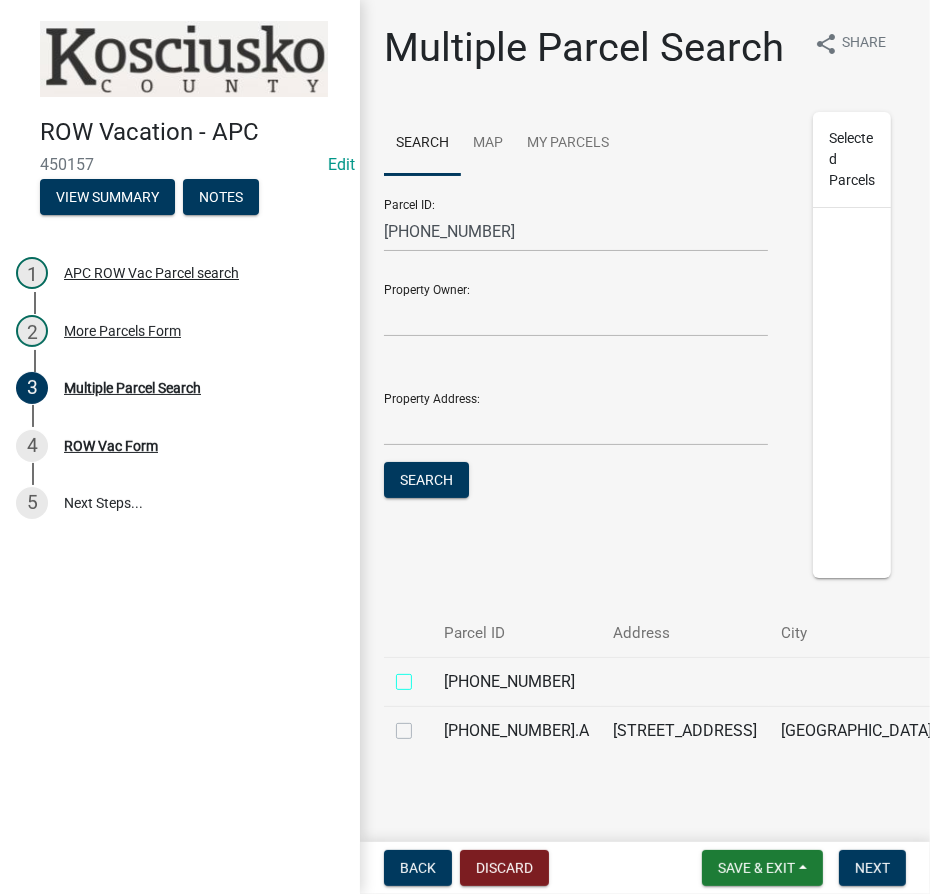 click at bounding box center (426, 676) 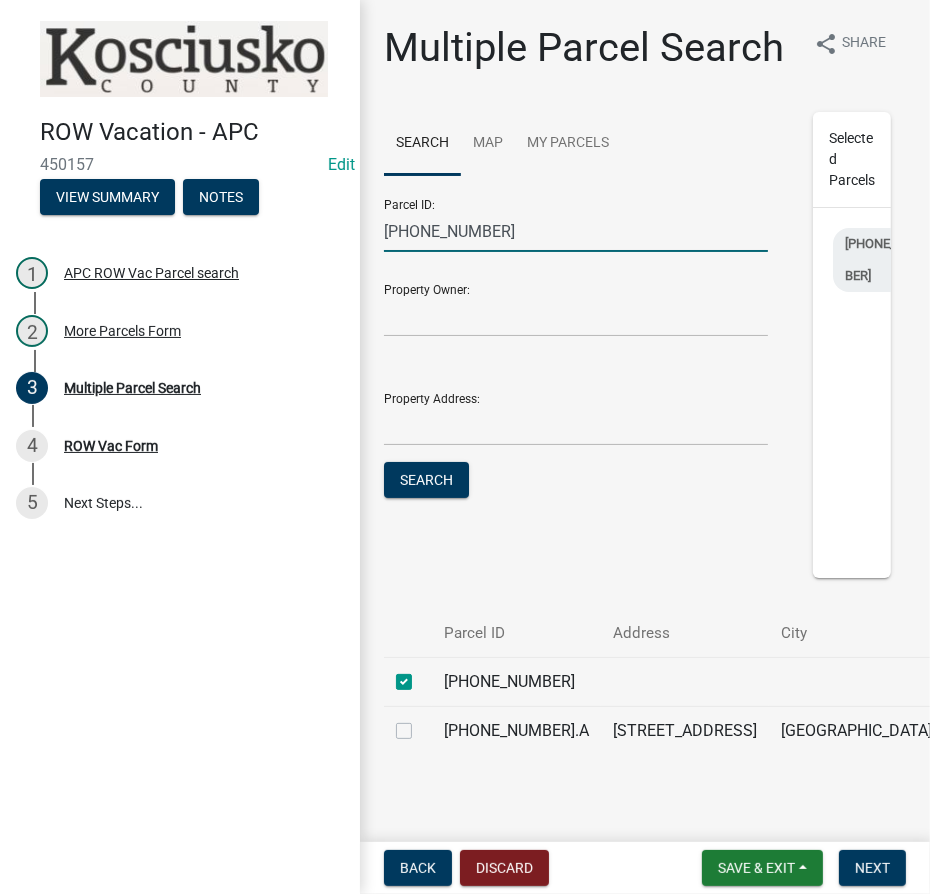 click on "[PHONE_NUMBER]" at bounding box center [576, 231] 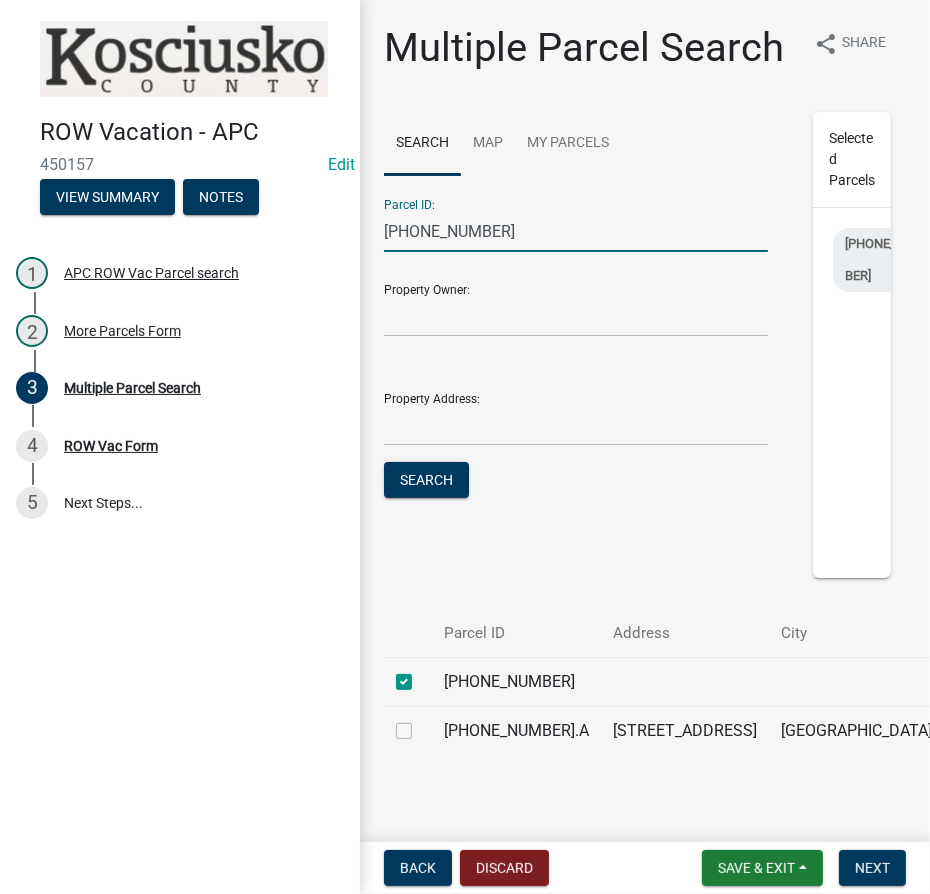 click on "Search" at bounding box center (426, 480) 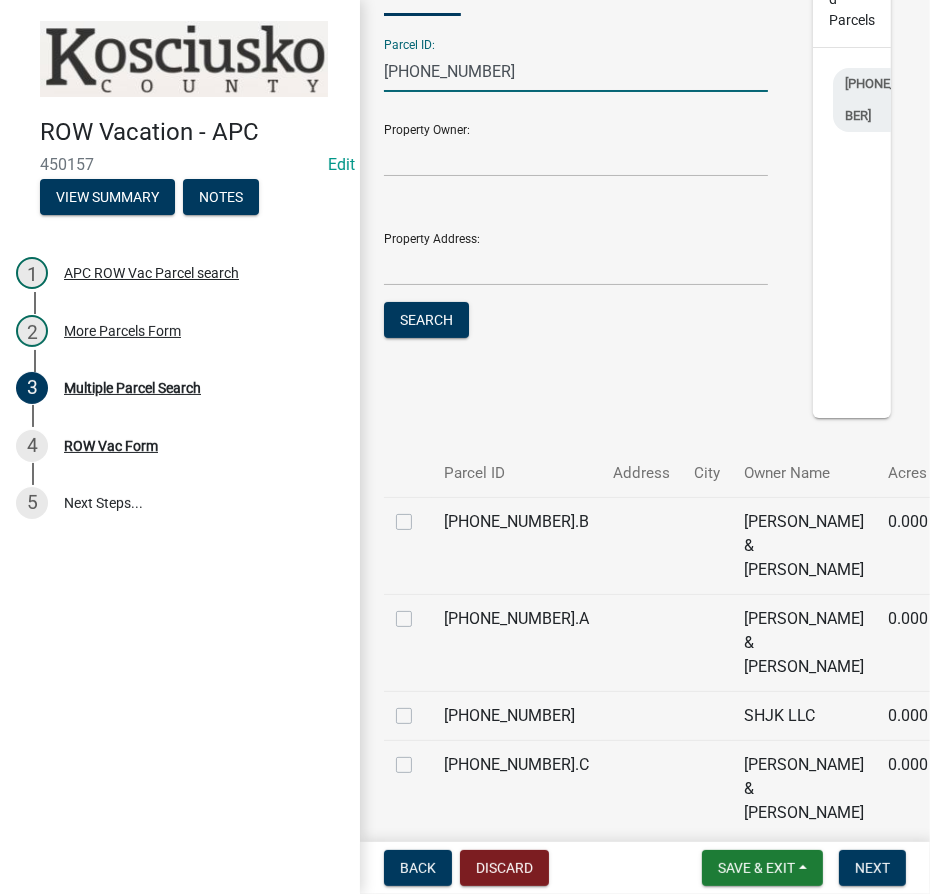 scroll, scrollTop: 181, scrollLeft: 0, axis: vertical 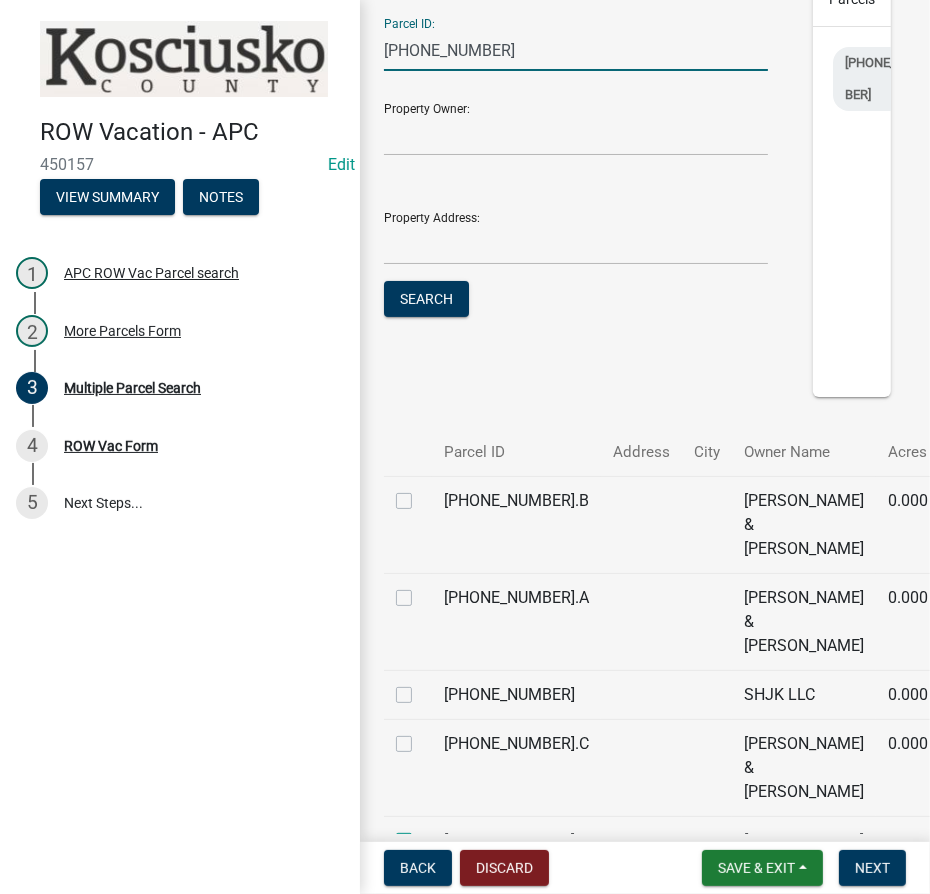 drag, startPoint x: 400, startPoint y: 708, endPoint x: 409, endPoint y: 713, distance: 10.29563 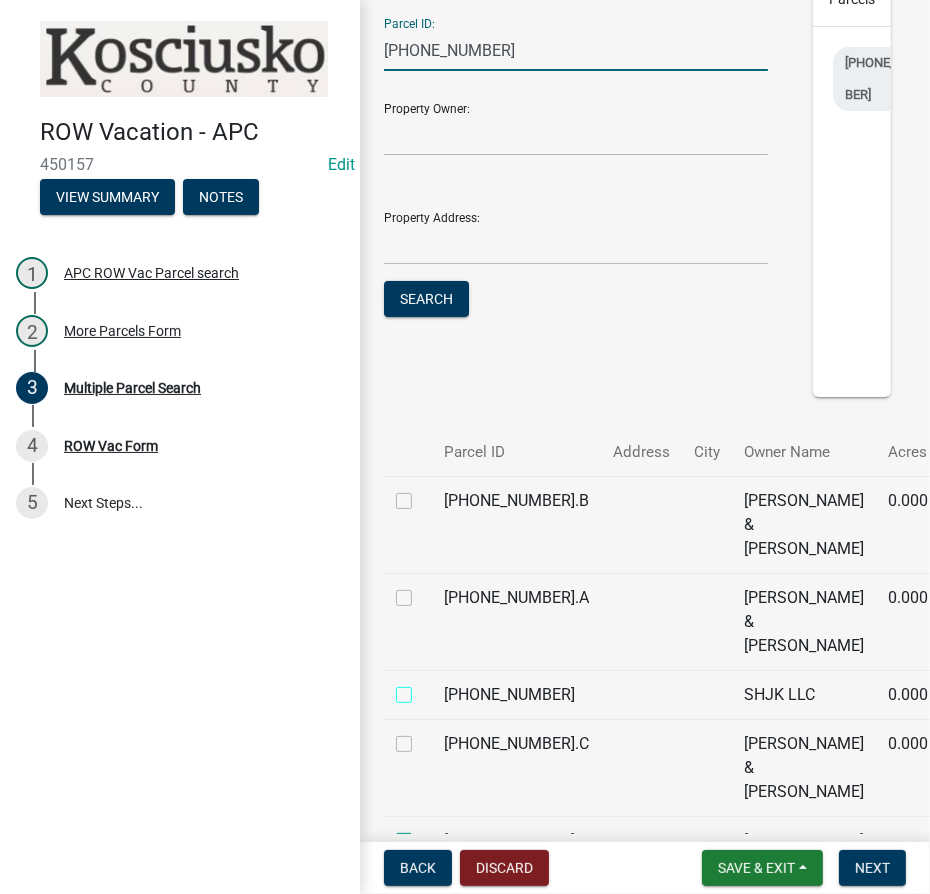 click at bounding box center [426, 689] 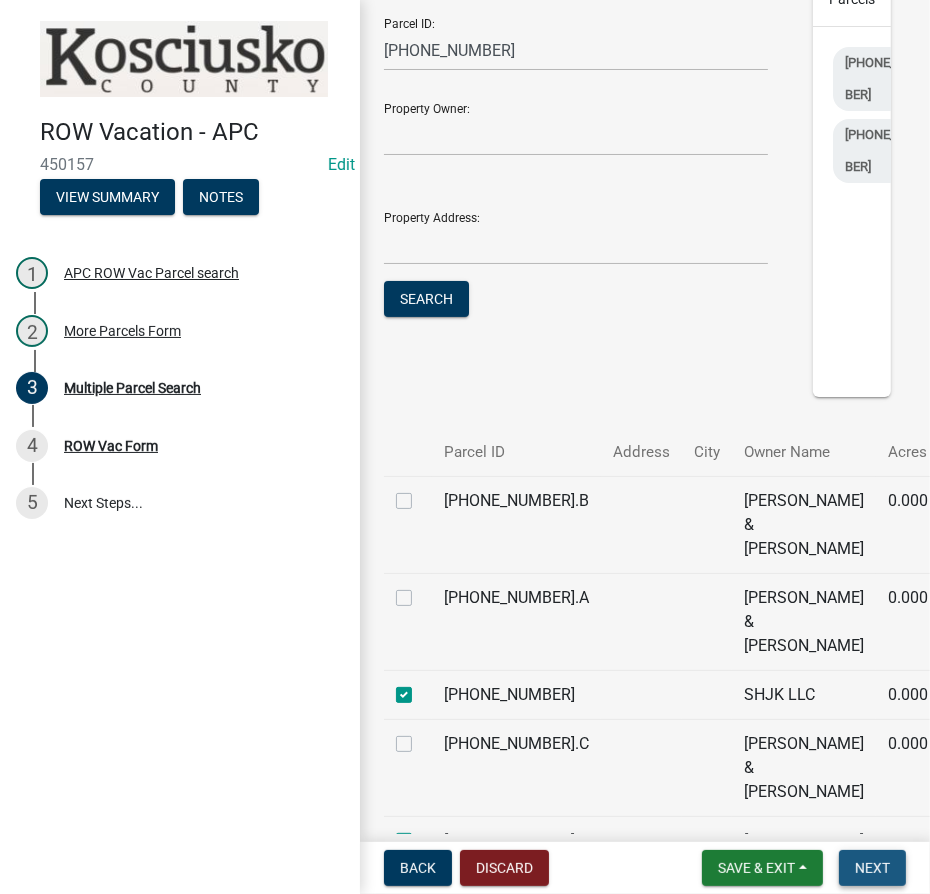 click on "Next" at bounding box center [872, 868] 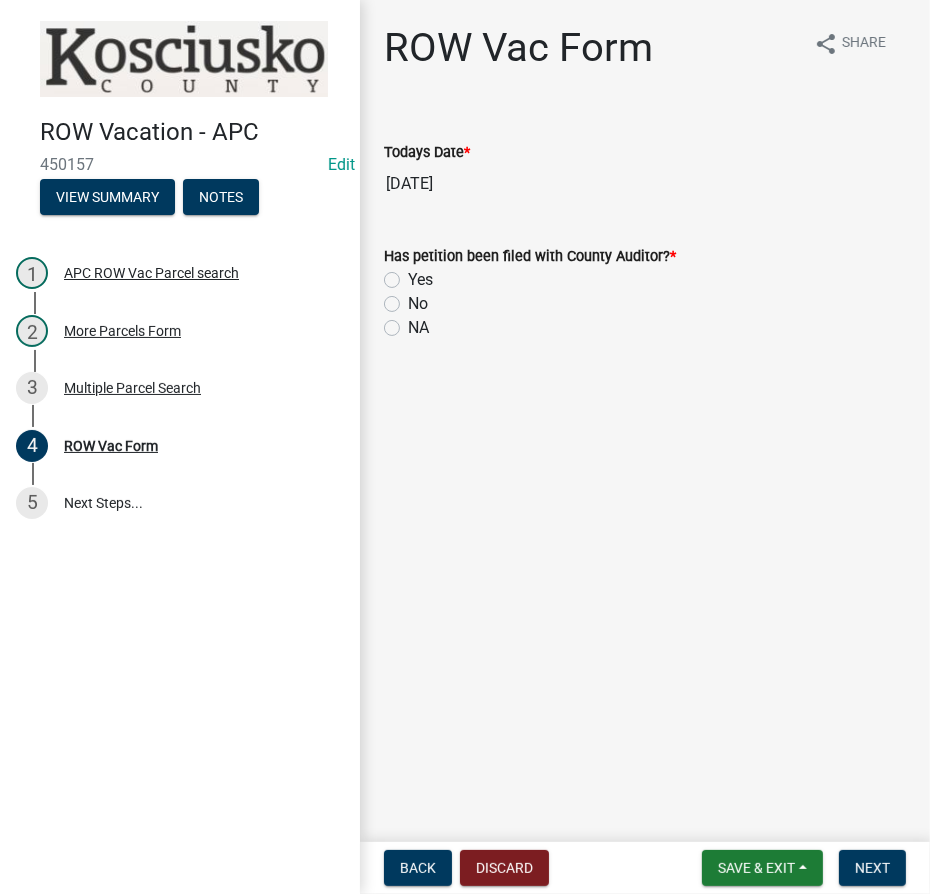 click on "NA" 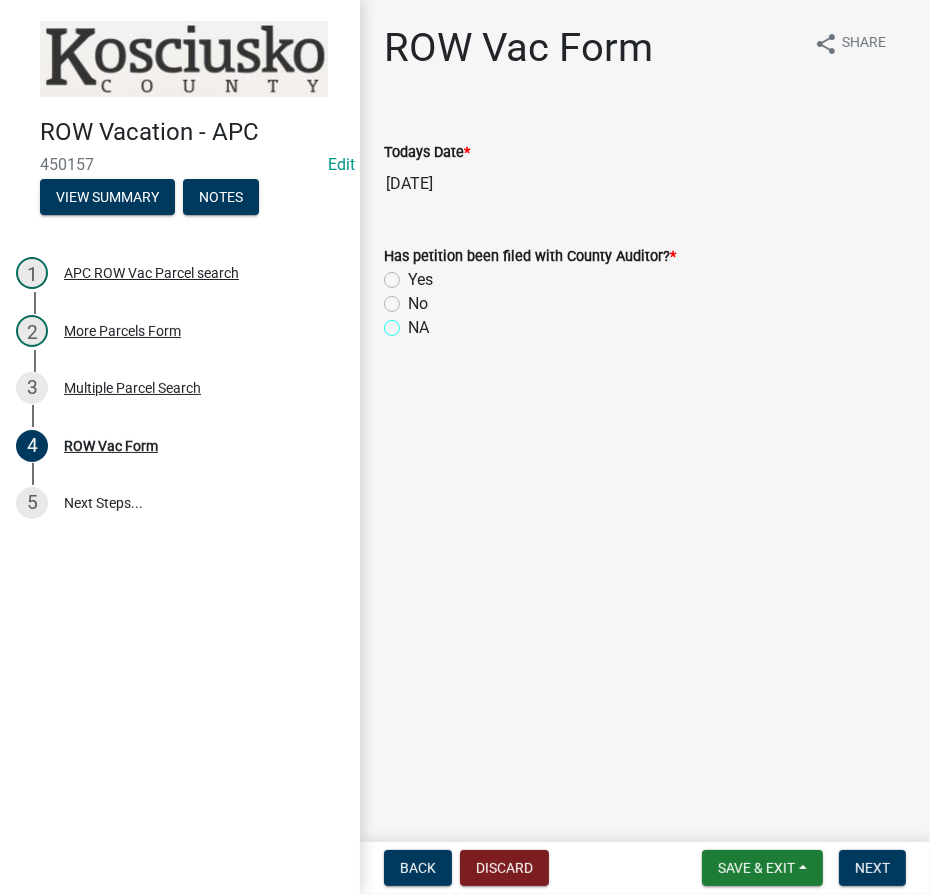click on "NA" at bounding box center [414, 322] 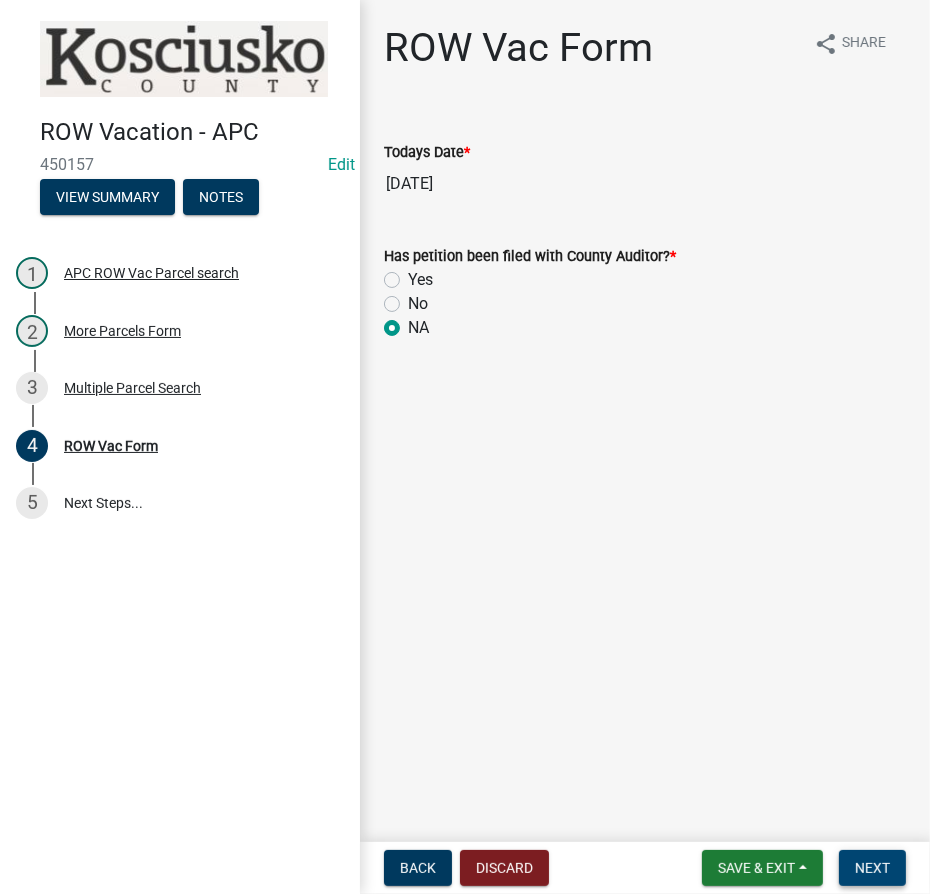 click on "Next" at bounding box center (872, 868) 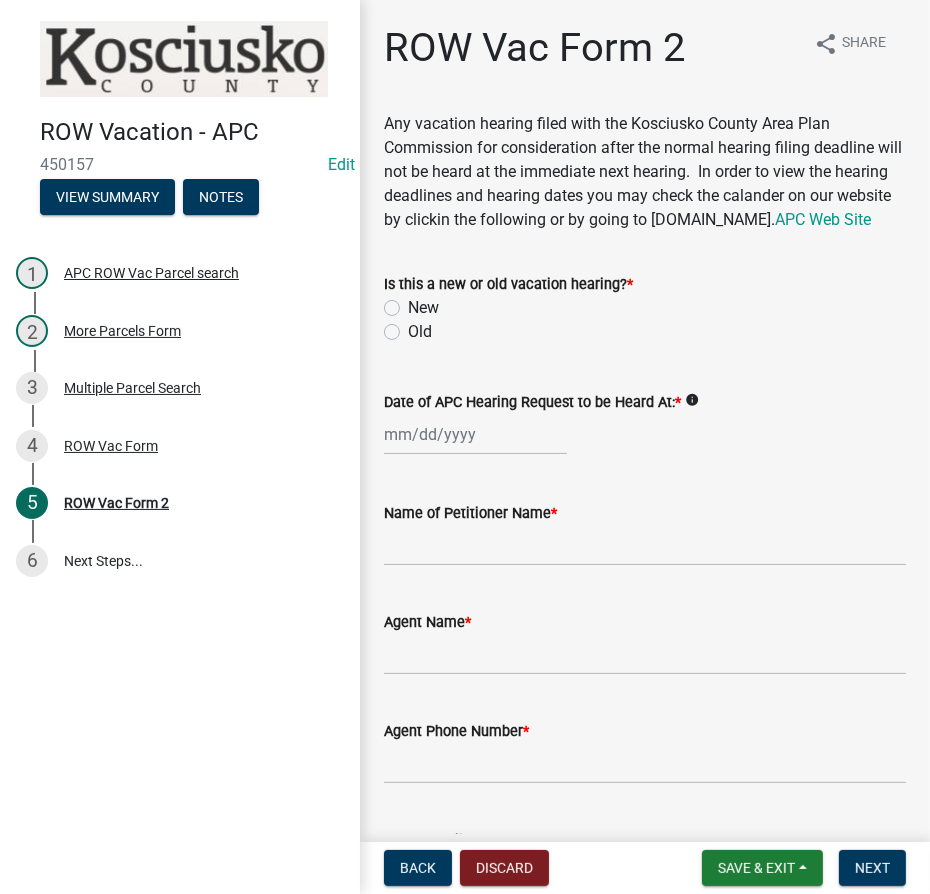 click on "Old" 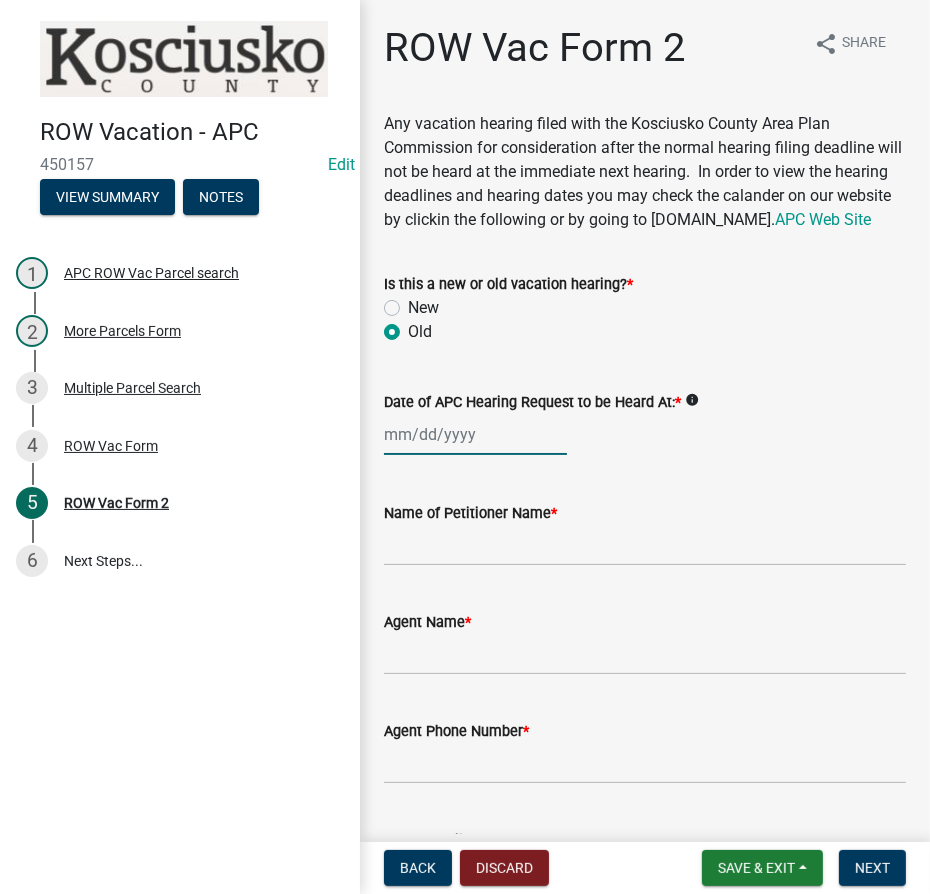 click 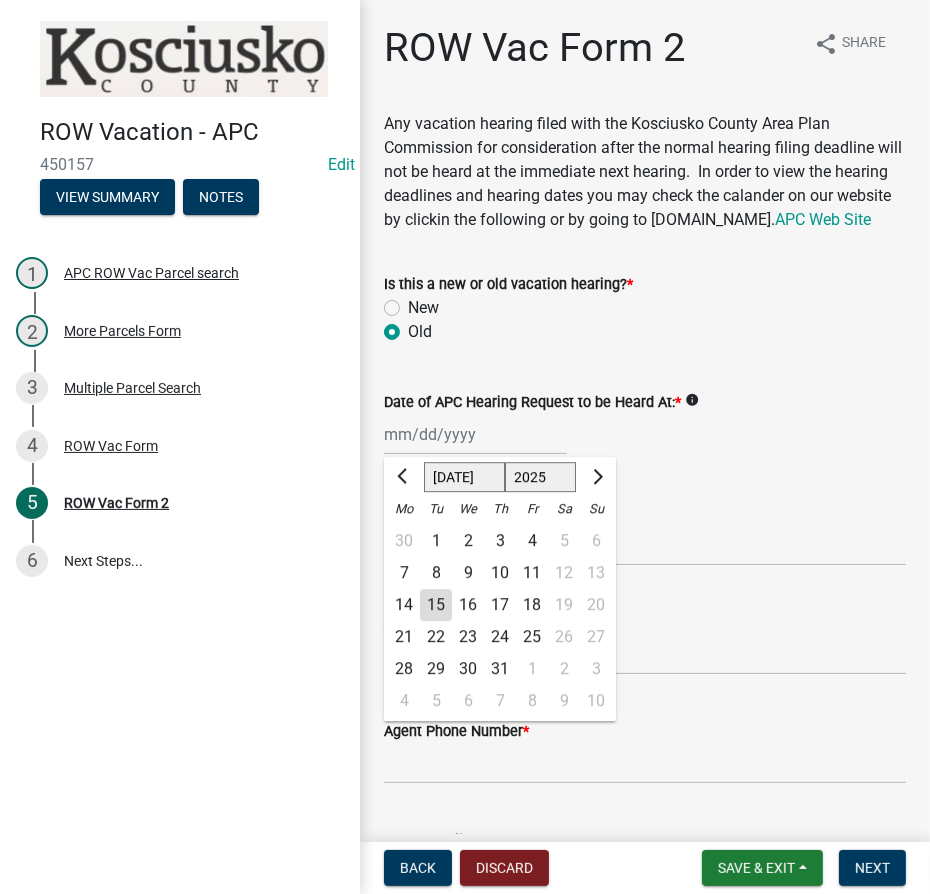click on "1525 1526 1527 1528 1529 1530 1531 1532 1533 1534 1535 1536 1537 1538 1539 1540 1541 1542 1543 1544 1545 1546 1547 1548 1549 1550 1551 1552 1553 1554 1555 1556 1557 1558 1559 1560 1561 1562 1563 1564 1565 1566 1567 1568 1569 1570 1571 1572 1573 1574 1575 1576 1577 1578 1579 1580 1581 1582 1583 1584 1585 1586 1587 1588 1589 1590 1591 1592 1593 1594 1595 1596 1597 1598 1599 1600 1601 1602 1603 1604 1605 1606 1607 1608 1609 1610 1611 1612 1613 1614 1615 1616 1617 1618 1619 1620 1621 1622 1623 1624 1625 1626 1627 1628 1629 1630 1631 1632 1633 1634 1635 1636 1637 1638 1639 1640 1641 1642 1643 1644 1645 1646 1647 1648 1649 1650 1651 1652 1653 1654 1655 1656 1657 1658 1659 1660 1661 1662 1663 1664 1665 1666 1667 1668 1669 1670 1671 1672 1673 1674 1675 1676 1677 1678 1679 1680 1681 1682 1683 1684 1685 1686 1687 1688 1689 1690 1691 1692 1693 1694 1695 1696 1697 1698 1699 1700 1701 1702 1703 1704 1705 1706 1707 1708 1709 1710 1711 1712 1713 1714 1715 1716 1717 1718 1719 1720 1721 1722 1723 1724 1725 1726 1727 1728 1729" 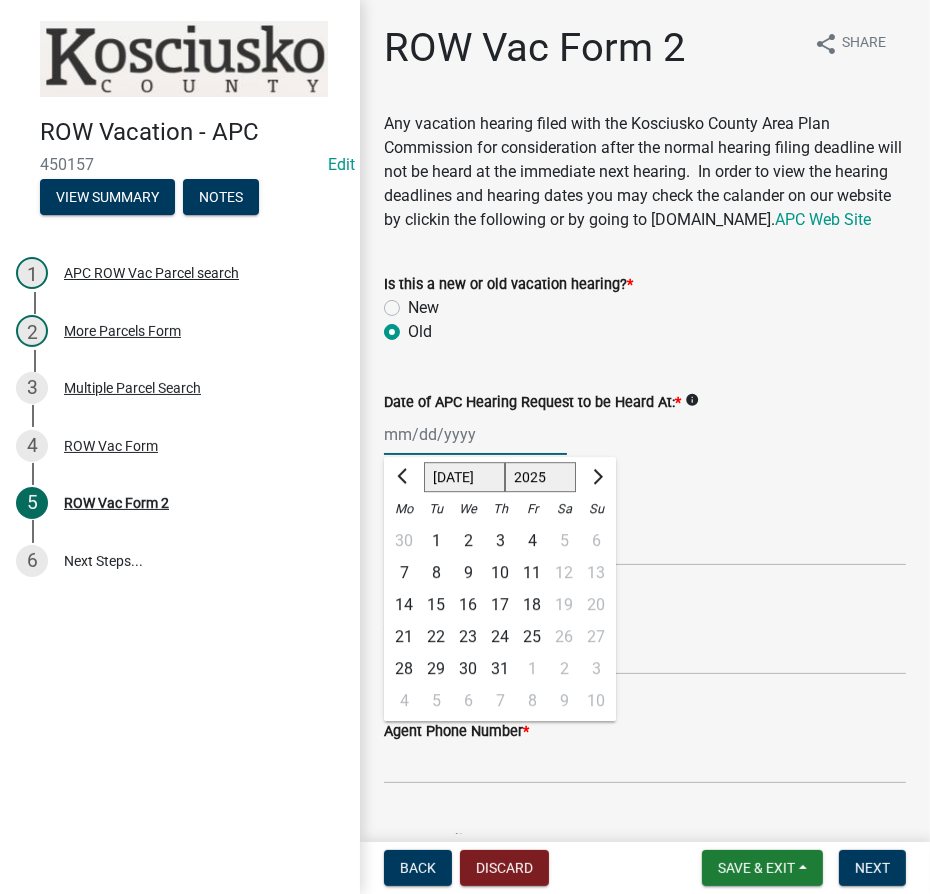 click on "1525 1526 1527 1528 1529 1530 1531 1532 1533 1534 1535 1536 1537 1538 1539 1540 1541 1542 1543 1544 1545 1546 1547 1548 1549 1550 1551 1552 1553 1554 1555 1556 1557 1558 1559 1560 1561 1562 1563 1564 1565 1566 1567 1568 1569 1570 1571 1572 1573 1574 1575 1576 1577 1578 1579 1580 1581 1582 1583 1584 1585 1586 1587 1588 1589 1590 1591 1592 1593 1594 1595 1596 1597 1598 1599 1600 1601 1602 1603 1604 1605 1606 1607 1608 1609 1610 1611 1612 1613 1614 1615 1616 1617 1618 1619 1620 1621 1622 1623 1624 1625 1626 1627 1628 1629 1630 1631 1632 1633 1634 1635 1636 1637 1638 1639 1640 1641 1642 1643 1644 1645 1646 1647 1648 1649 1650 1651 1652 1653 1654 1655 1656 1657 1658 1659 1660 1661 1662 1663 1664 1665 1666 1667 1668 1669 1670 1671 1672 1673 1674 1675 1676 1677 1678 1679 1680 1681 1682 1683 1684 1685 1686 1687 1688 1689 1690 1691 1692 1693 1694 1695 1696 1697 1698 1699 1700 1701 1702 1703 1704 1705 1706 1707 1708 1709 1710 1711 1712 1713 1714 1715 1716 1717 1718 1719 1720 1721 1722 1723 1724 1725 1726 1727 1728 1729" 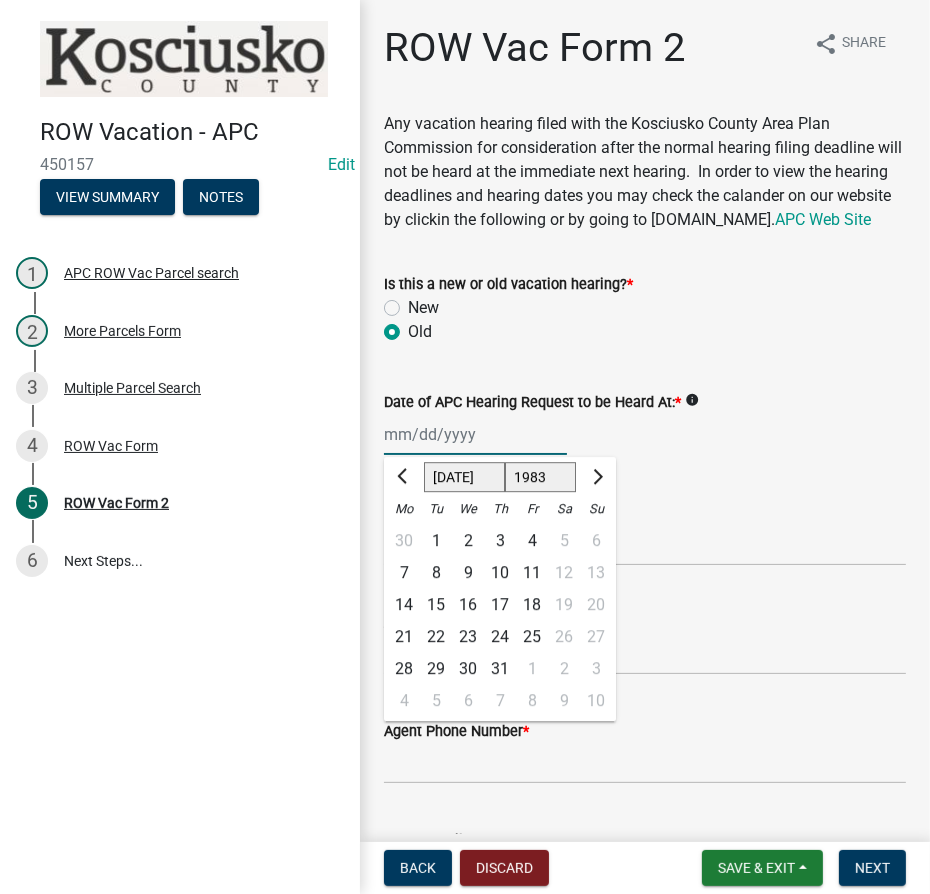 click on "1525 1526 1527 1528 1529 1530 1531 1532 1533 1534 1535 1536 1537 1538 1539 1540 1541 1542 1543 1544 1545 1546 1547 1548 1549 1550 1551 1552 1553 1554 1555 1556 1557 1558 1559 1560 1561 1562 1563 1564 1565 1566 1567 1568 1569 1570 1571 1572 1573 1574 1575 1576 1577 1578 1579 1580 1581 1582 1583 1584 1585 1586 1587 1588 1589 1590 1591 1592 1593 1594 1595 1596 1597 1598 1599 1600 1601 1602 1603 1604 1605 1606 1607 1608 1609 1610 1611 1612 1613 1614 1615 1616 1617 1618 1619 1620 1621 1622 1623 1624 1625 1626 1627 1628 1629 1630 1631 1632 1633 1634 1635 1636 1637 1638 1639 1640 1641 1642 1643 1644 1645 1646 1647 1648 1649 1650 1651 1652 1653 1654 1655 1656 1657 1658 1659 1660 1661 1662 1663 1664 1665 1666 1667 1668 1669 1670 1671 1672 1673 1674 1675 1676 1677 1678 1679 1680 1681 1682 1683 1684 1685 1686 1687 1688 1689 1690 1691 1692 1693 1694 1695 1696 1697 1698 1699 1700 1701 1702 1703 1704 1705 1706 1707 1708 1709 1710 1711 1712 1713 1714 1715 1716 1717 1718 1719 1720 1721 1722 1723 1724 1725 1726 1727 1728 1729" 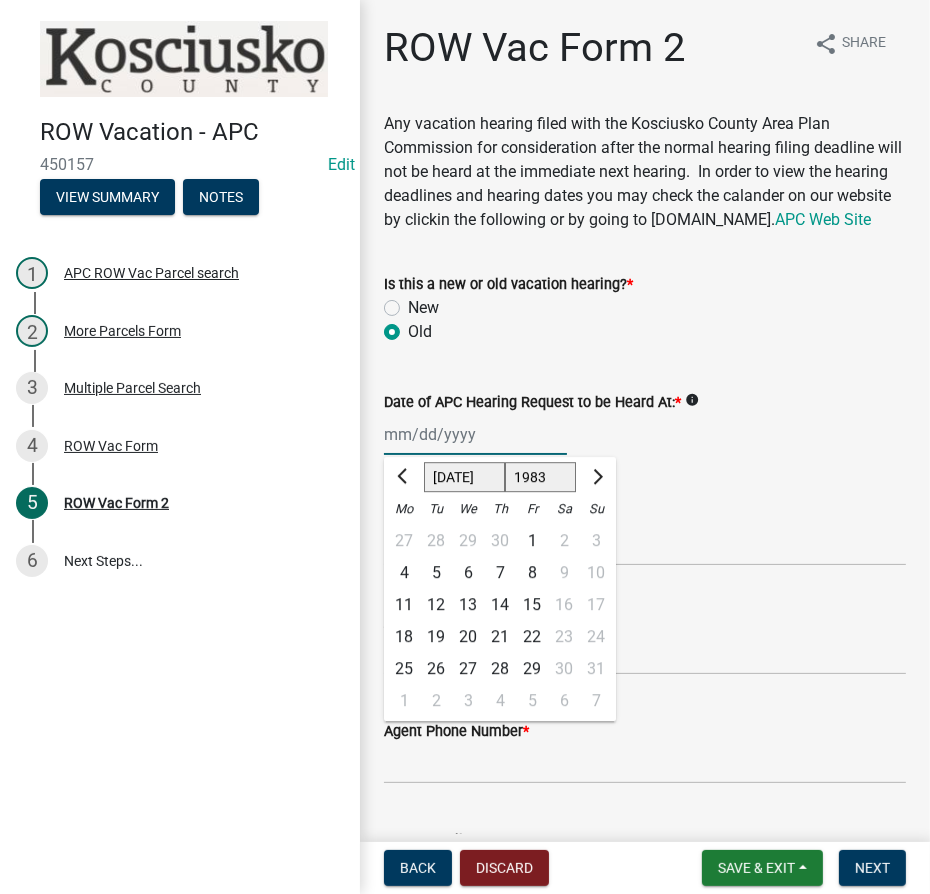click on "5" 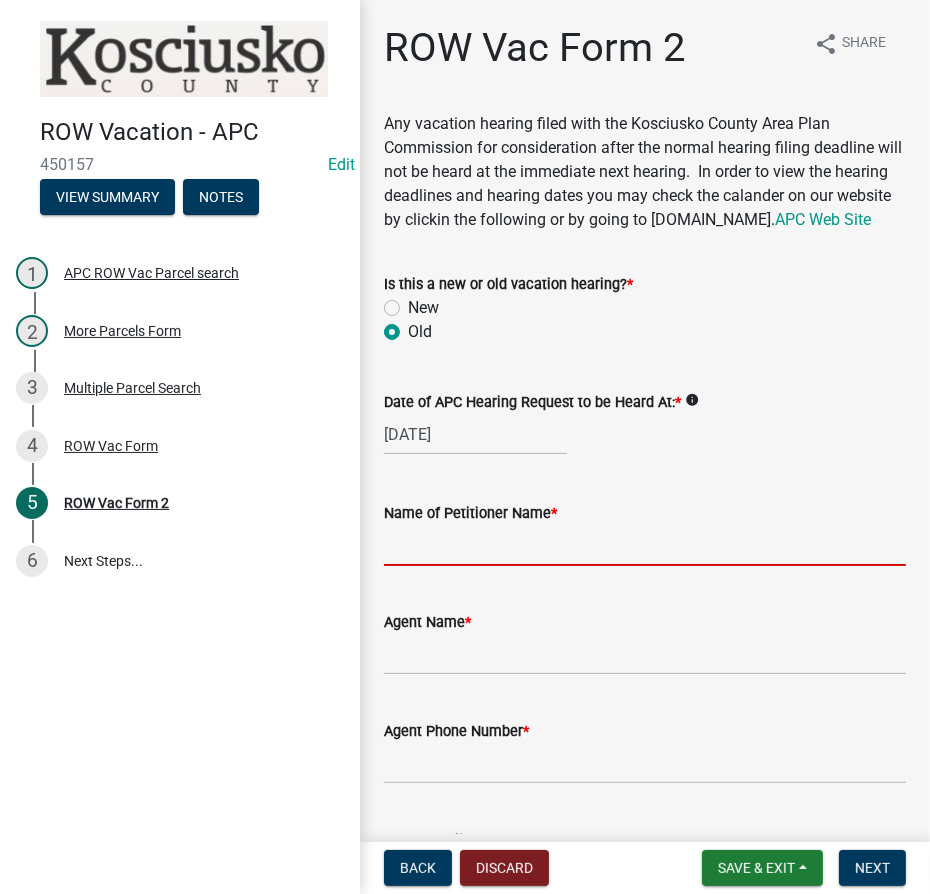 click on "Name of Petitioner Name  *" at bounding box center [645, 545] 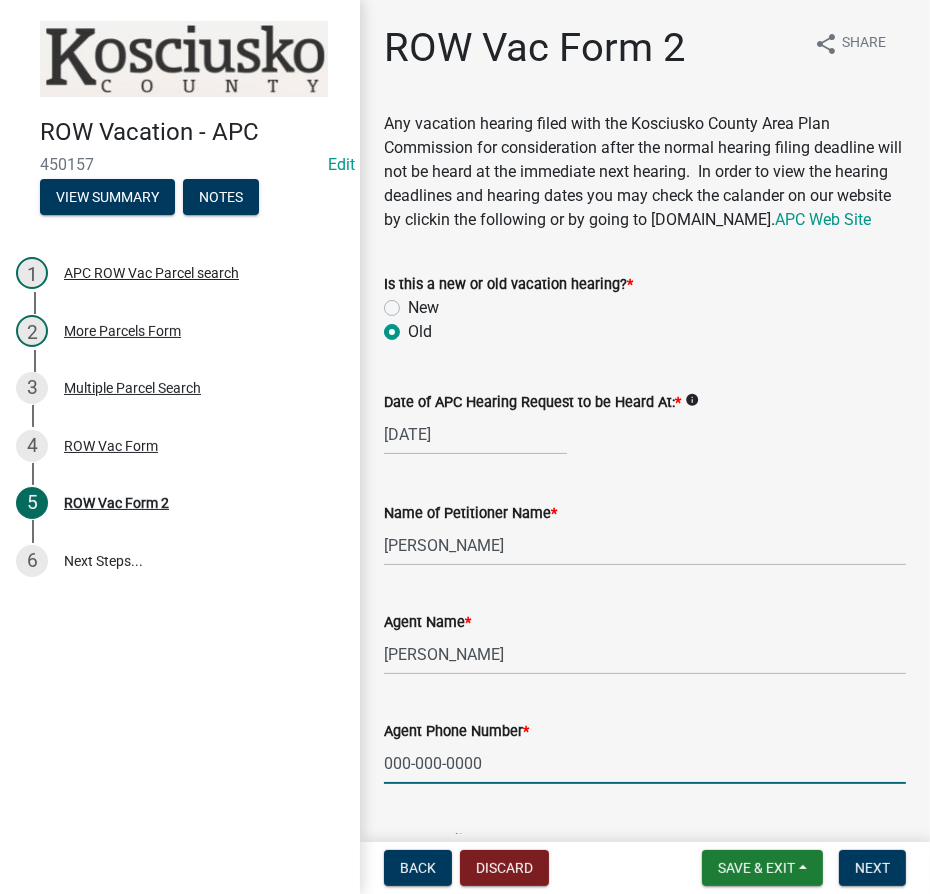 scroll, scrollTop: 479, scrollLeft: 0, axis: vertical 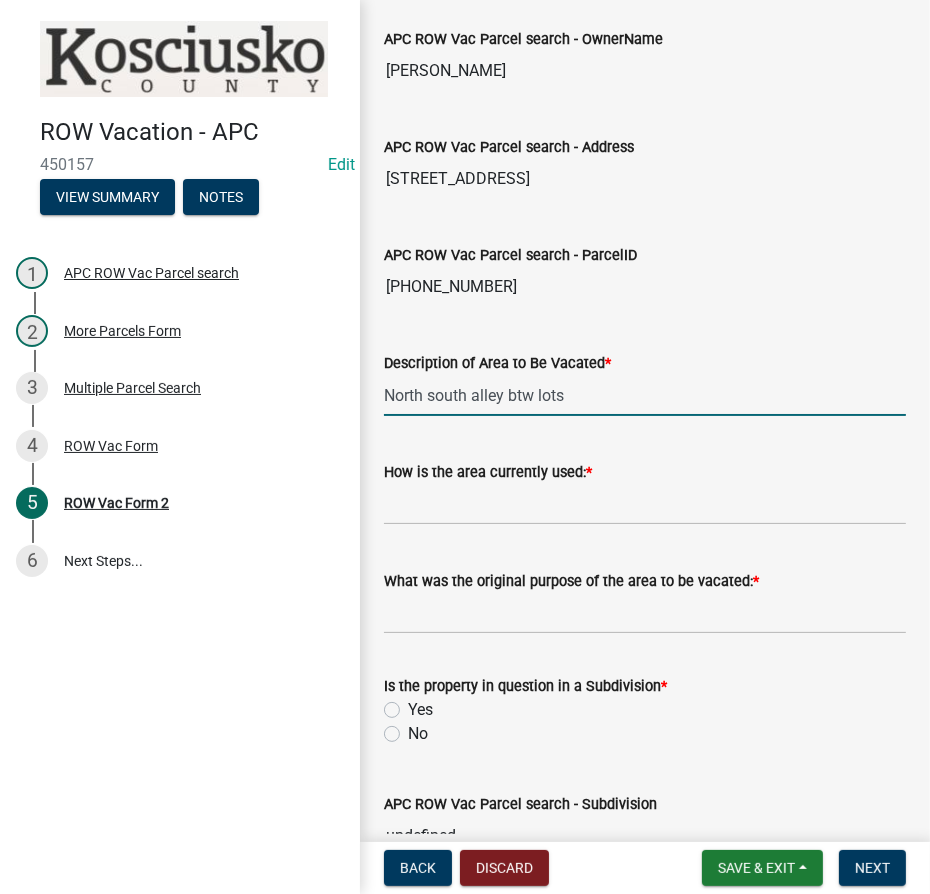 click on "North south alley btw lots" at bounding box center (645, 395) 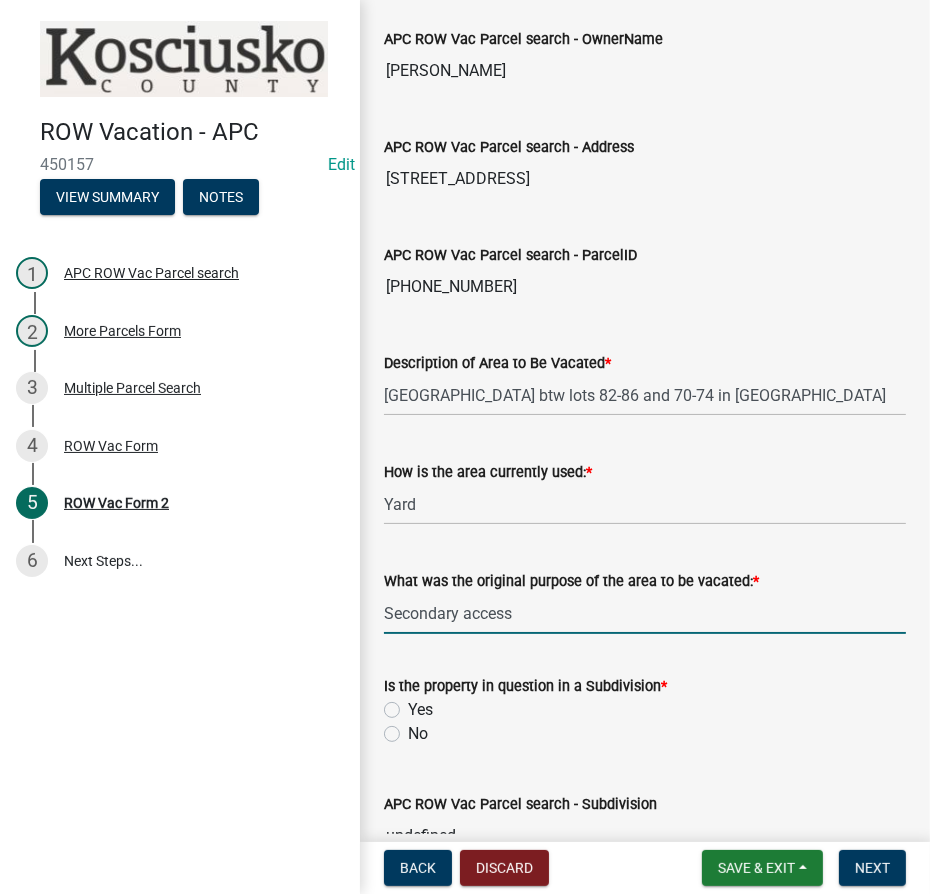 click on "Yes" 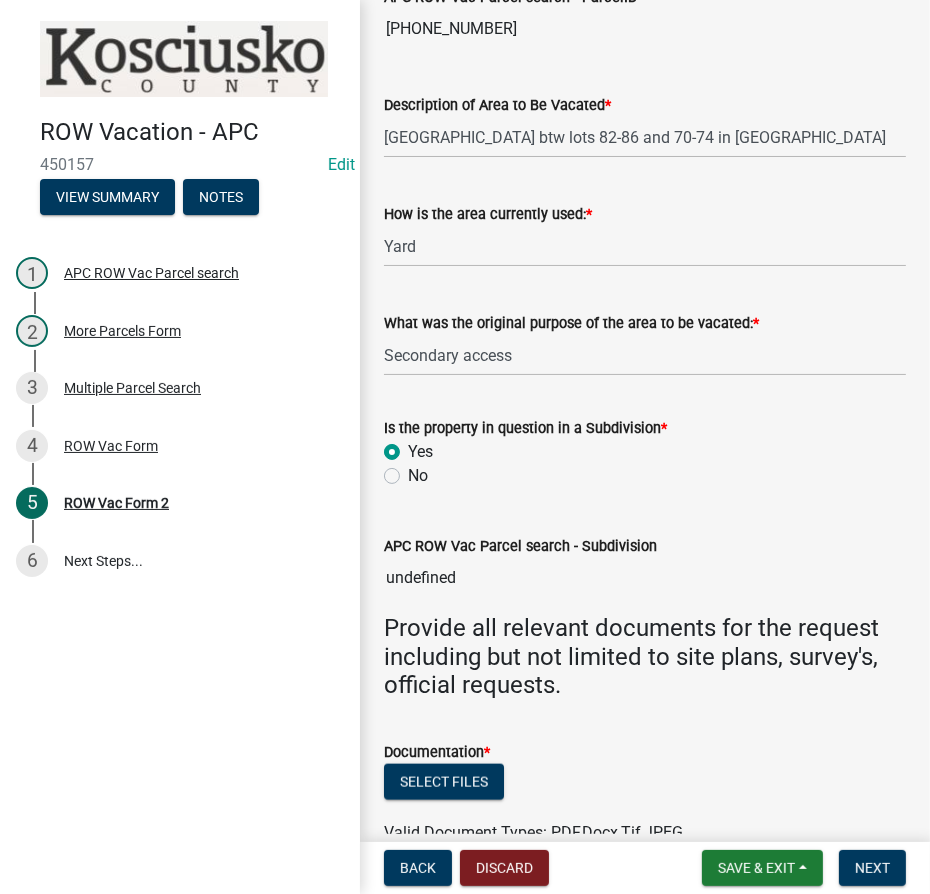 scroll, scrollTop: 1228, scrollLeft: 0, axis: vertical 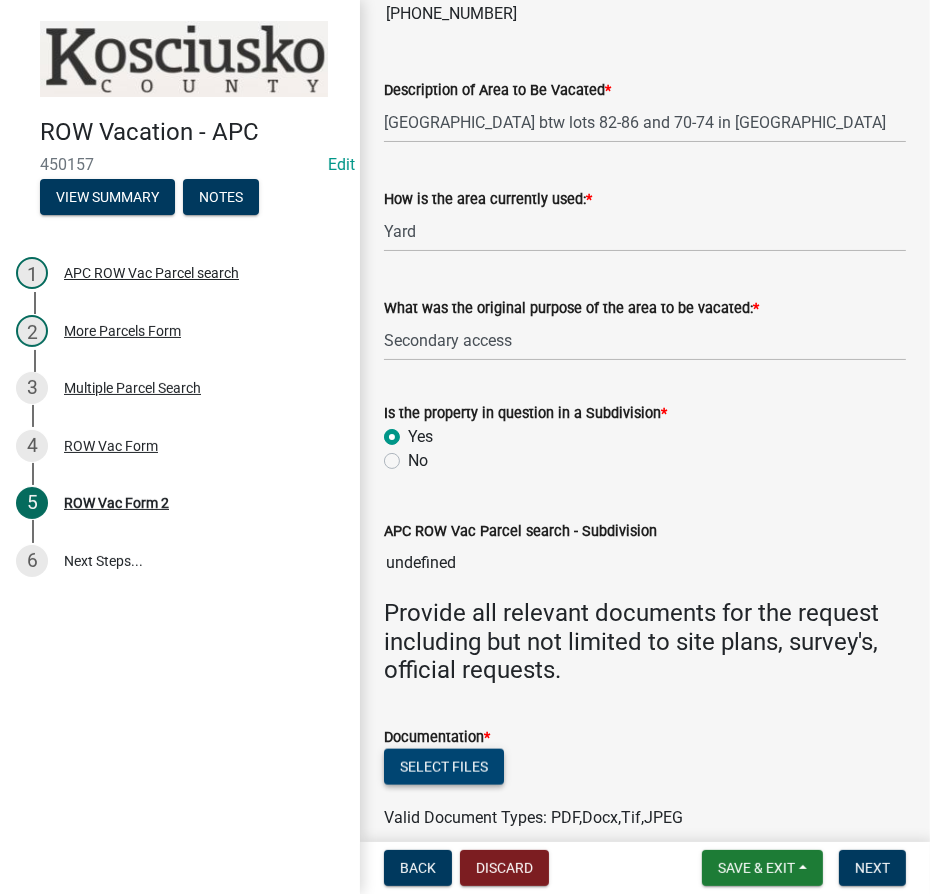 click on "Select files" 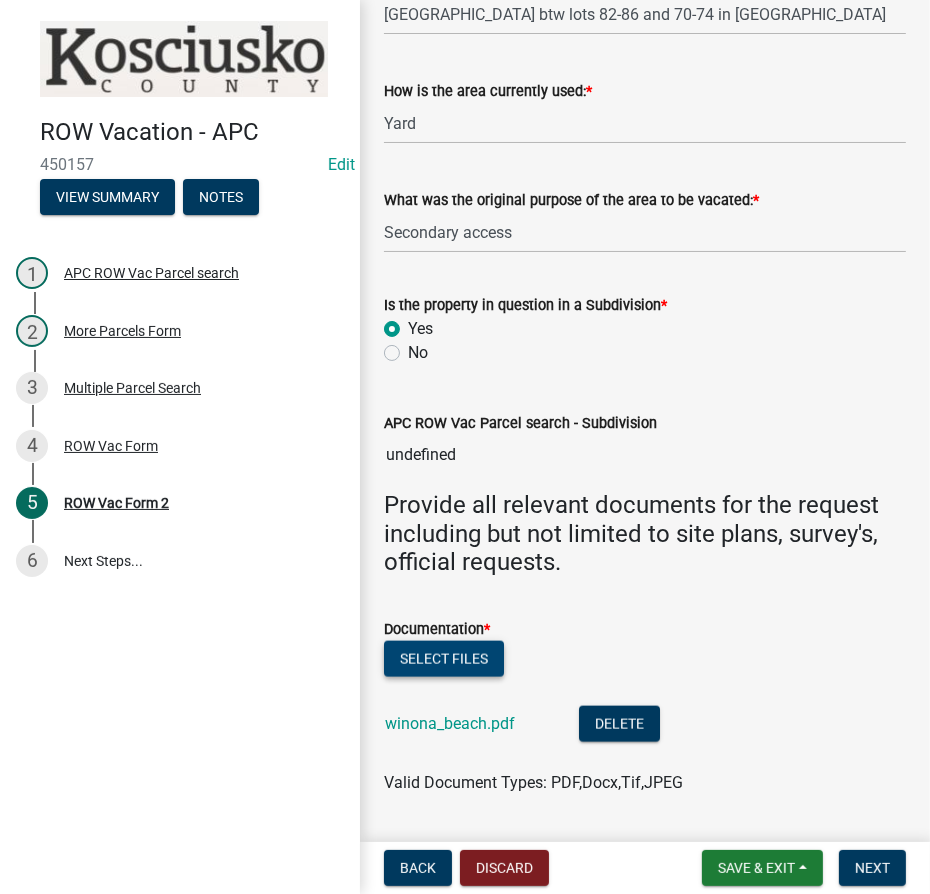 scroll, scrollTop: 1414, scrollLeft: 0, axis: vertical 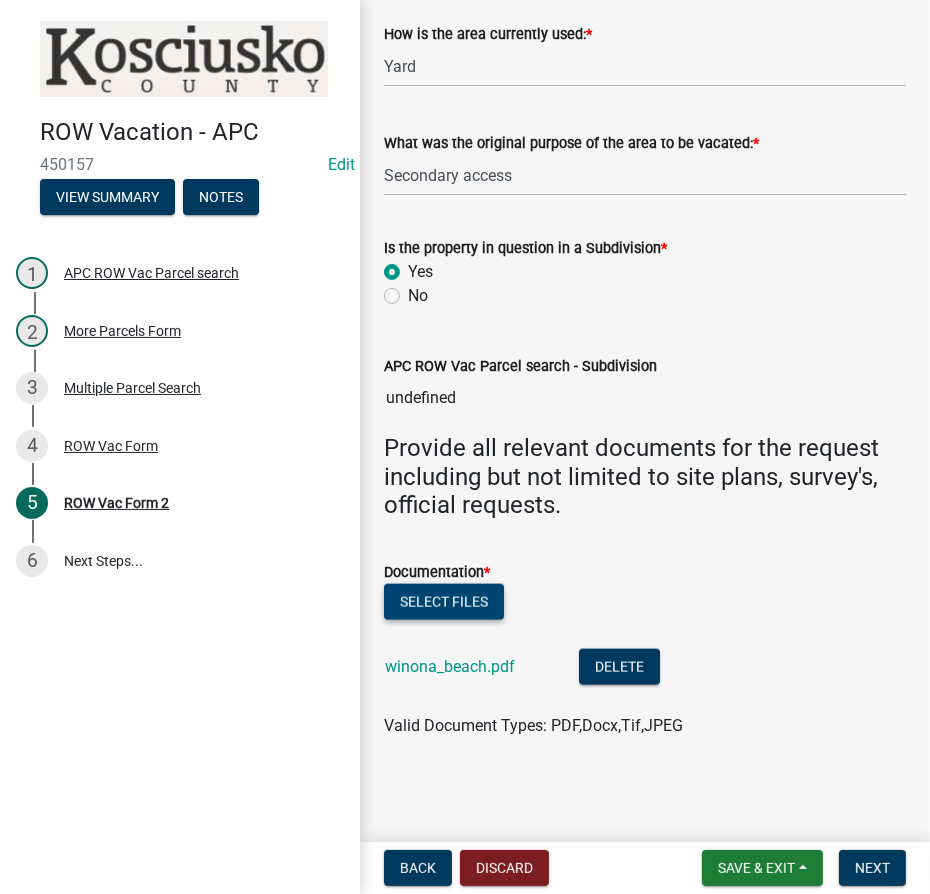 click on "Select files" 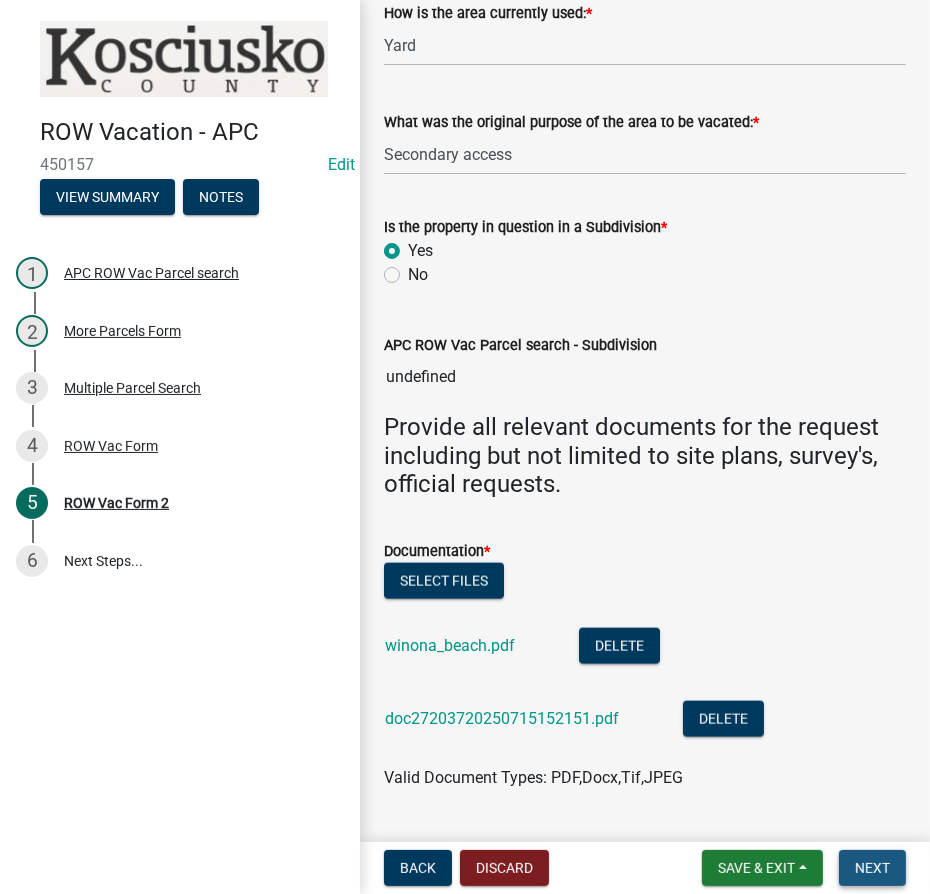 click on "Next" at bounding box center (872, 868) 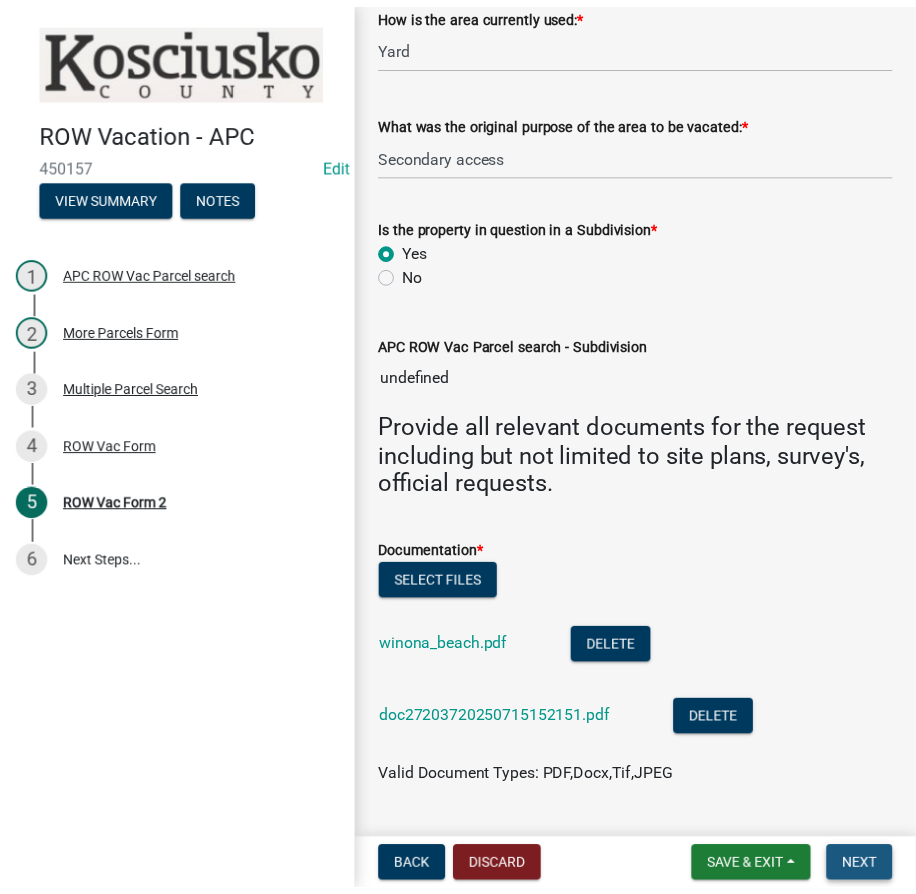 scroll, scrollTop: 0, scrollLeft: 0, axis: both 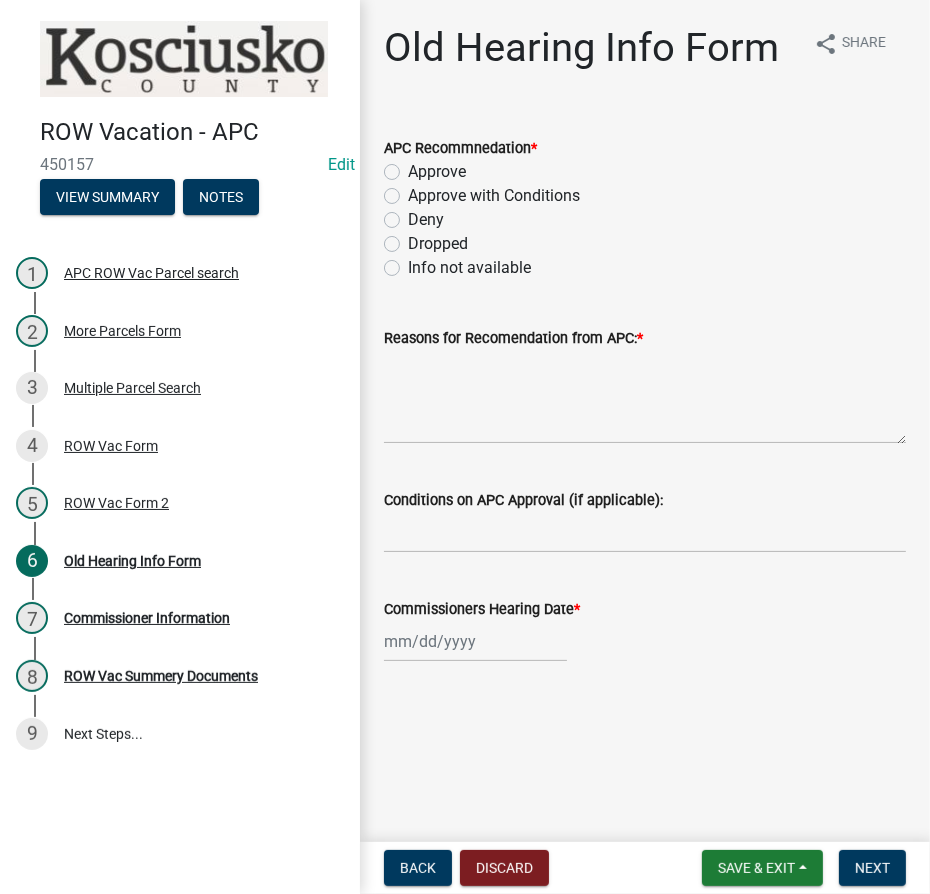 click on "Approve" 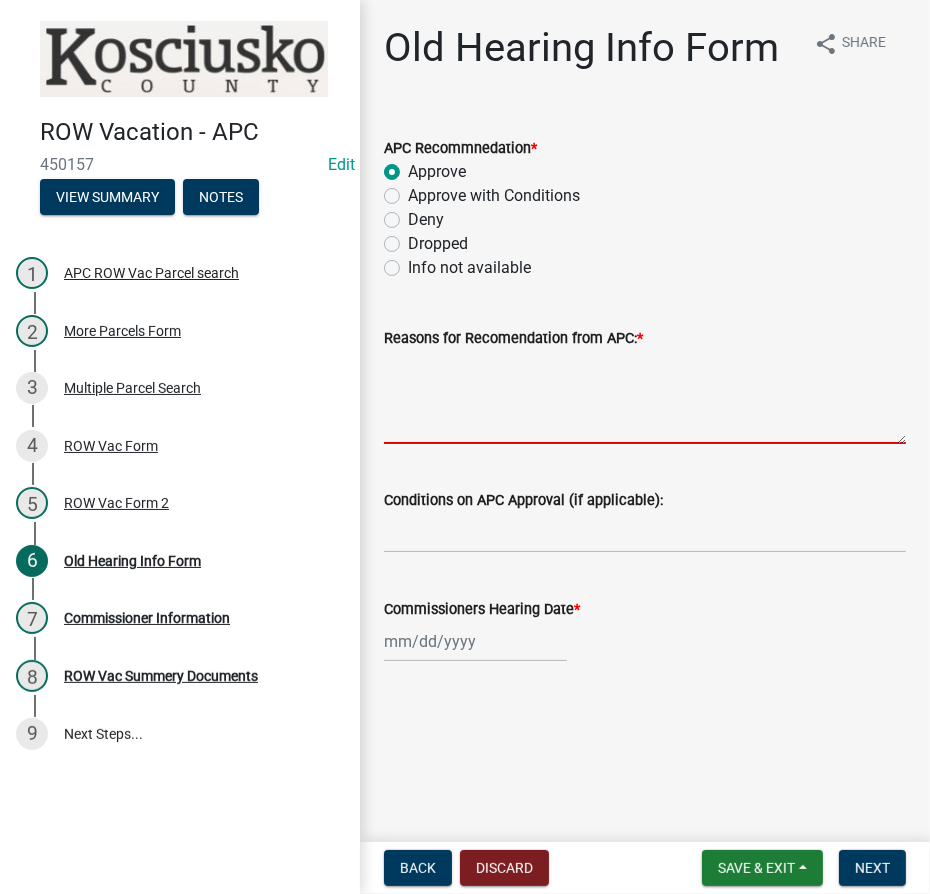 click on "Reasons for Recomendation from APC:  *" at bounding box center [645, 397] 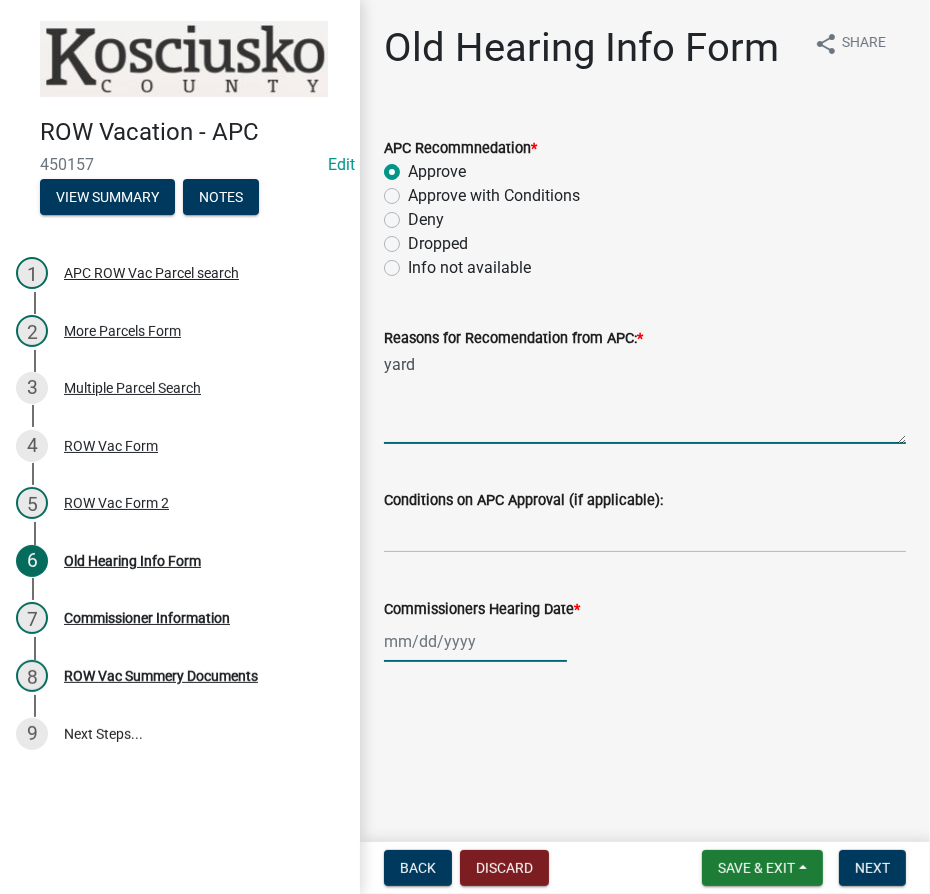 click 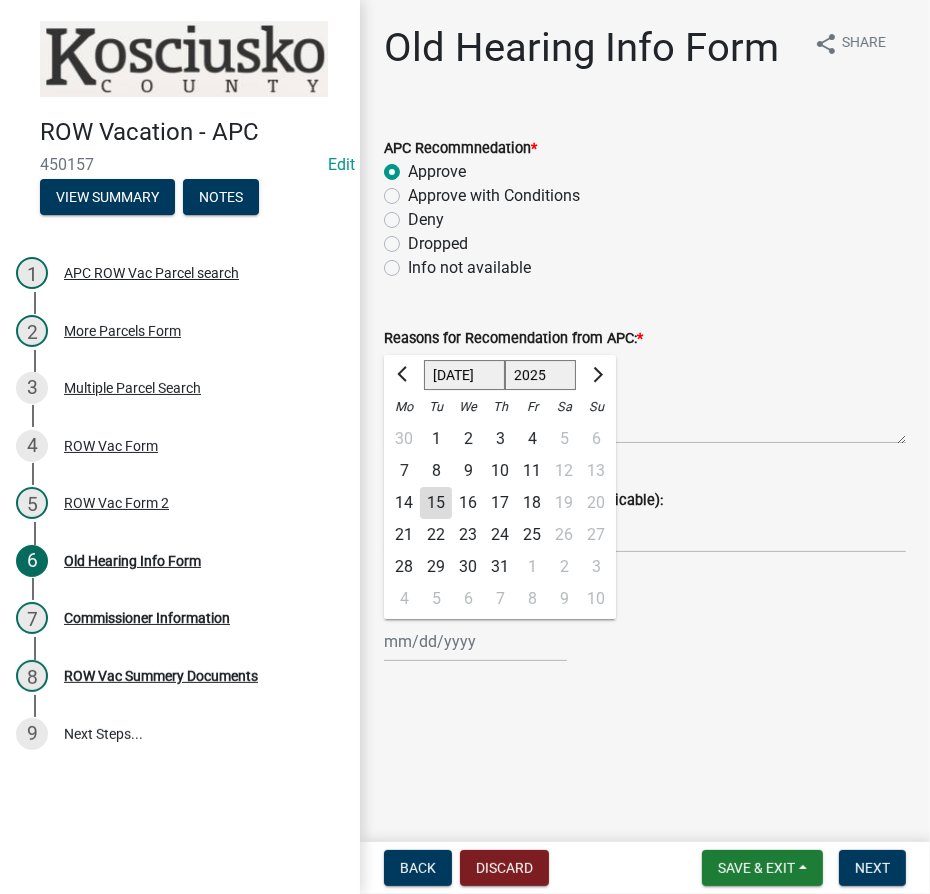 click on "1525 1526 1527 1528 1529 1530 1531 1532 1533 1534 1535 1536 1537 1538 1539 1540 1541 1542 1543 1544 1545 1546 1547 1548 1549 1550 1551 1552 1553 1554 1555 1556 1557 1558 1559 1560 1561 1562 1563 1564 1565 1566 1567 1568 1569 1570 1571 1572 1573 1574 1575 1576 1577 1578 1579 1580 1581 1582 1583 1584 1585 1586 1587 1588 1589 1590 1591 1592 1593 1594 1595 1596 1597 1598 1599 1600 1601 1602 1603 1604 1605 1606 1607 1608 1609 1610 1611 1612 1613 1614 1615 1616 1617 1618 1619 1620 1621 1622 1623 1624 1625 1626 1627 1628 1629 1630 1631 1632 1633 1634 1635 1636 1637 1638 1639 1640 1641 1642 1643 1644 1645 1646 1647 1648 1649 1650 1651 1652 1653 1654 1655 1656 1657 1658 1659 1660 1661 1662 1663 1664 1665 1666 1667 1668 1669 1670 1671 1672 1673 1674 1675 1676 1677 1678 1679 1680 1681 1682 1683 1684 1685 1686 1687 1688 1689 1690 1691 1692 1693 1694 1695 1696 1697 1698 1699 1700 1701 1702 1703 1704 1705 1706 1707 1708 1709 1710 1711 1712 1713 1714 1715 1716 1717 1718 1719 1720 1721 1722 1723 1724 1725 1726 1727 1728 1729" 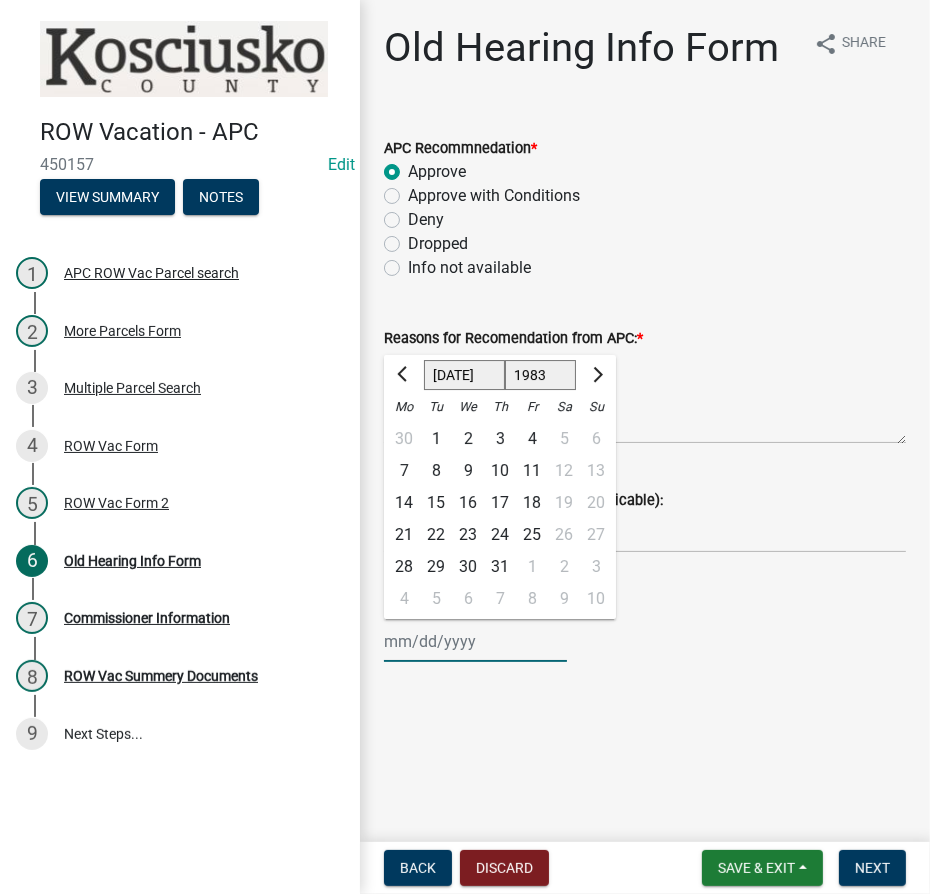 click on "1525 1526 1527 1528 1529 1530 1531 1532 1533 1534 1535 1536 1537 1538 1539 1540 1541 1542 1543 1544 1545 1546 1547 1548 1549 1550 1551 1552 1553 1554 1555 1556 1557 1558 1559 1560 1561 1562 1563 1564 1565 1566 1567 1568 1569 1570 1571 1572 1573 1574 1575 1576 1577 1578 1579 1580 1581 1582 1583 1584 1585 1586 1587 1588 1589 1590 1591 1592 1593 1594 1595 1596 1597 1598 1599 1600 1601 1602 1603 1604 1605 1606 1607 1608 1609 1610 1611 1612 1613 1614 1615 1616 1617 1618 1619 1620 1621 1622 1623 1624 1625 1626 1627 1628 1629 1630 1631 1632 1633 1634 1635 1636 1637 1638 1639 1640 1641 1642 1643 1644 1645 1646 1647 1648 1649 1650 1651 1652 1653 1654 1655 1656 1657 1658 1659 1660 1661 1662 1663 1664 1665 1666 1667 1668 1669 1670 1671 1672 1673 1674 1675 1676 1677 1678 1679 1680 1681 1682 1683 1684 1685 1686 1687 1688 1689 1690 1691 1692 1693 1694 1695 1696 1697 1698 1699 1700 1701 1702 1703 1704 1705 1706 1707 1708 1709 1710 1711 1712 1713 1714 1715 1716 1717 1718 1719 1720 1721 1722 1723 1724 1725 1726 1727 1728 1729" 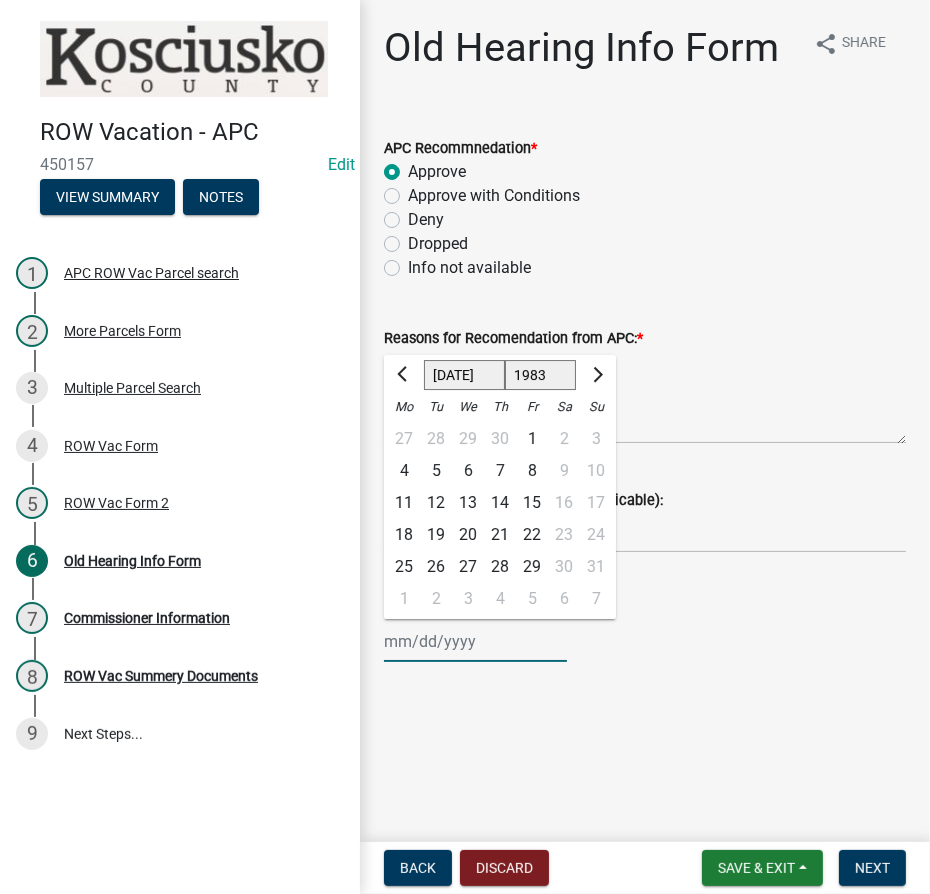click on "5" 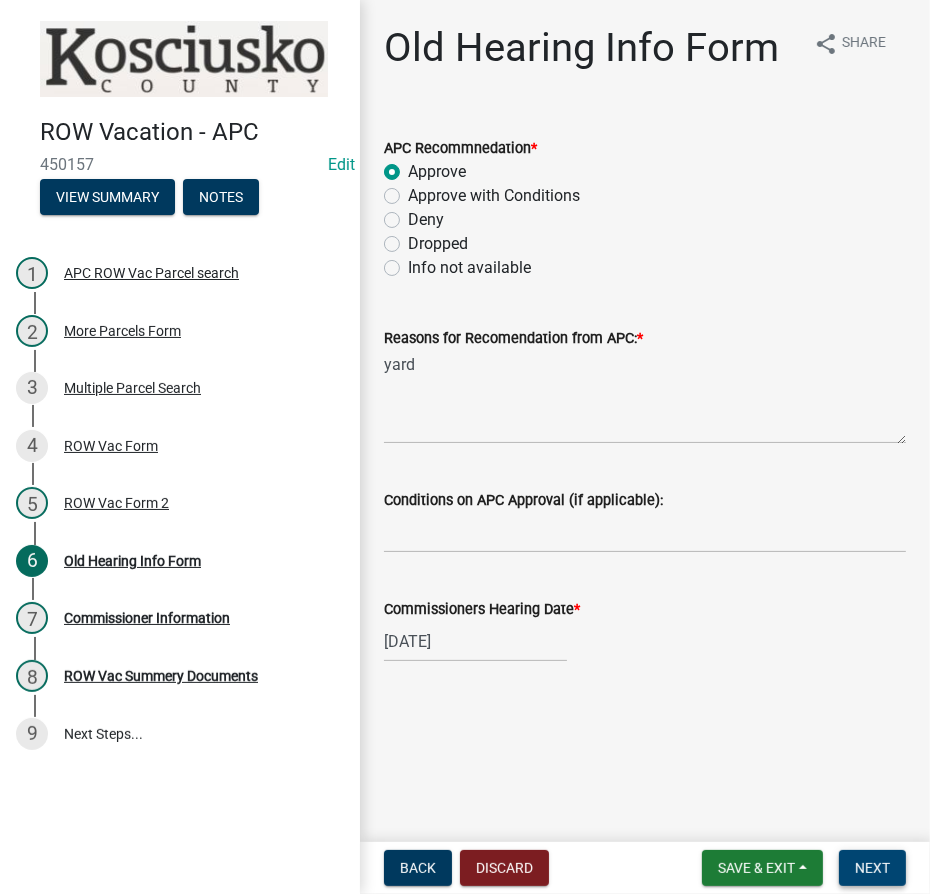 click on "Next" at bounding box center [872, 868] 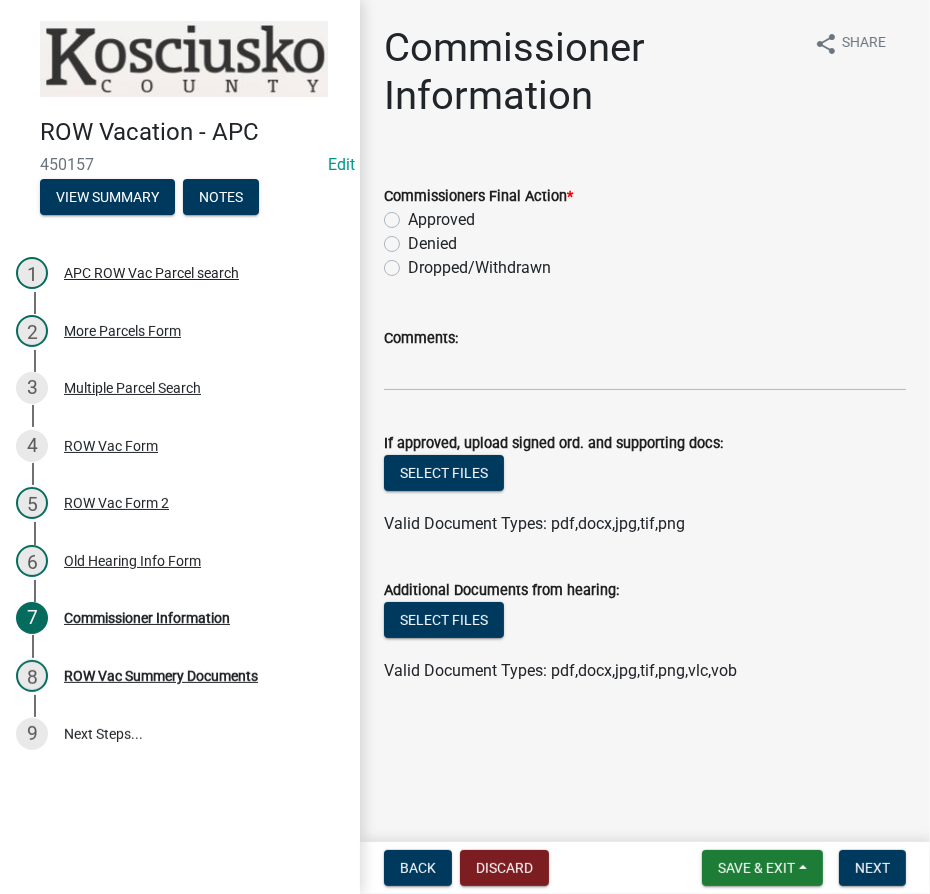click on "Approved" 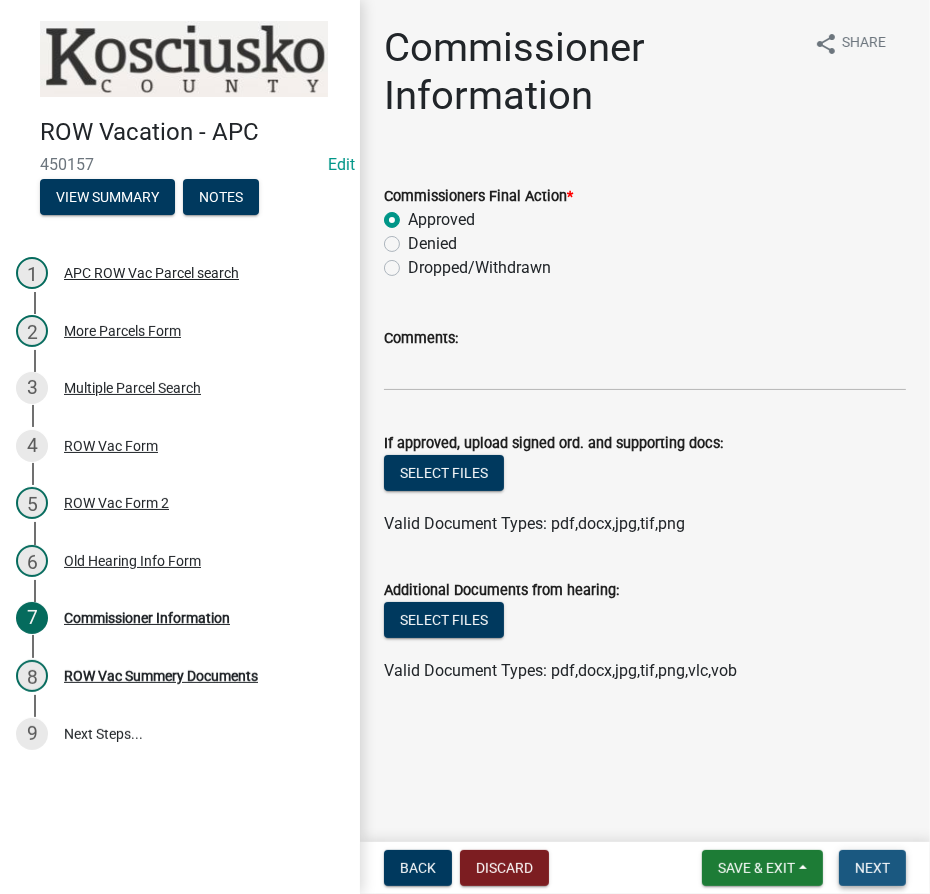 click on "Next" at bounding box center (872, 868) 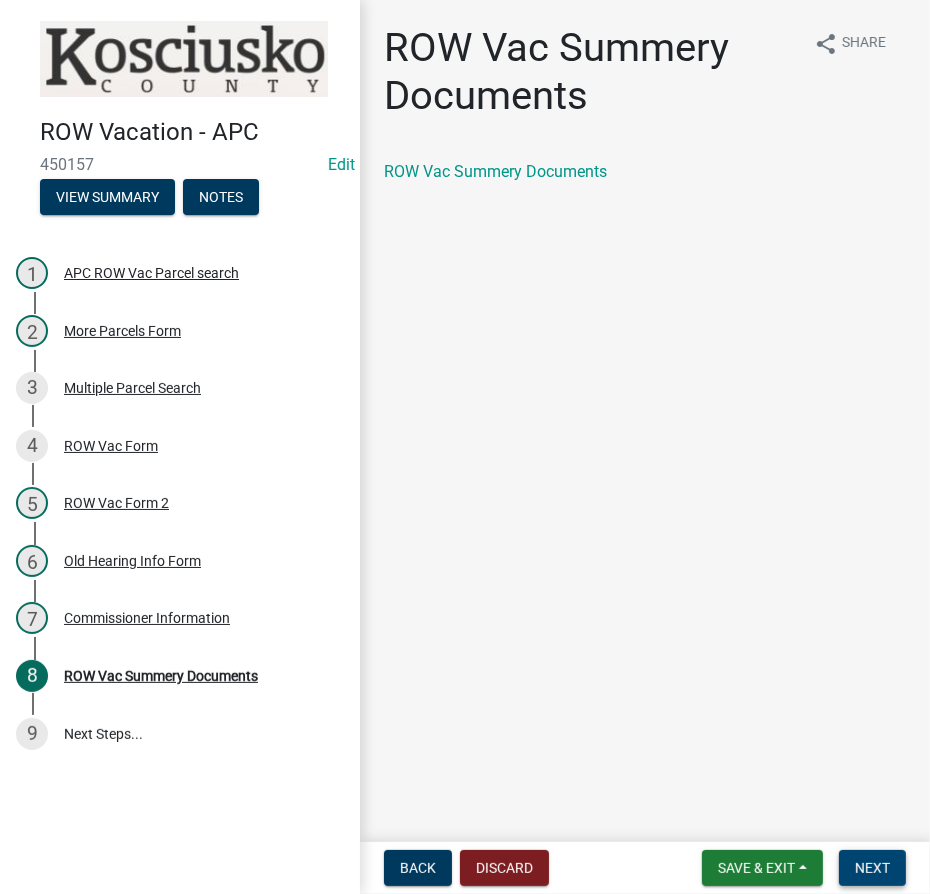 click on "Next" at bounding box center (872, 868) 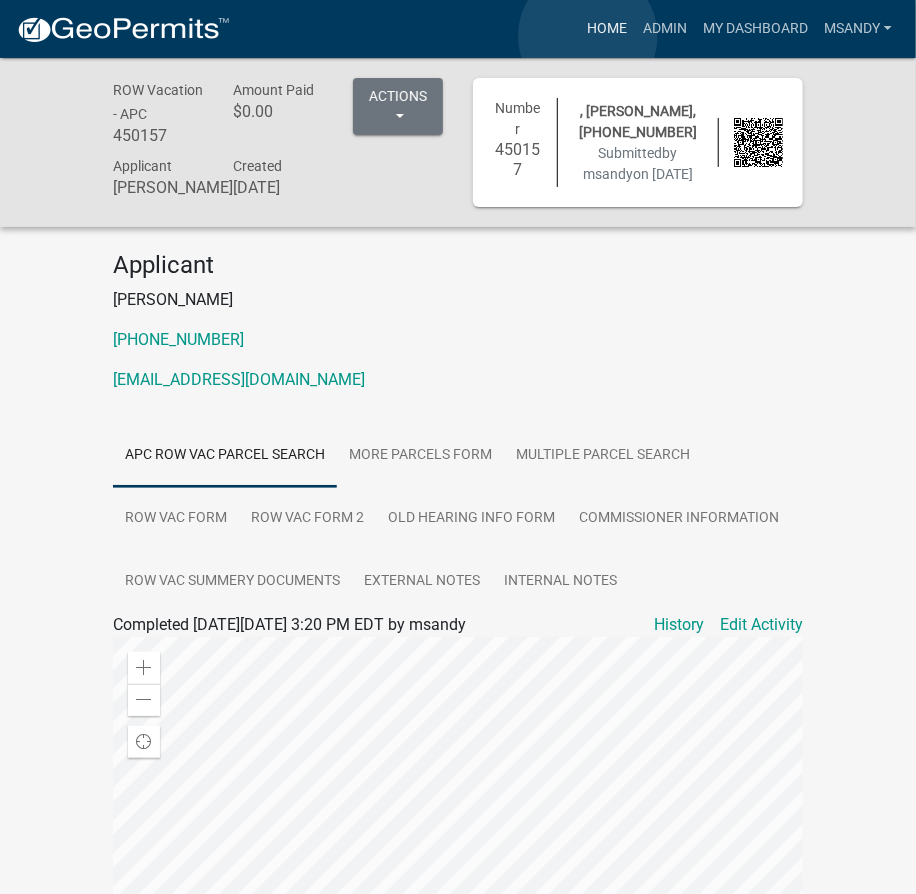 click on "Home" at bounding box center (607, 29) 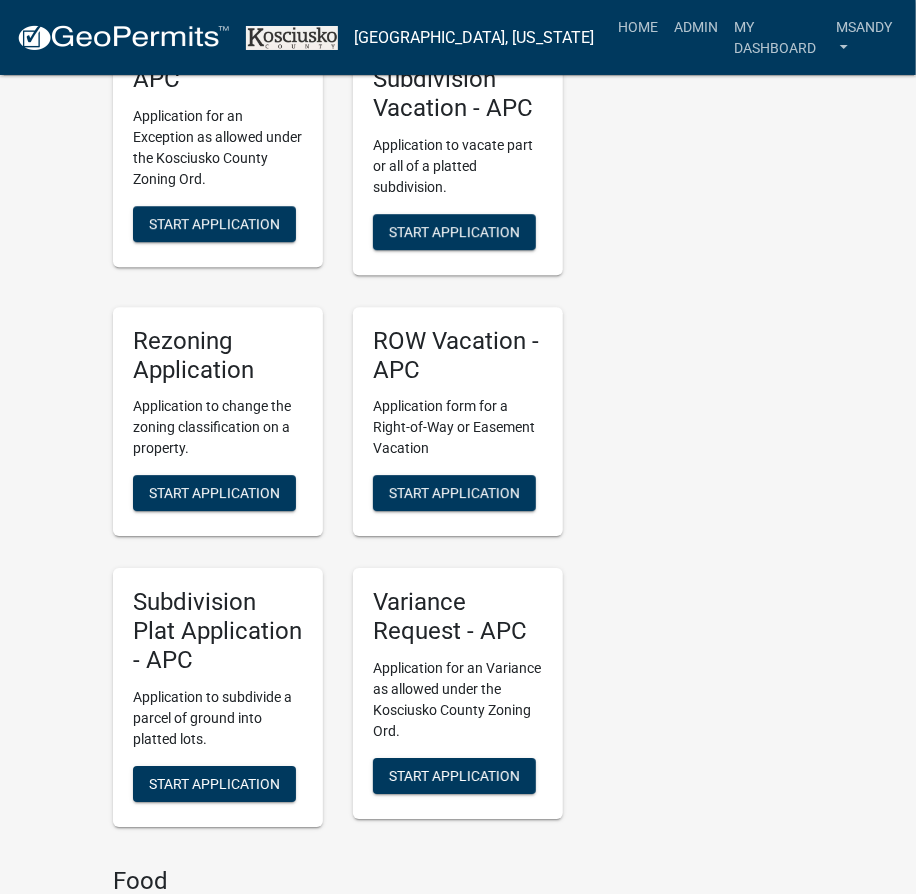 scroll, scrollTop: 4454, scrollLeft: 0, axis: vertical 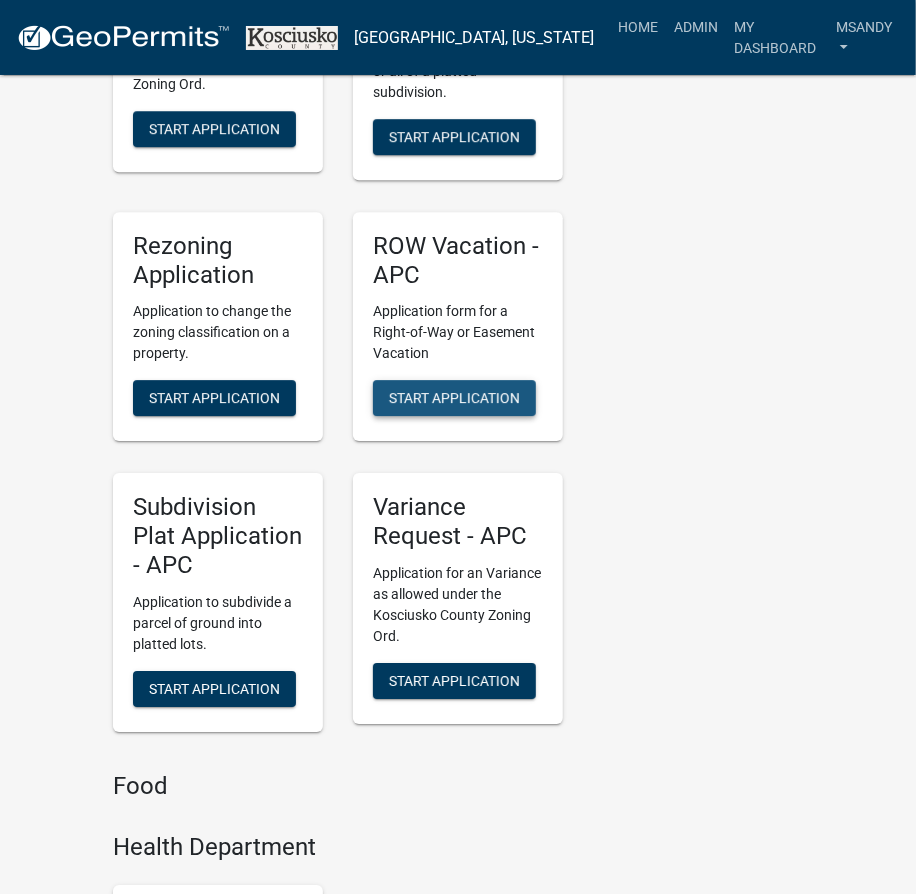 click on "Start Application" at bounding box center [454, 398] 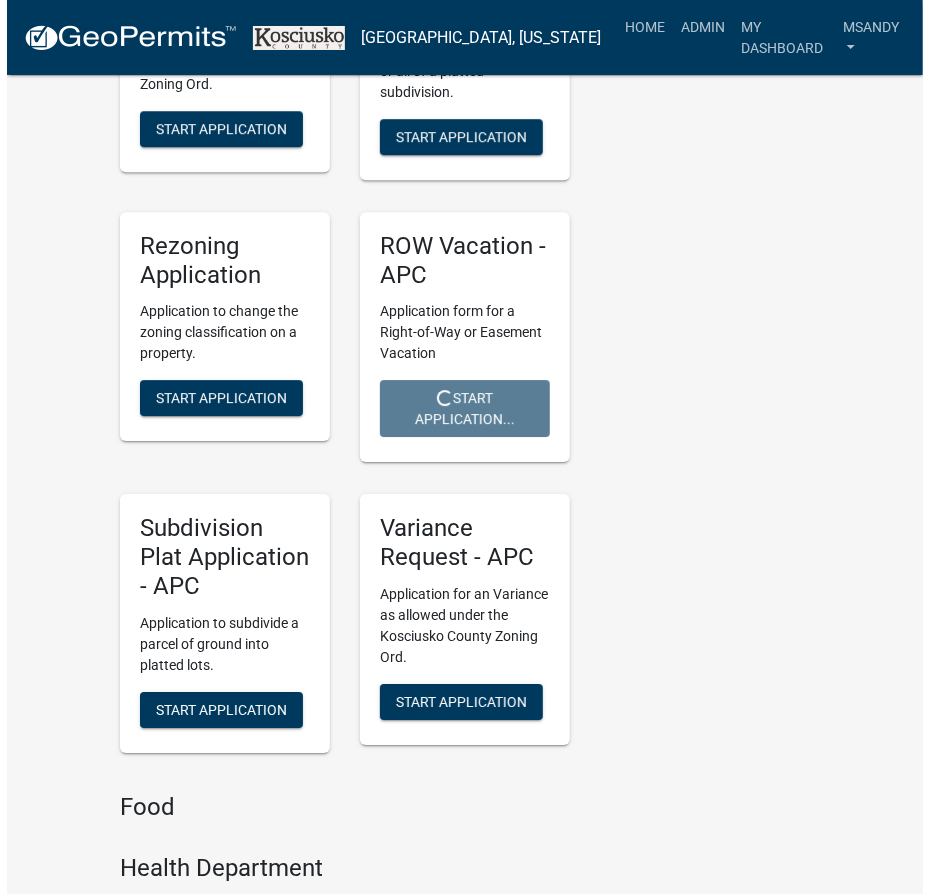 scroll, scrollTop: 0, scrollLeft: 0, axis: both 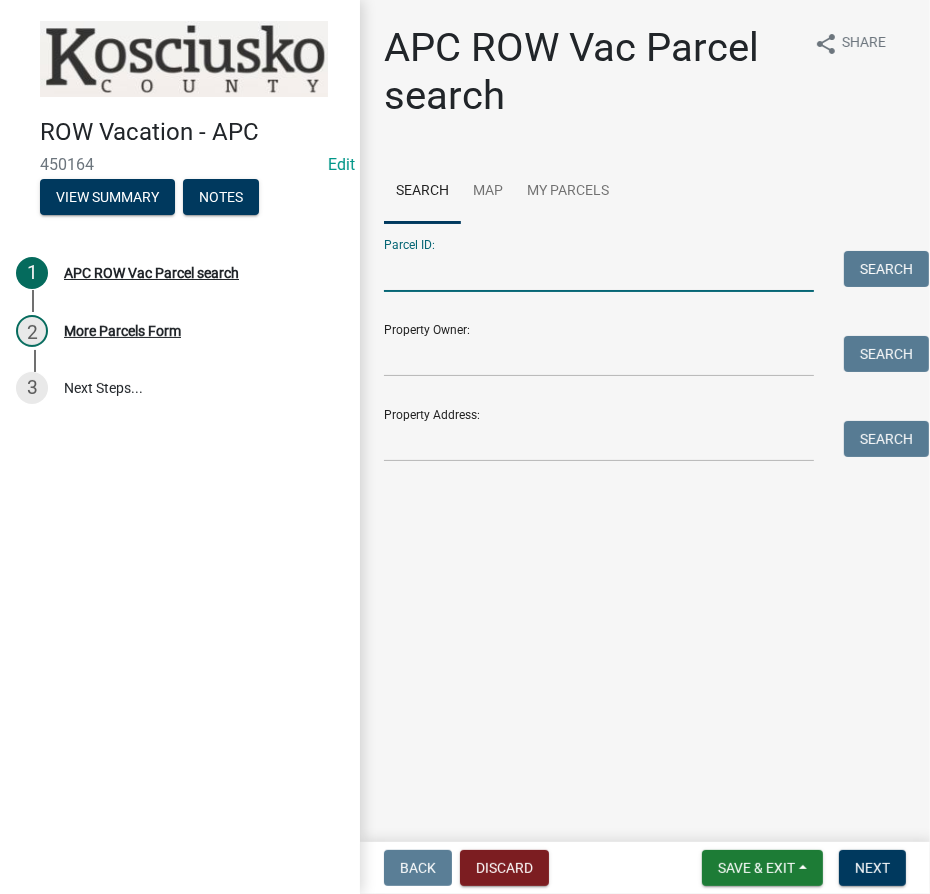 drag, startPoint x: 524, startPoint y: 287, endPoint x: 505, endPoint y: 252, distance: 39.824615 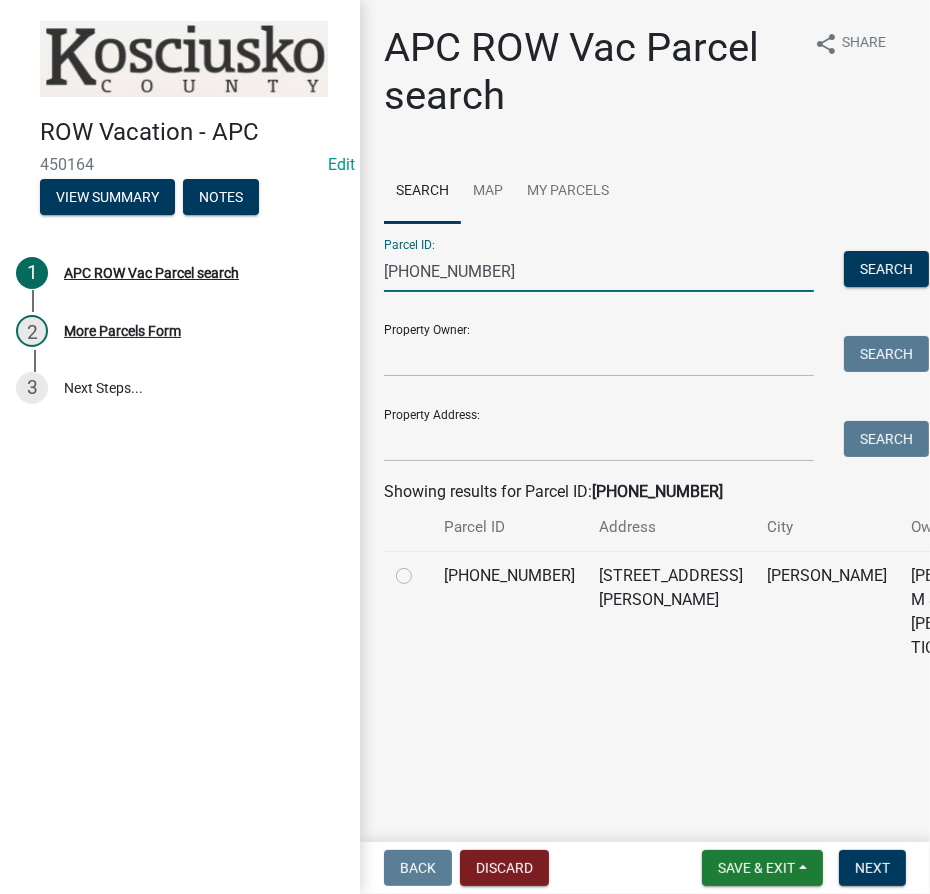 click 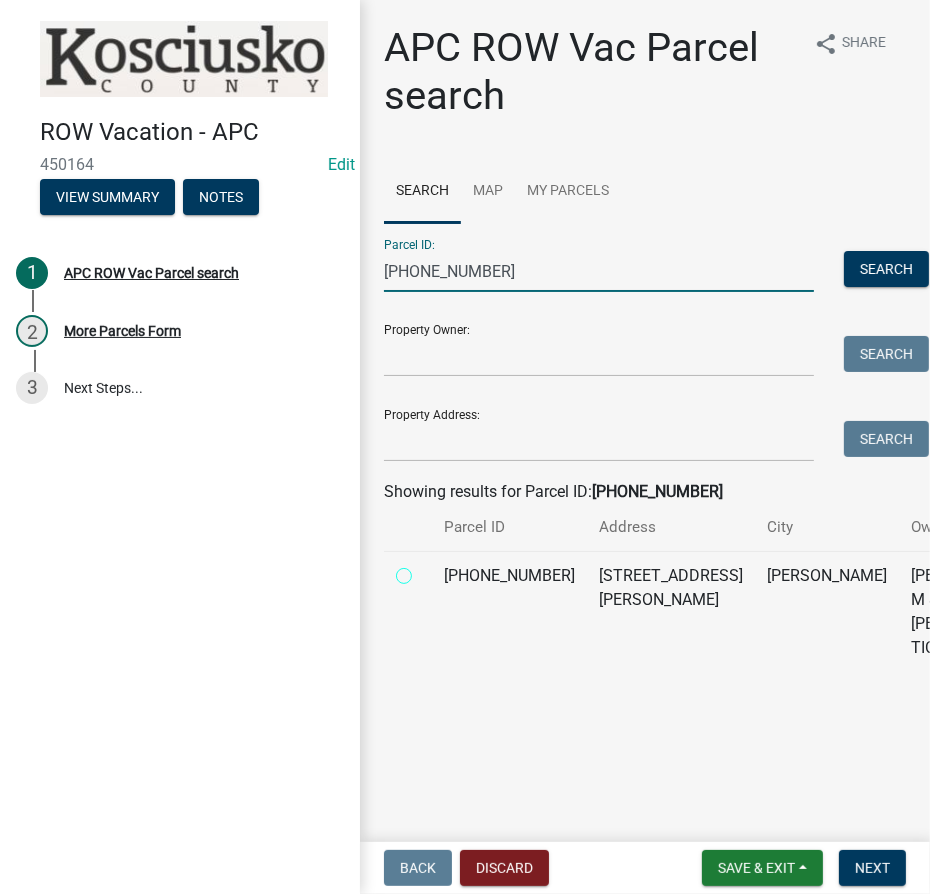 click at bounding box center [426, 570] 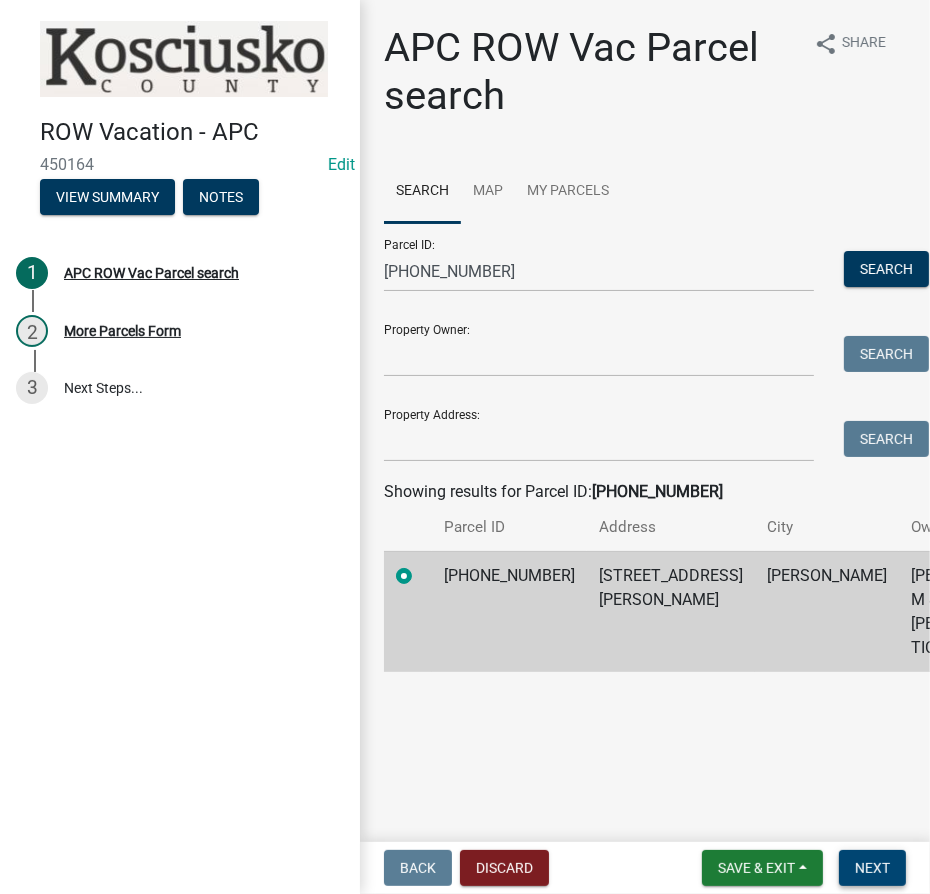 click on "Next" at bounding box center [872, 868] 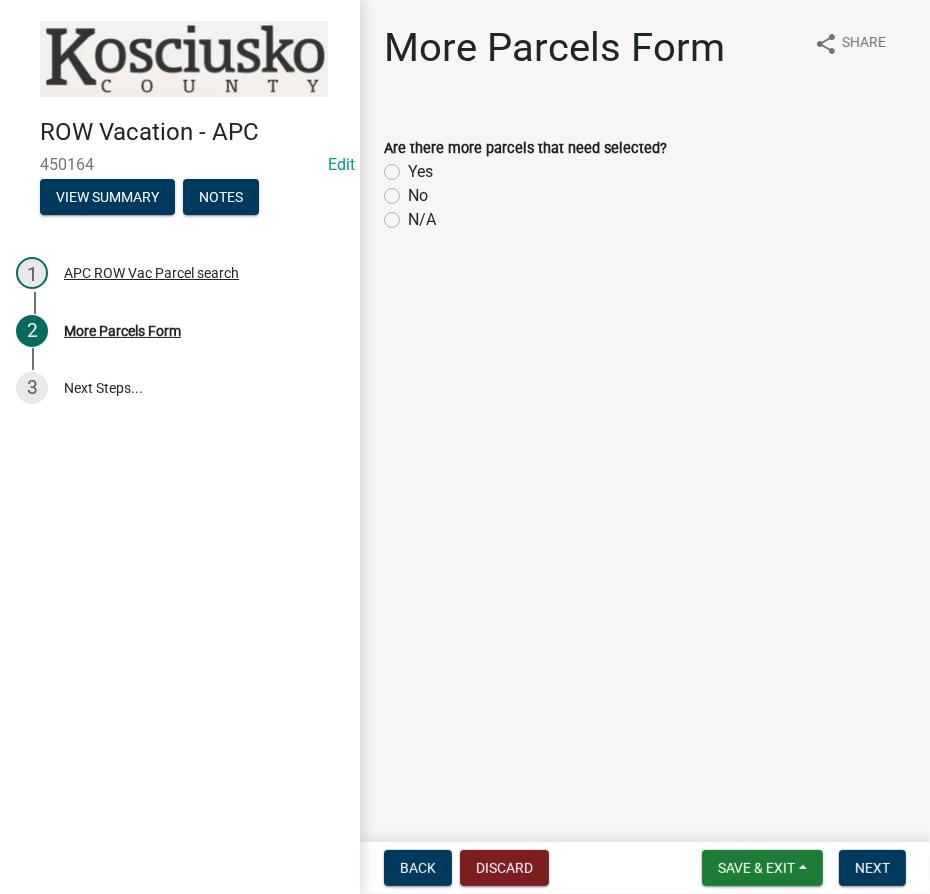 click on "No" 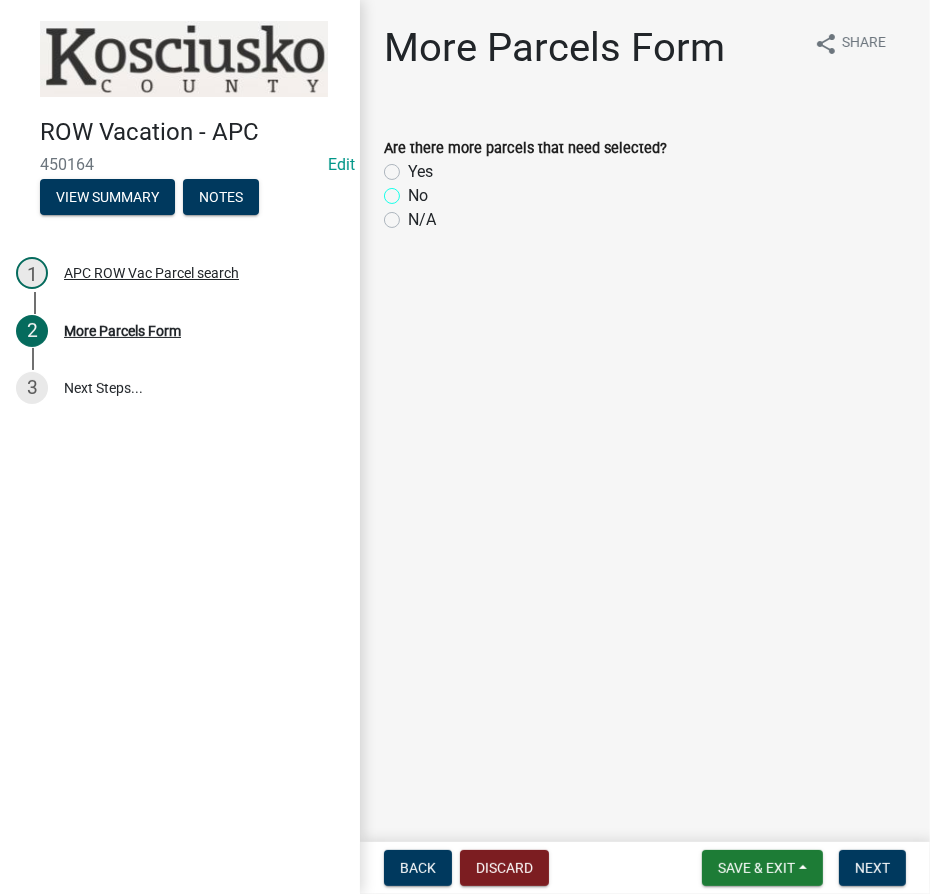 click on "No" at bounding box center (414, 190) 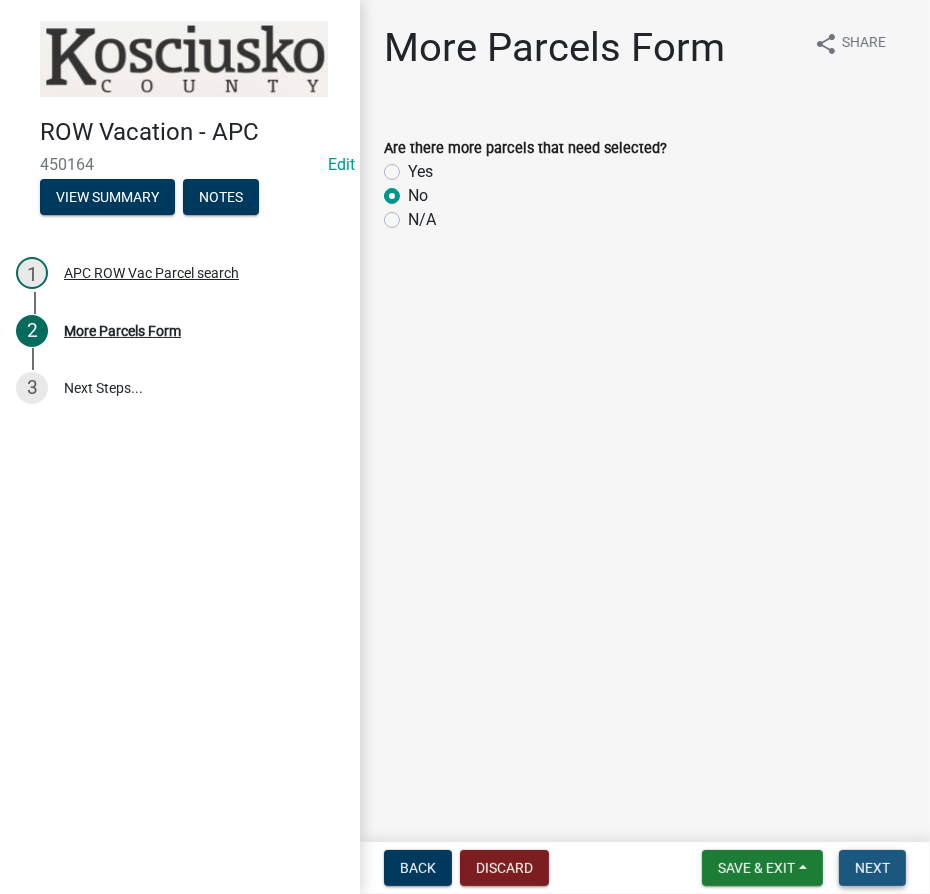 click on "Next" at bounding box center (872, 868) 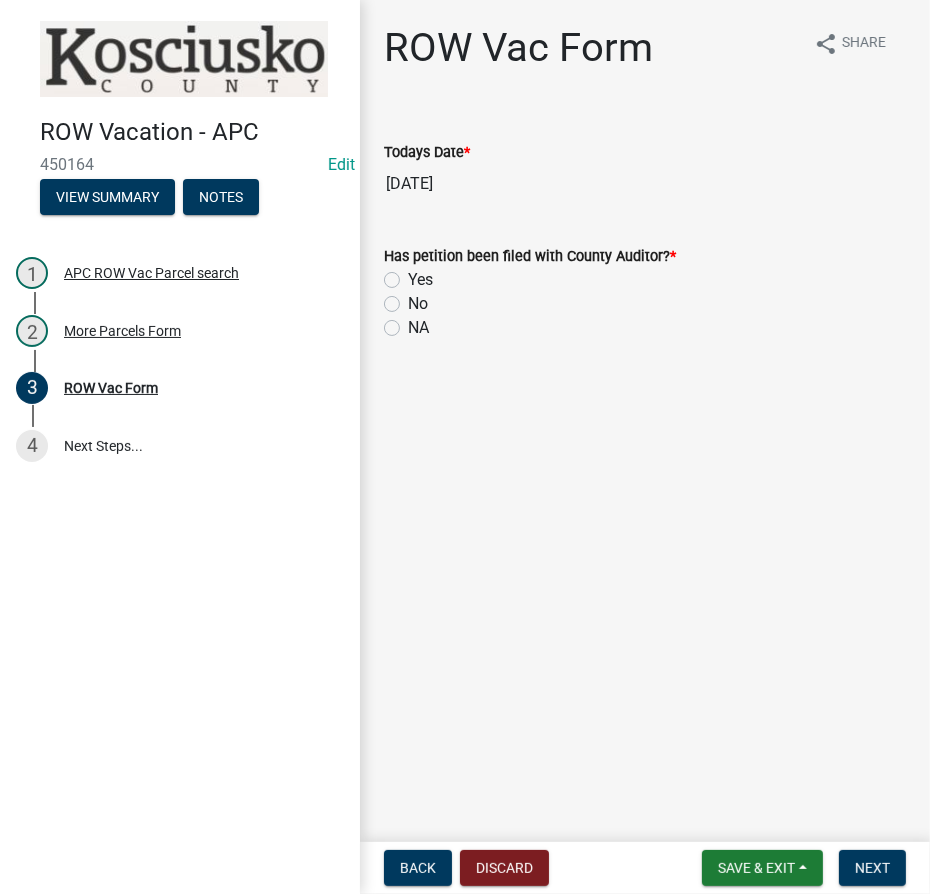 click on "Yes" 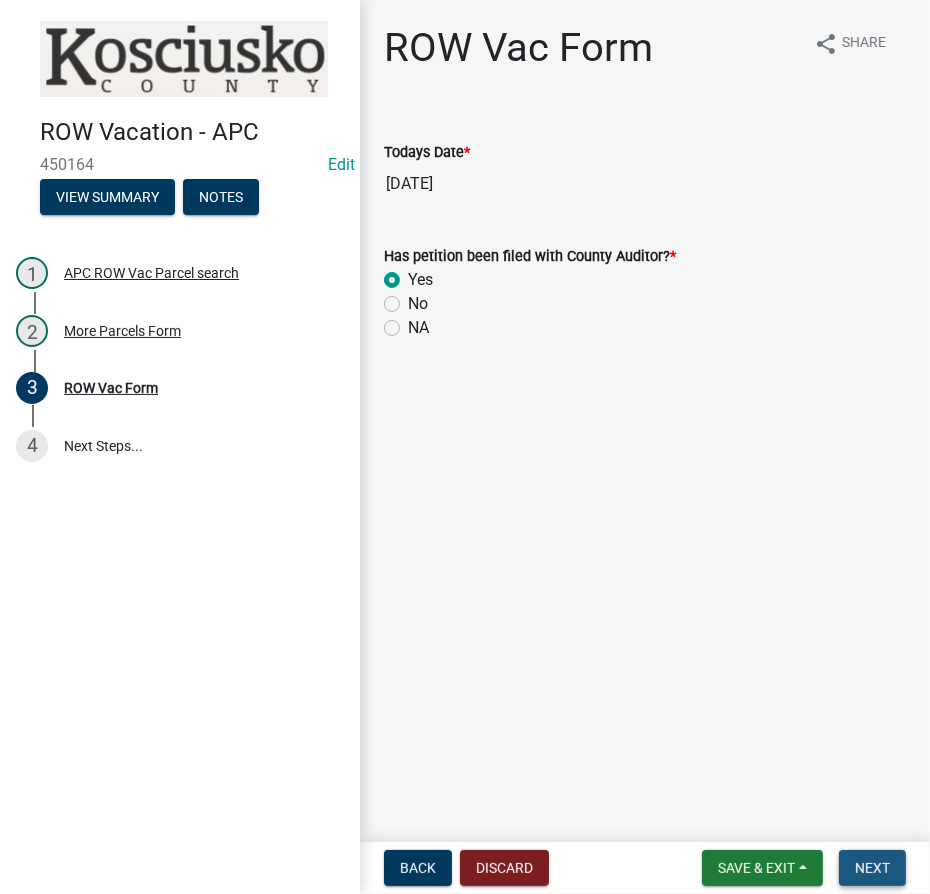click on "Next" at bounding box center (872, 868) 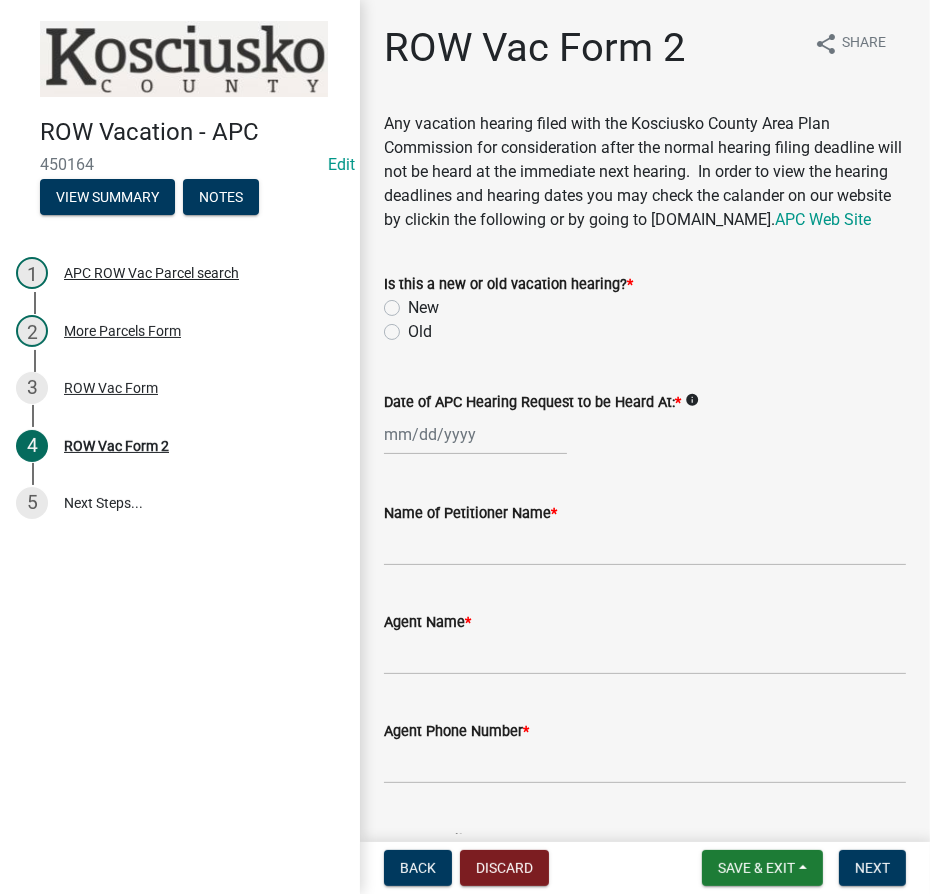 click on "Old" 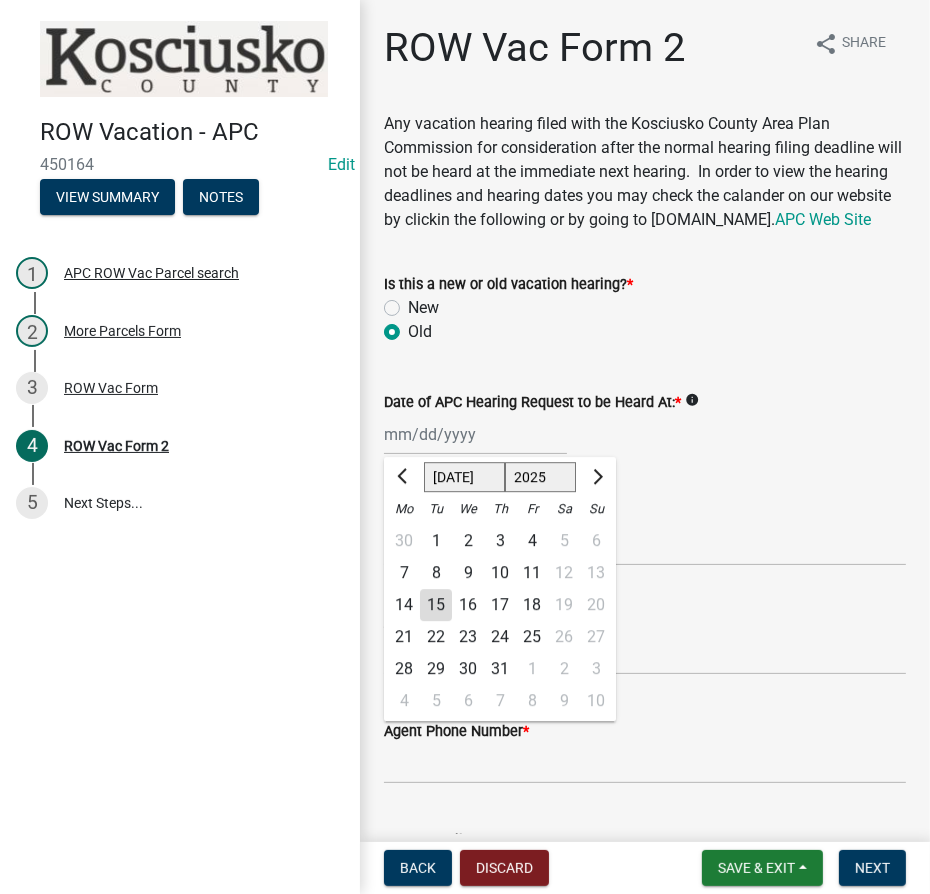 click on "[PERSON_NAME] Feb Mar Apr [PERSON_NAME][DATE] Oct Nov [DATE] 1526 1527 1528 1529 1530 1531 1532 1533 1534 1535 1536 1537 1538 1539 1540 1541 1542 1543 1544 1545 1546 1547 1548 1549 1550 1551 1552 1553 1554 1555 1556 1557 1558 1559 1560 1561 1562 1563 1564 1565 1566 1567 1568 1569 1570 1571 1572 1573 1574 1575 1576 1577 1578 1579 1580 1581 1582 1583 1584 1585 1586 1587 1588 1589 1590 1591 1592 1593 1594 1595 1596 1597 1598 1599 1600 1601 1602 1603 1604 1605 1606 1607 1608 1609 1610 1611 1612 1613 1614 1615 1616 1617 1618 1619 1620 1621 1622 1623 1624 1625 1626 1627 1628 1629 1630 1631 1632 1633 1634 1635 1636 1637 1638 1639 1640 1641 1642 1643 1644 1645 1646 1647 1648 1649 1650 1651 1652 1653 1654 1655 1656 1657 1658 1659 1660 1661 1662 1663 1664 1665 1666 1667 1668 1669 1670 1671 1672 1673 1674 1675 1676 1677 1678 1679 1680 1681 1682 1683 1684 1685 1686 1687 1688 1689 1690 1691 1692 1693 1694 1695 1696 1697 1698 1699 1700 1701 1702 1703 1704 1705 1706 1707 1708 1709 1710 1711 1712 1713 1714 1715 1716 1717 1718 1719 1" 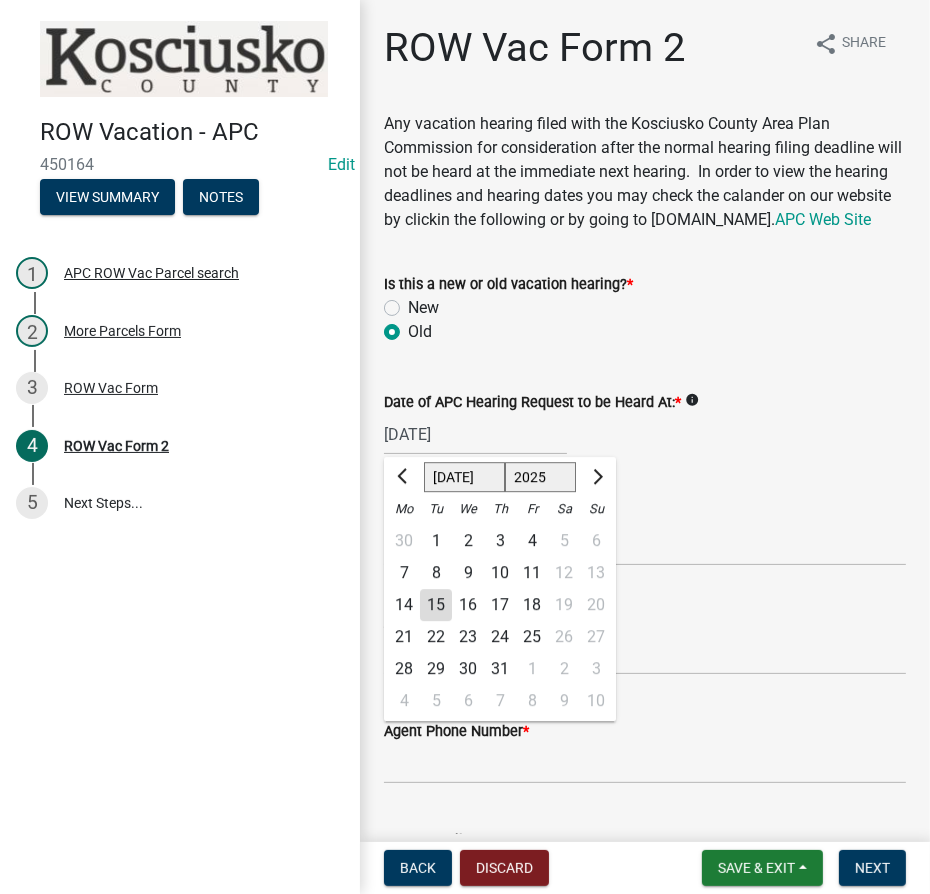 click on "1525 1526 1527 1528 1529 1530 1531 1532 1533 1534 1535 1536 1537 1538 1539 1540 1541 1542 1543 1544 1545 1546 1547 1548 1549 1550 1551 1552 1553 1554 1555 1556 1557 1558 1559 1560 1561 1562 1563 1564 1565 1566 1567 1568 1569 1570 1571 1572 1573 1574 1575 1576 1577 1578 1579 1580 1581 1582 1583 1584 1585 1586 1587 1588 1589 1590 1591 1592 1593 1594 1595 1596 1597 1598 1599 1600 1601 1602 1603 1604 1605 1606 1607 1608 1609 1610 1611 1612 1613 1614 1615 1616 1617 1618 1619 1620 1621 1622 1623 1624 1625 1626 1627 1628 1629 1630 1631 1632 1633 1634 1635 1636 1637 1638 1639 1640 1641 1642 1643 1644 1645 1646 1647 1648 1649 1650 1651 1652 1653 1654 1655 1656 1657 1658 1659 1660 1661 1662 1663 1664 1665 1666 1667 1668 1669 1670 1671 1672 1673 1674 1675 1676 1677 1678 1679 1680 1681 1682 1683 1684 1685 1686 1687 1688 1689 1690 1691 1692 1693 1694 1695 1696 1697 1698 1699 1700 1701 1702 1703 1704 1705 1706 1707 1708 1709 1710 1711 1712 1713 1714 1715 1716 1717 1718 1719 1720 1721 1722 1723 1724 1725 1726 1727 1728 1729" 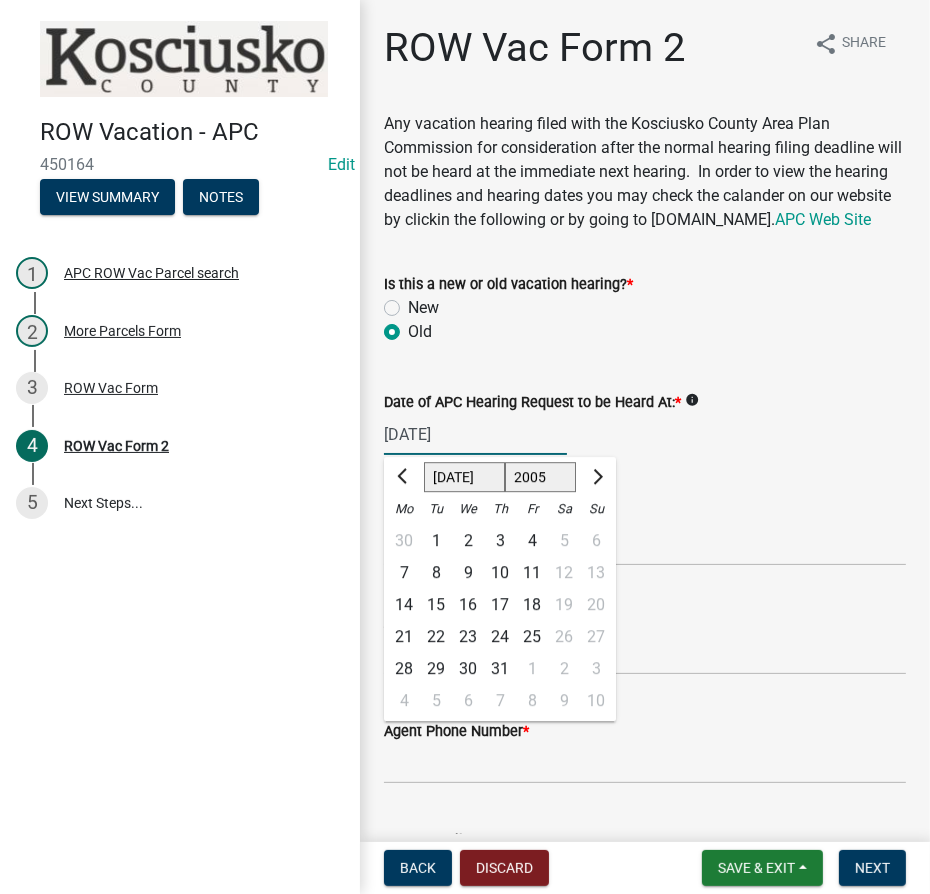 click on "1525 1526 1527 1528 1529 1530 1531 1532 1533 1534 1535 1536 1537 1538 1539 1540 1541 1542 1543 1544 1545 1546 1547 1548 1549 1550 1551 1552 1553 1554 1555 1556 1557 1558 1559 1560 1561 1562 1563 1564 1565 1566 1567 1568 1569 1570 1571 1572 1573 1574 1575 1576 1577 1578 1579 1580 1581 1582 1583 1584 1585 1586 1587 1588 1589 1590 1591 1592 1593 1594 1595 1596 1597 1598 1599 1600 1601 1602 1603 1604 1605 1606 1607 1608 1609 1610 1611 1612 1613 1614 1615 1616 1617 1618 1619 1620 1621 1622 1623 1624 1625 1626 1627 1628 1629 1630 1631 1632 1633 1634 1635 1636 1637 1638 1639 1640 1641 1642 1643 1644 1645 1646 1647 1648 1649 1650 1651 1652 1653 1654 1655 1656 1657 1658 1659 1660 1661 1662 1663 1664 1665 1666 1667 1668 1669 1670 1671 1672 1673 1674 1675 1676 1677 1678 1679 1680 1681 1682 1683 1684 1685 1686 1687 1688 1689 1690 1691 1692 1693 1694 1695 1696 1697 1698 1699 1700 1701 1702 1703 1704 1705 1706 1707 1708 1709 1710 1711 1712 1713 1714 1715 1716 1717 1718 1719 1720 1721 1722 1723 1724 1725 1726 1727 1728 1729" 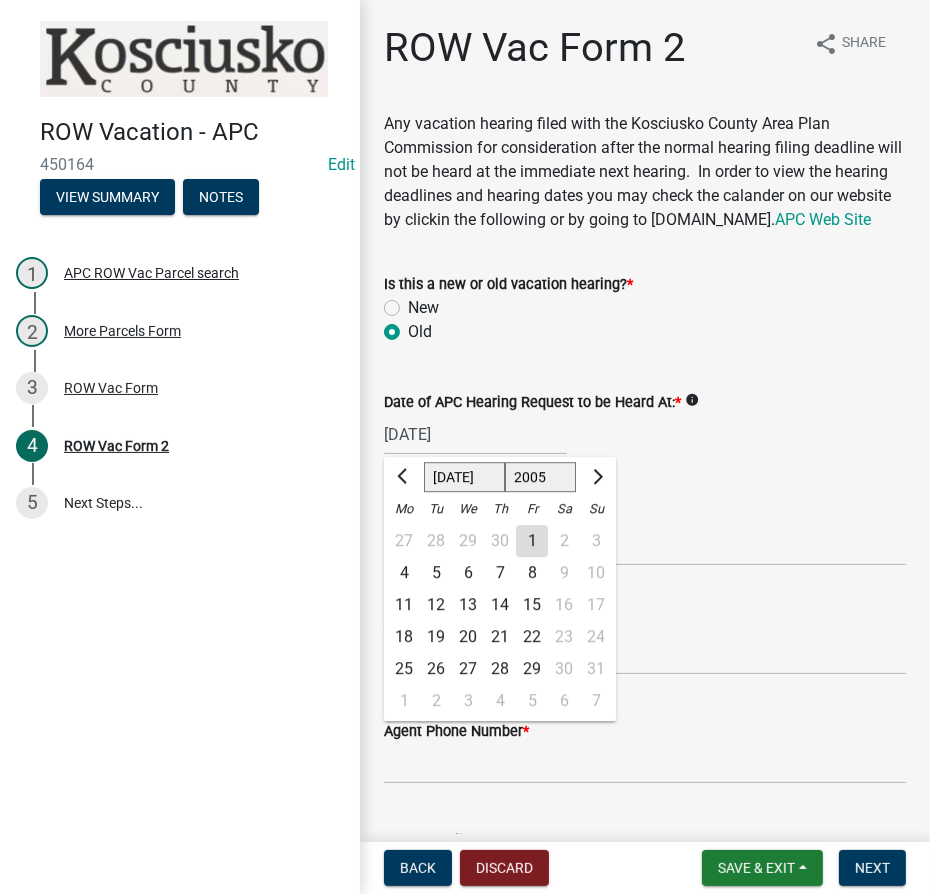 click on "12" 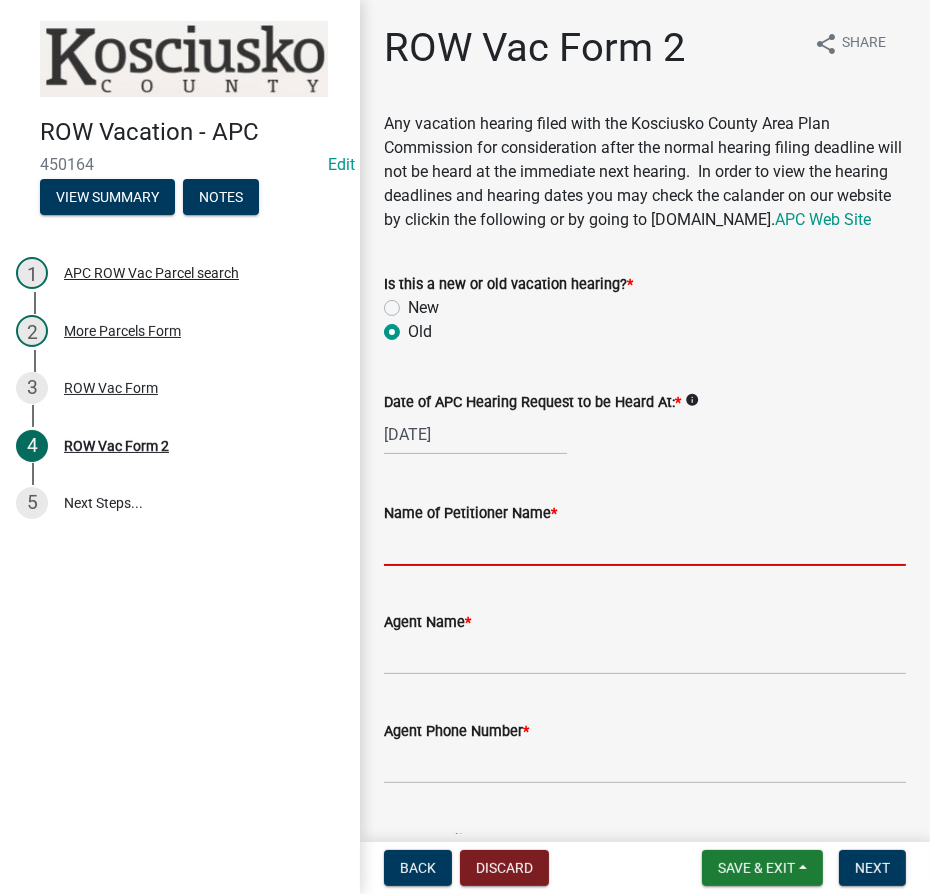 click on "Name of Petitioner Name  *" at bounding box center [645, 545] 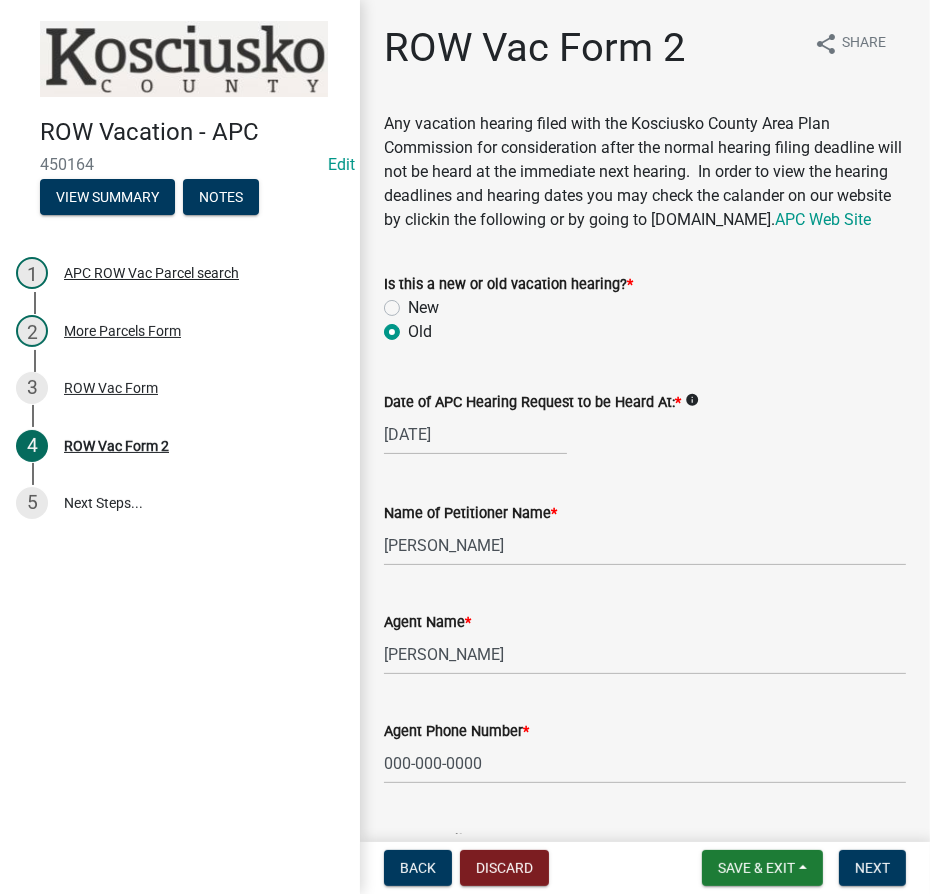 scroll, scrollTop: 479, scrollLeft: 0, axis: vertical 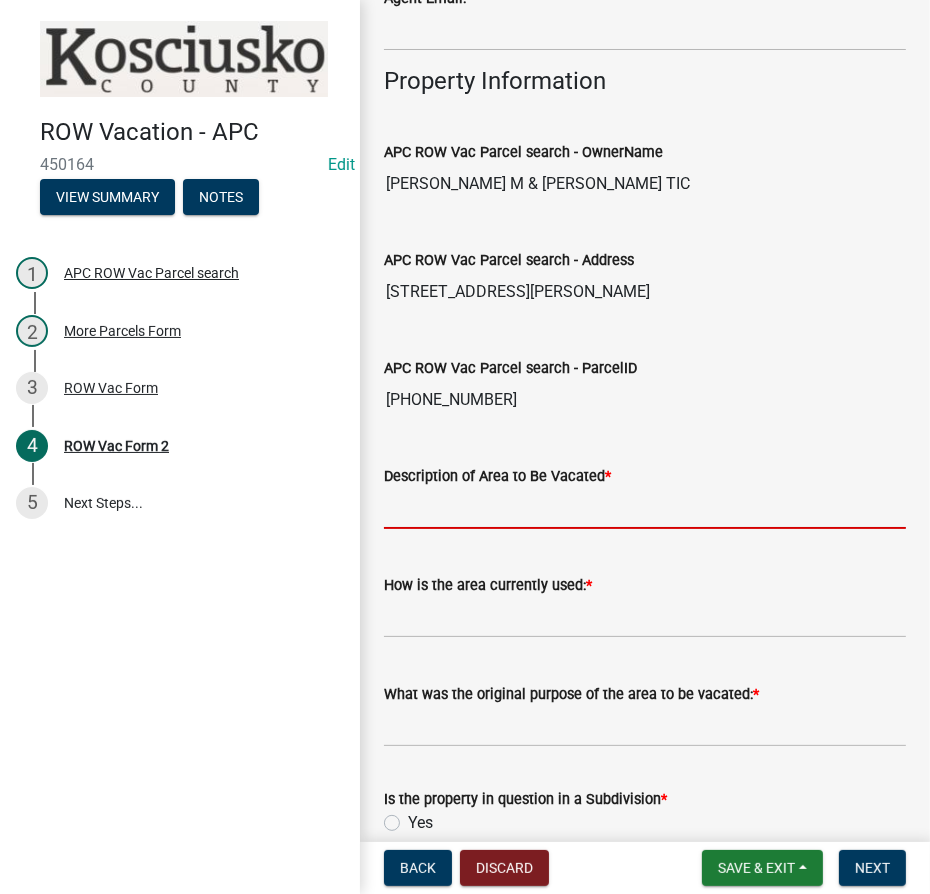 click on "Description of Area to Be Vacated  *" at bounding box center [645, 508] 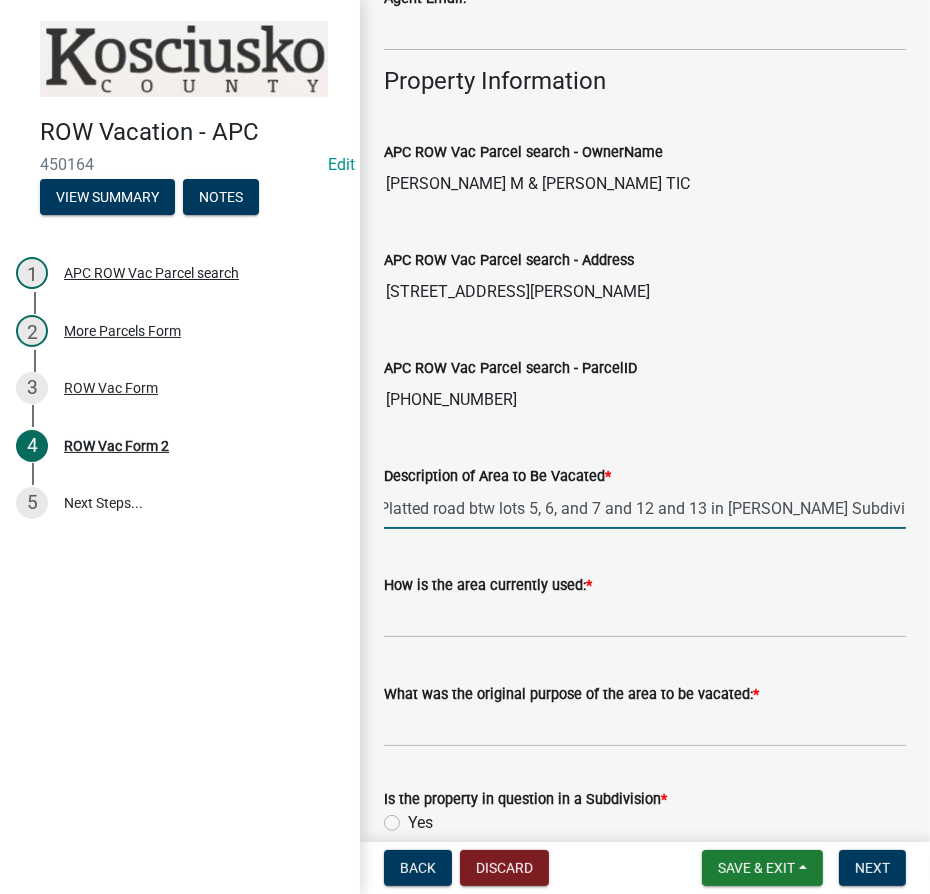 scroll, scrollTop: 0, scrollLeft: 13, axis: horizontal 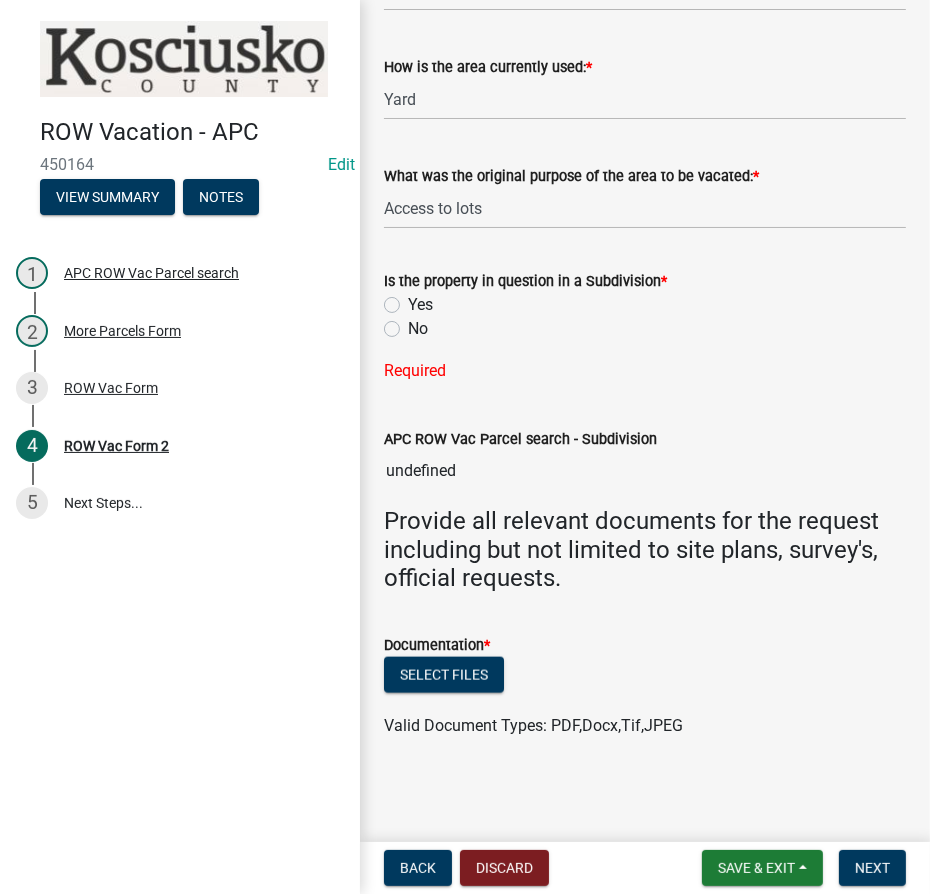 click on "Yes" 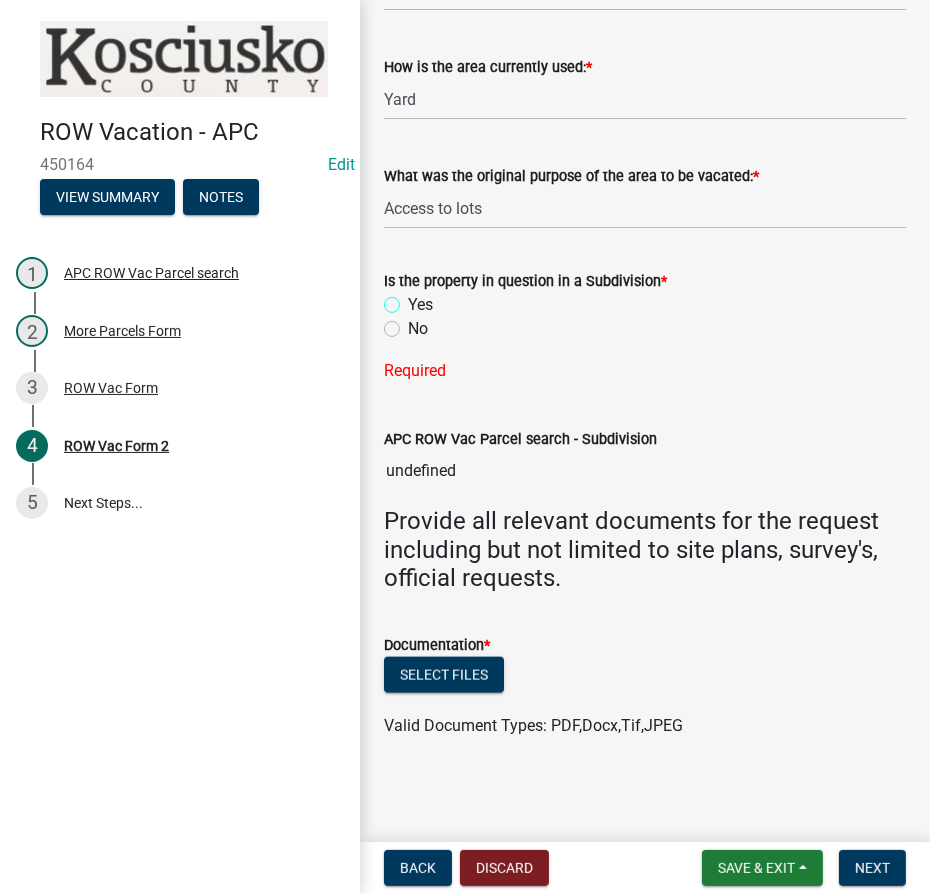 click on "Yes" at bounding box center [414, 299] 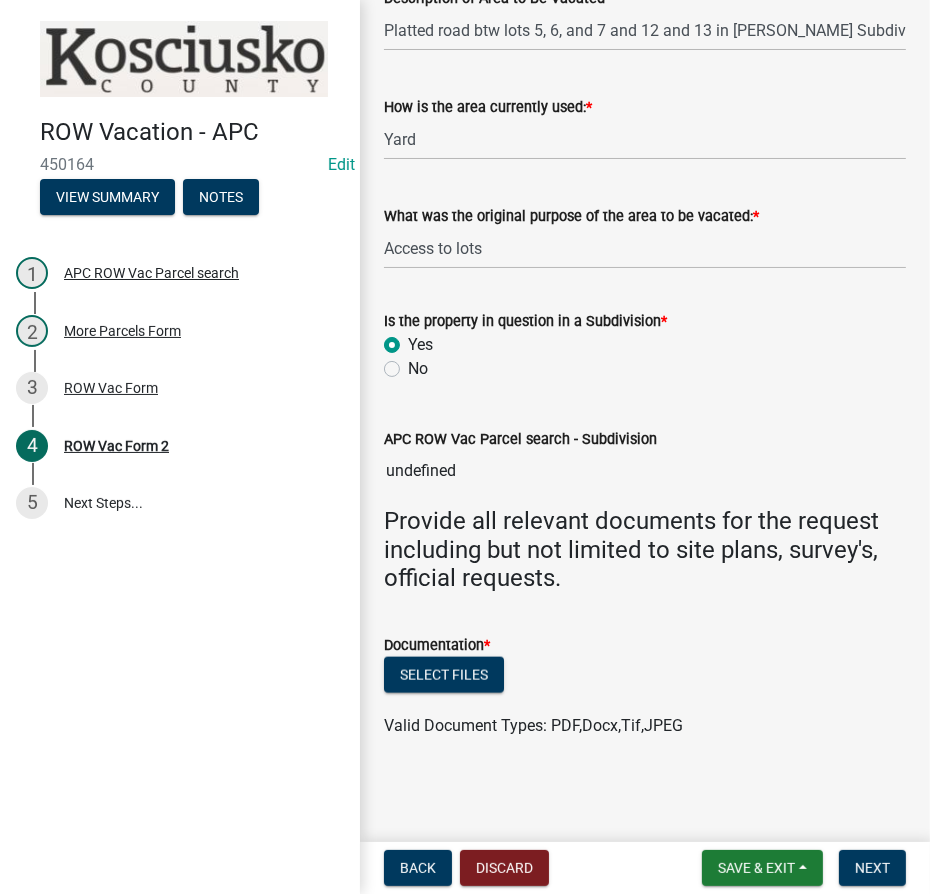 scroll, scrollTop: 1341, scrollLeft: 0, axis: vertical 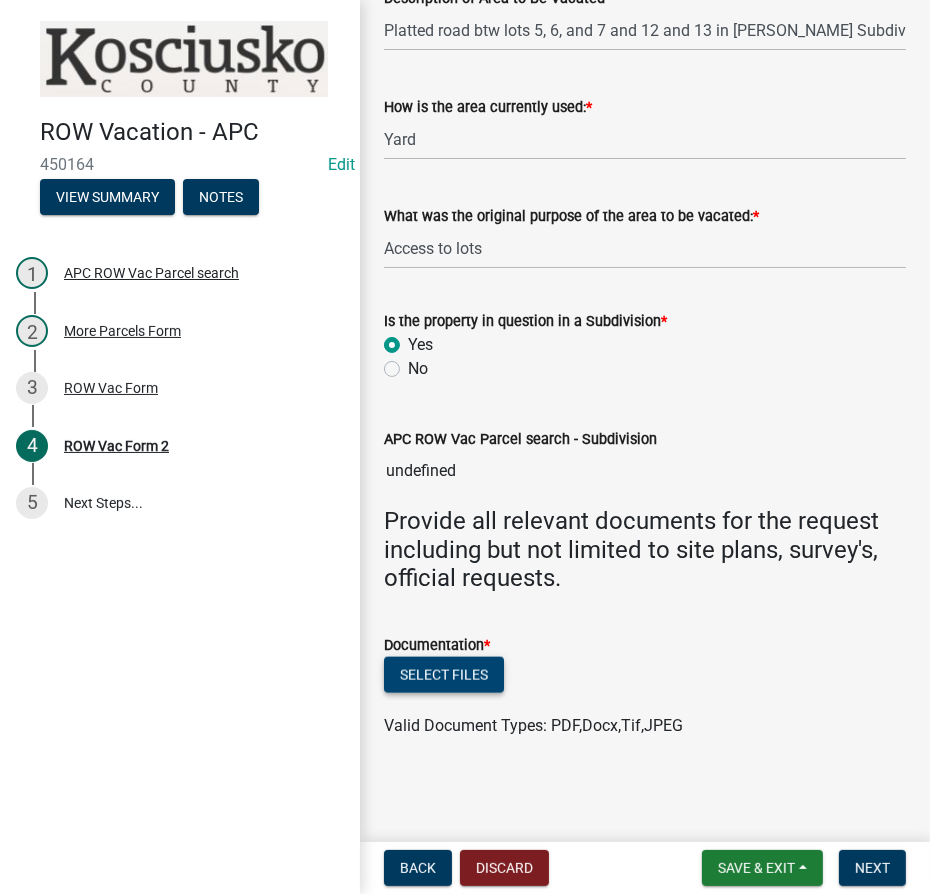click on "Select files" 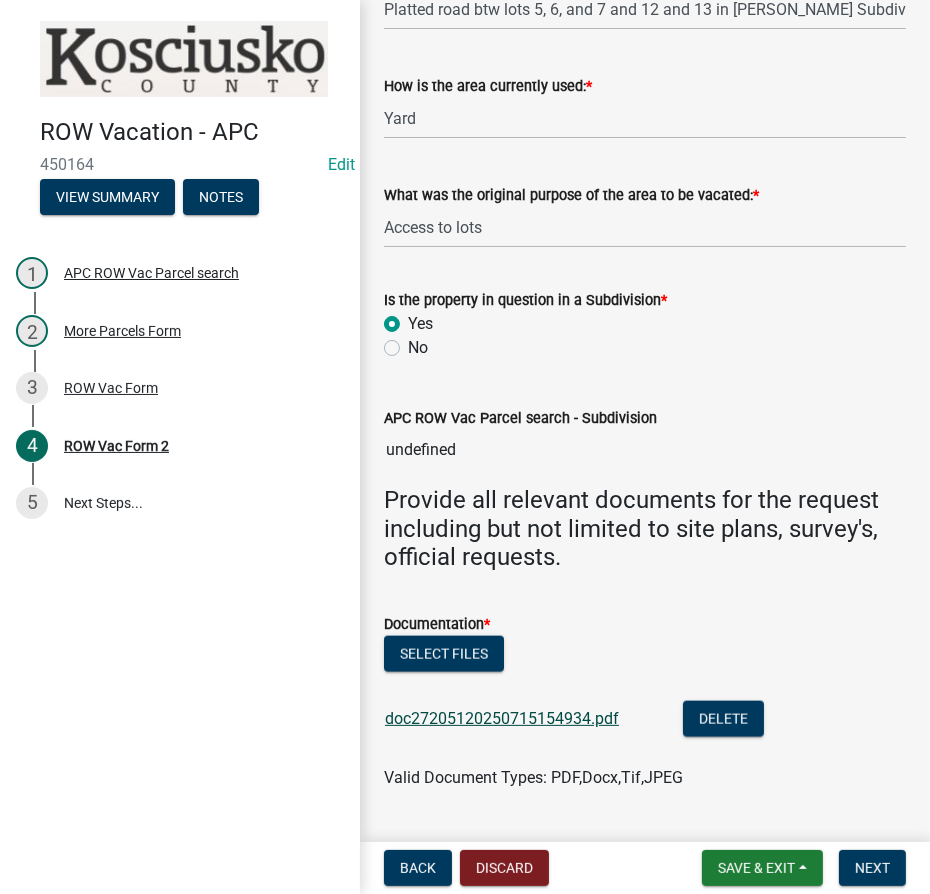 click on "doc27205120250715154934.pdf" 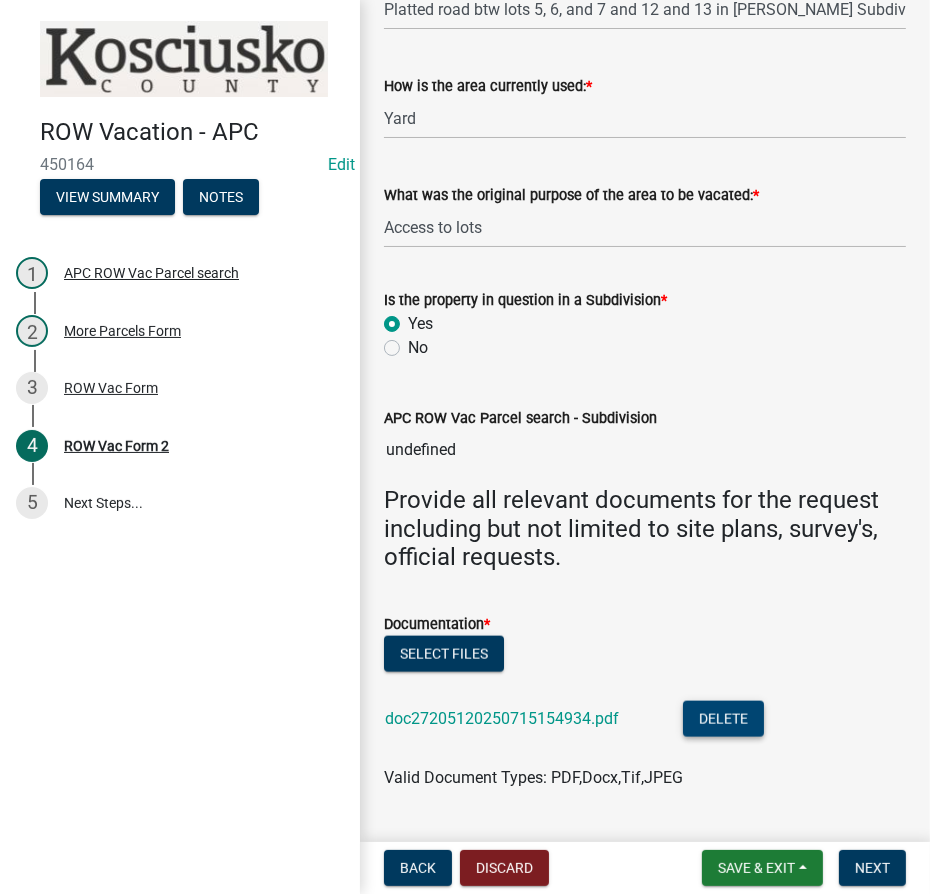 click on "Delete" at bounding box center [723, 719] 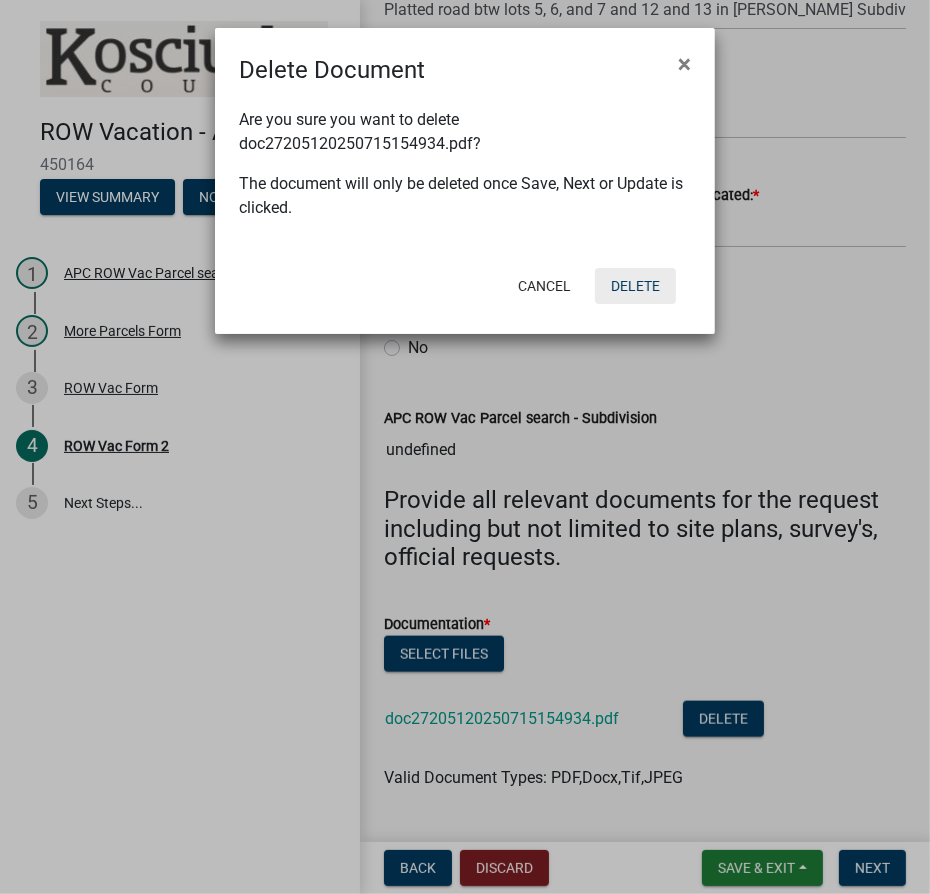 click on "Delete" 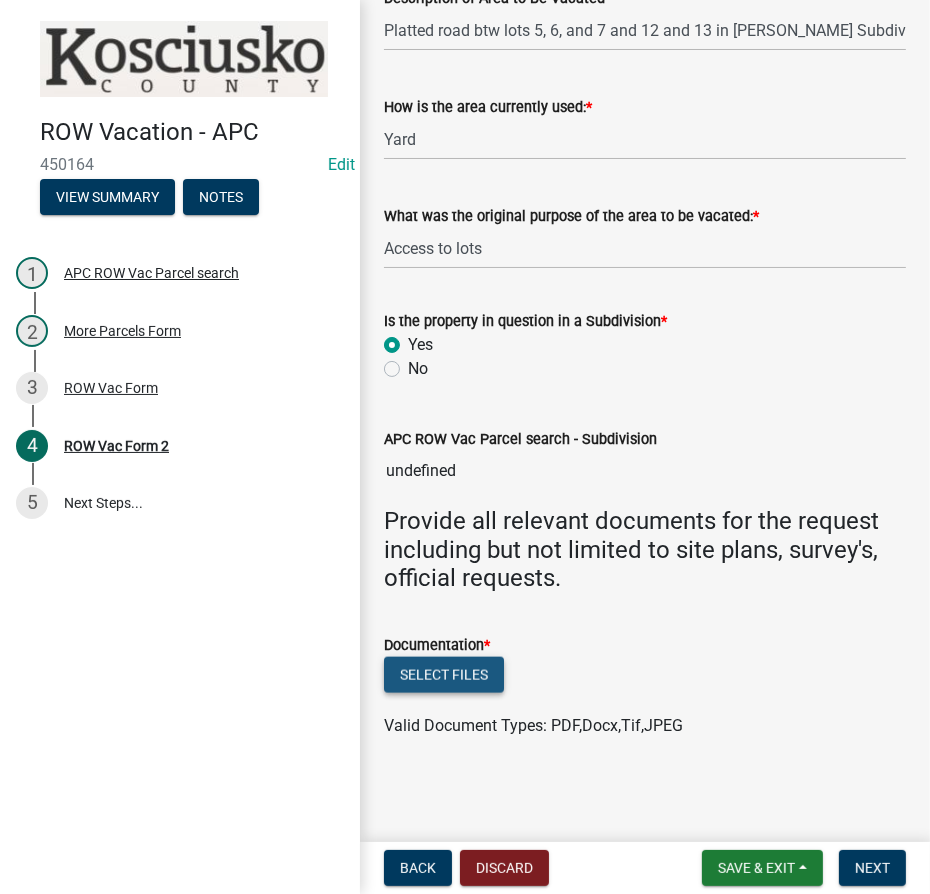 click on "Select files" 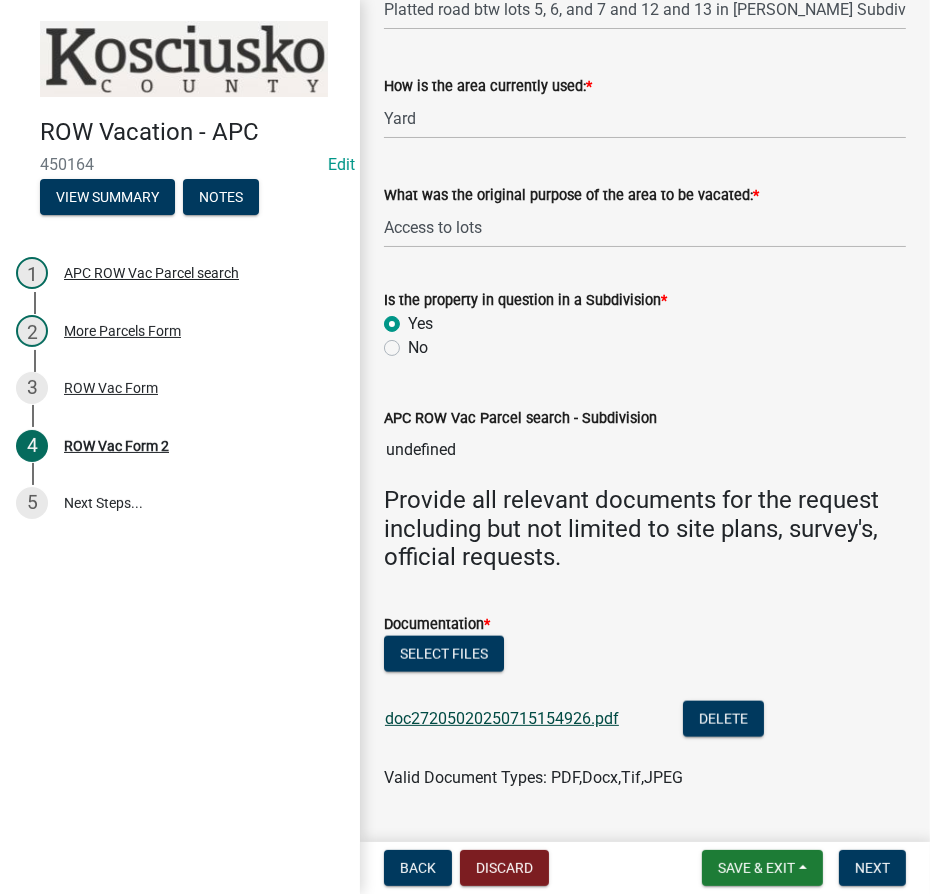 click on "doc27205020250715154926.pdf" 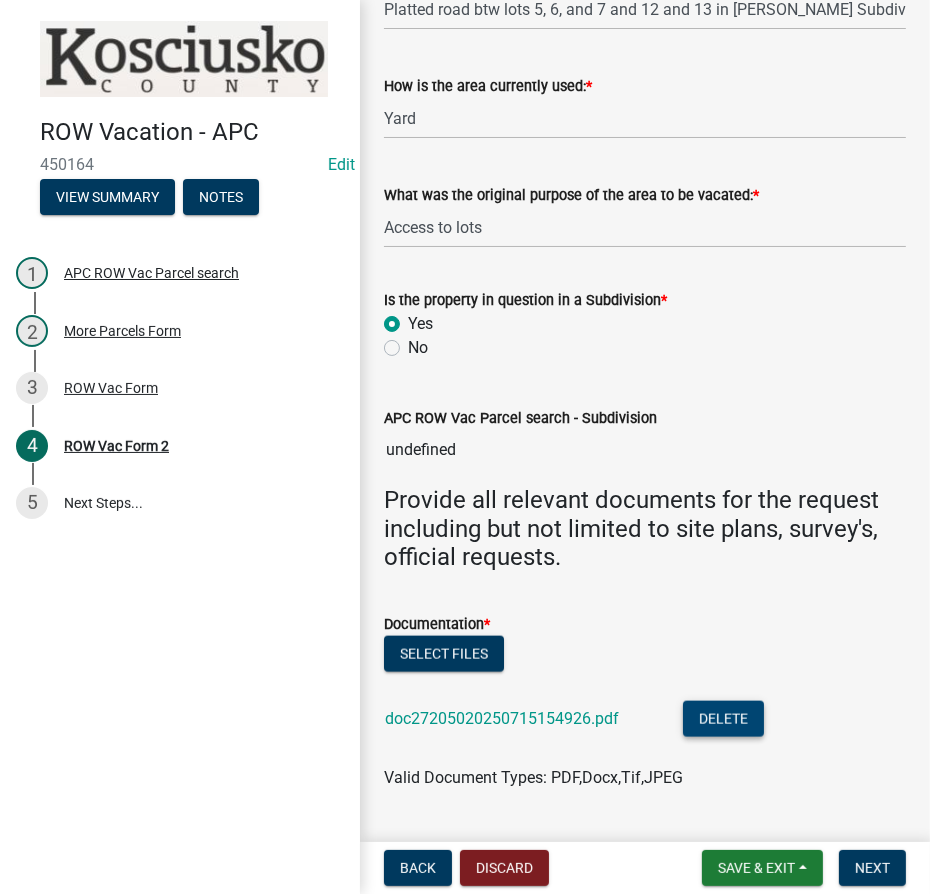 click on "Delete" at bounding box center [723, 719] 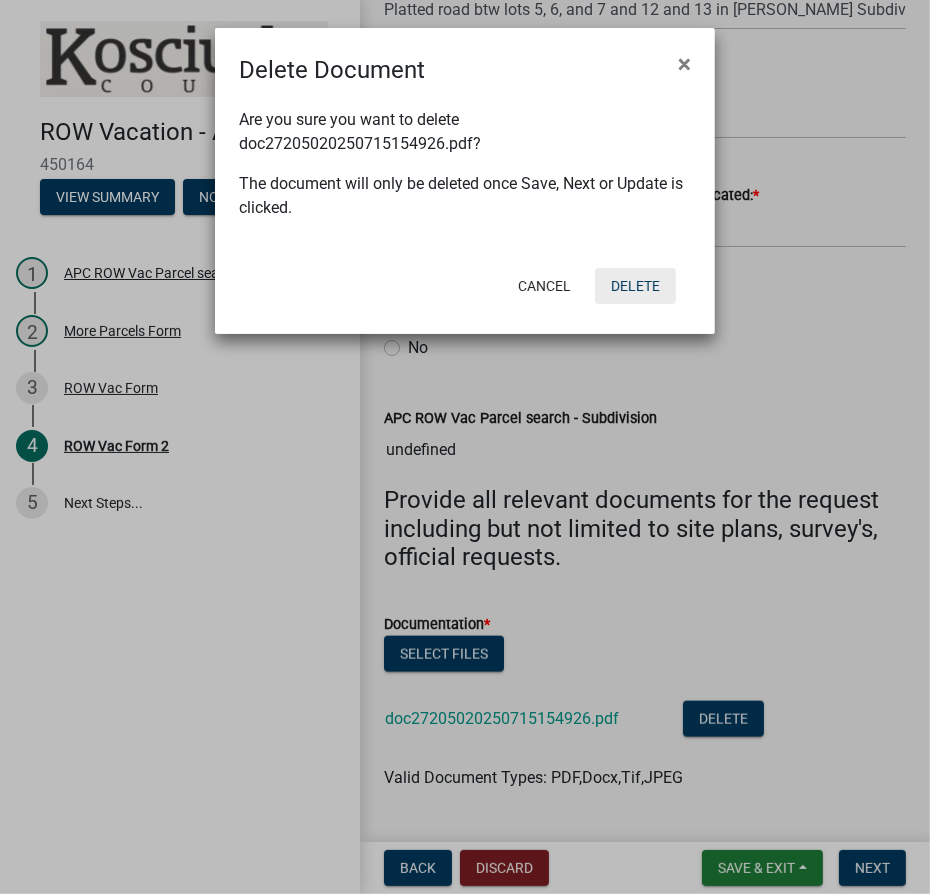 click on "Delete" 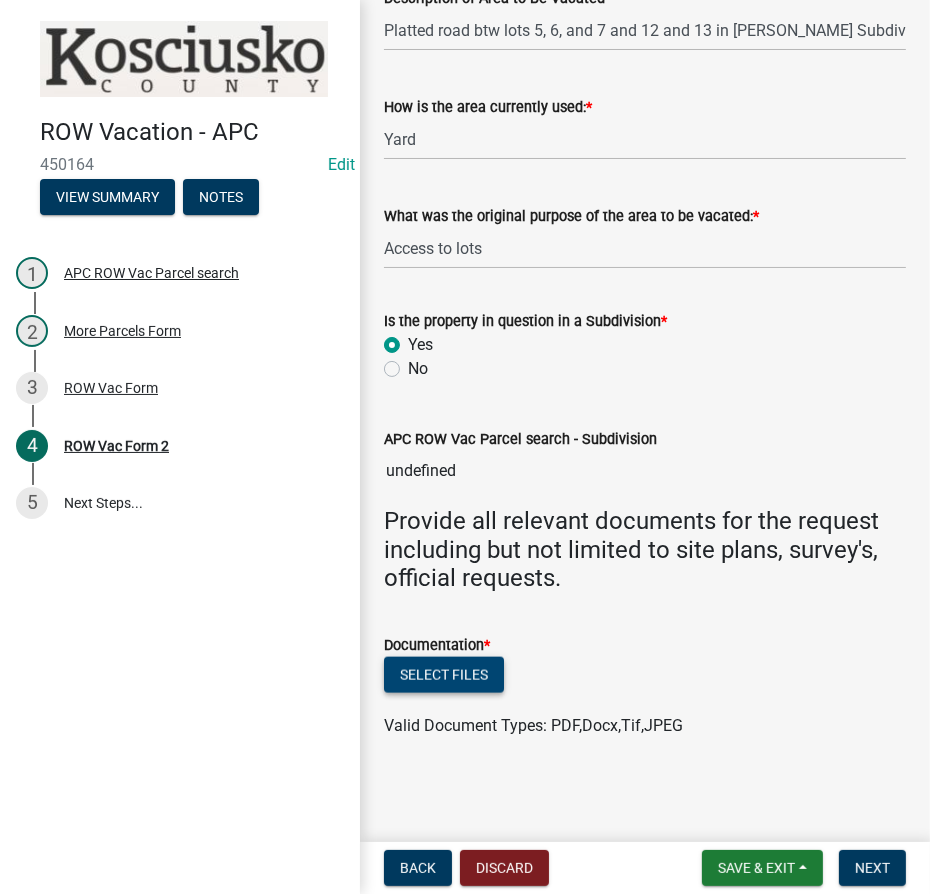 click on "Select files" 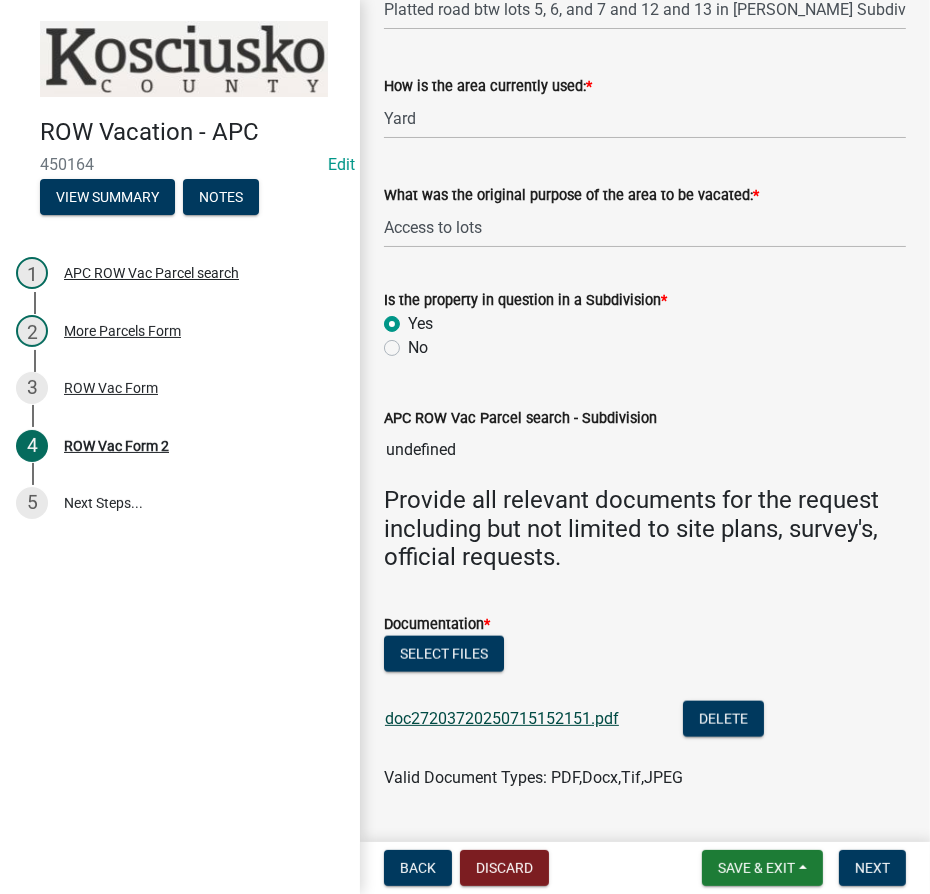 click on "doc27203720250715152151.pdf" 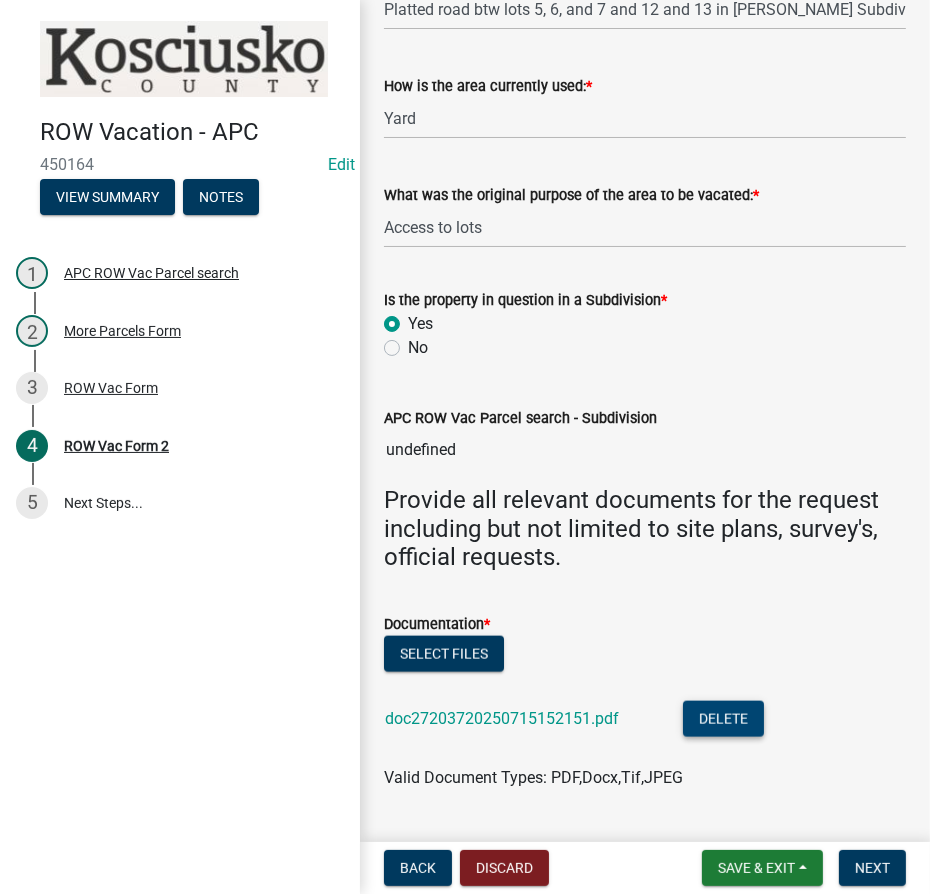 click on "Delete" at bounding box center [723, 719] 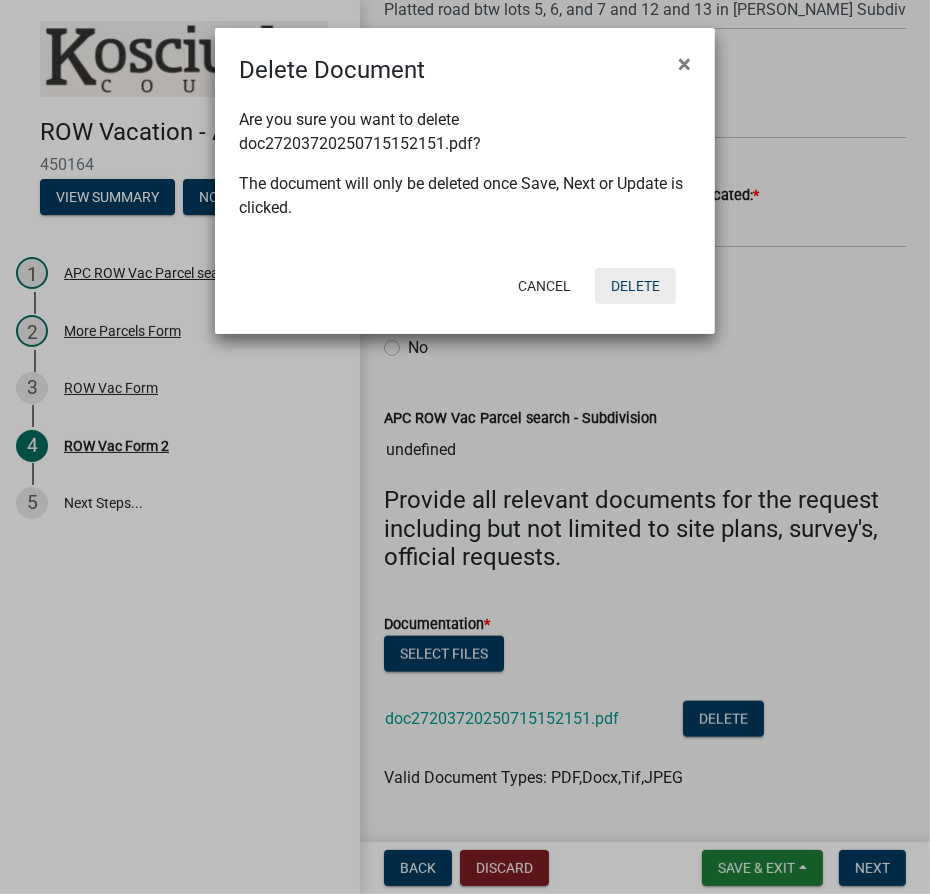 click on "Delete" 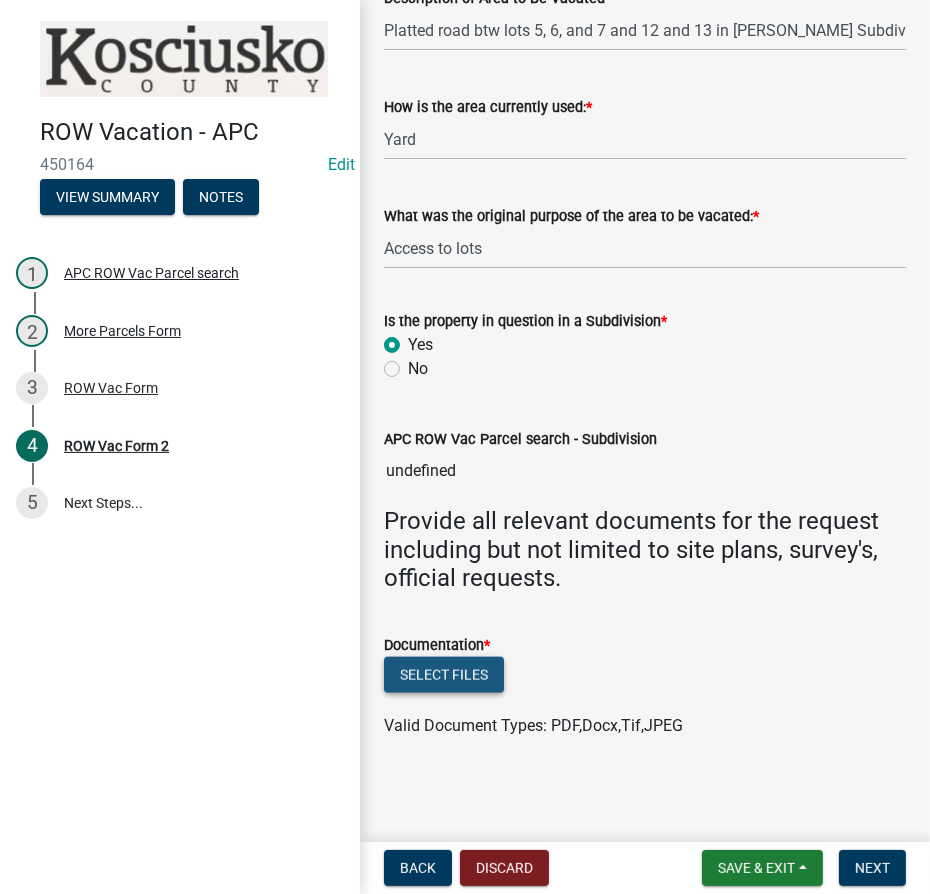 click on "Select files" 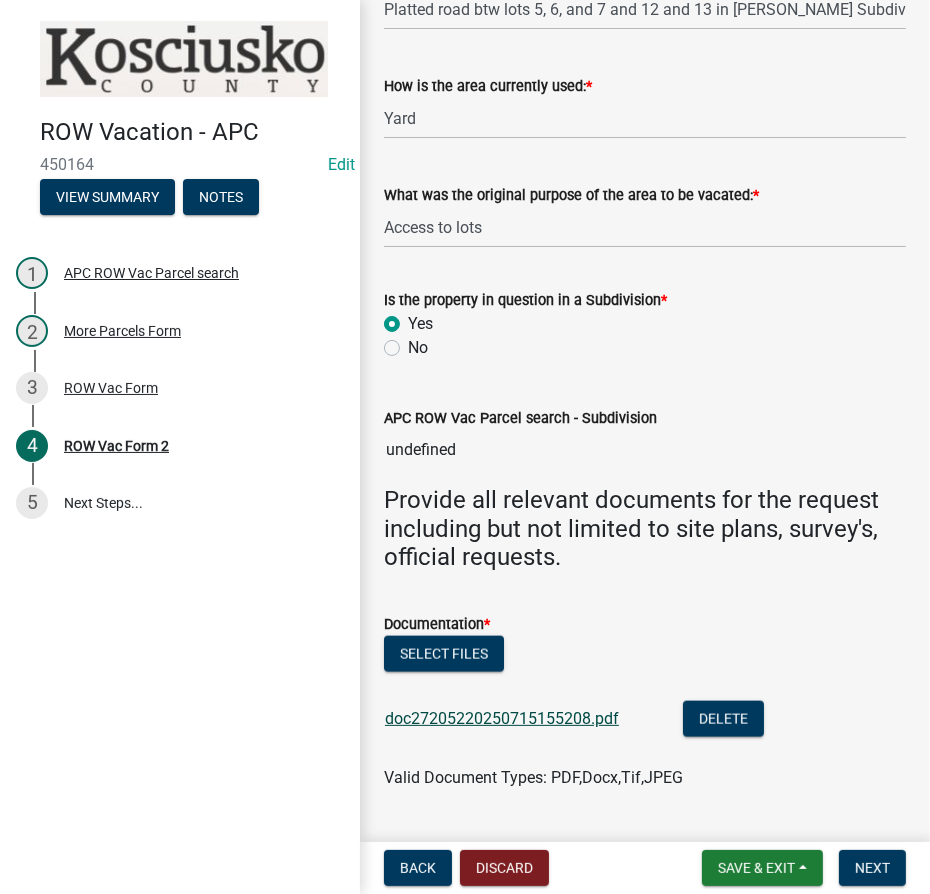click on "doc27205220250715155208.pdf" 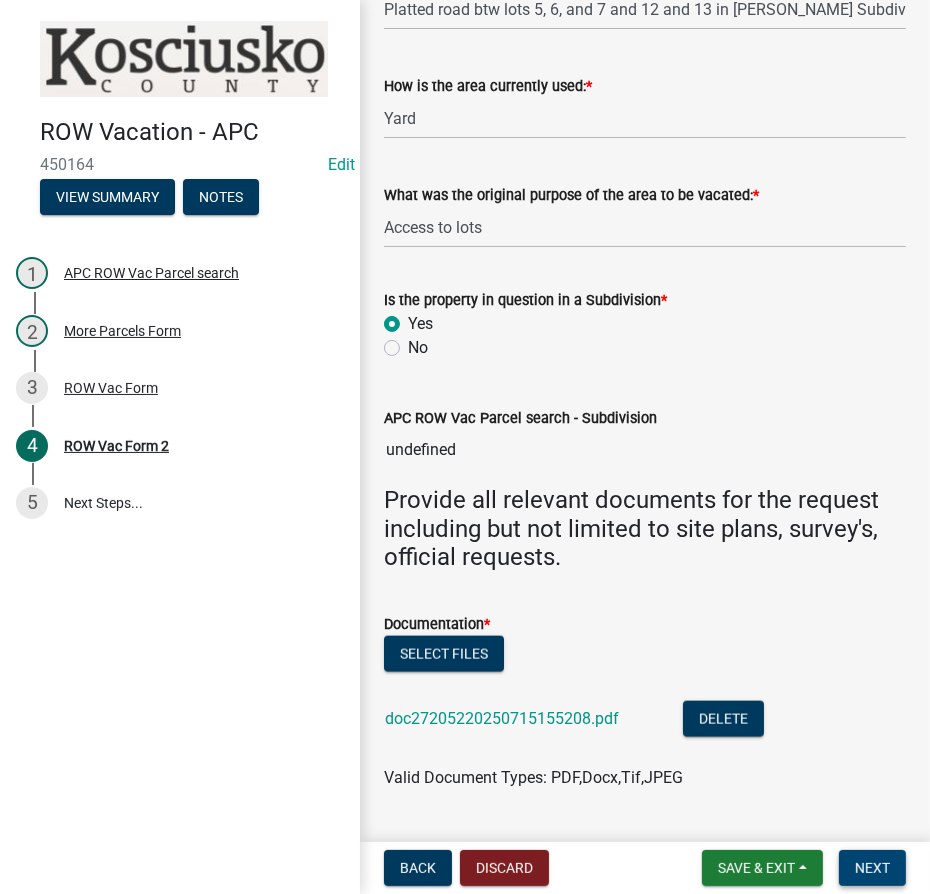 click on "Next" at bounding box center [872, 868] 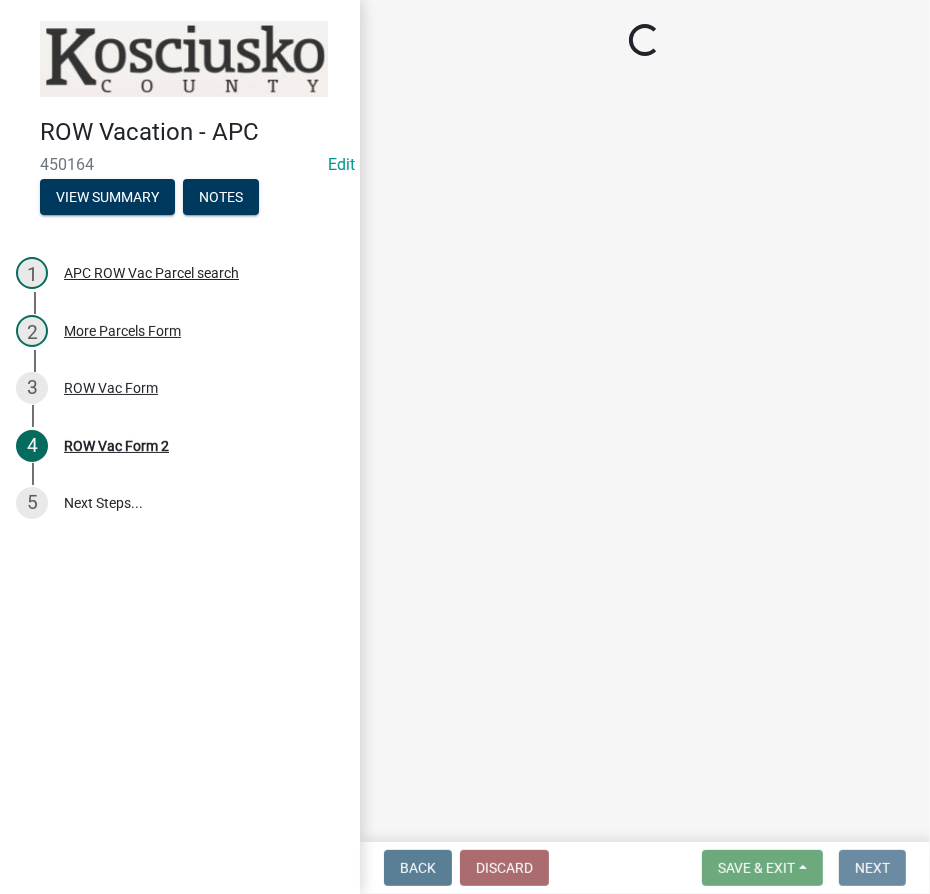 scroll, scrollTop: 0, scrollLeft: 0, axis: both 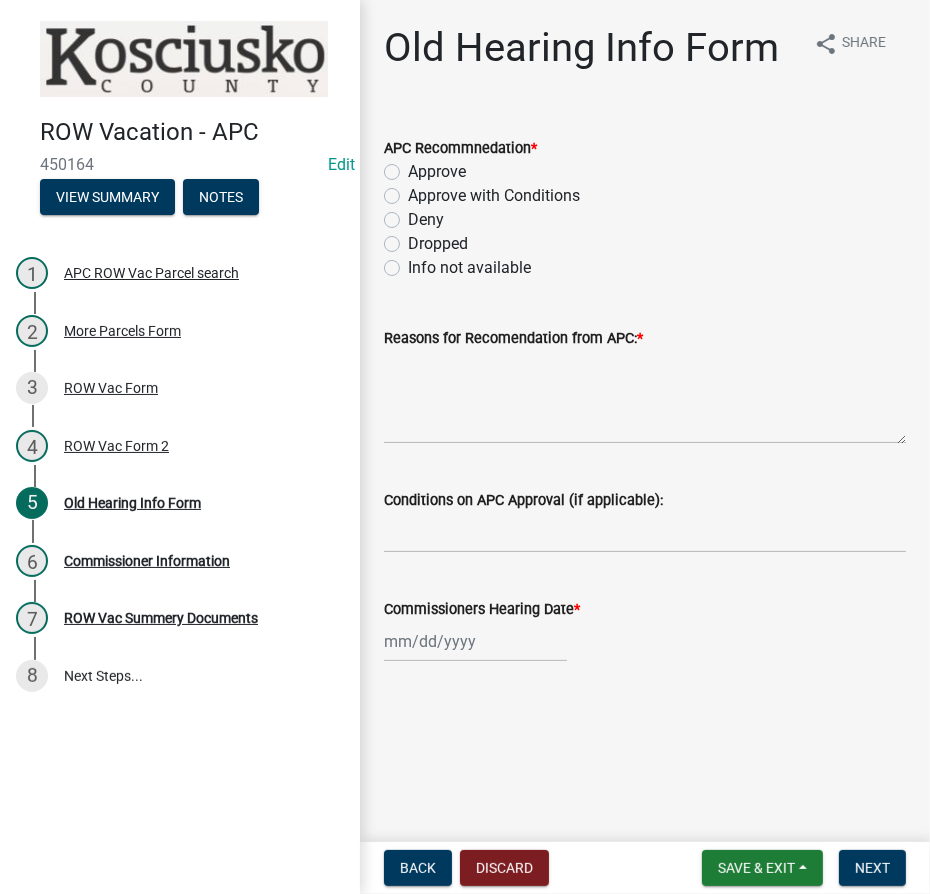drag, startPoint x: 396, startPoint y: 195, endPoint x: 402, endPoint y: 207, distance: 13.416408 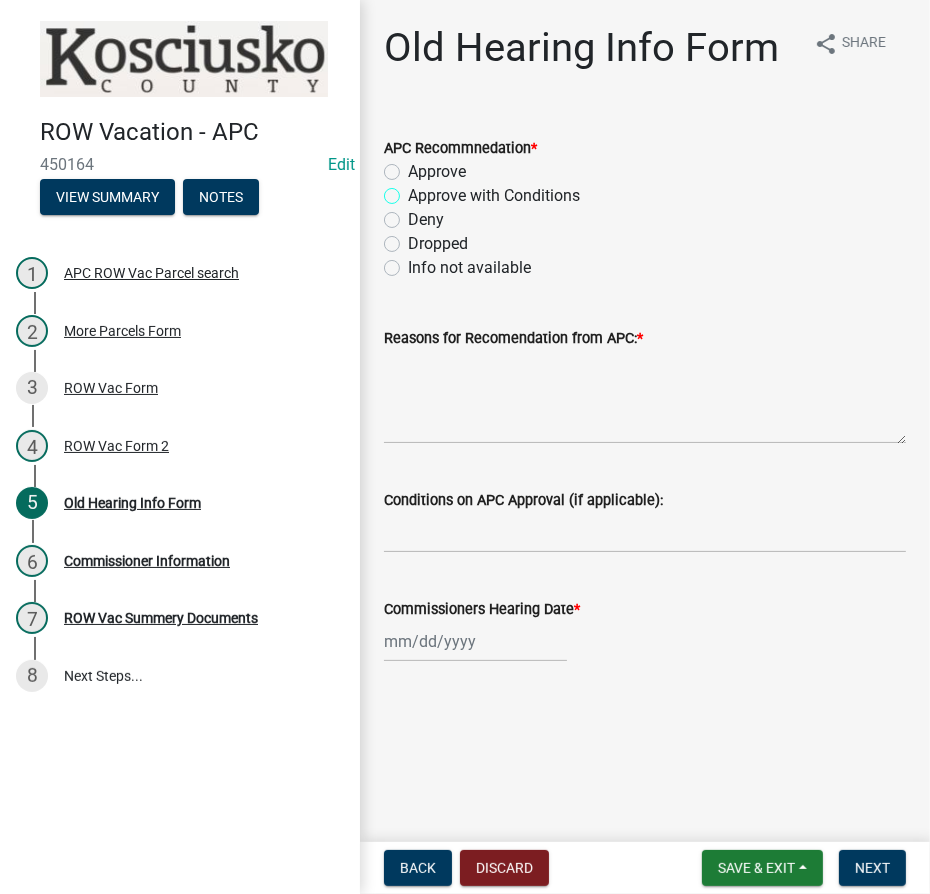 click on "Approve with Conditions" at bounding box center [414, 190] 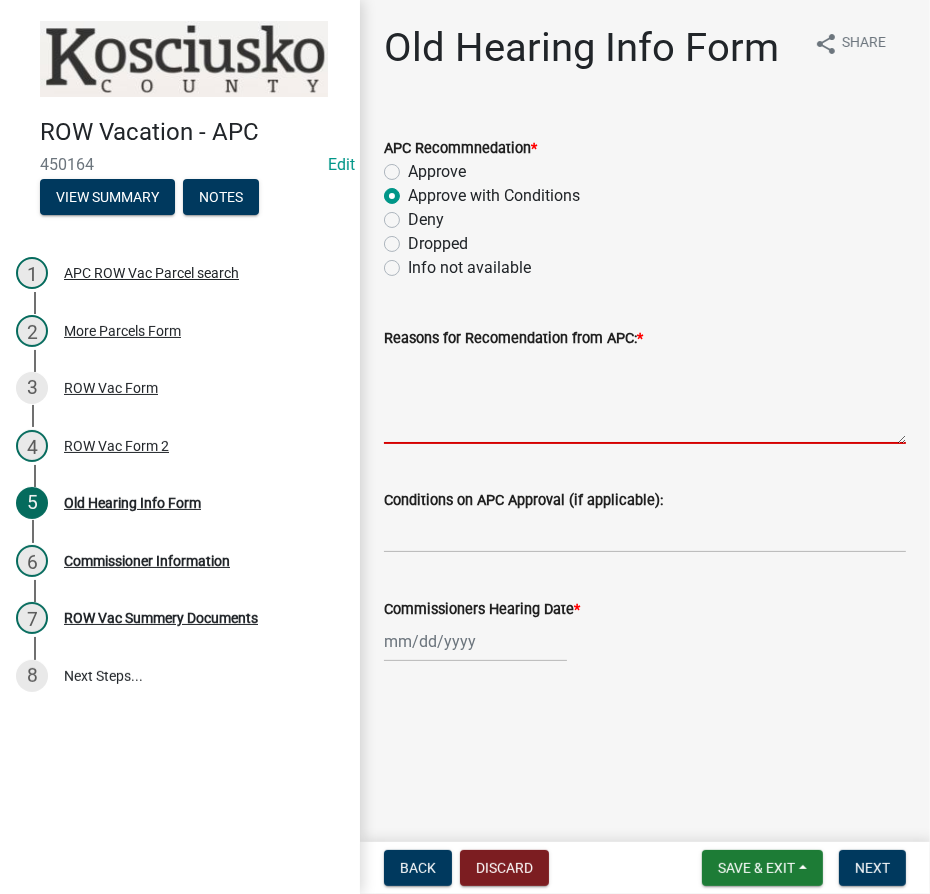 click on "Reasons for Recomendation from APC:  *" at bounding box center (645, 397) 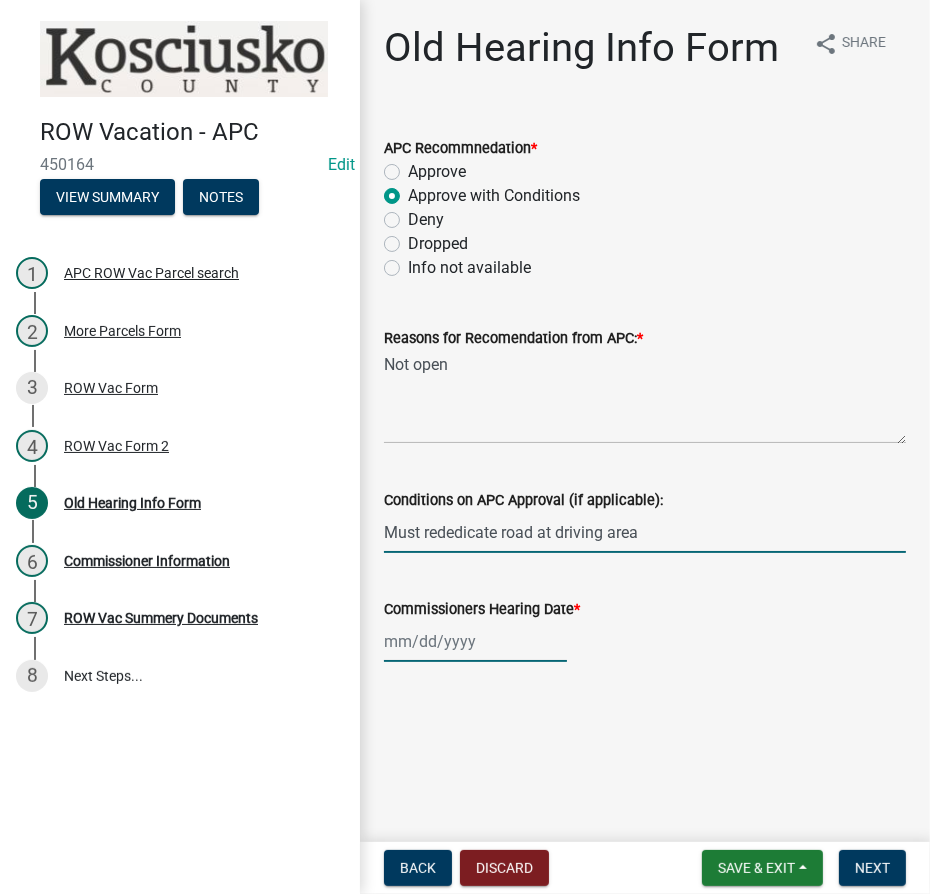 click 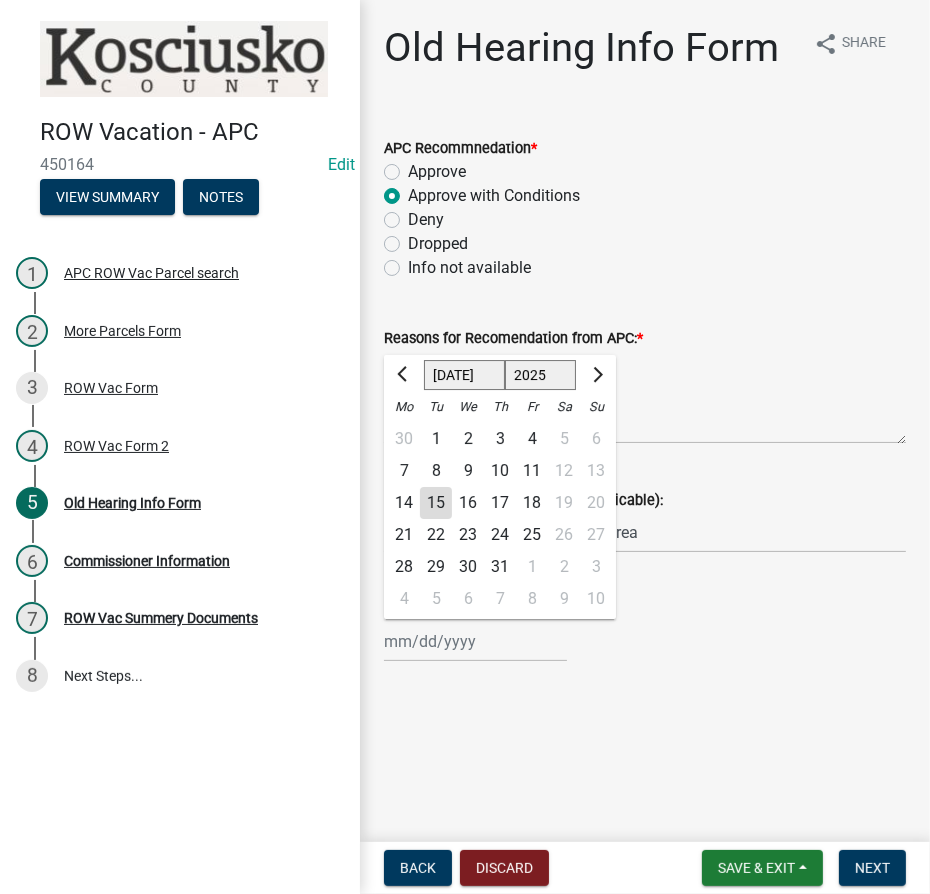 click on "1525 1526 1527 1528 1529 1530 1531 1532 1533 1534 1535 1536 1537 1538 1539 1540 1541 1542 1543 1544 1545 1546 1547 1548 1549 1550 1551 1552 1553 1554 1555 1556 1557 1558 1559 1560 1561 1562 1563 1564 1565 1566 1567 1568 1569 1570 1571 1572 1573 1574 1575 1576 1577 1578 1579 1580 1581 1582 1583 1584 1585 1586 1587 1588 1589 1590 1591 1592 1593 1594 1595 1596 1597 1598 1599 1600 1601 1602 1603 1604 1605 1606 1607 1608 1609 1610 1611 1612 1613 1614 1615 1616 1617 1618 1619 1620 1621 1622 1623 1624 1625 1626 1627 1628 1629 1630 1631 1632 1633 1634 1635 1636 1637 1638 1639 1640 1641 1642 1643 1644 1645 1646 1647 1648 1649 1650 1651 1652 1653 1654 1655 1656 1657 1658 1659 1660 1661 1662 1663 1664 1665 1666 1667 1668 1669 1670 1671 1672 1673 1674 1675 1676 1677 1678 1679 1680 1681 1682 1683 1684 1685 1686 1687 1688 1689 1690 1691 1692 1693 1694 1695 1696 1697 1698 1699 1700 1701 1702 1703 1704 1705 1706 1707 1708 1709 1710 1711 1712 1713 1714 1715 1716 1717 1718 1719 1720 1721 1722 1723 1724 1725 1726 1727 1728 1729" 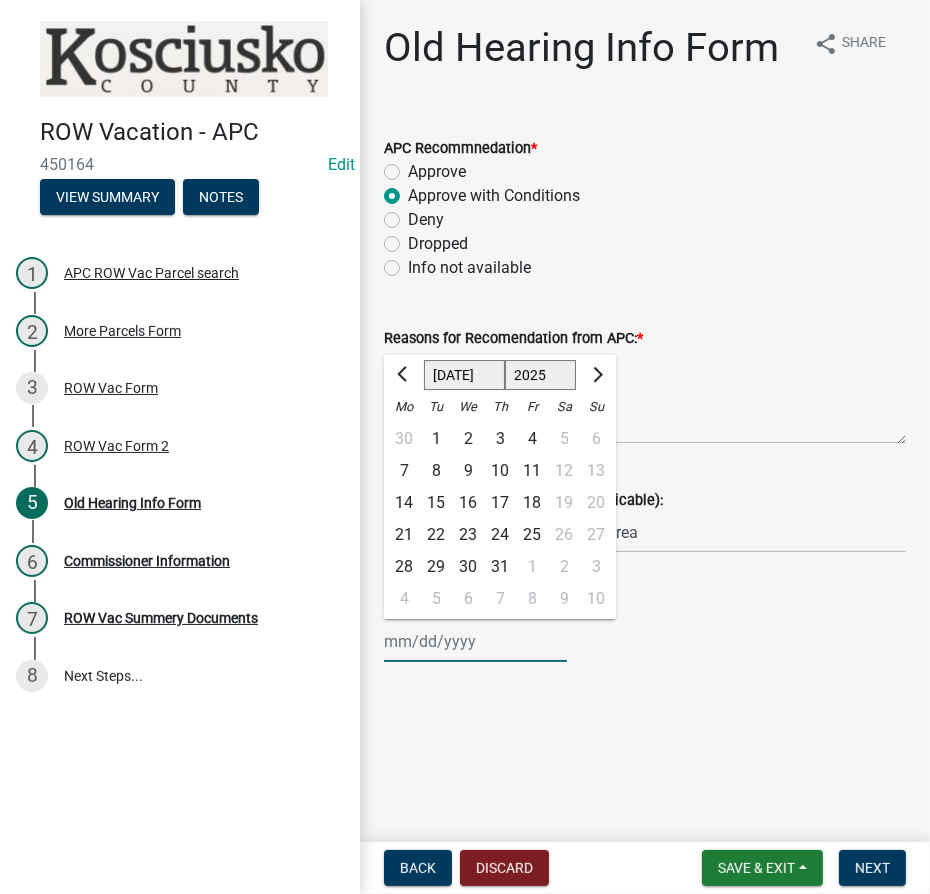 click on "1525 1526 1527 1528 1529 1530 1531 1532 1533 1534 1535 1536 1537 1538 1539 1540 1541 1542 1543 1544 1545 1546 1547 1548 1549 1550 1551 1552 1553 1554 1555 1556 1557 1558 1559 1560 1561 1562 1563 1564 1565 1566 1567 1568 1569 1570 1571 1572 1573 1574 1575 1576 1577 1578 1579 1580 1581 1582 1583 1584 1585 1586 1587 1588 1589 1590 1591 1592 1593 1594 1595 1596 1597 1598 1599 1600 1601 1602 1603 1604 1605 1606 1607 1608 1609 1610 1611 1612 1613 1614 1615 1616 1617 1618 1619 1620 1621 1622 1623 1624 1625 1626 1627 1628 1629 1630 1631 1632 1633 1634 1635 1636 1637 1638 1639 1640 1641 1642 1643 1644 1645 1646 1647 1648 1649 1650 1651 1652 1653 1654 1655 1656 1657 1658 1659 1660 1661 1662 1663 1664 1665 1666 1667 1668 1669 1670 1671 1672 1673 1674 1675 1676 1677 1678 1679 1680 1681 1682 1683 1684 1685 1686 1687 1688 1689 1690 1691 1692 1693 1694 1695 1696 1697 1698 1699 1700 1701 1702 1703 1704 1705 1706 1707 1708 1709 1710 1711 1712 1713 1714 1715 1716 1717 1718 1719 1720 1721 1722 1723 1724 1725 1726 1727 1728 1729" 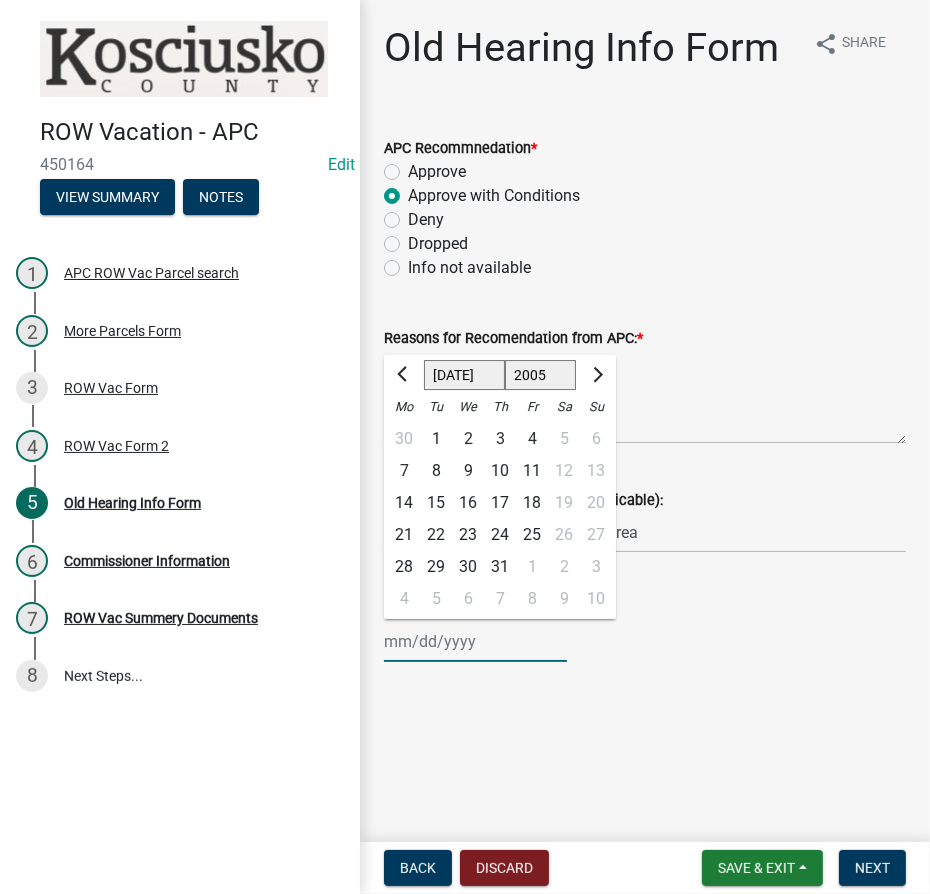 click on "1525 1526 1527 1528 1529 1530 1531 1532 1533 1534 1535 1536 1537 1538 1539 1540 1541 1542 1543 1544 1545 1546 1547 1548 1549 1550 1551 1552 1553 1554 1555 1556 1557 1558 1559 1560 1561 1562 1563 1564 1565 1566 1567 1568 1569 1570 1571 1572 1573 1574 1575 1576 1577 1578 1579 1580 1581 1582 1583 1584 1585 1586 1587 1588 1589 1590 1591 1592 1593 1594 1595 1596 1597 1598 1599 1600 1601 1602 1603 1604 1605 1606 1607 1608 1609 1610 1611 1612 1613 1614 1615 1616 1617 1618 1619 1620 1621 1622 1623 1624 1625 1626 1627 1628 1629 1630 1631 1632 1633 1634 1635 1636 1637 1638 1639 1640 1641 1642 1643 1644 1645 1646 1647 1648 1649 1650 1651 1652 1653 1654 1655 1656 1657 1658 1659 1660 1661 1662 1663 1664 1665 1666 1667 1668 1669 1670 1671 1672 1673 1674 1675 1676 1677 1678 1679 1680 1681 1682 1683 1684 1685 1686 1687 1688 1689 1690 1691 1692 1693 1694 1695 1696 1697 1698 1699 1700 1701 1702 1703 1704 1705 1706 1707 1708 1709 1710 1711 1712 1713 1714 1715 1716 1717 1718 1719 1720 1721 1722 1723 1724 1725 1726 1727 1728 1729" 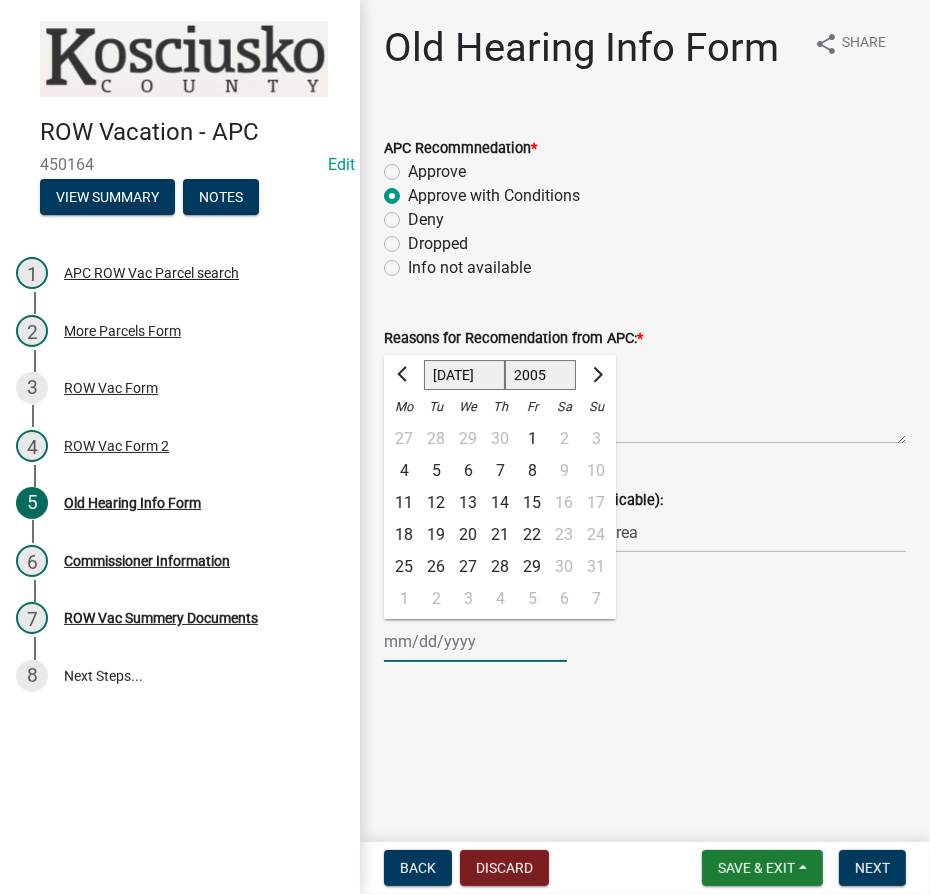 click on "12" 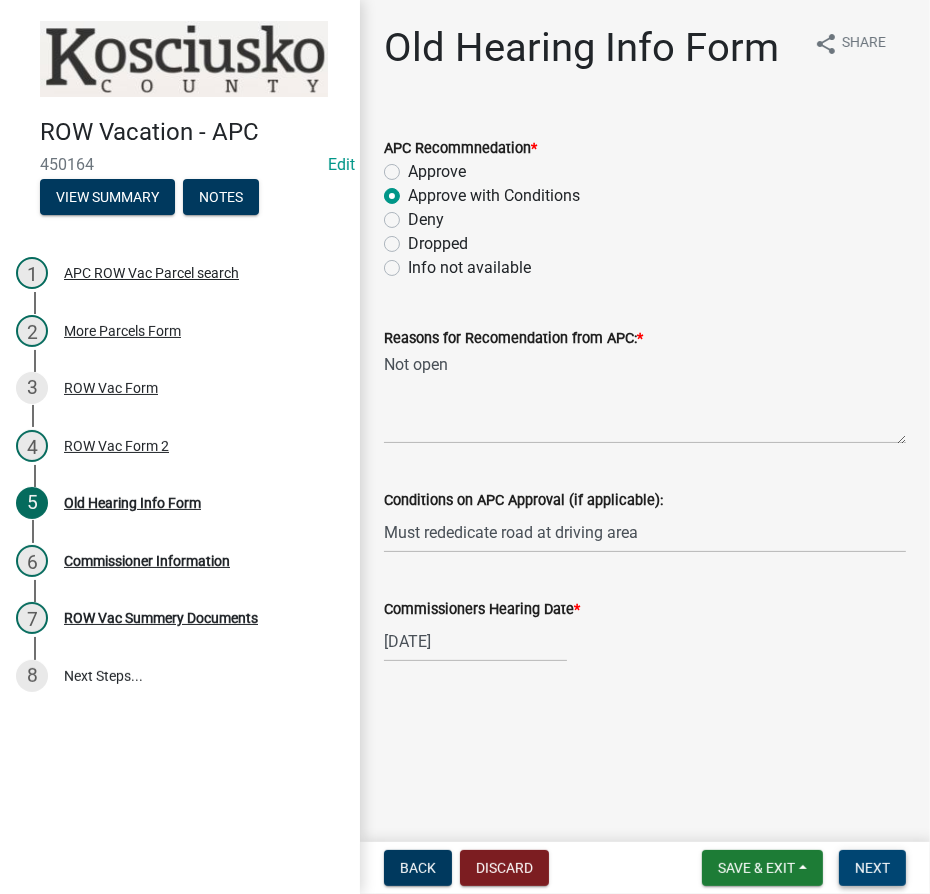 click on "Next" at bounding box center (872, 868) 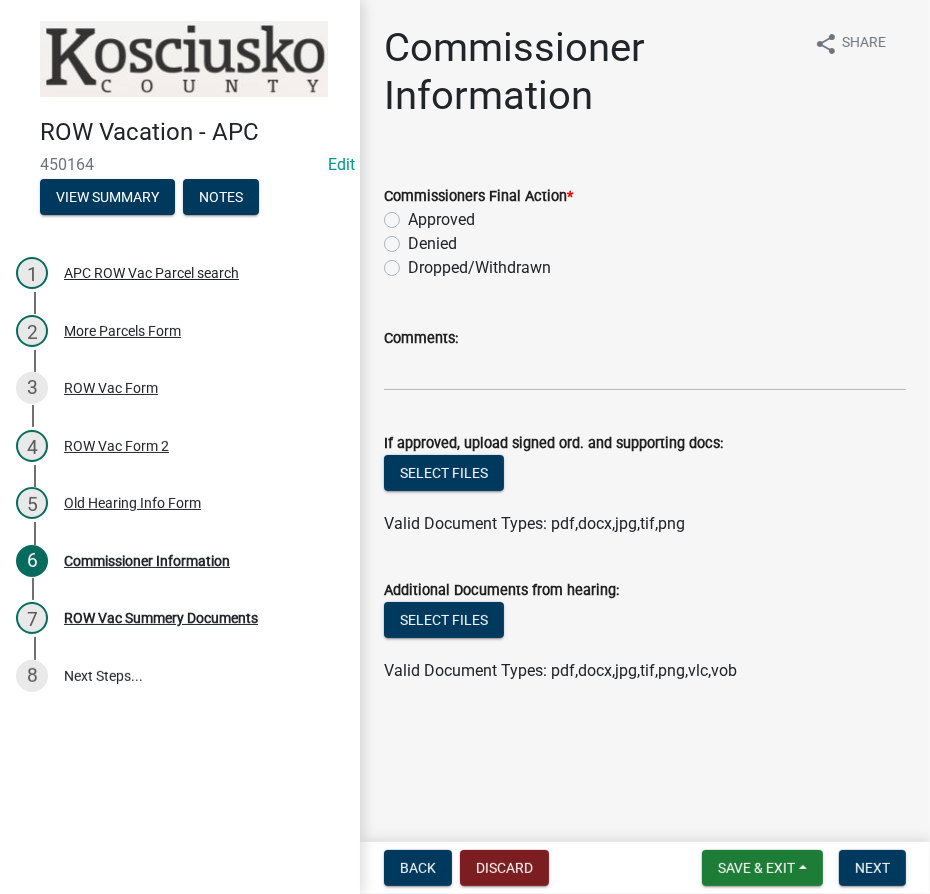 click on "Approved" 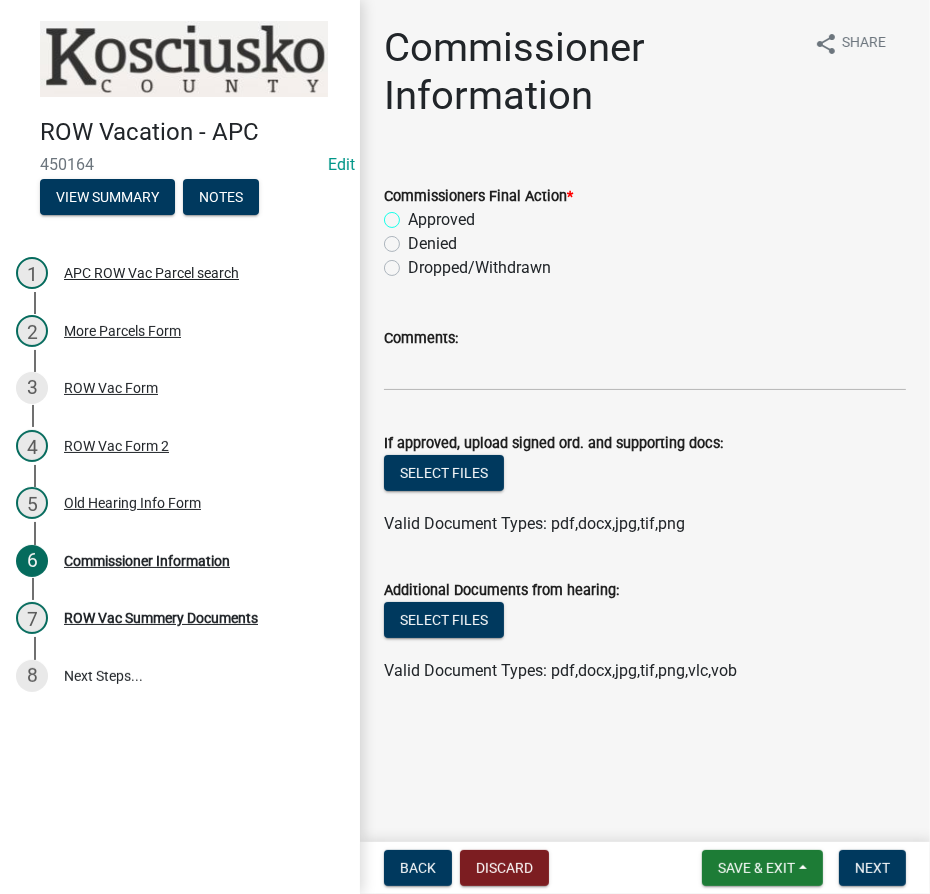 click on "Approved" at bounding box center [414, 214] 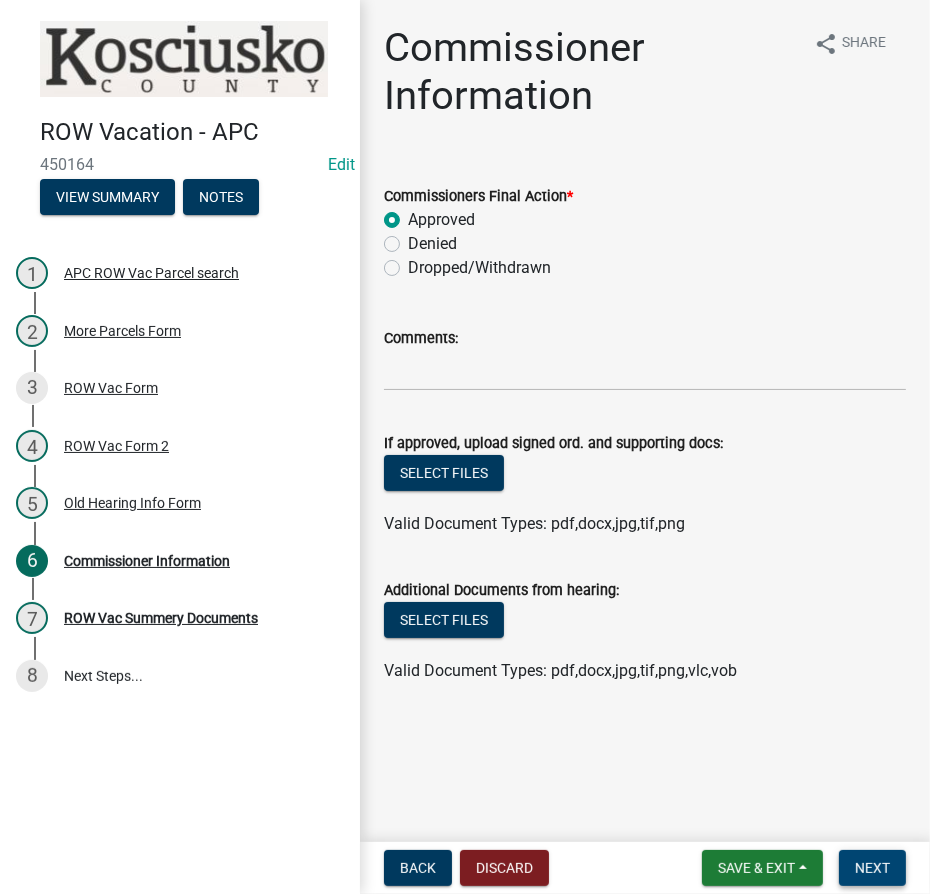 click on "Next" at bounding box center (872, 868) 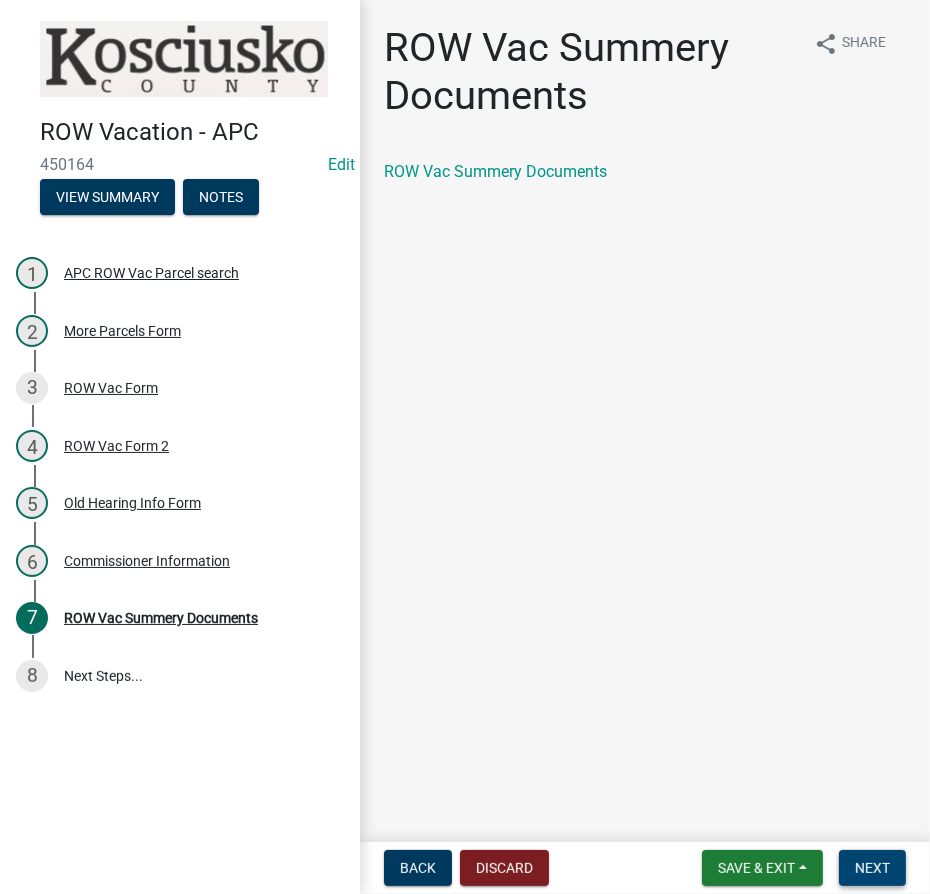 click on "Next" at bounding box center [872, 868] 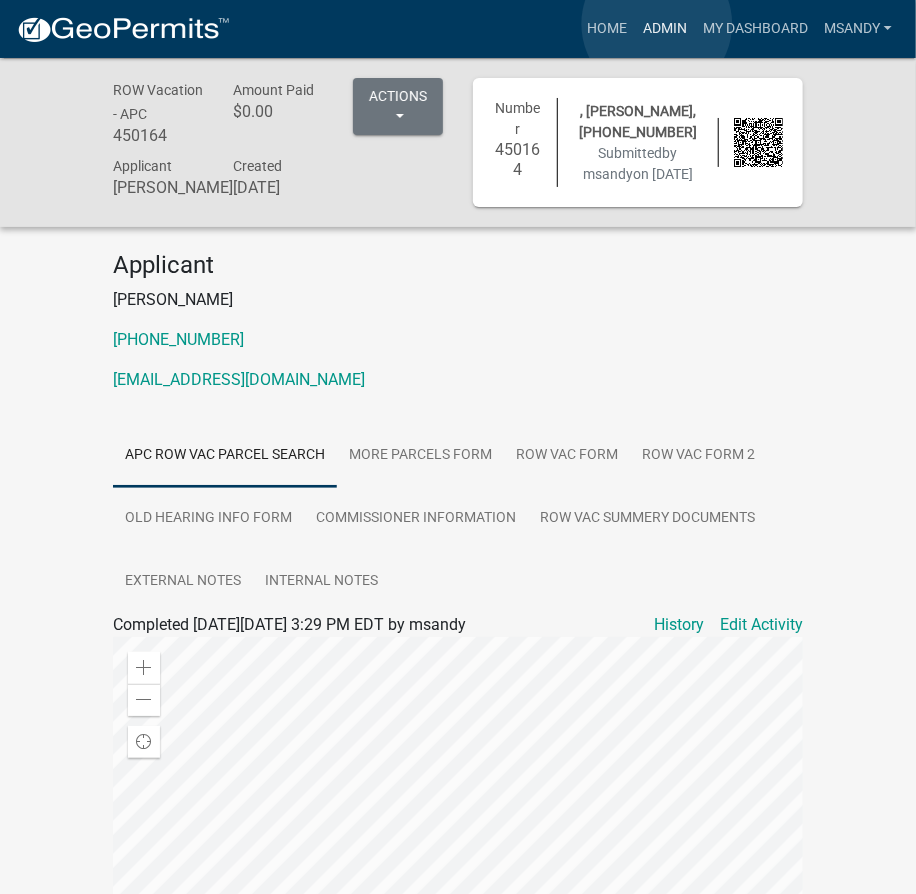 click on "Admin" at bounding box center (665, 29) 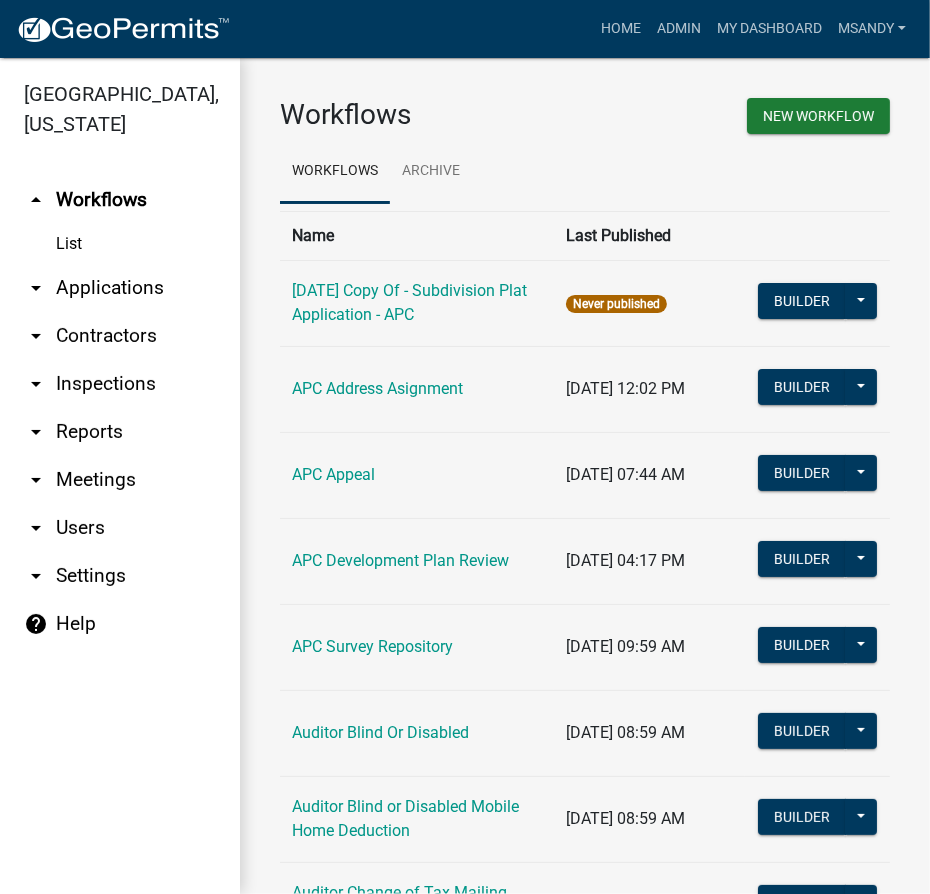 click on "arrow_drop_down   Applications" at bounding box center [120, 288] 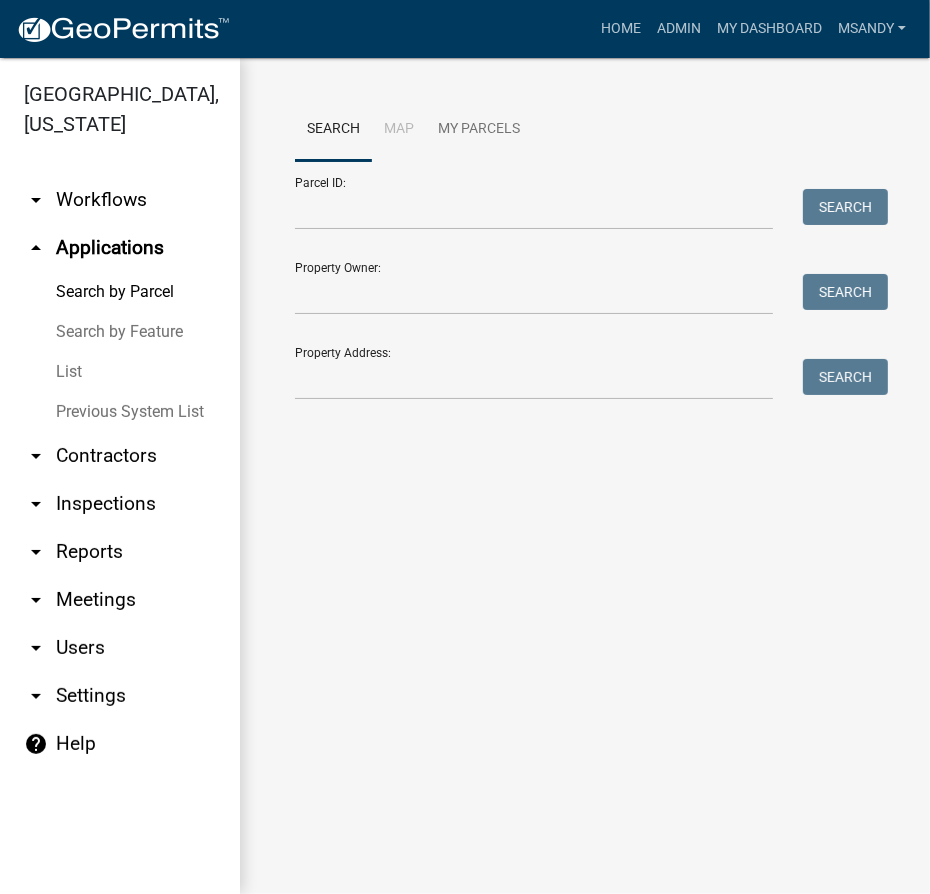 click on "List" at bounding box center [120, 372] 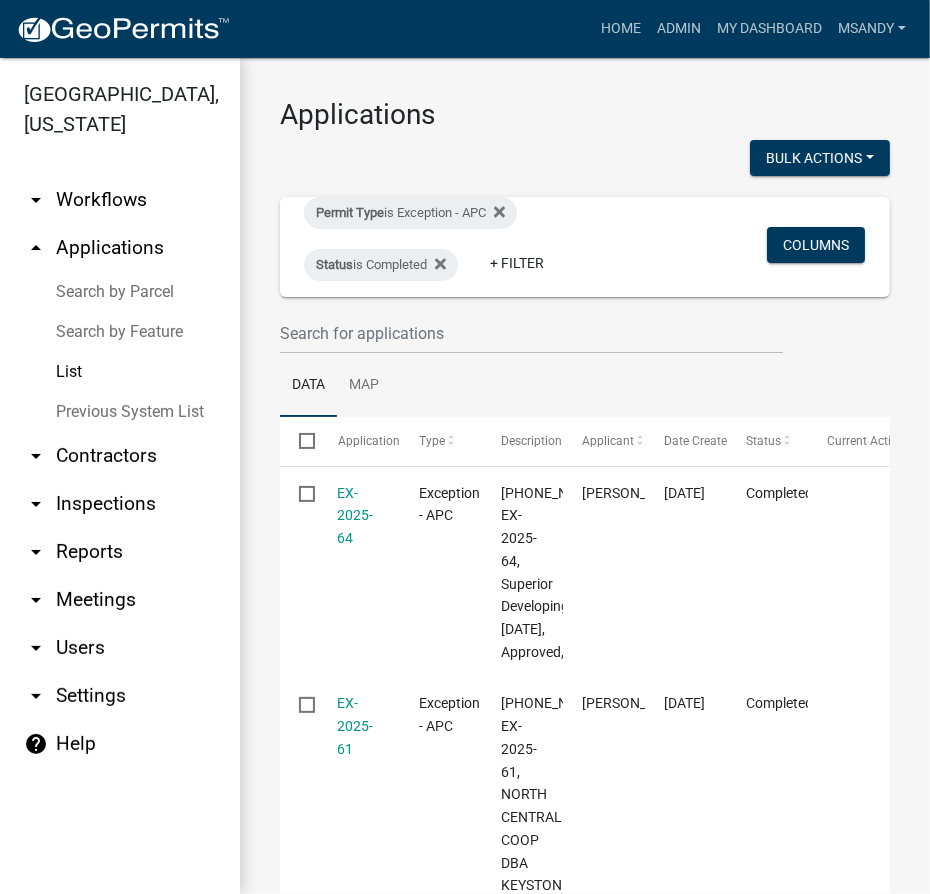 click on "Search by Parcel" at bounding box center (120, 292) 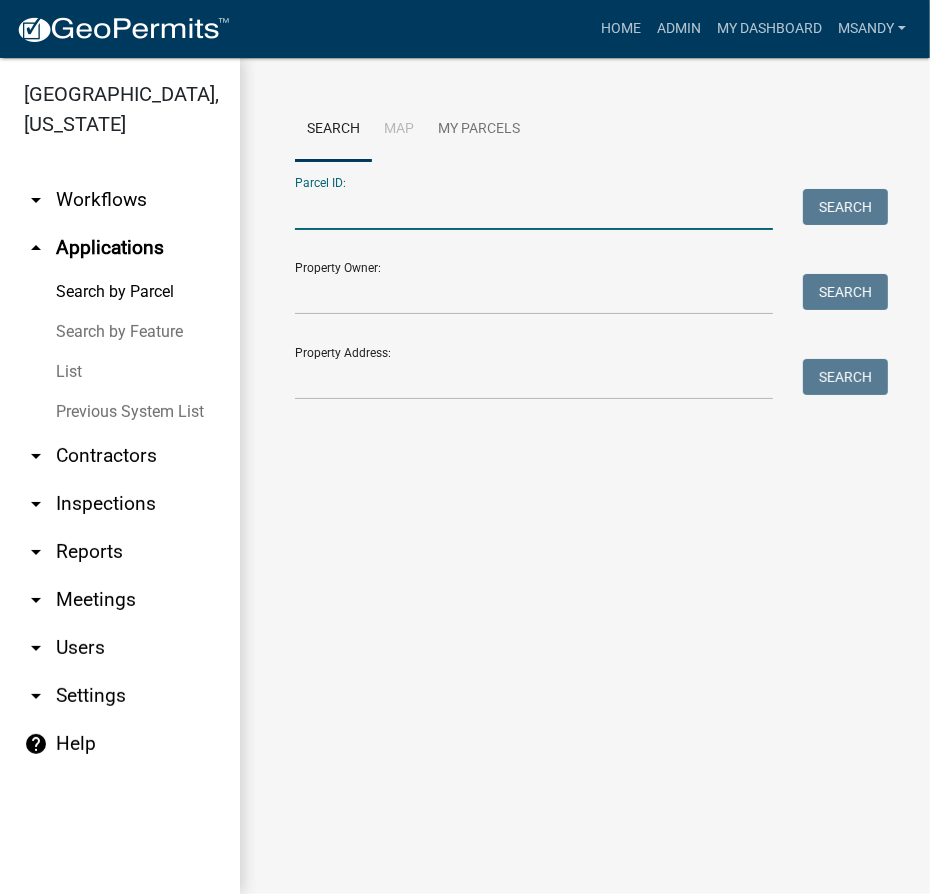 click on "Parcel ID:" at bounding box center (534, 209) 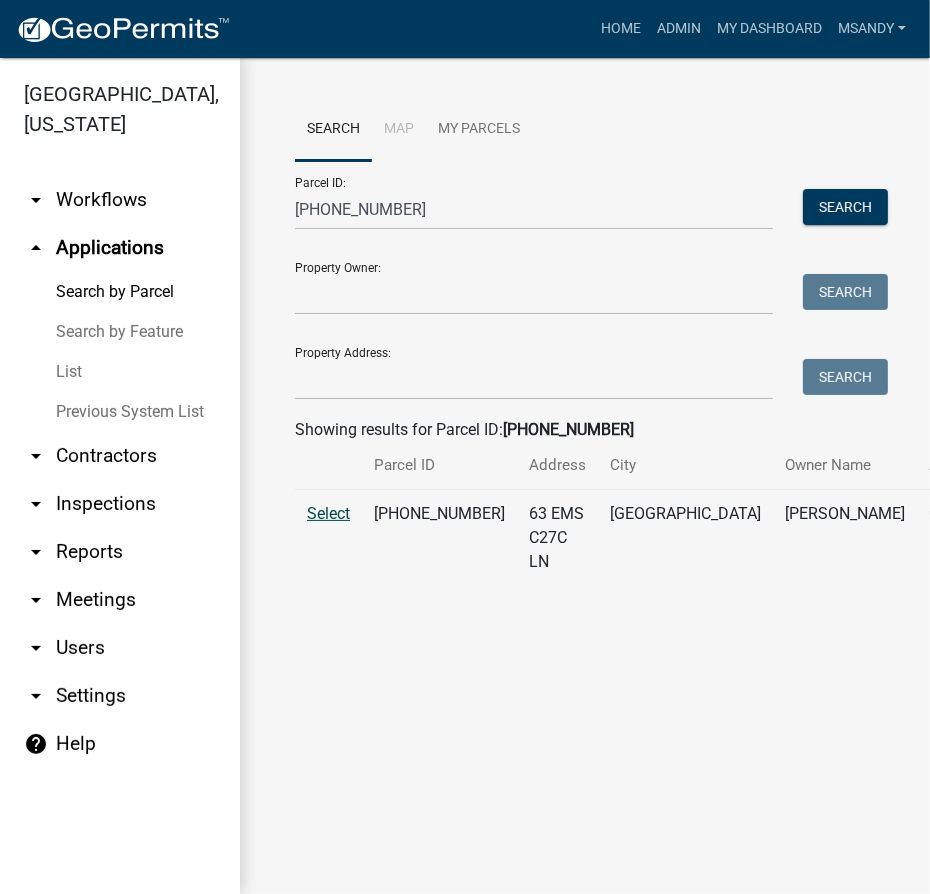 click on "Select" at bounding box center (328, 513) 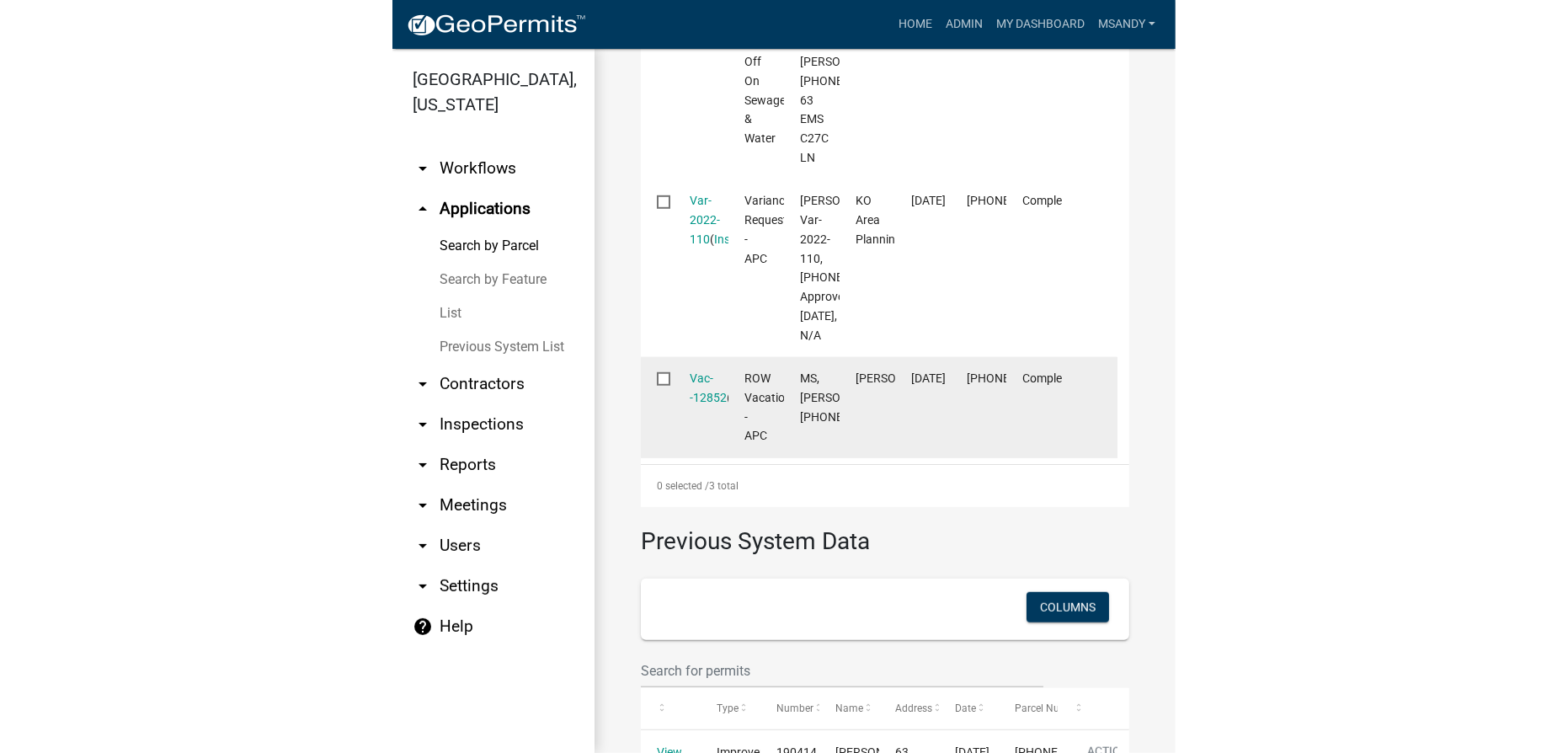 scroll, scrollTop: 842, scrollLeft: 0, axis: vertical 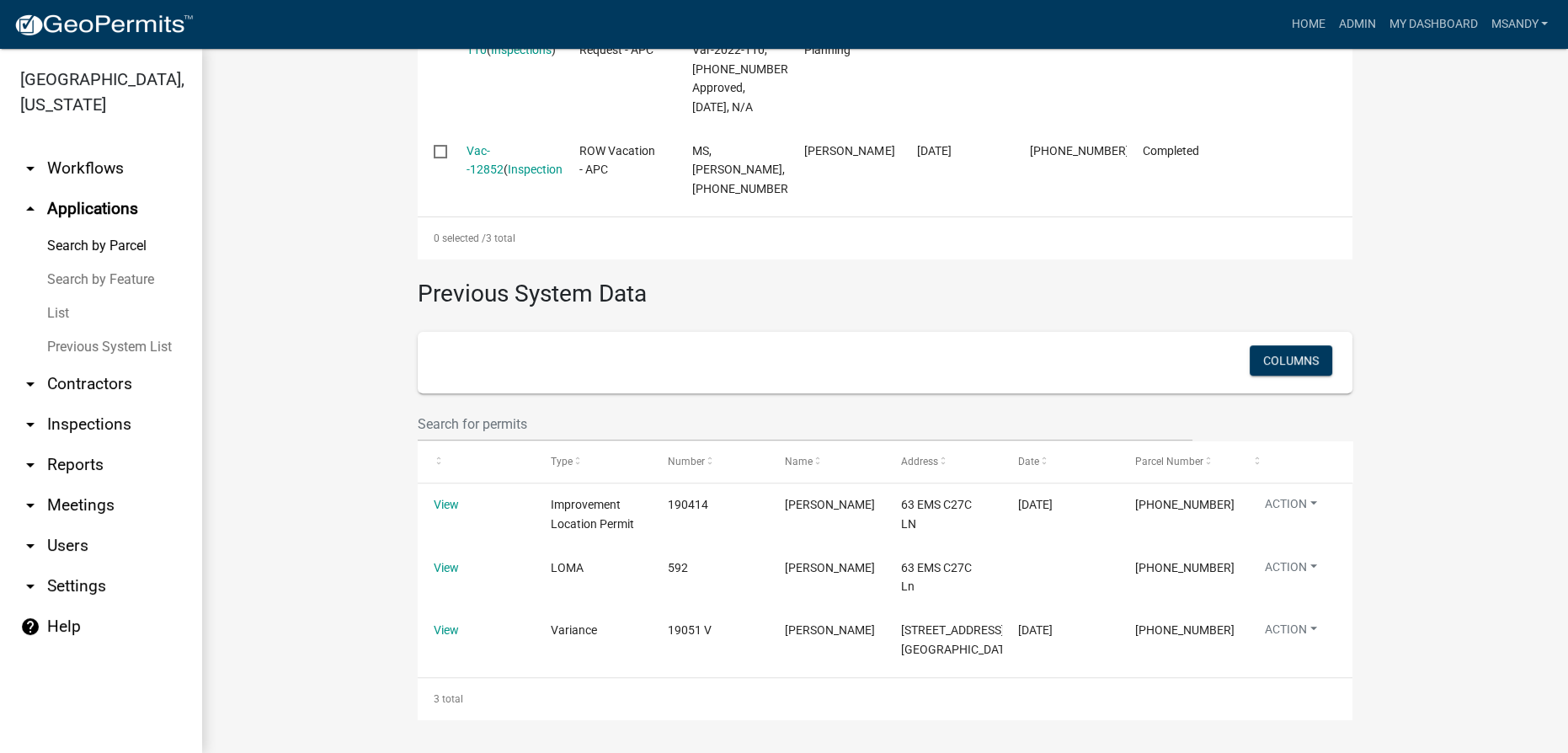 click on "List" at bounding box center [101, 313] 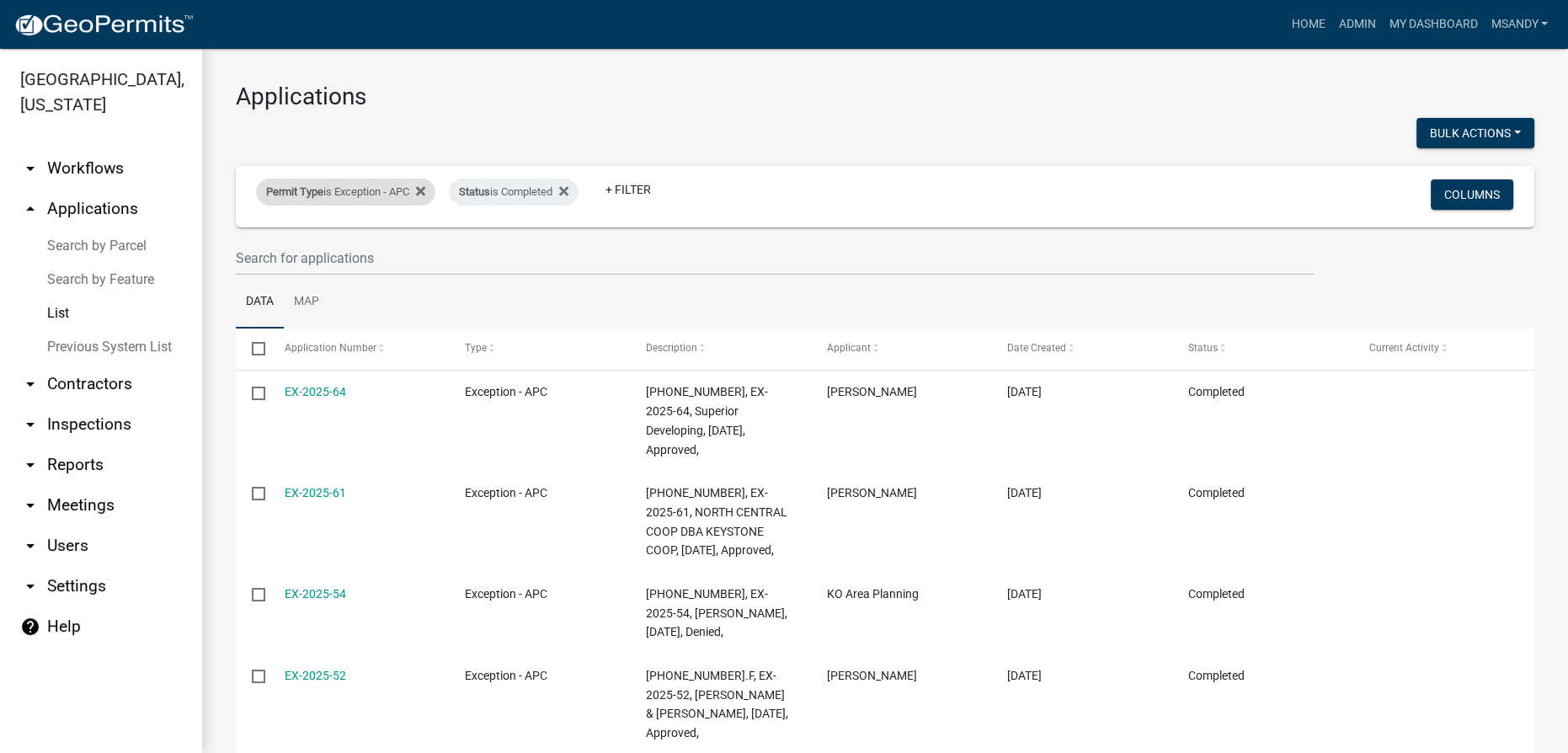 click on "Permit Type" at bounding box center (295, 191) 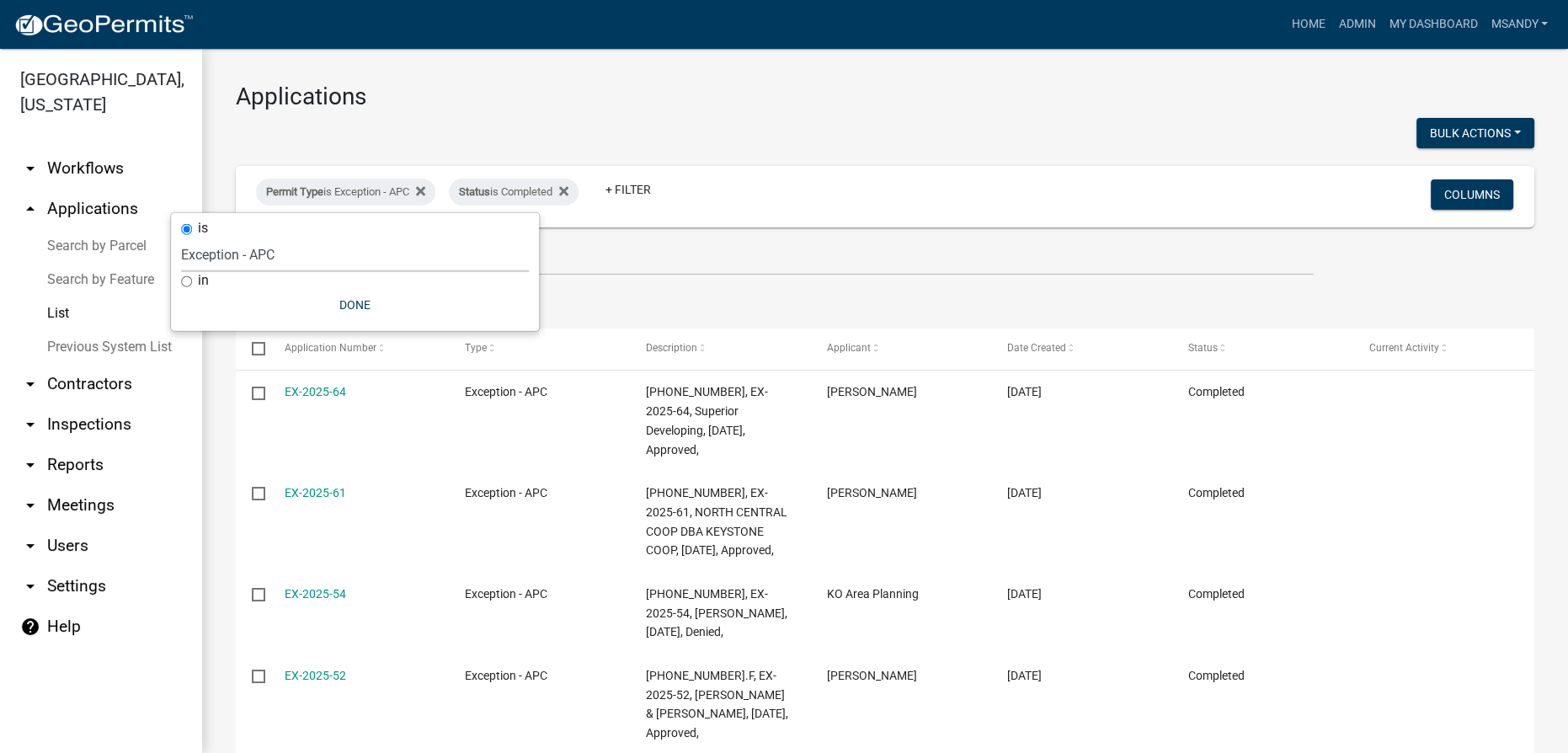 click on "Select an option   [DATE] Copy Of - Subdivision Plat Application - APC   APC Address Asignment   APC Appeal   APC Development Plan Review   APC Survey Repository   Auditor Blind Or Disabled   Auditor Blind or Disabled Mobile Home Deduction   Auditor Change of Tax Mailing Address Form   Auditor Energy Systems Deduction   Auditor Heritage Barn   Auditor Homestead Deduction   Auditor Mobile Home Homestead Deduction   Auditor Over 65 Deduction   Auditor Over 65 for Mobile Home Deduction   Auditor Vacation Request   Auditor Veterans Deduction   Auditor Veterans Deduction for Mobile Home   Certificates of Occupancy - APC   Copy Of - FARAs   Copy Of - Improvement Location Permit - APC [DATE]   Driveway and Right of Way Work Permit   Exception - APC   FARAs   Flood Development Permit - APC   Flood Zone Inquiry   Flood Zone Inquiry (PRR Copy)   Food Permit   General Contractor (Registration)   General Contractor (Renewal)   HD Sign Off On Sewage & Water   [PERSON_NAME] - Driveway and Right of Way Work Permit" at bounding box center (355, 254) 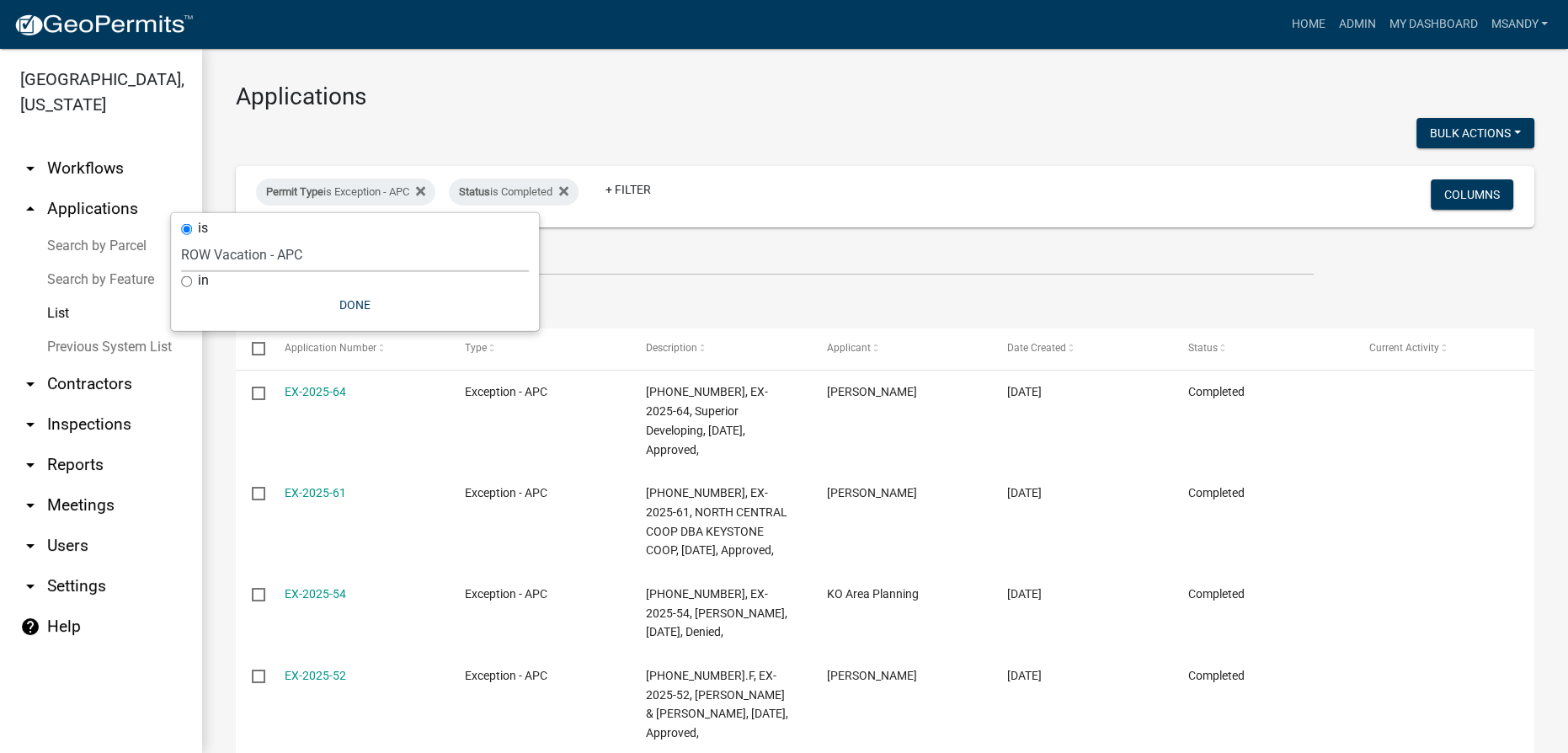 click on "Select an option   [DATE] Copy Of - Subdivision Plat Application - APC   APC Address Asignment   APC Appeal   APC Development Plan Review   APC Survey Repository   Auditor Blind Or Disabled   Auditor Blind or Disabled Mobile Home Deduction   Auditor Change of Tax Mailing Address Form   Auditor Energy Systems Deduction   Auditor Heritage Barn   Auditor Homestead Deduction   Auditor Mobile Home Homestead Deduction   Auditor Over 65 Deduction   Auditor Over 65 for Mobile Home Deduction   Auditor Vacation Request   Auditor Veterans Deduction   Auditor Veterans Deduction for Mobile Home   Certificates of Occupancy - APC   Copy Of - FARAs   Copy Of - Improvement Location Permit - APC [DATE]   Driveway and Right of Way Work Permit   Exception - APC   FARAs   Flood Development Permit - APC   Flood Zone Inquiry   Flood Zone Inquiry (PRR Copy)   Food Permit   General Contractor (Registration)   General Contractor (Renewal)   HD Sign Off On Sewage & Water   [PERSON_NAME] - Driveway and Right of Way Work Permit" at bounding box center (355, 254) 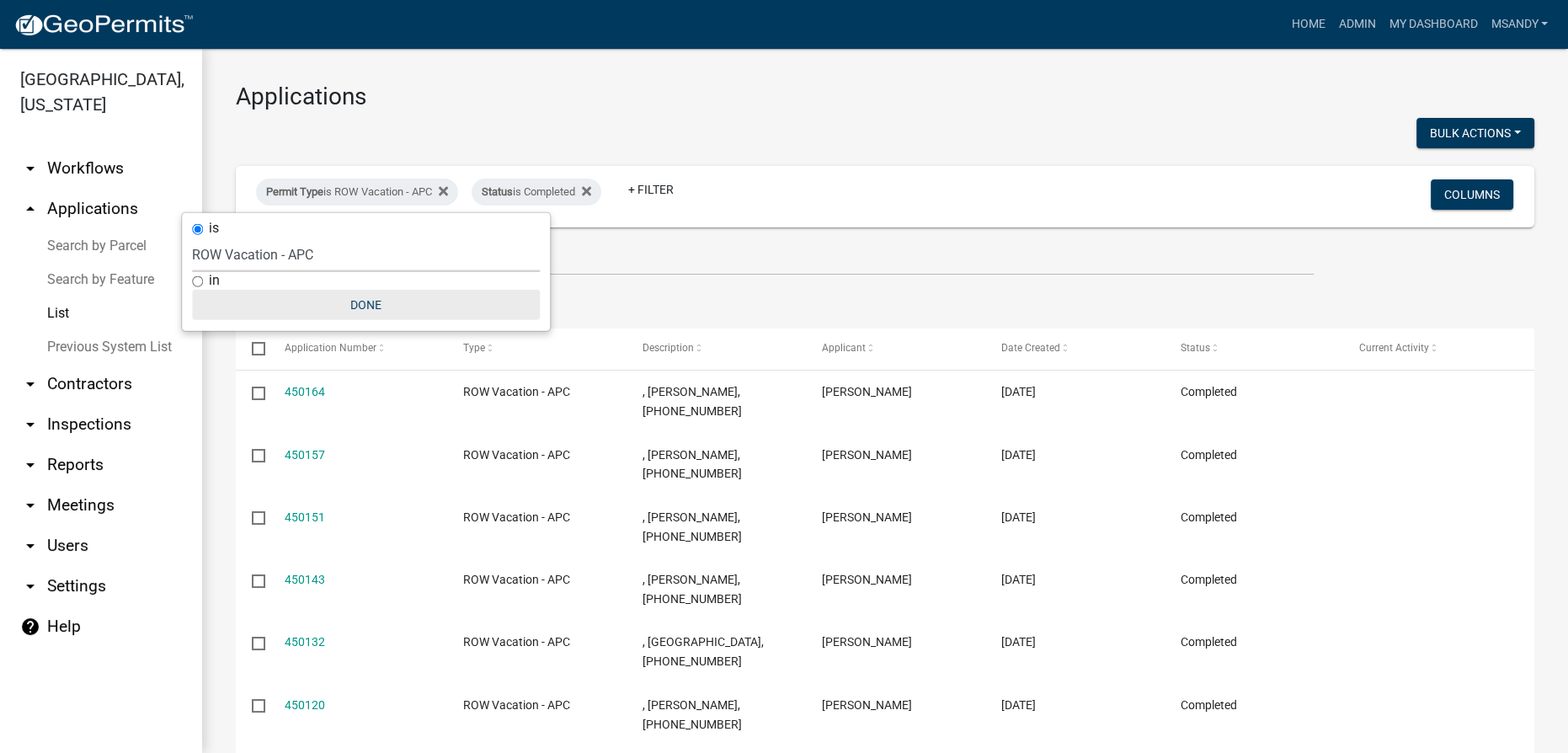 click on "Done" at bounding box center (365, 305) 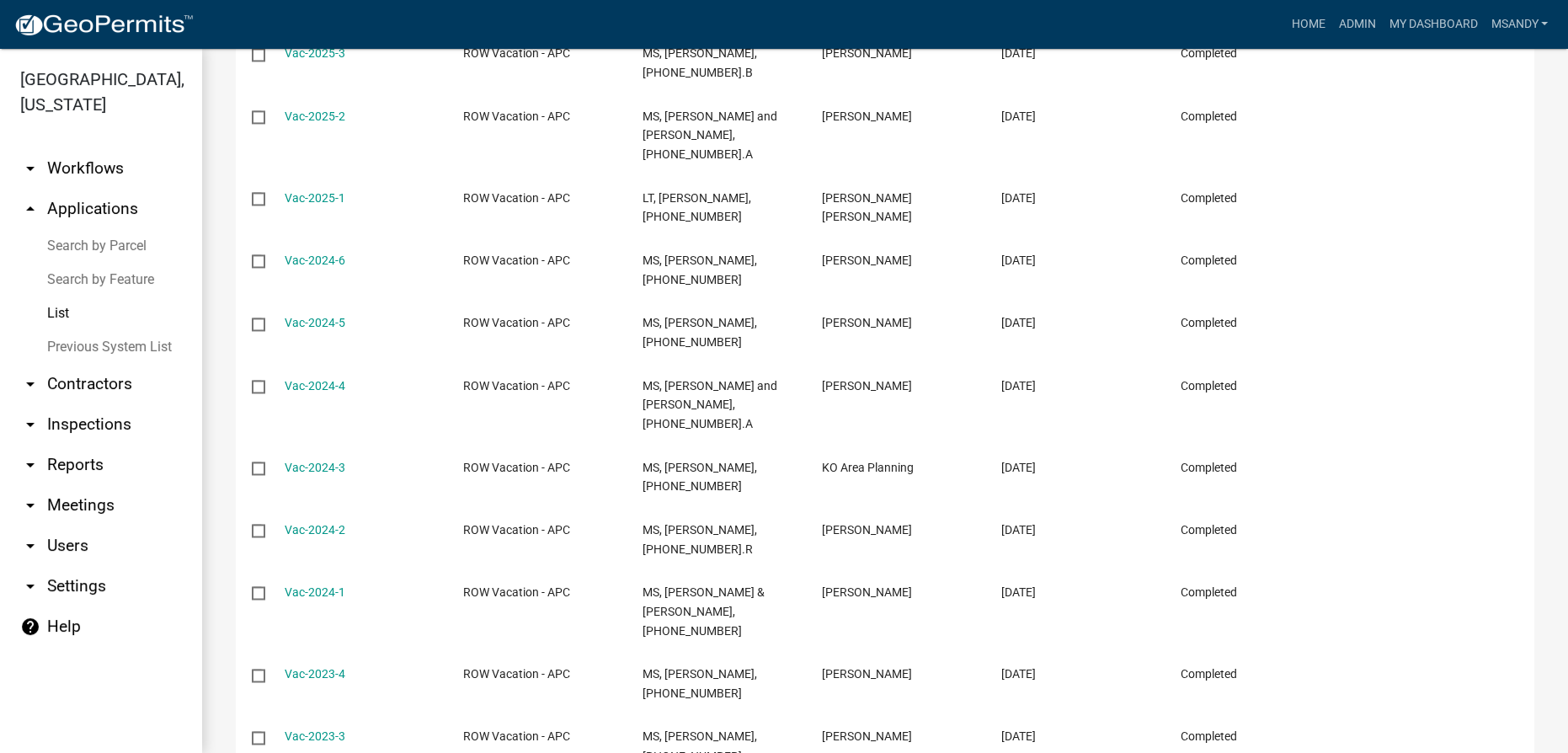 scroll, scrollTop: 3700, scrollLeft: 0, axis: vertical 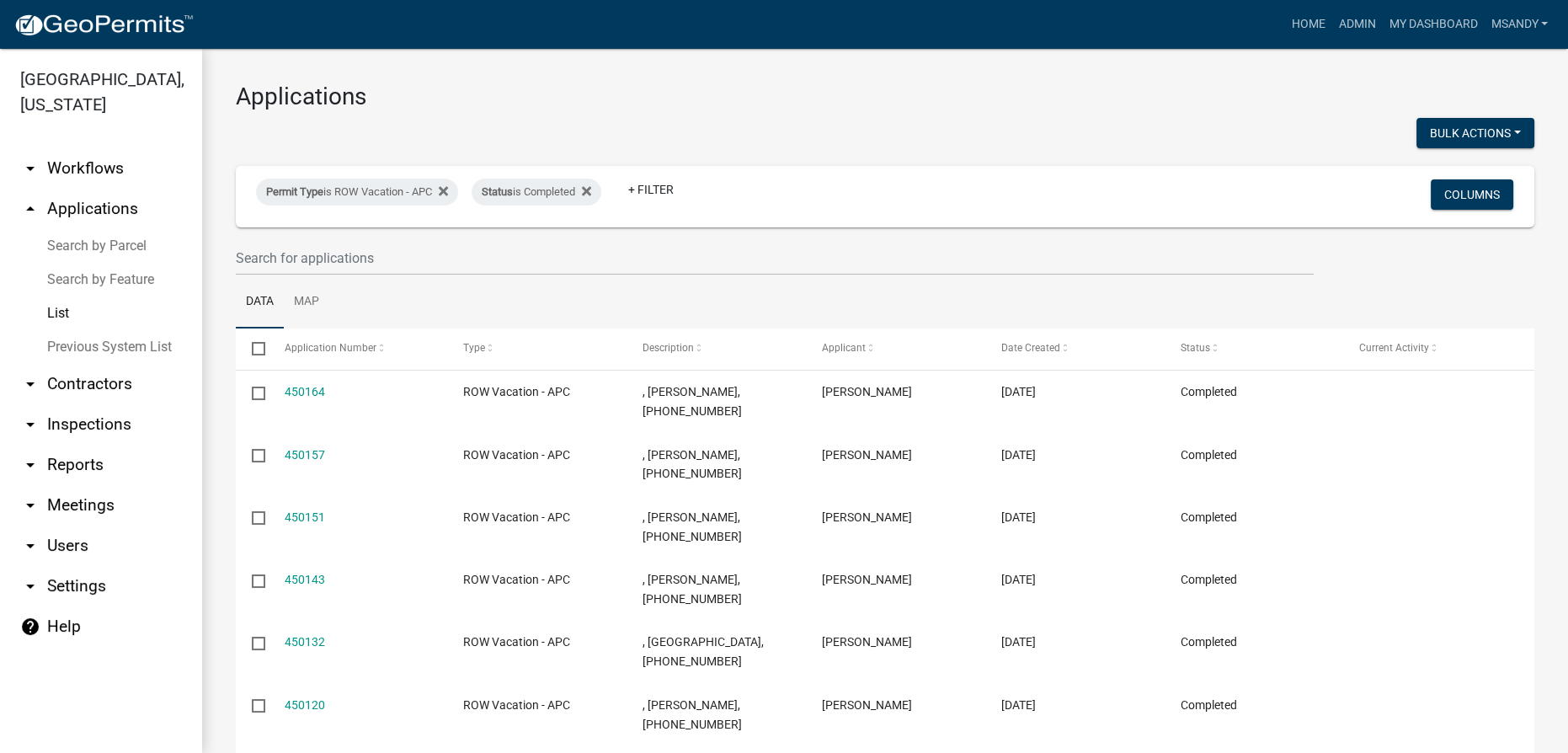 click on "List" at bounding box center (101, 313) 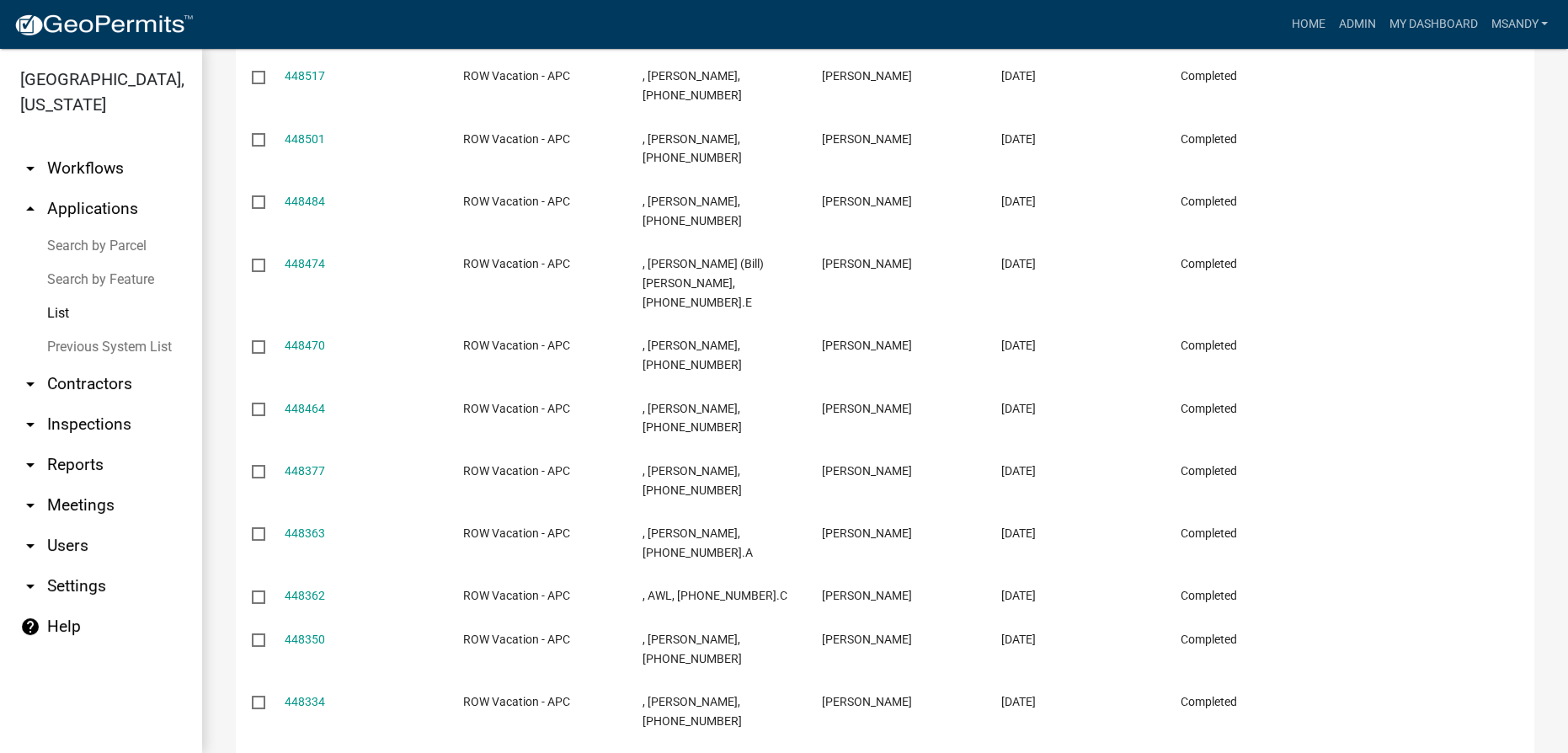 scroll, scrollTop: 2297, scrollLeft: 0, axis: vertical 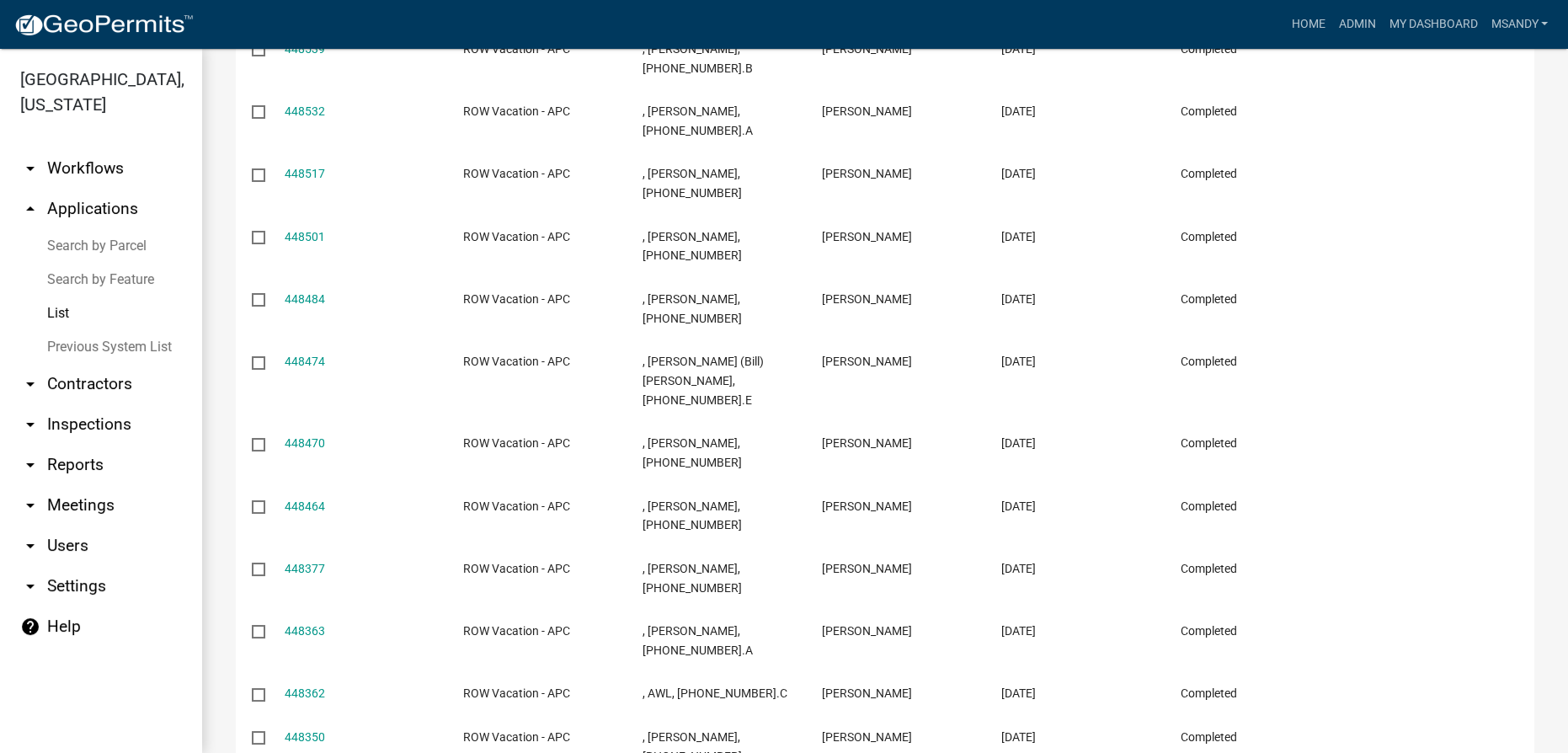 click on "List" at bounding box center (101, 313) 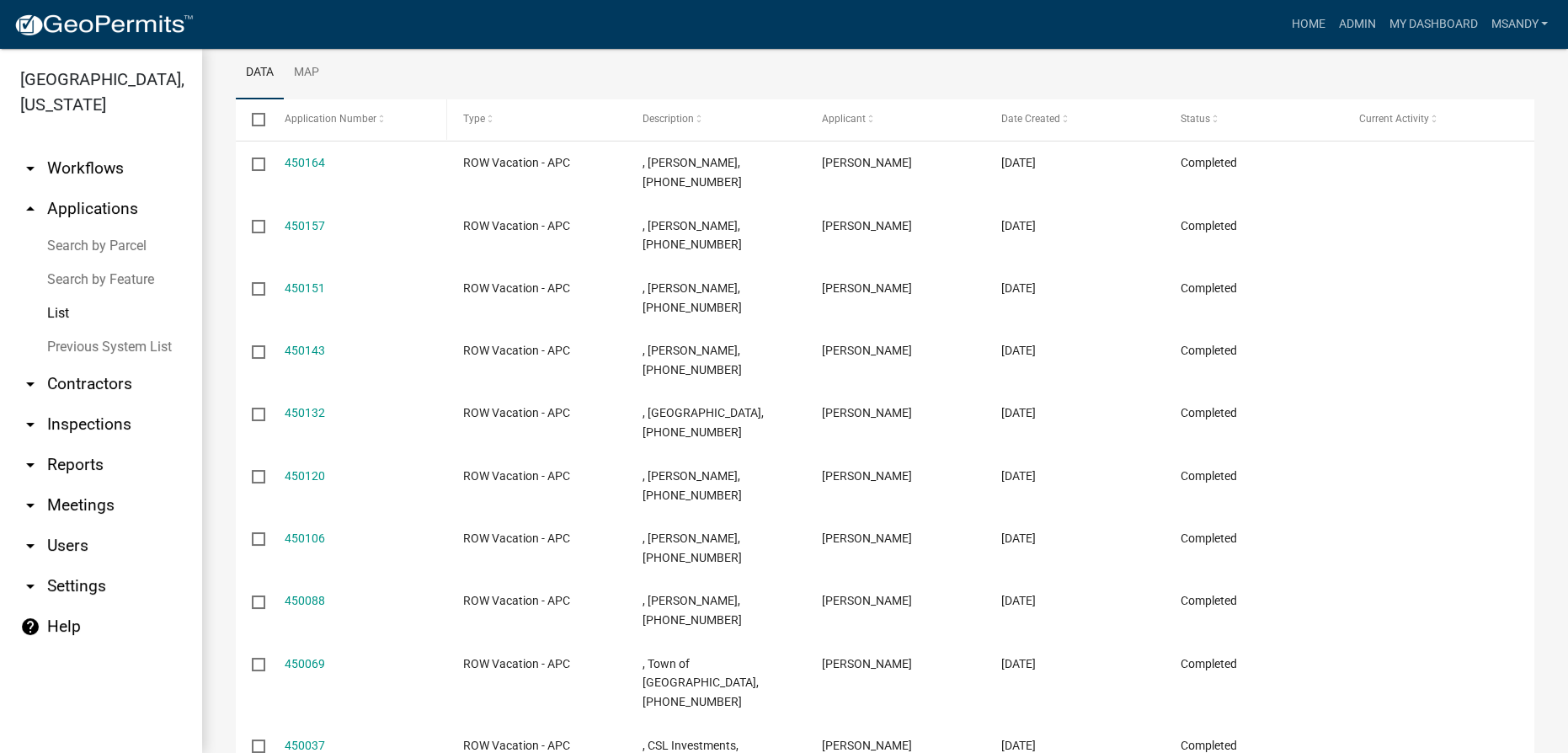 scroll, scrollTop: 0, scrollLeft: 0, axis: both 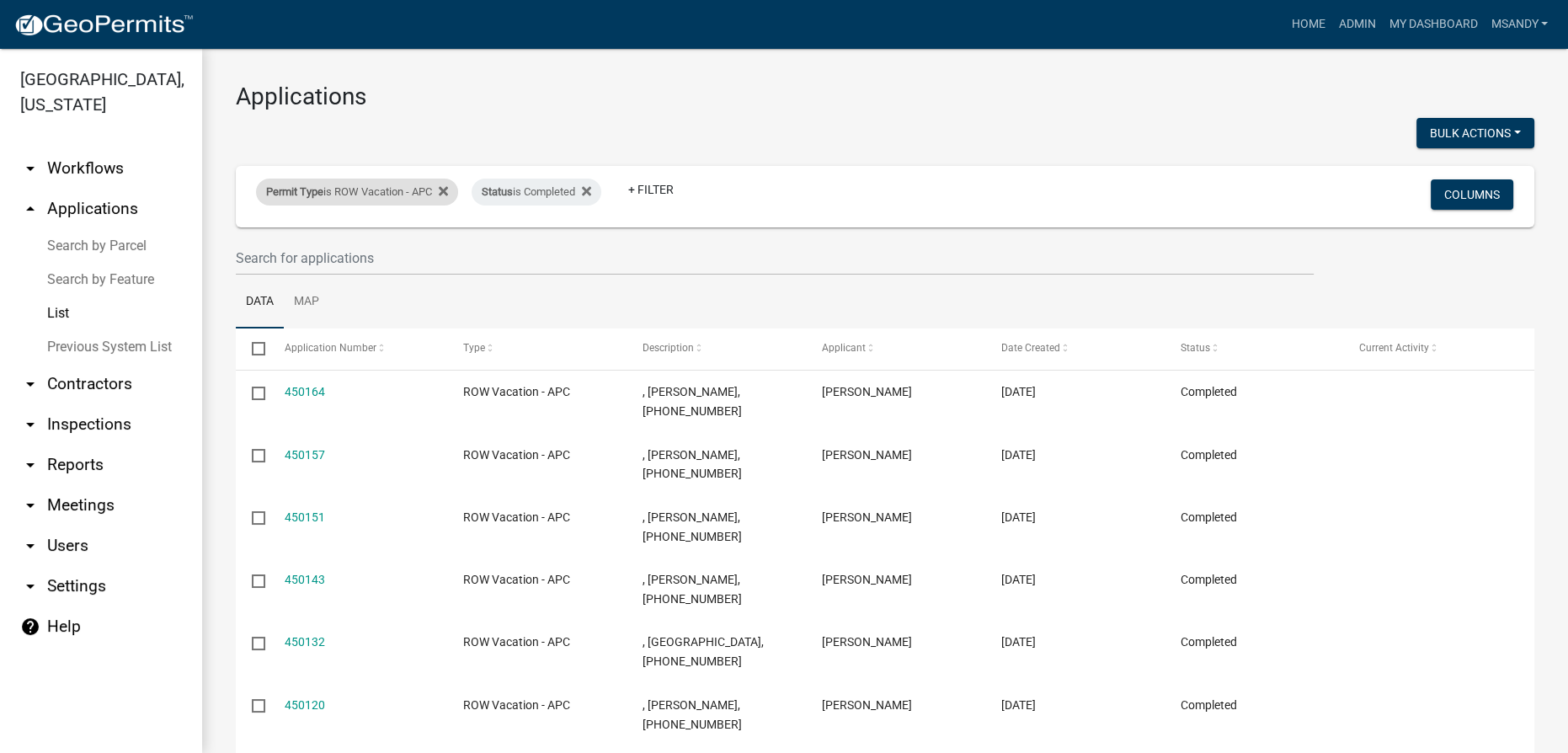 click on "Permit Type  is ROW Vacation - APC" at bounding box center [357, 192] 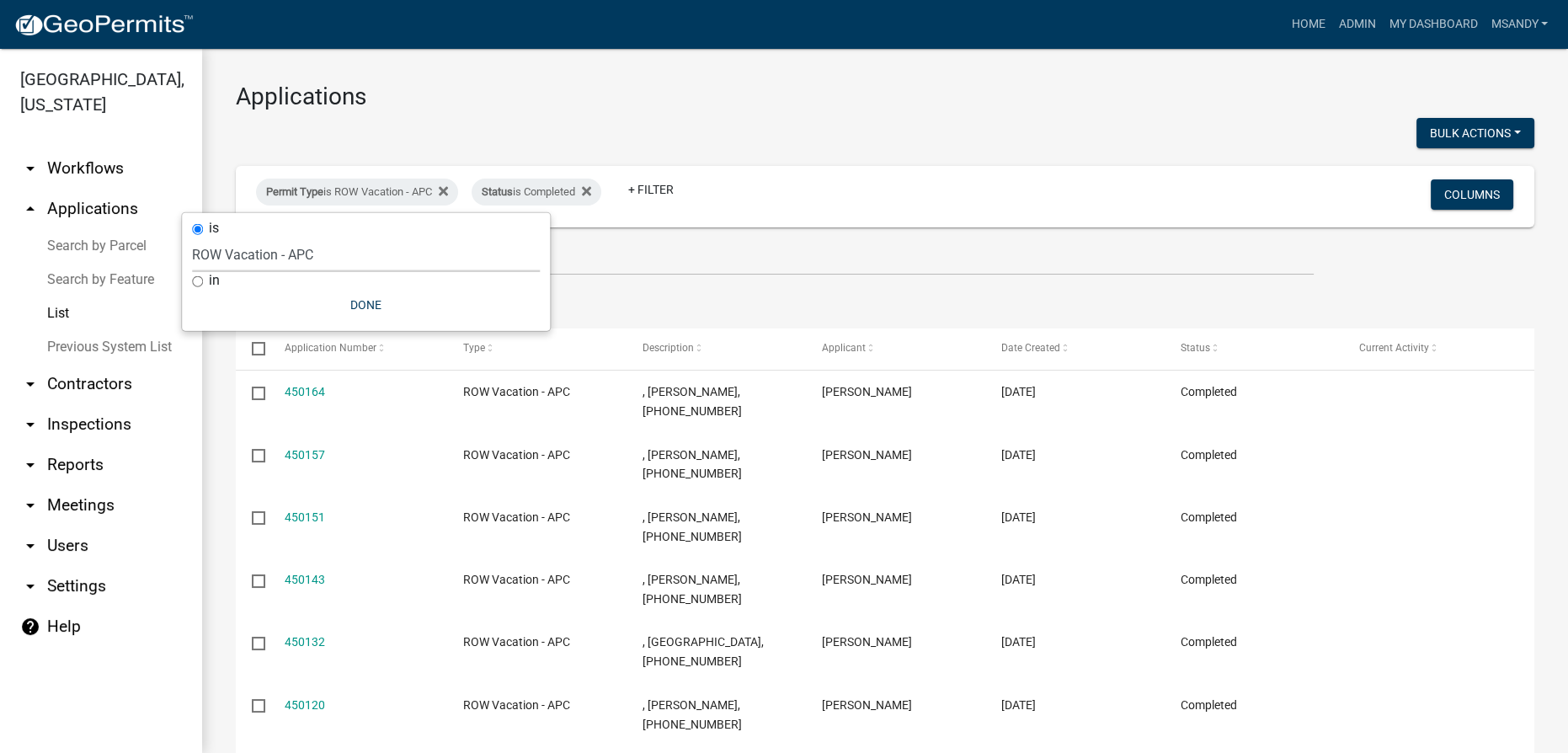 click on "Select an option   [DATE] Copy Of - Subdivision Plat Application - APC   APC Address Asignment   APC Appeal   APC Development Plan Review   APC Survey Repository   Auditor Blind Or Disabled   Auditor Blind or Disabled Mobile Home Deduction   Auditor Change of Tax Mailing Address Form   Auditor Energy Systems Deduction   Auditor Heritage Barn   Auditor Homestead Deduction   Auditor Mobile Home Homestead Deduction   Auditor Over 65 Deduction   Auditor Over 65 for Mobile Home Deduction   Auditor Vacation Request   Auditor Veterans Deduction   Auditor Veterans Deduction for Mobile Home   Certificates of Occupancy - APC   Copy Of - FARAs   Copy Of - Improvement Location Permit - APC [DATE]   Driveway and Right of Way Work Permit   Exception - APC   FARAs   Flood Development Permit - APC   Flood Zone Inquiry   Flood Zone Inquiry (PRR Copy)   Food Permit   General Contractor (Registration)   General Contractor (Renewal)   HD Sign Off On Sewage & Water   [PERSON_NAME] - Driveway and Right of Way Work Permit" at bounding box center (365, 254) 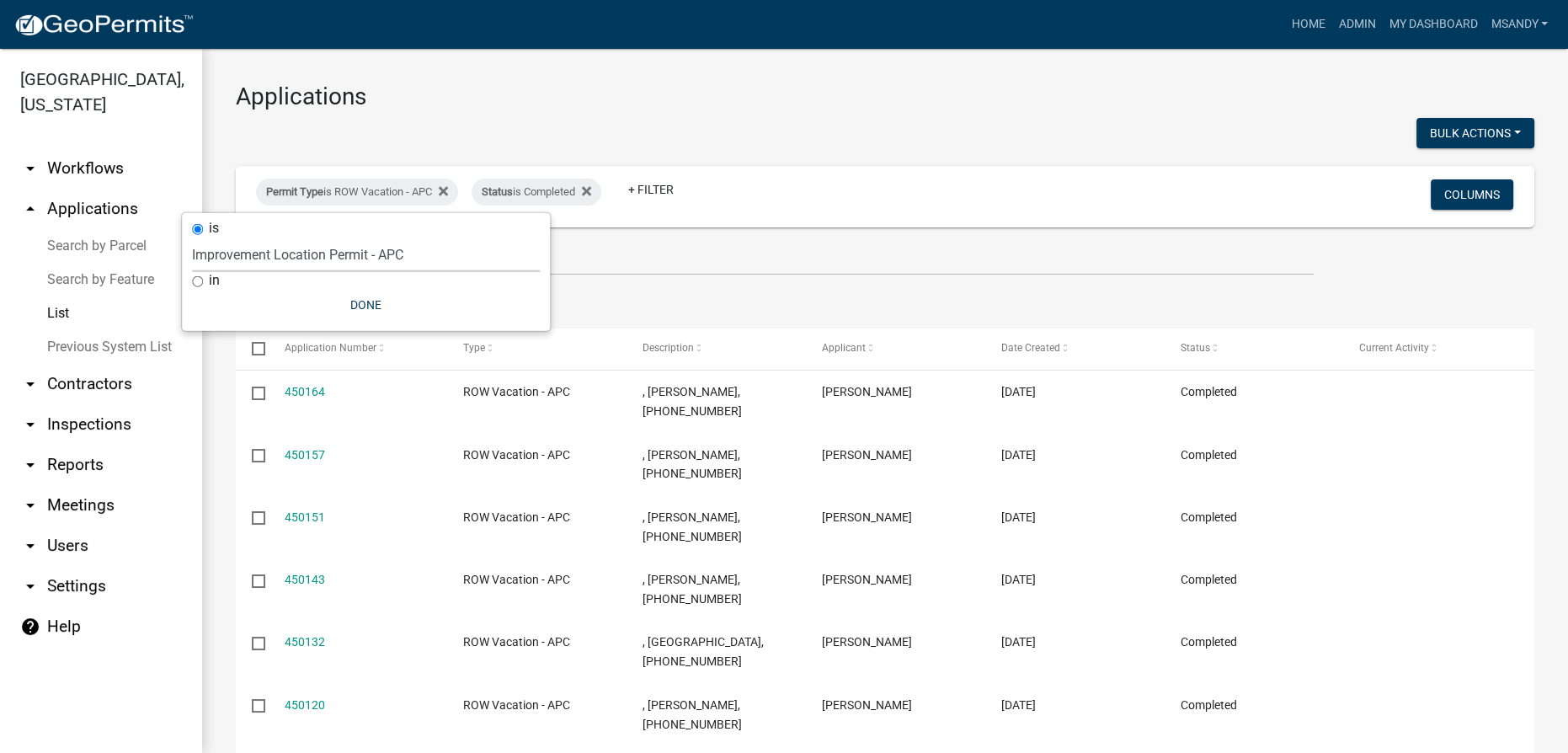 click on "Select an option   [DATE] Copy Of - Subdivision Plat Application - APC   APC Address Asignment   APC Appeal   APC Development Plan Review   APC Survey Repository   Auditor Blind Or Disabled   Auditor Blind or Disabled Mobile Home Deduction   Auditor Change of Tax Mailing Address Form   Auditor Energy Systems Deduction   Auditor Heritage Barn   Auditor Homestead Deduction   Auditor Mobile Home Homestead Deduction   Auditor Over 65 Deduction   Auditor Over 65 for Mobile Home Deduction   Auditor Vacation Request   Auditor Veterans Deduction   Auditor Veterans Deduction for Mobile Home   Certificates of Occupancy - APC   Copy Of - FARAs   Copy Of - Improvement Location Permit - APC [DATE]   Driveway and Right of Way Work Permit   Exception - APC   FARAs   Flood Development Permit - APC   Flood Zone Inquiry   Flood Zone Inquiry (PRR Copy)   Food Permit   General Contractor (Registration)   General Contractor (Renewal)   HD Sign Off On Sewage & Water   [PERSON_NAME] - Driveway and Right of Way Work Permit" at bounding box center [365, 254] 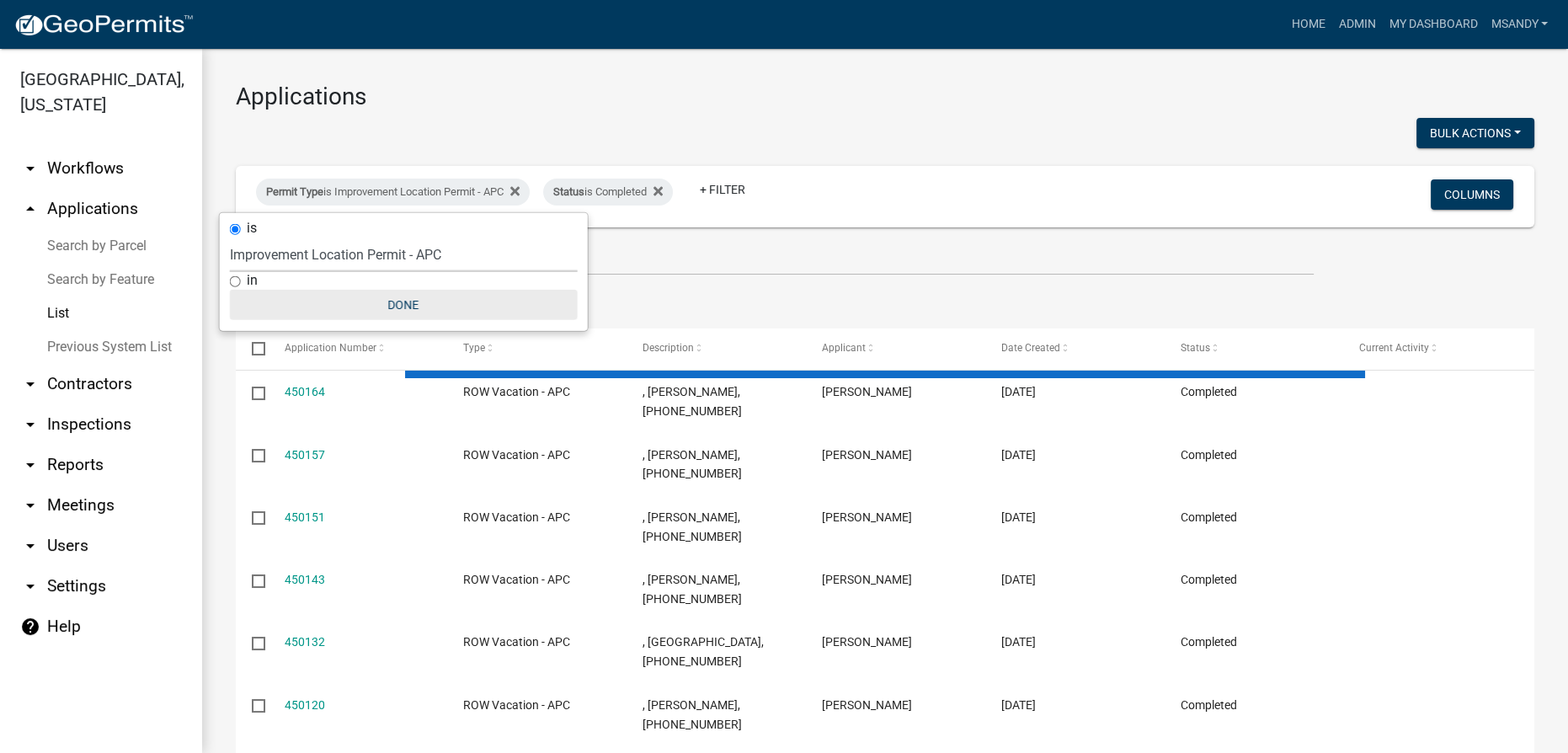 click on "Done" at bounding box center (403, 305) 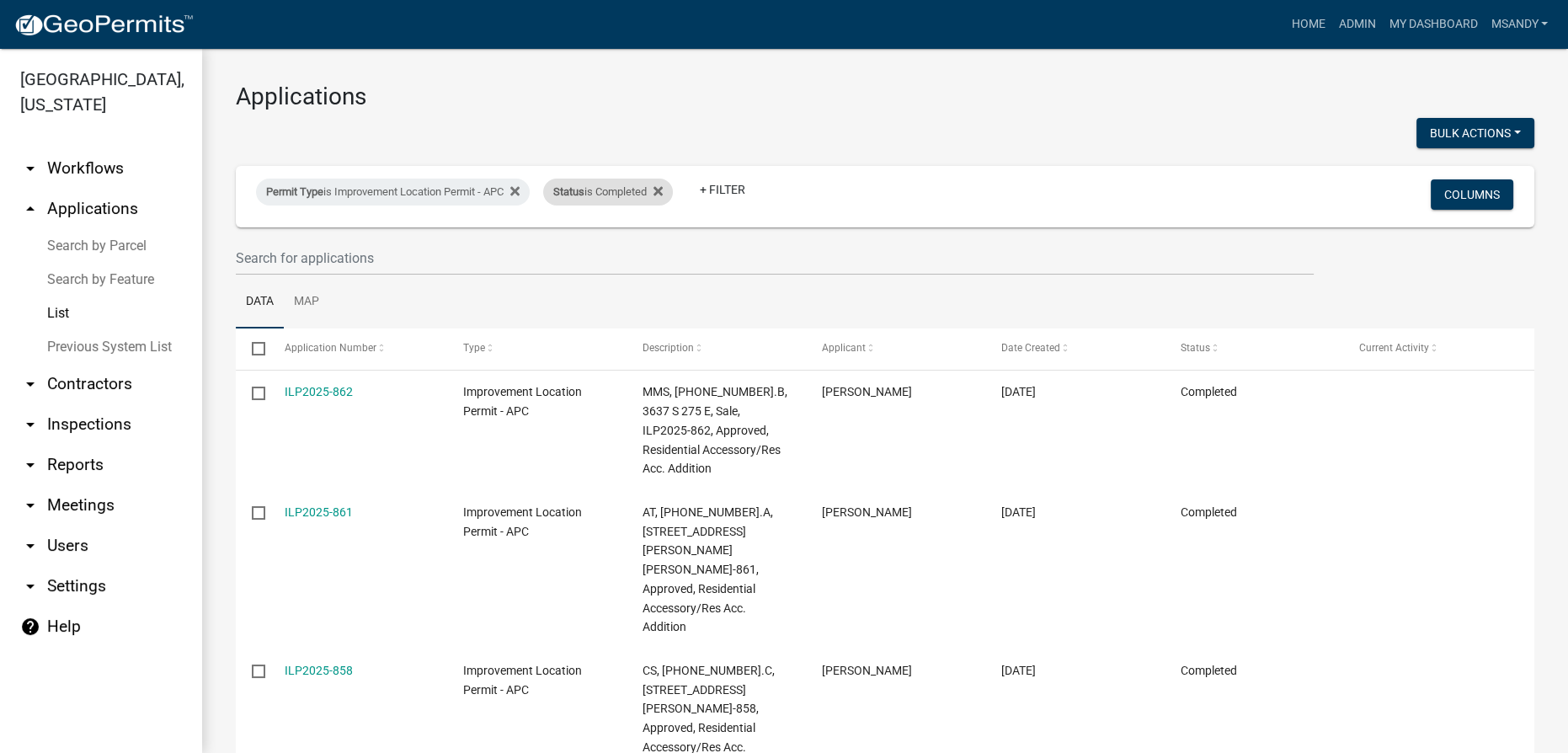 click on "Status  is Completed" at bounding box center (608, 192) 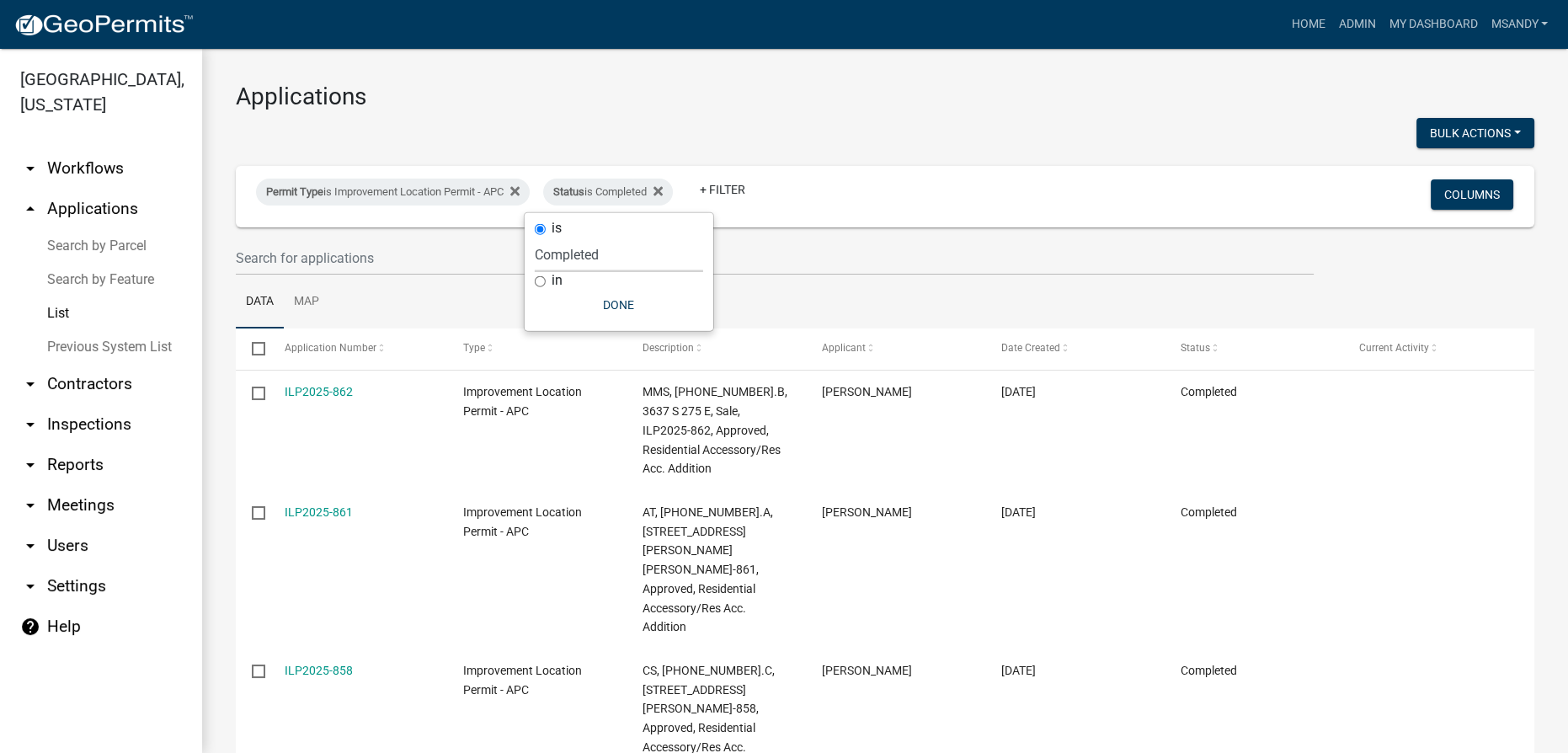 click on "Select an option   Not Started   In Progress   Completed   Voided   Rejected   Discarded" at bounding box center [619, 254] 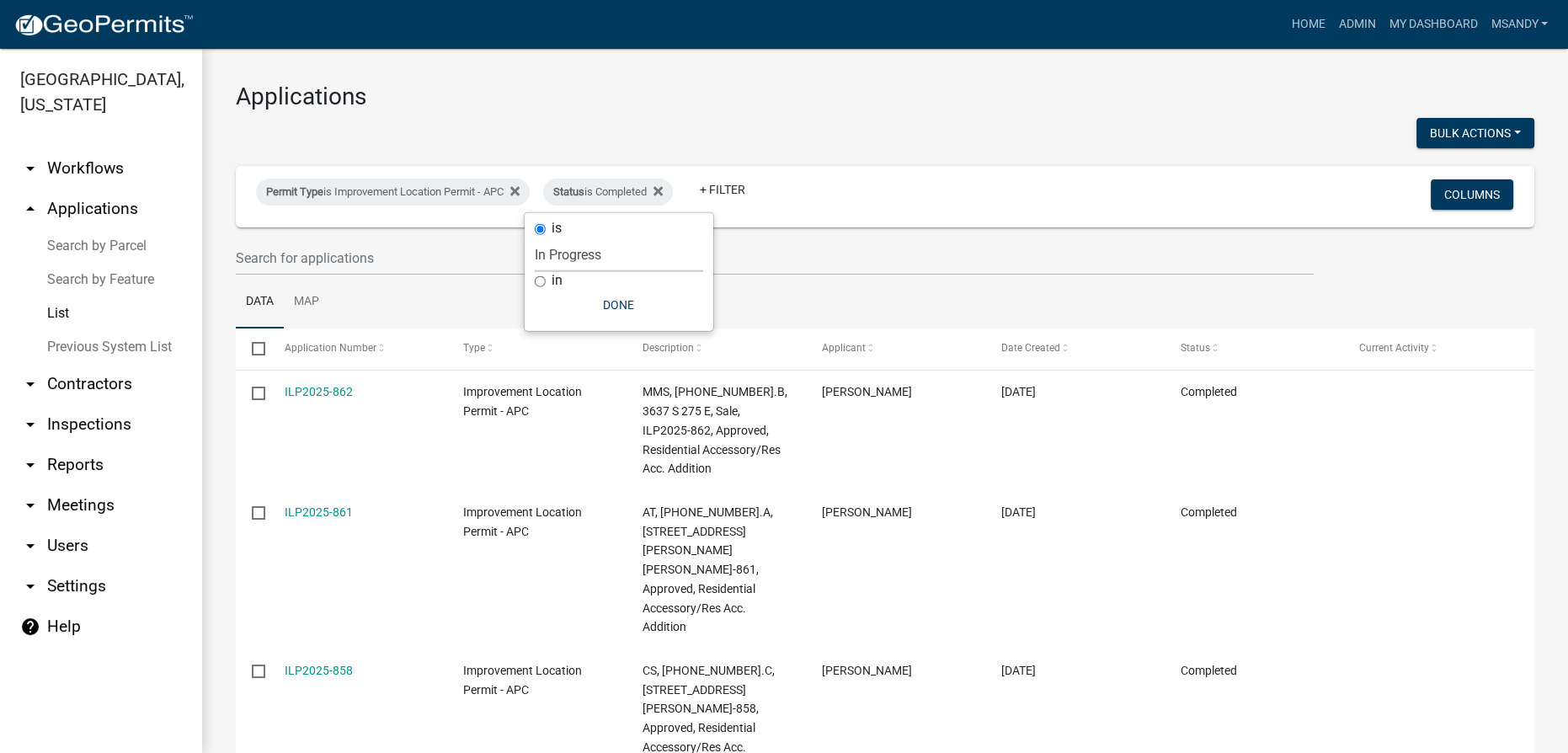 click on "Select an option   Not Started   In Progress   Completed   Voided   Rejected   Discarded" at bounding box center [619, 254] 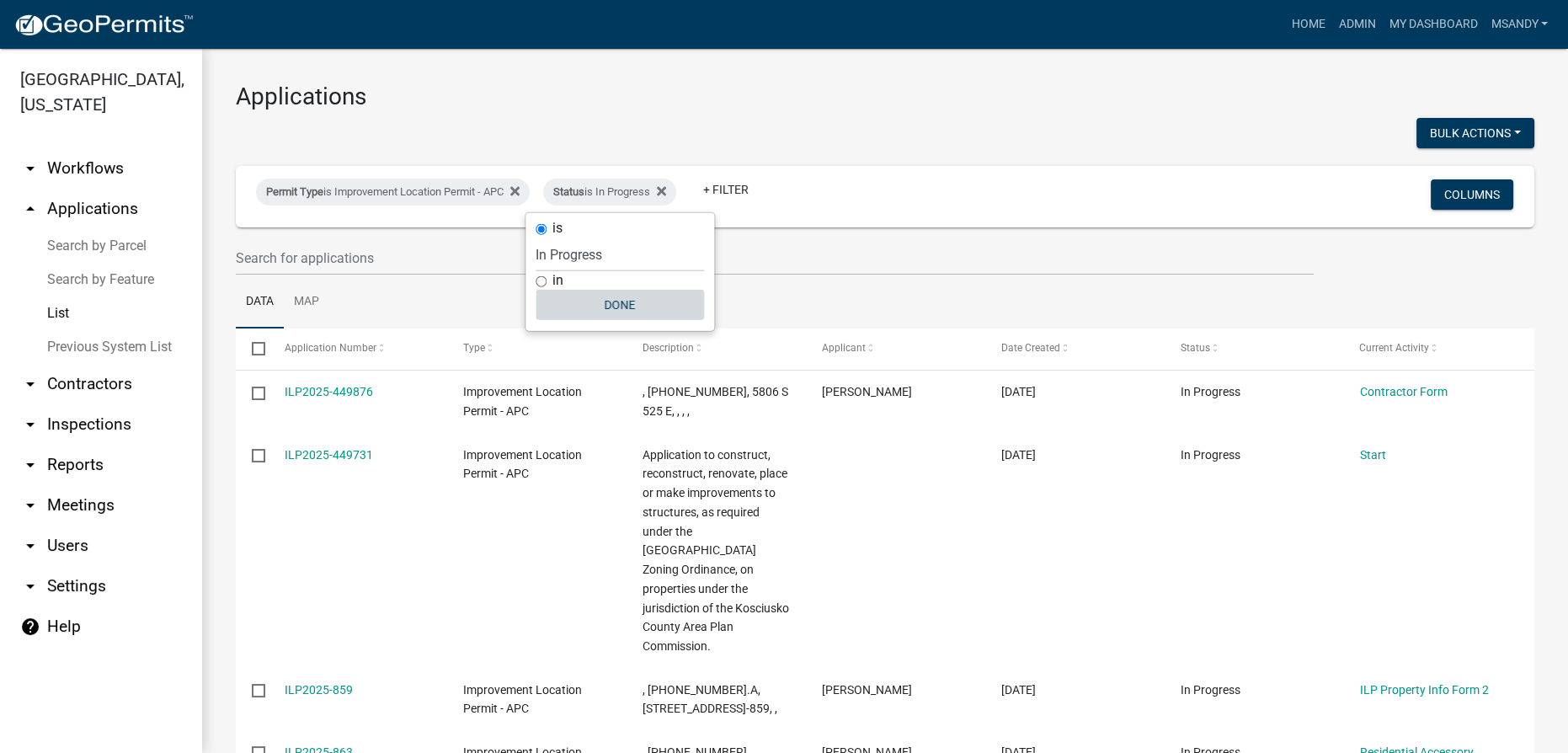 click on "Done" at bounding box center (620, 305) 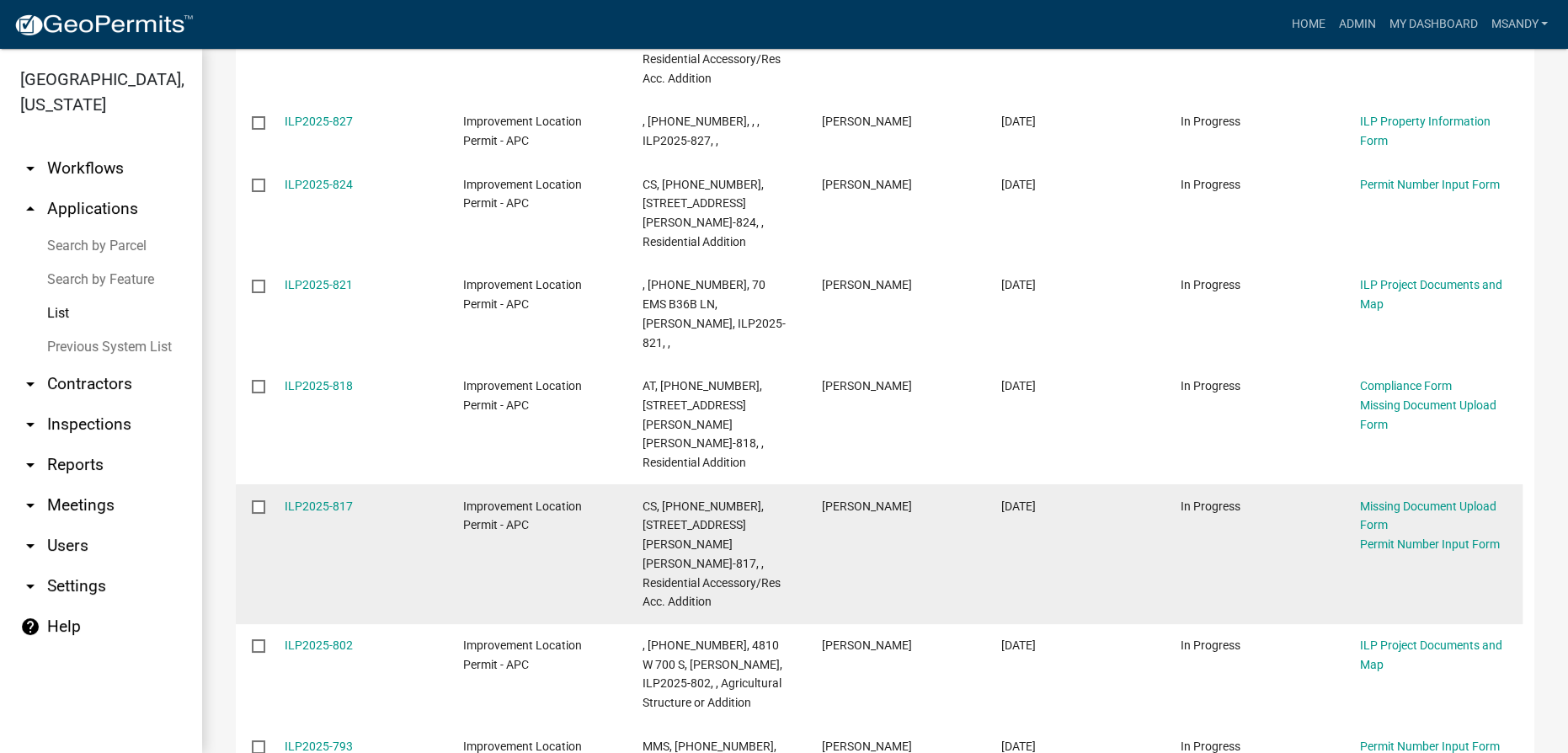 scroll, scrollTop: 1648, scrollLeft: 0, axis: vertical 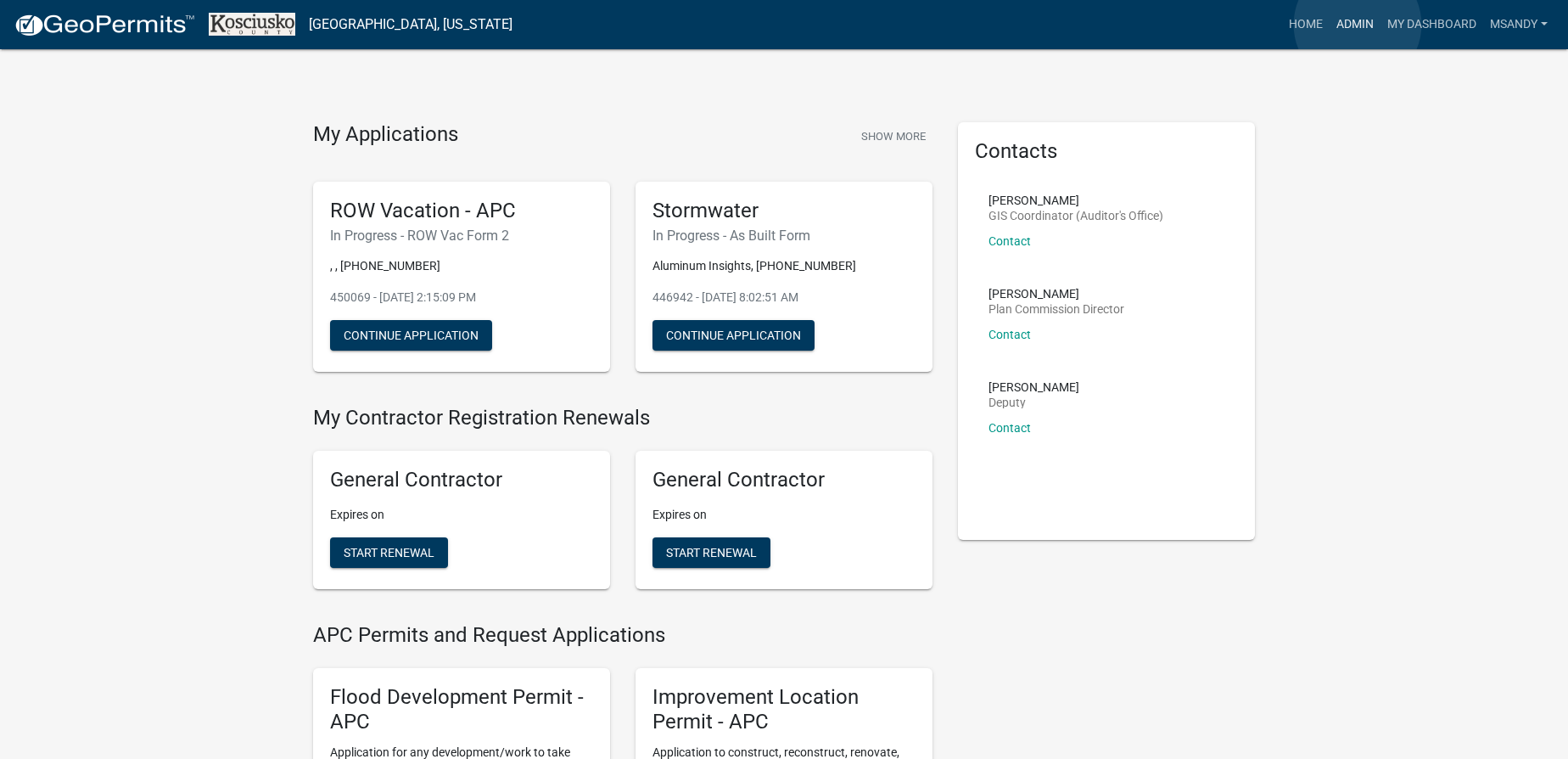 click on "Admin" at bounding box center (1355, 25) 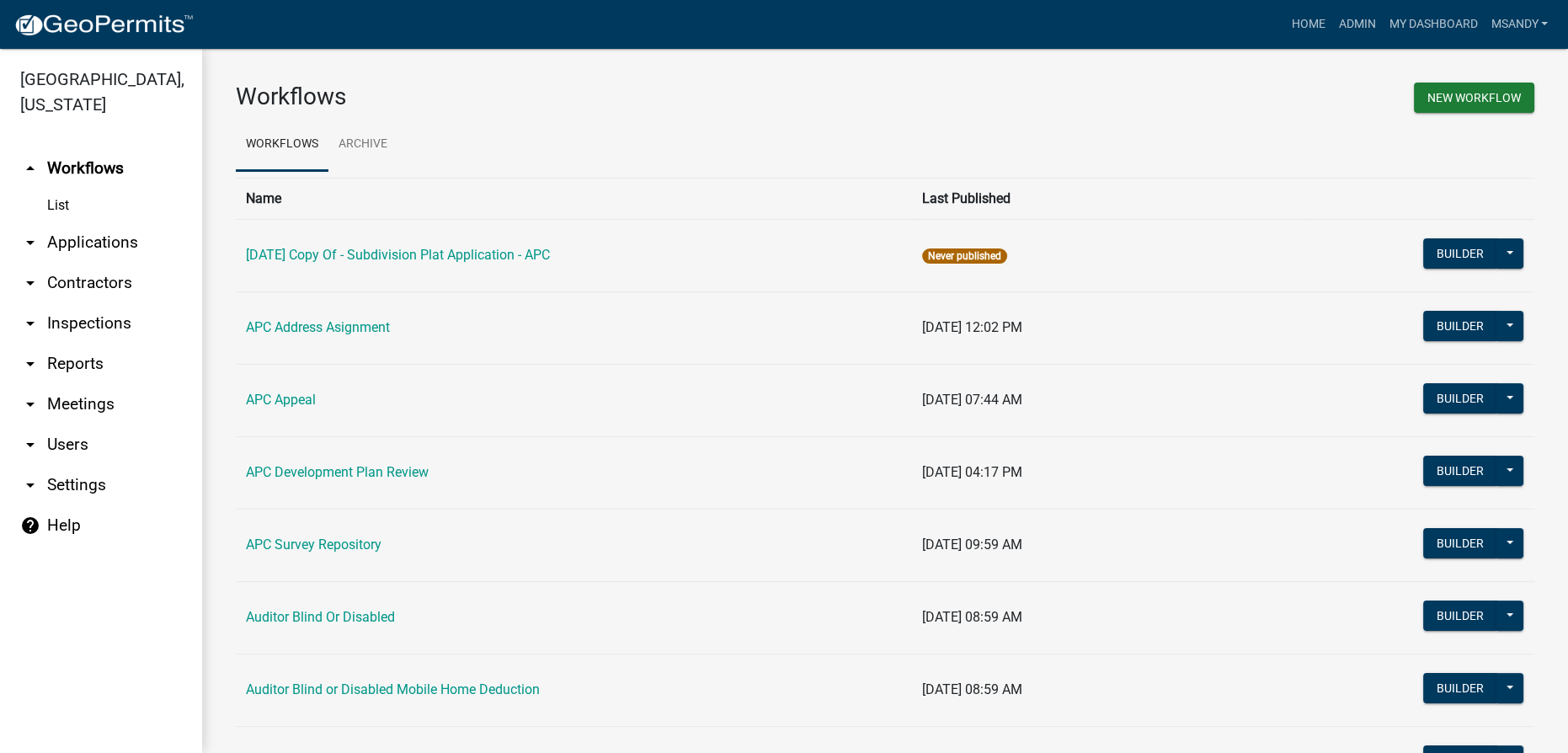 click on "arrow_drop_down   Applications" at bounding box center [101, 243] 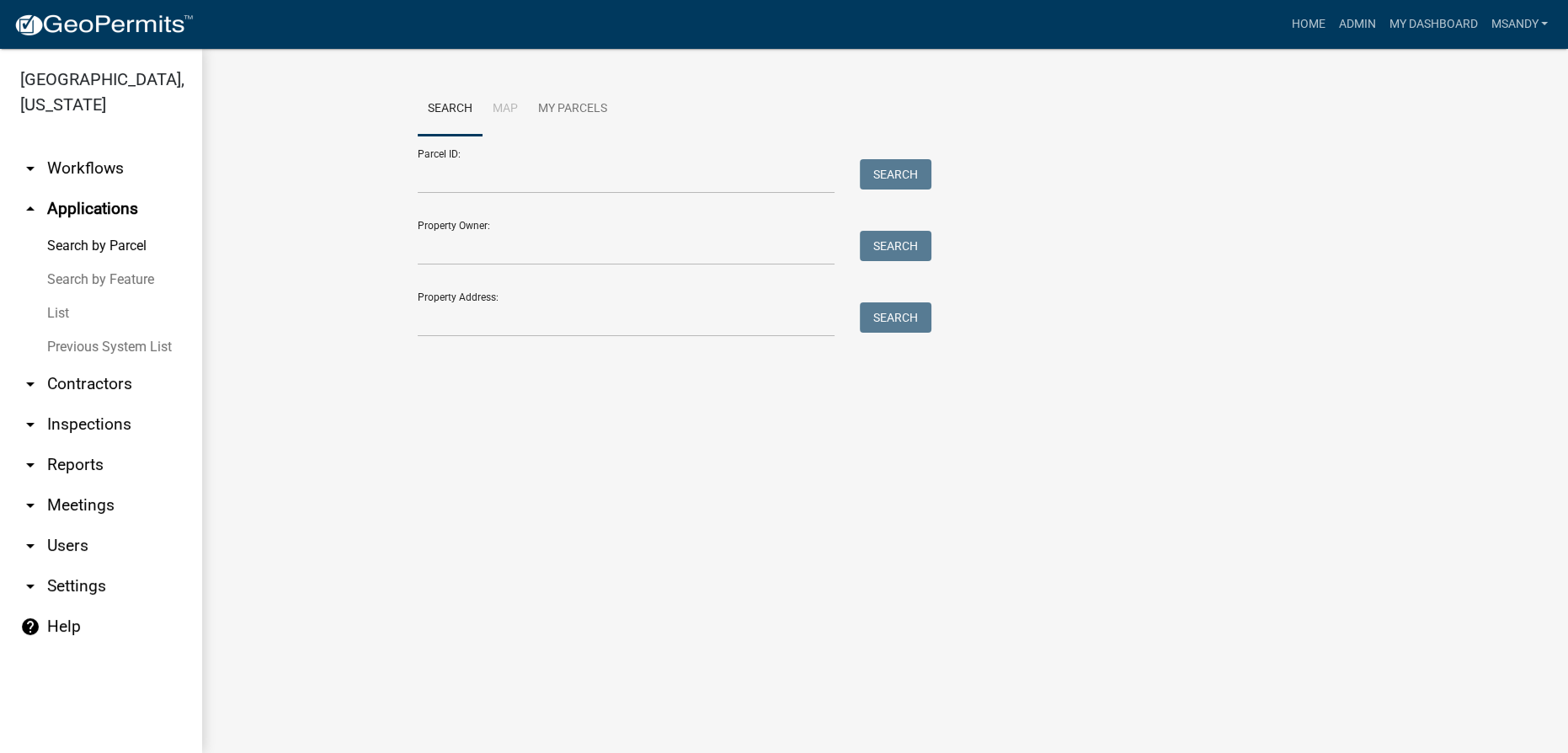 click on "List" at bounding box center (101, 313) 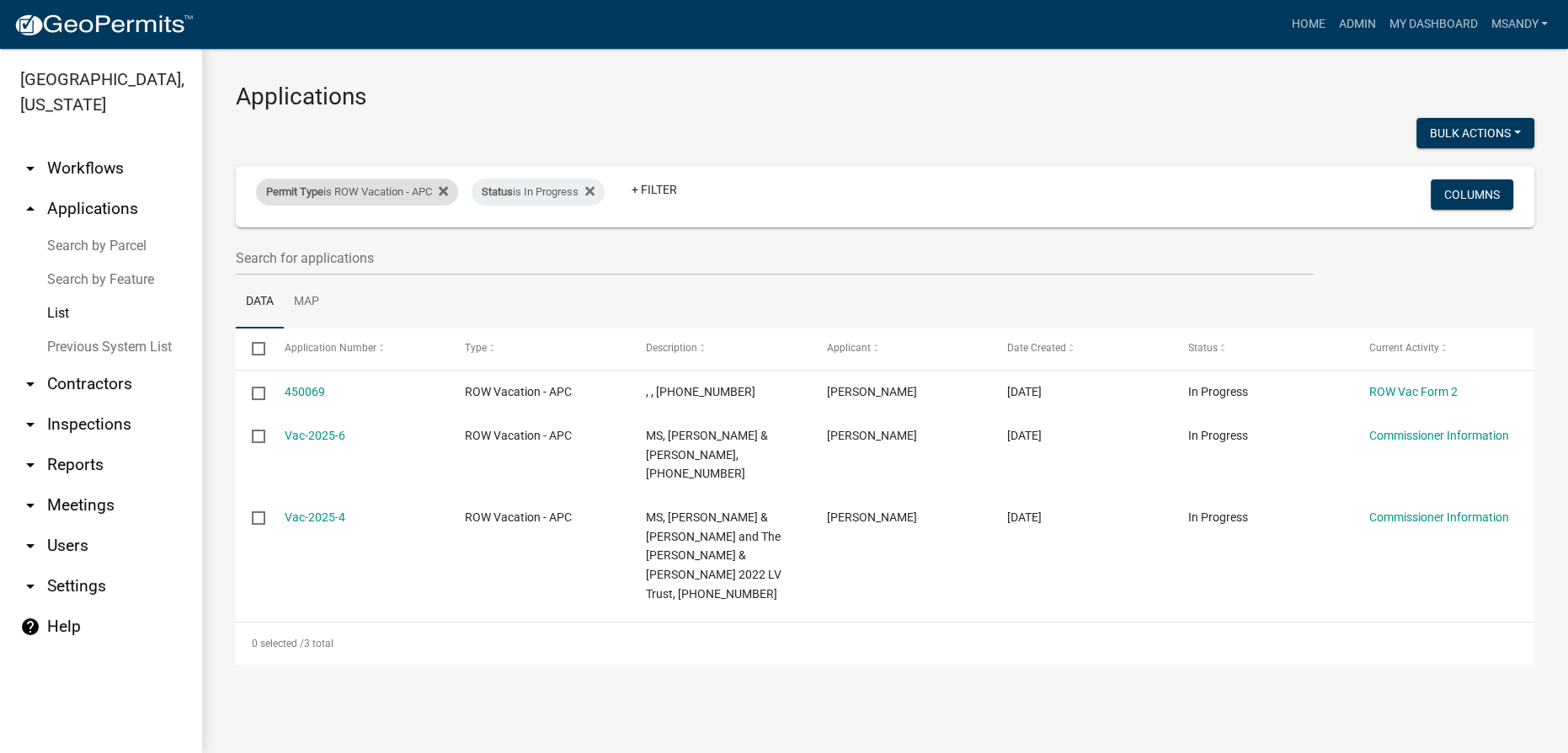 click on "Permit Type  is ROW Vacation - APC" at bounding box center (357, 192) 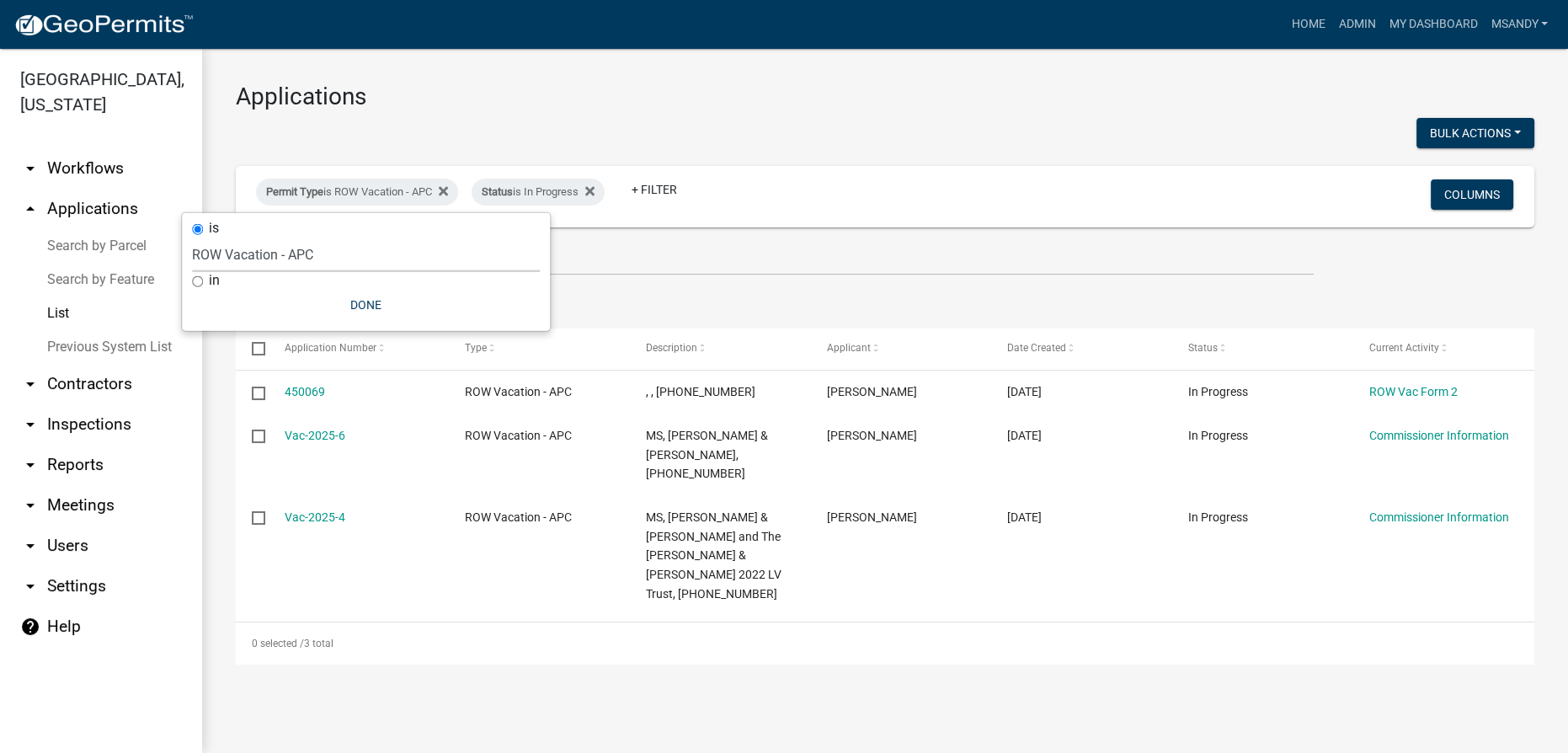 click on "Select an option   [DATE] Copy Of - Subdivision Plat Application - APC   APC Address Asignment   APC Appeal   APC Development Plan Review   APC Survey Repository   Auditor Blind Or Disabled   Auditor Blind or Disabled Mobile Home Deduction   Auditor Change of Tax Mailing Address Form   Auditor Energy Systems Deduction   Auditor Heritage Barn   Auditor Homestead Deduction   Auditor Mobile Home Homestead Deduction   Auditor Over 65 Deduction   Auditor Over 65 for Mobile Home Deduction   Auditor Vacation Request   Auditor Veterans Deduction   Auditor Veterans Deduction for Mobile Home   Certificates of Occupancy - APC   Copy Of - FARAs   Copy Of - Improvement Location Permit - APC [DATE]   Driveway and Right of Way Work Permit   Exception - APC   FARAs   Flood Development Permit - APC   Flood Zone Inquiry   Flood Zone Inquiry (PRR Copy)   Food Permit   General Contractor (Registration)   General Contractor (Renewal)   HD Sign Off On Sewage & Water   [PERSON_NAME] - Driveway and Right of Way Work Permit" at bounding box center (365, 254) 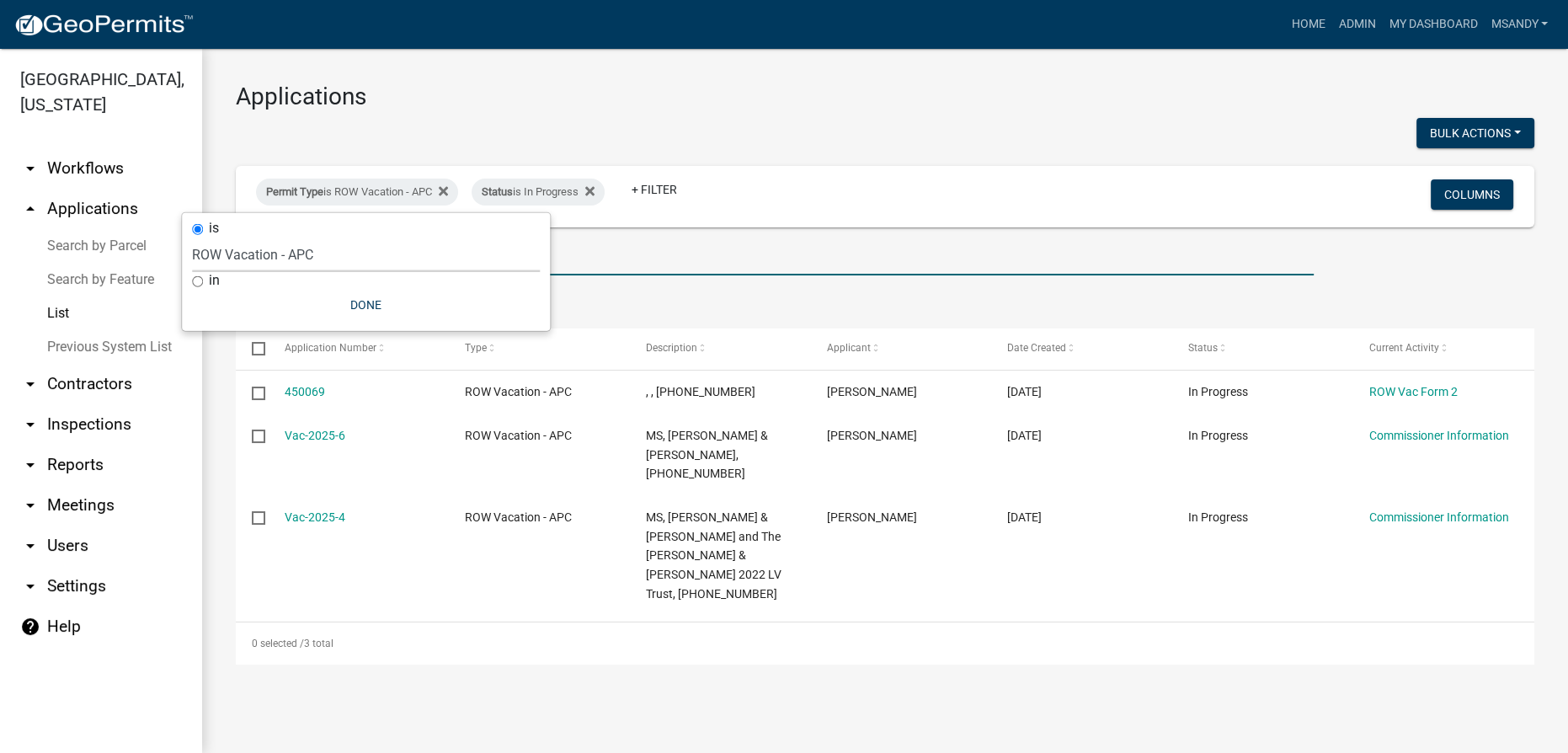 drag, startPoint x: 613, startPoint y: 264, endPoint x: 540, endPoint y: 265, distance: 73.00685 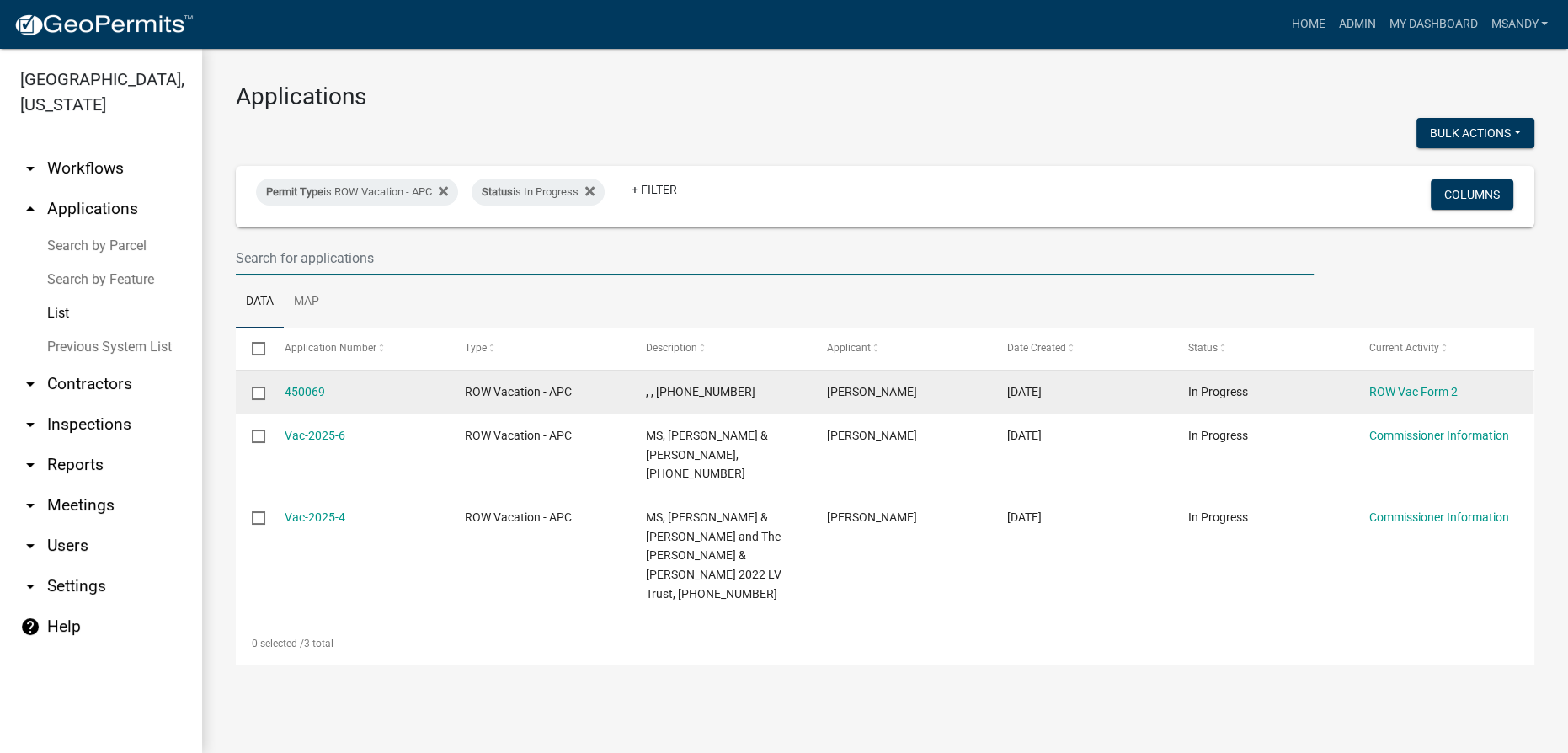 click on ", , 020-035-076" 